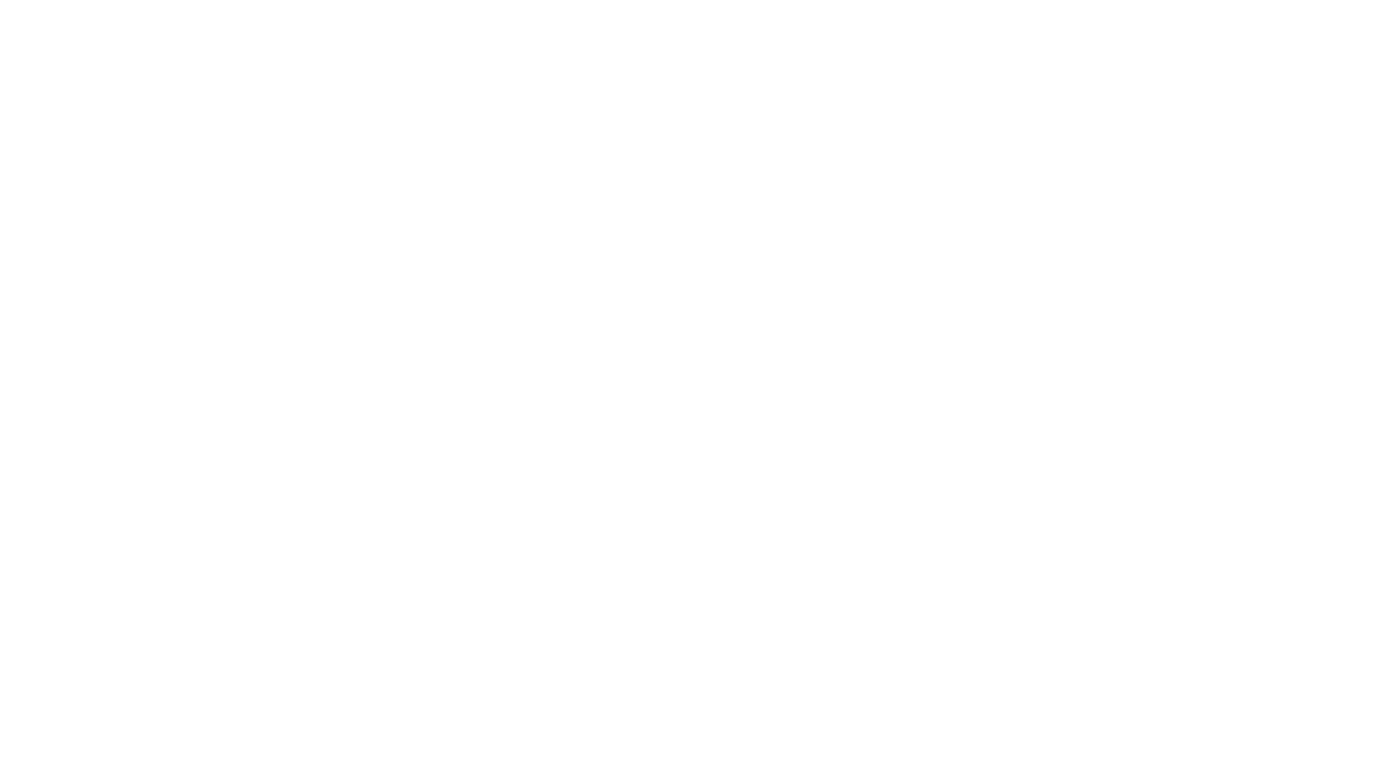 scroll, scrollTop: 0, scrollLeft: 0, axis: both 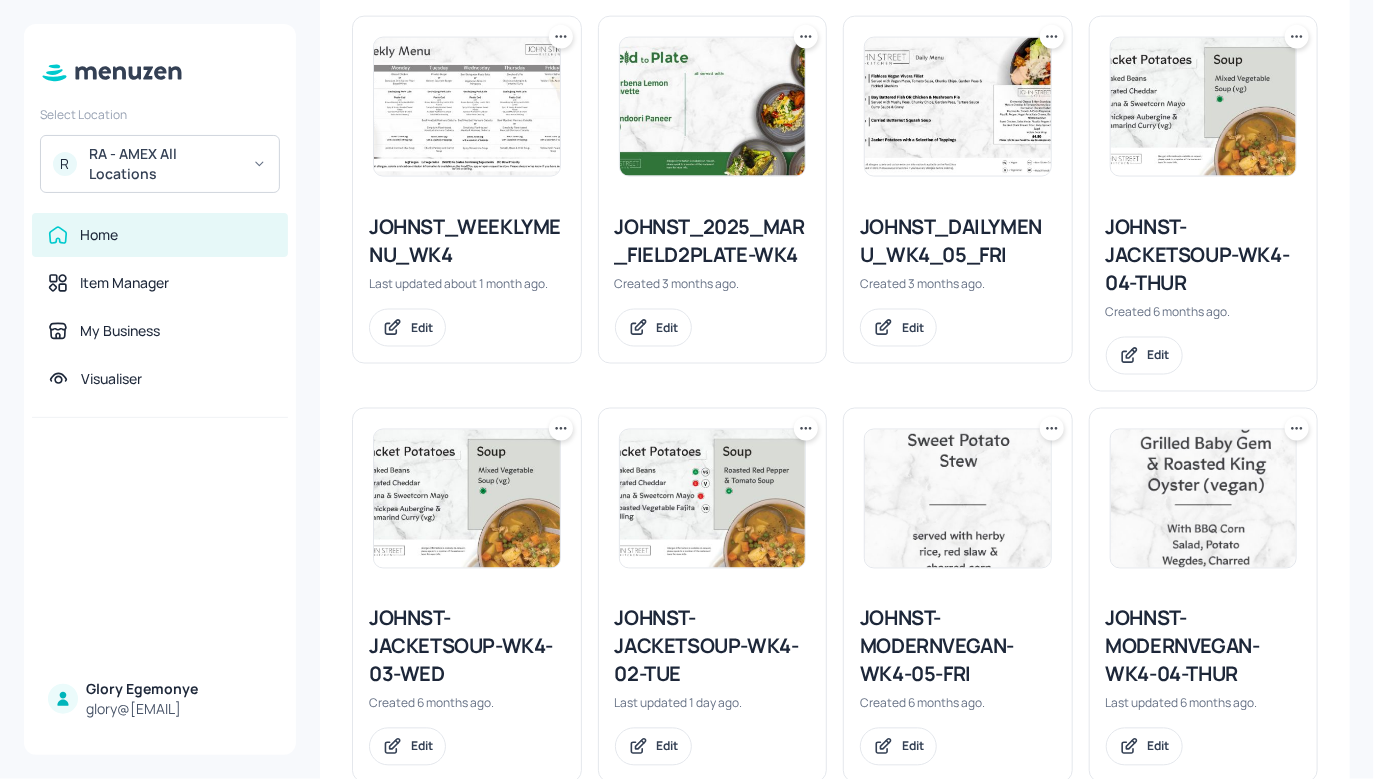 click on "JOHNST-JACKETSOUP-WK4-04-THUR" at bounding box center (1204, 255) 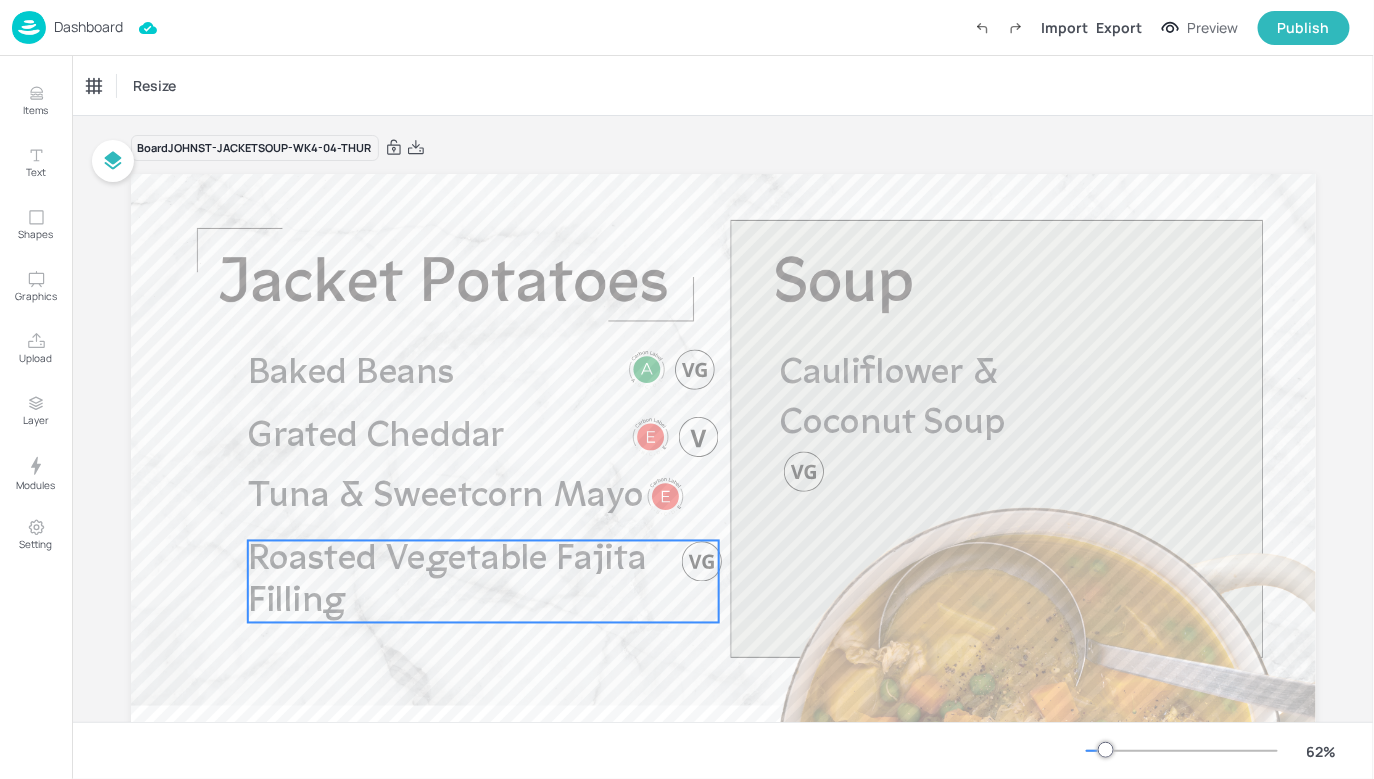 scroll, scrollTop: 0, scrollLeft: 0, axis: both 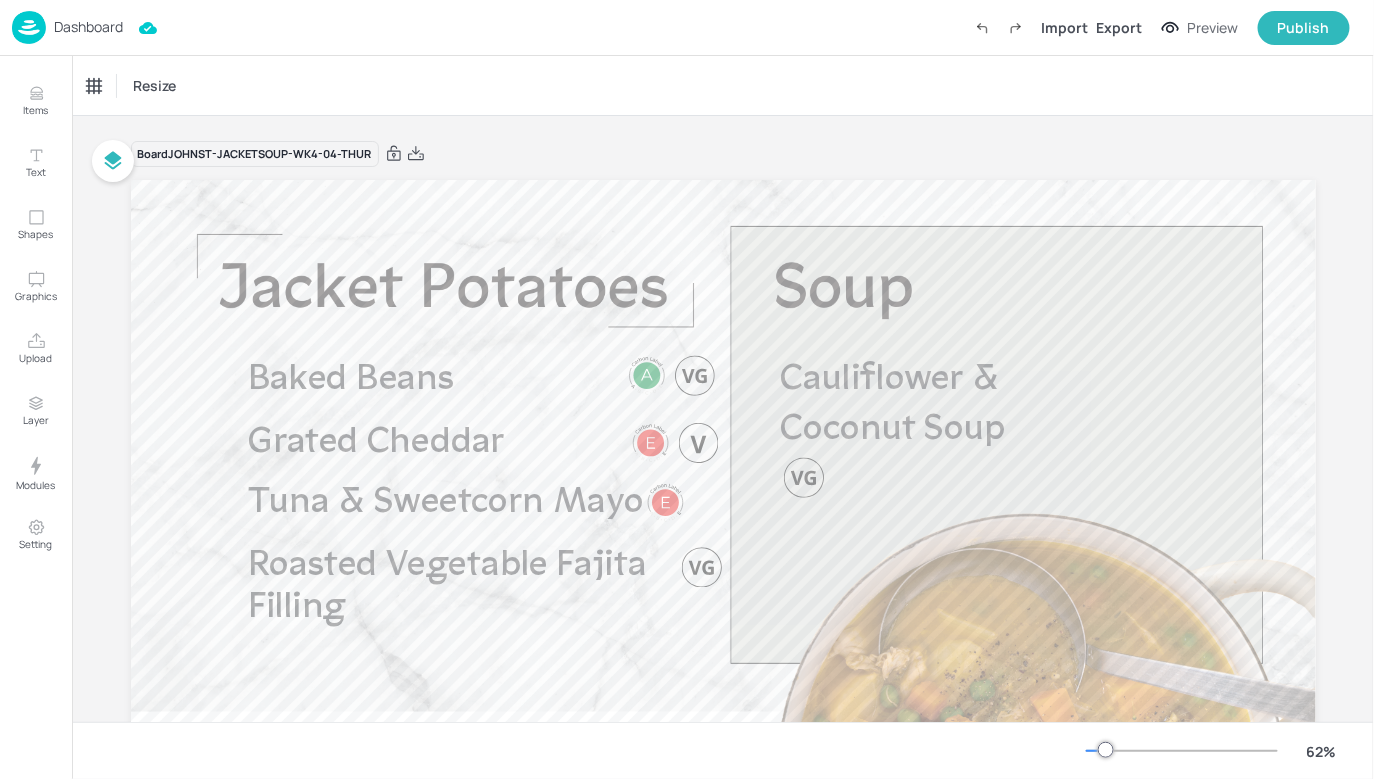click on "Dashboard" at bounding box center [88, 27] 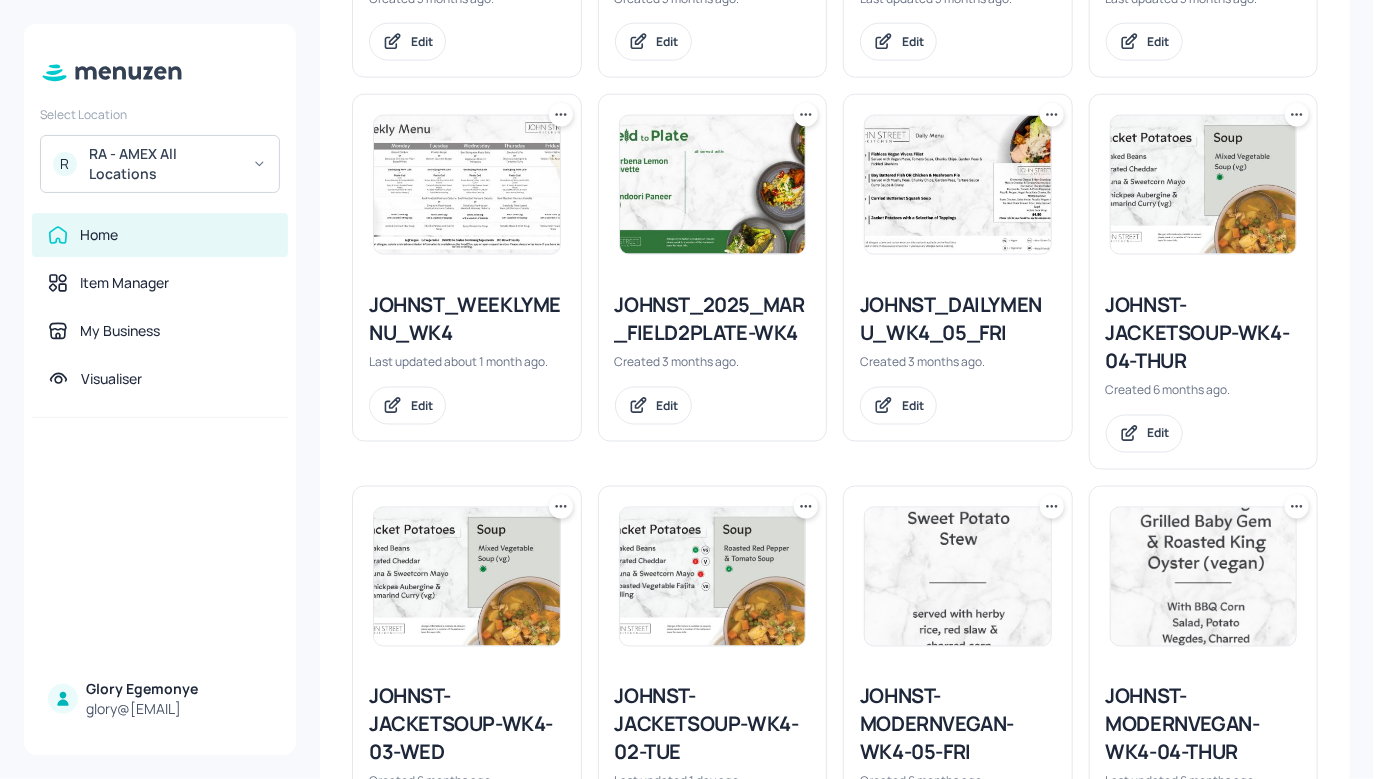 scroll, scrollTop: 870, scrollLeft: 0, axis: vertical 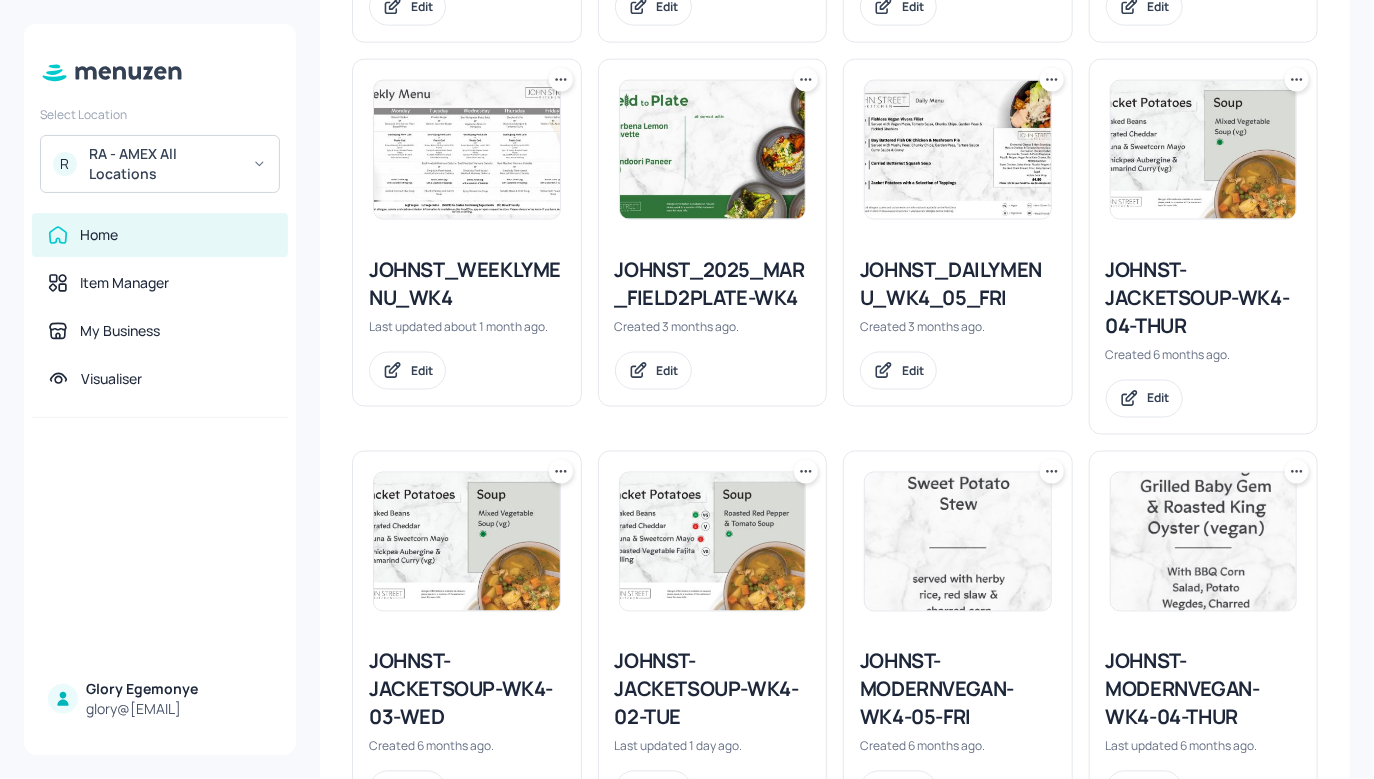click 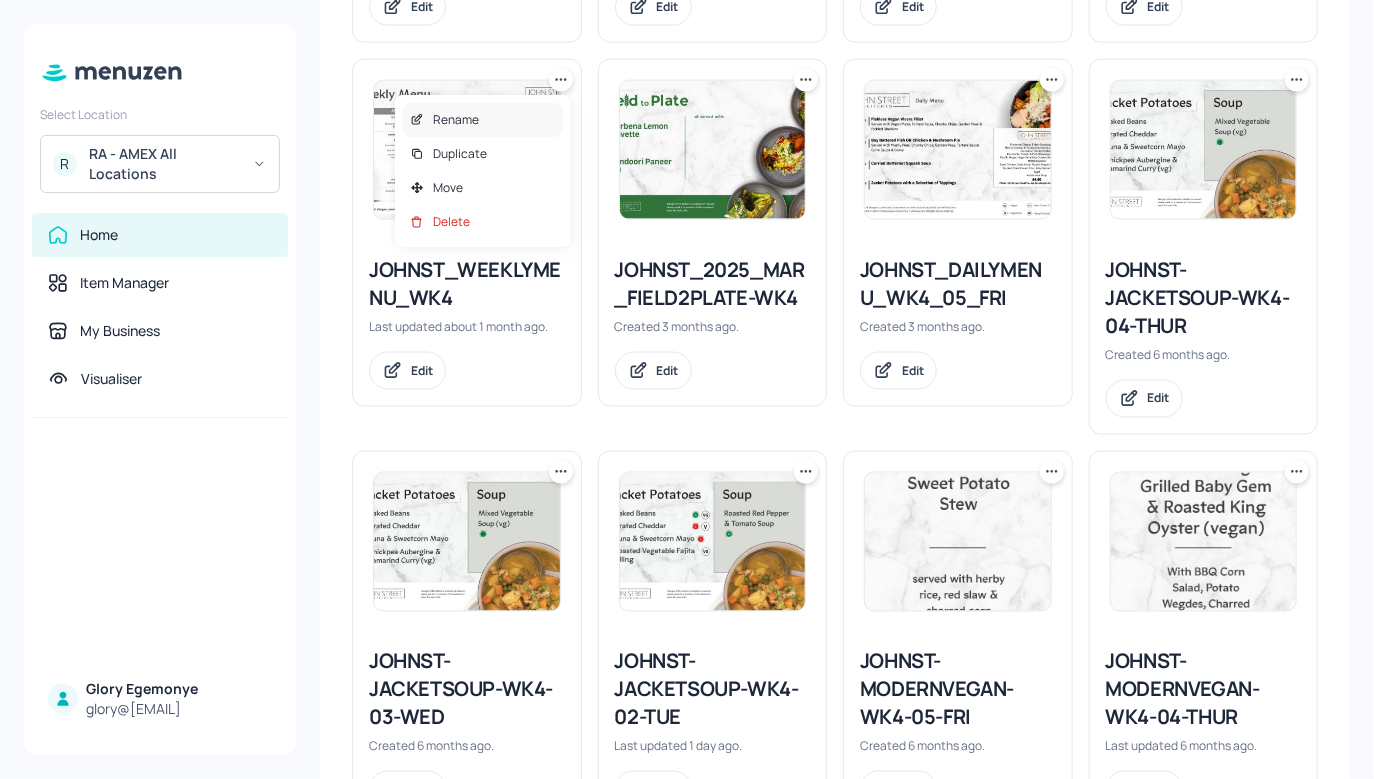 click on "Rename" at bounding box center [483, 120] 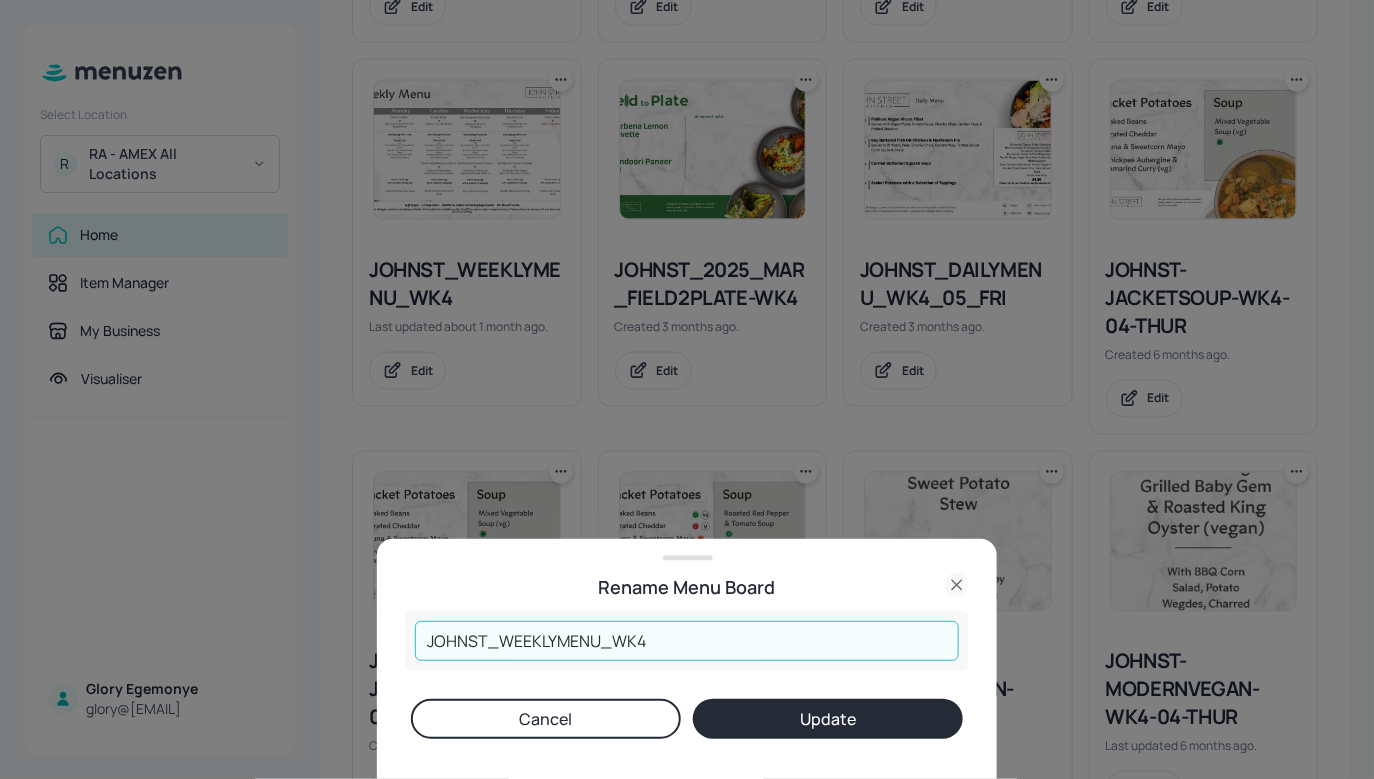 drag, startPoint x: 647, startPoint y: 641, endPoint x: 398, endPoint y: 632, distance: 249.1626 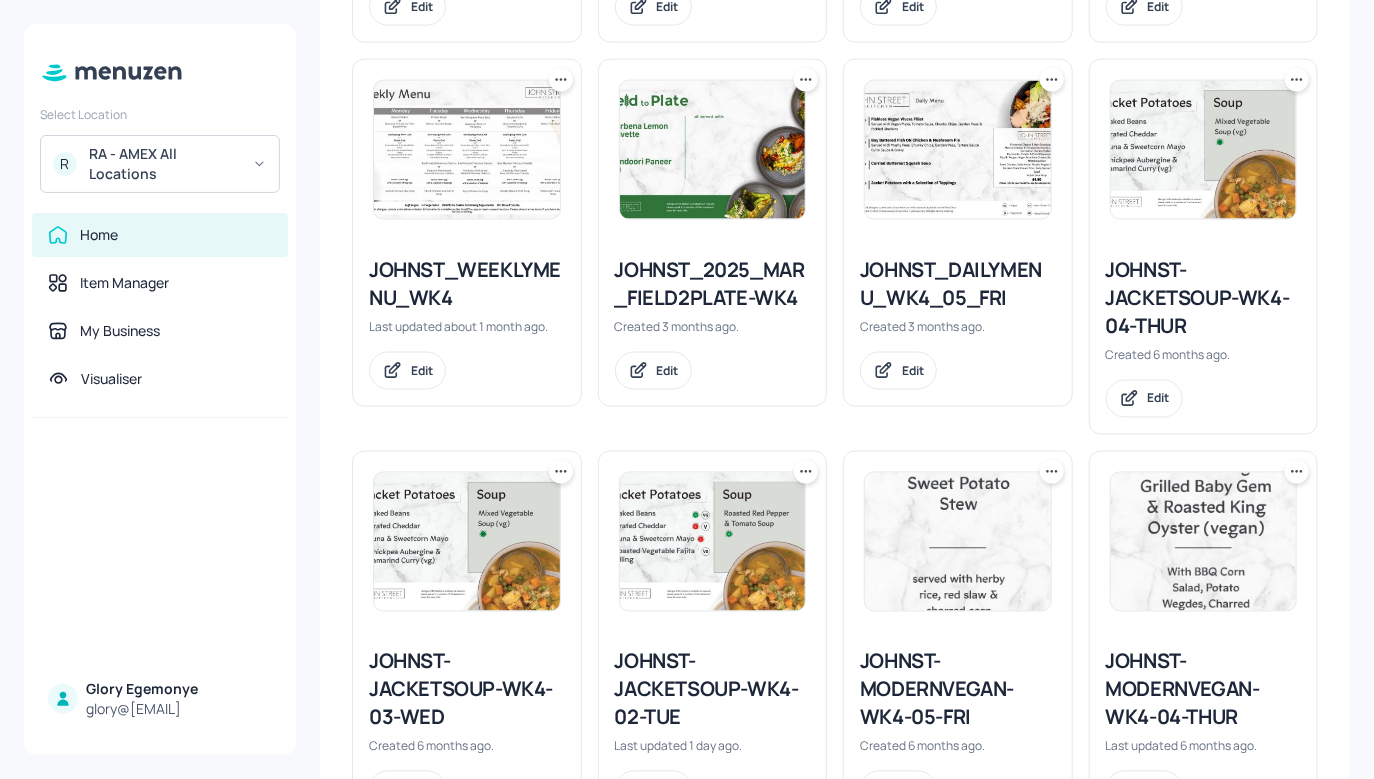 scroll, scrollTop: 517, scrollLeft: 0, axis: vertical 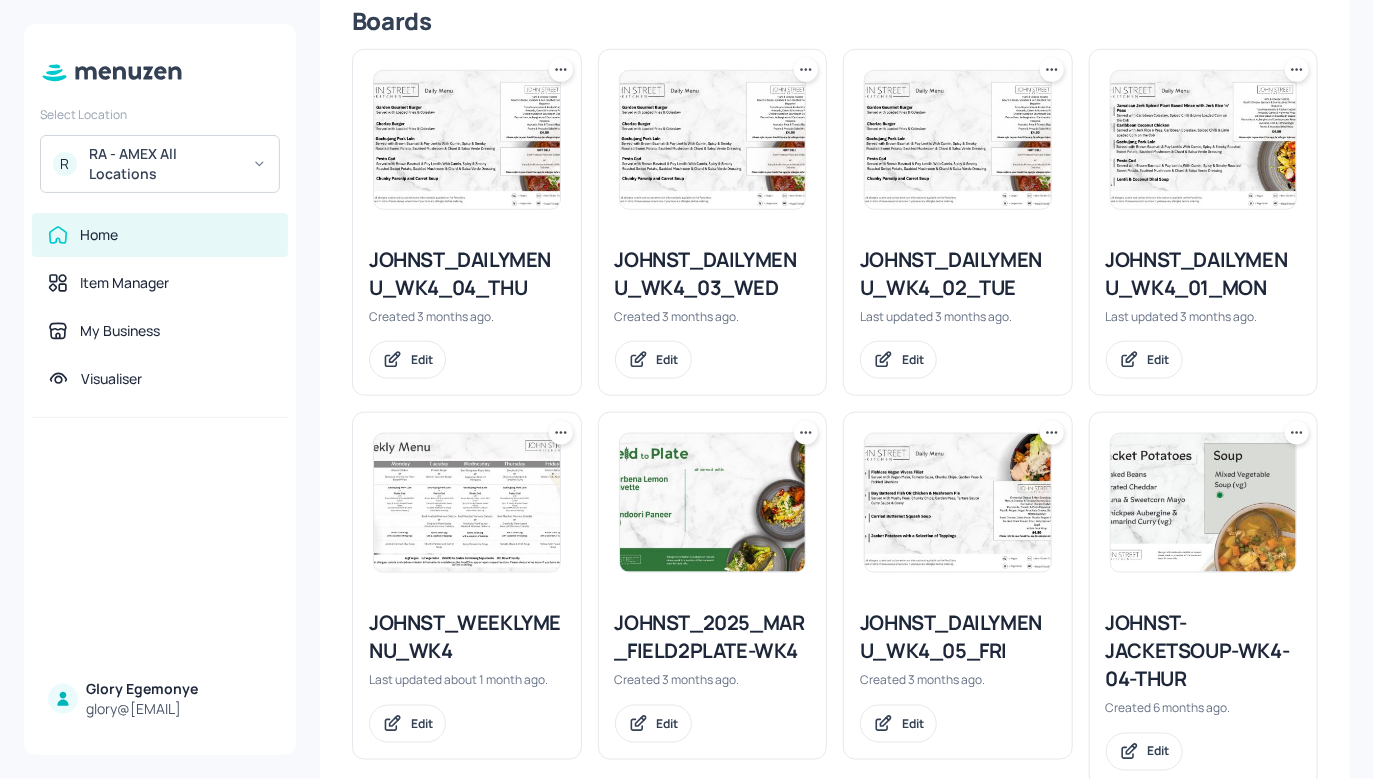 click 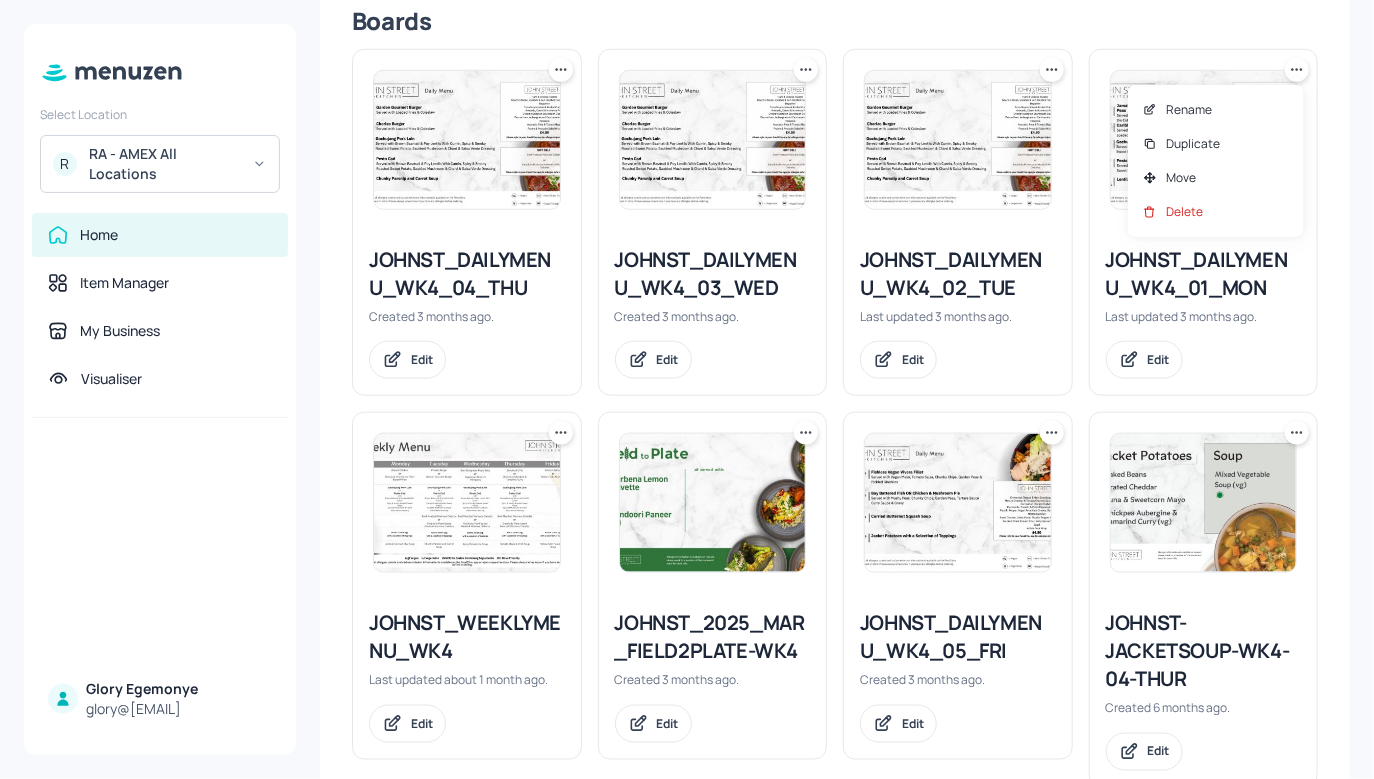 click on "Rename Duplicate Move Delete" at bounding box center (1216, 161) 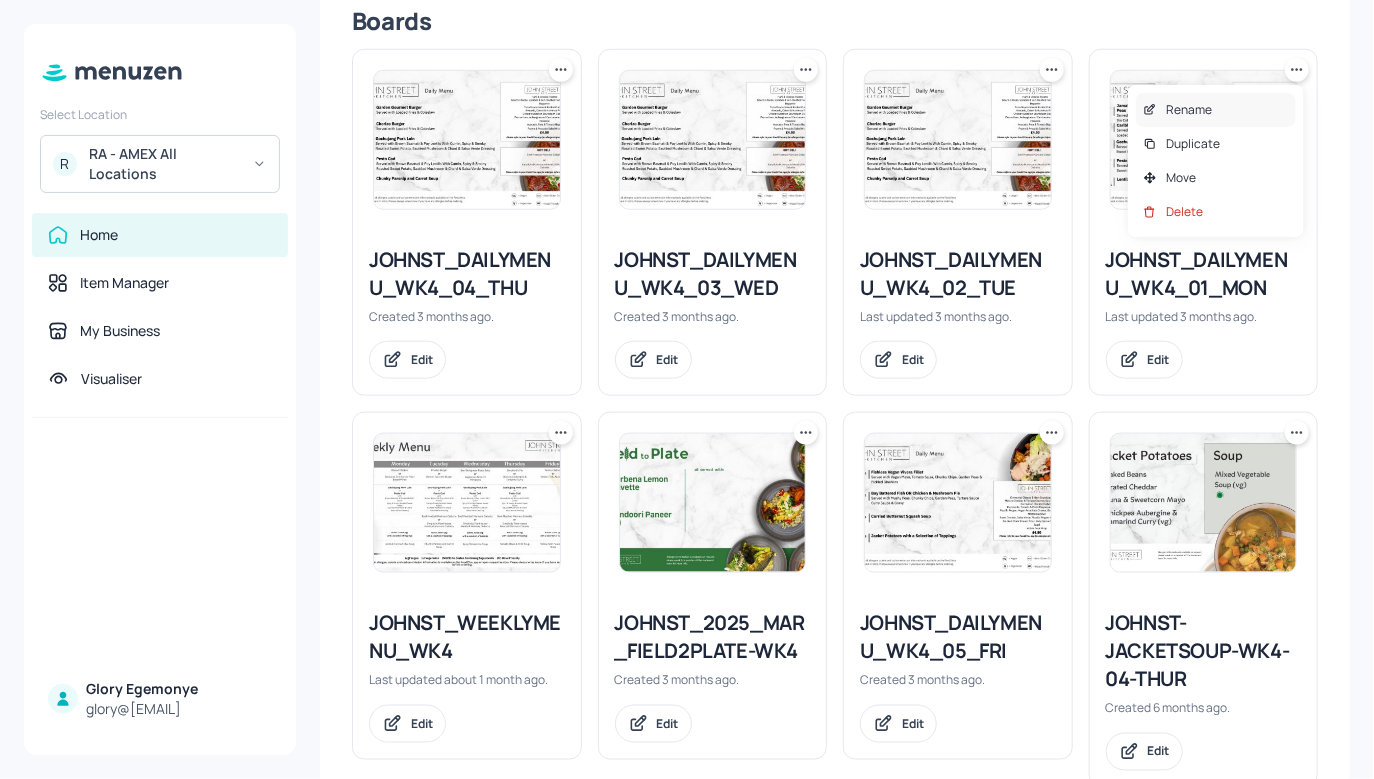 click on "Rename" at bounding box center (1216, 110) 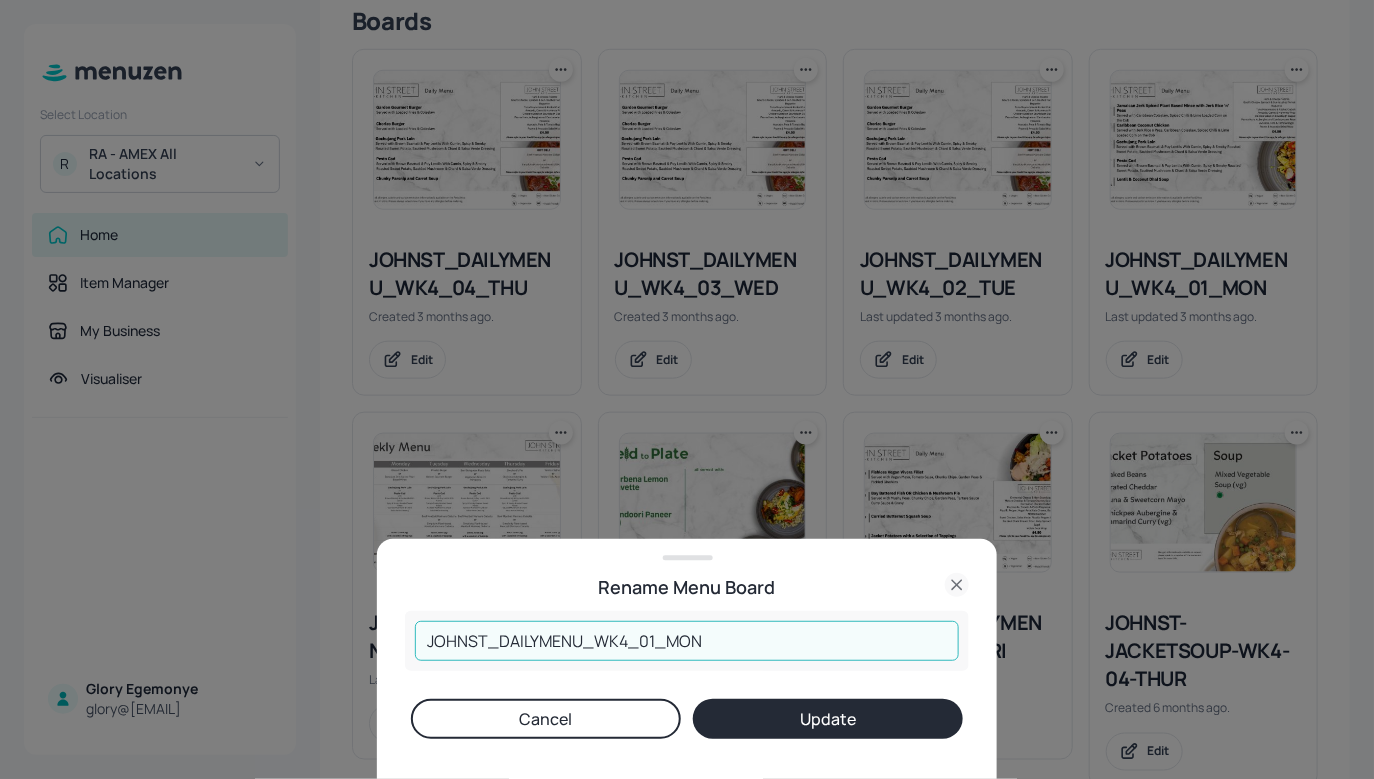 drag, startPoint x: 699, startPoint y: 646, endPoint x: 401, endPoint y: 623, distance: 298.88626 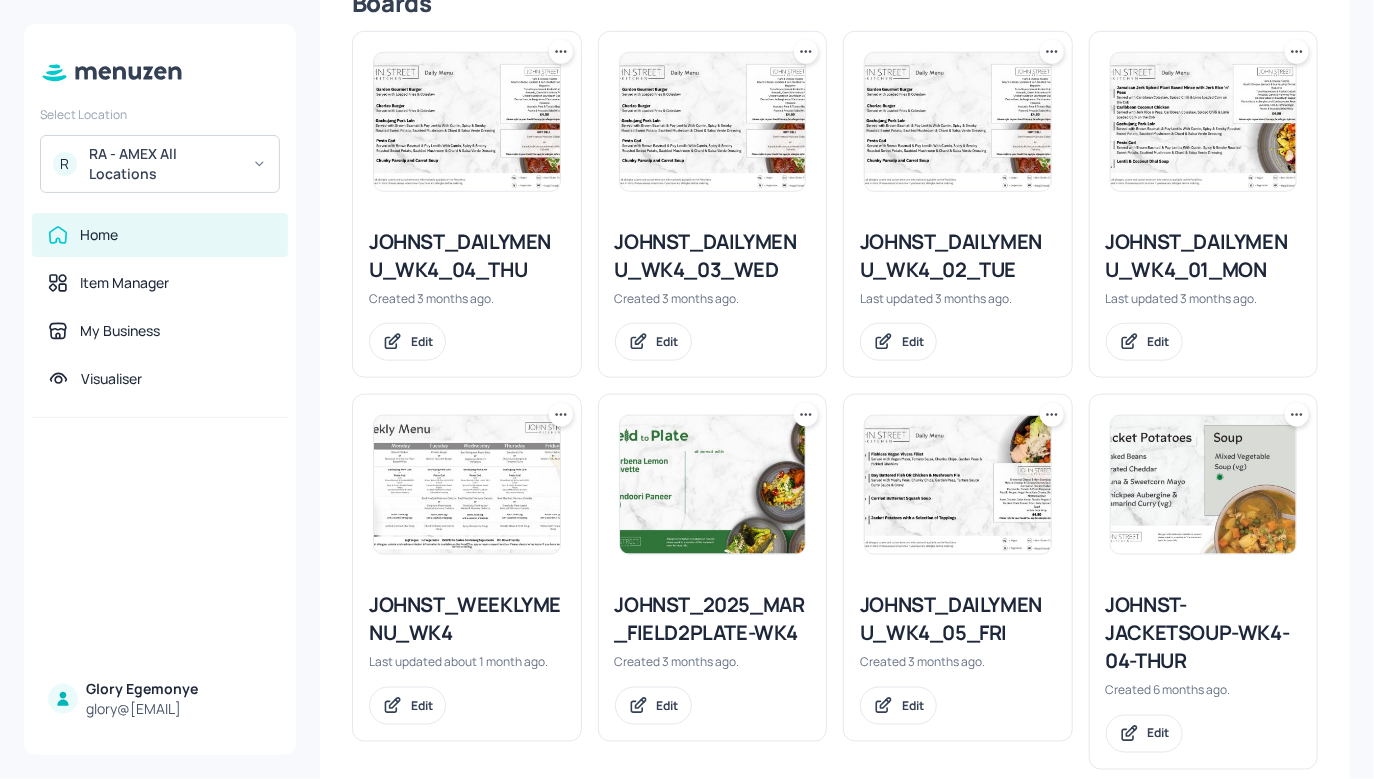 scroll, scrollTop: 531, scrollLeft: 0, axis: vertical 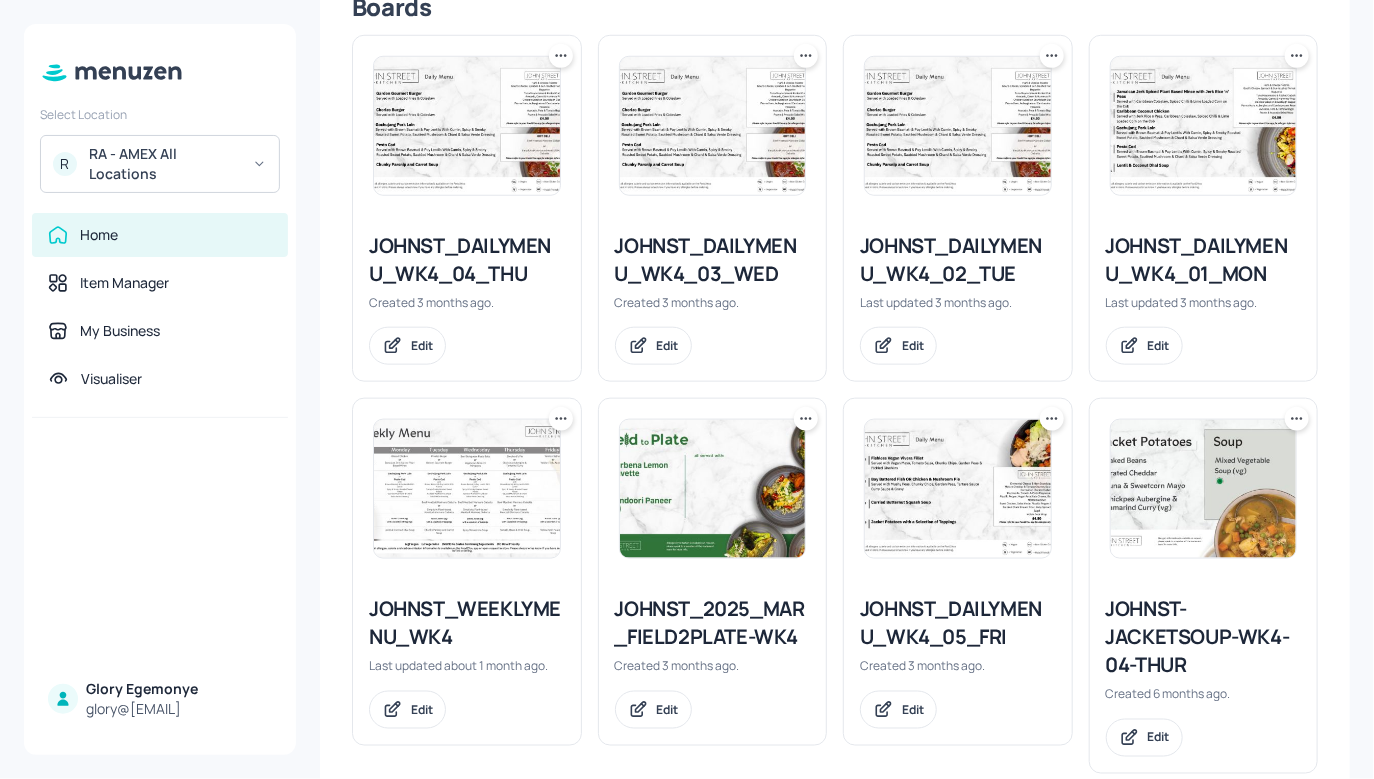 click on "JOHNST_DAILYMENU_WK4_01_MON" at bounding box center (1204, 260) 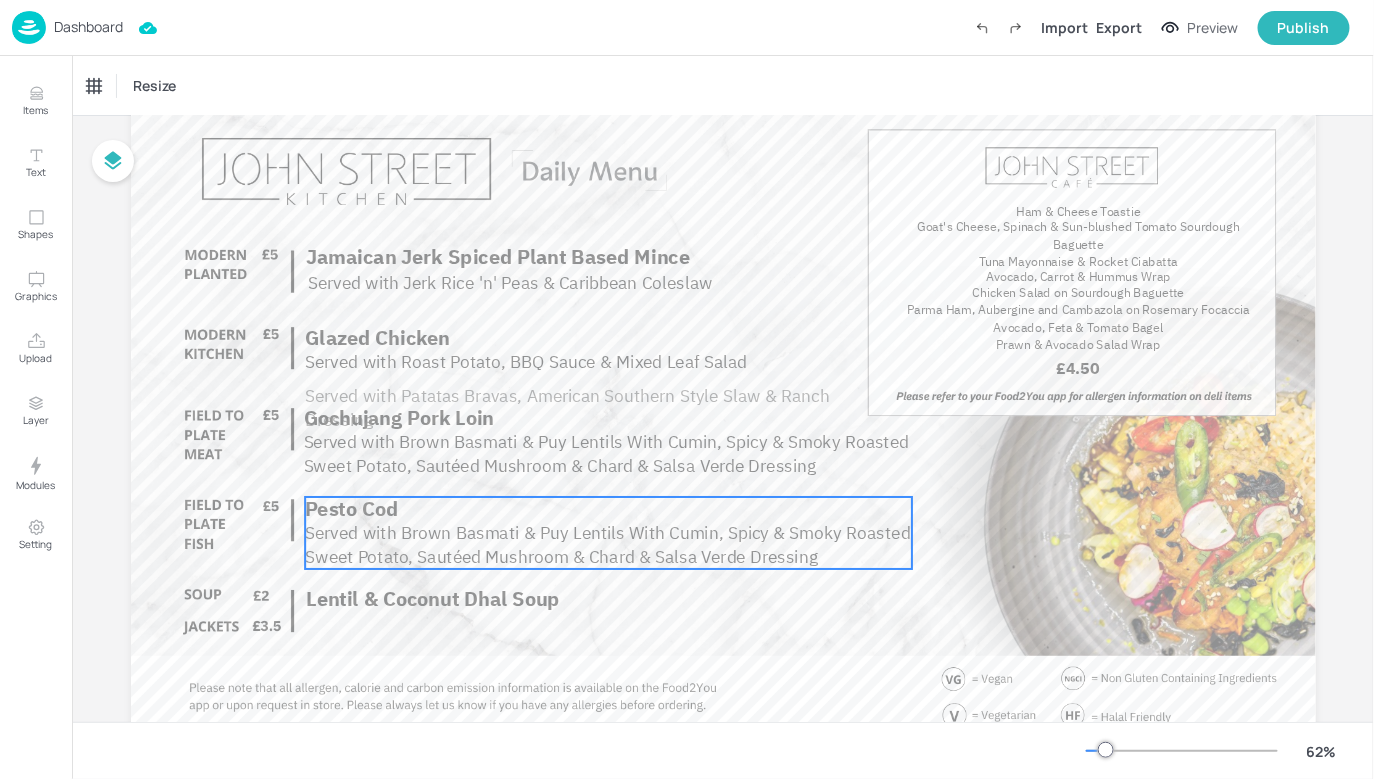 scroll, scrollTop: 100, scrollLeft: 0, axis: vertical 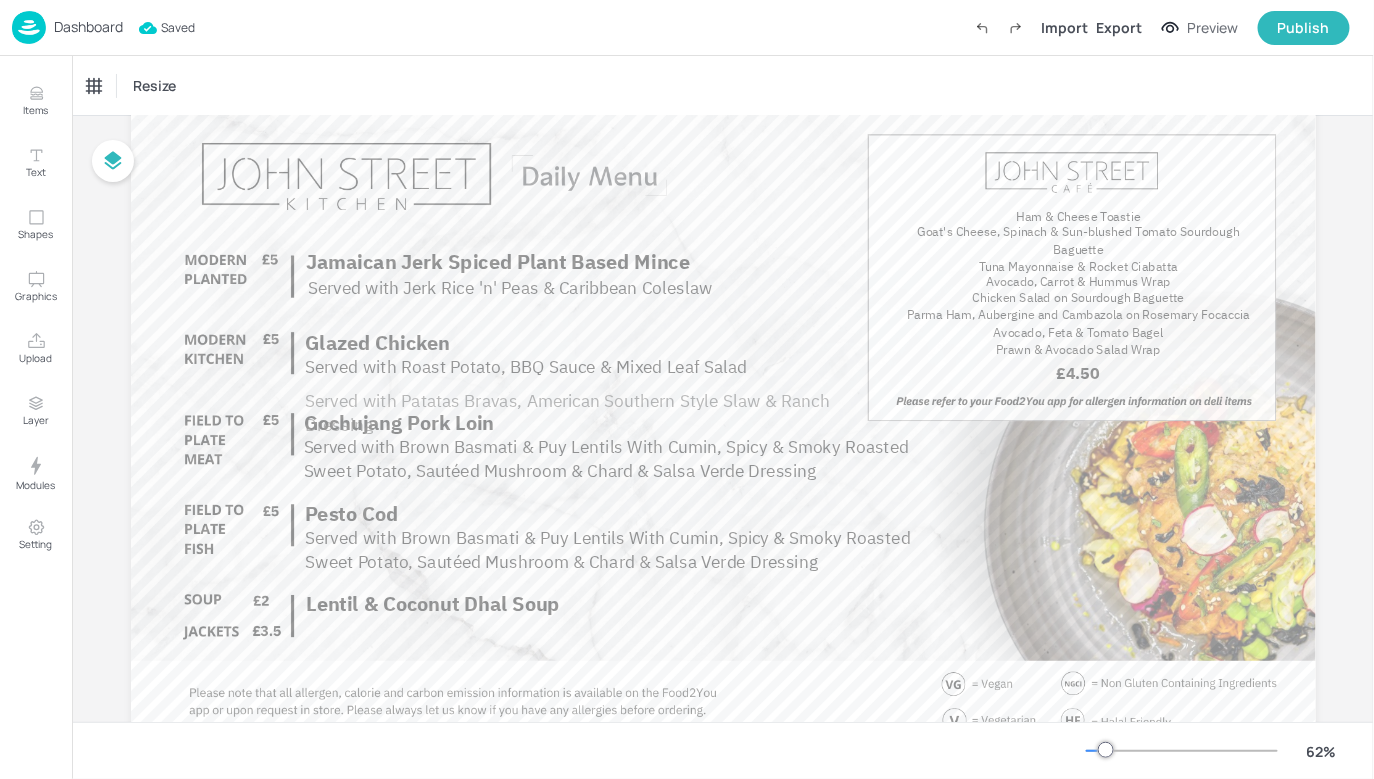 click on "Dashboard" at bounding box center [88, 27] 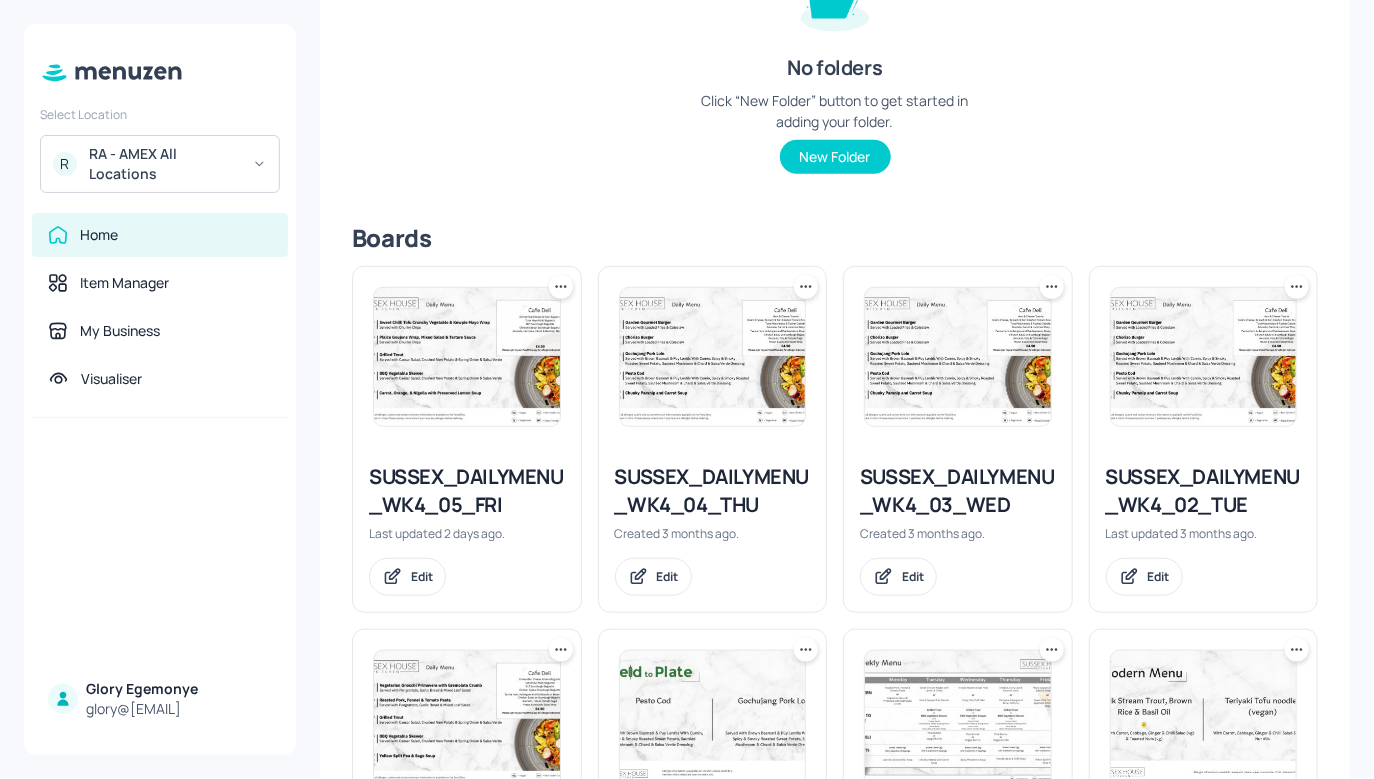 scroll, scrollTop: 0, scrollLeft: 0, axis: both 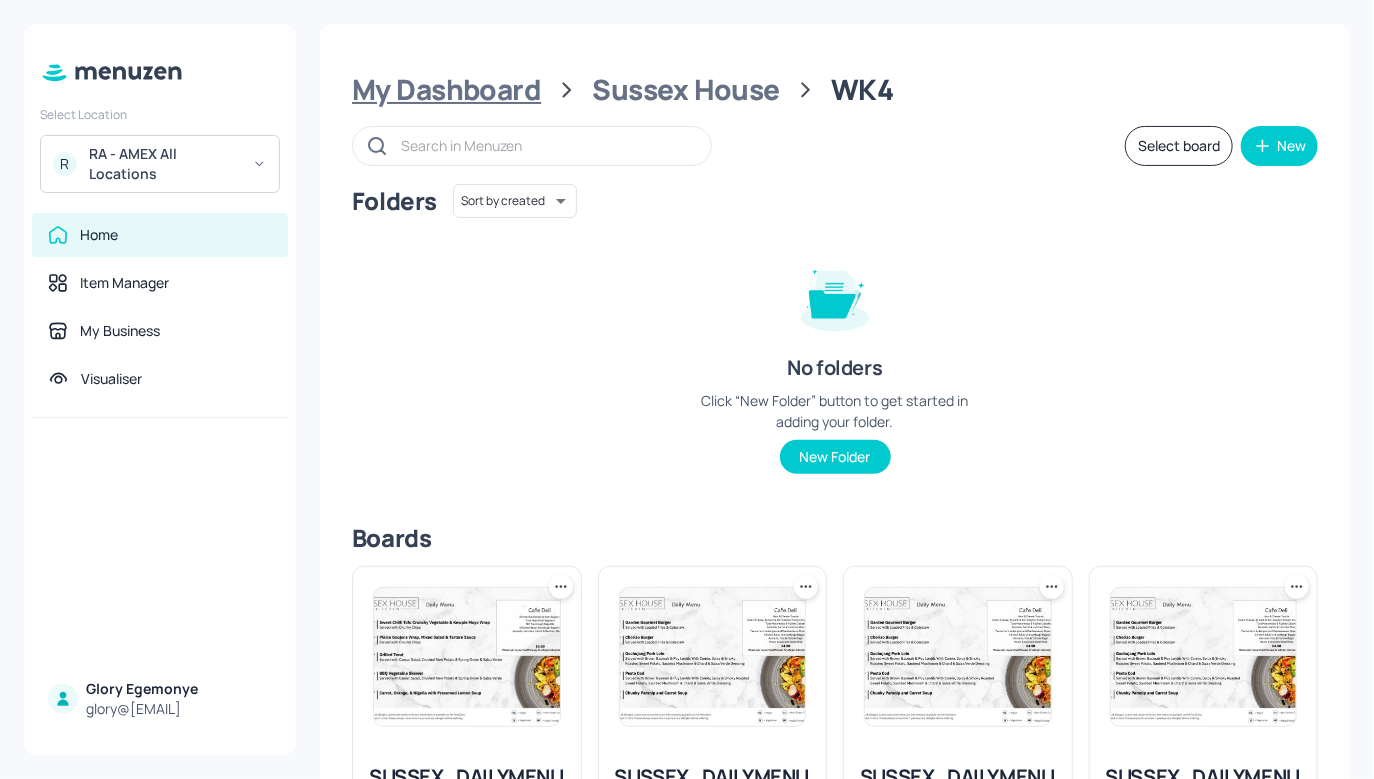 drag, startPoint x: 491, startPoint y: 65, endPoint x: 463, endPoint y: 88, distance: 36.23534 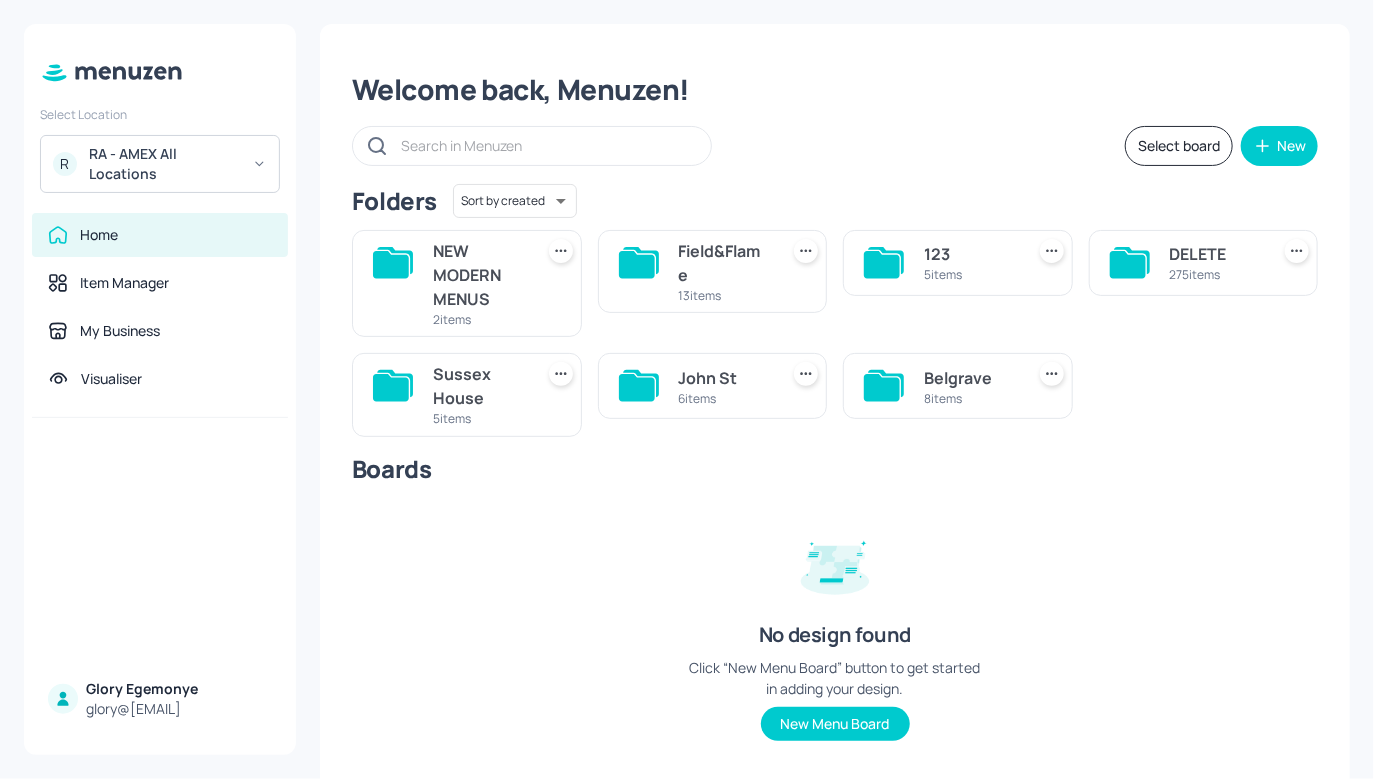 click 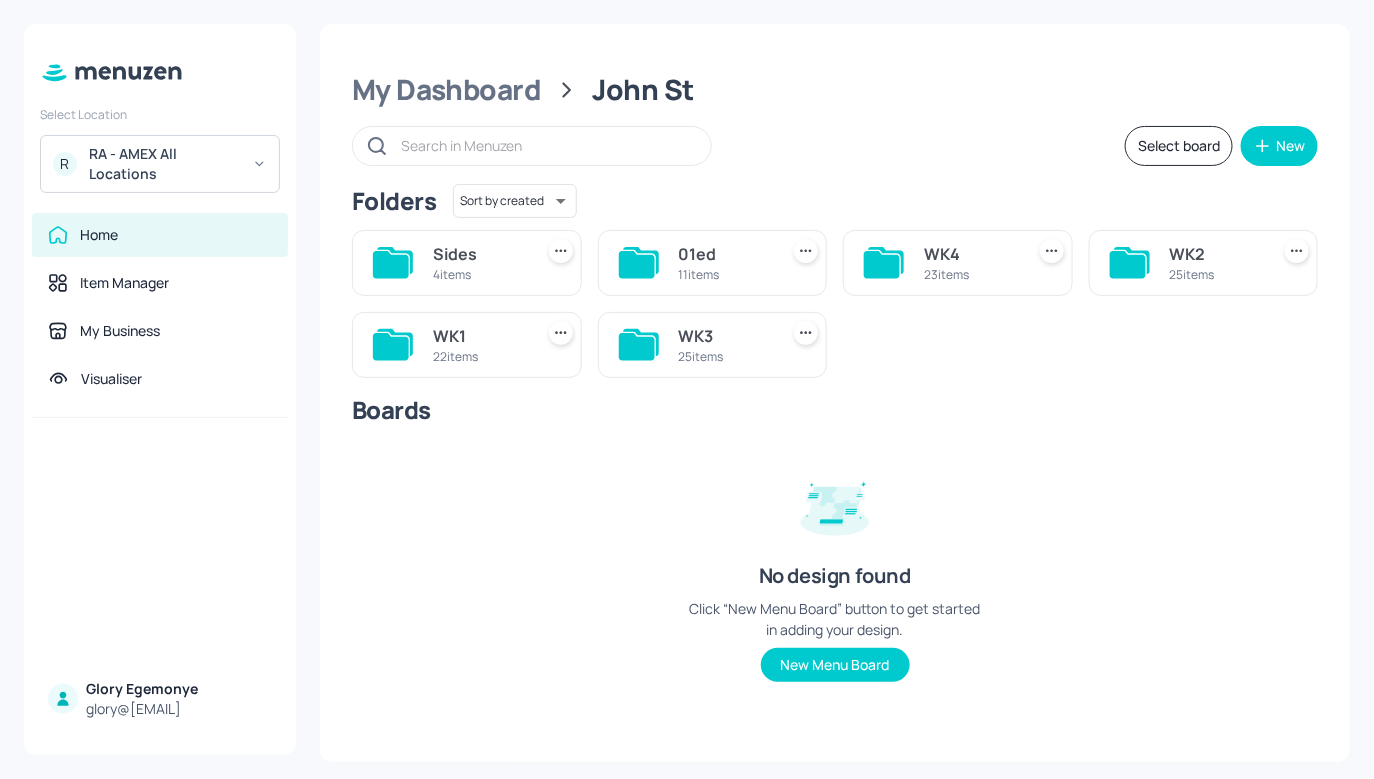 click 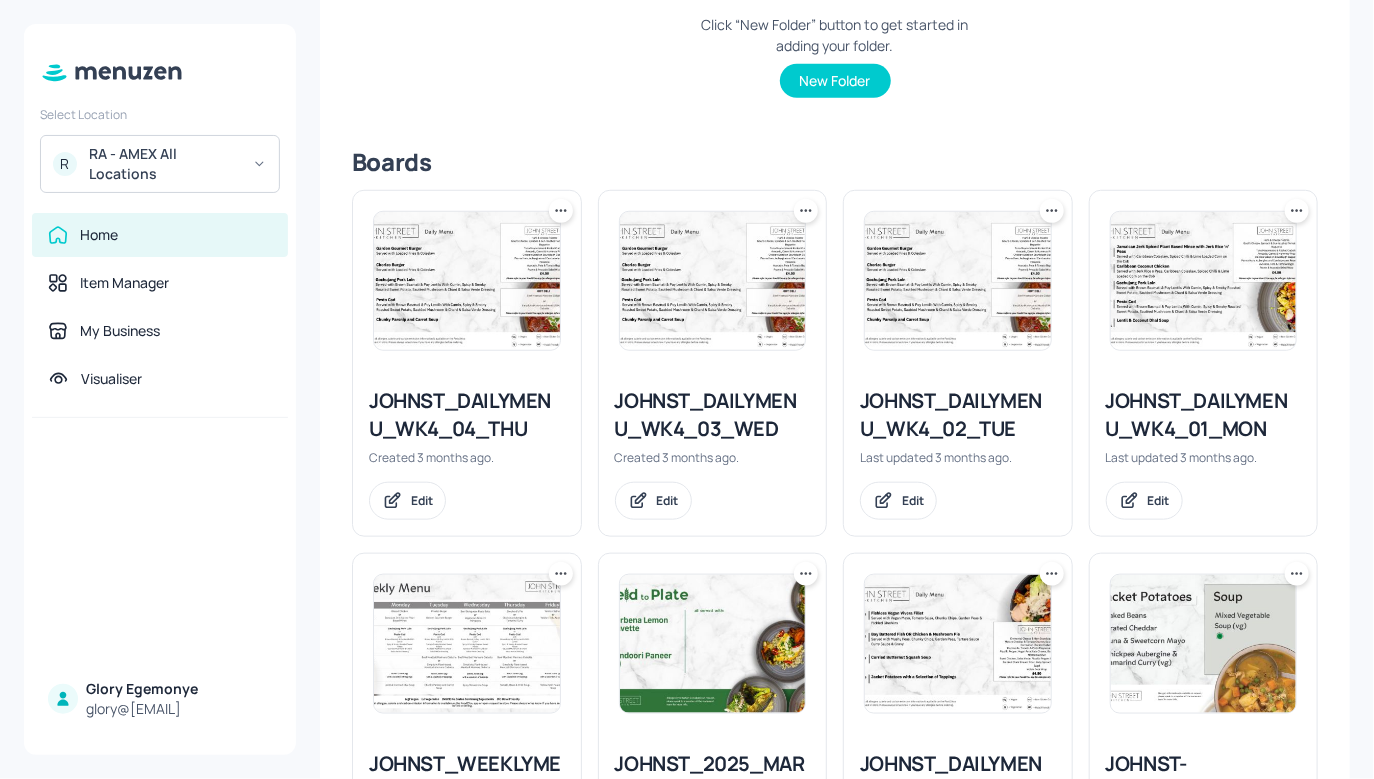 scroll, scrollTop: 534, scrollLeft: 0, axis: vertical 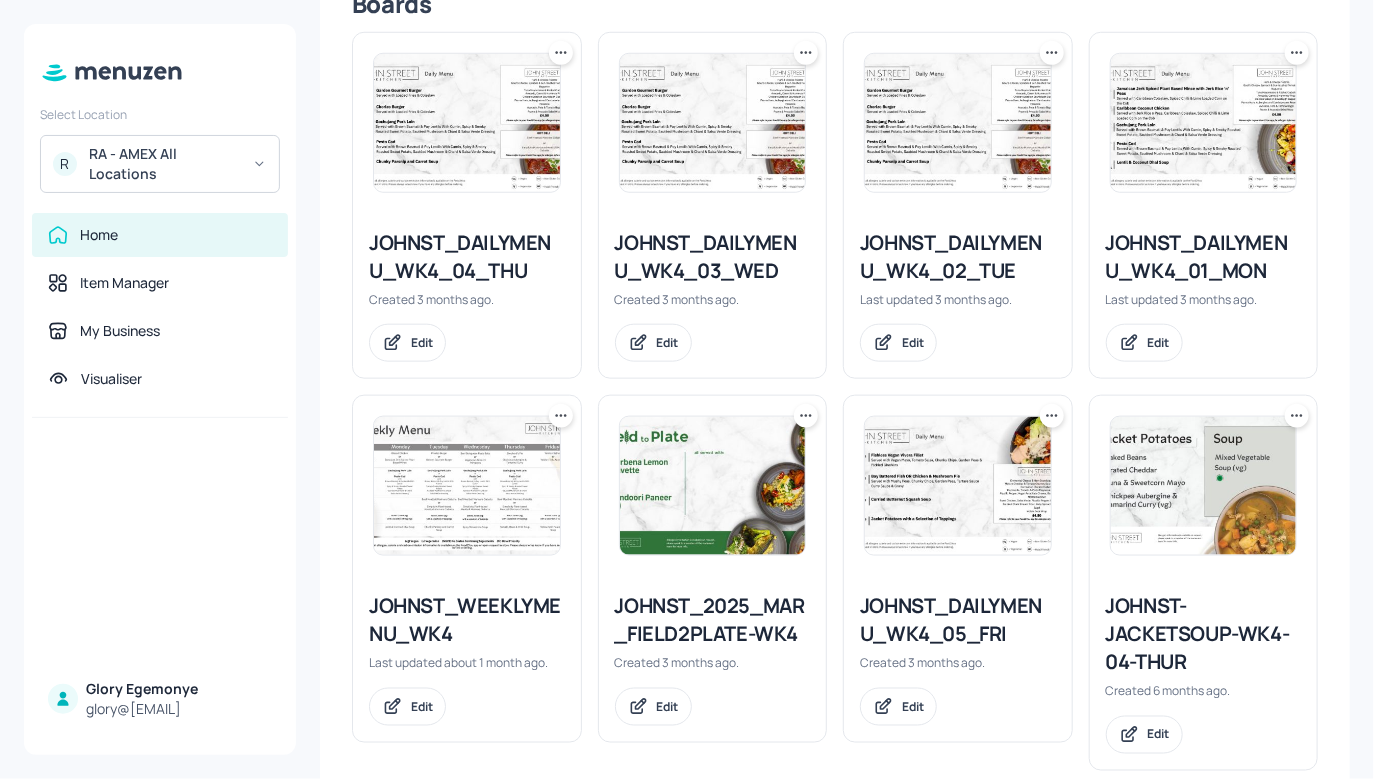 click on "JOHNST_DAILYMENU_WK4_05_FRI" at bounding box center [958, 620] 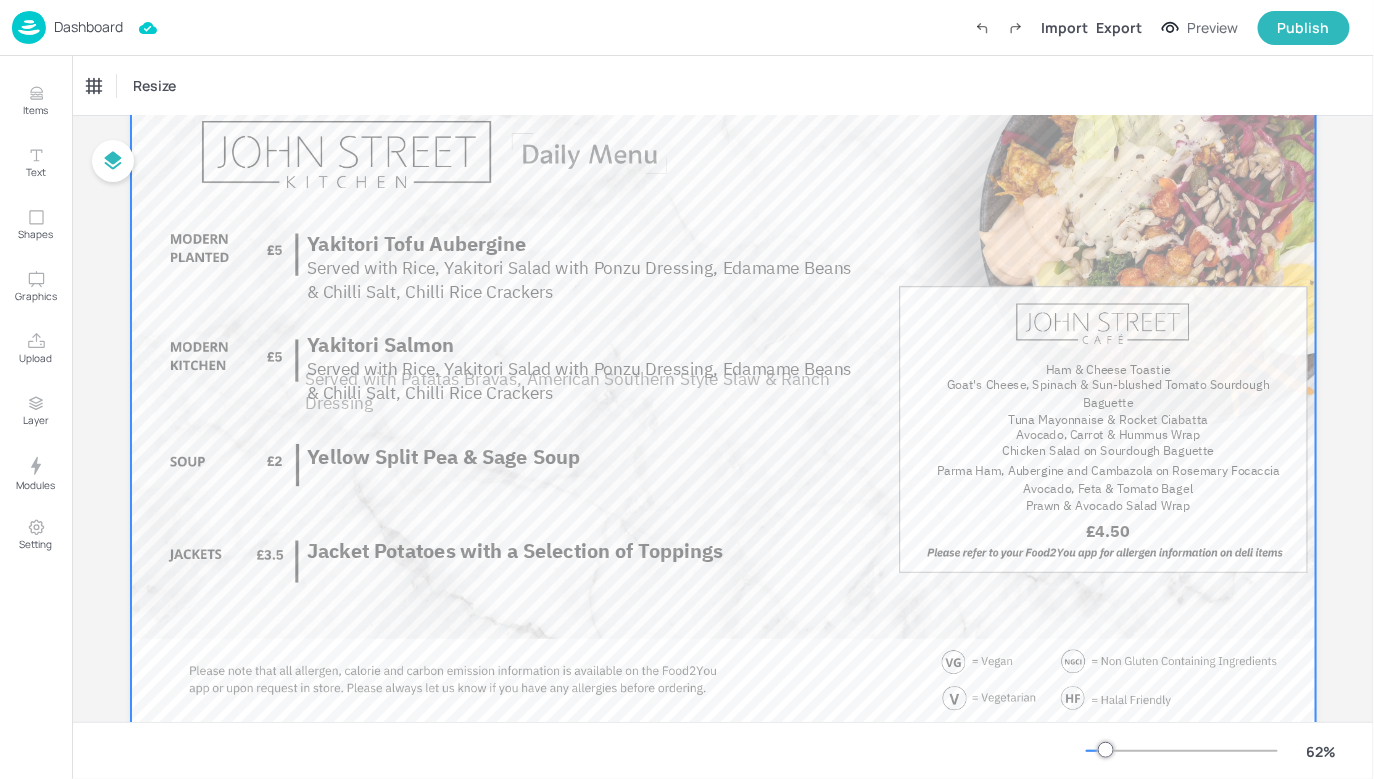 scroll, scrollTop: 119, scrollLeft: 0, axis: vertical 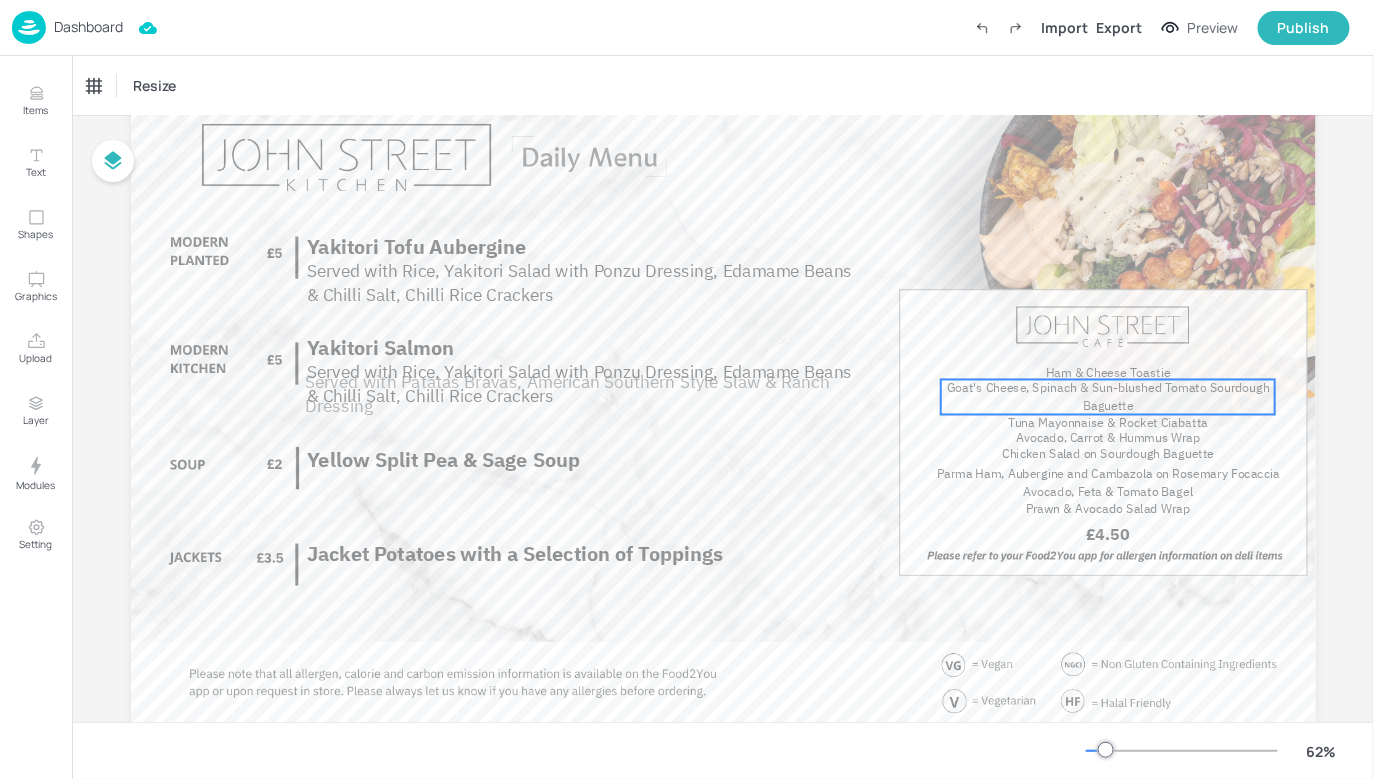 click on "Ham & Cheese Toastie" at bounding box center (1108, 372) 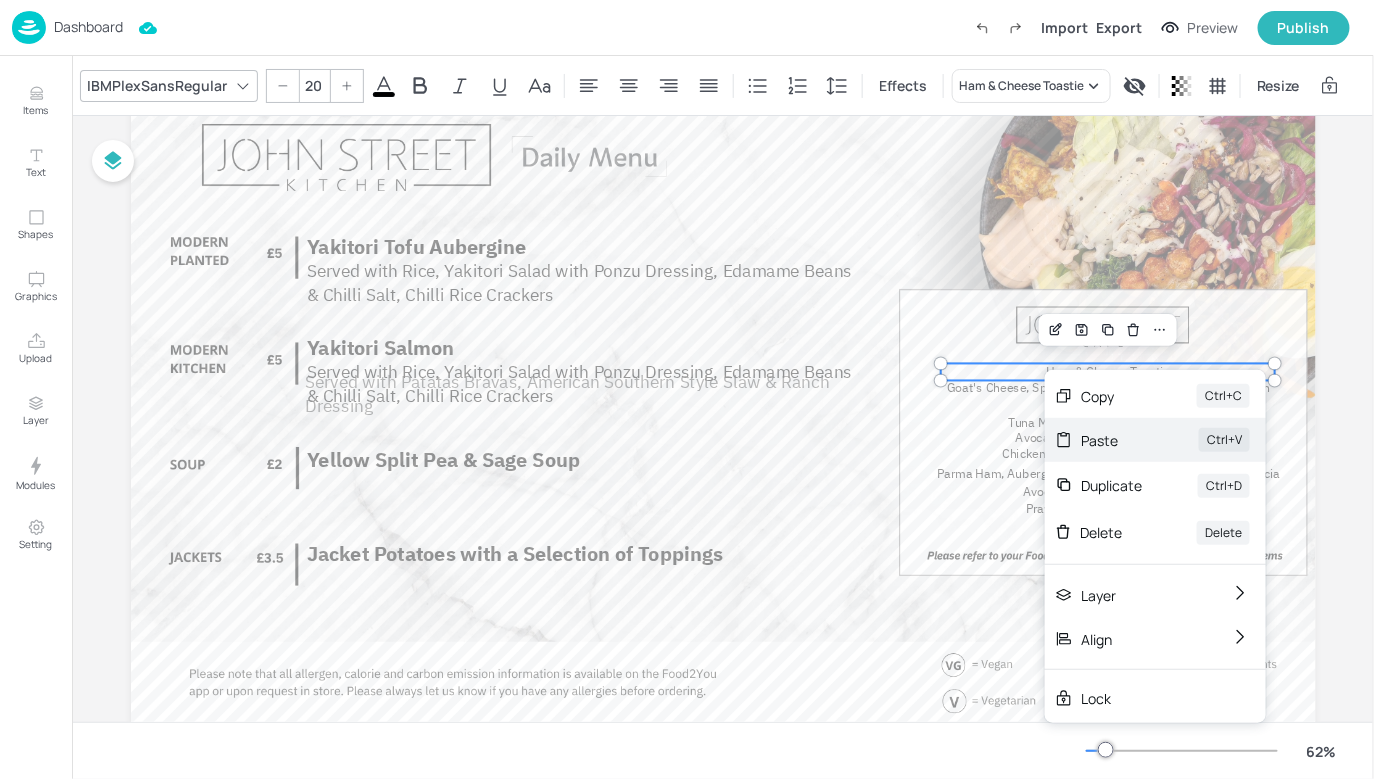click on "Paste" at bounding box center (1112, 440) 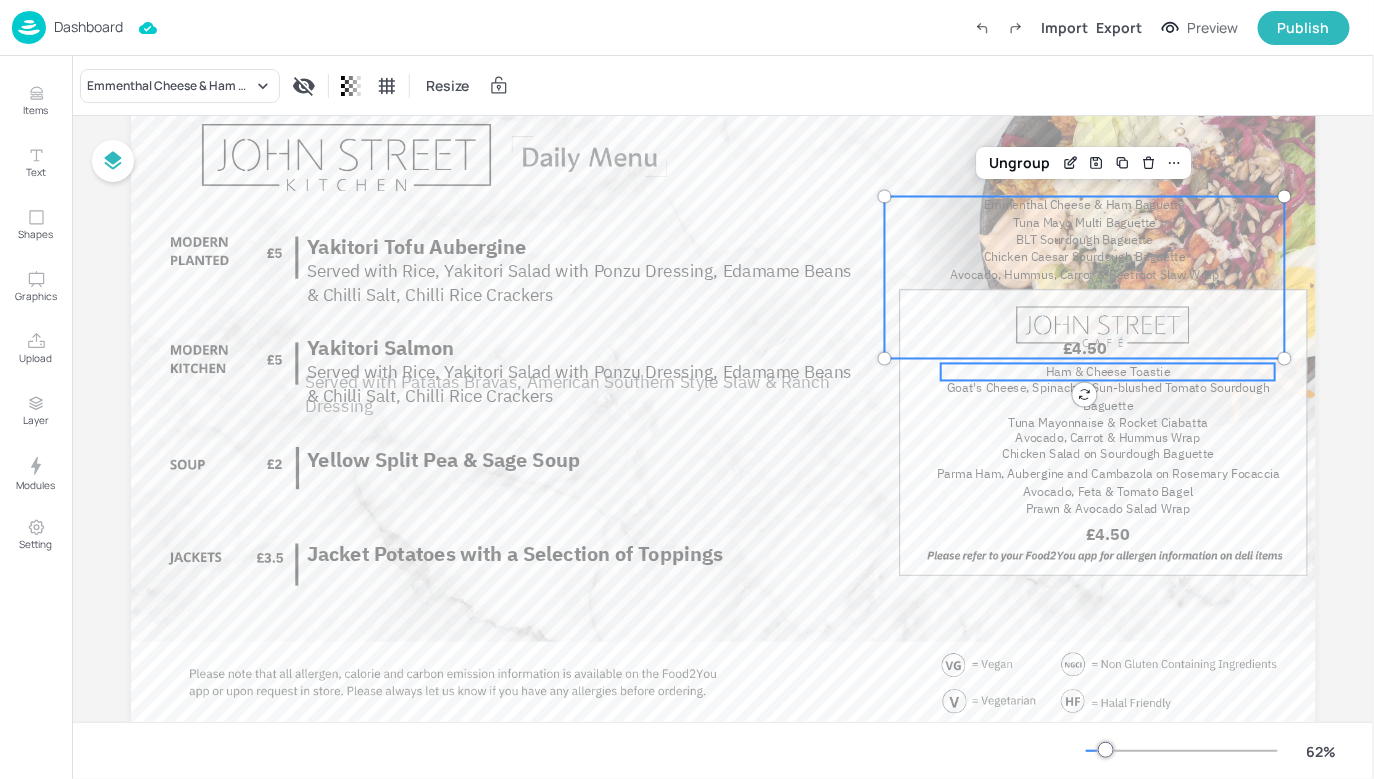 click on "Ham & Cheese Toastie" at bounding box center (1108, 372) 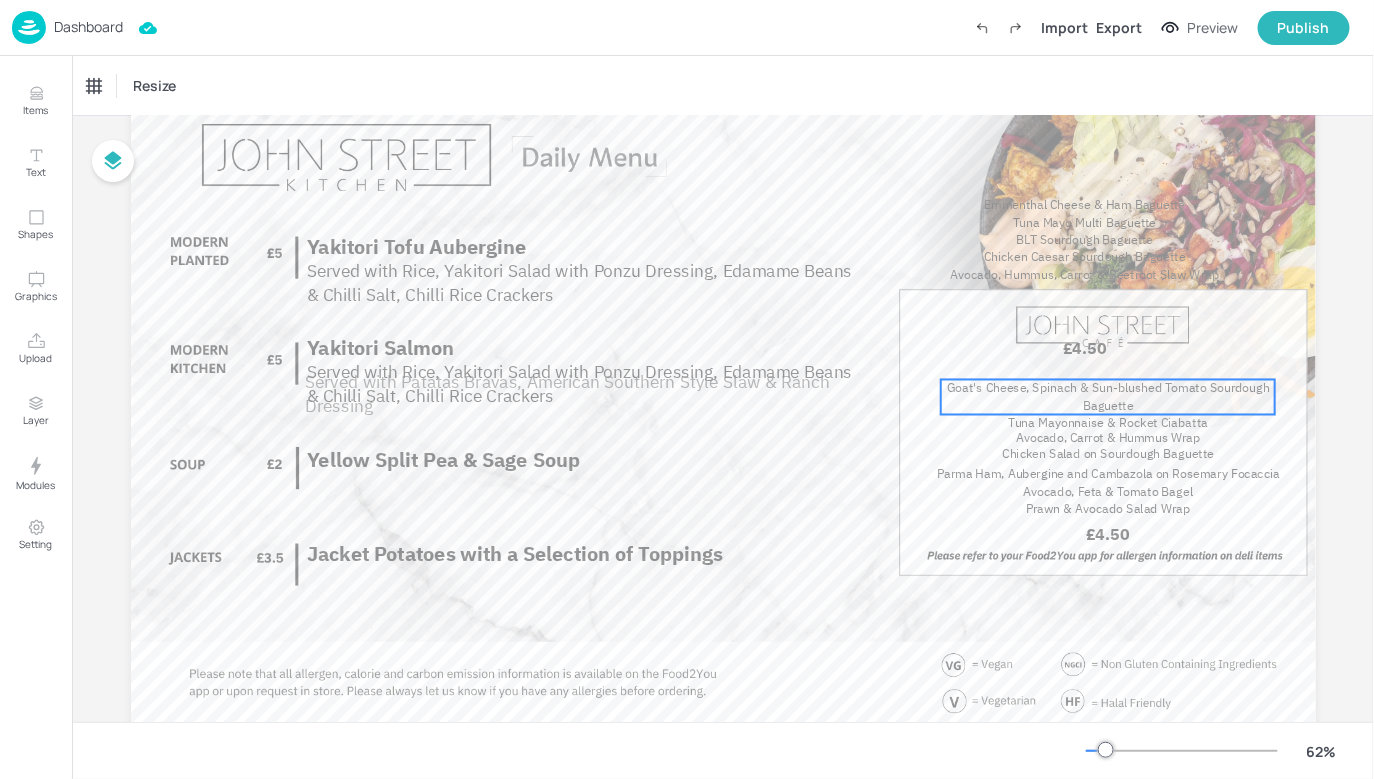 click on "Goat's Cheese, Spinach & Sun-blushed Tomato Sourdough Baguette" at bounding box center [1108, 397] 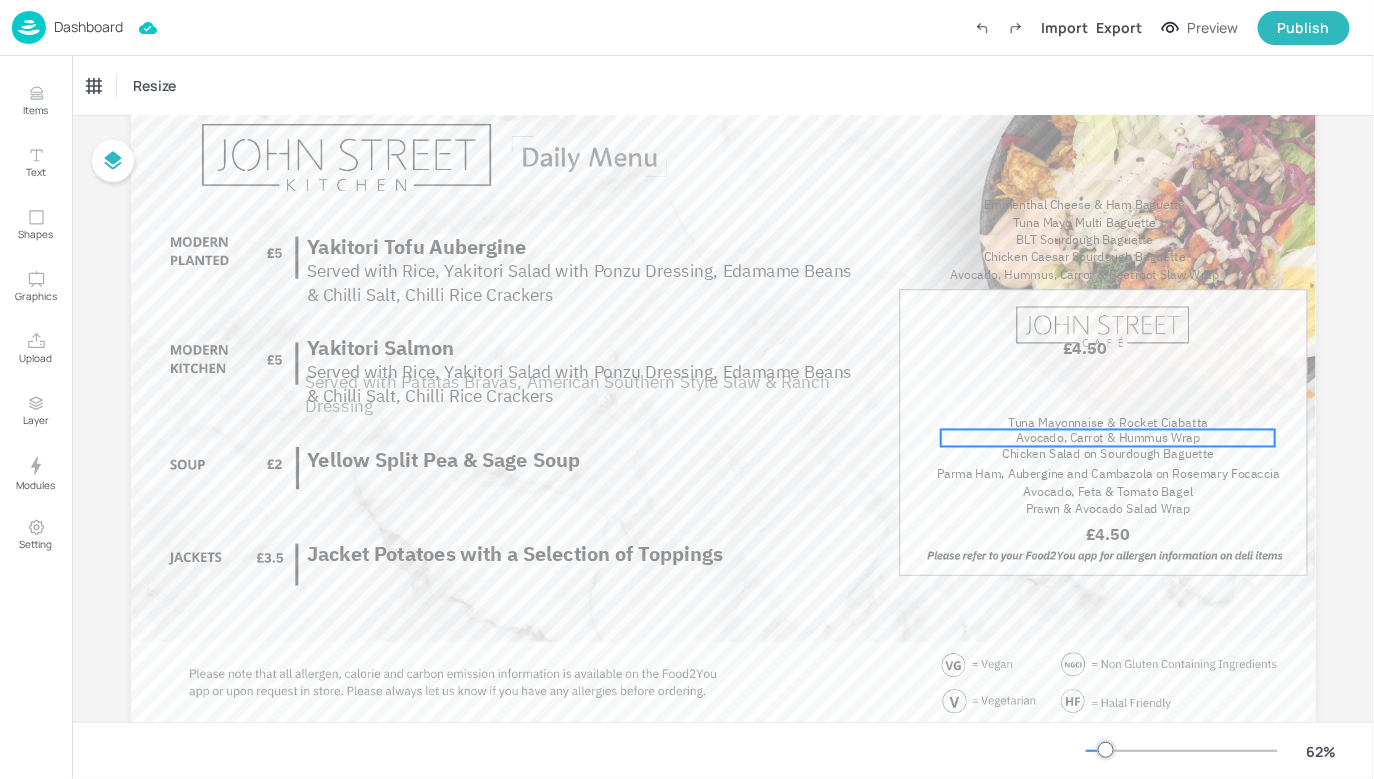 click on "Avocado, Carrot & Hummus Wrap" at bounding box center [1107, 438] 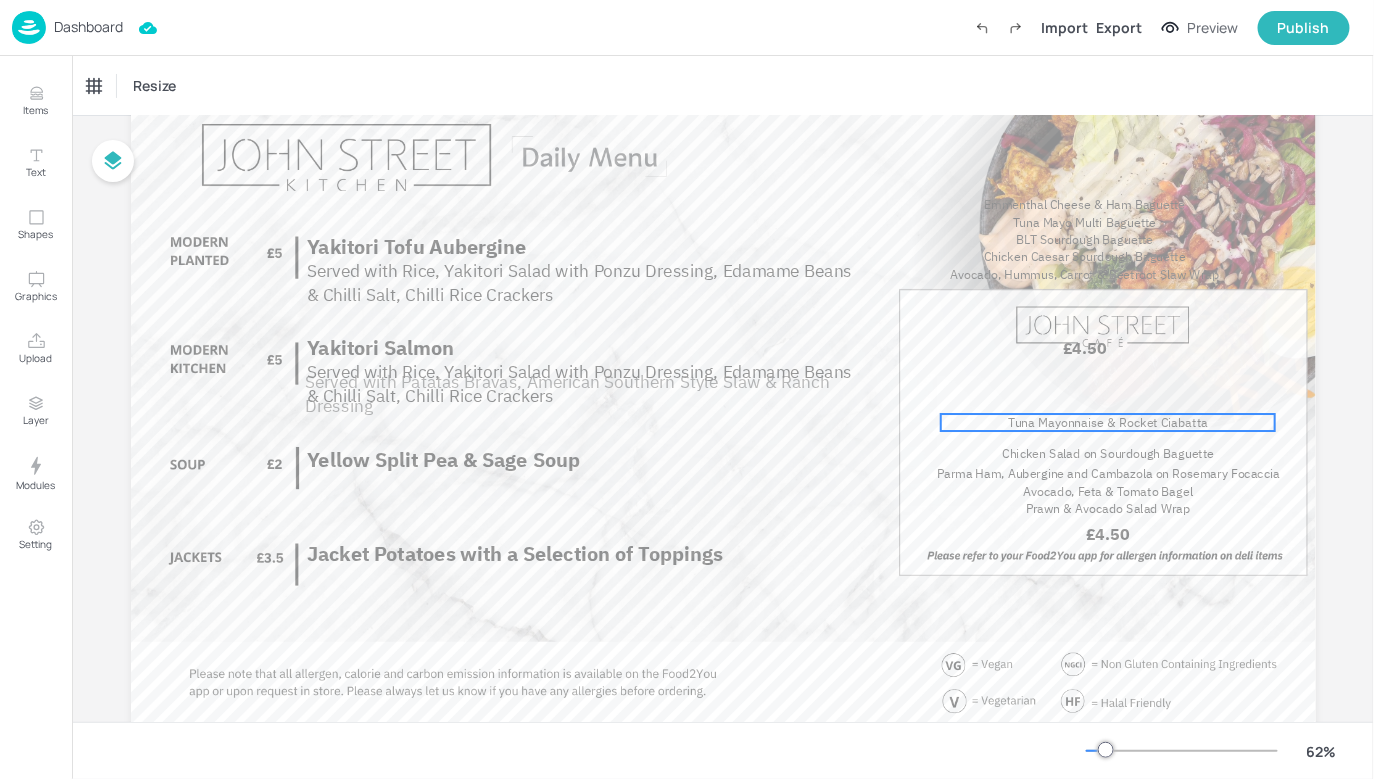 click on "Tuna Mayonnaise & Rocket Ciabatta" at bounding box center [1107, 422] 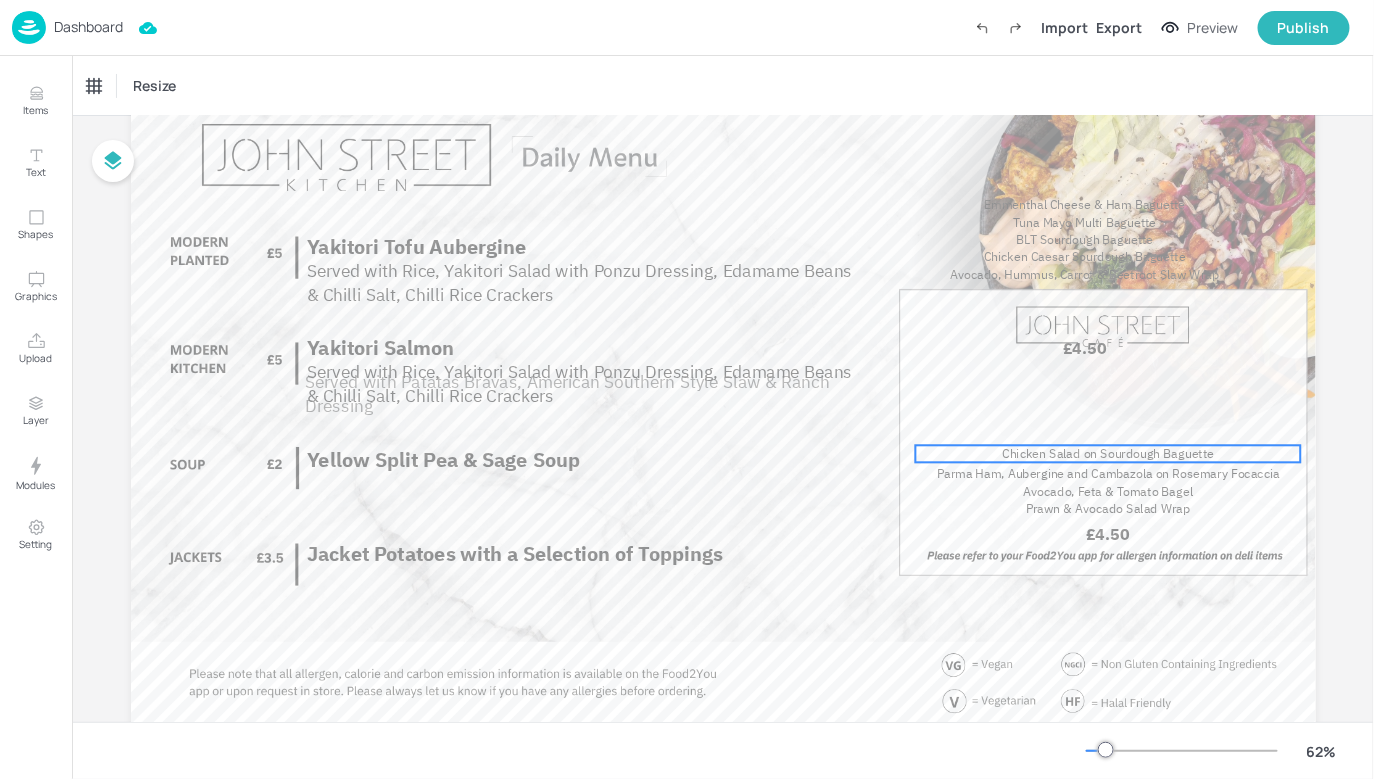 click on "Chicken Salad on Sourdough Baguette" at bounding box center (1108, 453) 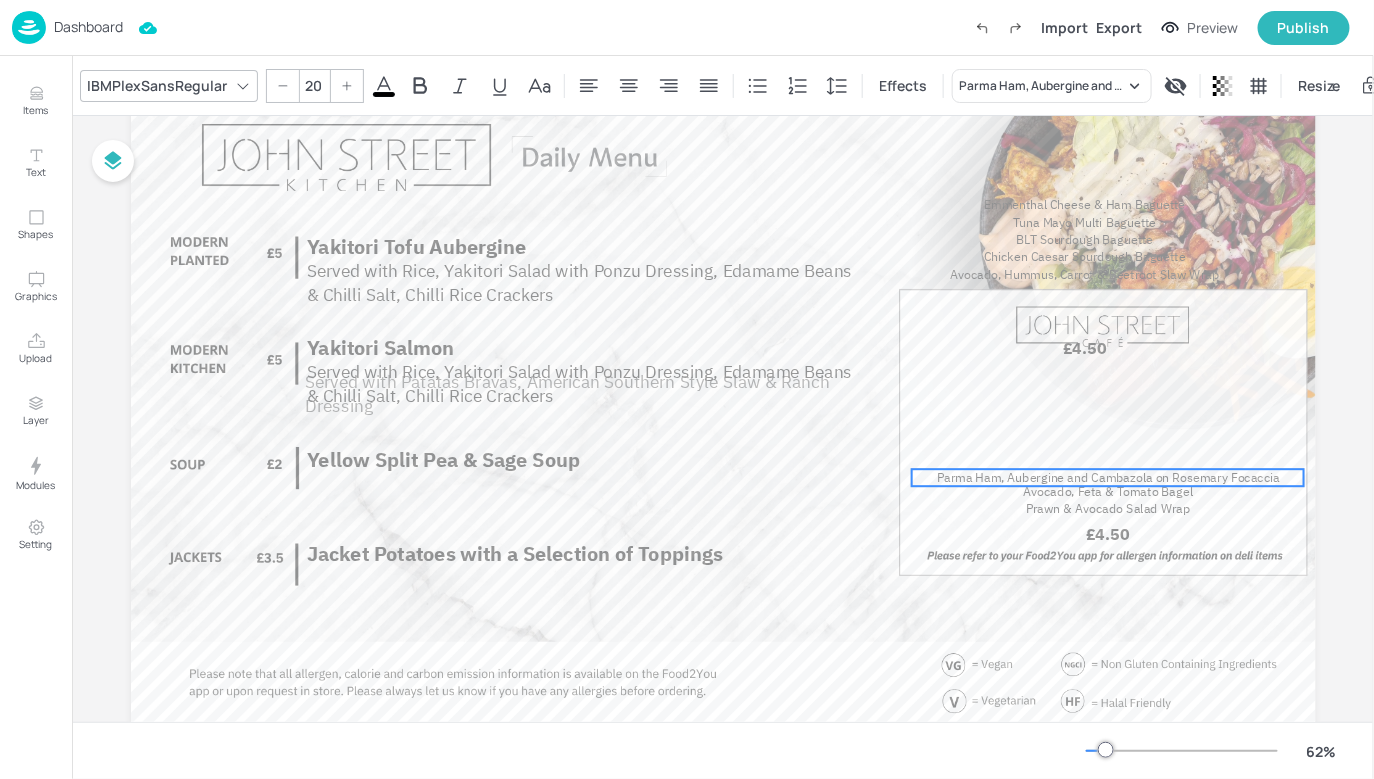 click on "Parma Ham, Aubergine and Cambazola on Rosemary Focaccia" at bounding box center [1107, 477] 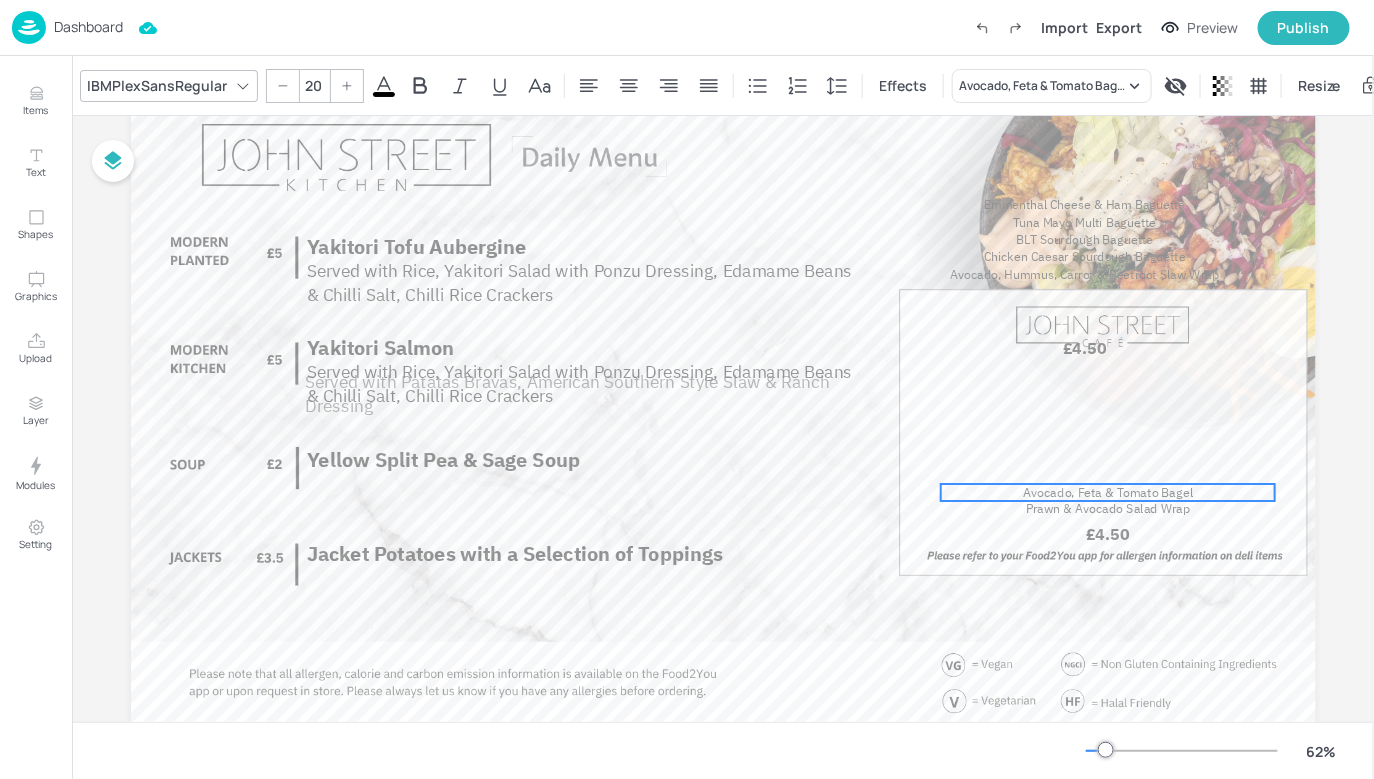 click on "Avocado, Feta & Tomato Bagel" at bounding box center [1108, 492] 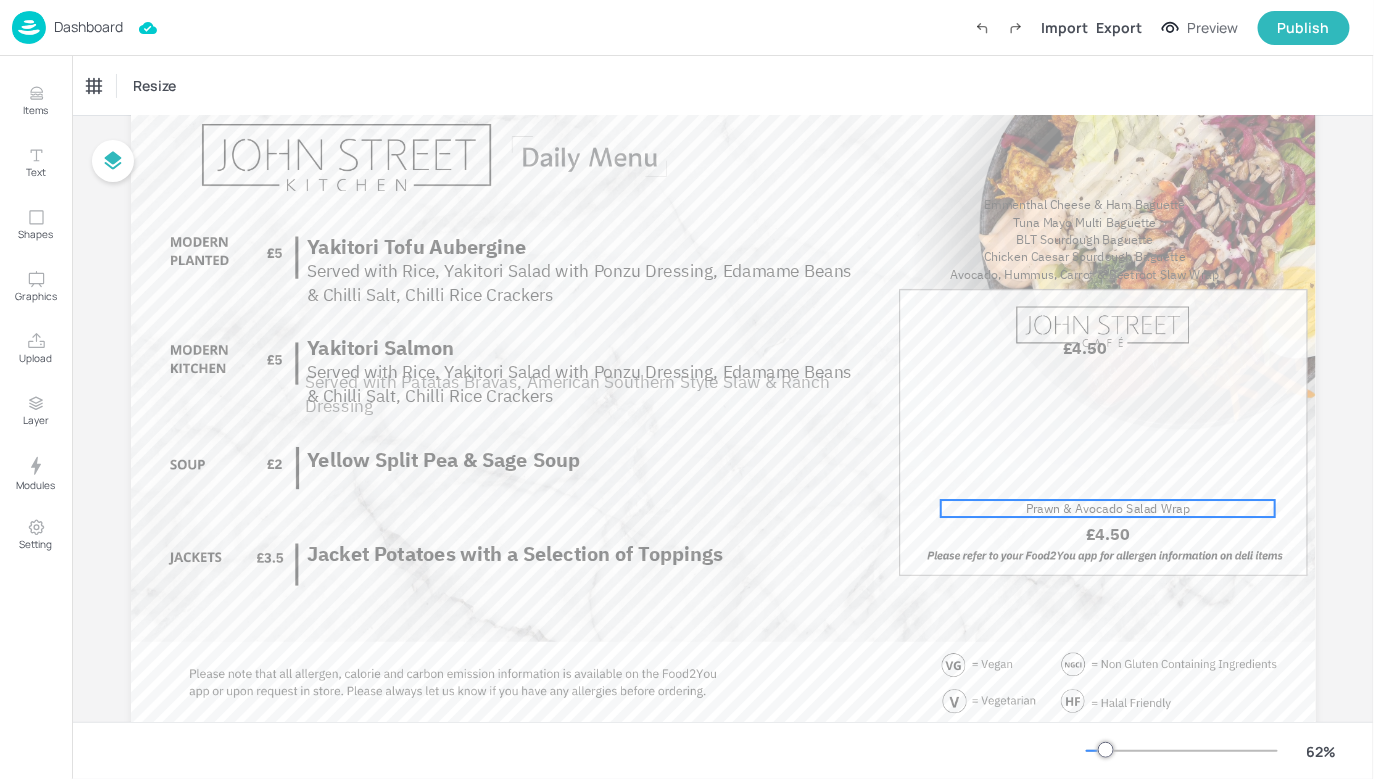 click on "Prawn & Avocado Salad Wrap" at bounding box center [1108, 508] 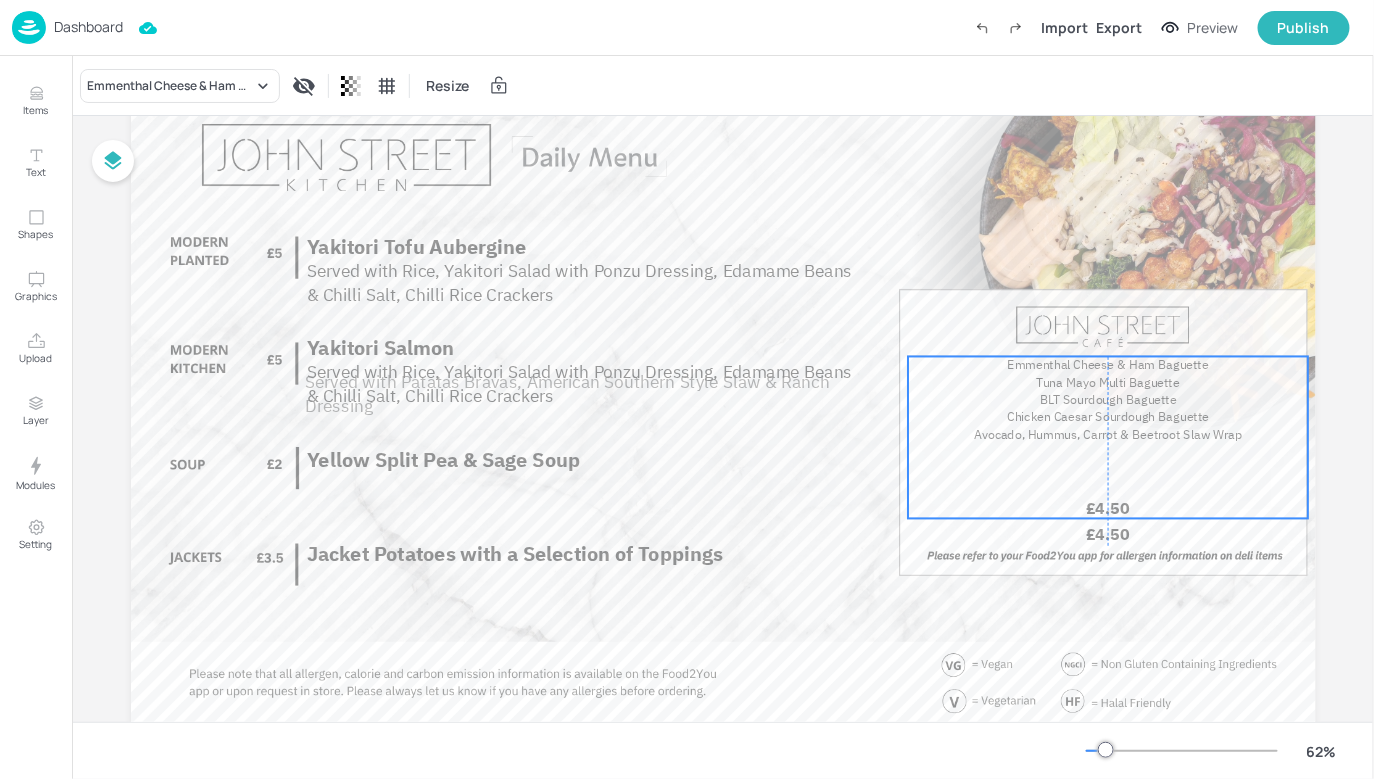 drag, startPoint x: 1094, startPoint y: 275, endPoint x: 1111, endPoint y: 410, distance: 136.06616 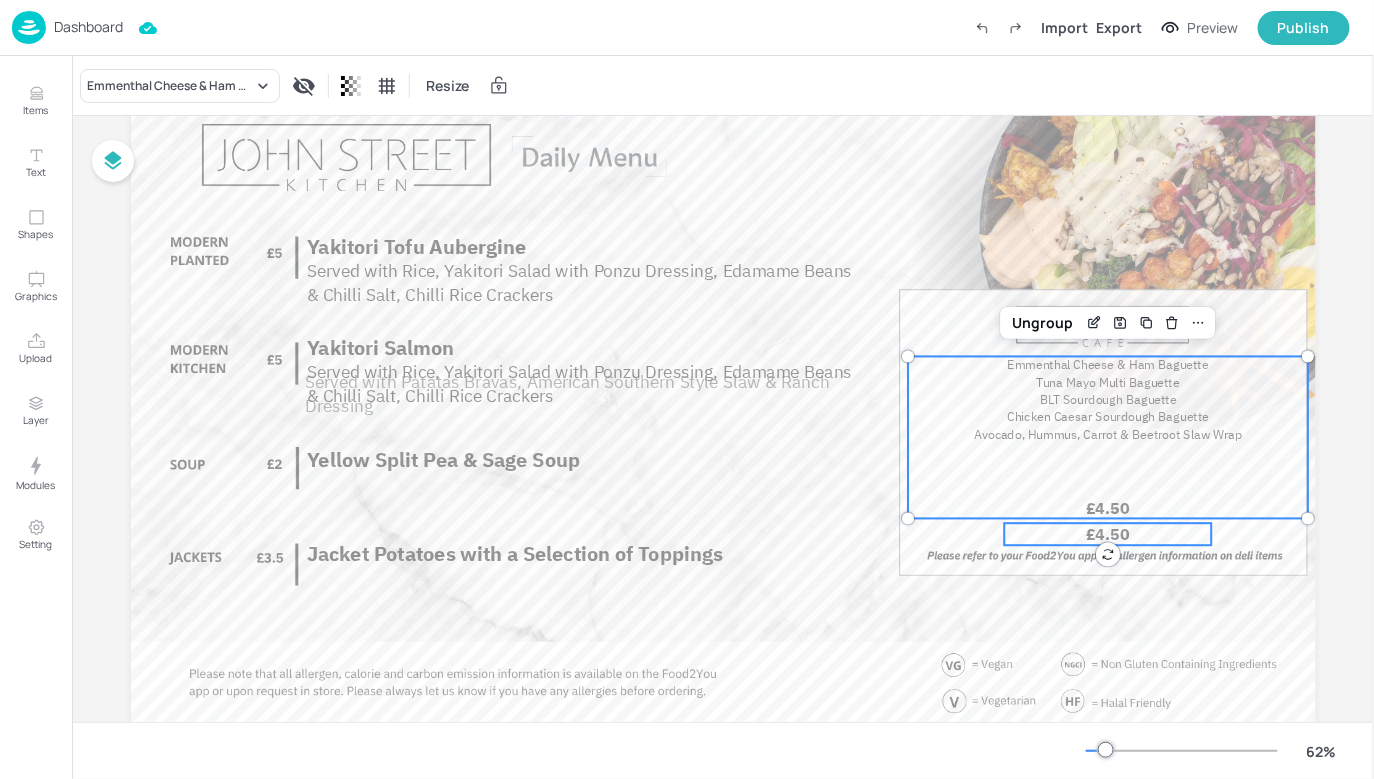 click on "£4.50" at bounding box center [1108, 534] 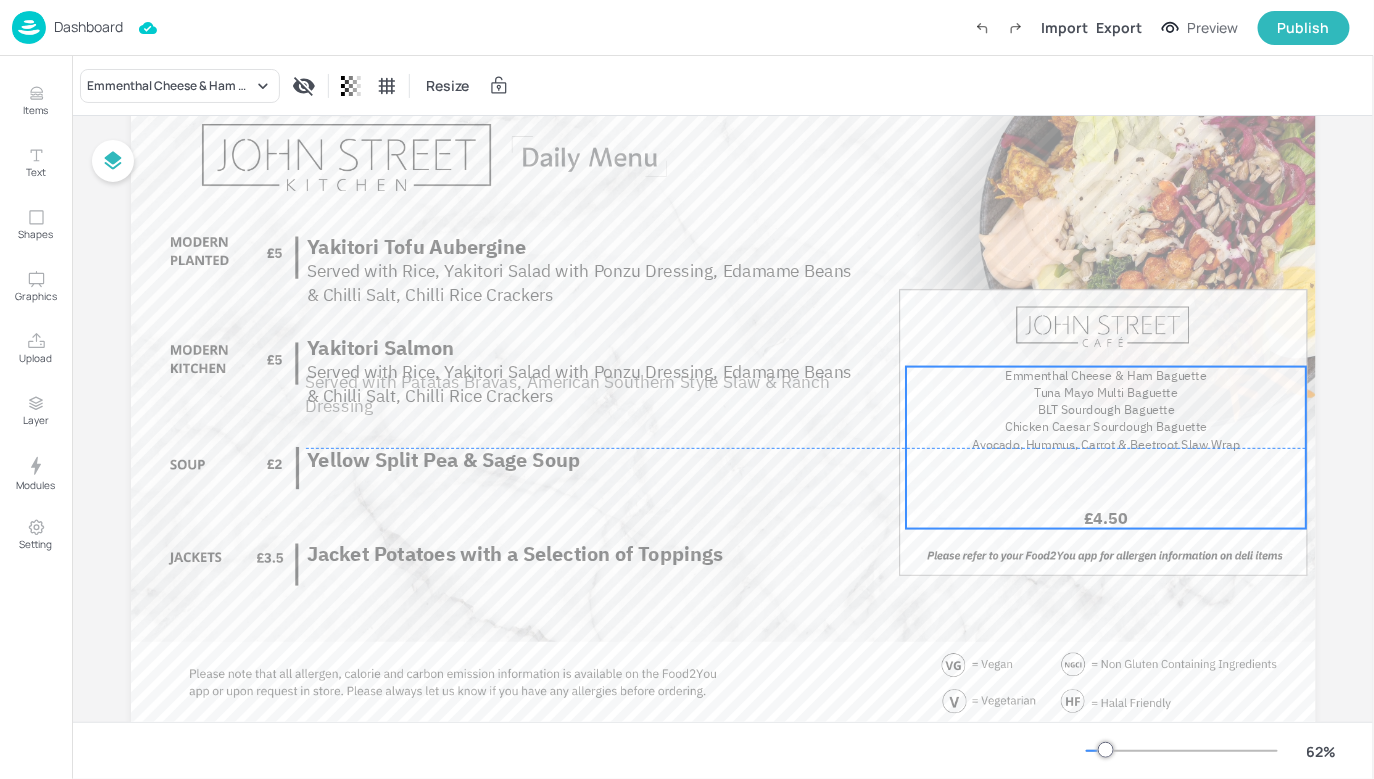 click on "Chicken Caesar Sourdough Baguette" at bounding box center (1106, 427) 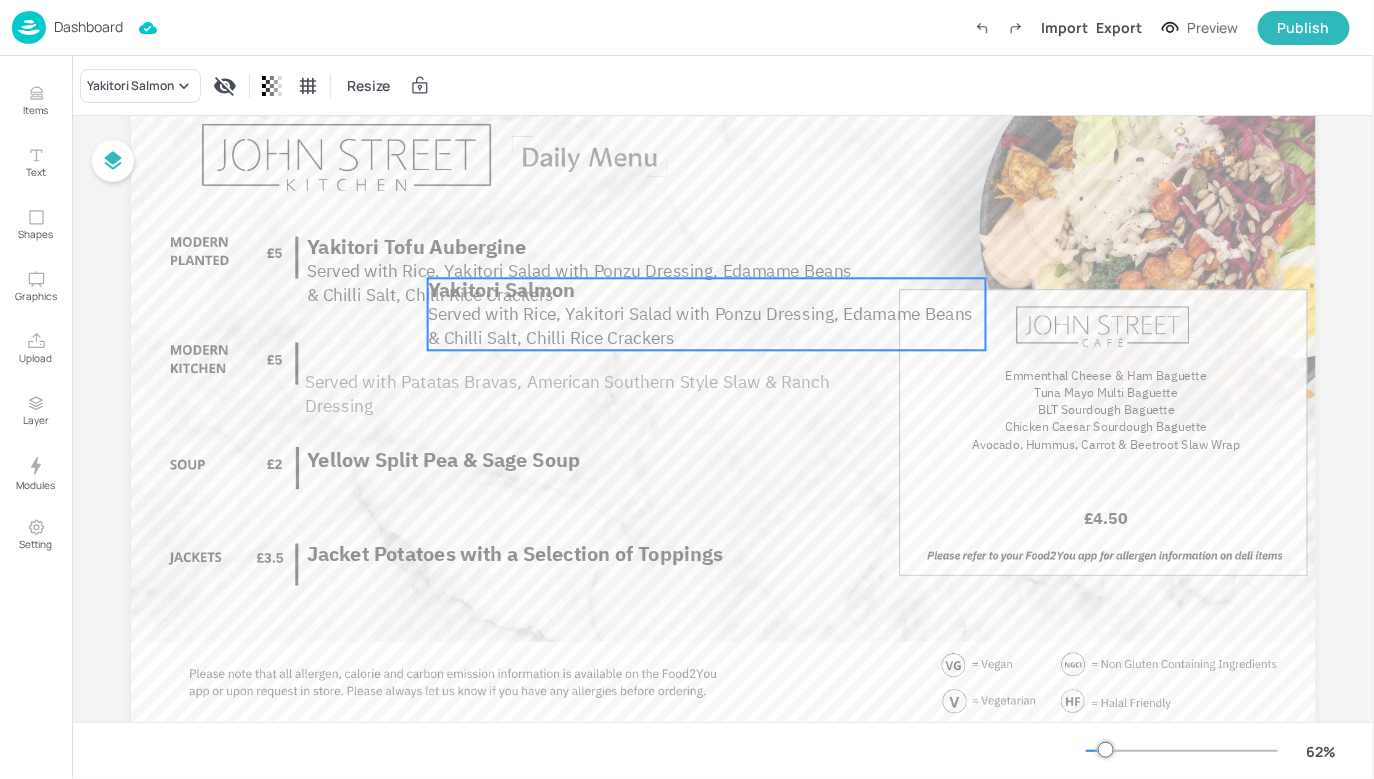 drag, startPoint x: 453, startPoint y: 365, endPoint x: 465, endPoint y: 385, distance: 23.323807 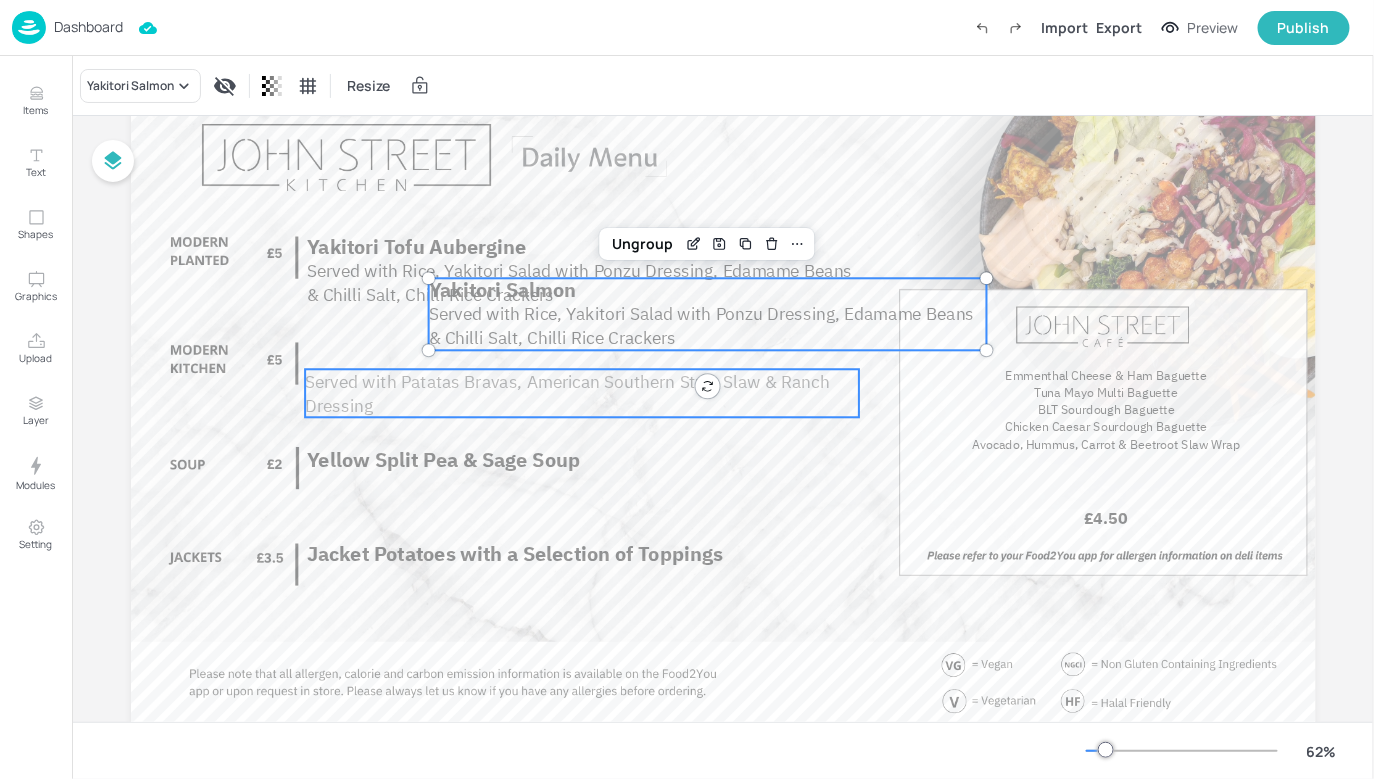 click on "Served with Patatas Bravas, American Southern Style Slaw & Ranch Dressing" at bounding box center [582, 393] 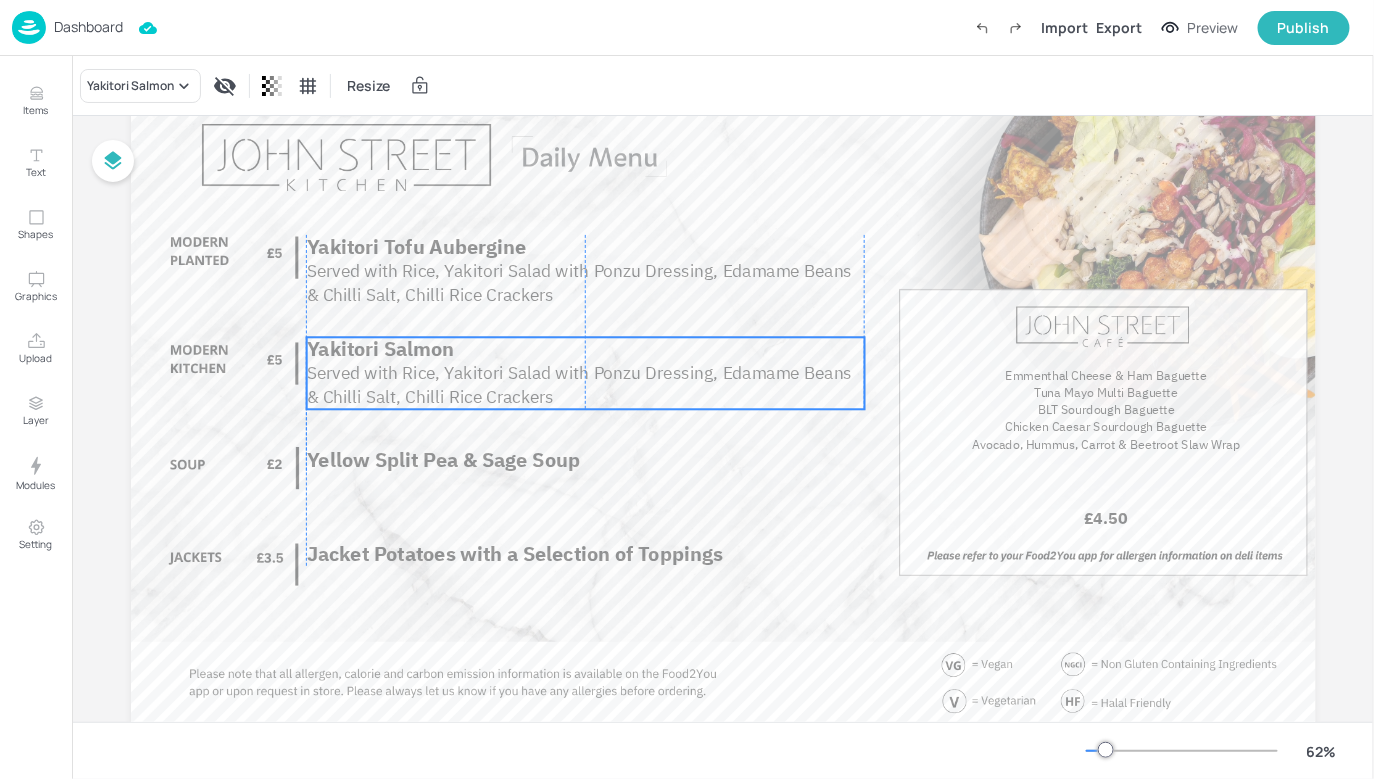 drag, startPoint x: 487, startPoint y: 360, endPoint x: 429, endPoint y: 385, distance: 63.15853 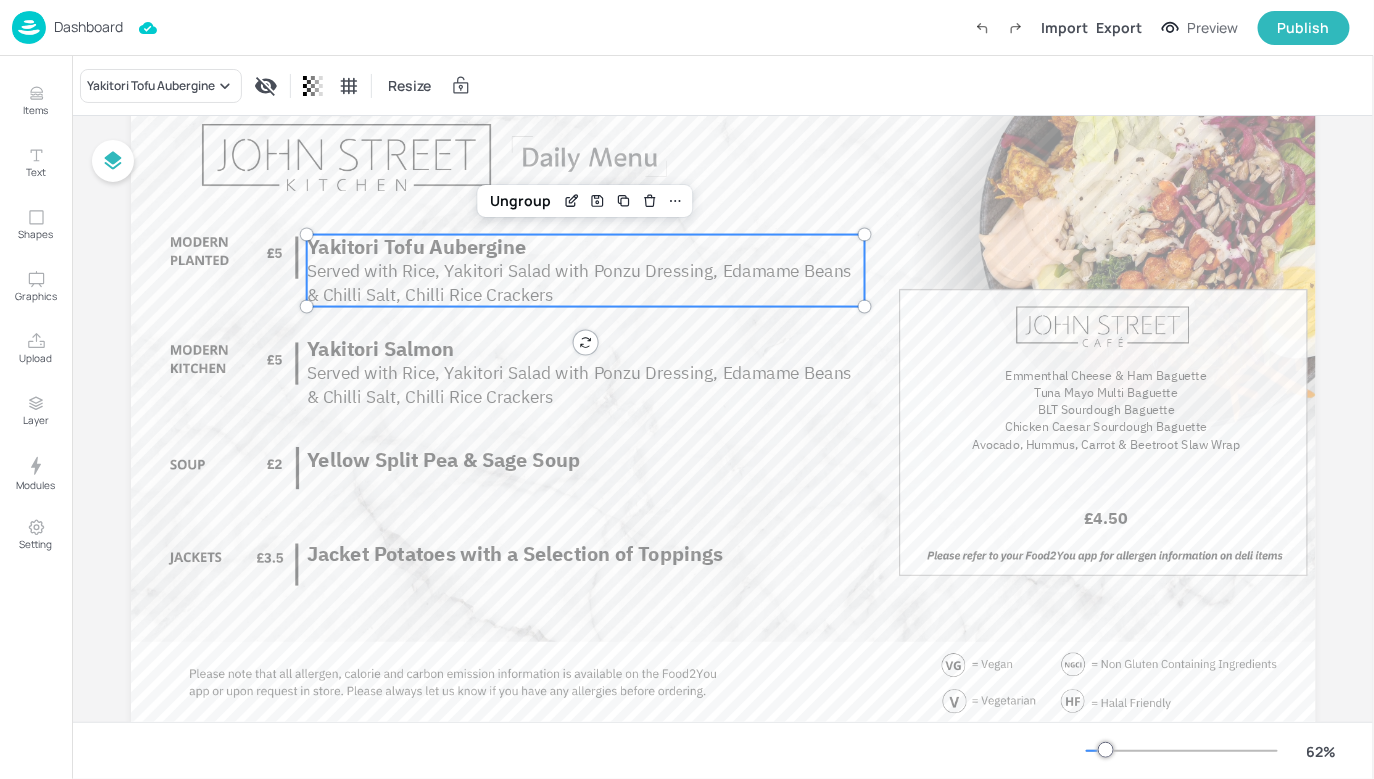 click on "Served with Rice, Yakitori Salad with Ponzu Dressing, Edamame Beans & Chilli Salt, Chilli Rice Crackers" at bounding box center (579, 282) 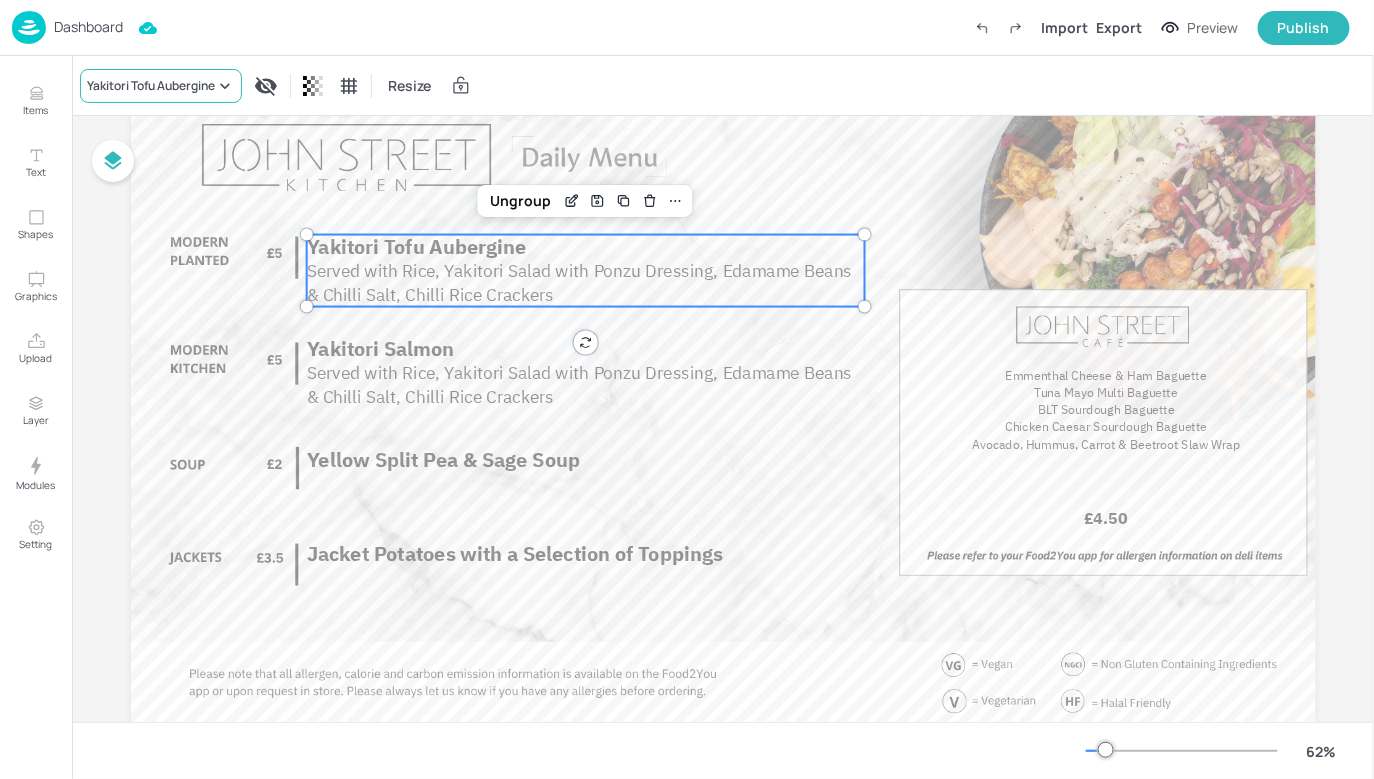 click on "Yakitori Tofu Aubergine" at bounding box center (151, 86) 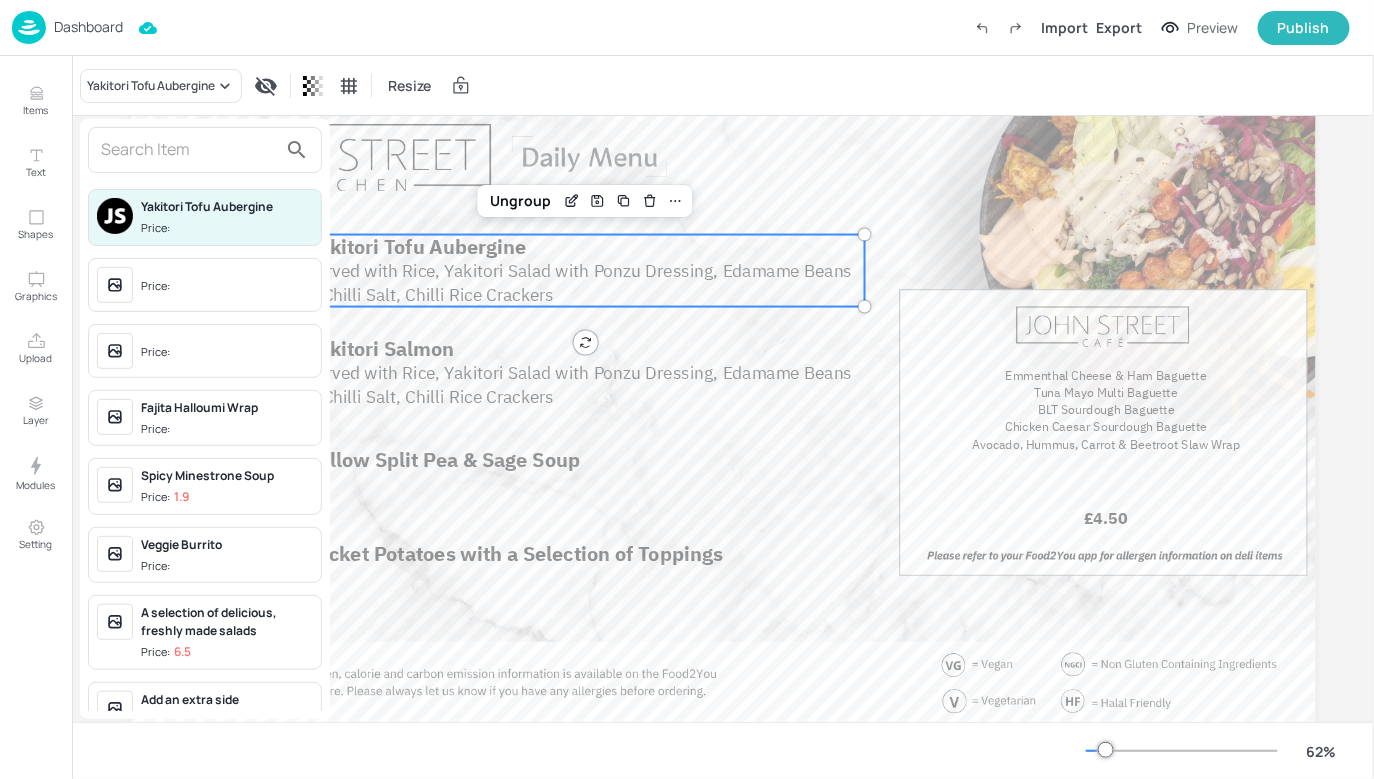 drag, startPoint x: 179, startPoint y: 156, endPoint x: 159, endPoint y: 122, distance: 39.446167 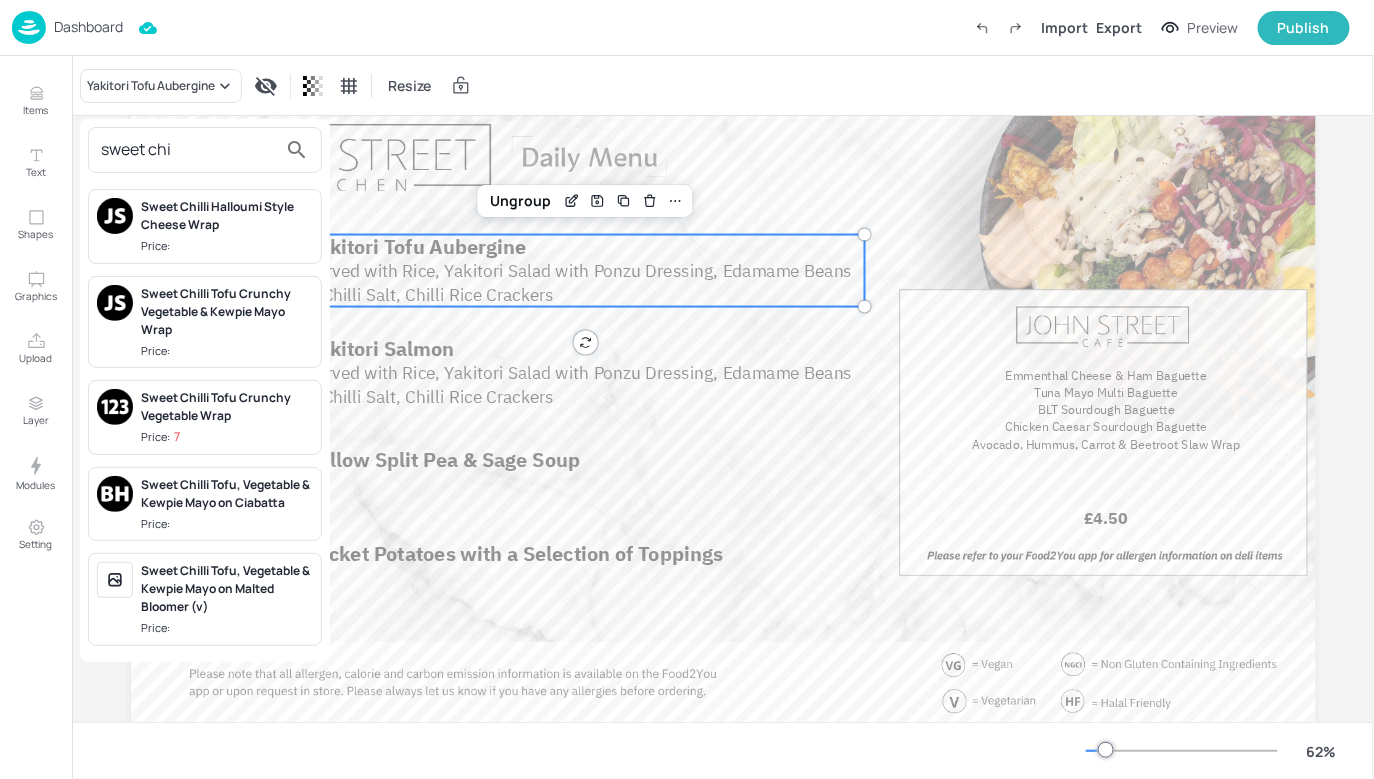 type on "sweet chi" 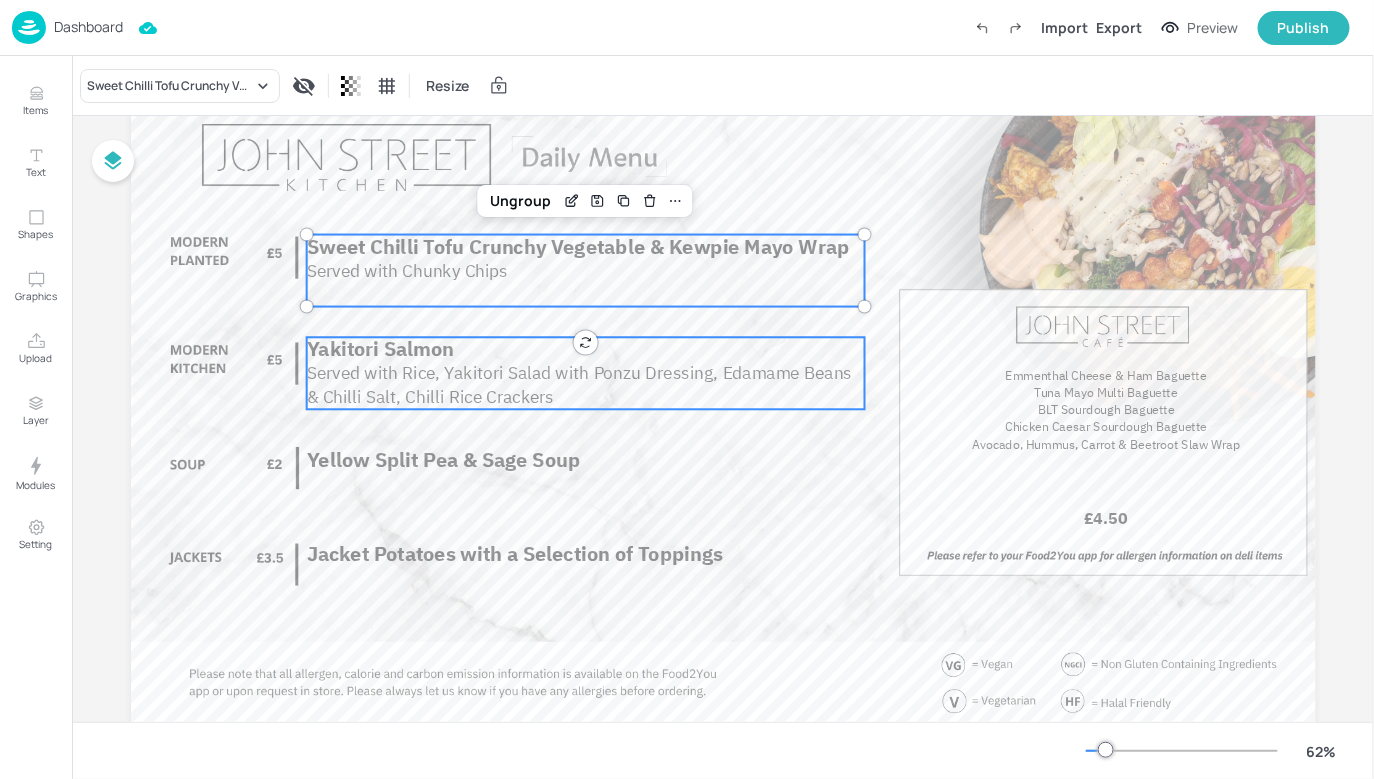 click on "Served with Rice, Yakitori Salad with Ponzu Dressing, Edamame Beans & Chilli Salt, Chilli Rice Crackers" at bounding box center (579, 384) 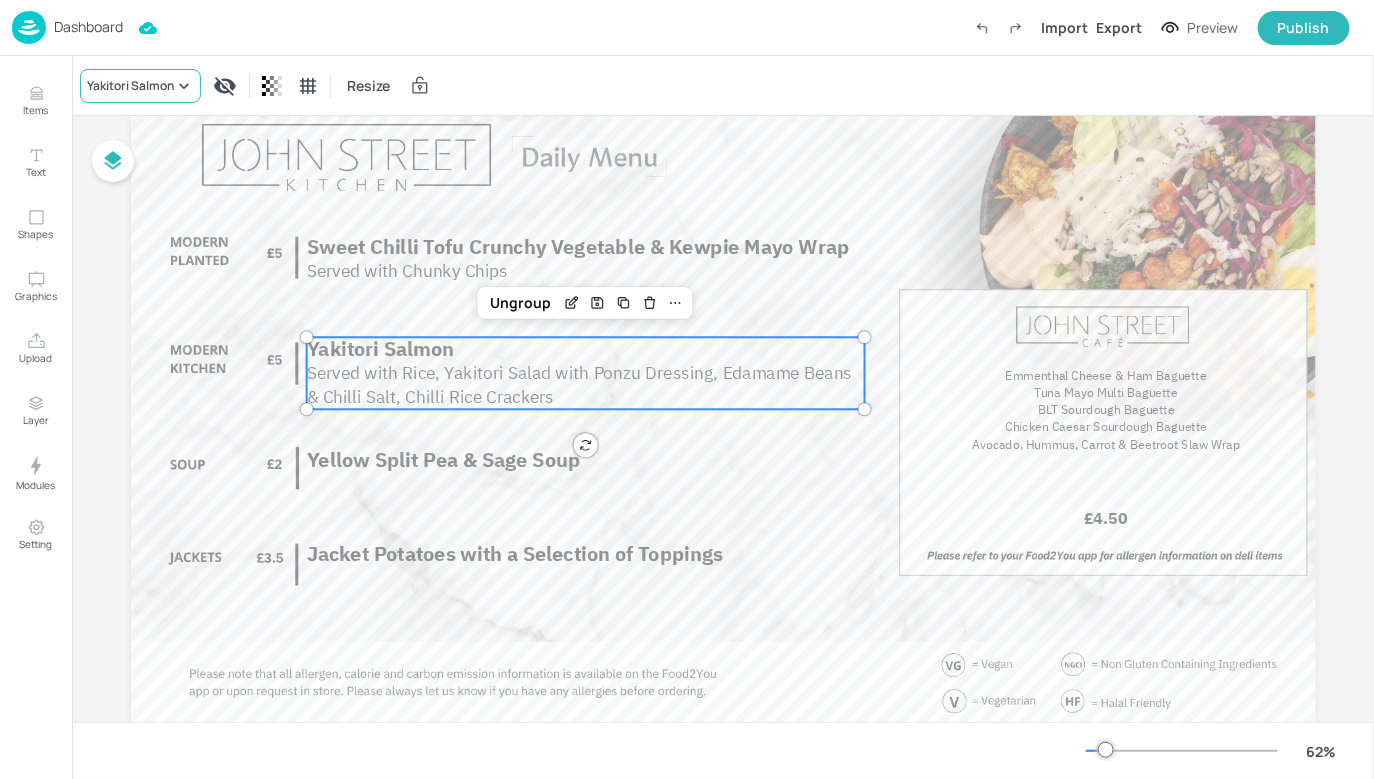 click 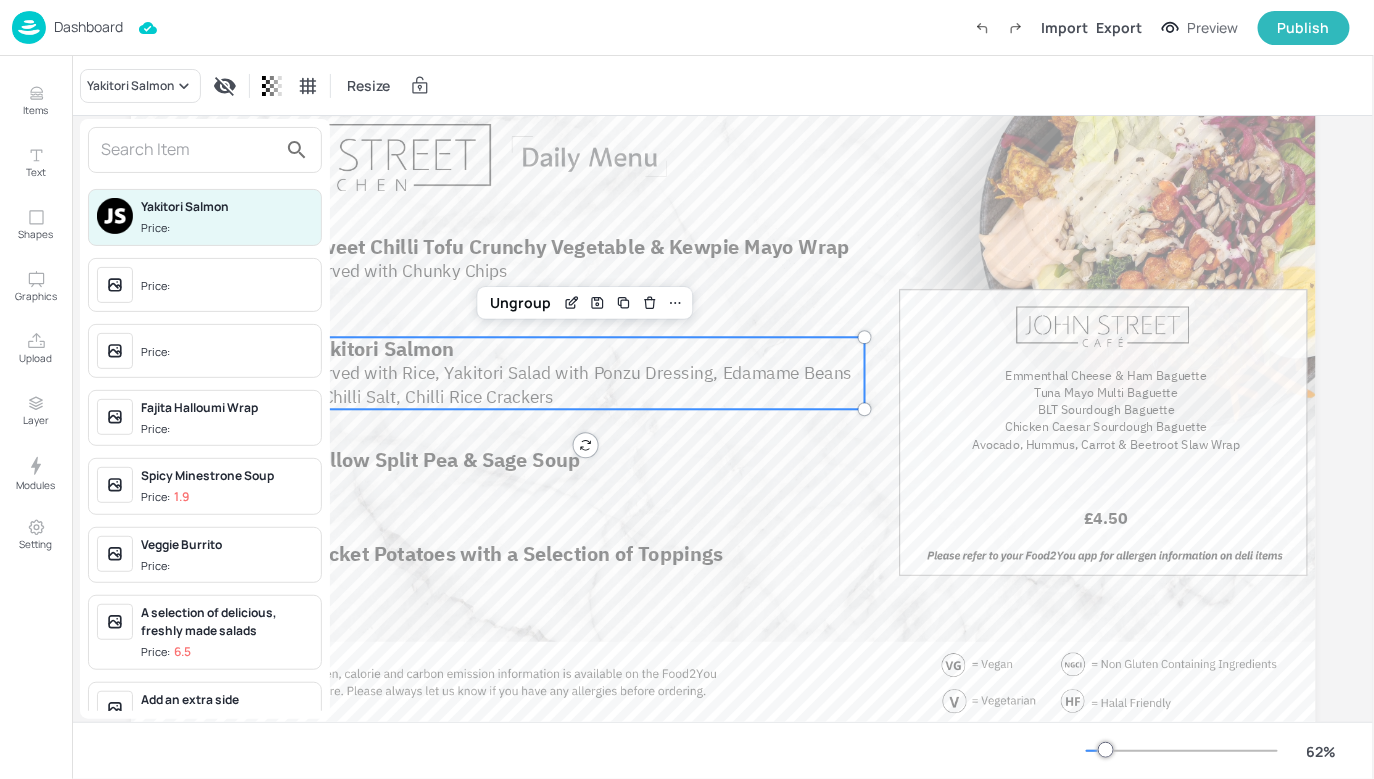 click at bounding box center (189, 150) 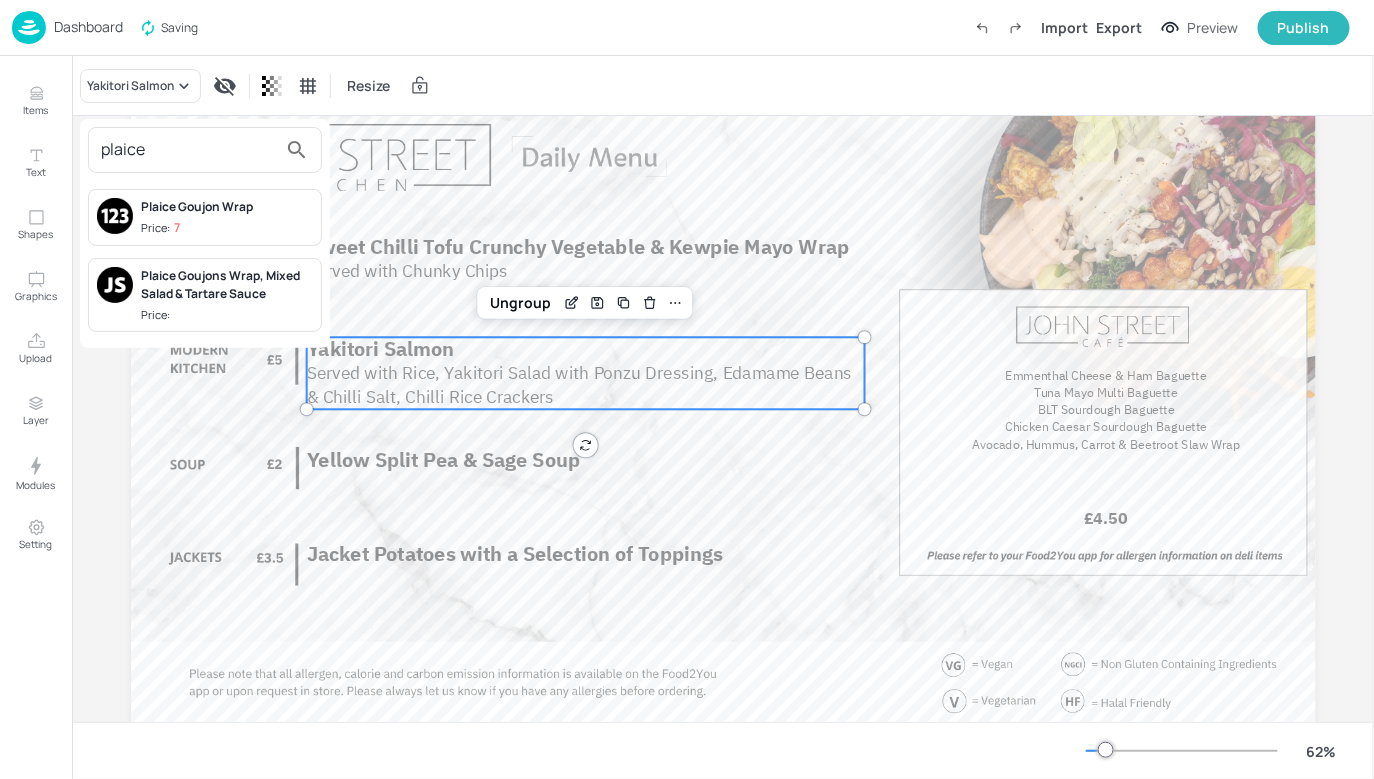 type on "plaice" 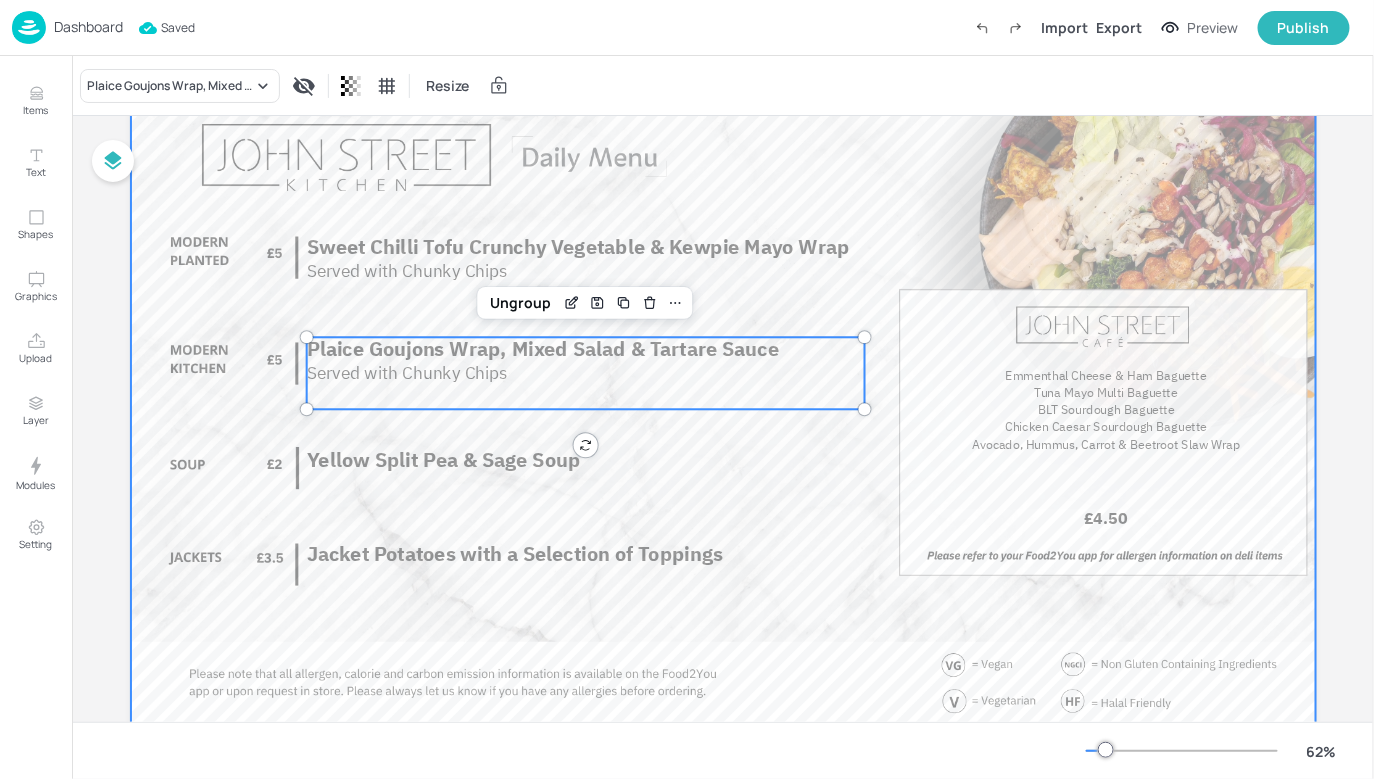 click at bounding box center (723, 394) 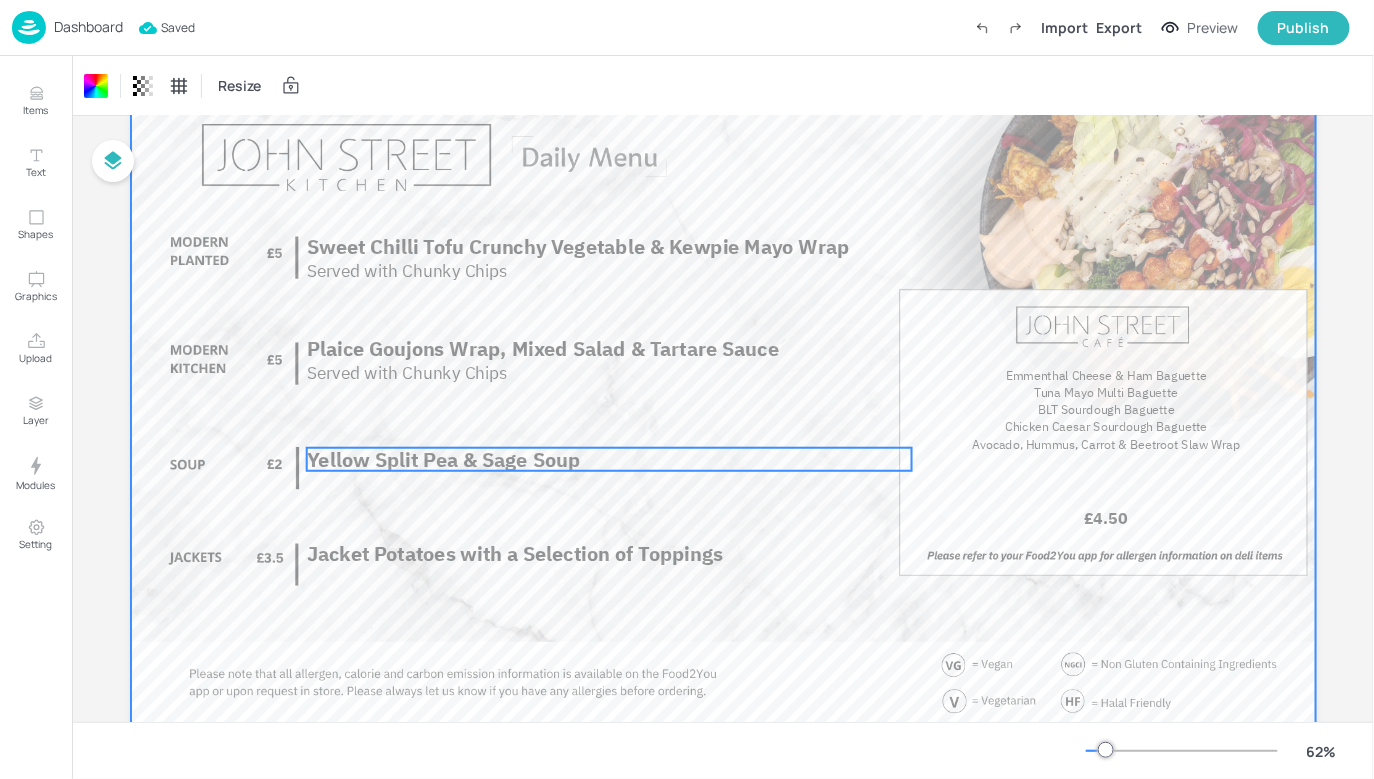 click on "Yellow Split Pea & Sage Soup" at bounding box center (442, 460) 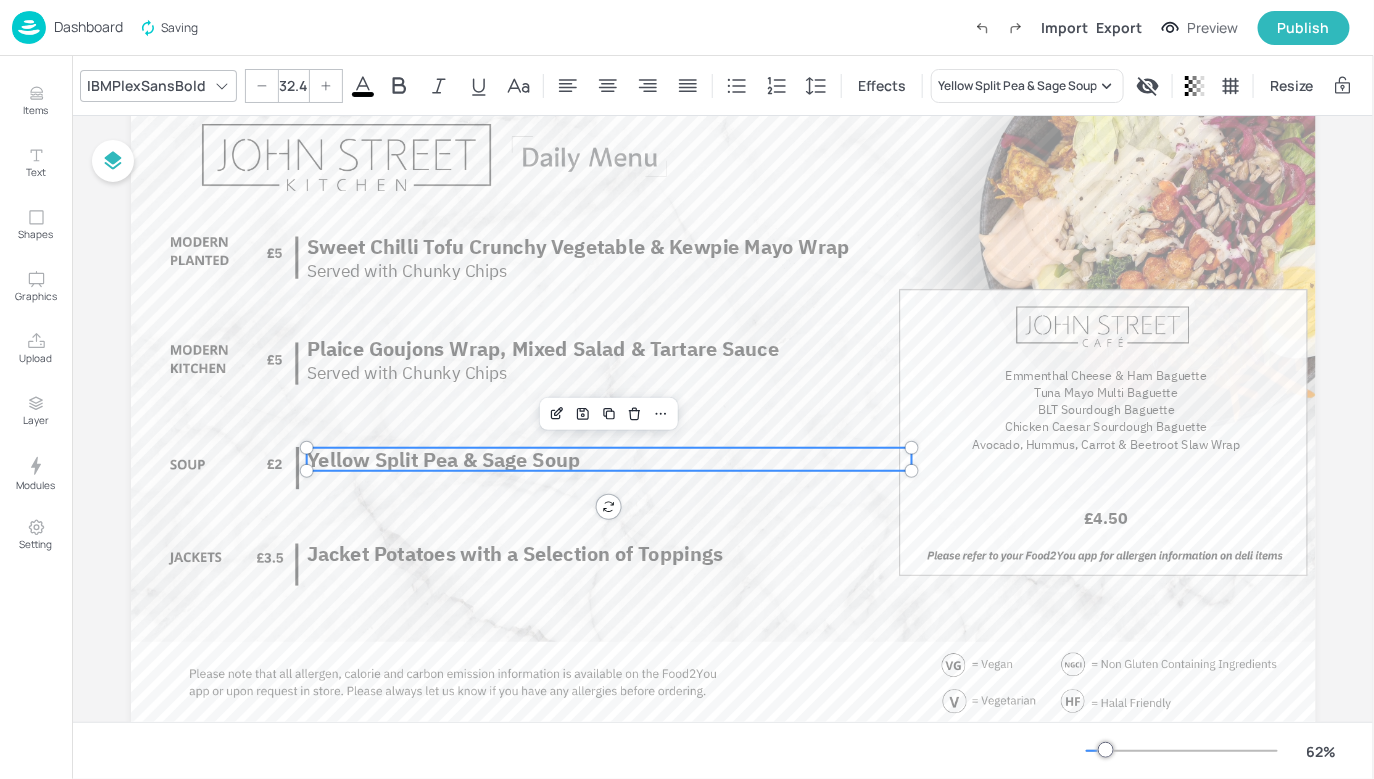 click on "IBMPlexSansBold" at bounding box center (146, 85) 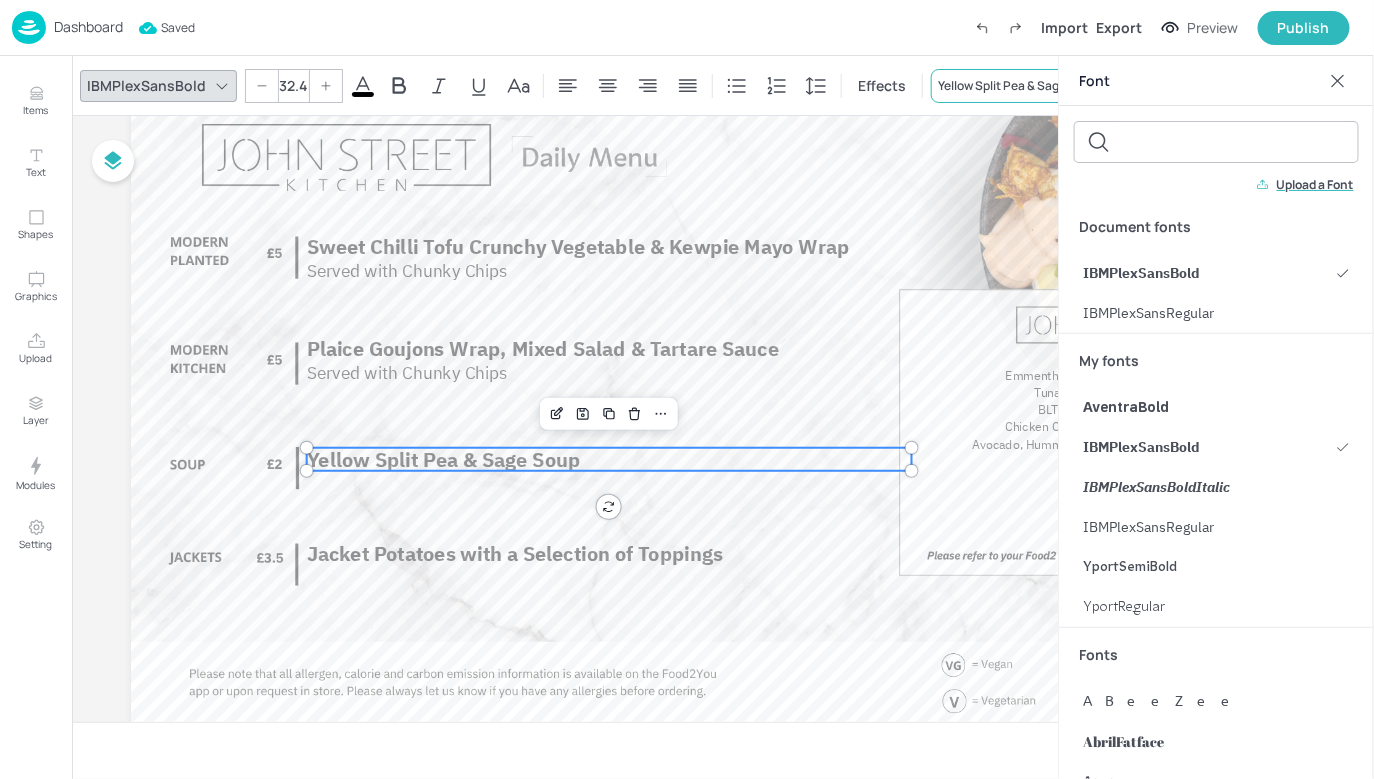 click on "Yellow Split Pea & Sage Soup" at bounding box center [1017, 86] 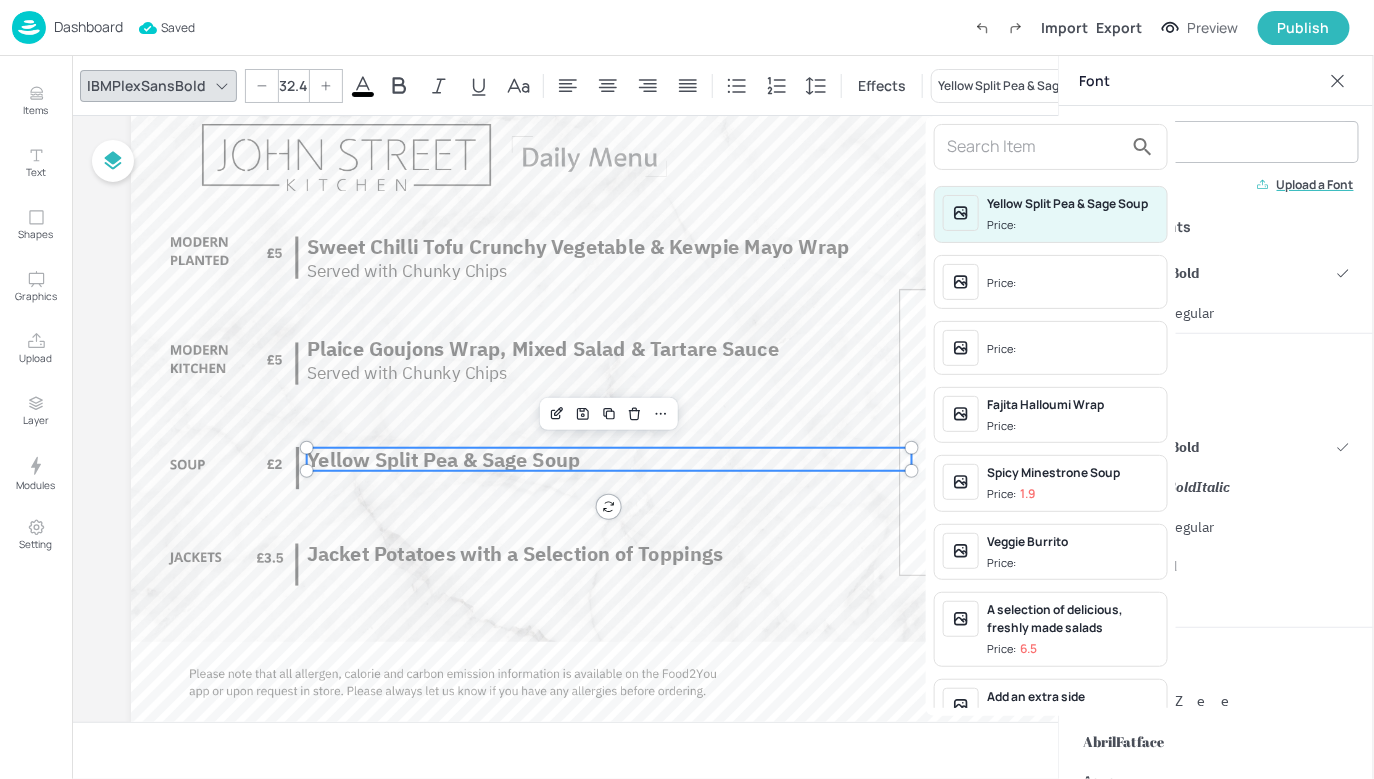 click at bounding box center [1035, 147] 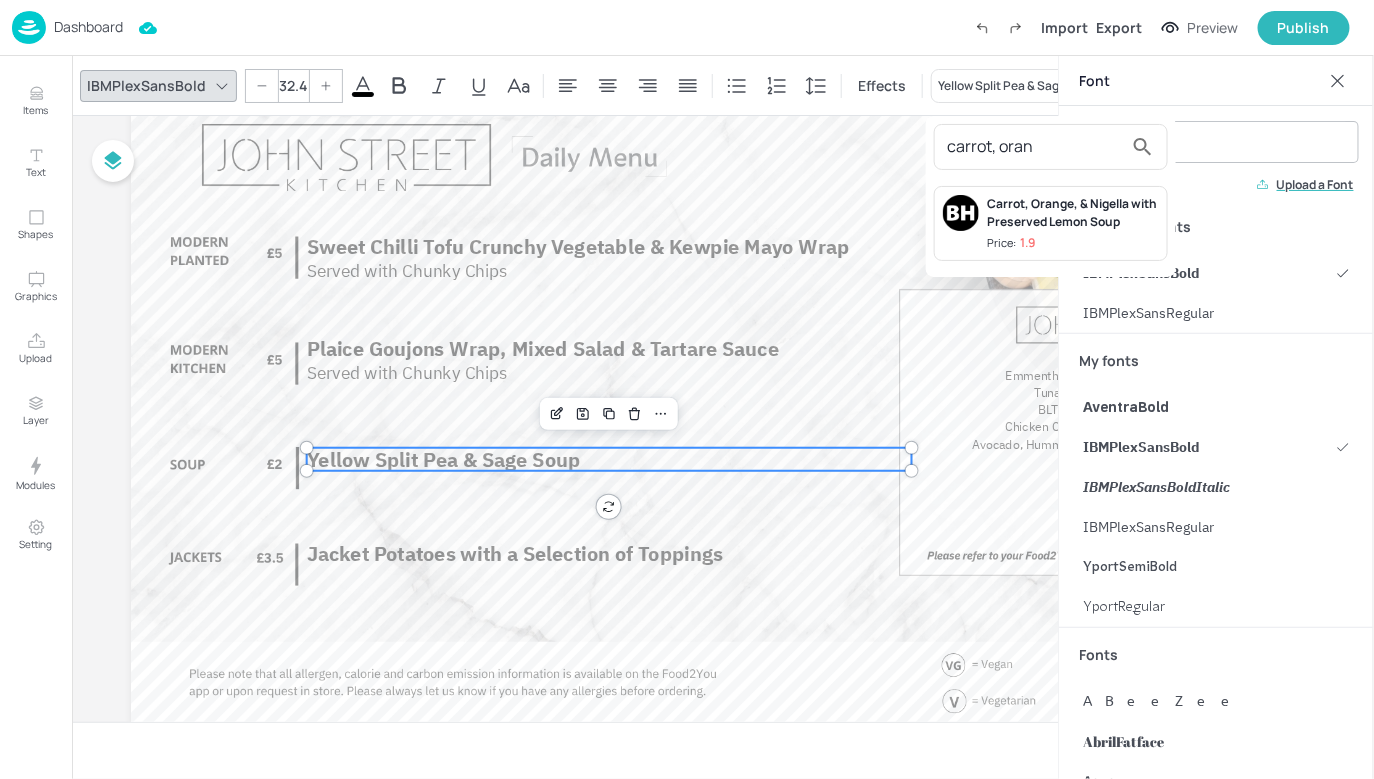 type on "carrot, oran" 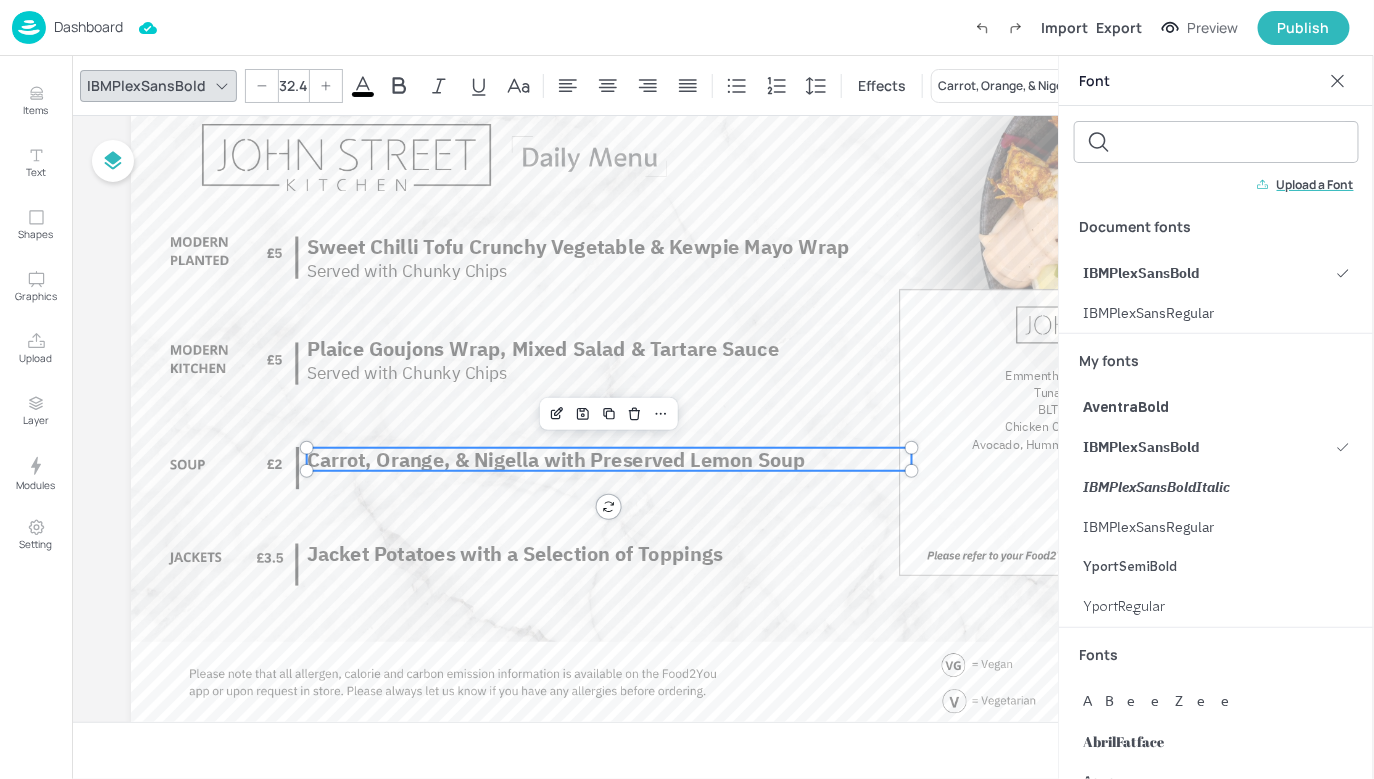 click 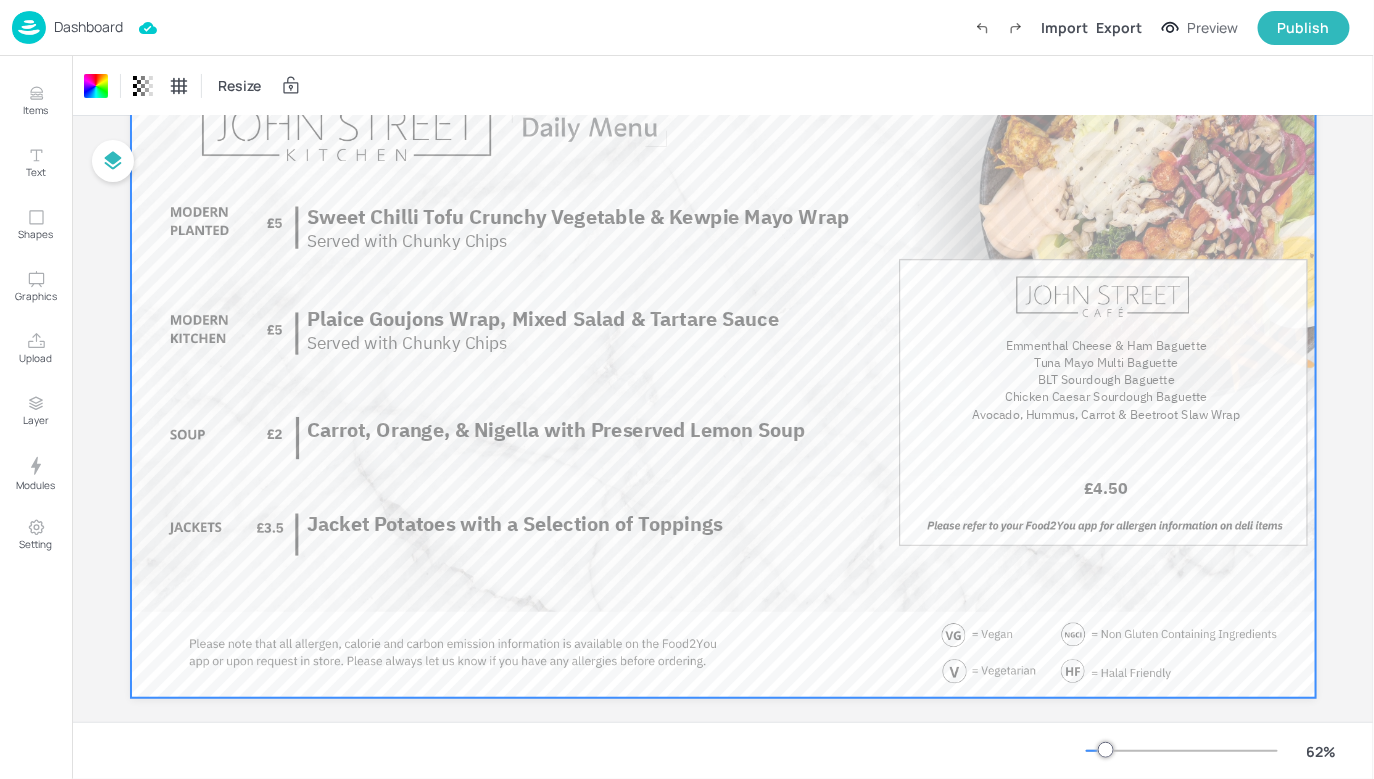 scroll, scrollTop: 37, scrollLeft: 0, axis: vertical 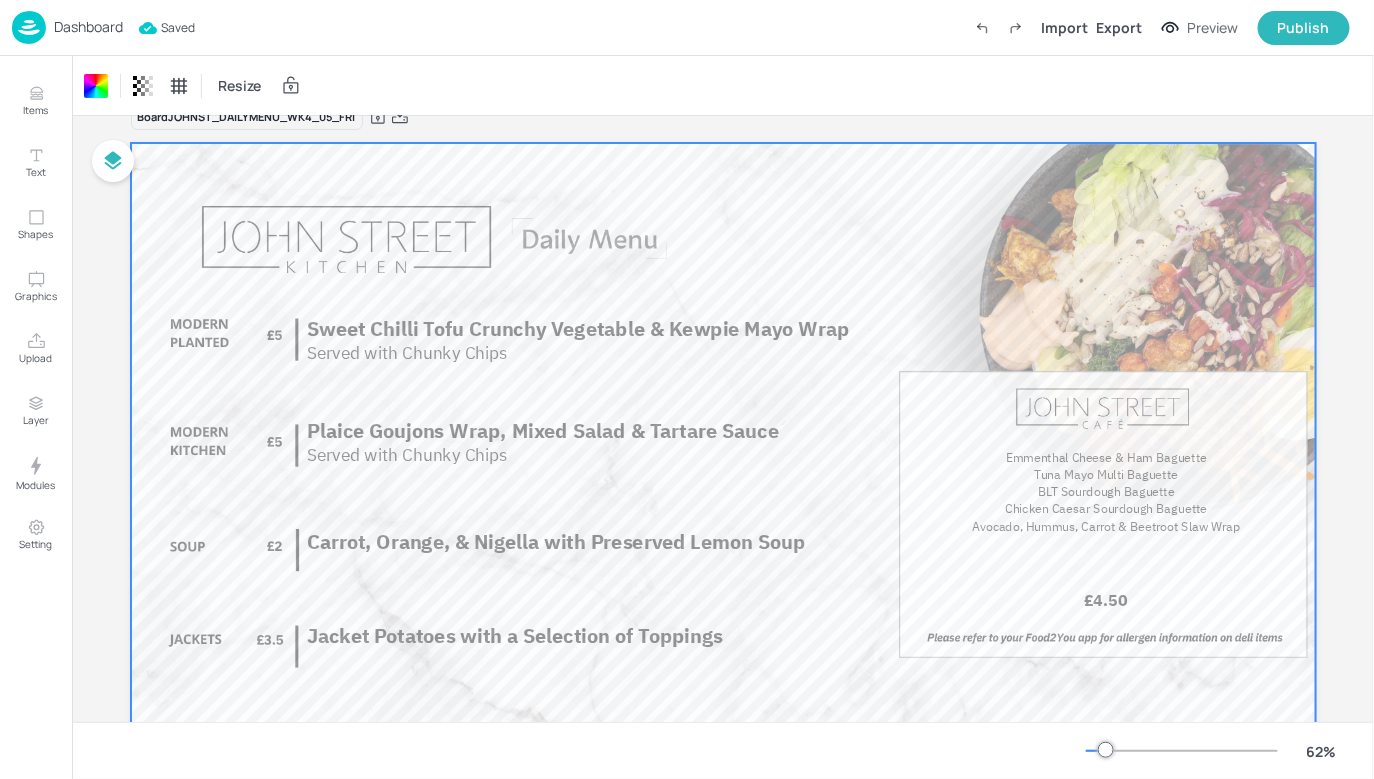 click on "Dashboard" at bounding box center [88, 27] 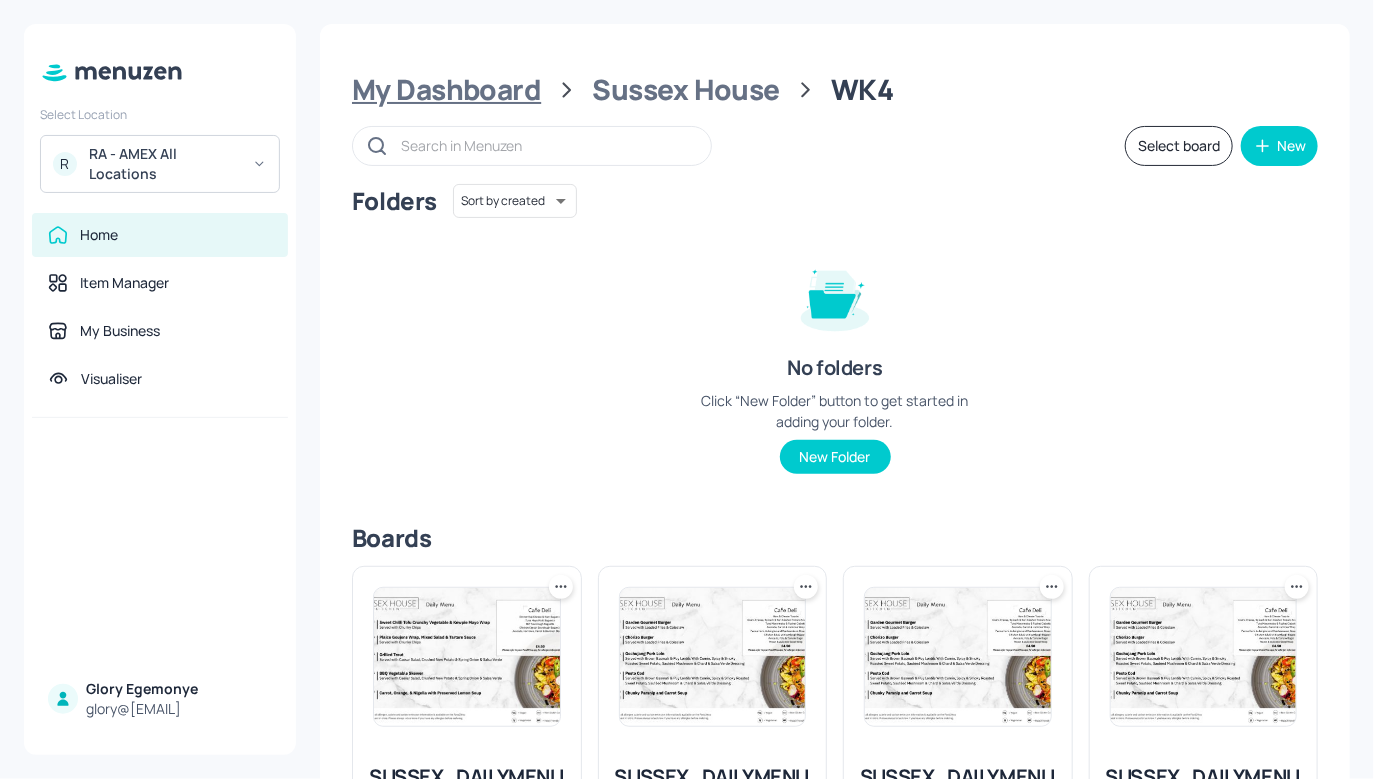 click on "My Dashboard" at bounding box center [446, 90] 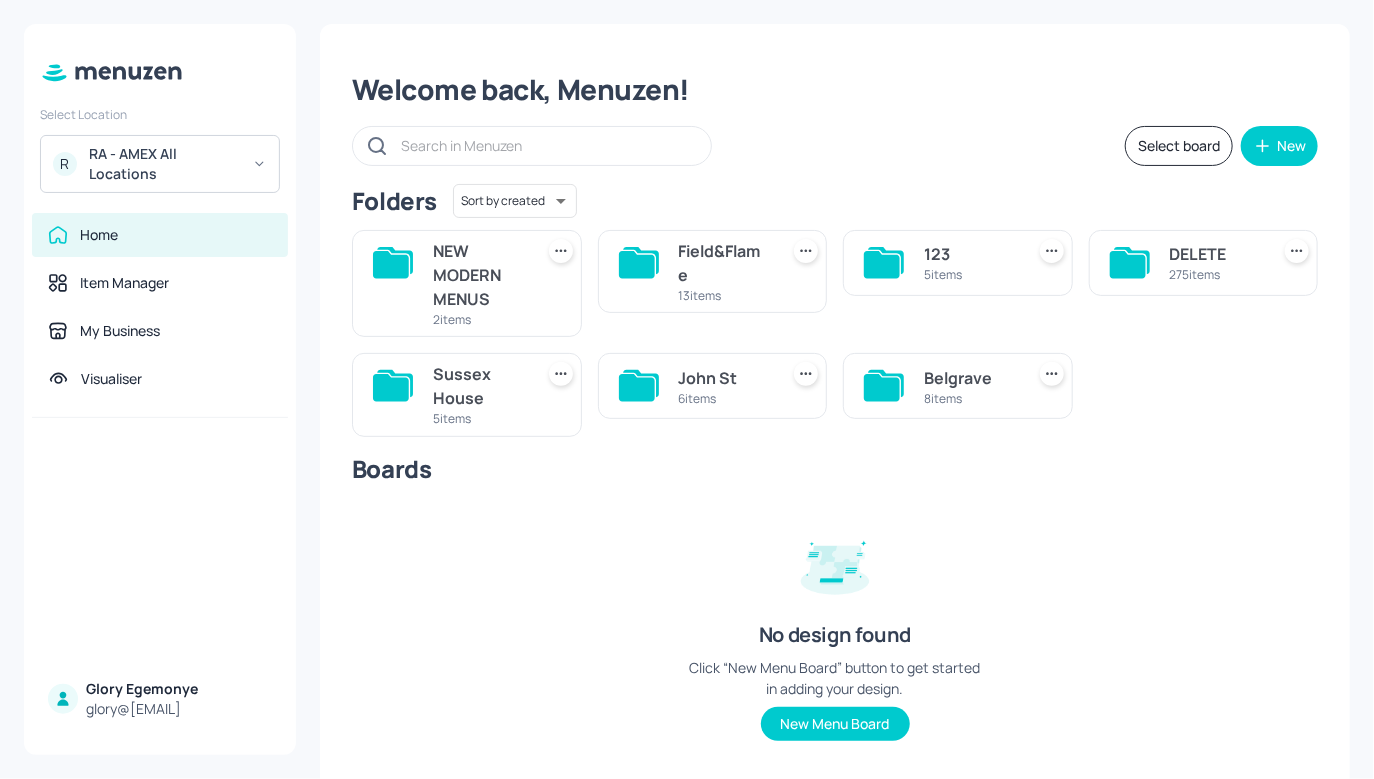 click 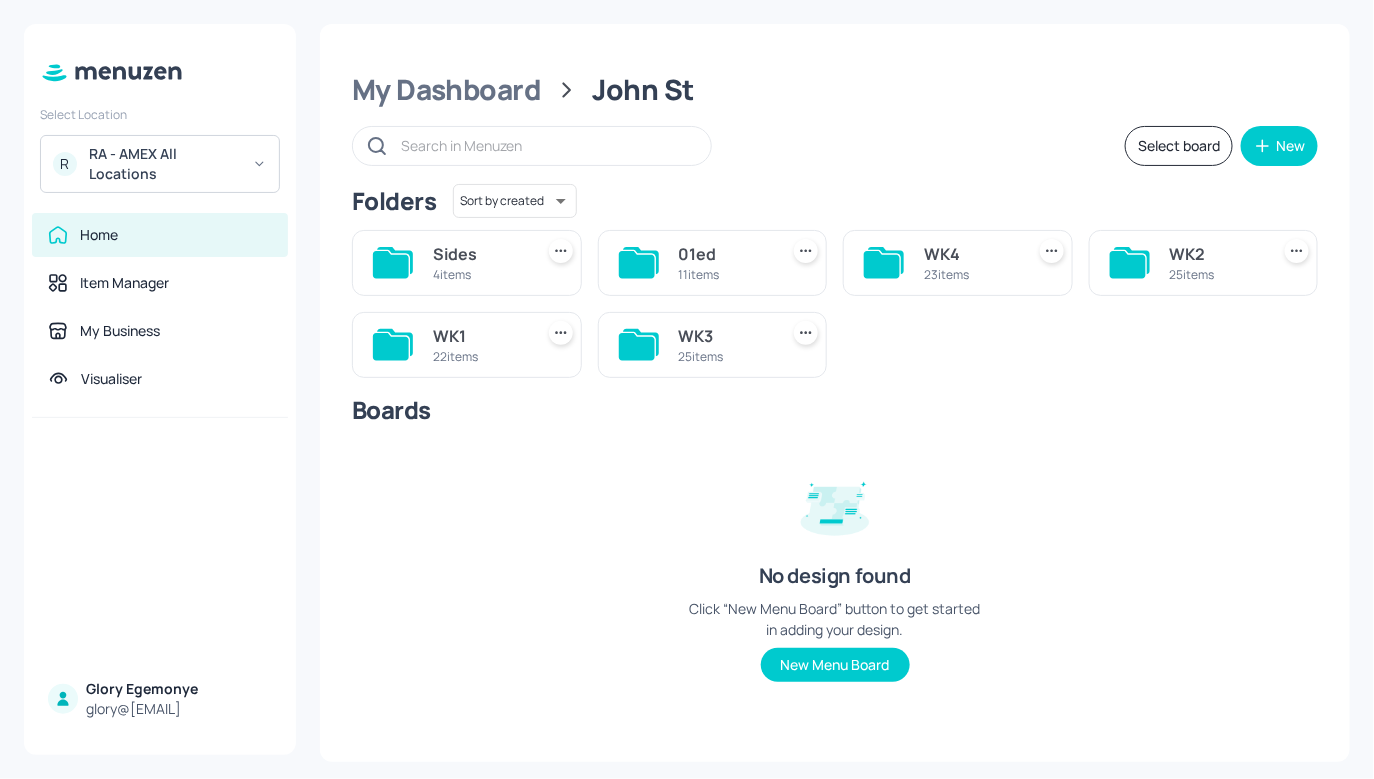 click 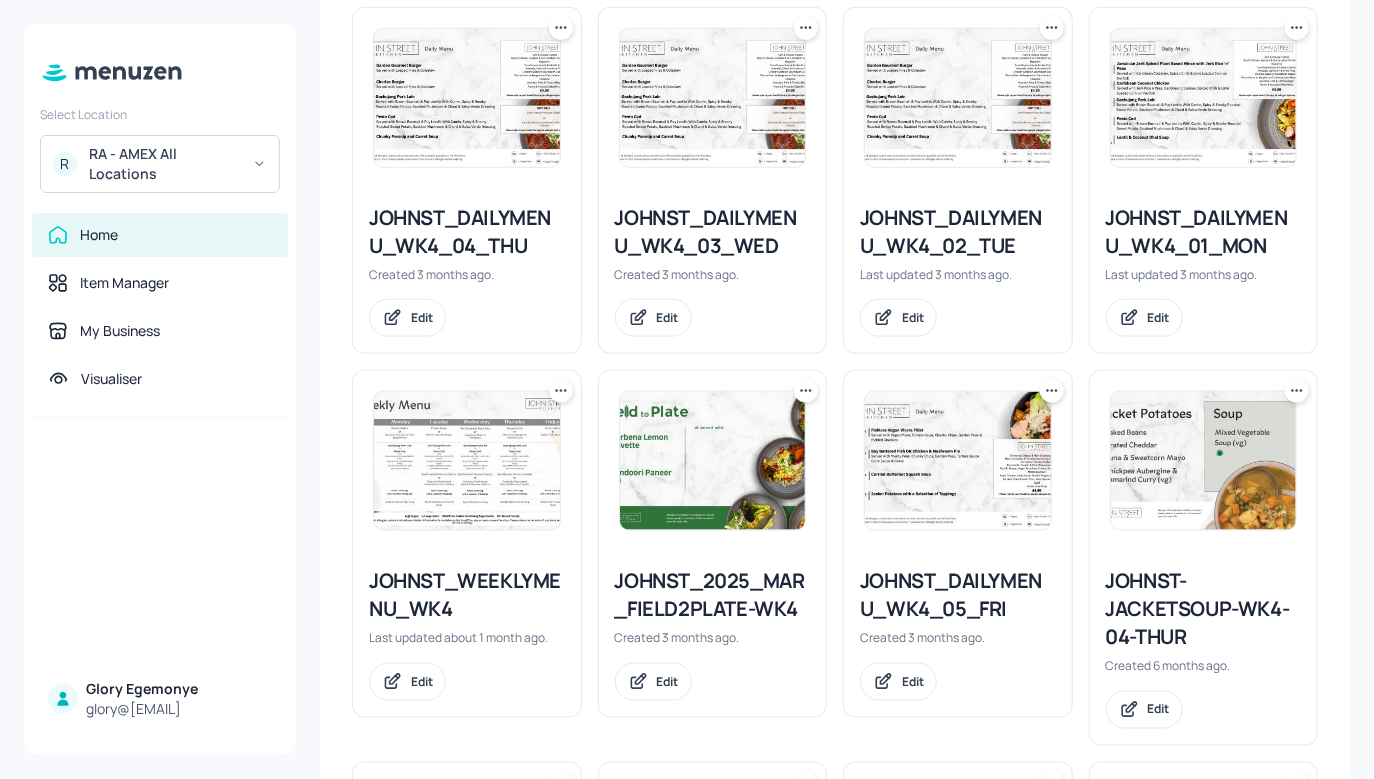 scroll, scrollTop: 555, scrollLeft: 0, axis: vertical 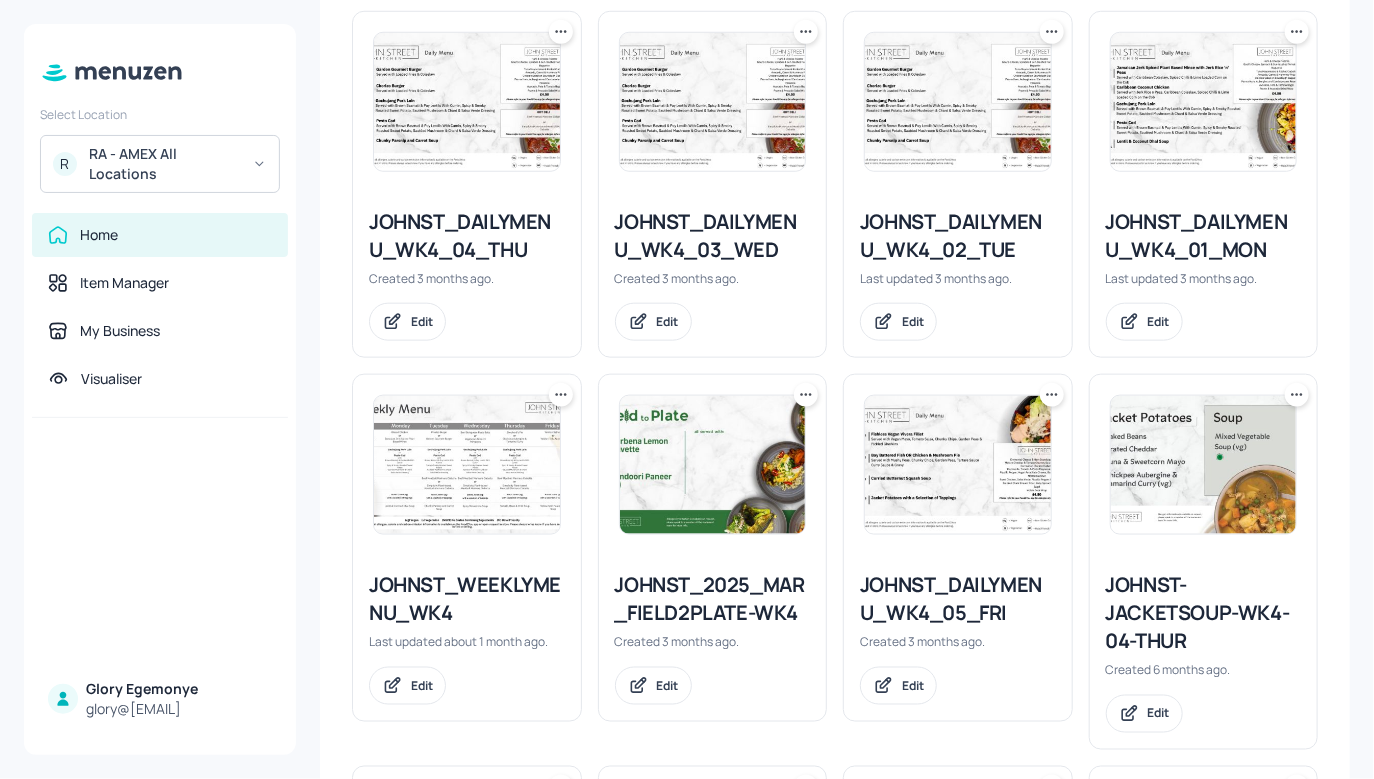 click on "JOHNST_DAILYMENU_WK4_01_MON" at bounding box center [1204, 236] 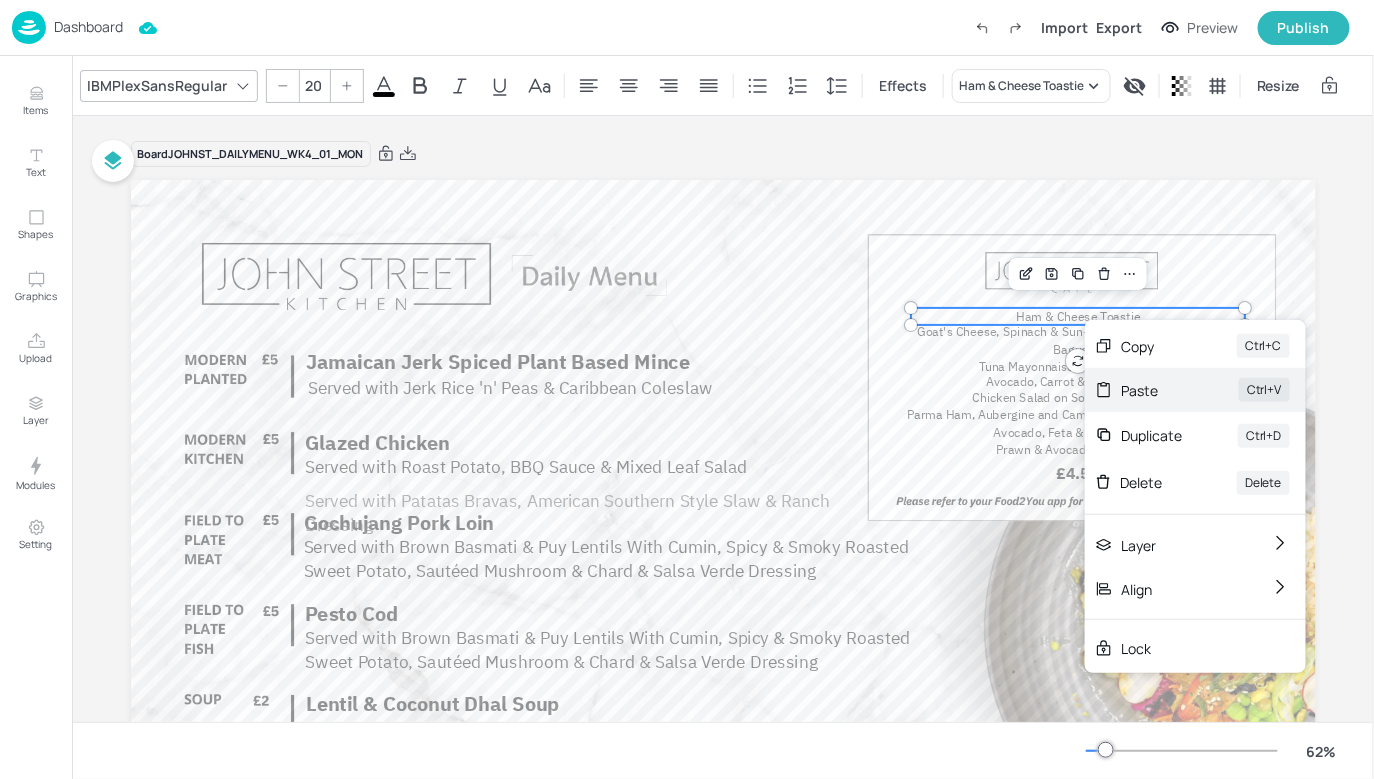 click 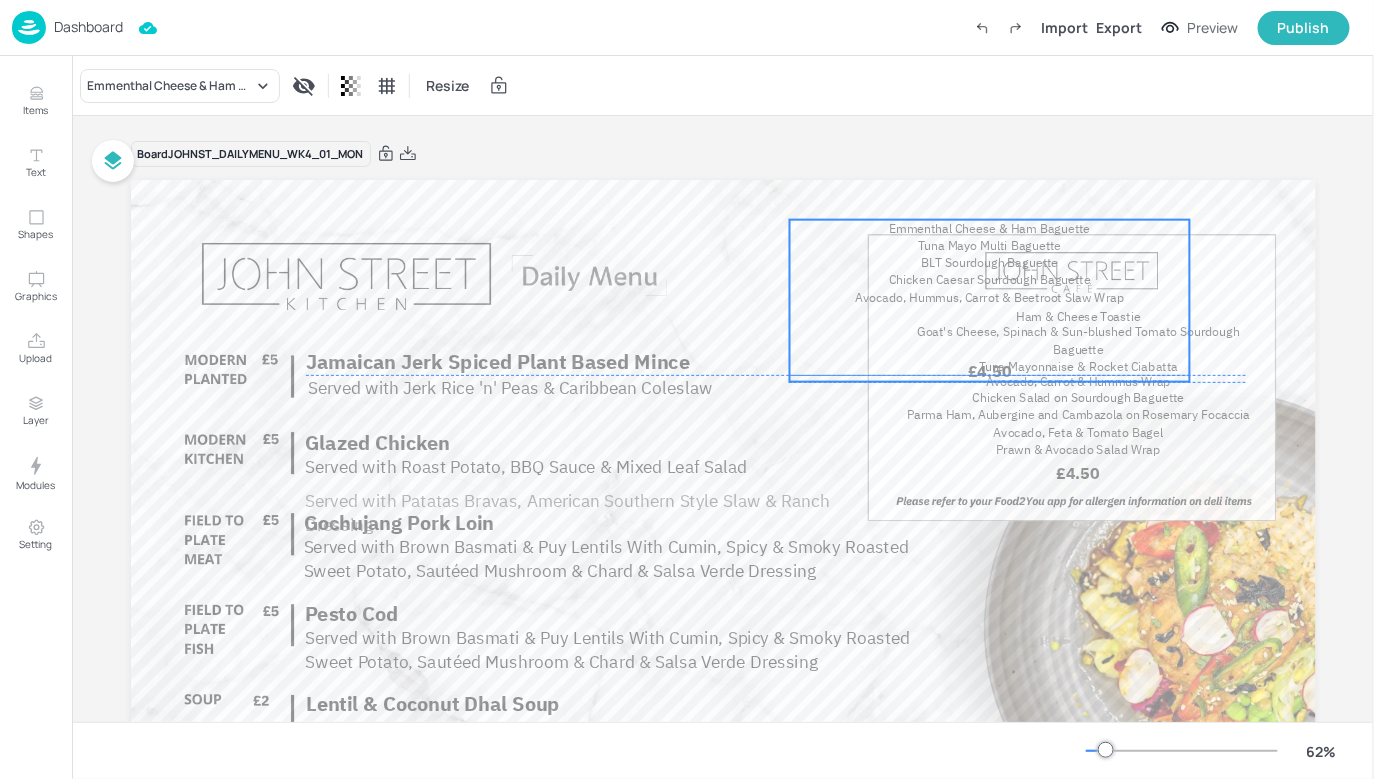 drag, startPoint x: 989, startPoint y: 266, endPoint x: 876, endPoint y: 216, distance: 123.567795 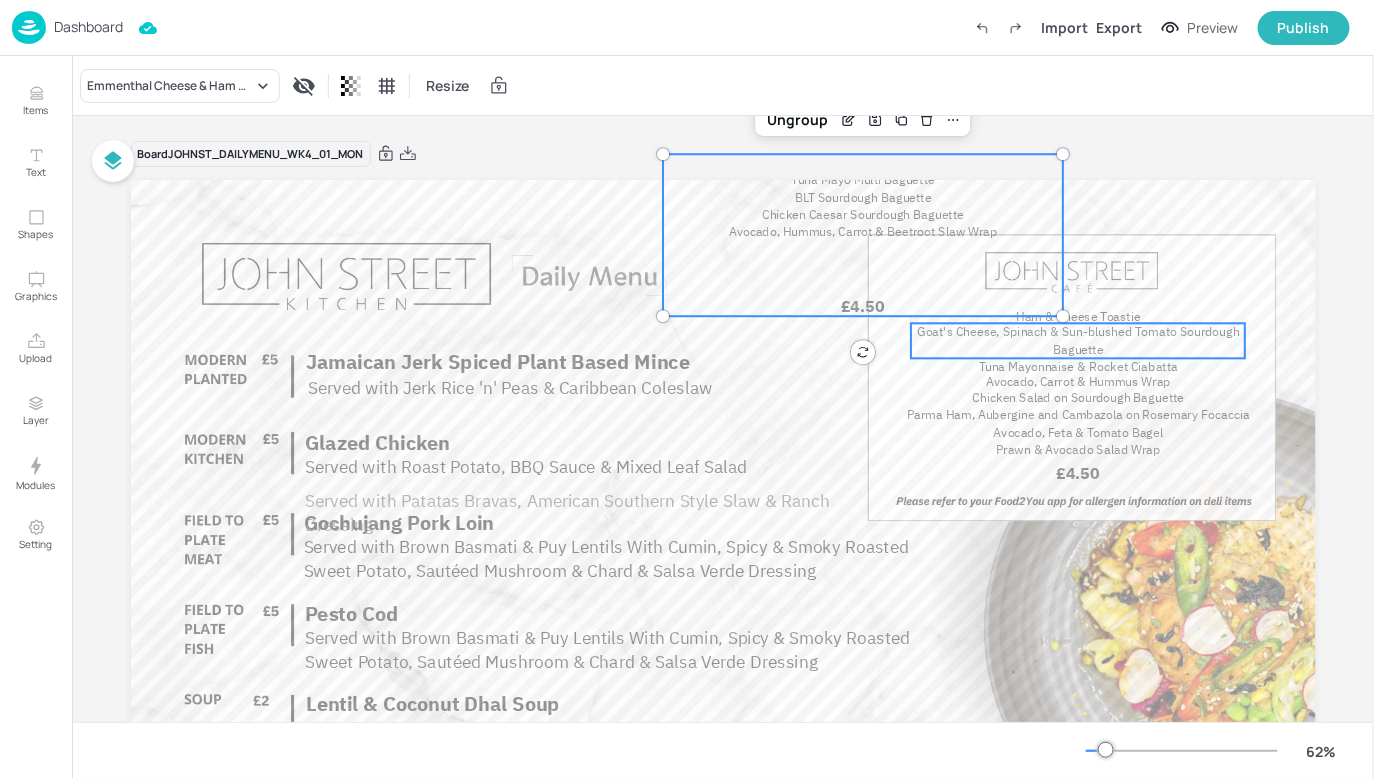 click on "Goat's Cheese, Spinach & Sun-blushed Tomato Sourdough Baguette" at bounding box center [1078, 340] 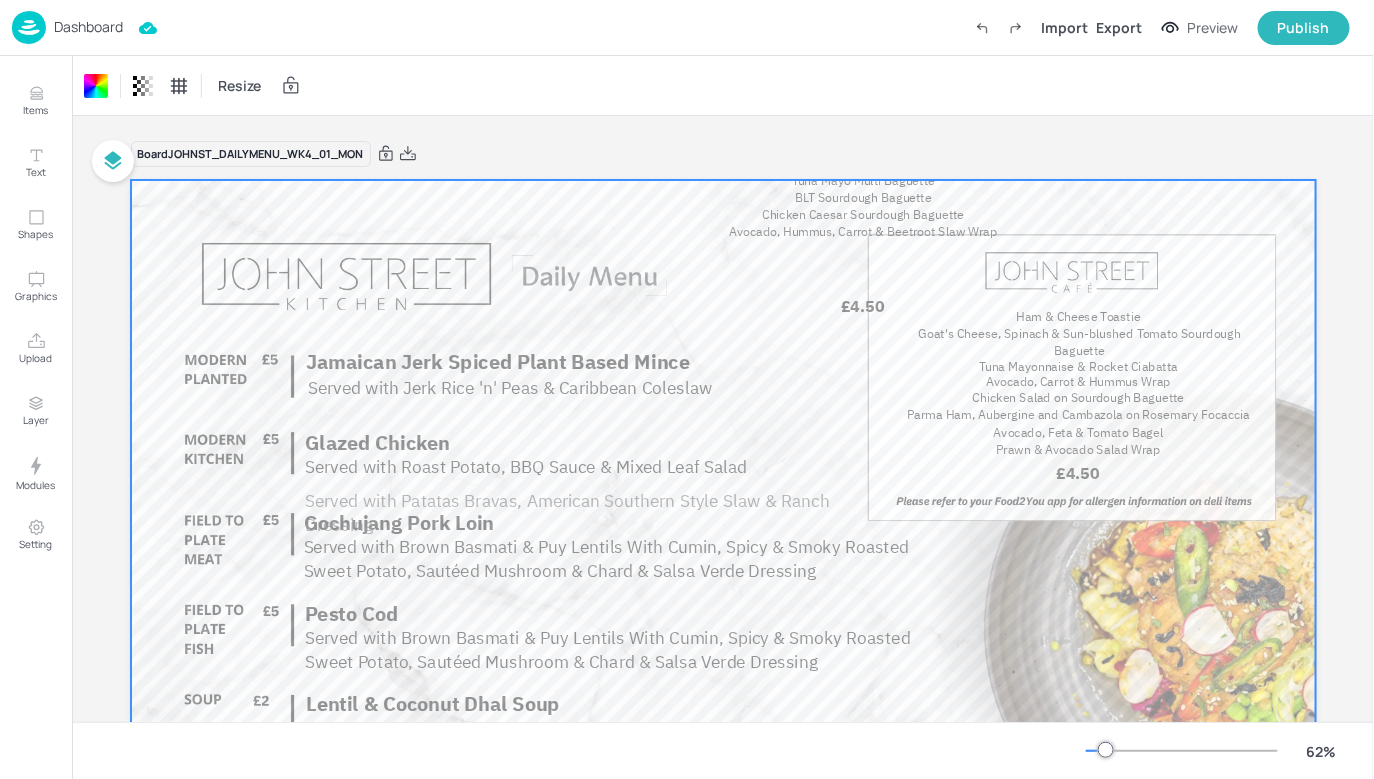 click on "Ham & Cheese Toastie" at bounding box center [1078, 316] 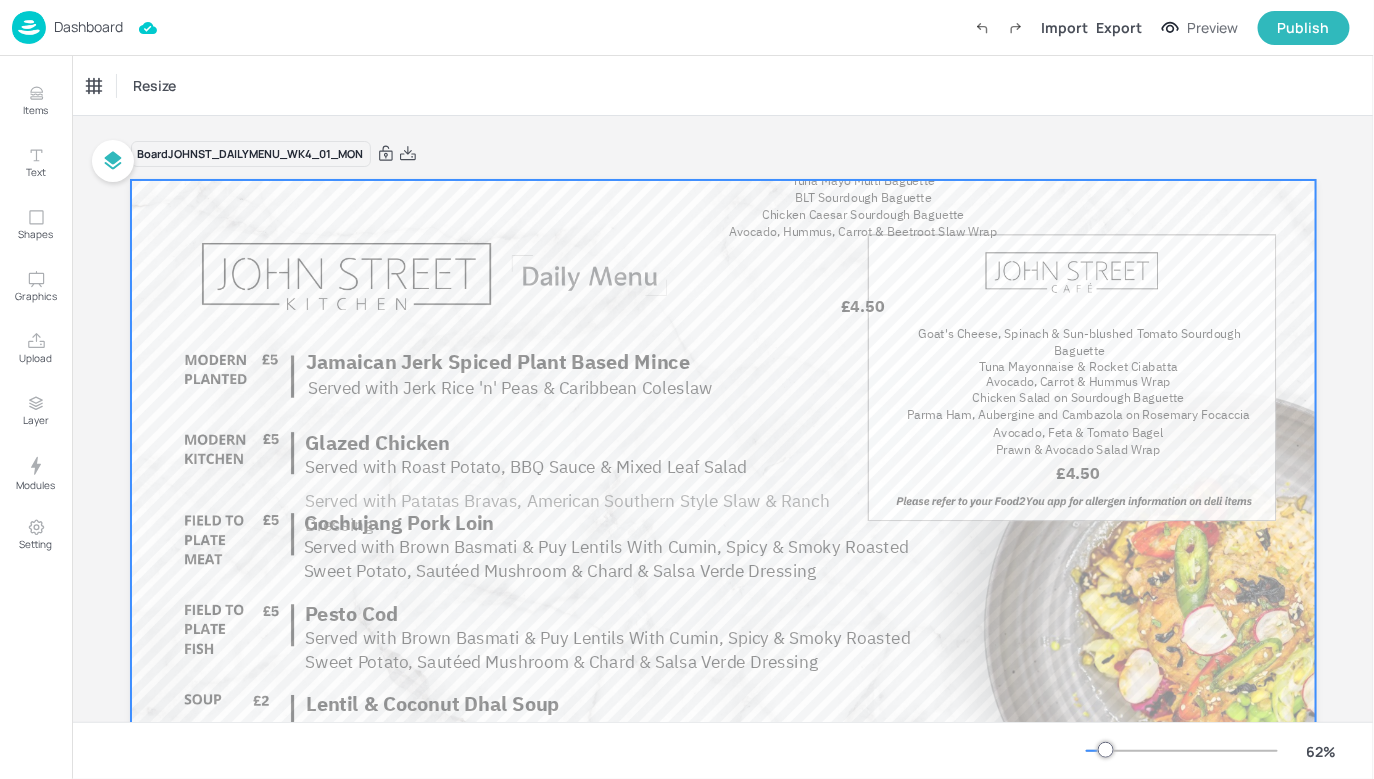 click on "Goat's Cheese, Spinach & Sun-blushed Tomato Sourdough Baguette" at bounding box center (1079, 342) 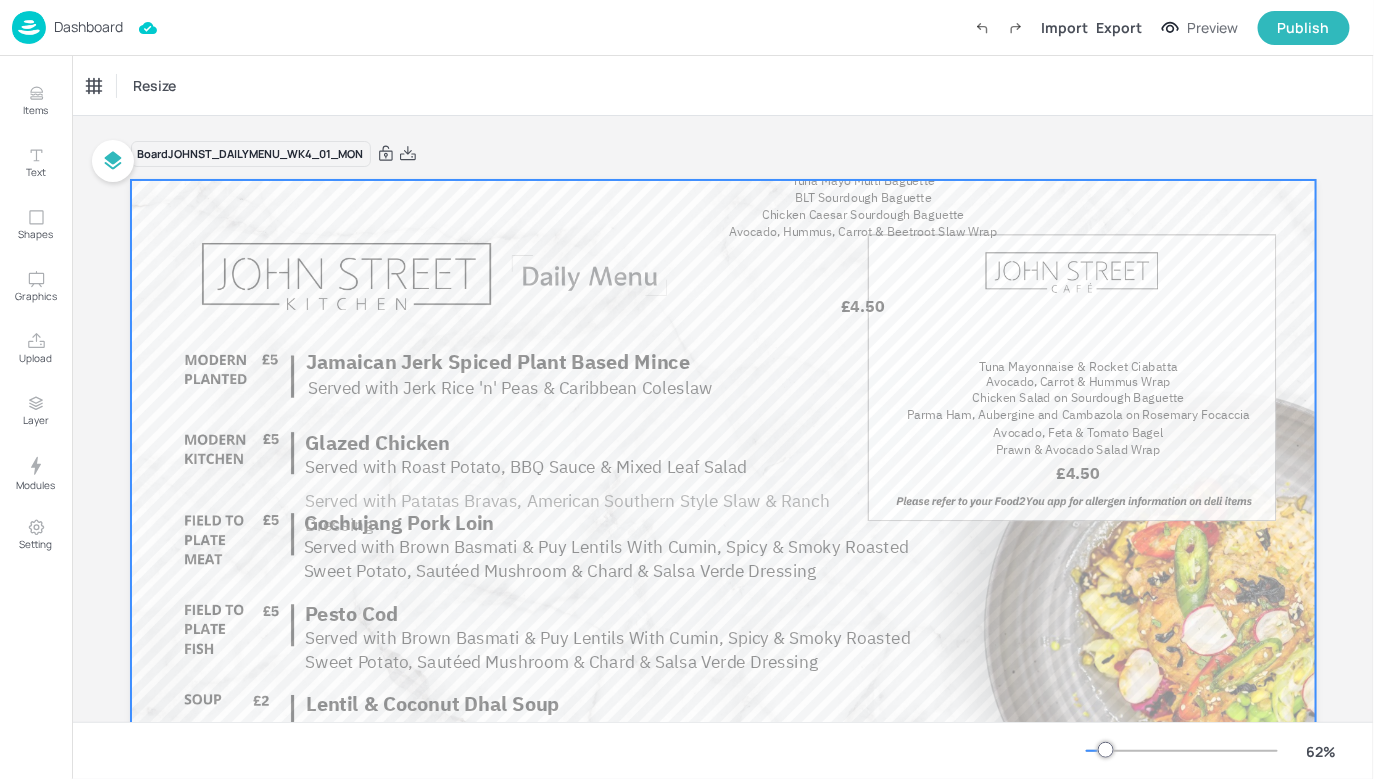click on "Tuna Mayonnaise & Rocket Ciabatta" at bounding box center (1078, 366) 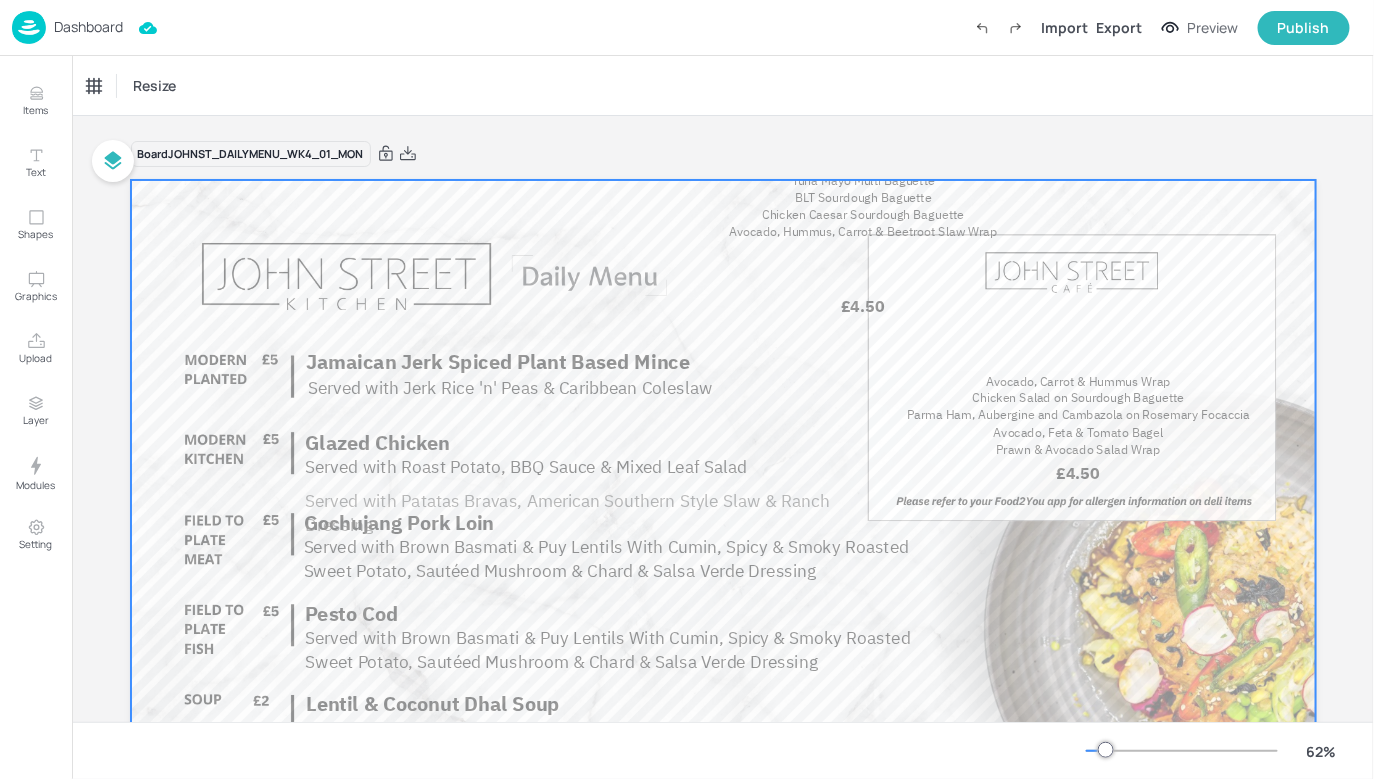 click on "Avocado, Carrot & Hummus Wrap" at bounding box center [1078, 381] 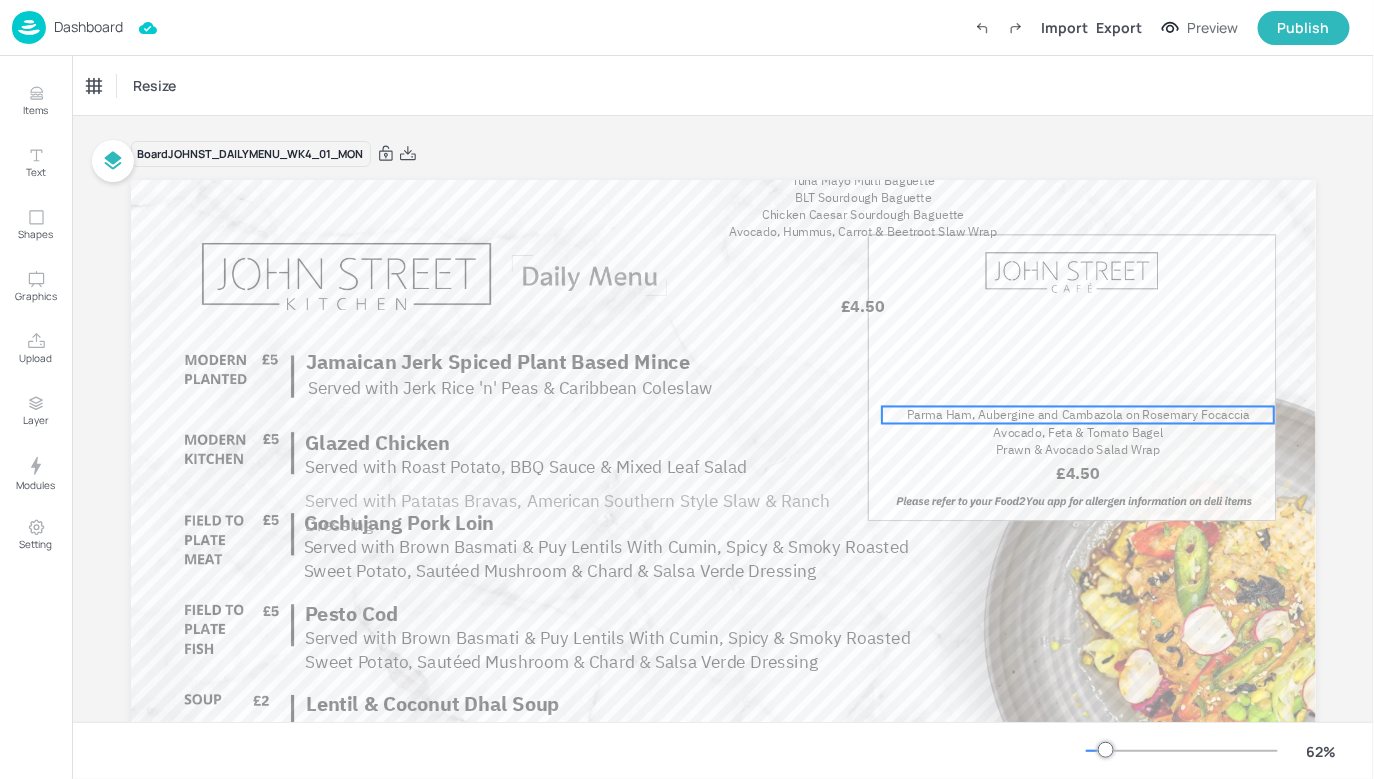 click on "Parma Ham, Aubergine and Cambazola on Rosemary Focaccia" at bounding box center [1078, 415] 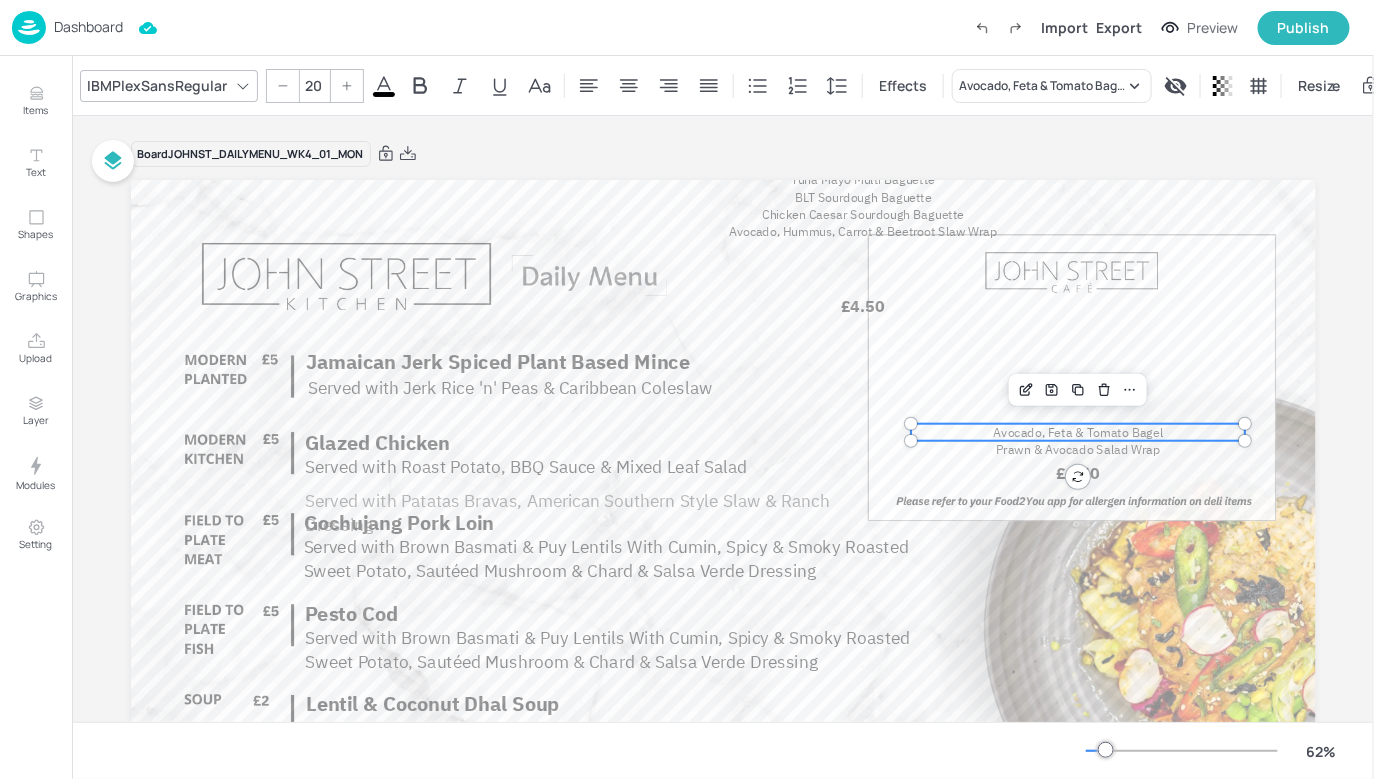 click on "Avocado, Feta & Tomato Bagel" at bounding box center [1078, 432] 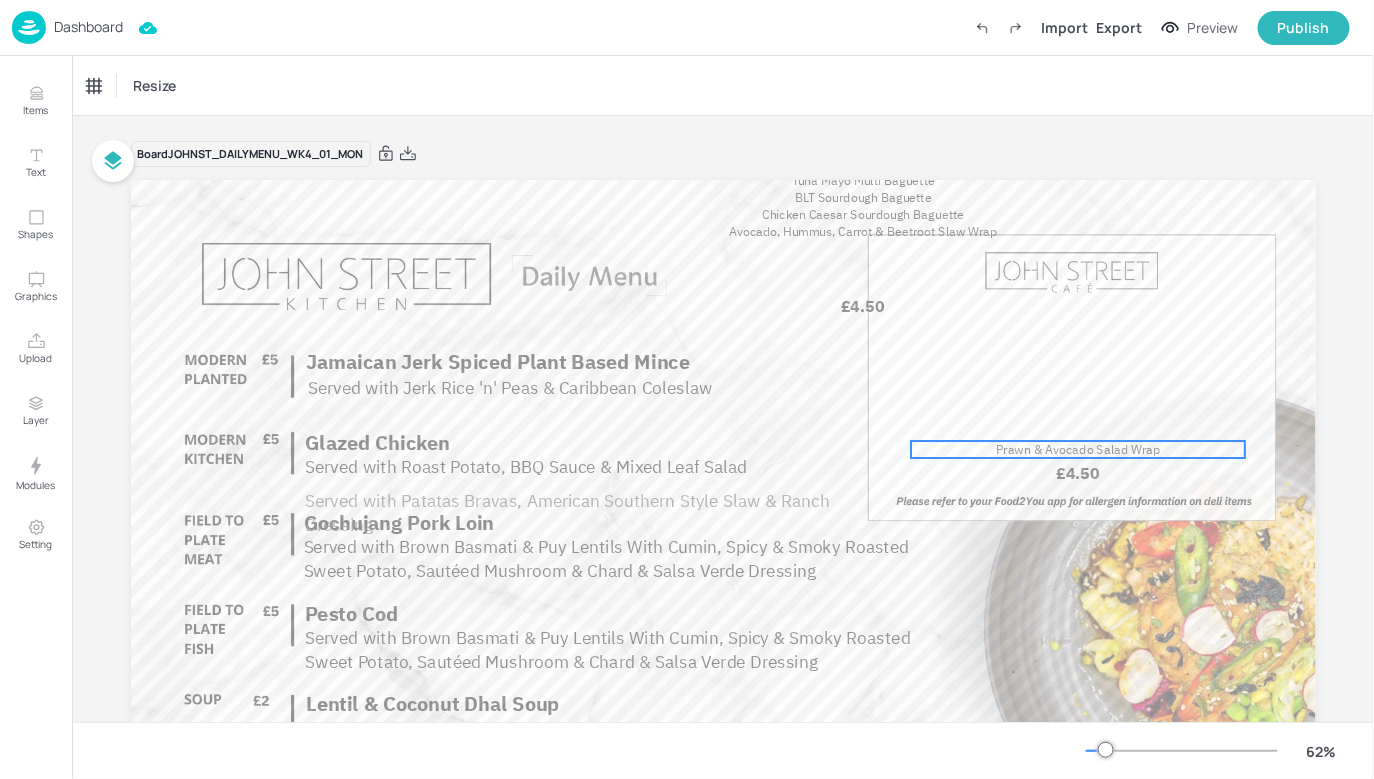click on "Prawn & Avocado Salad Wrap" at bounding box center [1078, 449] 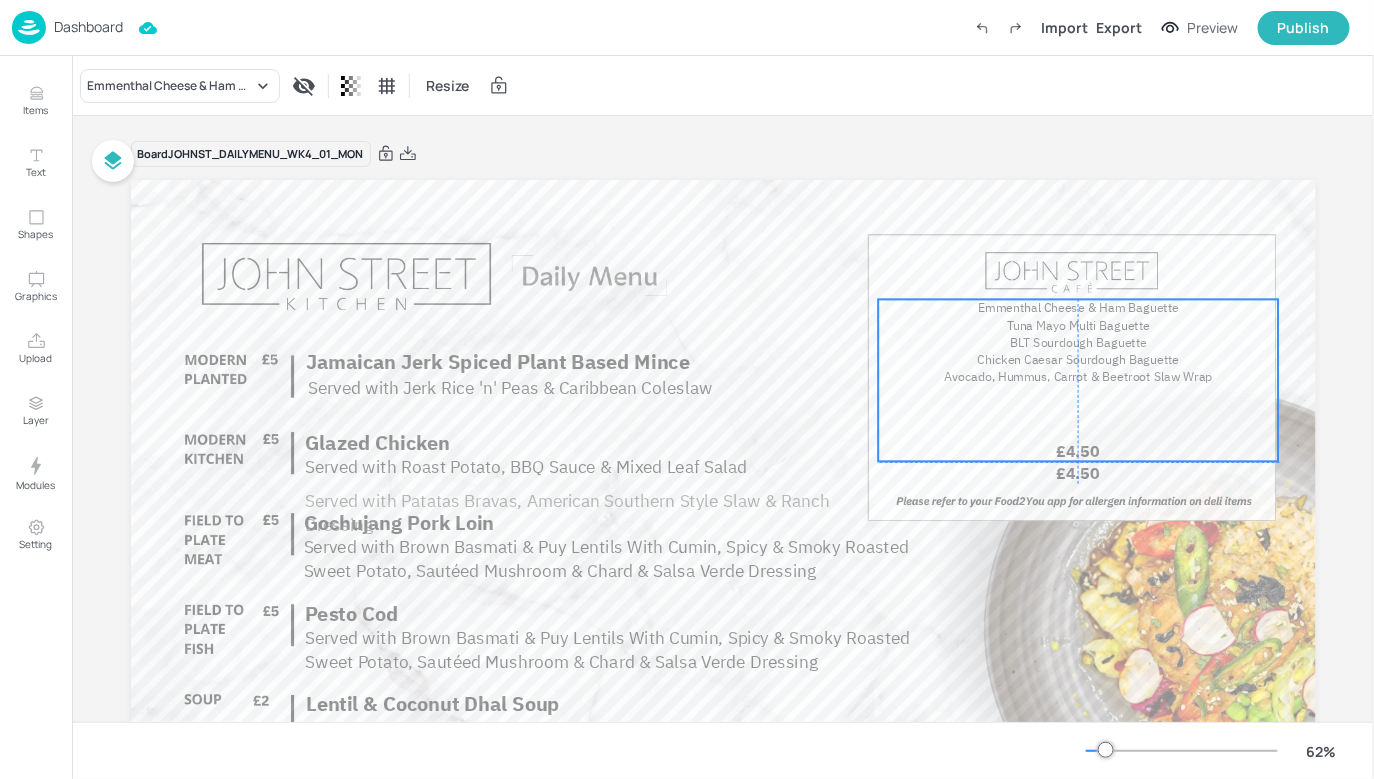 drag, startPoint x: 859, startPoint y: 234, endPoint x: 1060, endPoint y: 363, distance: 238.83467 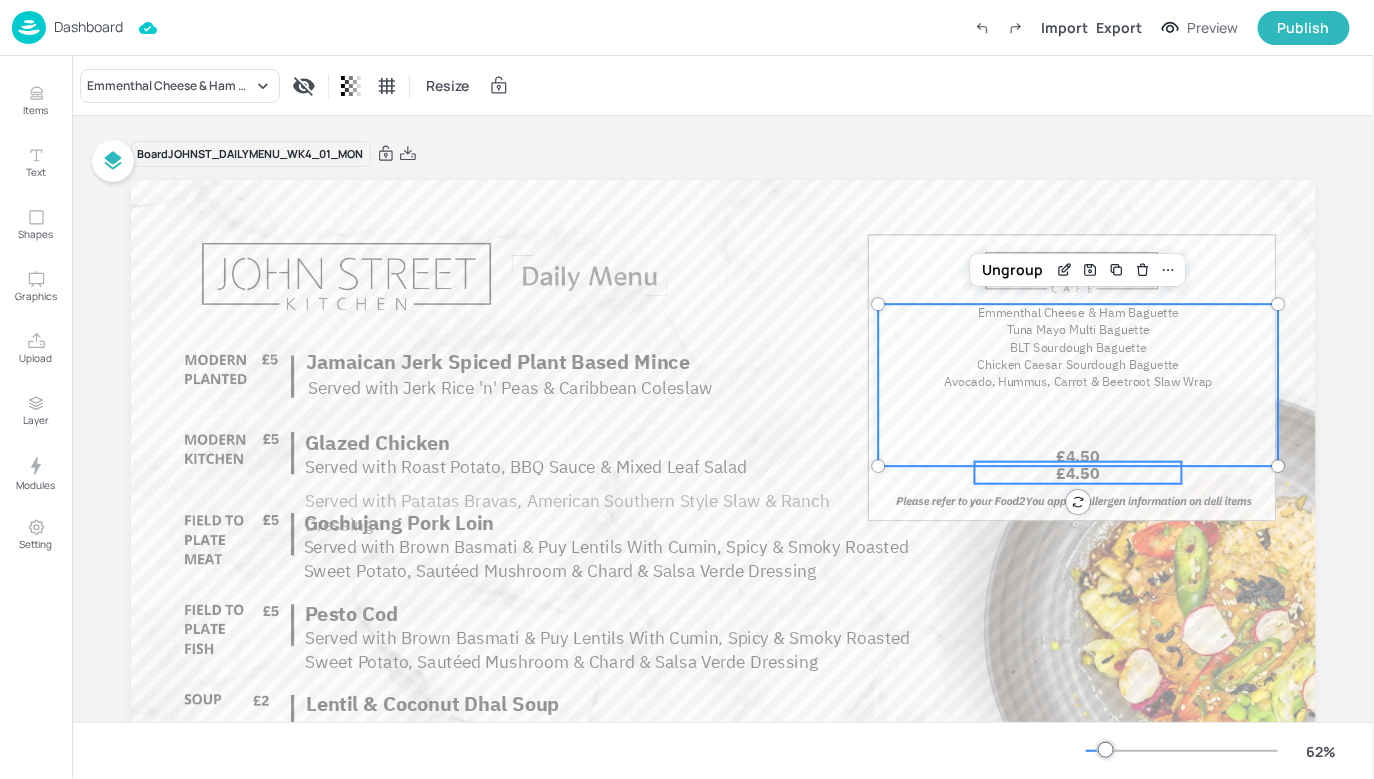 click on "£4.50" at bounding box center [1078, 472] 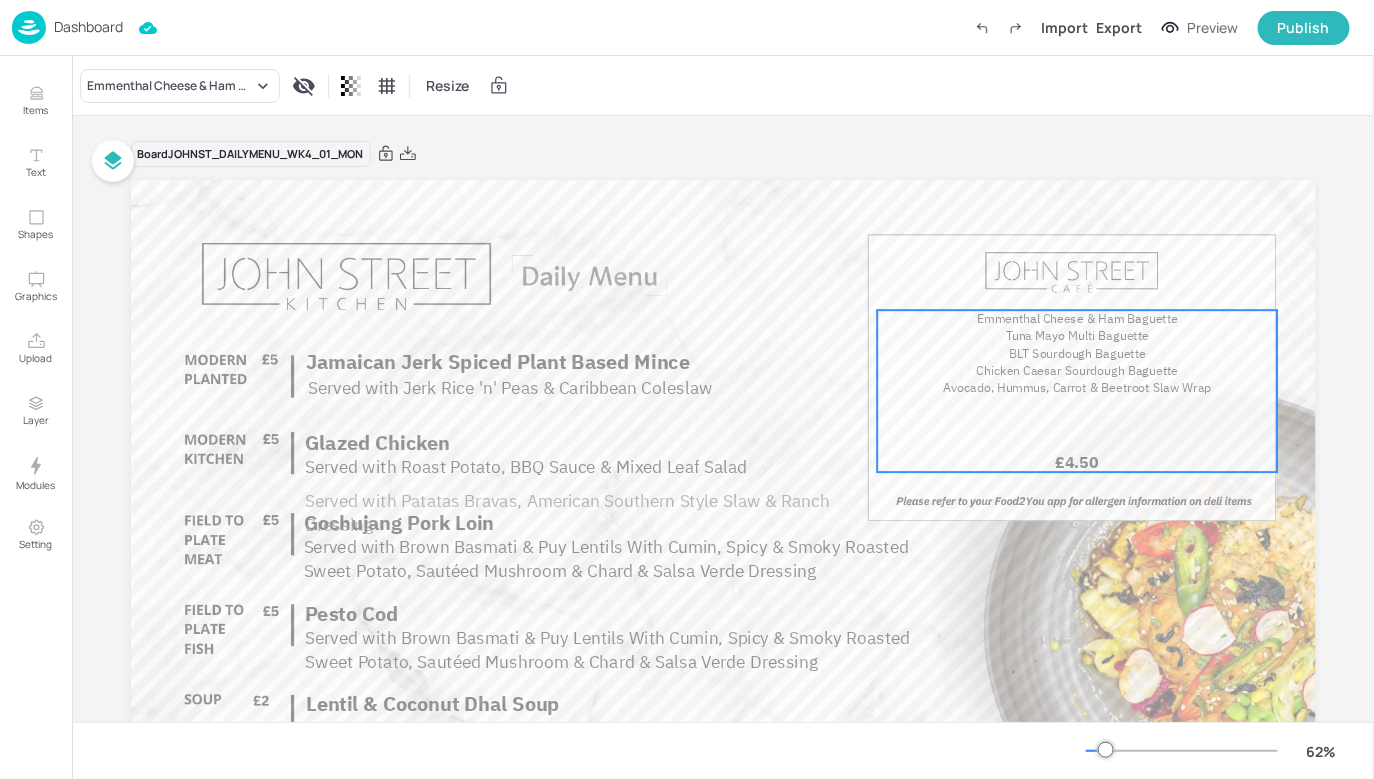 click on "Avocado, Hummus, Carrot & Beetroot Slaw Wrap" at bounding box center [1077, 387] 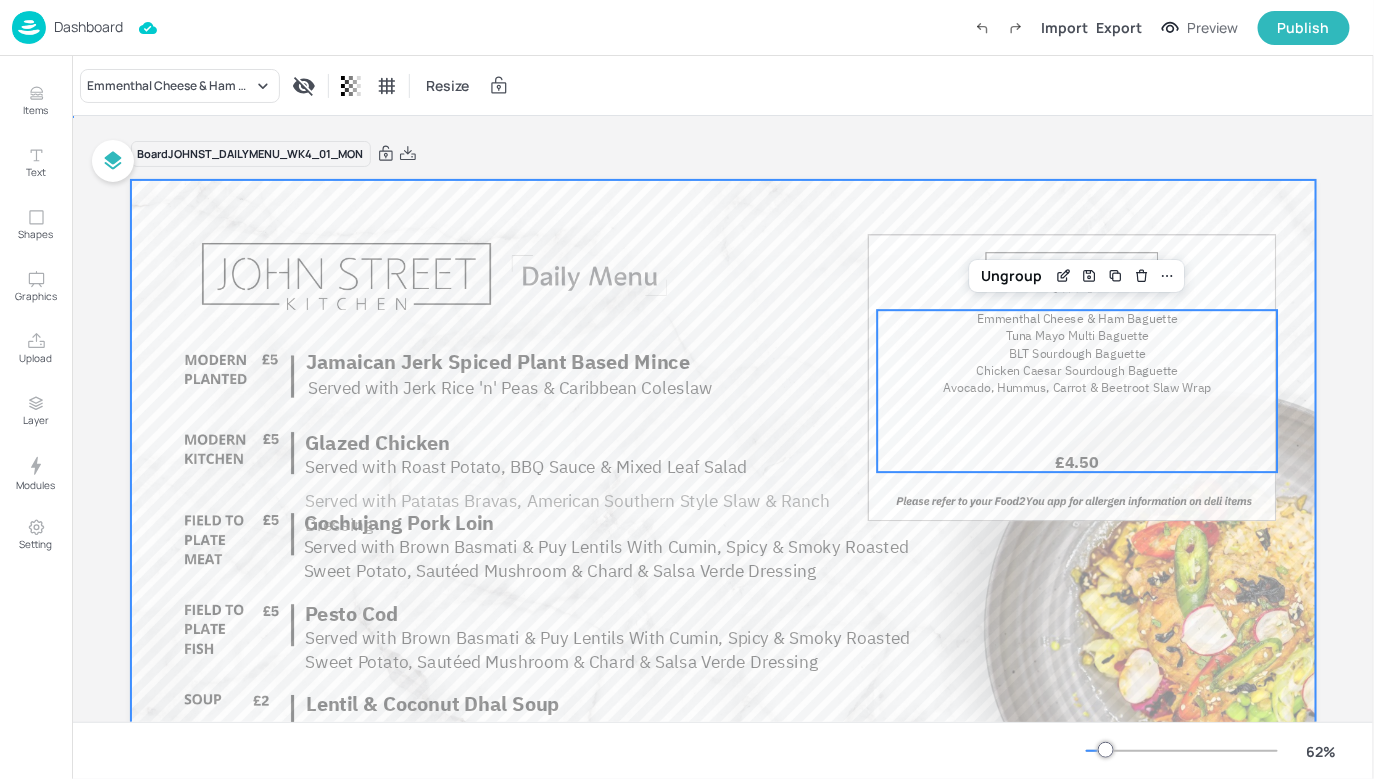 click at bounding box center [723, 513] 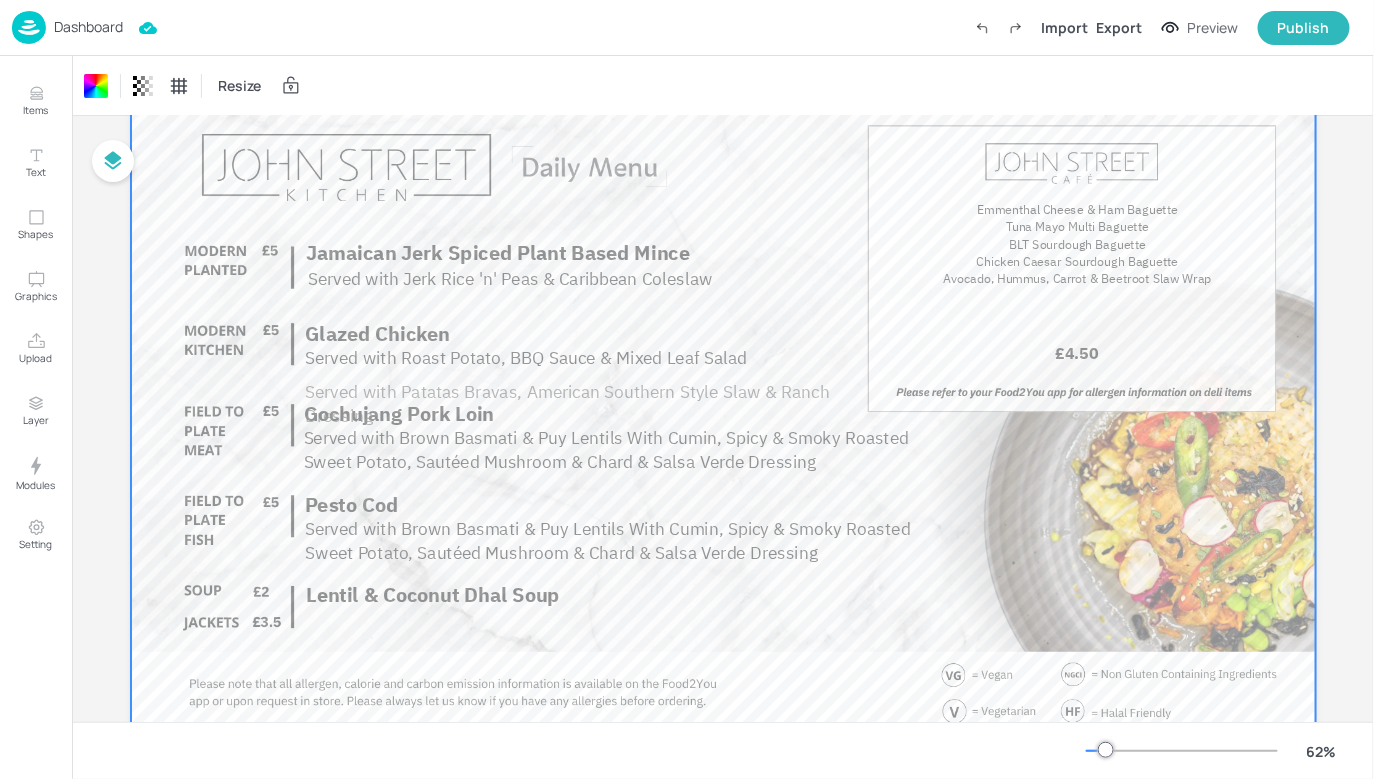 scroll, scrollTop: 129, scrollLeft: 0, axis: vertical 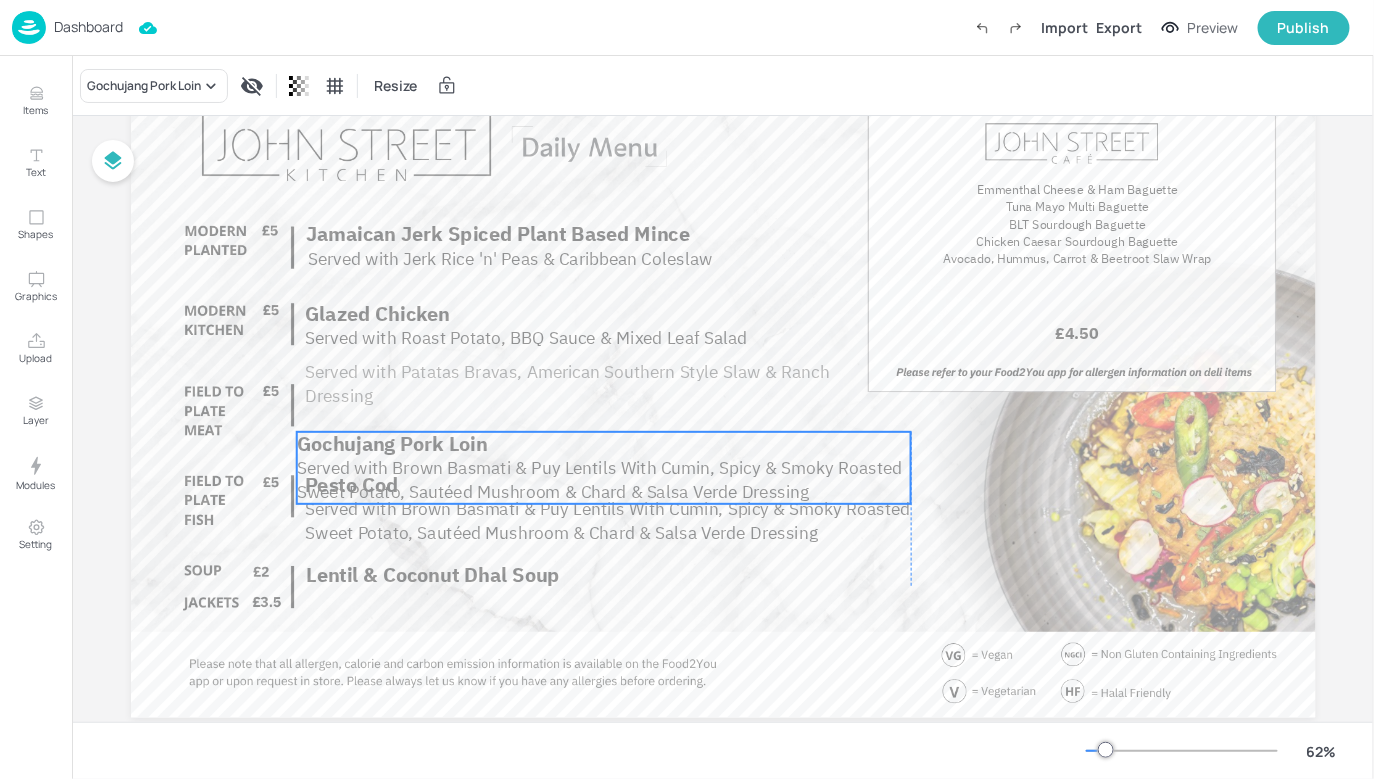drag, startPoint x: 447, startPoint y: 405, endPoint x: 452, endPoint y: 427, distance: 22.561028 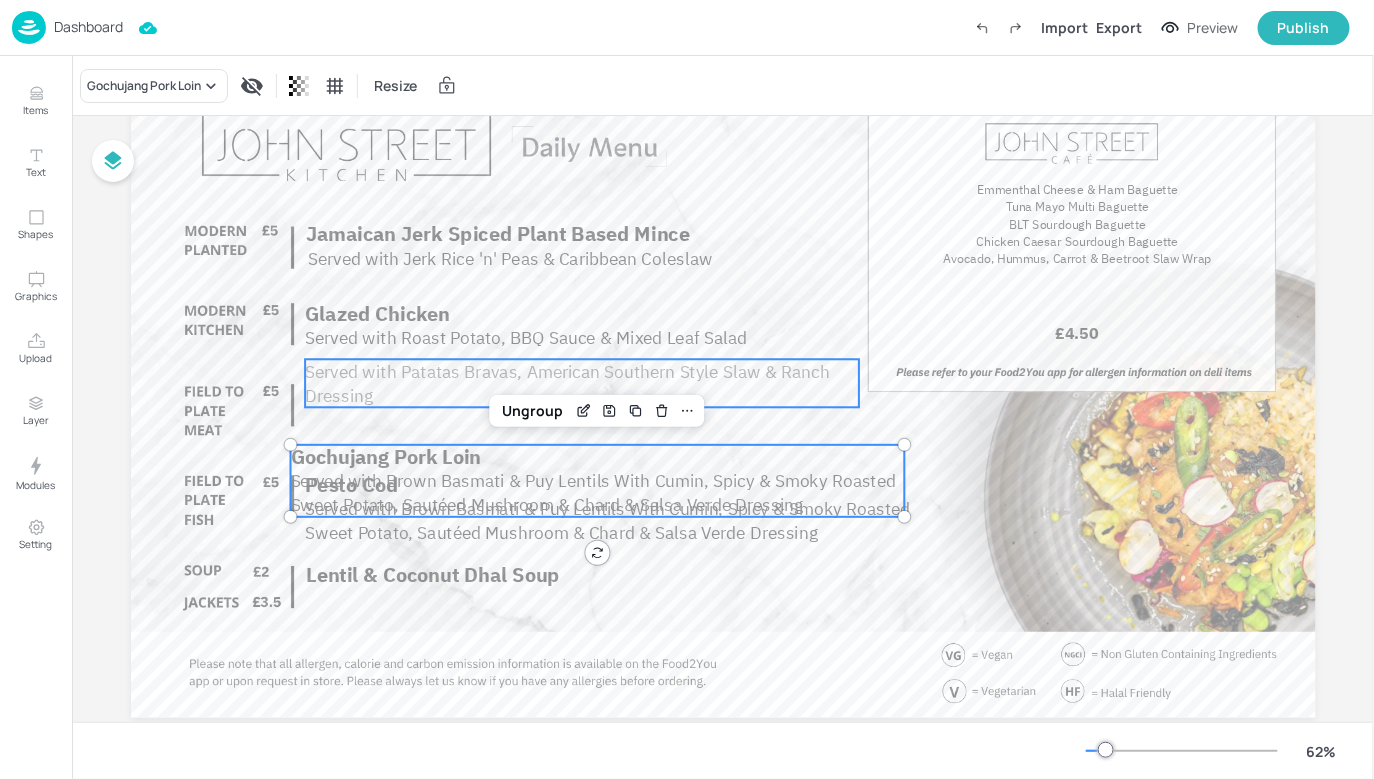 click on "Served with Patatas Bravas, American Southern Style Slaw & Ranch Dressing" at bounding box center (582, 383) 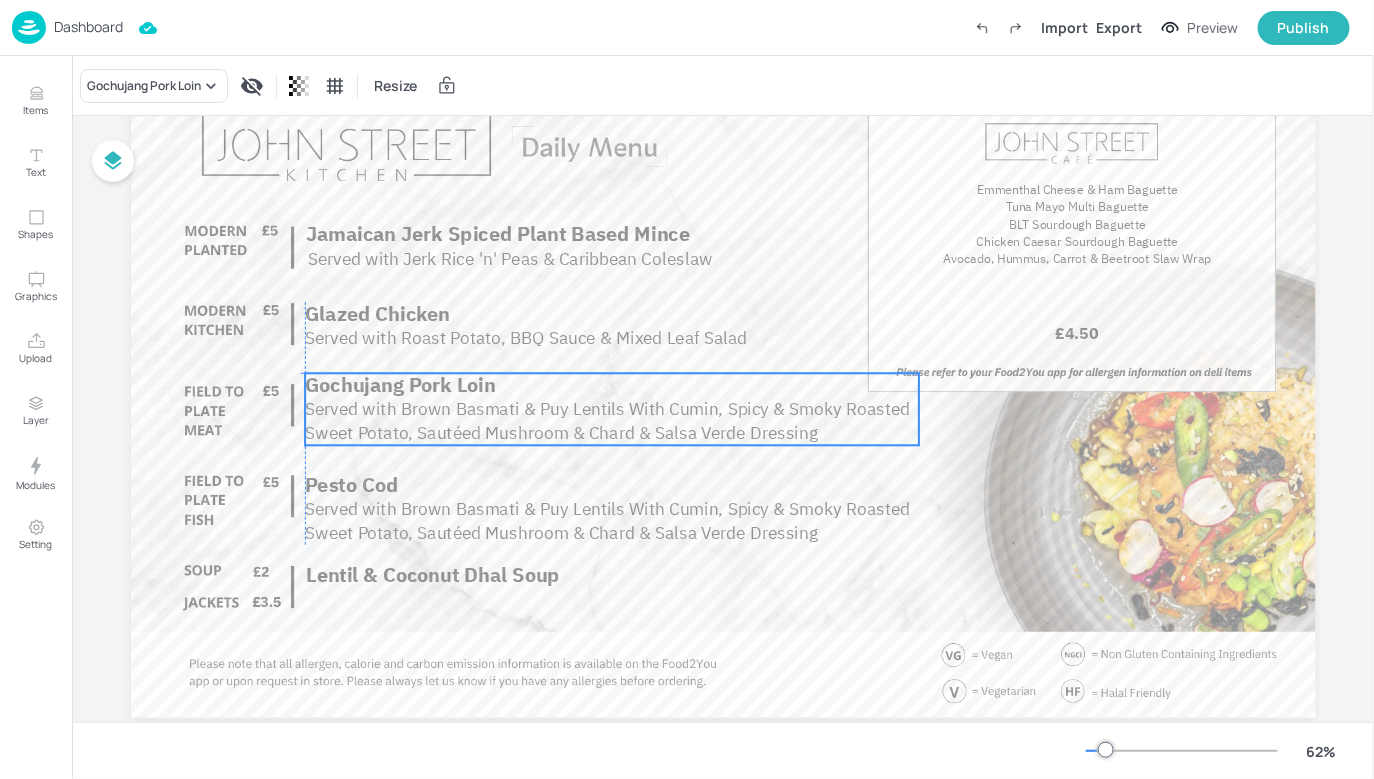 drag, startPoint x: 443, startPoint y: 436, endPoint x: 456, endPoint y: 397, distance: 41.109608 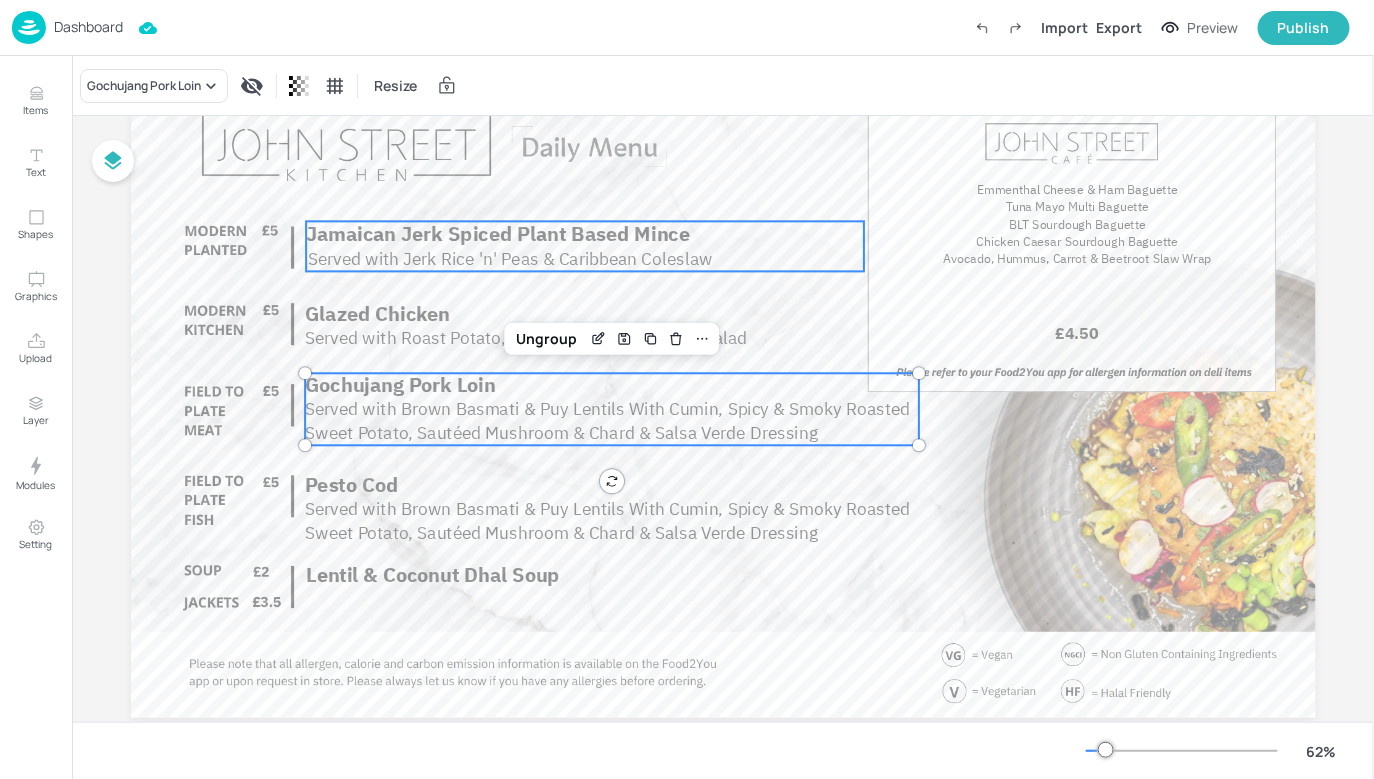 click on "Jamaican Jerk Spiced Plant Based Mince" at bounding box center [498, 233] 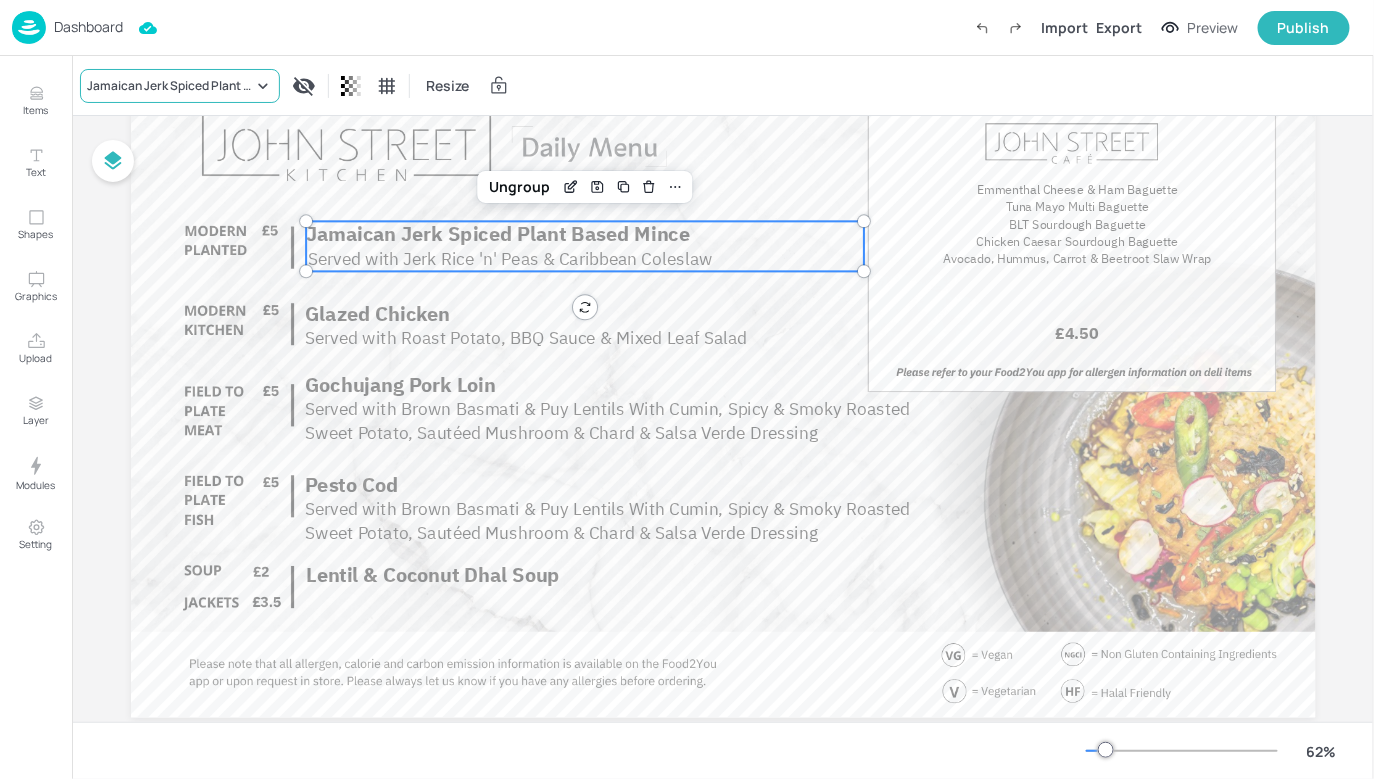 click on "Jamaican Jerk Spiced Plant Based Mince" at bounding box center [170, 86] 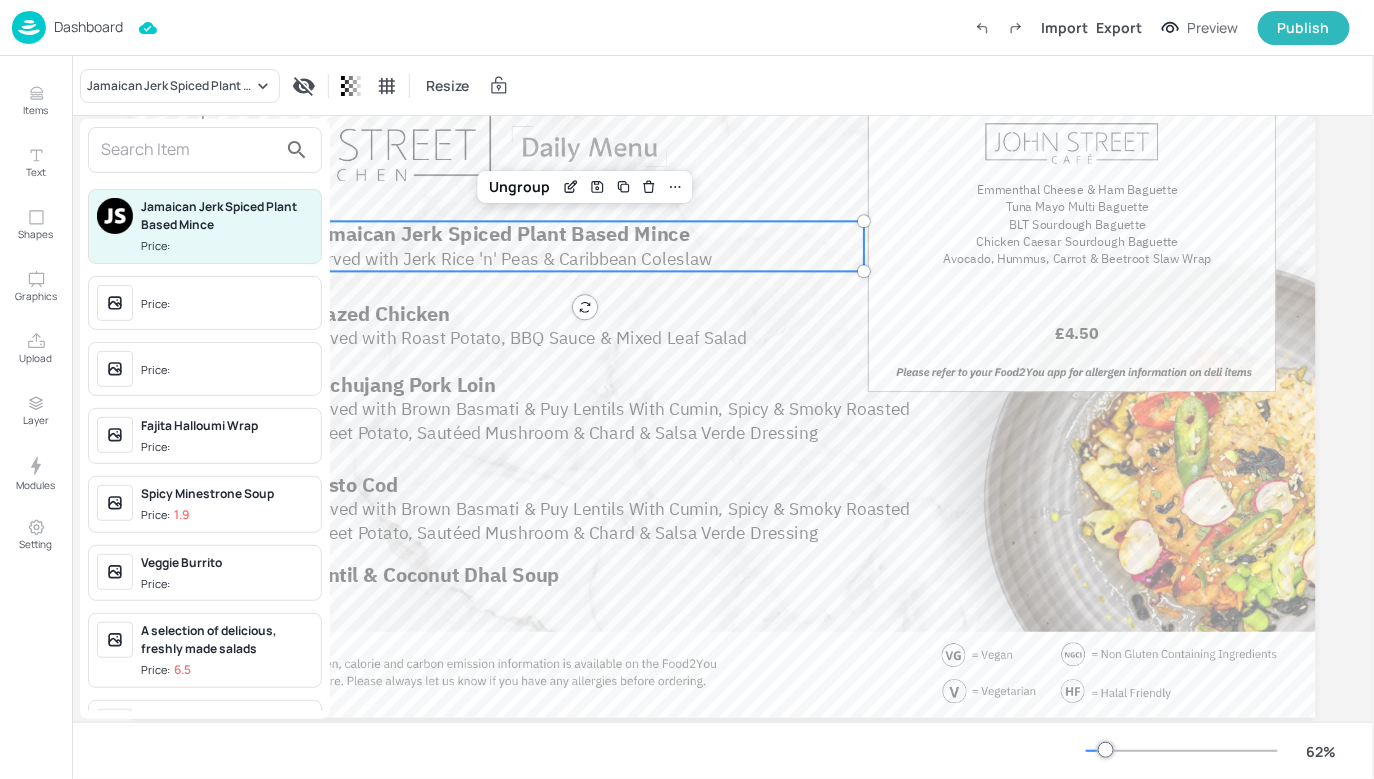 click at bounding box center (205, 150) 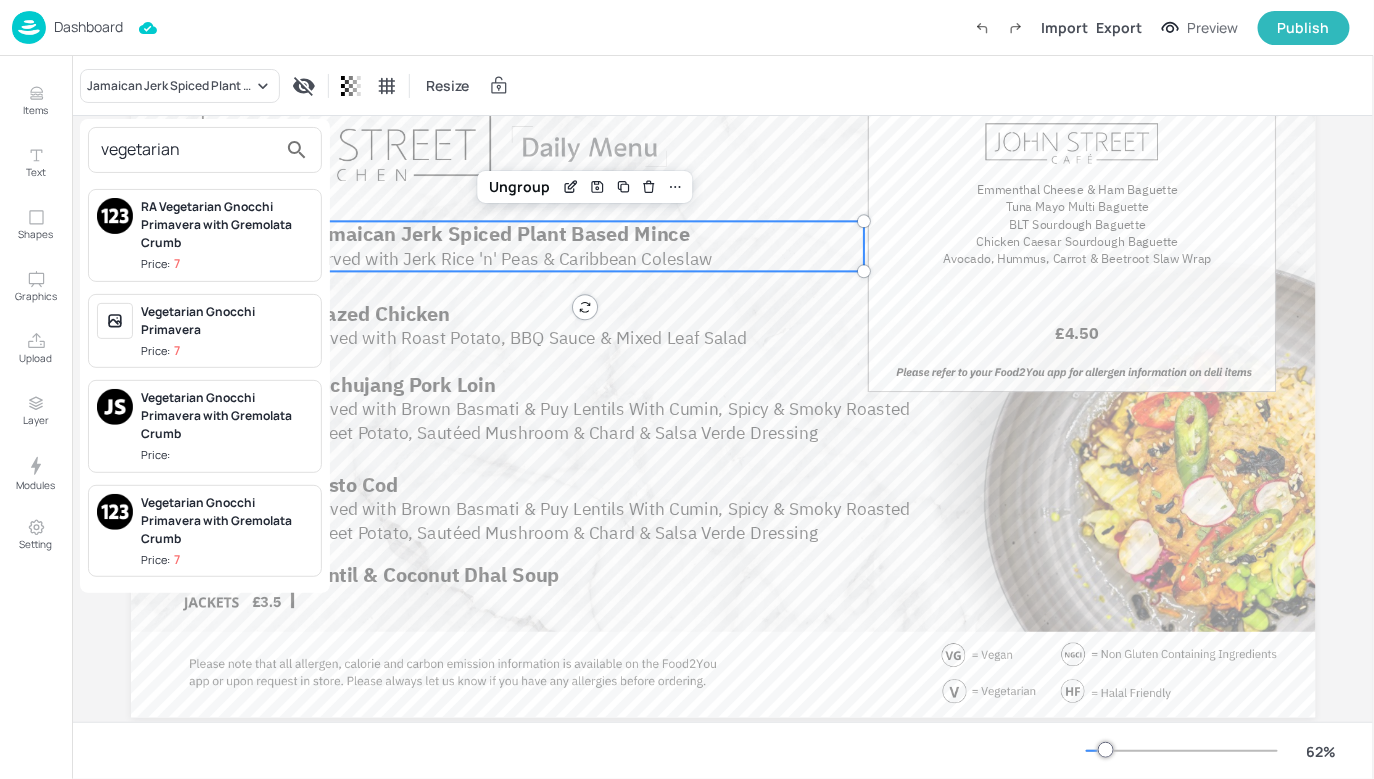 type on "vegetarian" 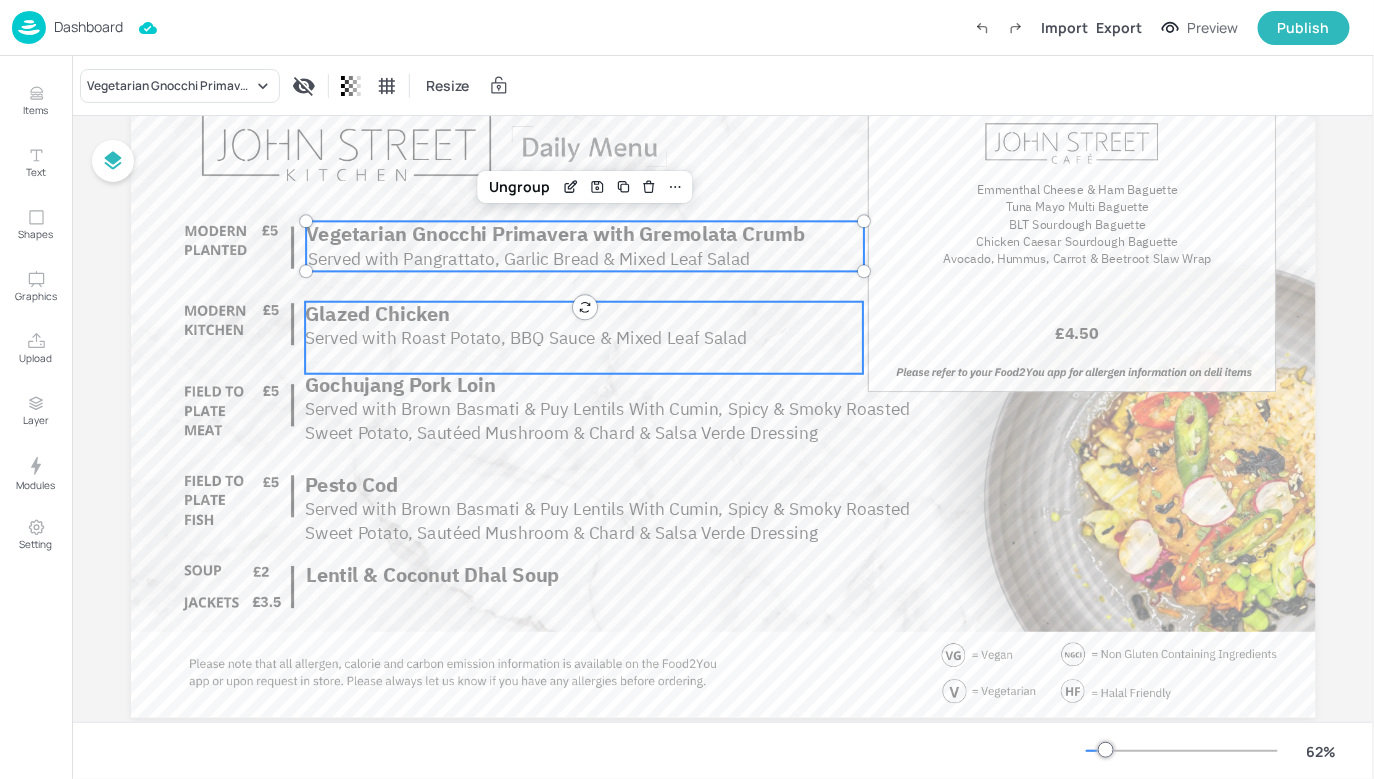 click on "Served with Roast Potato, BBQ Sauce & Mixed Leaf Salad" at bounding box center (526, 337) 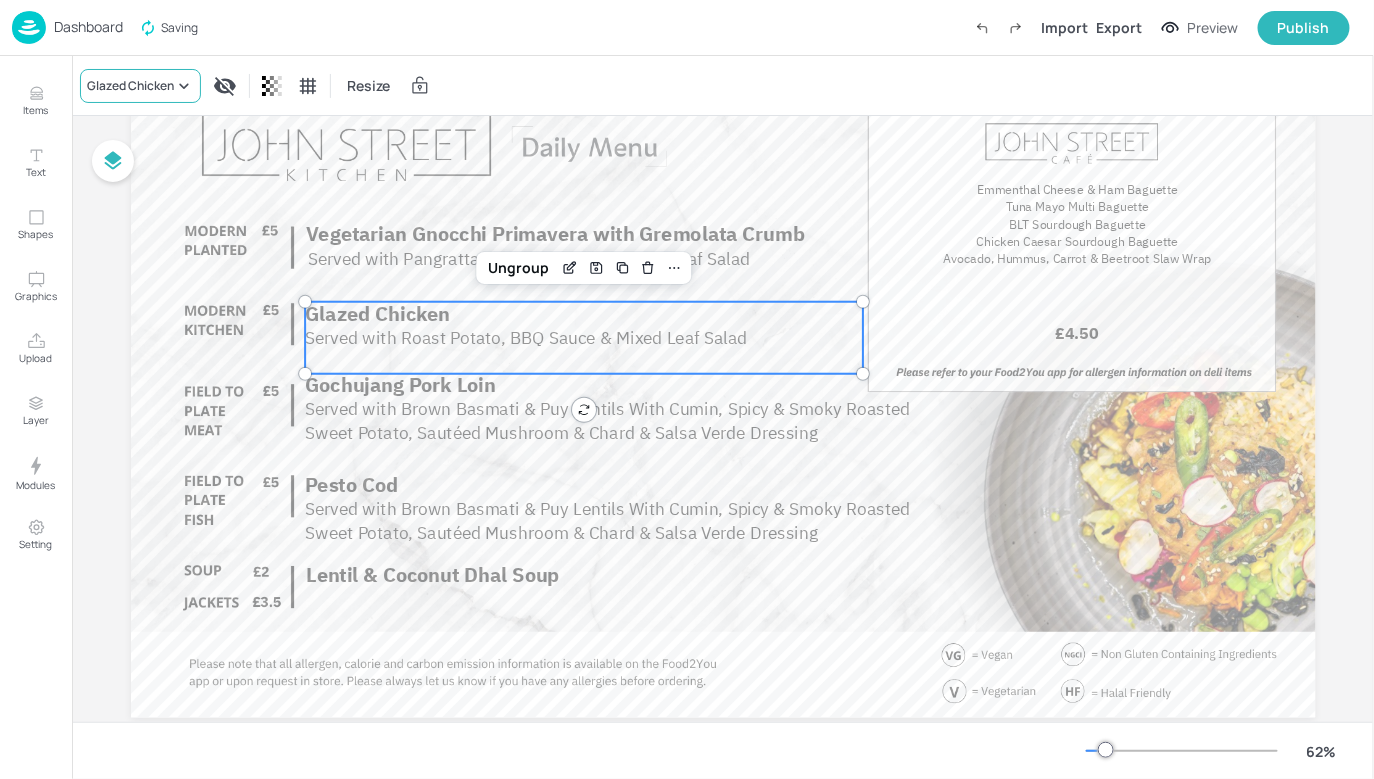 click on "Glazed Chicken" at bounding box center [140, 86] 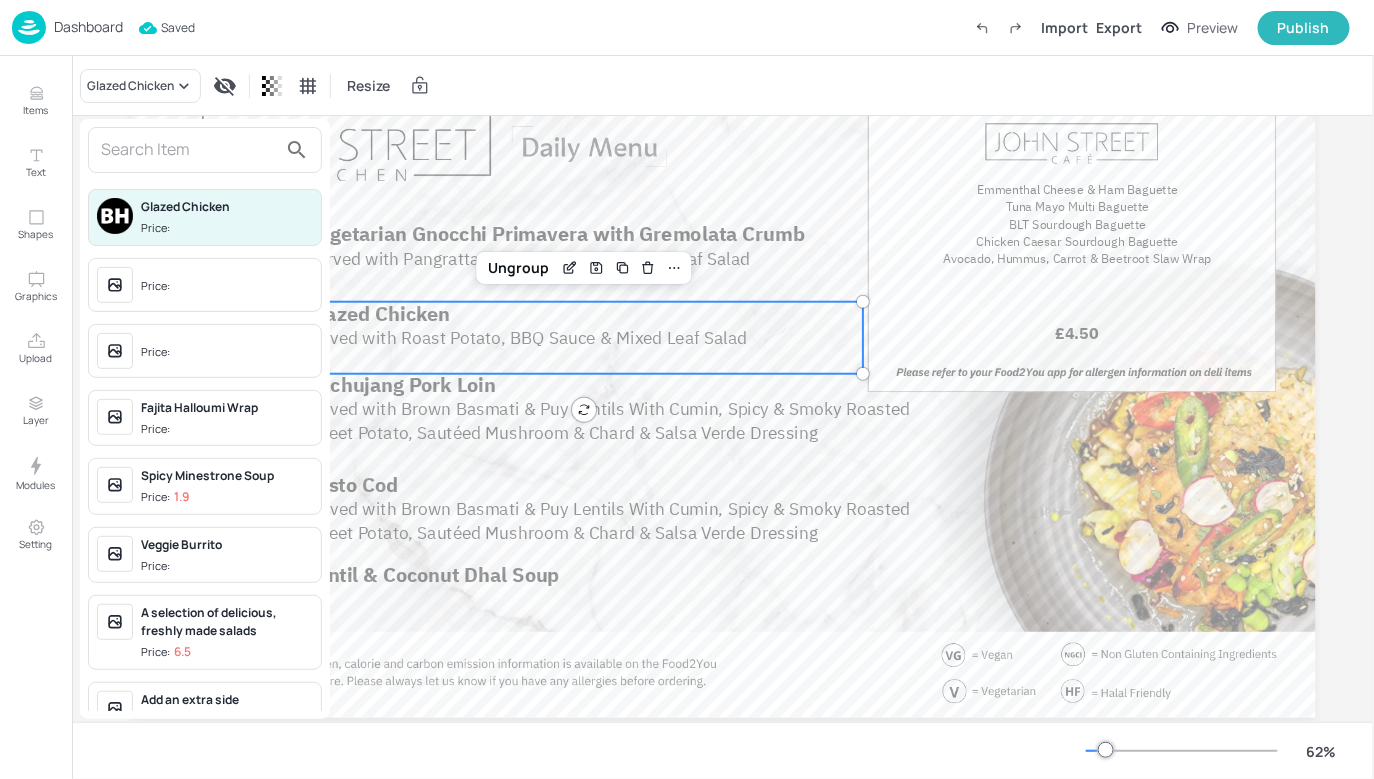 click at bounding box center (189, 150) 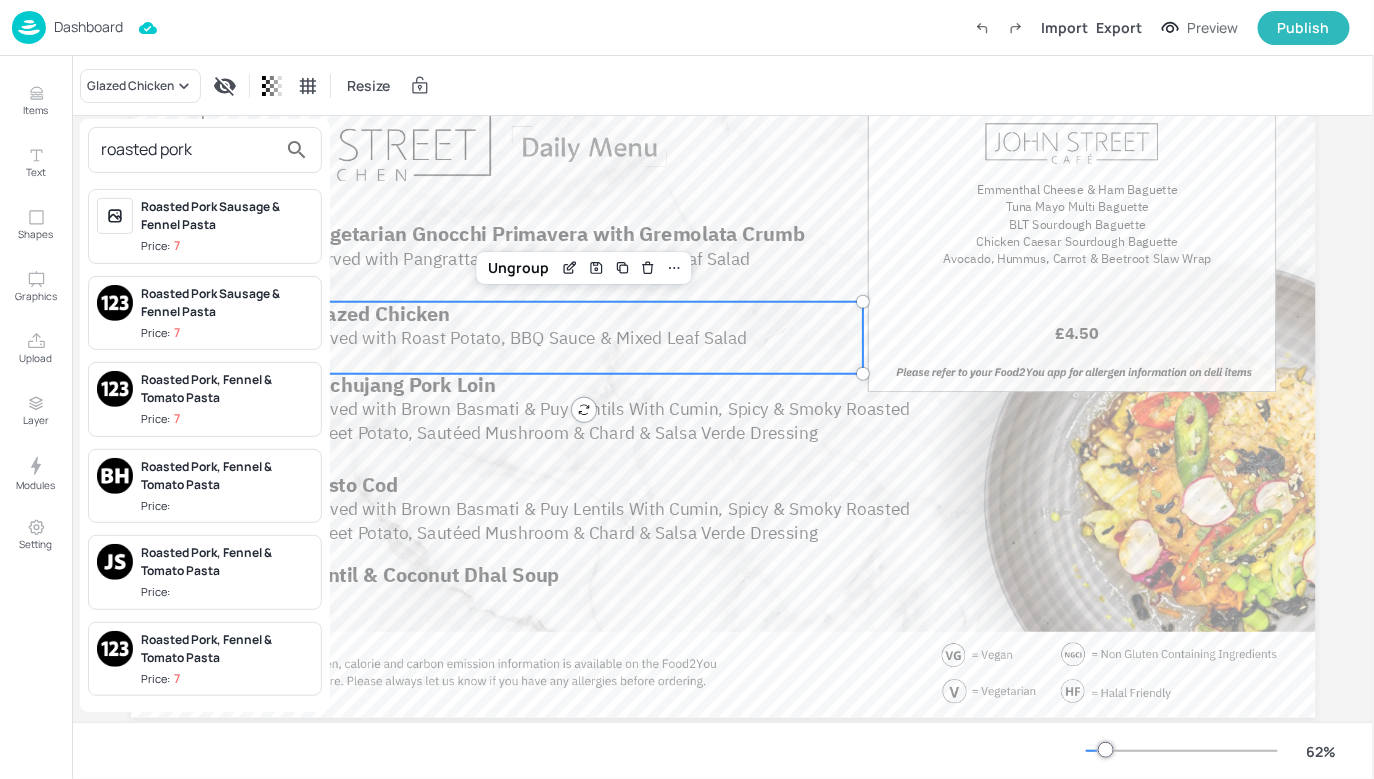 type on "roasted pork" 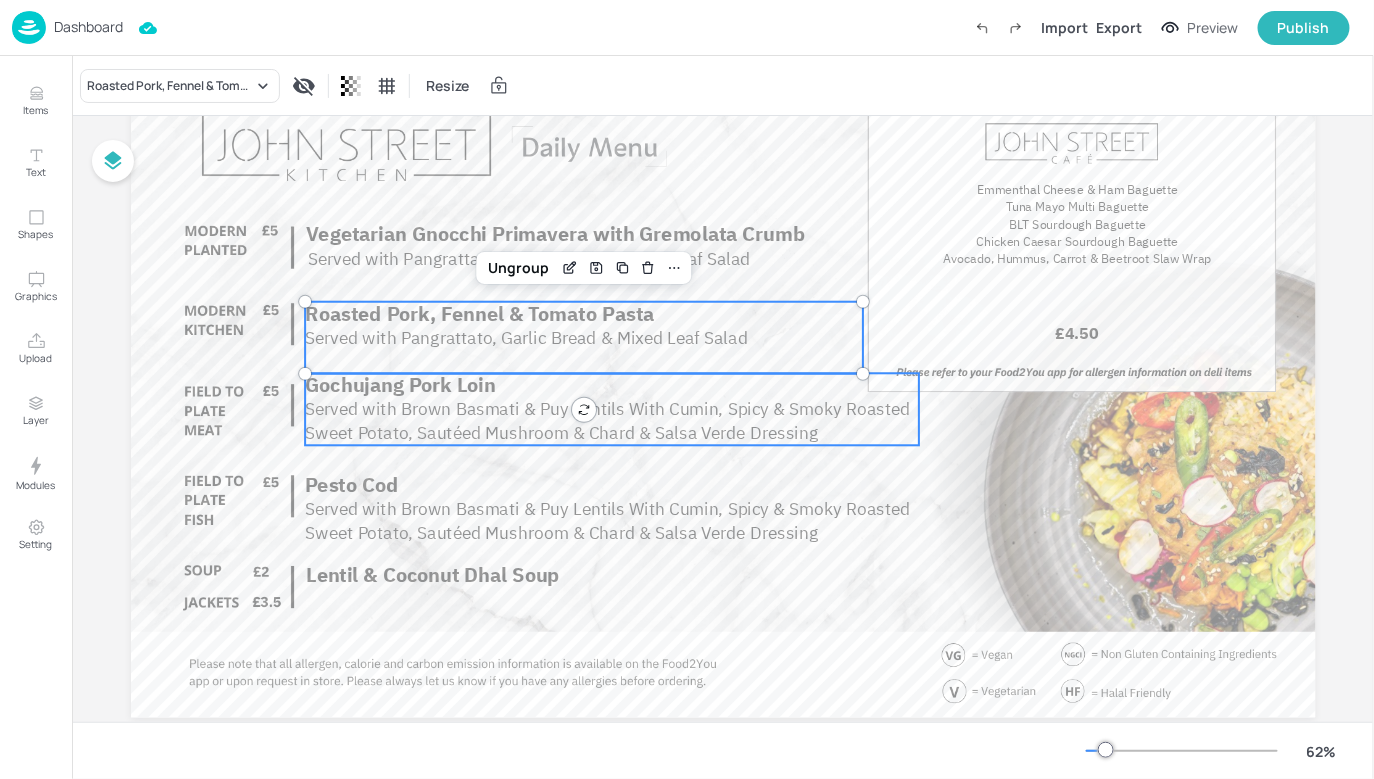 click on "Served with Brown Basmati & Puy Lentils With Cumin, Spicy & Smoky Roasted Sweet Potato, Sautéed Mushroom & Chard & Salsa Verde Dressing" at bounding box center (607, 421) 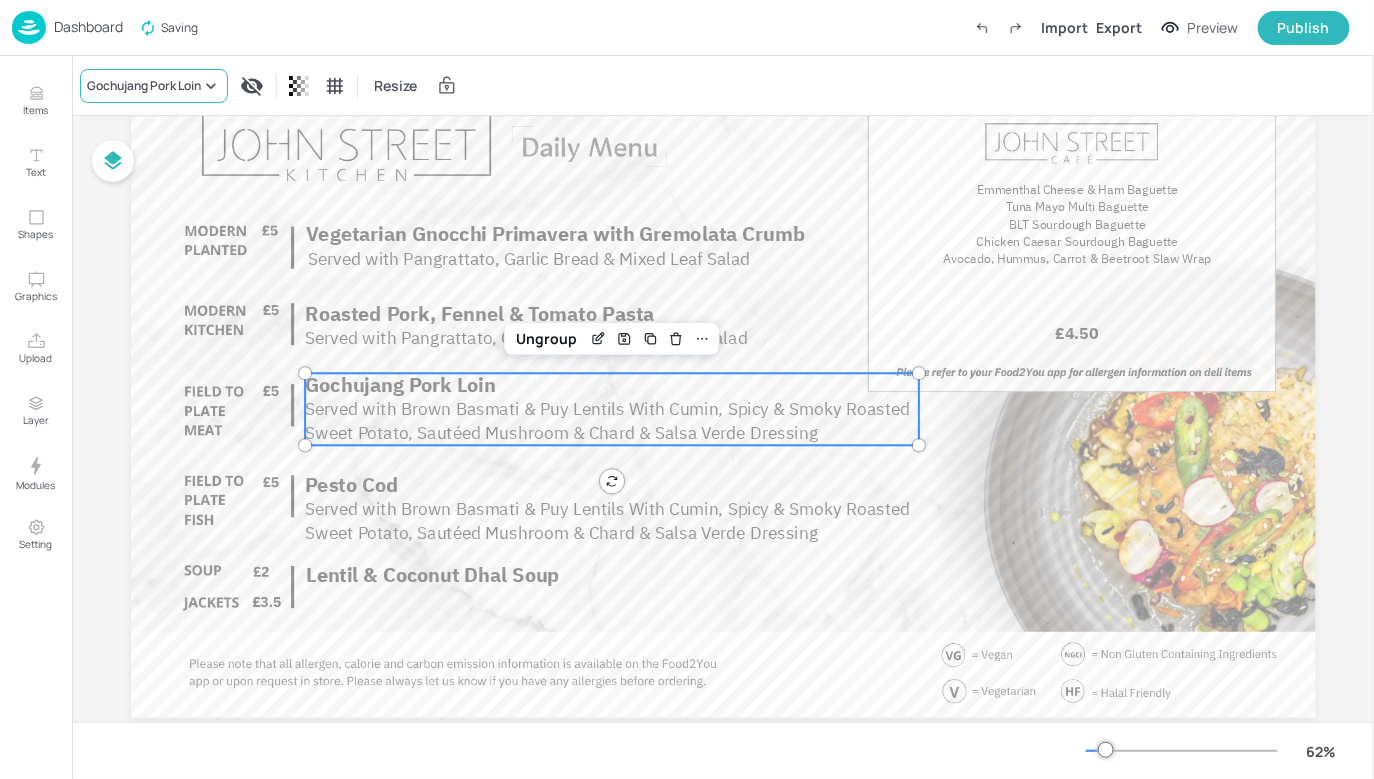 click on "Gochujang Pork Loin" at bounding box center [144, 86] 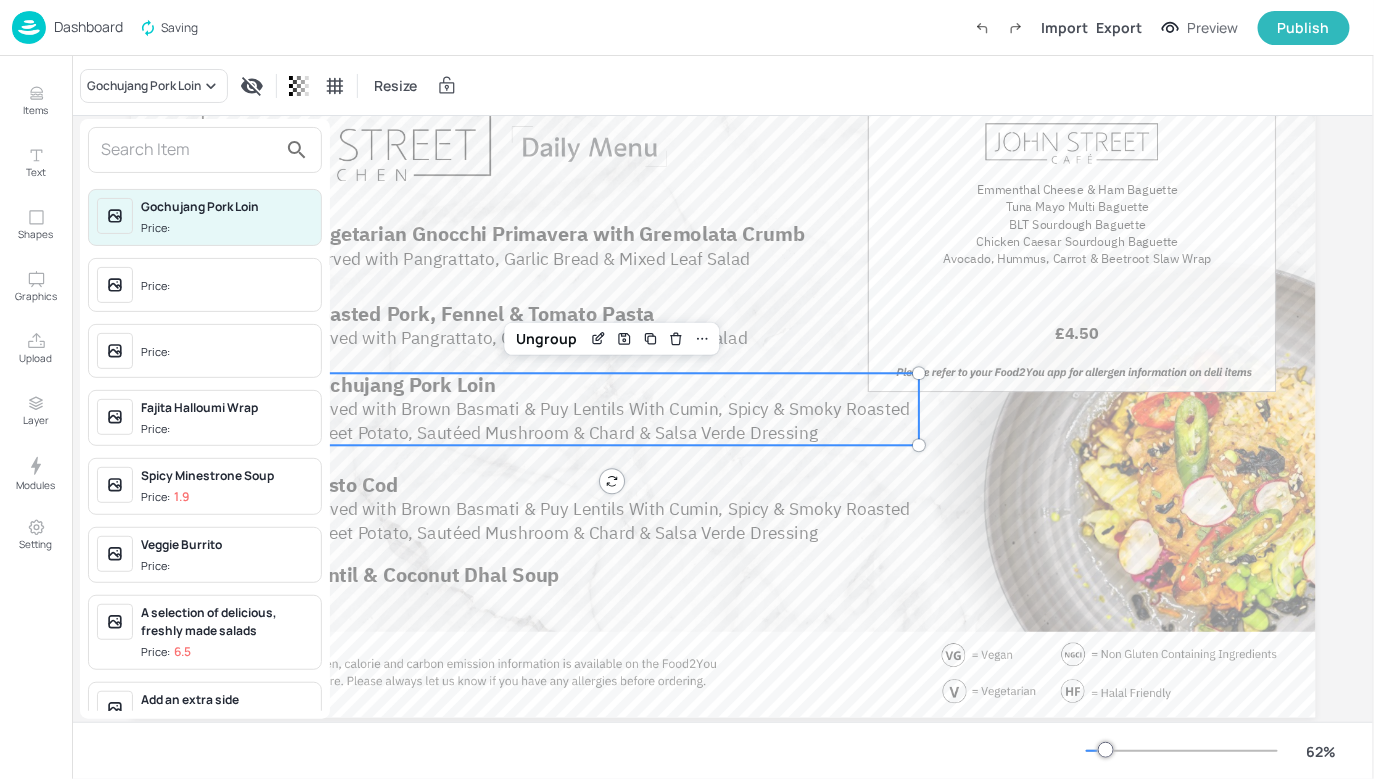 click at bounding box center (205, 150) 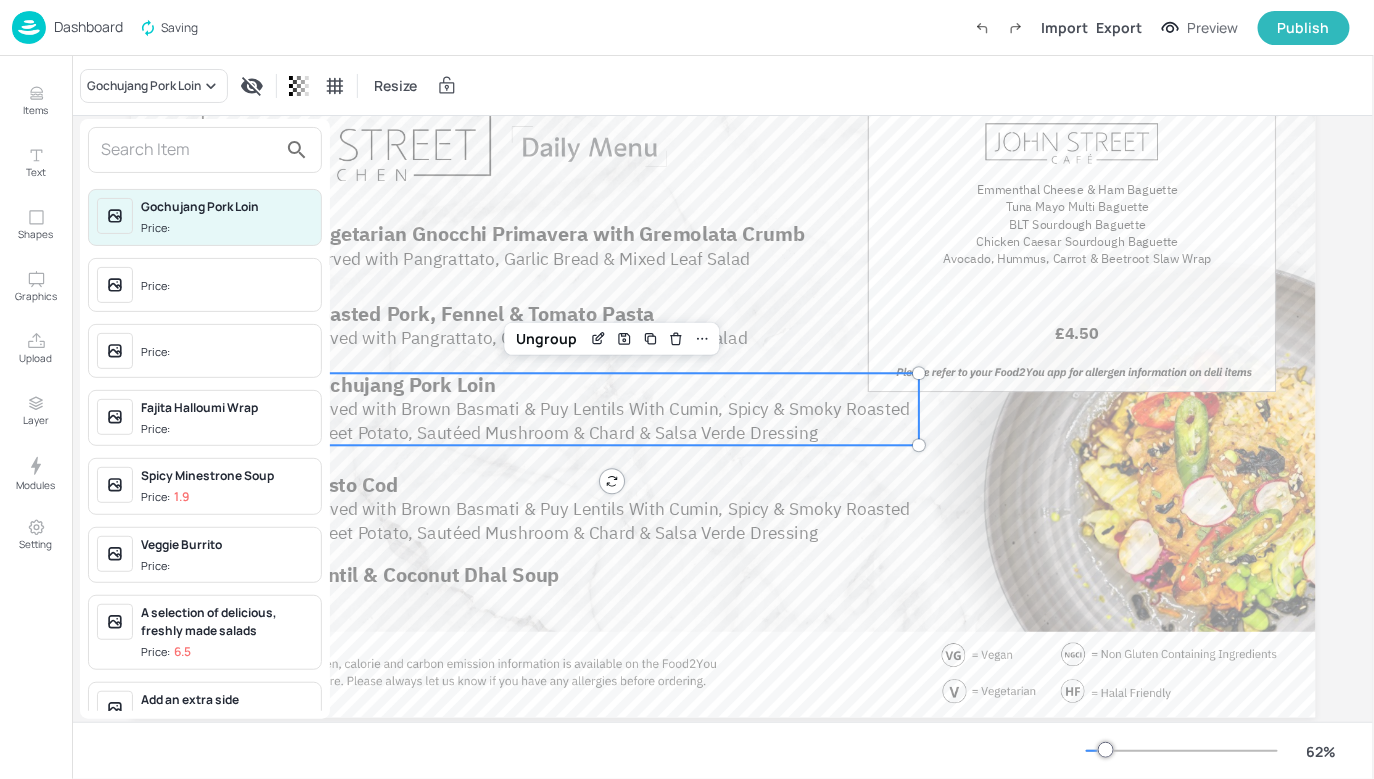 click at bounding box center (189, 150) 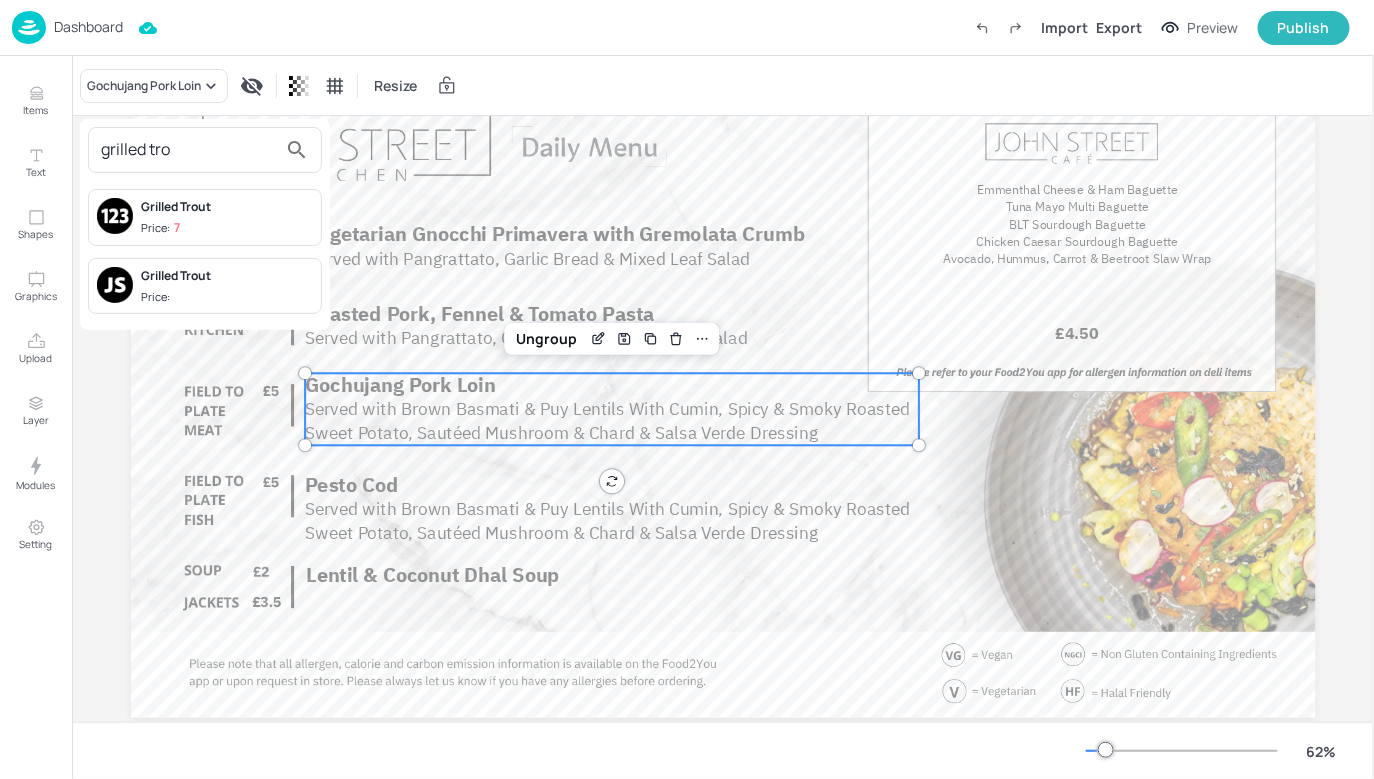 type on "grilled tro" 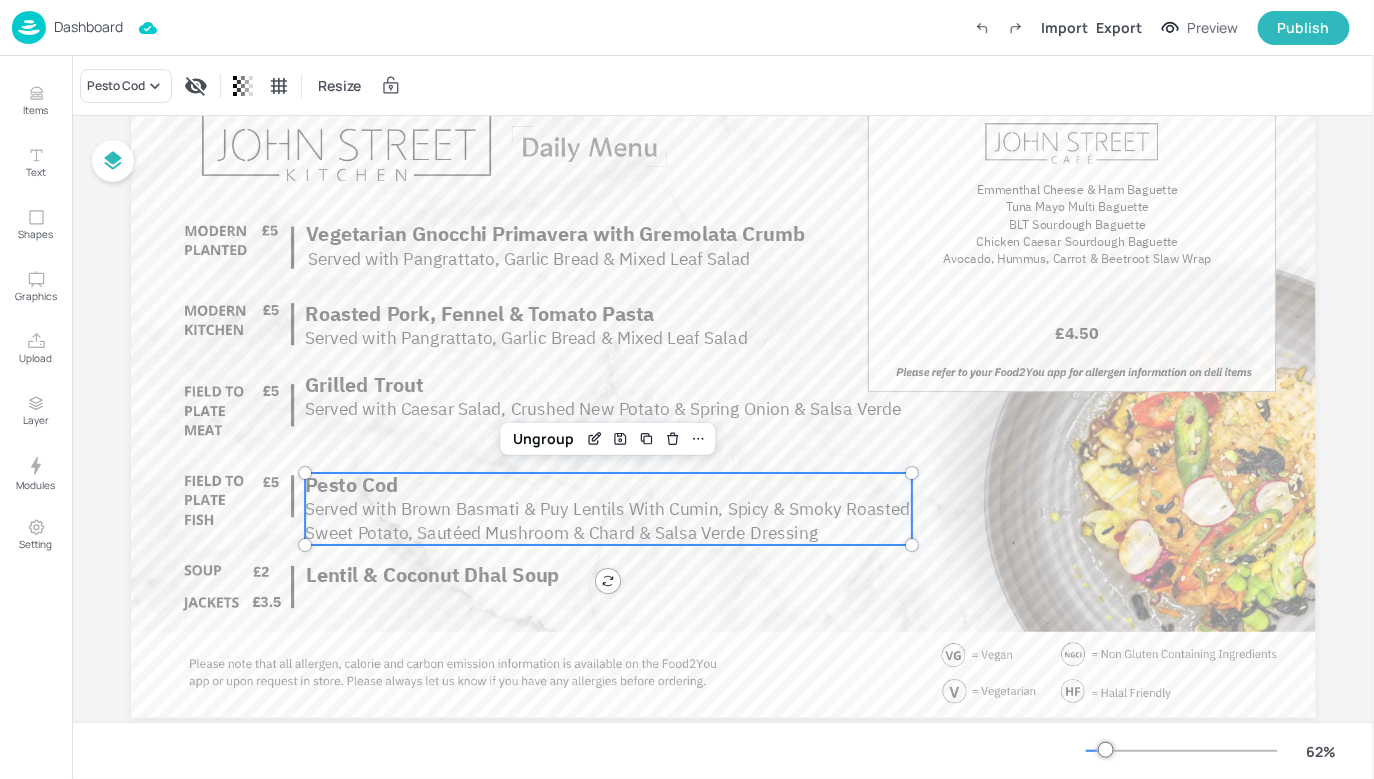 click on "Pesto Cod" at bounding box center (477, 485) 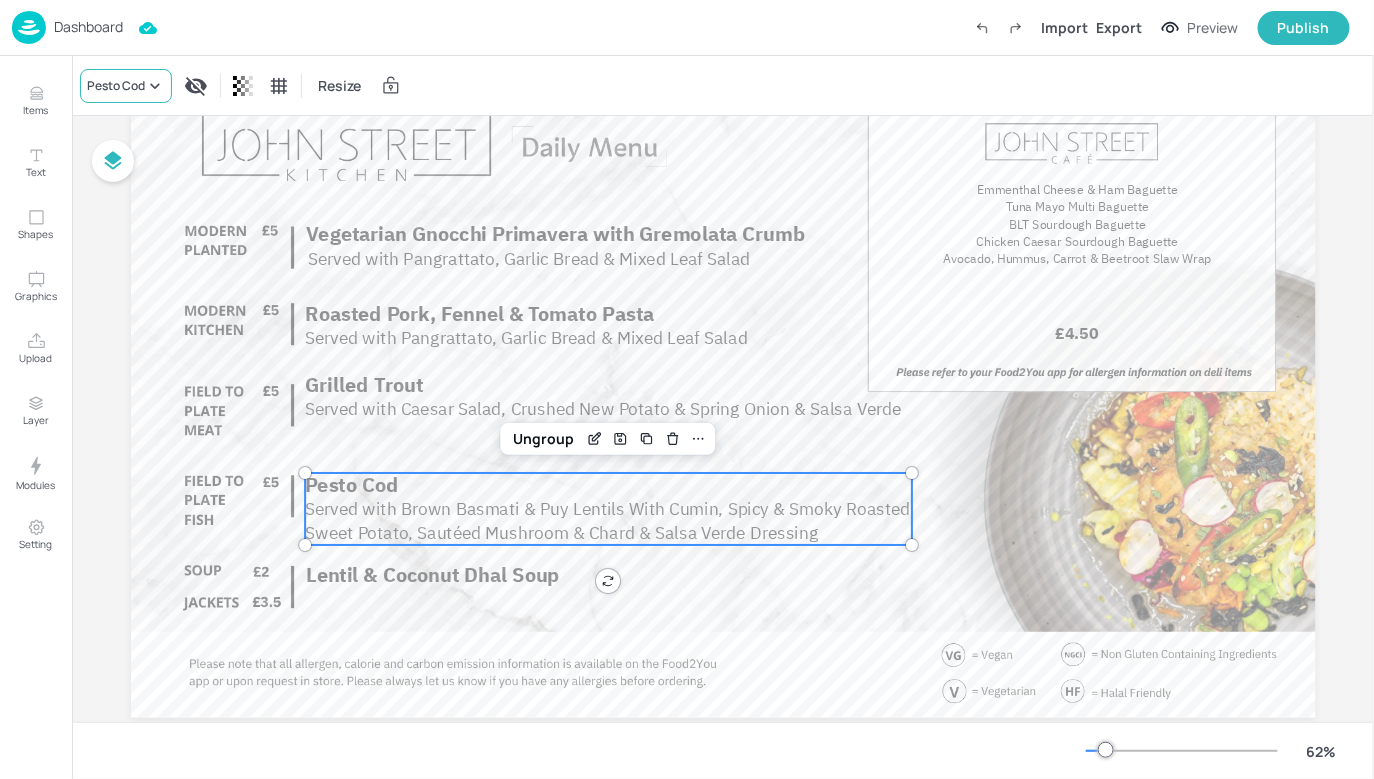 click on "Pesto Cod" at bounding box center [116, 86] 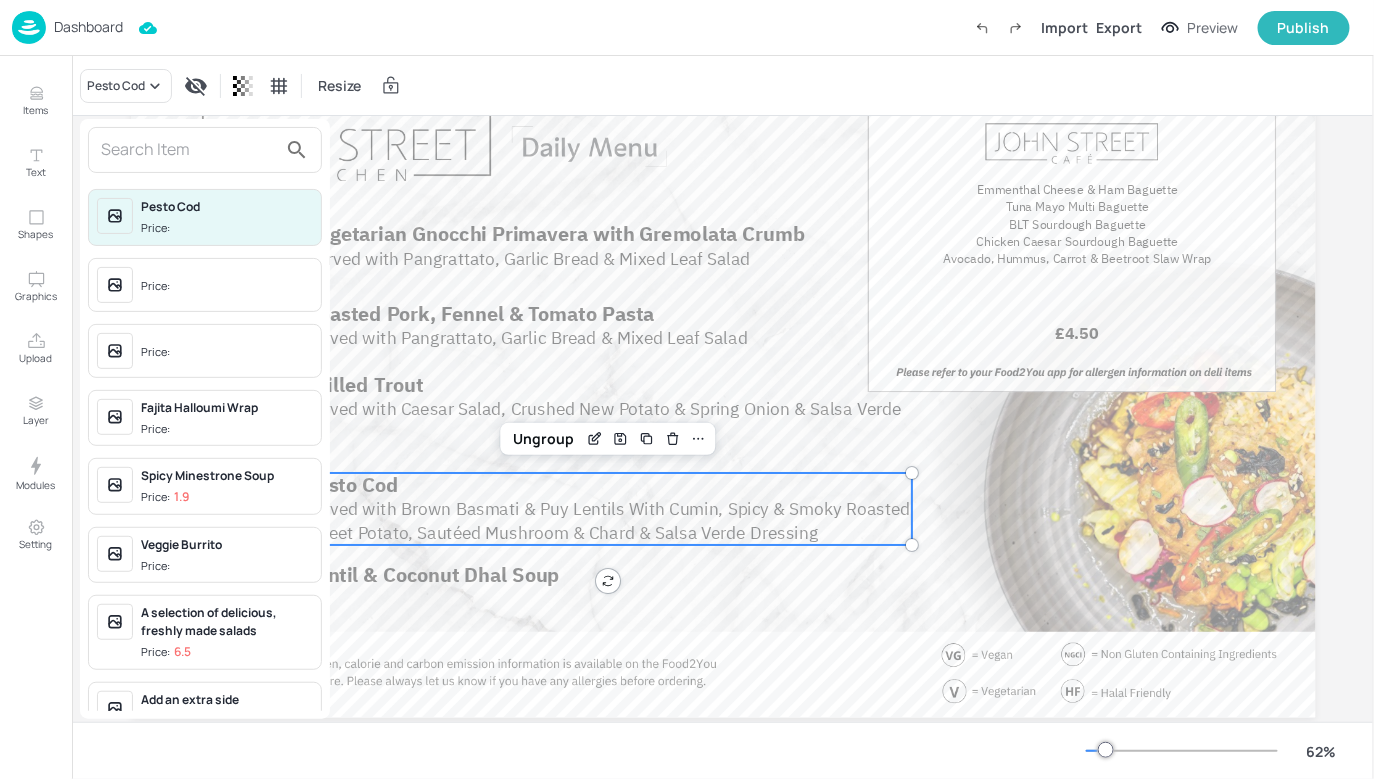click at bounding box center (189, 150) 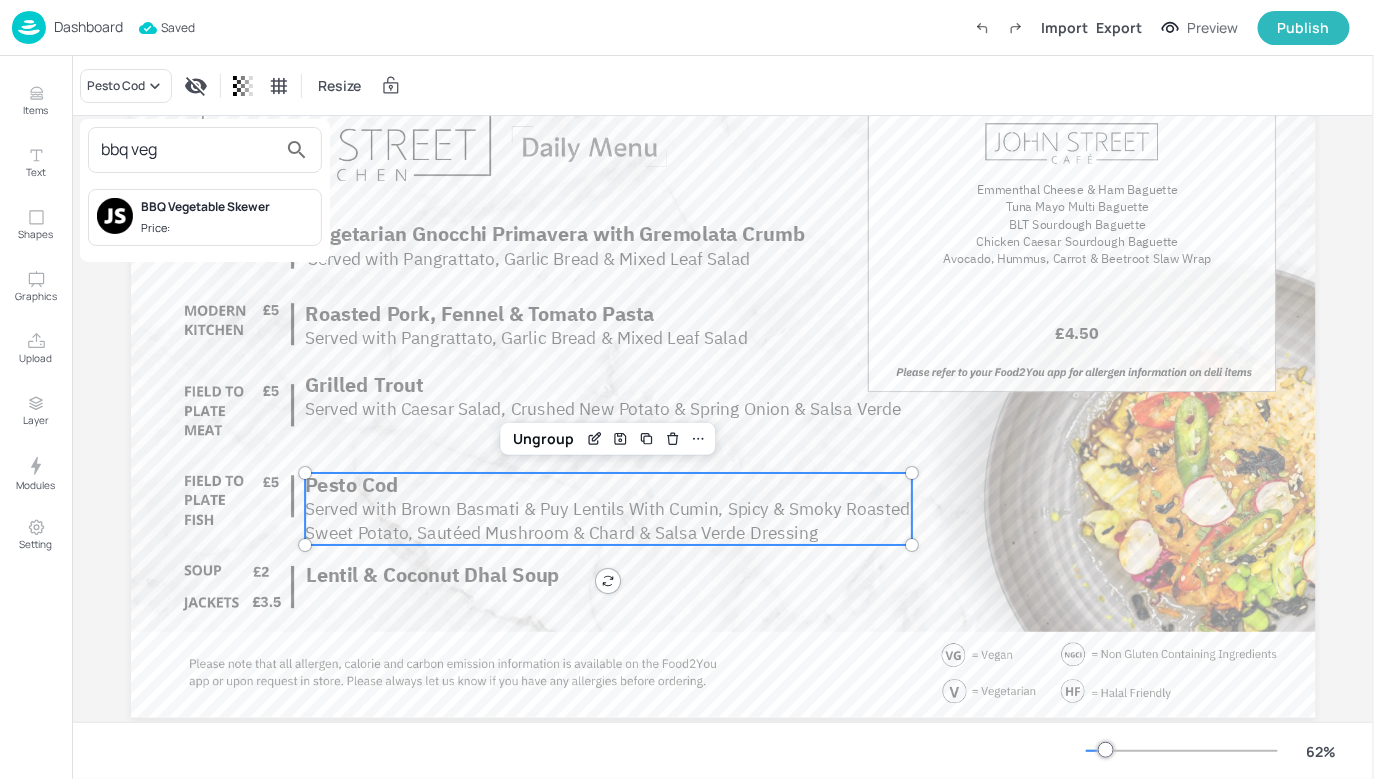 type on "bbq veg" 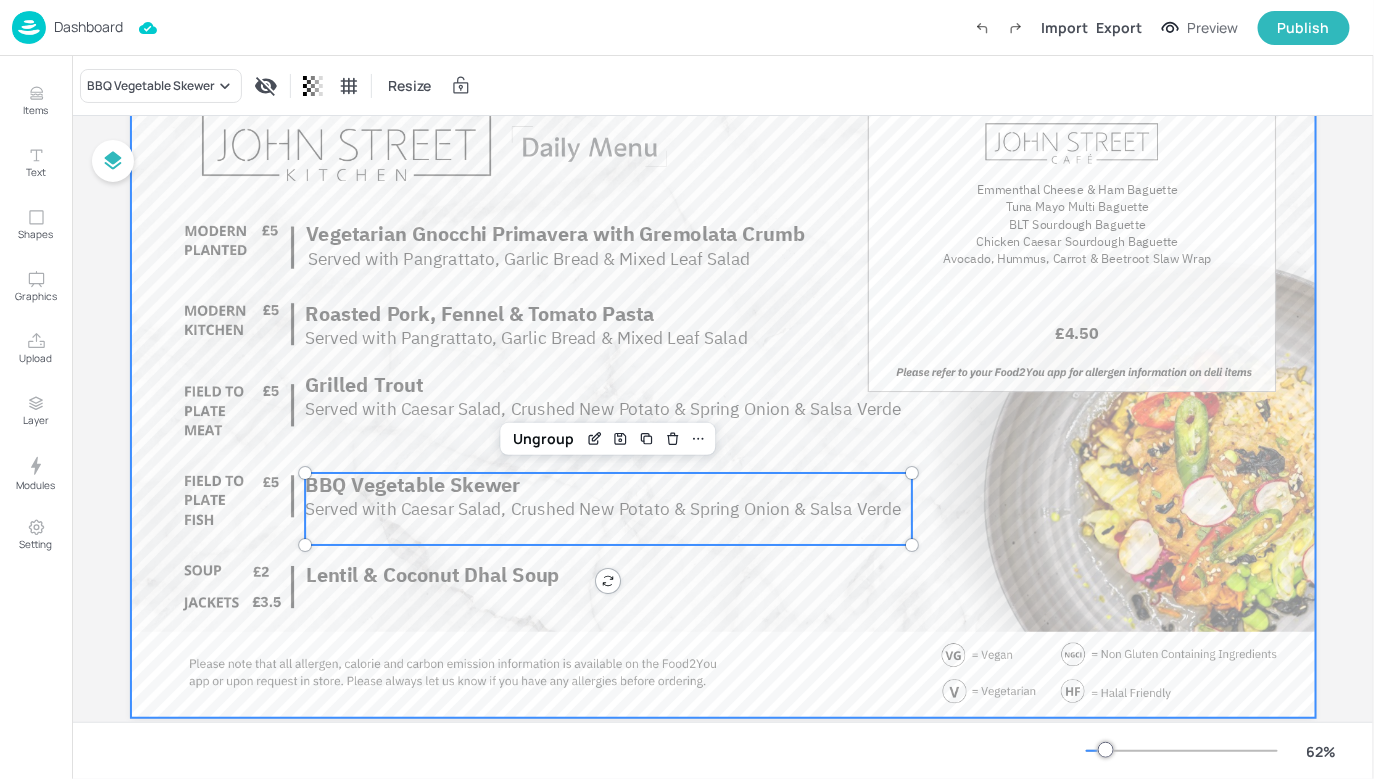click on "Lentil & Coconut Dhal Soup" at bounding box center (433, 575) 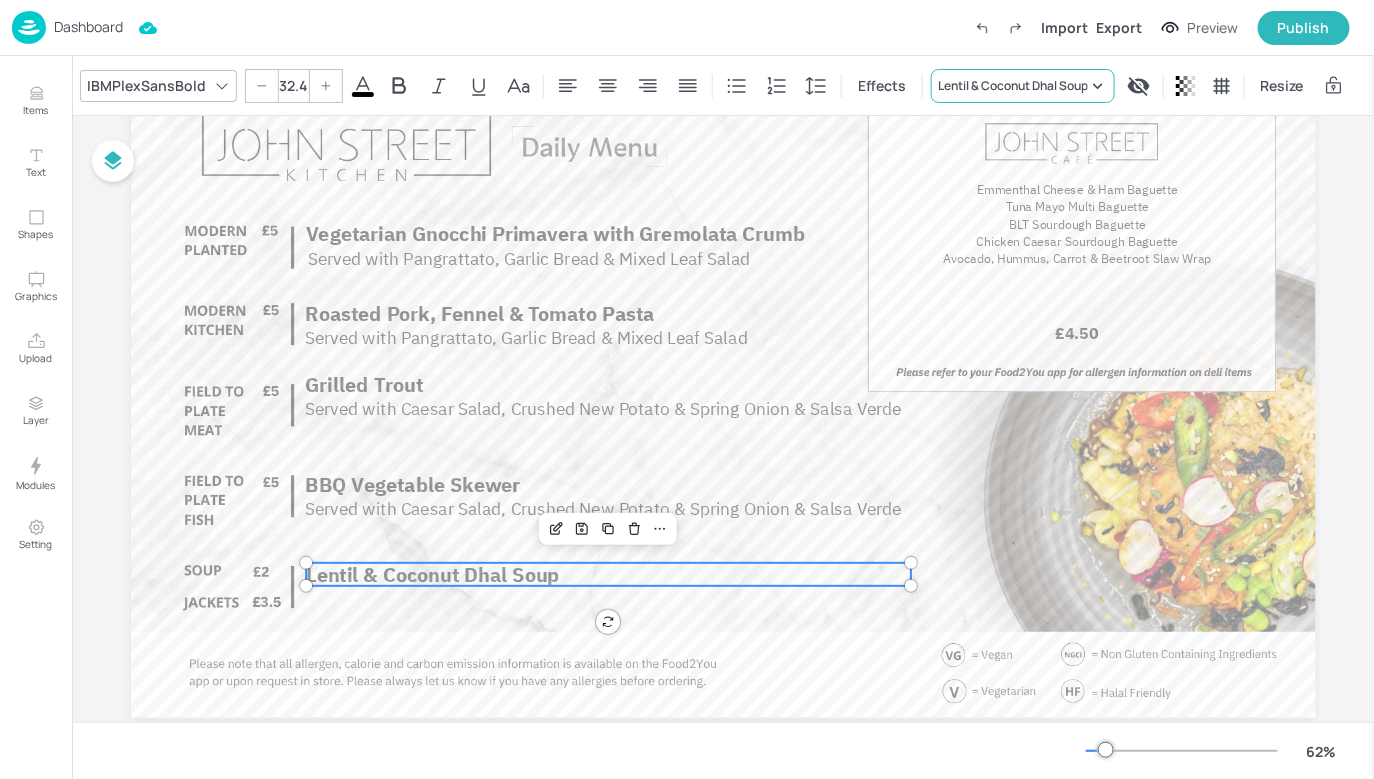 click on "Lentil & Coconut Dhal Soup" at bounding box center [1013, 86] 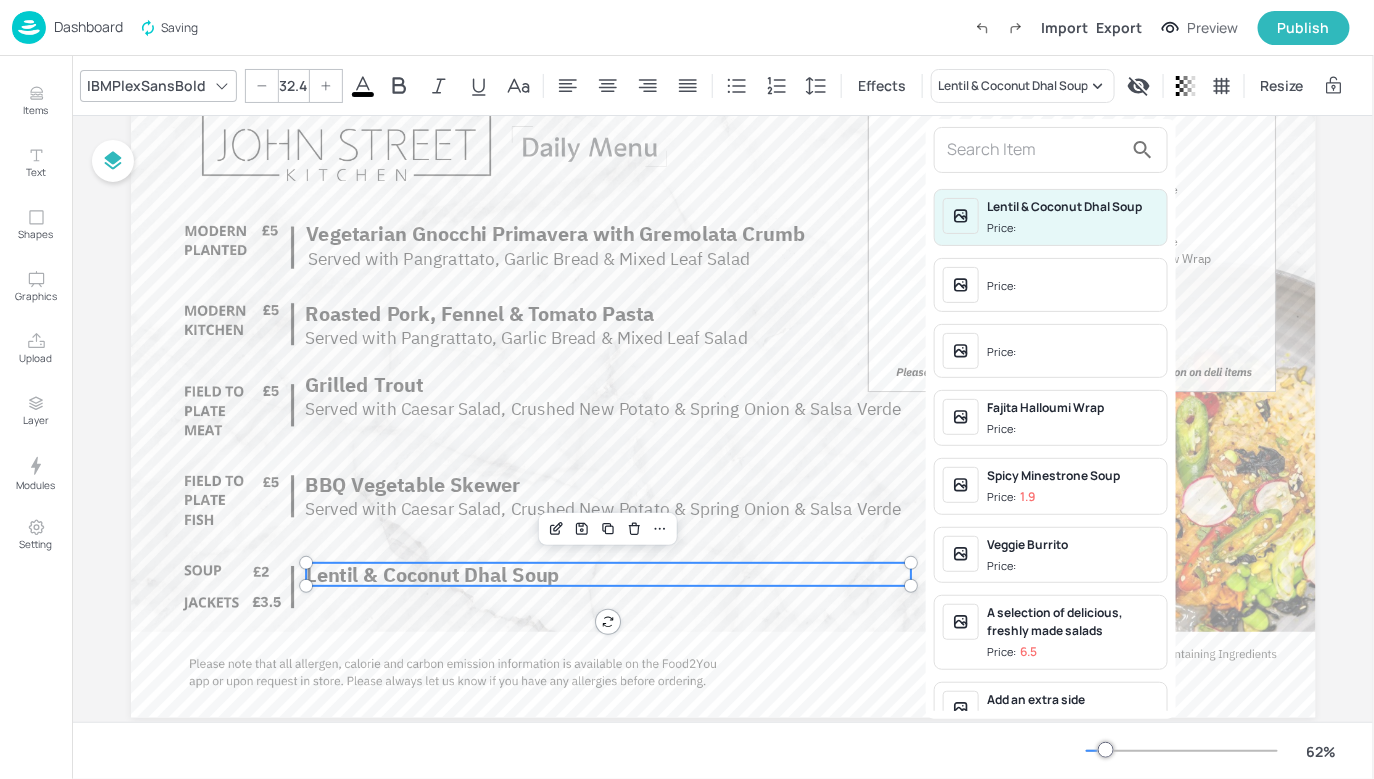 click at bounding box center [1035, 150] 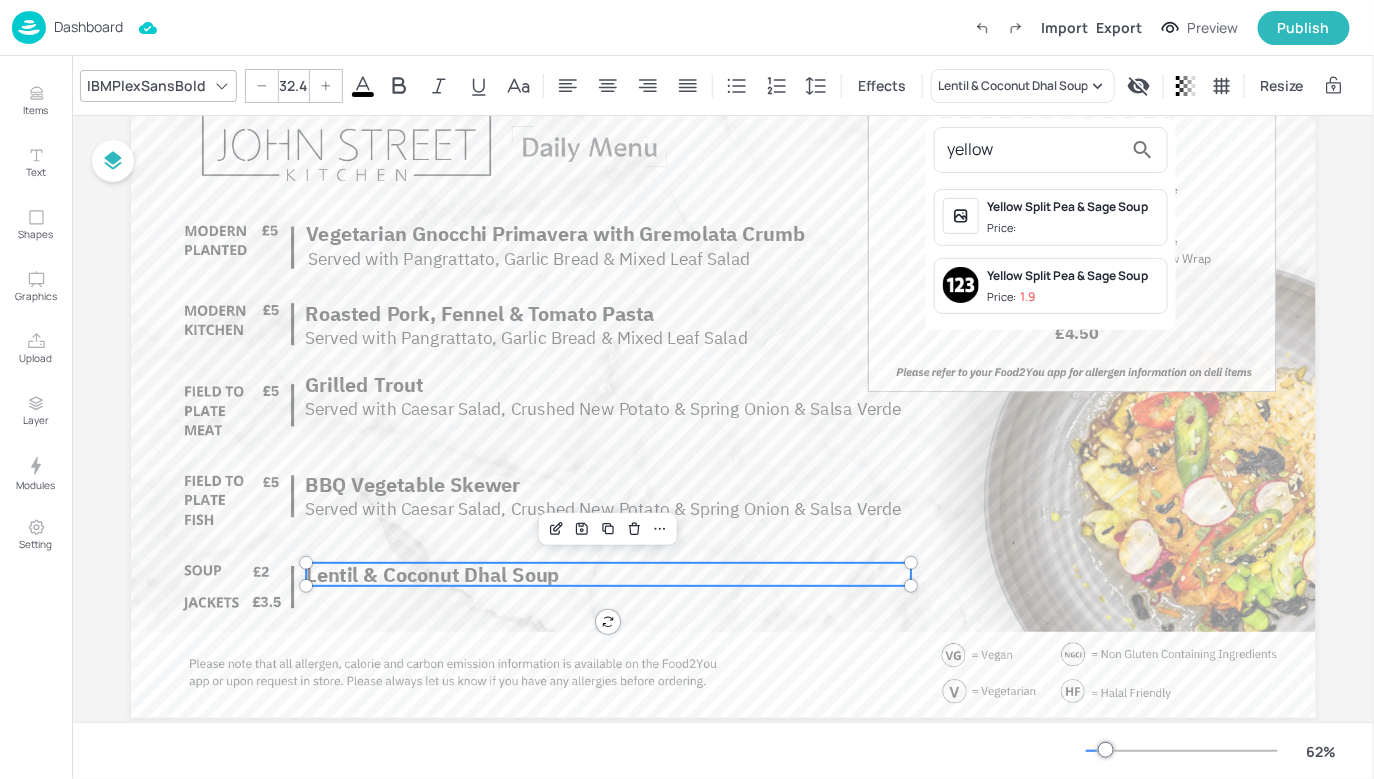 type on "yellow" 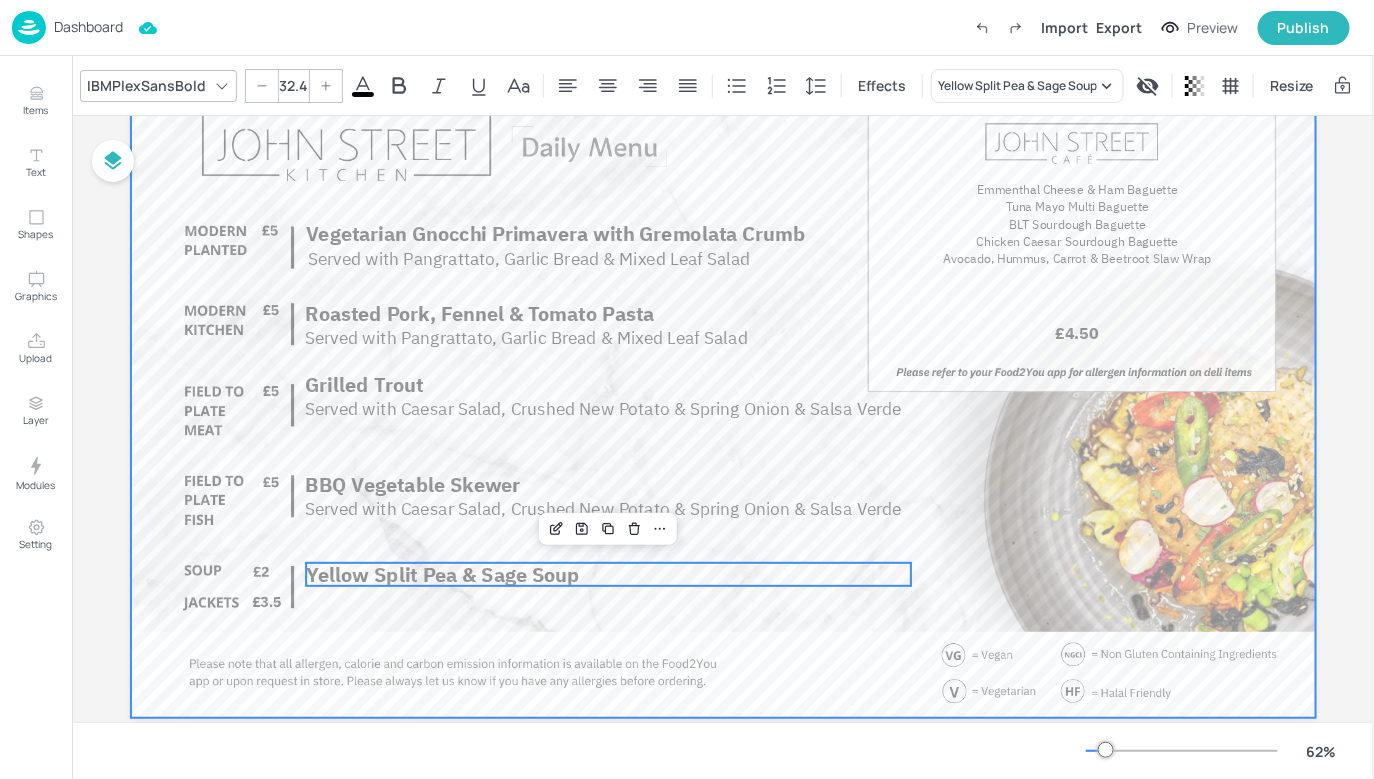 click at bounding box center (723, 384) 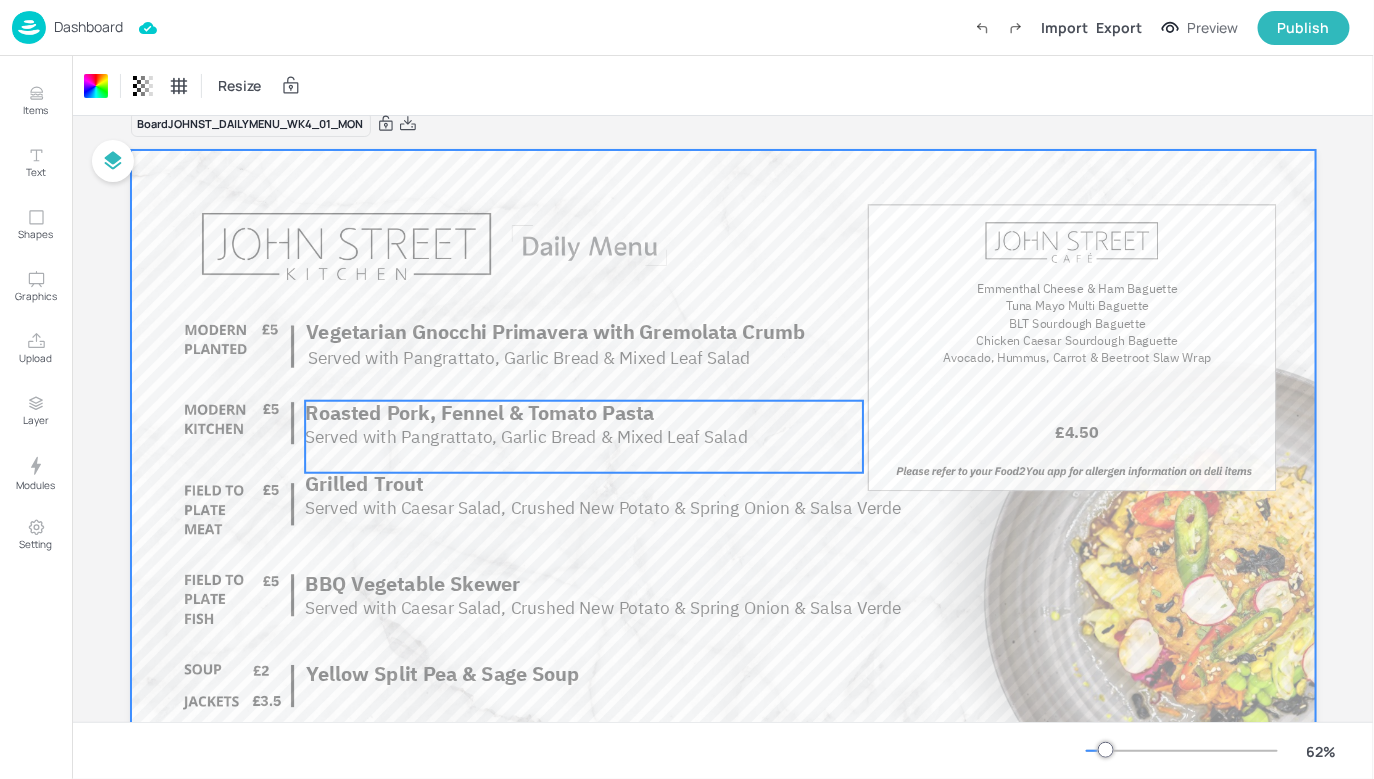 scroll, scrollTop: 0, scrollLeft: 0, axis: both 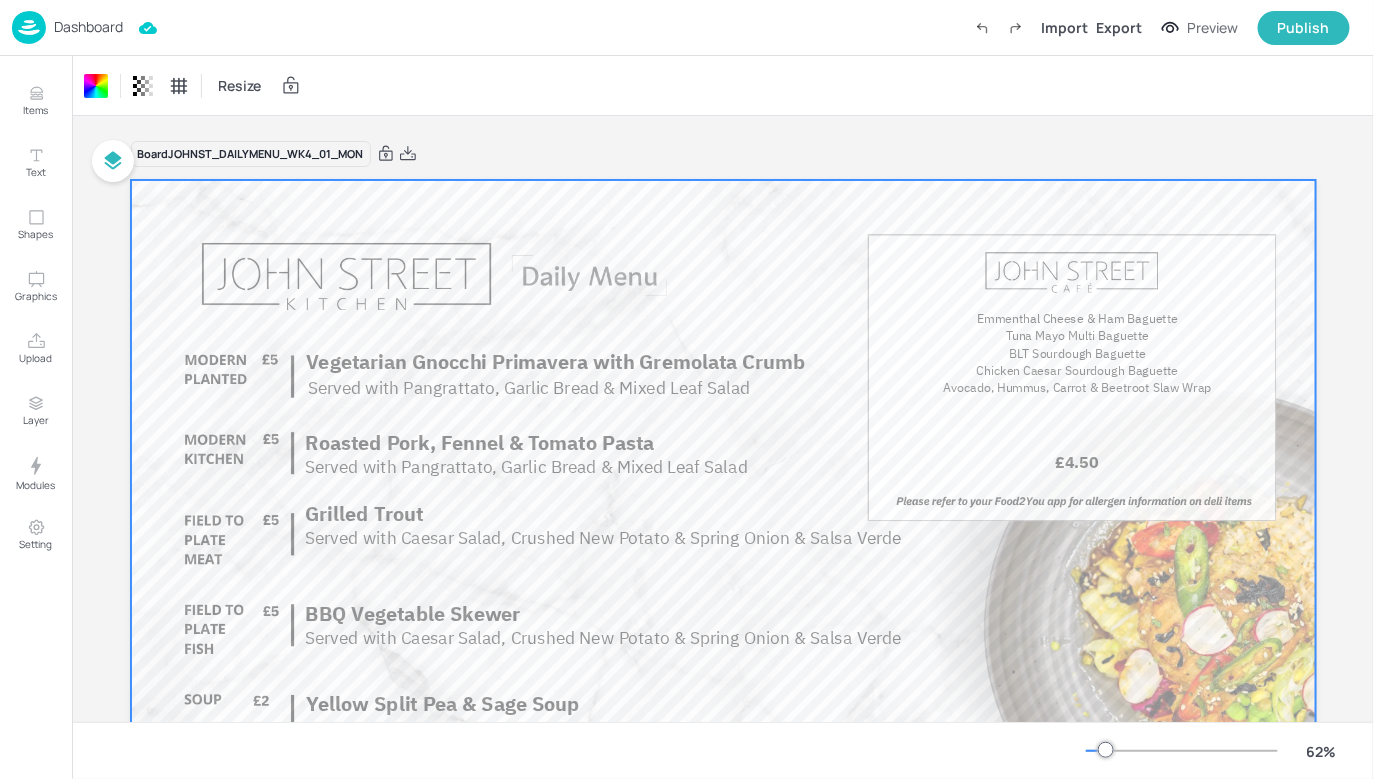 click on "Board  JOHNST_DAILYMENU_WK4_01_MON    Vegetarian Gnocchi Primavera with Gremolata Crumb Served with Pangrattato, Garlic Bread & Mixed Leaf Salad Roasted Pork, Fennel & Tomato Pasta Served with Pangrattato, Garlic Bread & Mixed Leaf Salad Served with Caesar Salad, Crushed New Potato & Spring Onion & Salsa Verde Grilled Trout Yellow Split Pea & Sage Soup Served with Caesar Salad, Crushed New Potato & Spring Onion & Salsa Verde BBQ Vegetable Skewer Emmenthal Cheese & Ham Baguette Tuna Mayo Multi Baguette Chicken Caesar Sourdough Baguette BLT Sourdough Baguette £4.50 Avocado, Hummus, Carrot & Beetroot Slaw Wrap" at bounding box center (723, 518) 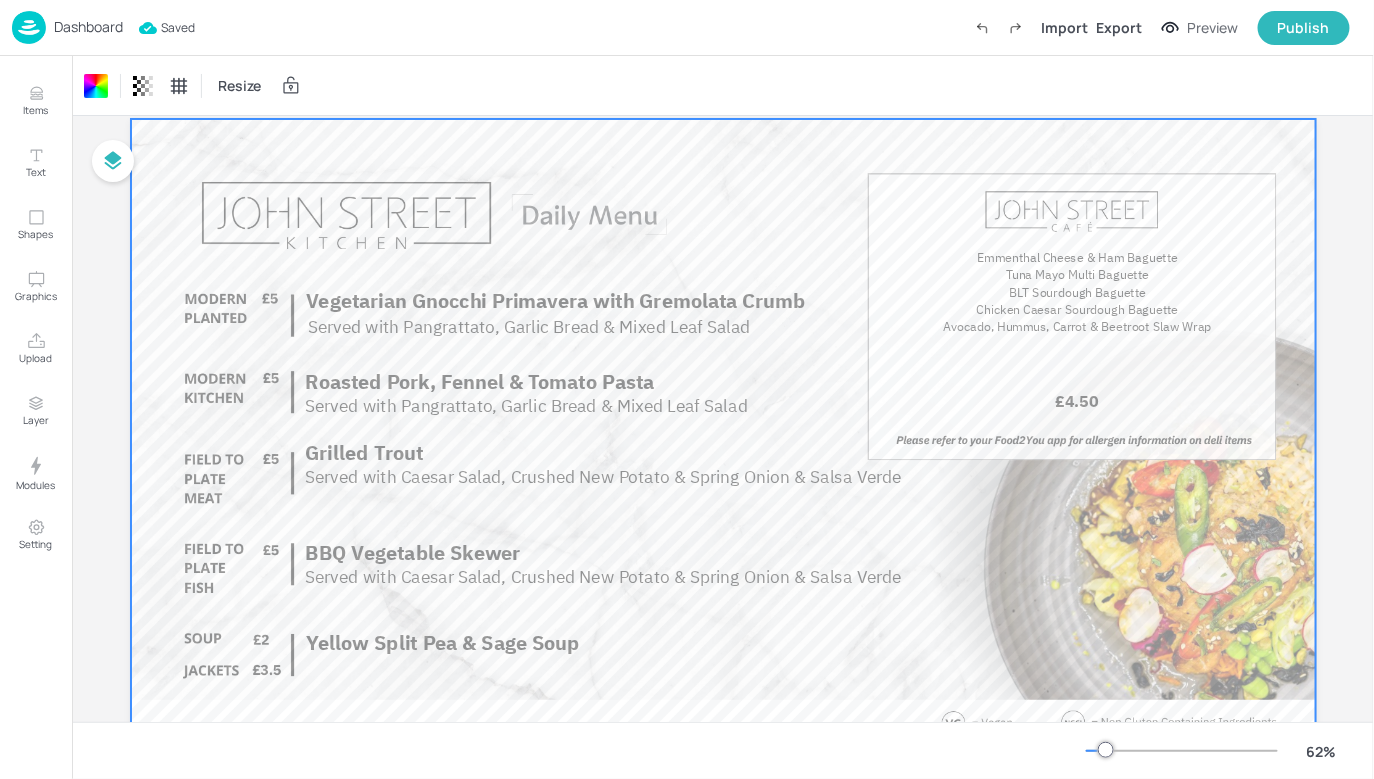 scroll, scrollTop: 72, scrollLeft: 0, axis: vertical 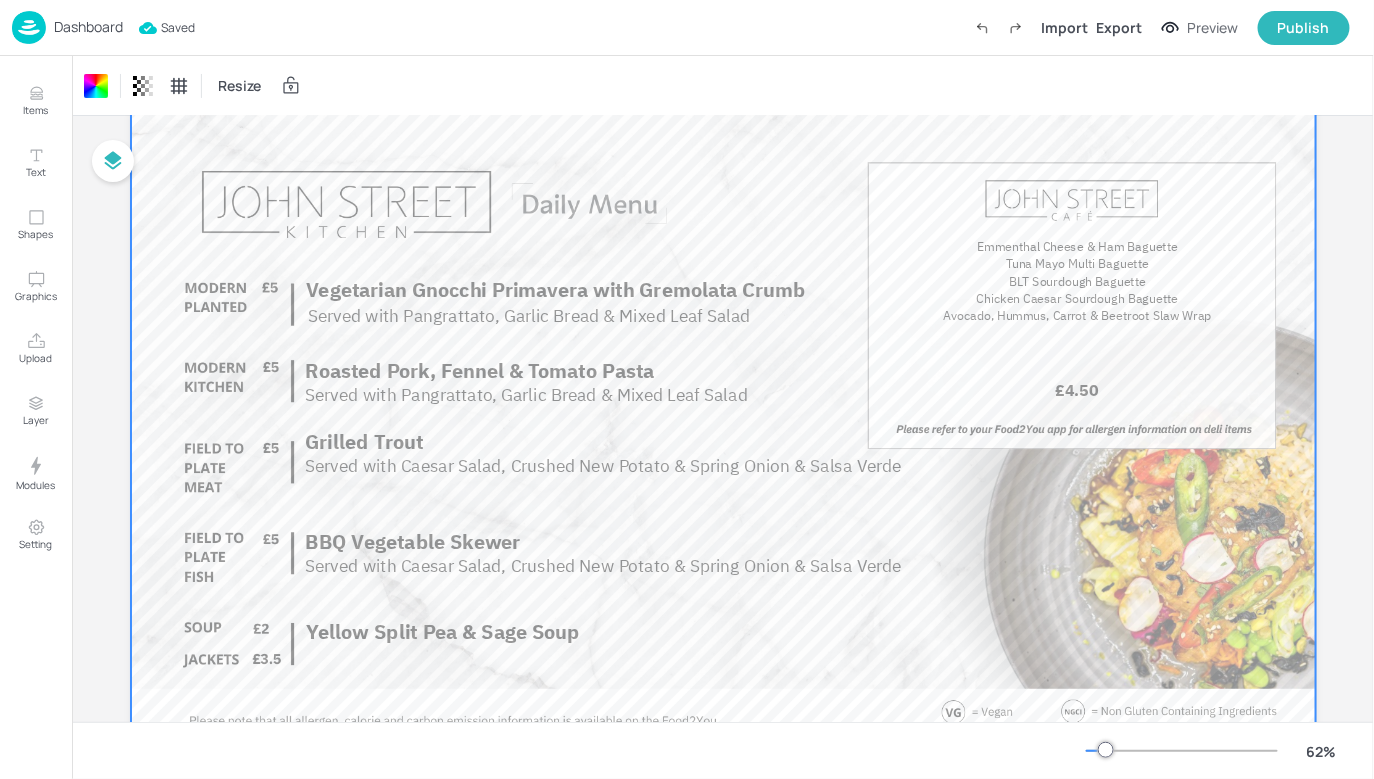 click on "Dashboard" at bounding box center [88, 27] 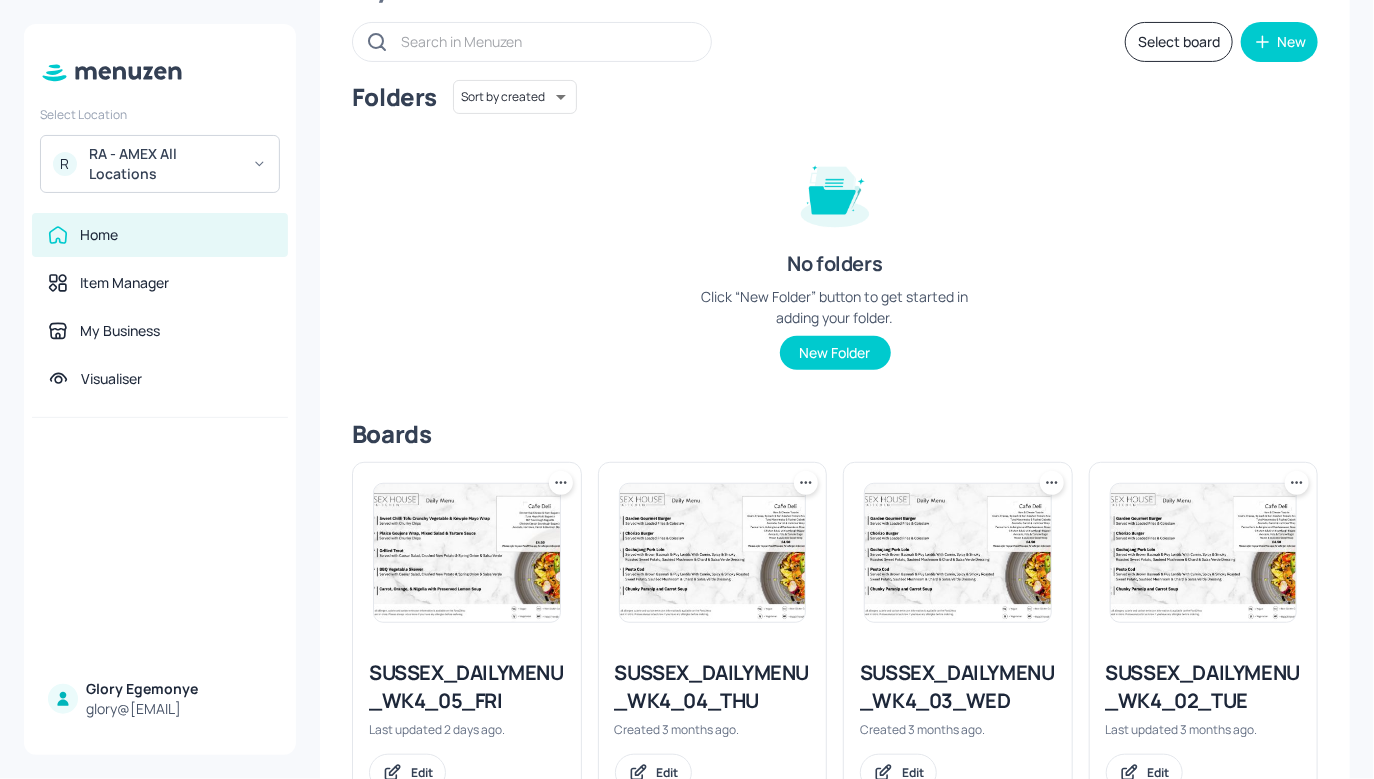 scroll, scrollTop: 7, scrollLeft: 0, axis: vertical 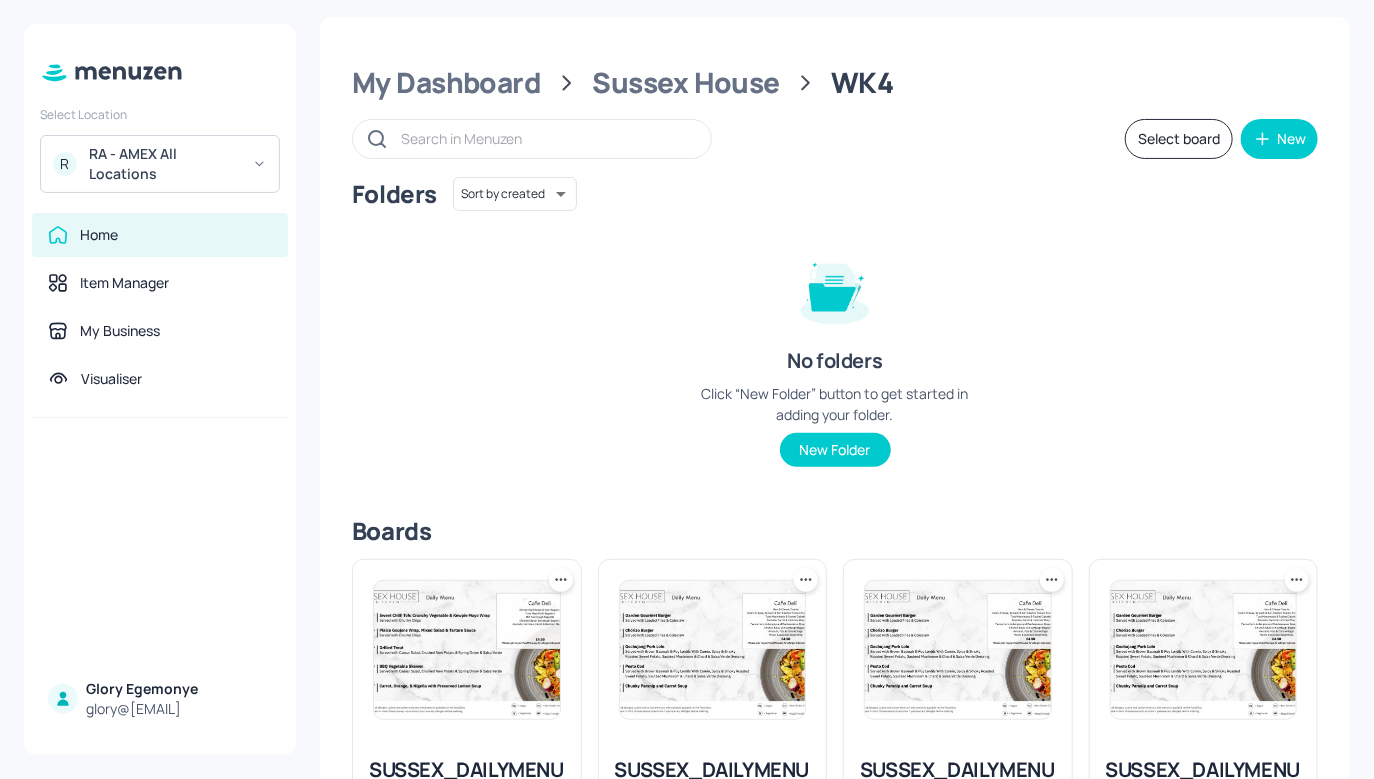 click on "My Dashboard Sussex House WK4 Select board New Folders Sort by created id ​ No folders Click “New Folder” button to get started in adding your folder. New Folder Boards SUSSEX_DAILYMENU_WK4_05_FRI Last updated 2 days ago. Edit SUSSEX_DAILYMENU_WK4_04_THU Created 3 months ago. Edit SUSSEX_DAILYMENU_WK4_03_WED Created 3 months ago. Edit SUSSEX_DAILYMENU_WK4_02_TUE Last updated 3 months ago. Edit SUSSEX_DAILYMENU_WK4_01_MON  Last updated 2 days ago. Edit SUSSEX_2025_MAR_FIELD2PLATE-WK4 Last updated about 1 month ago. Edit SUSSEX-WEEKLYMENU-WK4 Last updated 2 days ago. Edit SUSSEX-MODERNCOUNTER-WK4-05-FRI Last updated 6 months ago. Edit SUSSEX-MODERNCOUNTER-WK4-04-THUR Created 6 months ago. Edit SUSSEX-MODERNCOUNTER-WK4-03-WED Created 6 months ago. Edit SUSSEX-MODERNCOUNTER-WK4-02-TUE Created 6 months ago. Edit SUSSEX-JACKETSOUP-WK4-05-FRI Last updated 6 months ago. Edit SUSSEX-JACKETSOUP-WK4-04-THUR Created 6 months ago. Edit SUSSEX-JACKETSOUP-WK4-03-WED Created 6 months ago. Edit Created 6 months ago." at bounding box center (835, 1268) 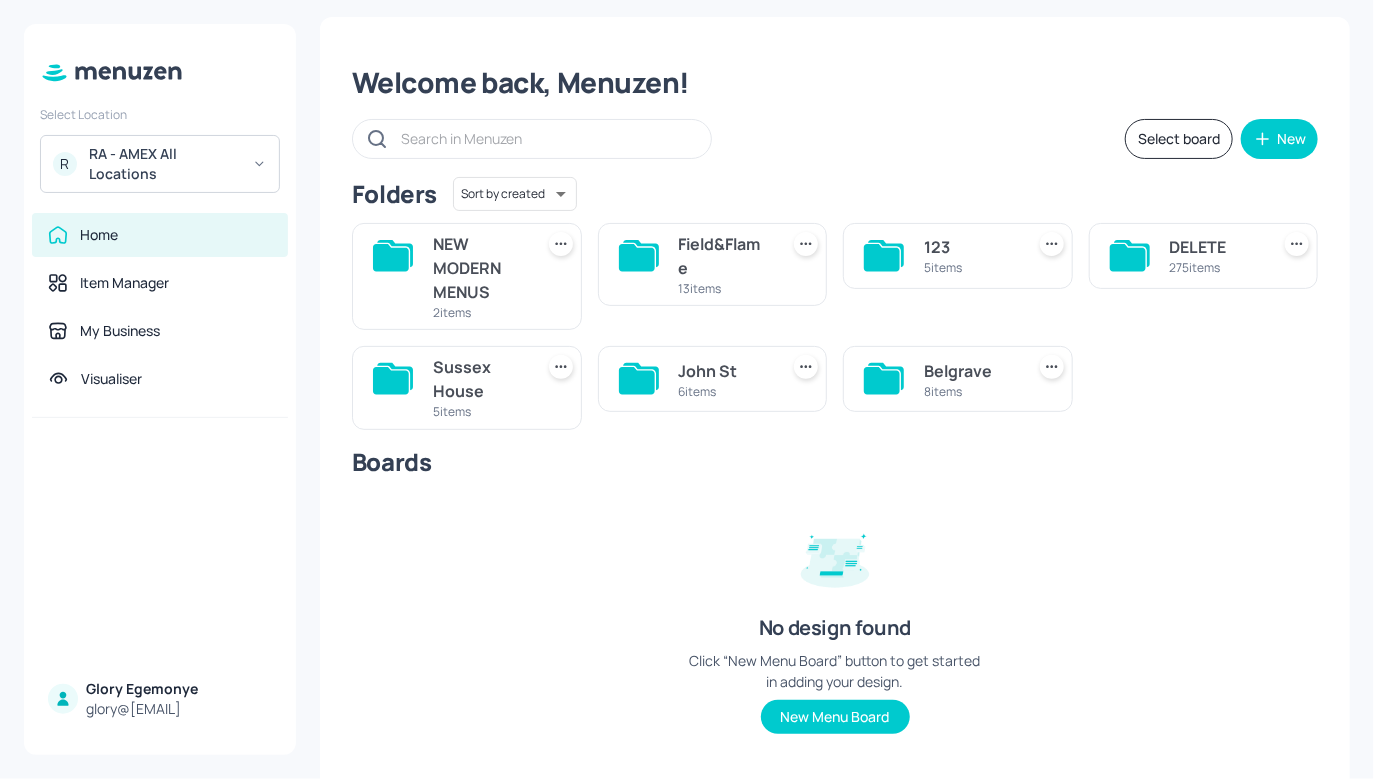 click 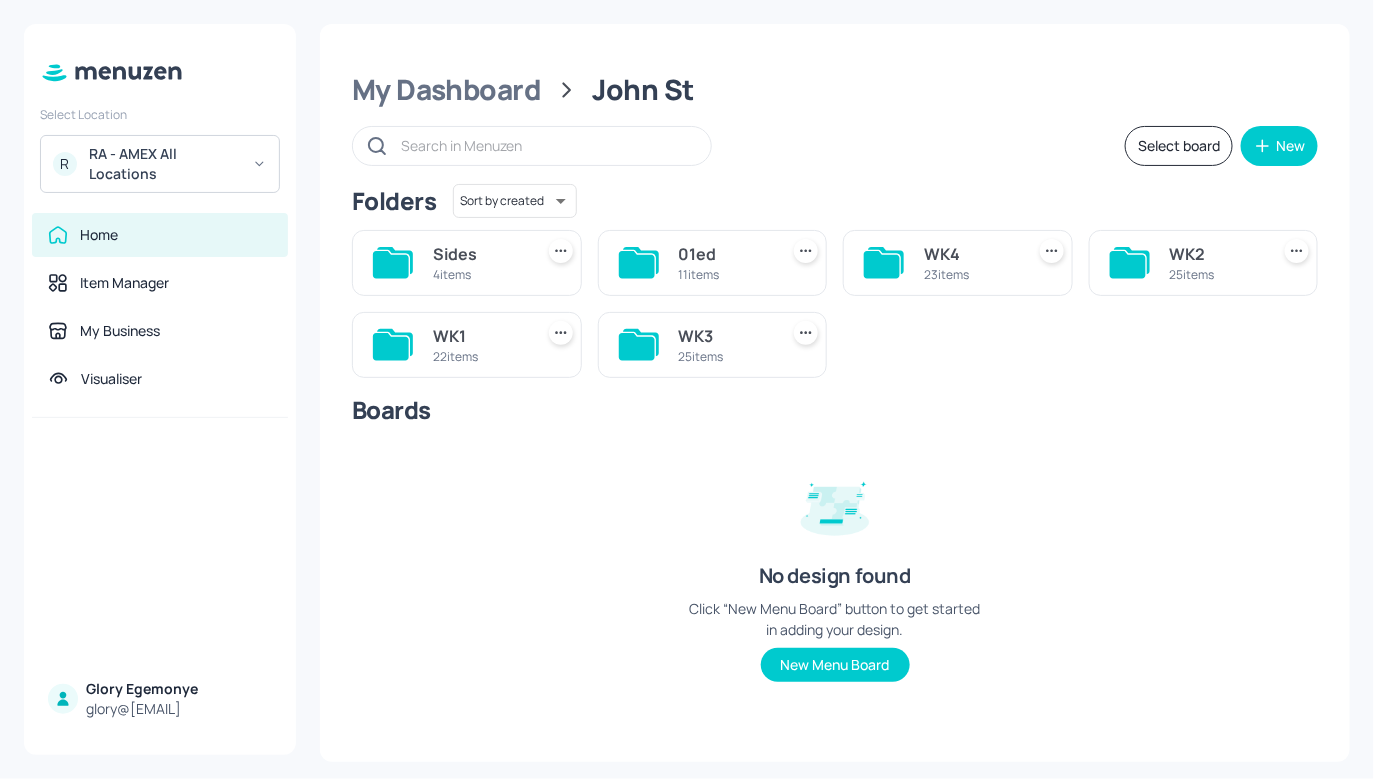 click on "WK4 23  items" at bounding box center (958, 263) 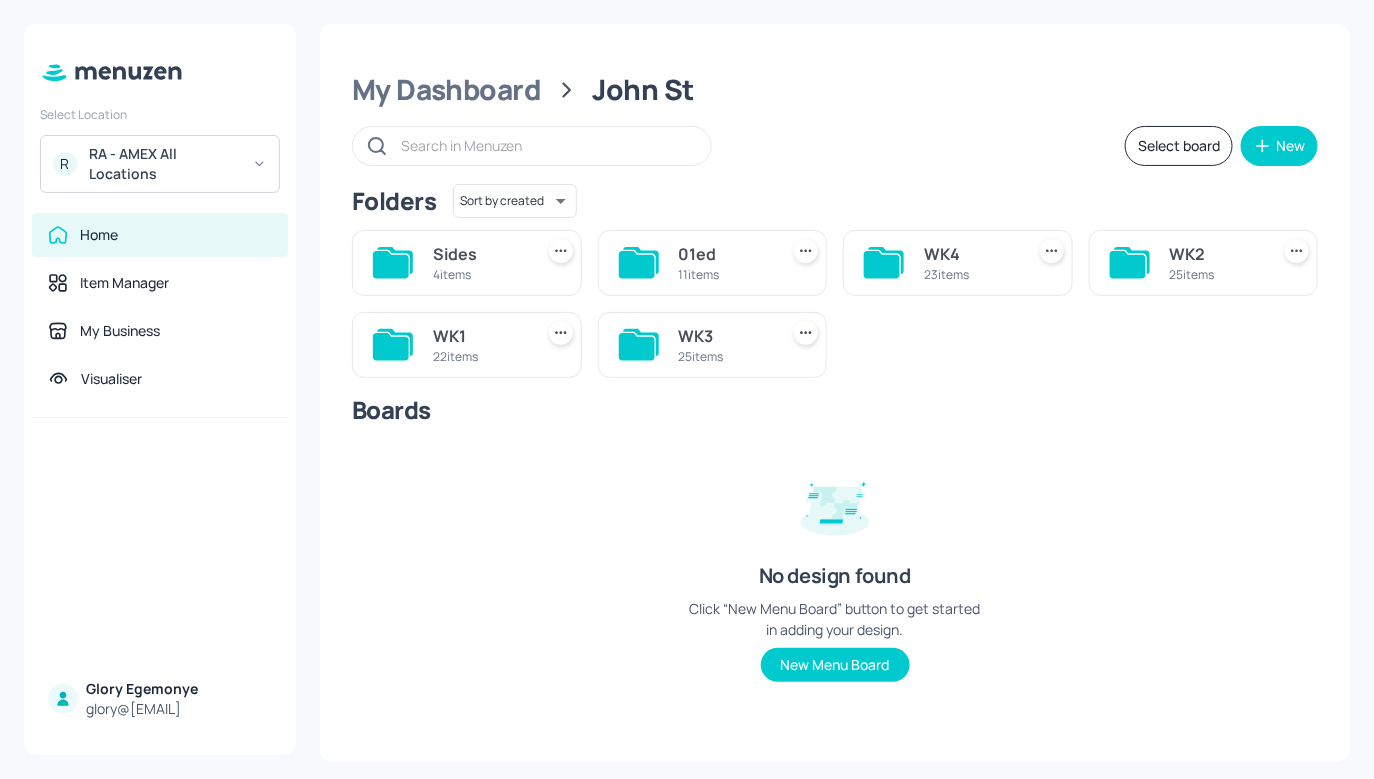 click 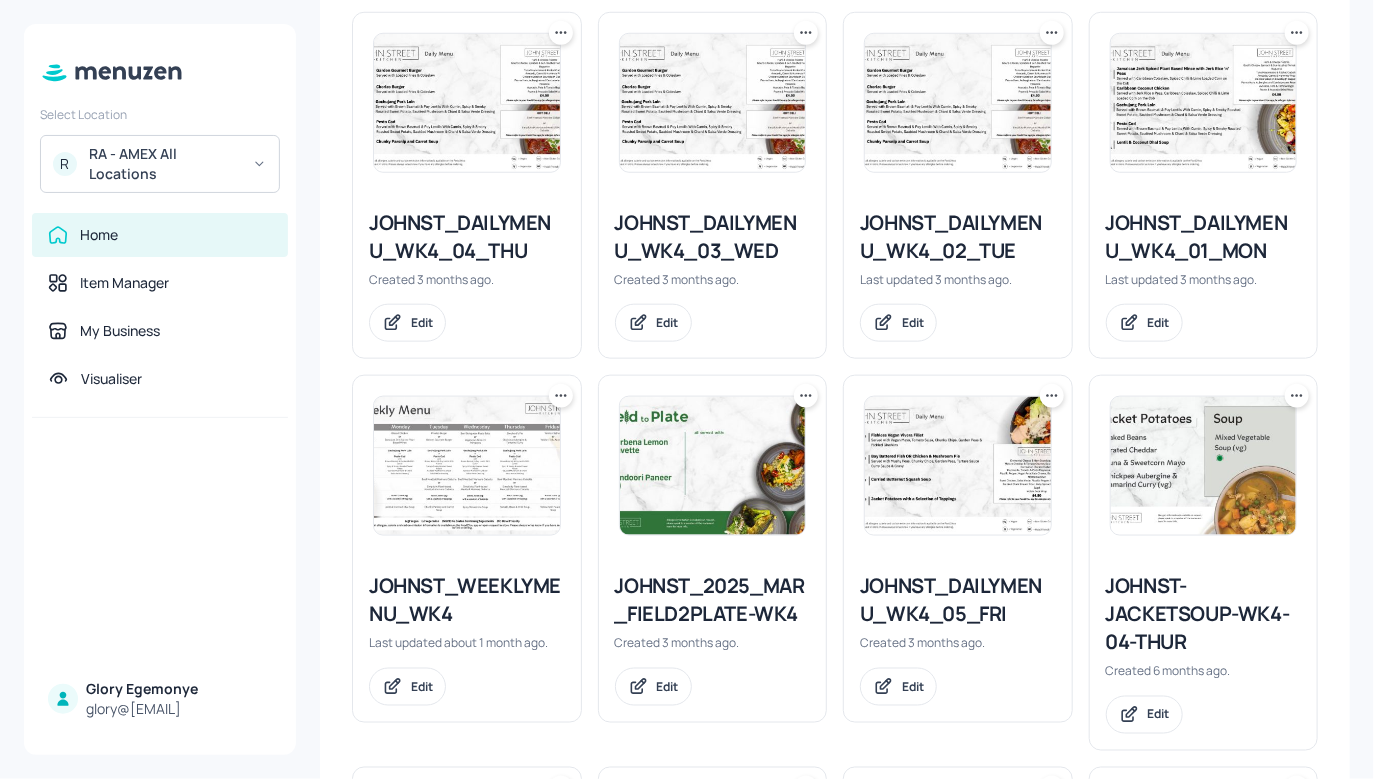 scroll, scrollTop: 530, scrollLeft: 0, axis: vertical 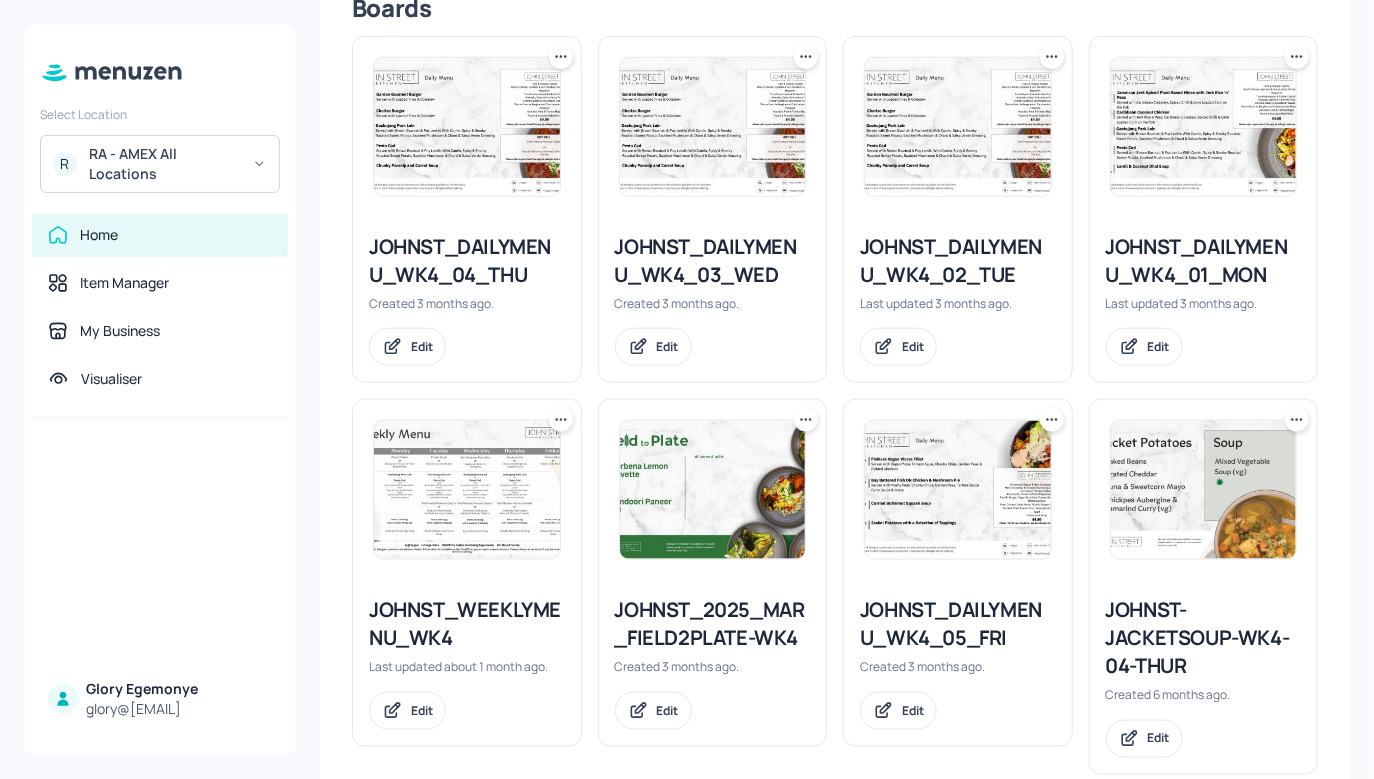 click 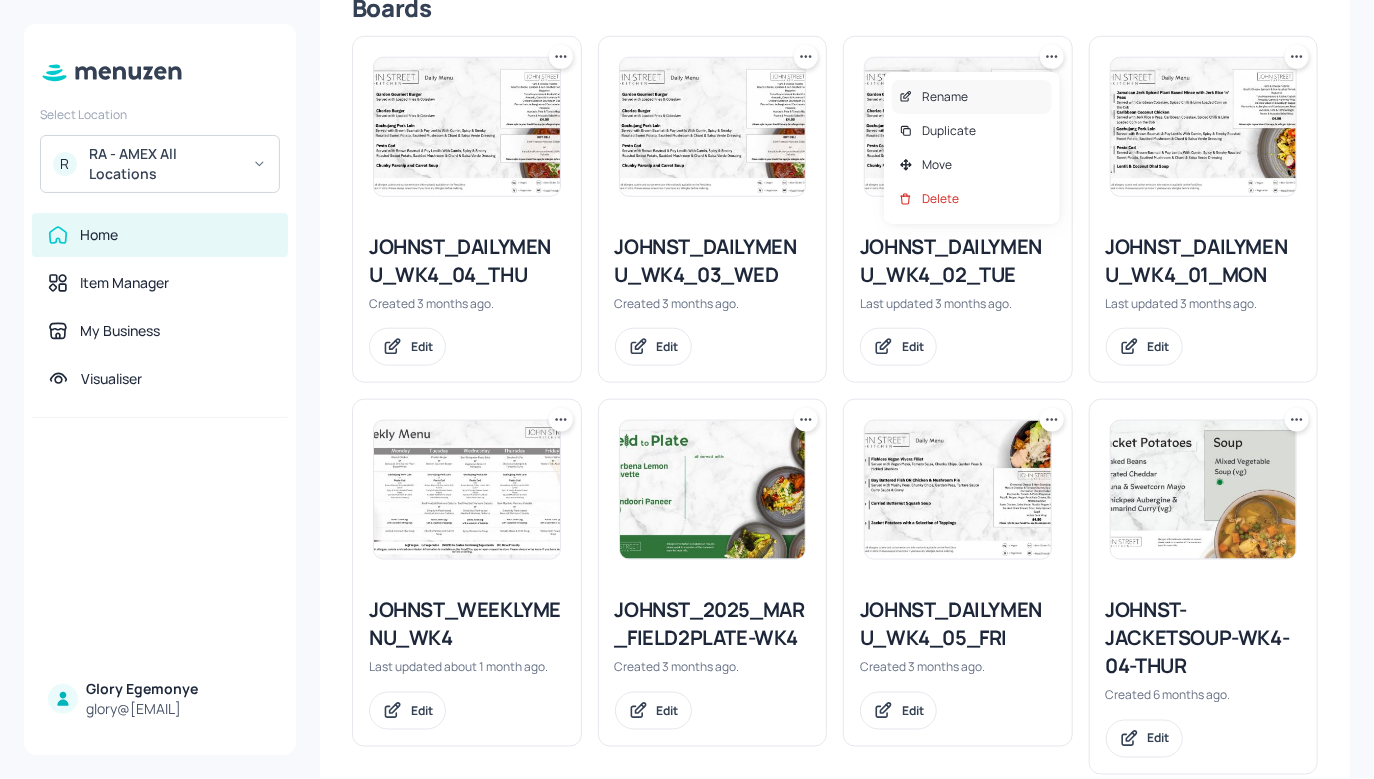 click on "Rename" at bounding box center [972, 97] 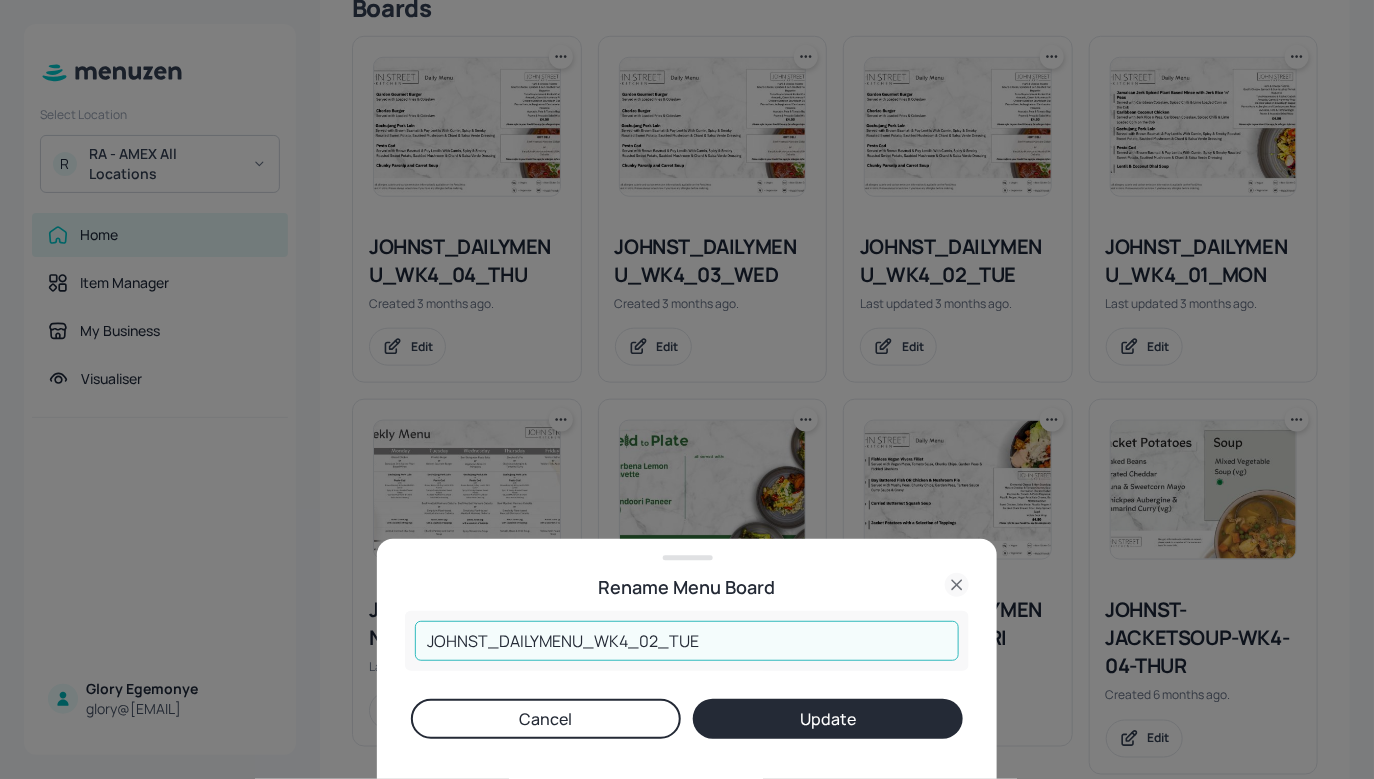 drag, startPoint x: 695, startPoint y: 640, endPoint x: 444, endPoint y: 626, distance: 251.39014 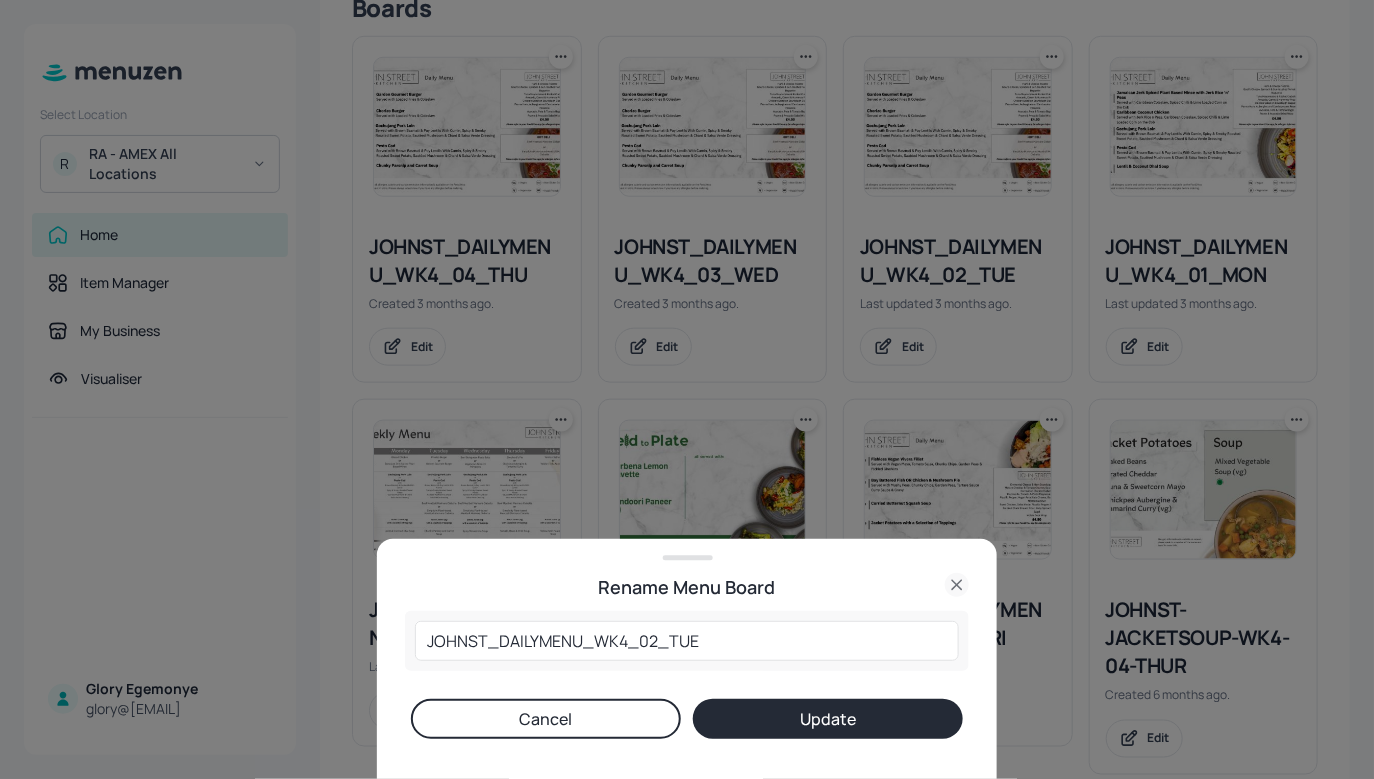 click on "Rename Menu Board" at bounding box center (687, 587) 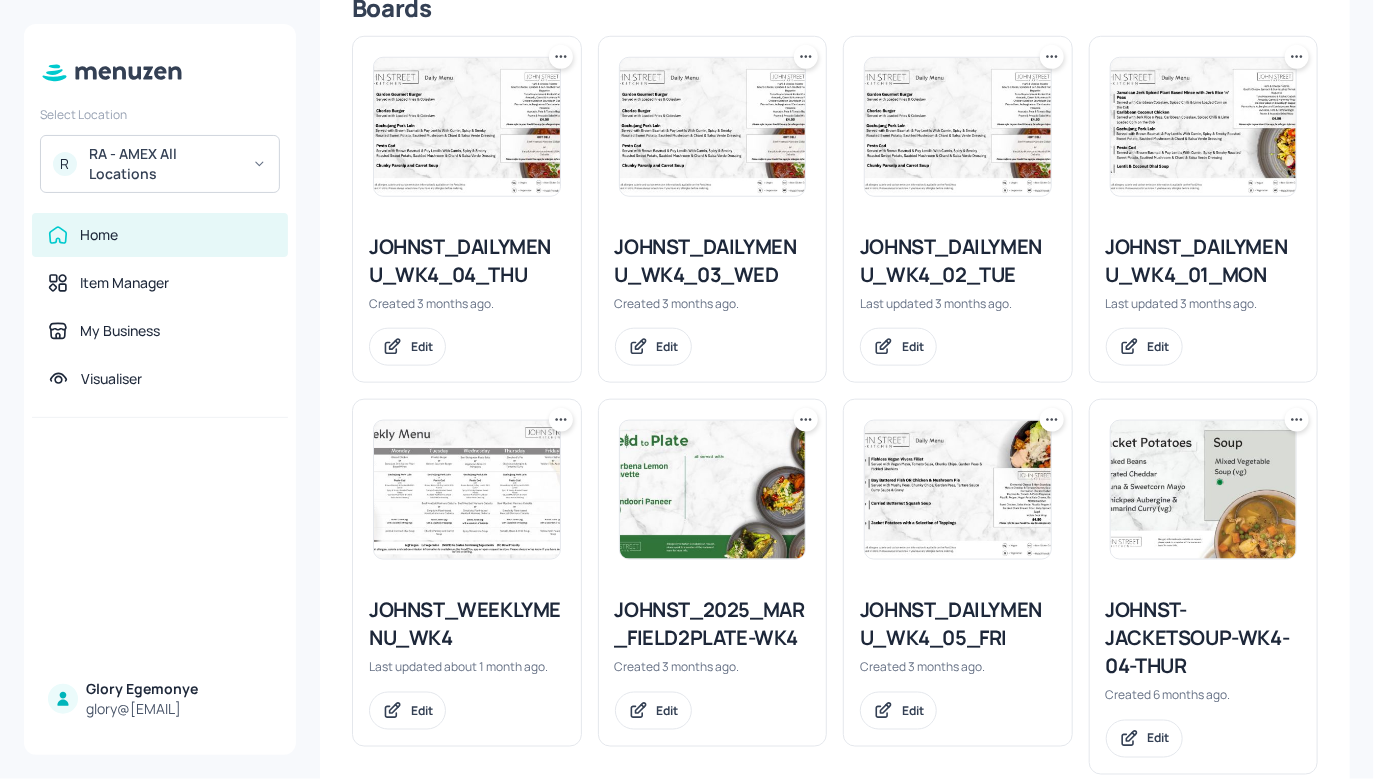 click on "JOHNST_DAILYMENU_WK4_02_TUE" at bounding box center (958, 261) 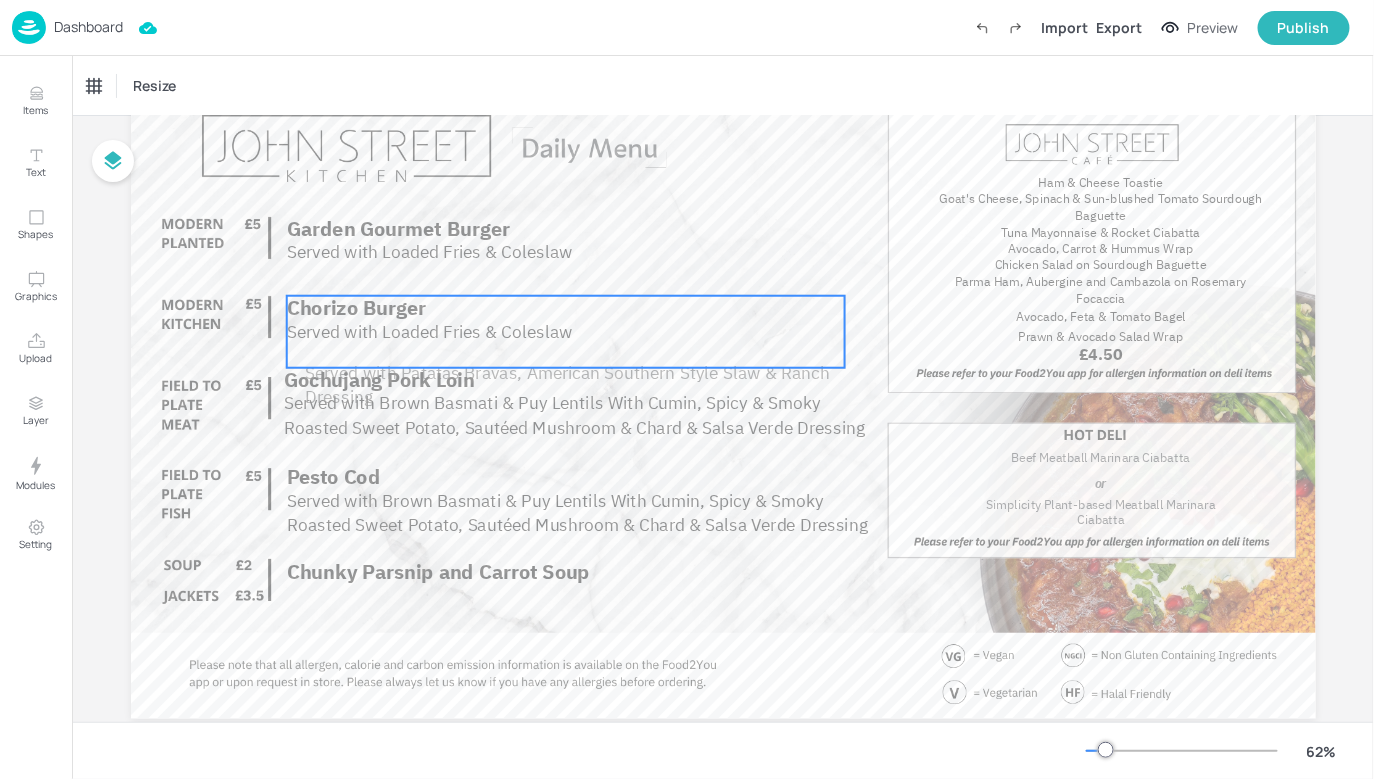 scroll, scrollTop: 143, scrollLeft: 0, axis: vertical 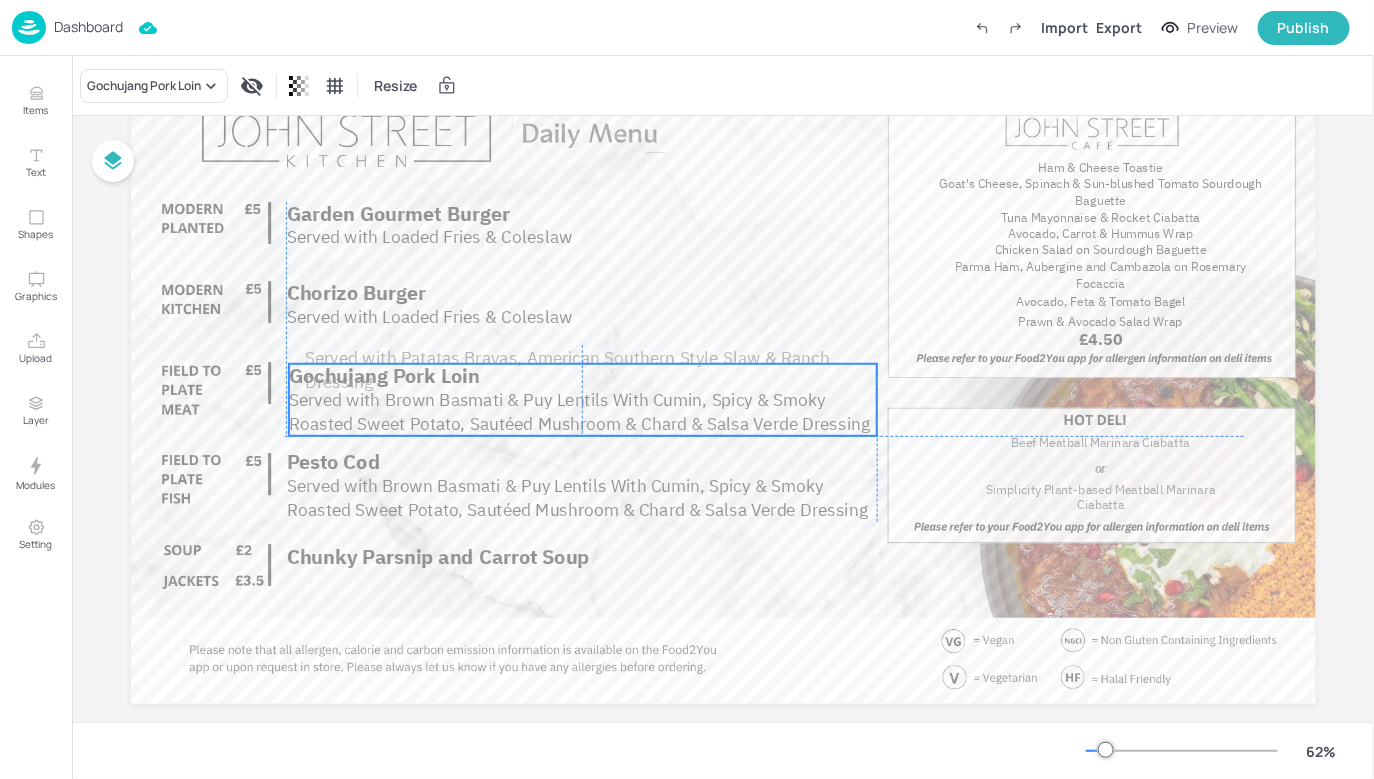 drag, startPoint x: 584, startPoint y: 391, endPoint x: 583, endPoint y: 411, distance: 20.024984 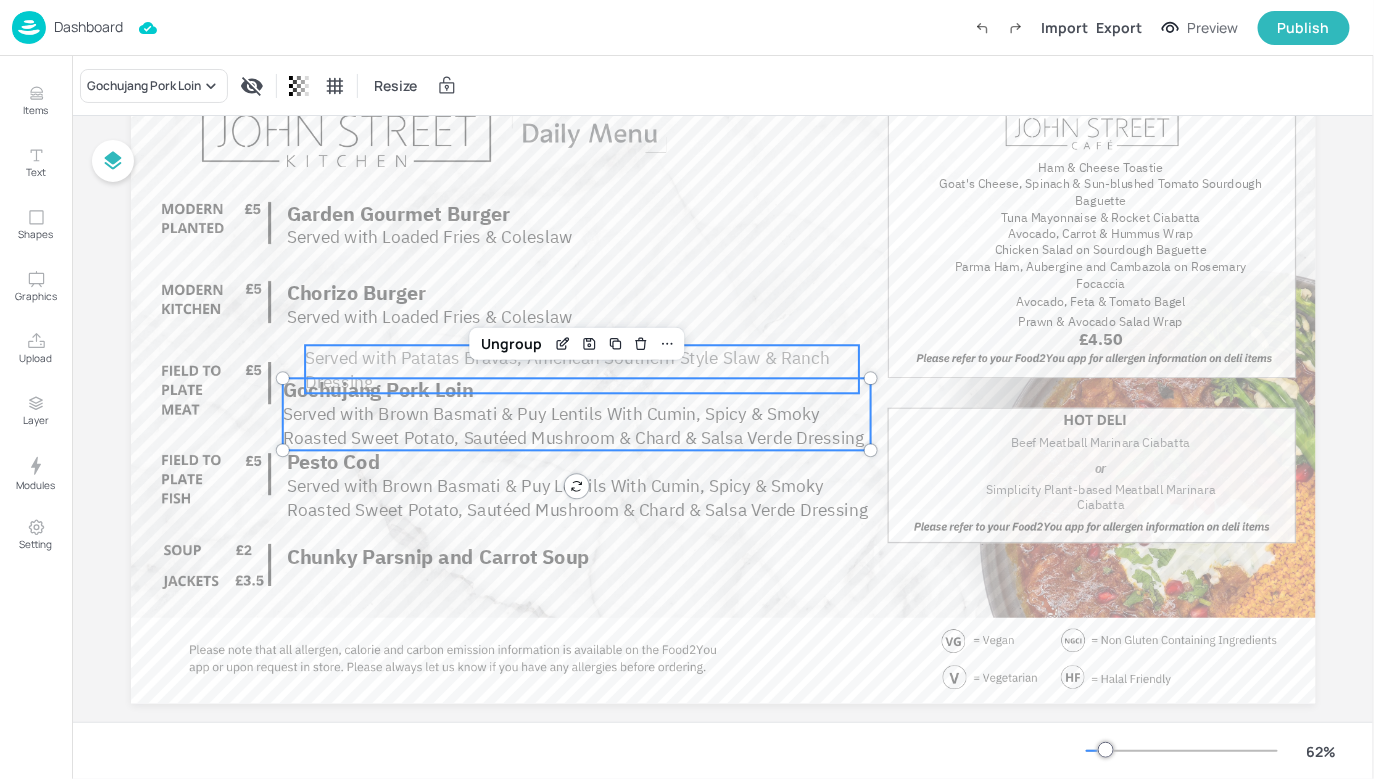 click on "Served with Patatas Bravas, American Southern Style Slaw & Ranch Dressing" at bounding box center (567, 369) 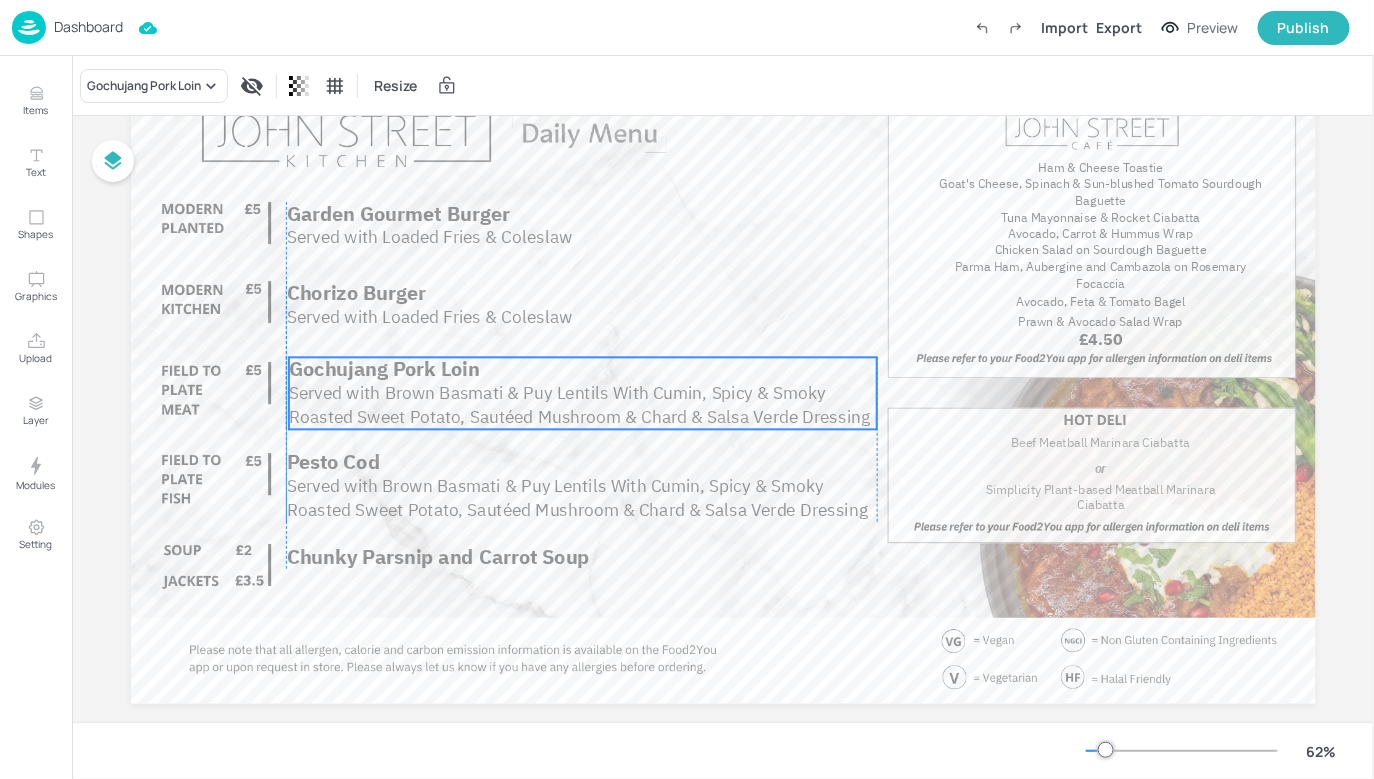 drag, startPoint x: 600, startPoint y: 415, endPoint x: 605, endPoint y: 394, distance: 21.587032 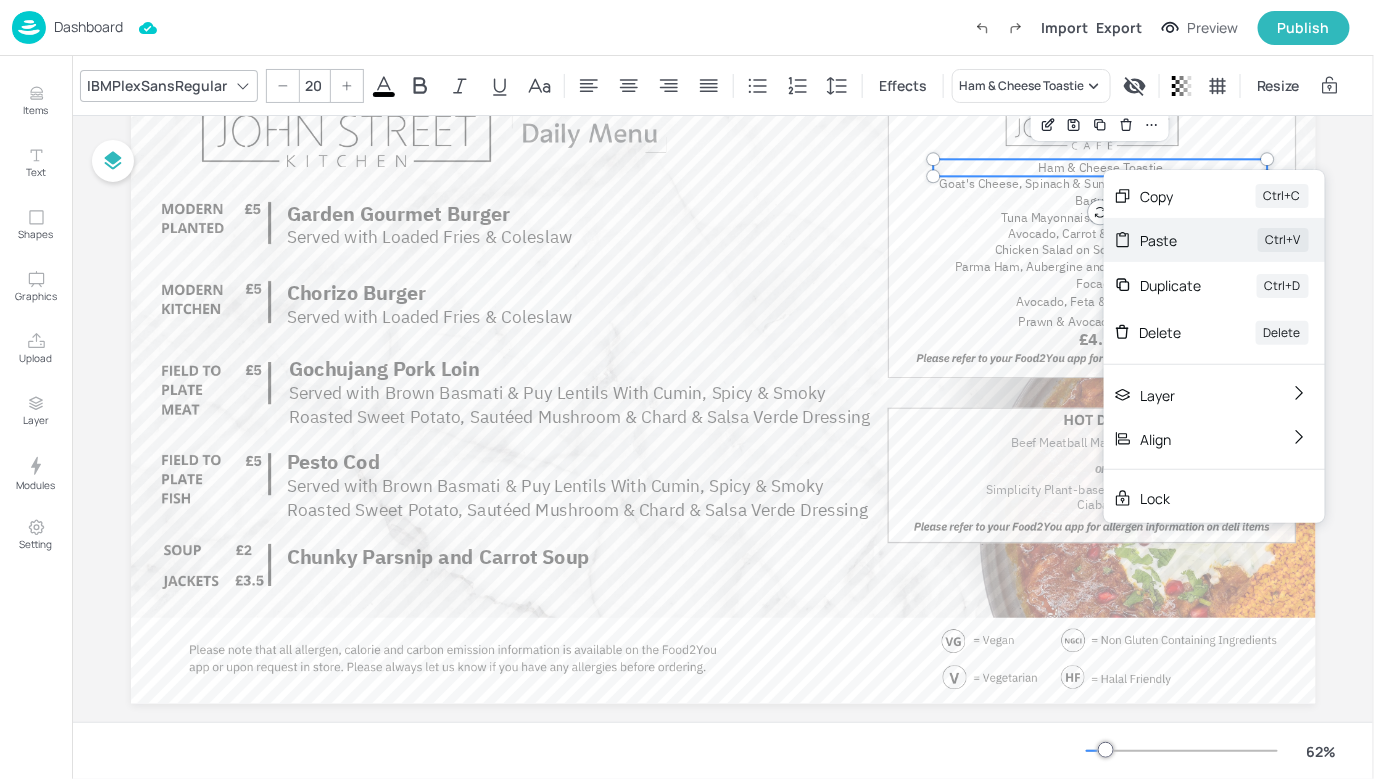 click on "Paste Ctrl+V" at bounding box center [1214, 240] 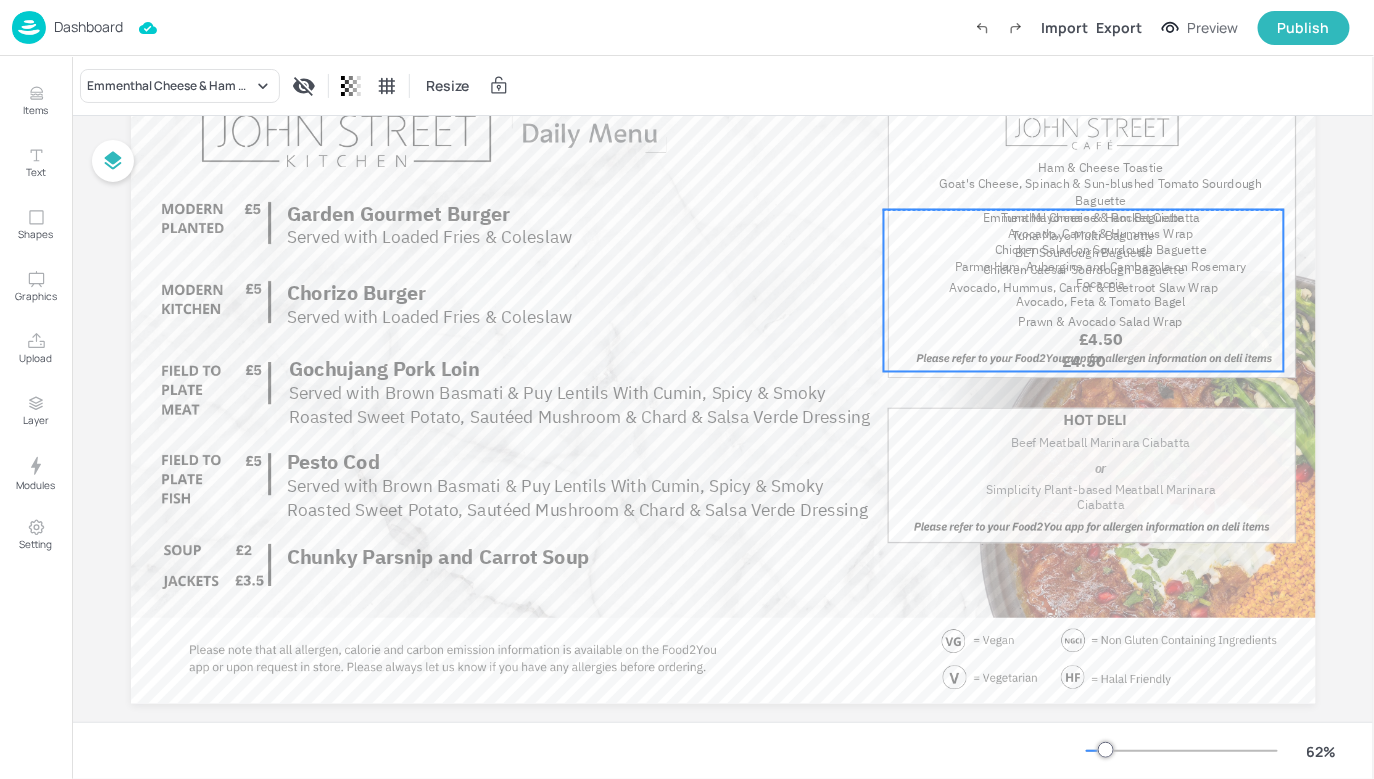 drag, startPoint x: 1054, startPoint y: 295, endPoint x: 1066, endPoint y: 324, distance: 31.38471 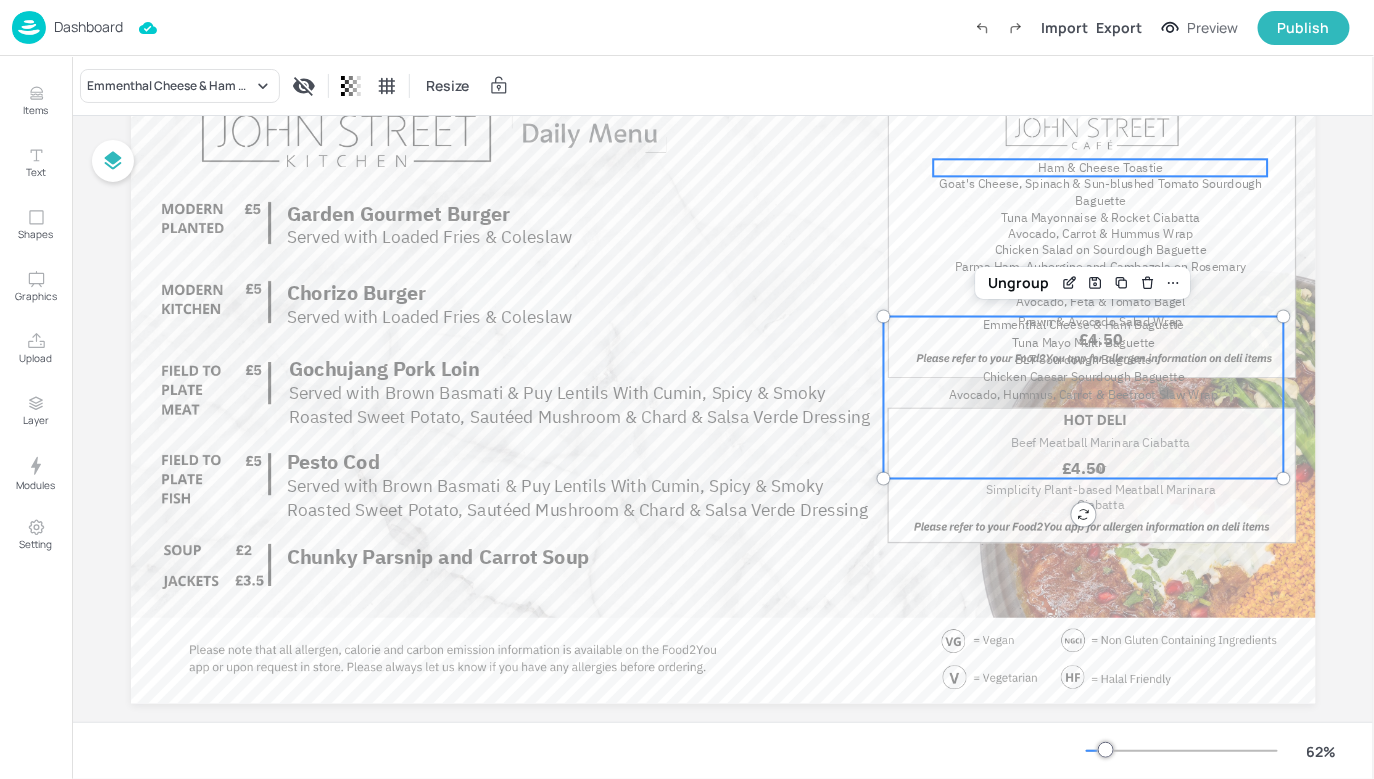 click on "Ham & Cheese Toastie" at bounding box center [1100, 167] 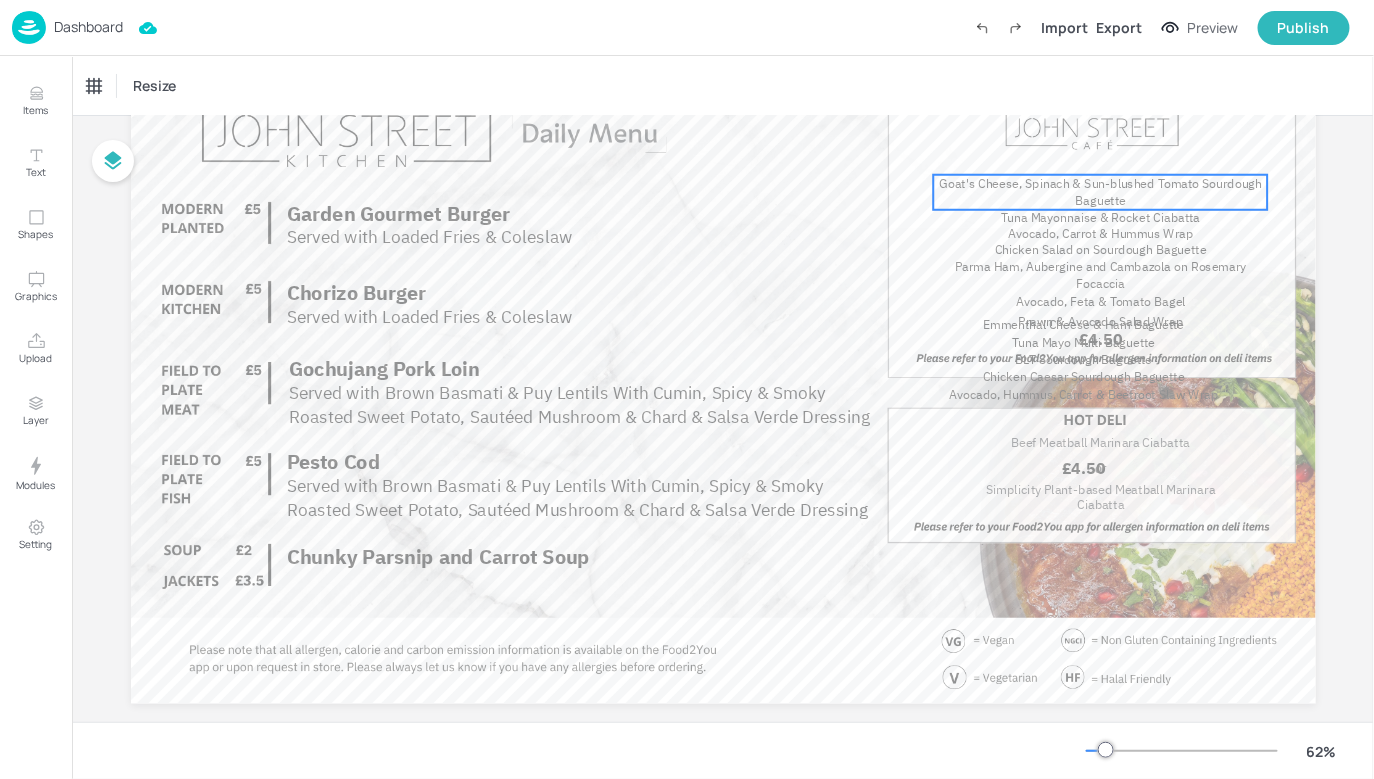 click on "Goat's Cheese, Spinach & Sun-blushed Tomato Sourdough Baguette" at bounding box center (1100, 192) 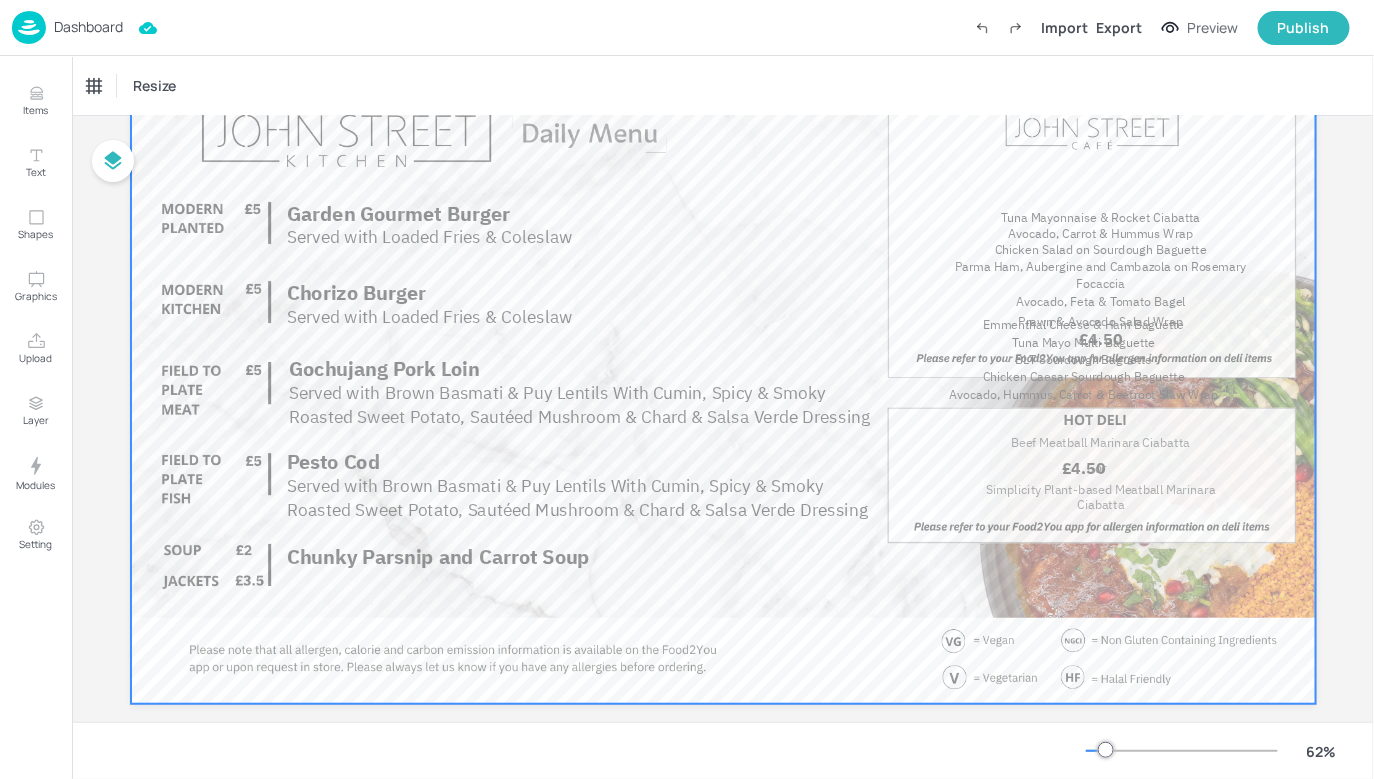 click at bounding box center [723, 370] 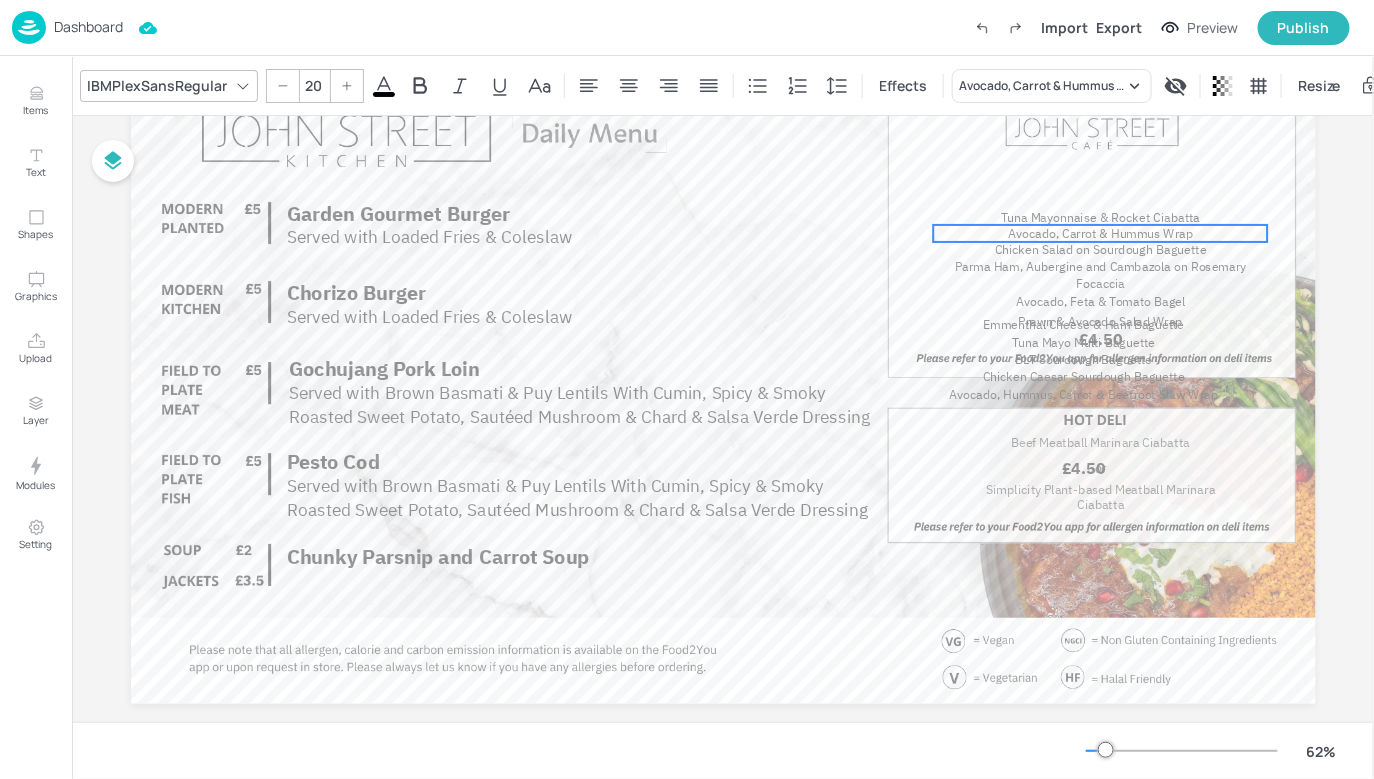 click on "Tuna Mayonnaise & Rocket Ciabatta Chicken Salad on Sourdough Baguette Avocado, Carrot & Hummus Wrap  £4.50 Avocado, Feta & Tomato Bagel Parma Ham, Aubergine and Cambazola on Rosemary Focaccia  Beef Meatball Marinara Ciabatta Simplicity Plant-based Meatball Marinara Ciabatta  or Garden Gourmet Burger  Served with Loaded Fries & Coleslaw Chorizo Burger   Served with Loaded Fries & Coleslaw Served with Brown Basmati & Puy Lentils With Cumin, Spicy & Smoky Roasted Sweet Potato, Sautéed Mushroom & Chard & Salsa Verde Dressing Gochujang Pork Loin Chunky Parsnip and Carrot Soup  Served with Brown Basmati & Puy Lentils With Cumin, Spicy & Smoky Roasted Sweet Potato, Sautéed Mushroom & Chard & Salsa Verde Dressing Pesto Cod Prawn & Avocado Salad Wrap Emmenthal Cheese & Ham Baguette Tuna Mayo Multi Baguette Chicken Caesar Sourdough Baguette BLT Sourdough Baguette £4.50 Avocado, Hummus, Carrot & Beetroot Slaw Wrap" at bounding box center [723, 37] 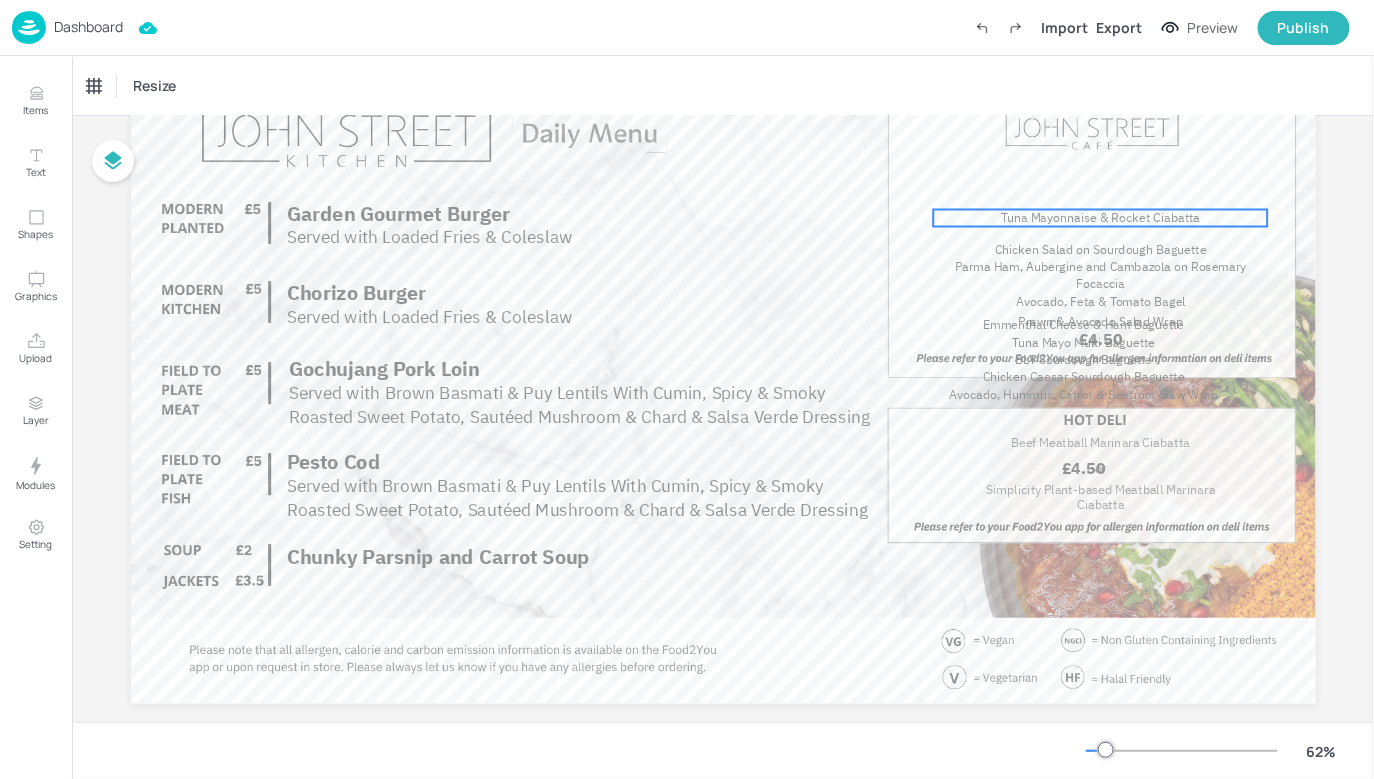 click on "Tuna Mayonnaise & Rocket Ciabatta" at bounding box center (1100, 218) 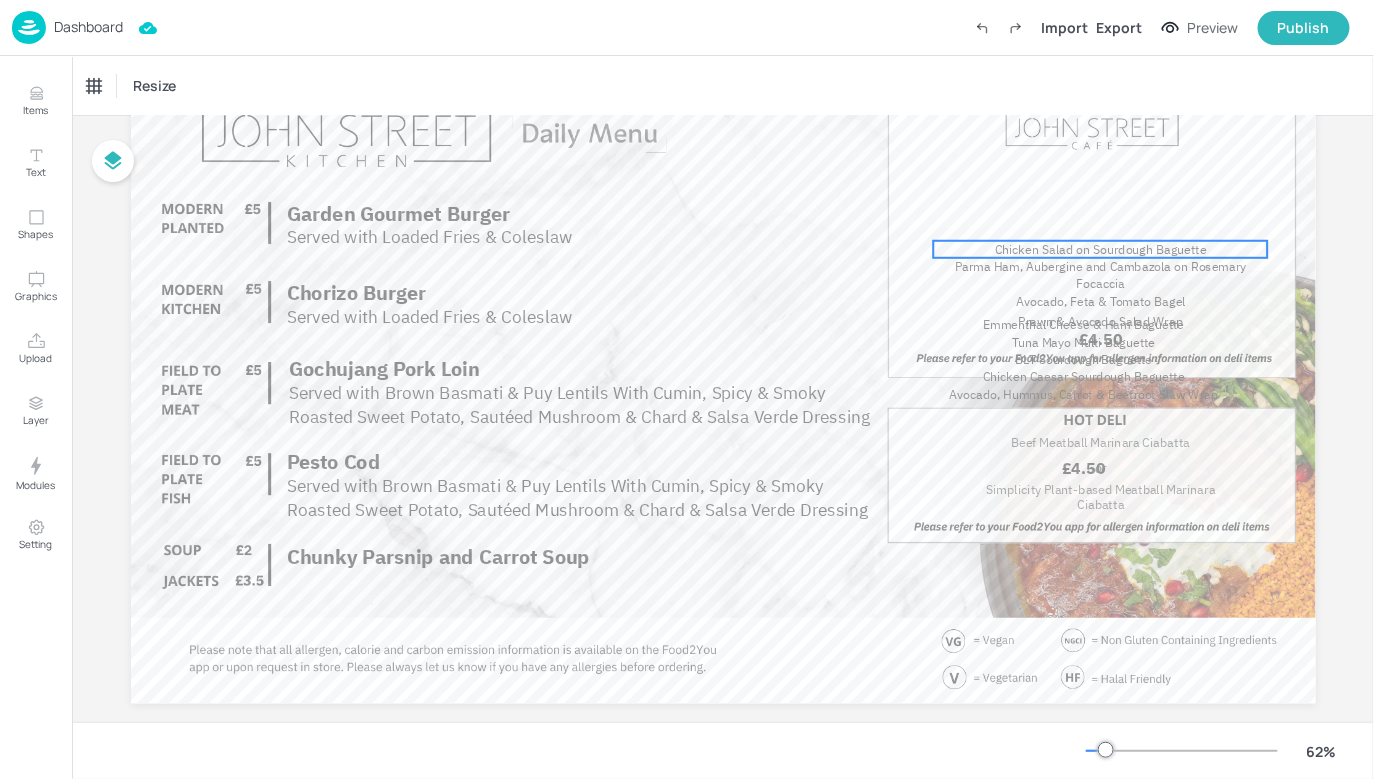 click on "Chicken Salad on Sourdough Baguette" at bounding box center (1100, 249) 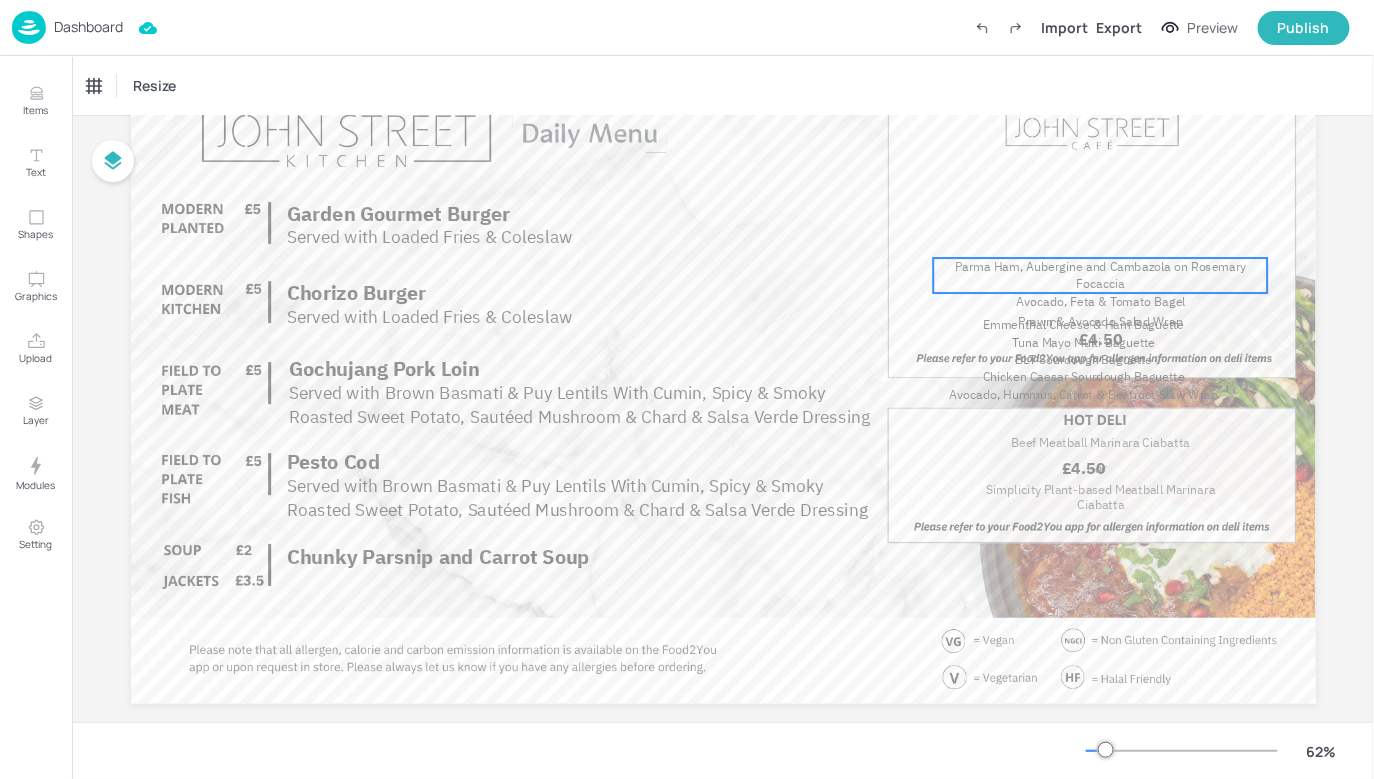 drag, startPoint x: 1126, startPoint y: 267, endPoint x: 1123, endPoint y: 280, distance: 13.341664 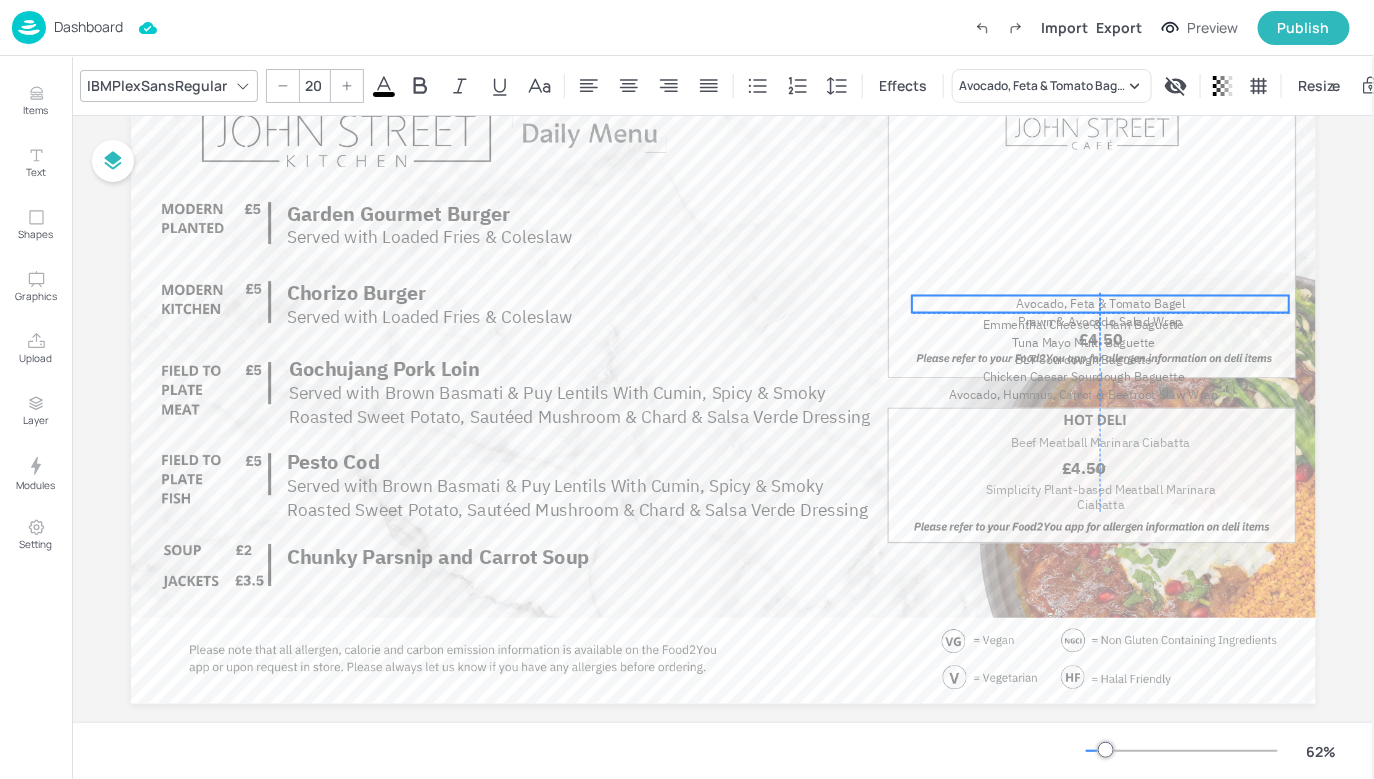 click on "£4.50 Avocado, Feta & Tomato Bagel Beef Meatball Marinara Ciabatta Simplicity Plant-based Meatball Marinara Ciabatta  or Garden Gourmet Burger  Served with Loaded Fries & Coleslaw Chorizo Burger   Served with Loaded Fries & Coleslaw Served with Brown Basmati & Puy Lentils With Cumin, Spicy & Smoky Roasted Sweet Potato, Sautéed Mushroom & Chard & Salsa Verde Dressing Gochujang Pork Loin Chunky Parsnip and Carrot Soup  Served with Brown Basmati & Puy Lentils With Cumin, Spicy & Smoky Roasted Sweet Potato, Sautéed Mushroom & Chard & Salsa Verde Dressing Pesto Cod Prawn & Avocado Salad Wrap Emmenthal Cheese & Ham Baguette Tuna Mayo Multi Baguette Chicken Caesar Sourdough Baguette BLT Sourdough Baguette £4.50 Avocado, Hummus, Carrot & Beetroot Slaw Wrap" at bounding box center [723, 37] 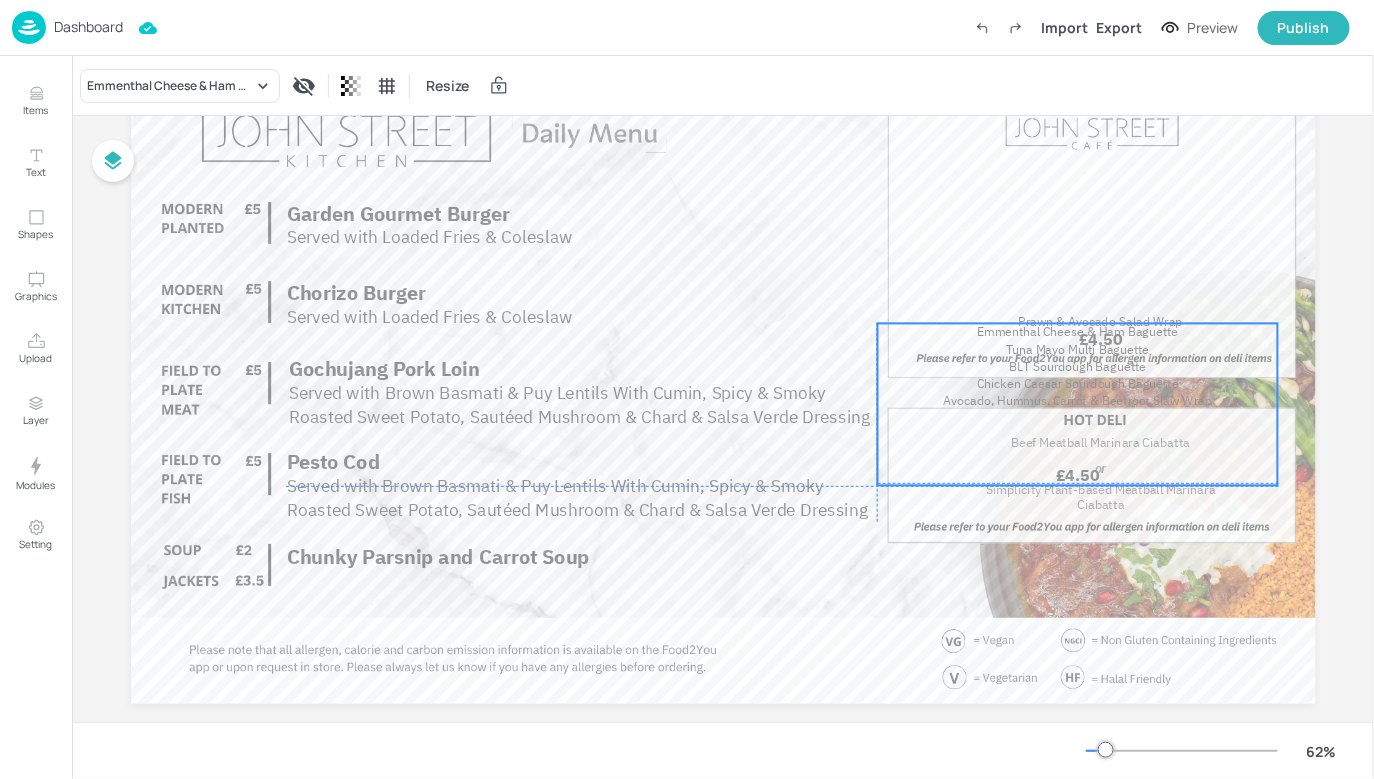 drag, startPoint x: 1113, startPoint y: 349, endPoint x: 1102, endPoint y: 358, distance: 14.21267 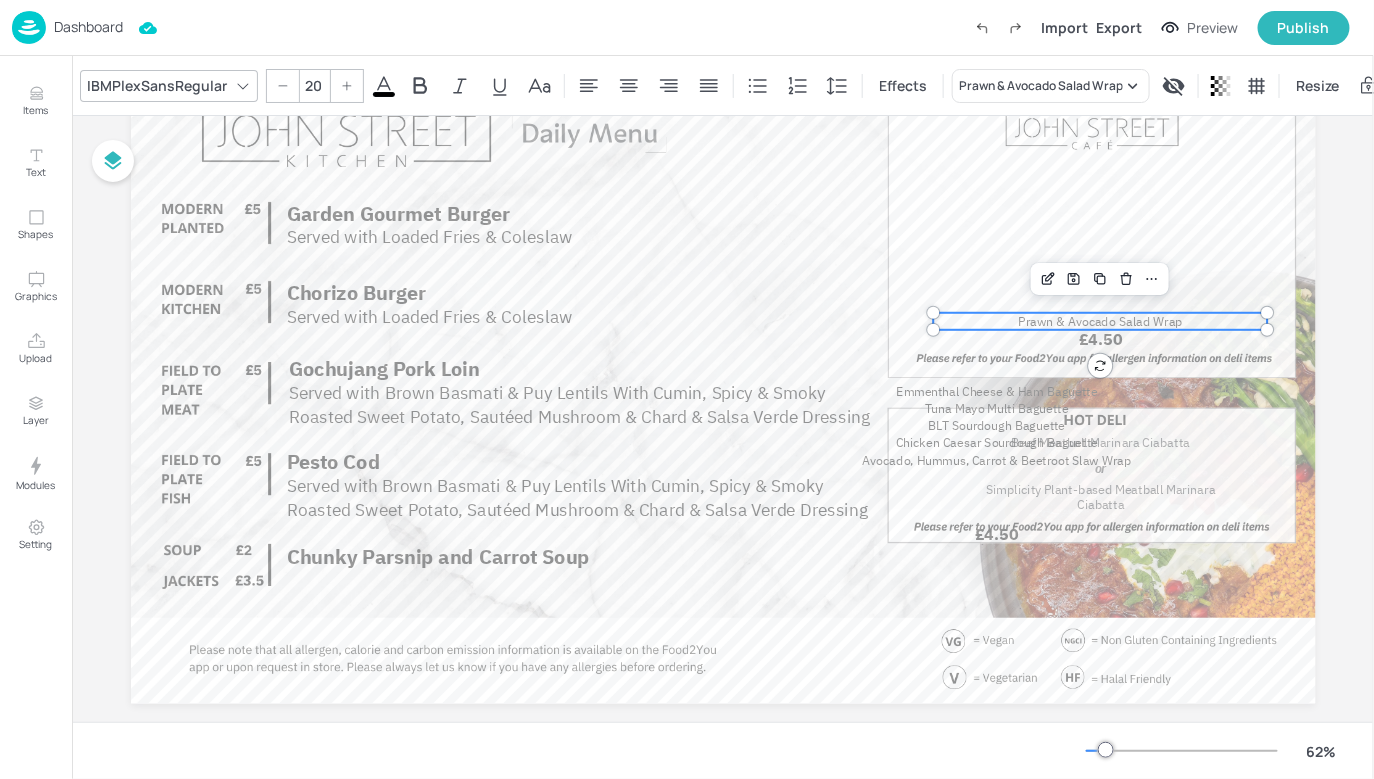 click on "Prawn & Avocado Salad Wrap" at bounding box center (1100, 321) 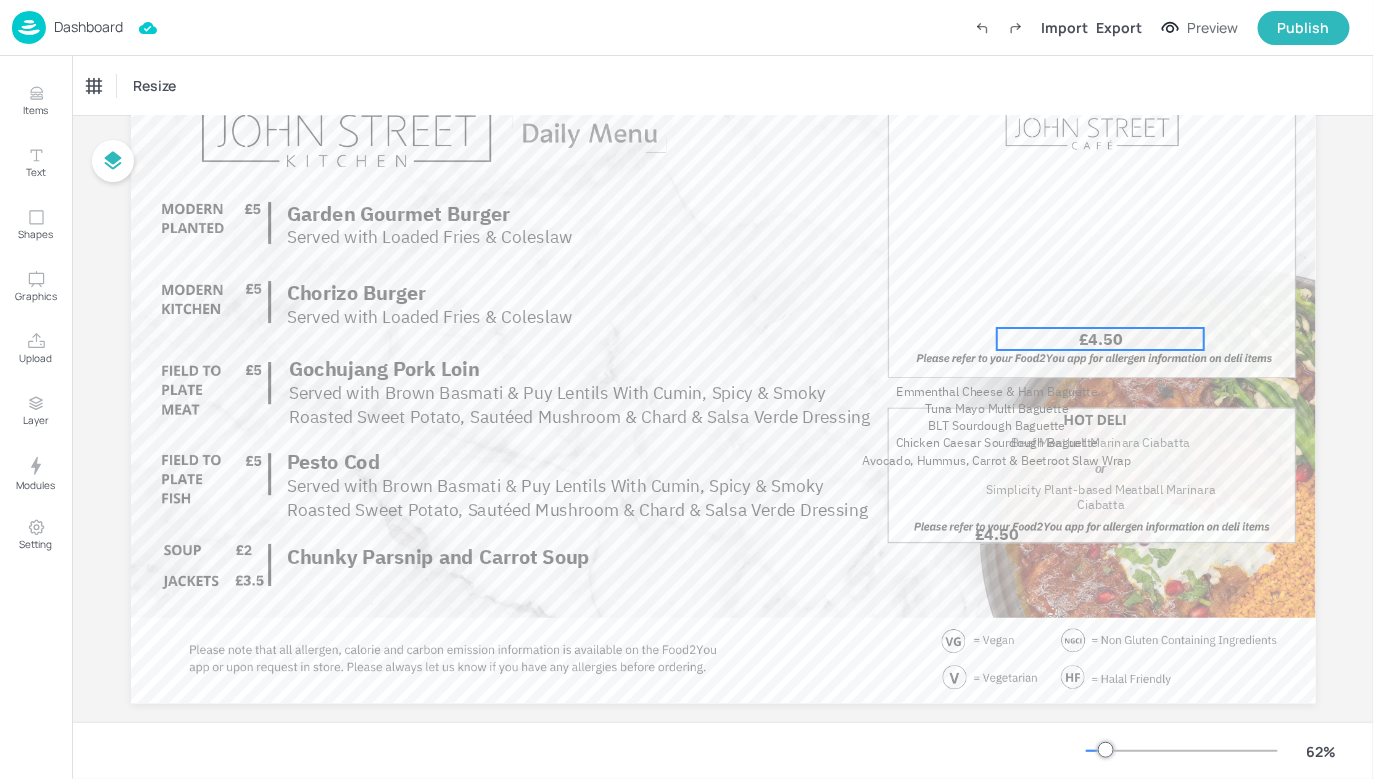 click on "£4.50" at bounding box center (1101, 339) 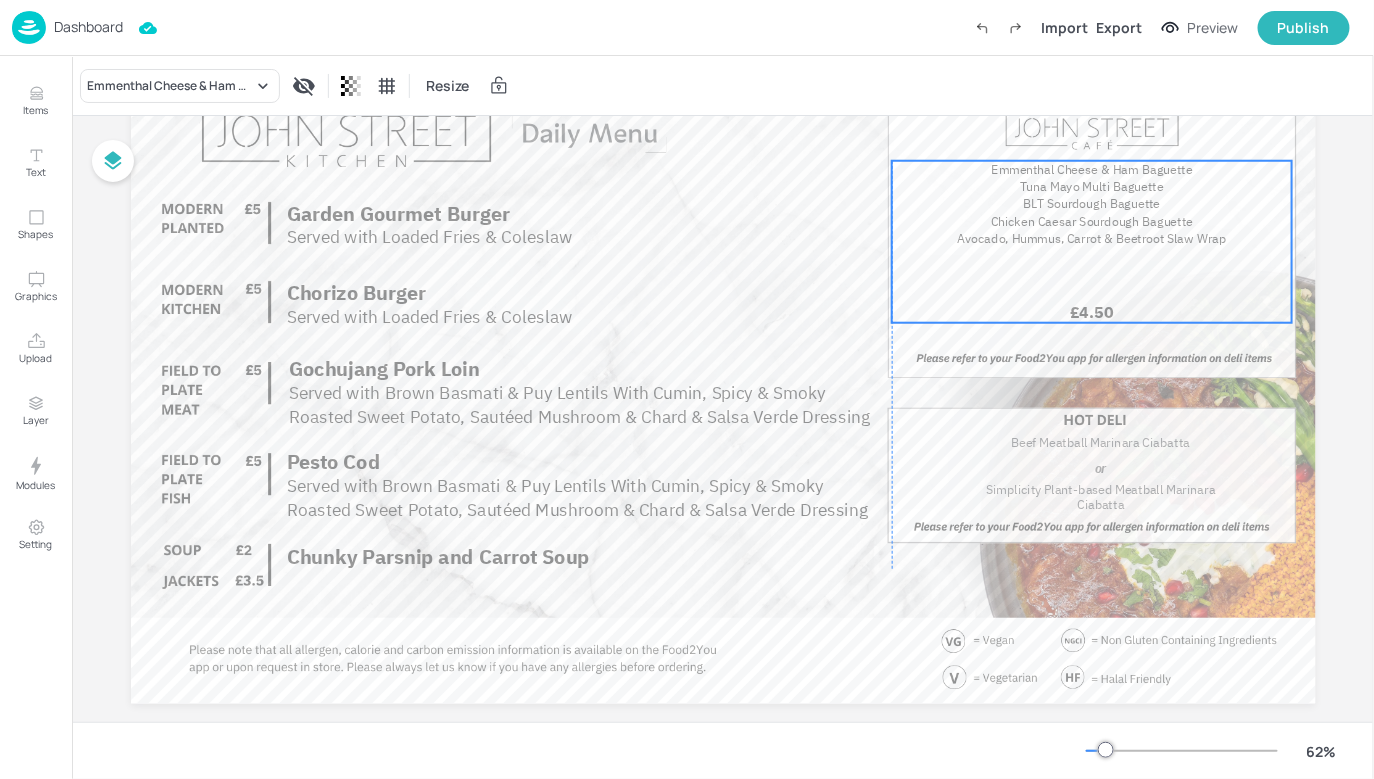 drag, startPoint x: 1096, startPoint y: 386, endPoint x: 1191, endPoint y: 164, distance: 241.47256 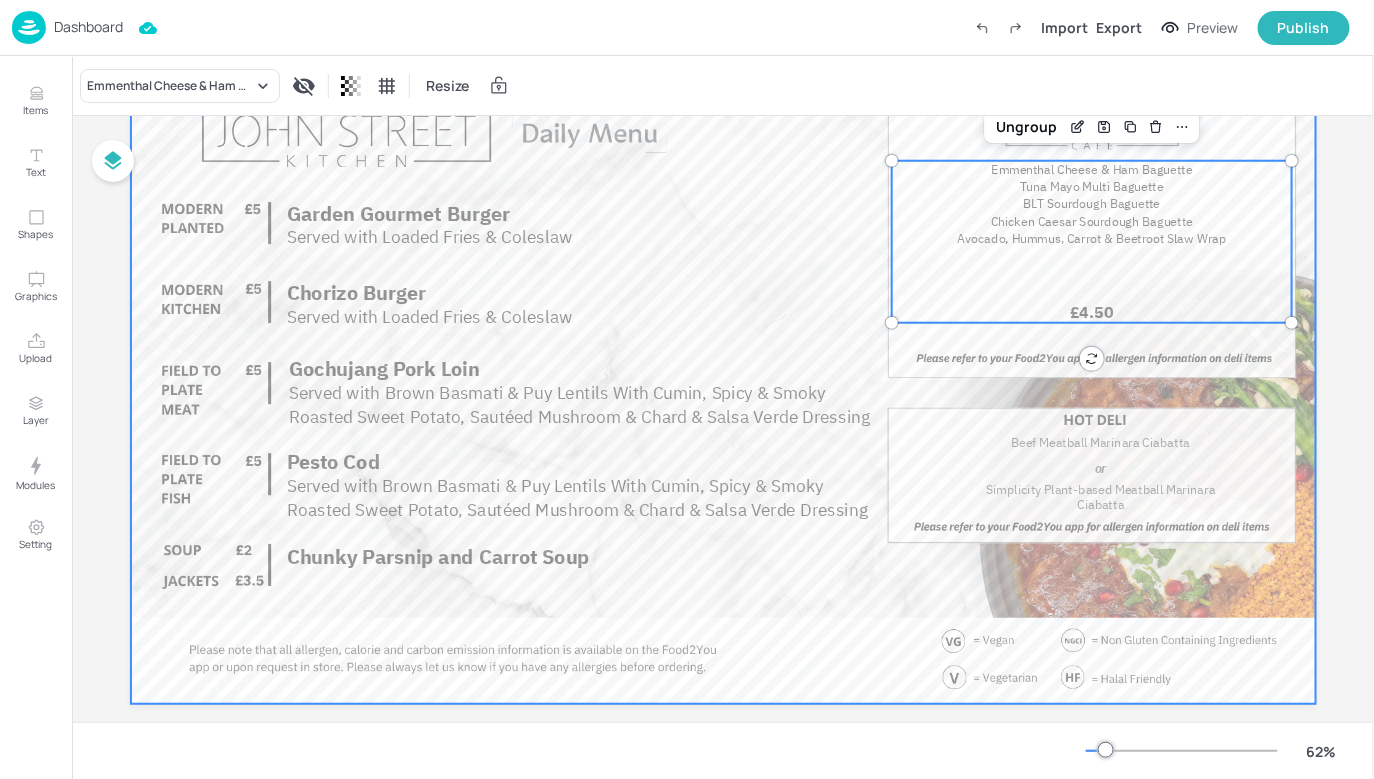 click at bounding box center (723, 370) 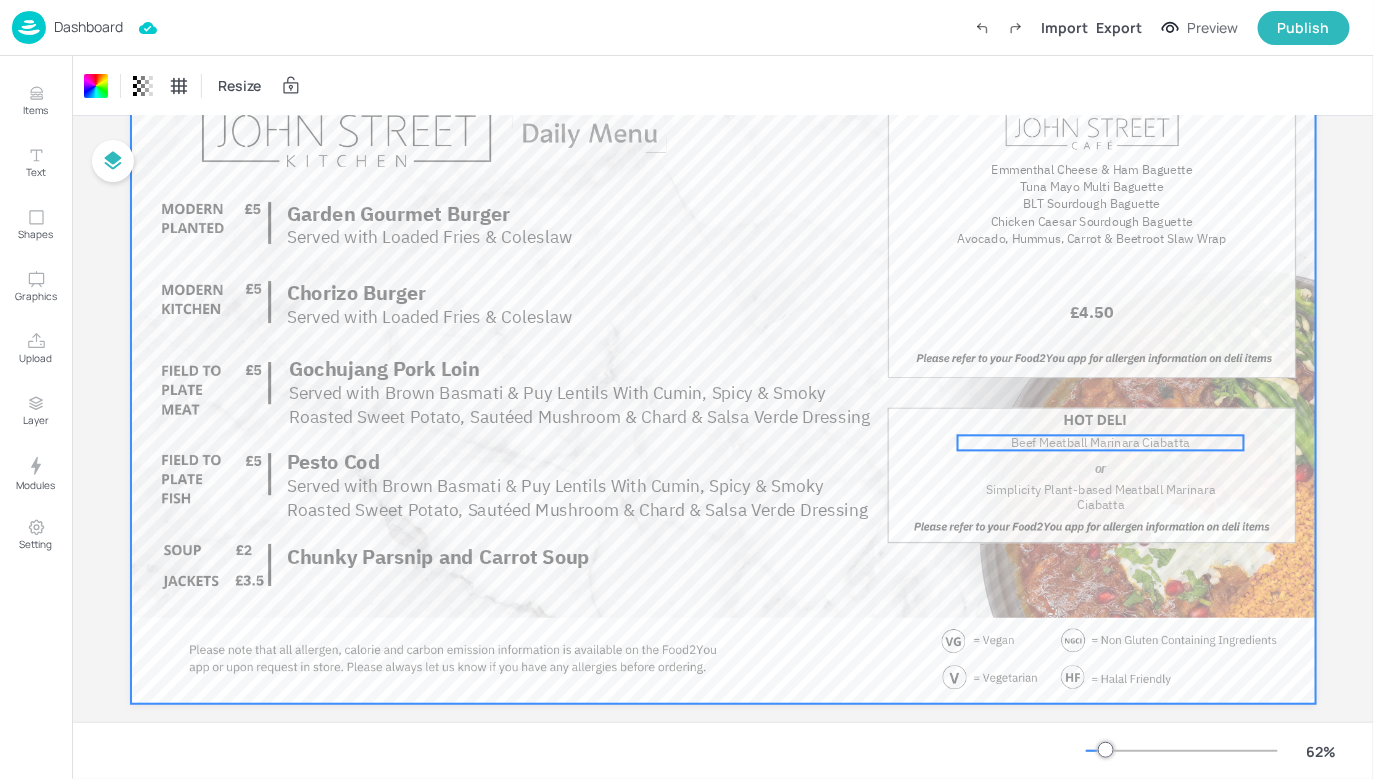 click on "Beef Meatball Marinara Ciabatta" at bounding box center (1100, 443) 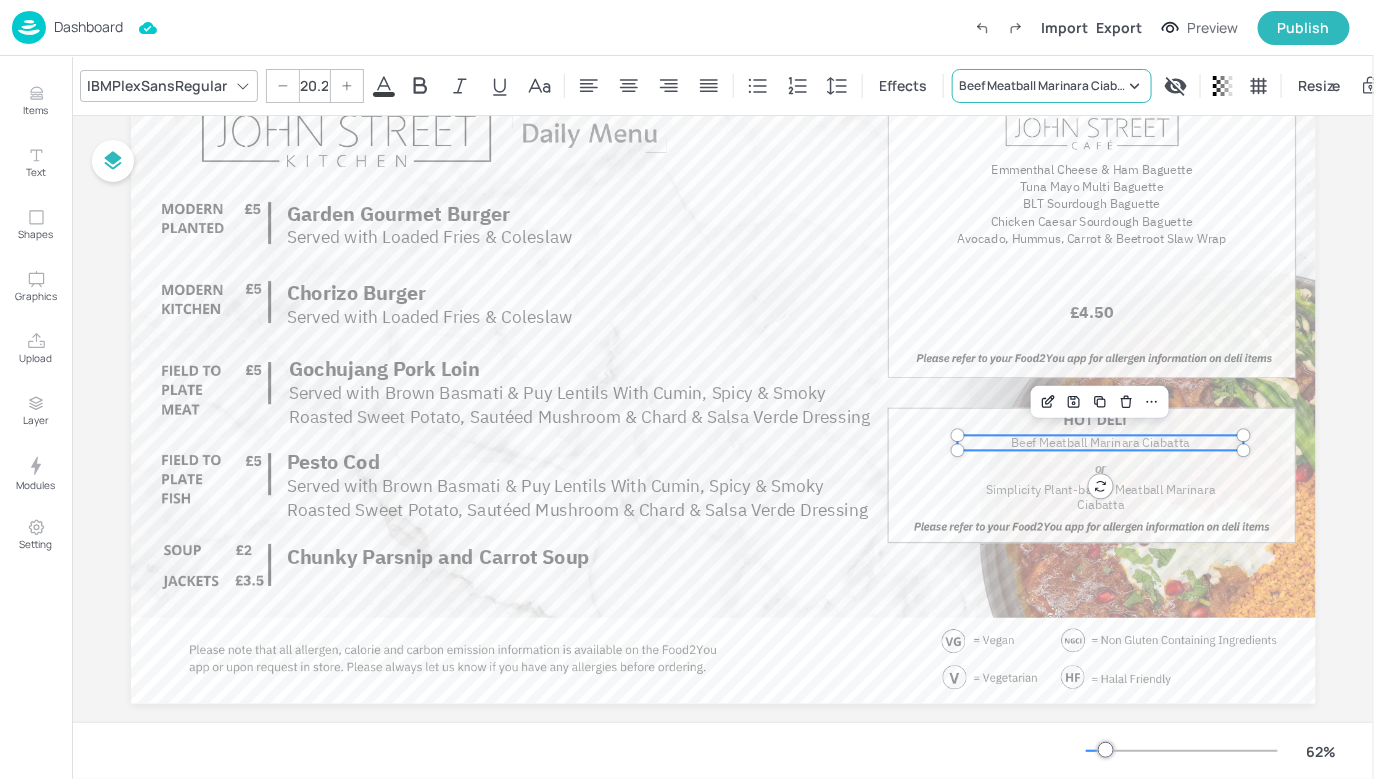 click on "Beef Meatball Marinara Ciabatta" at bounding box center (1042, 86) 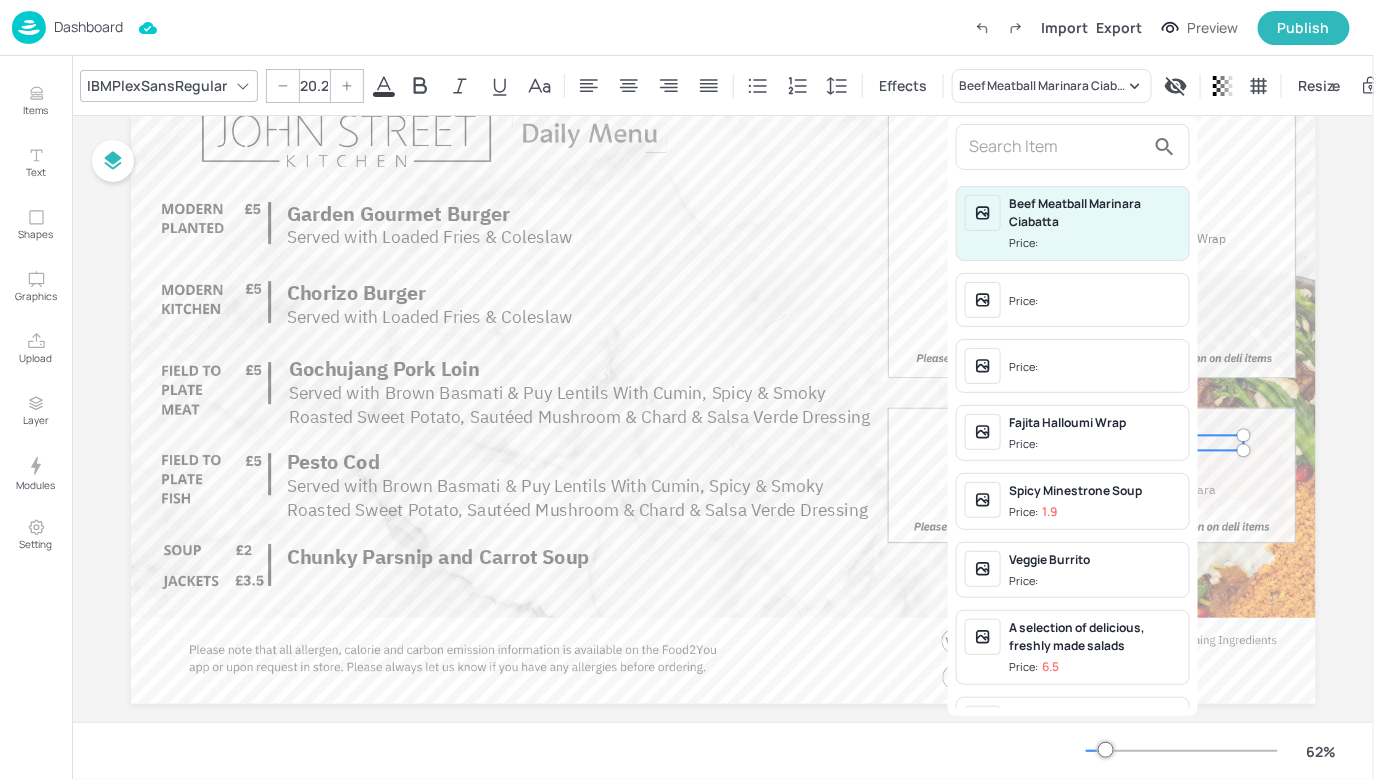drag, startPoint x: 988, startPoint y: 153, endPoint x: 972, endPoint y: 149, distance: 16.492422 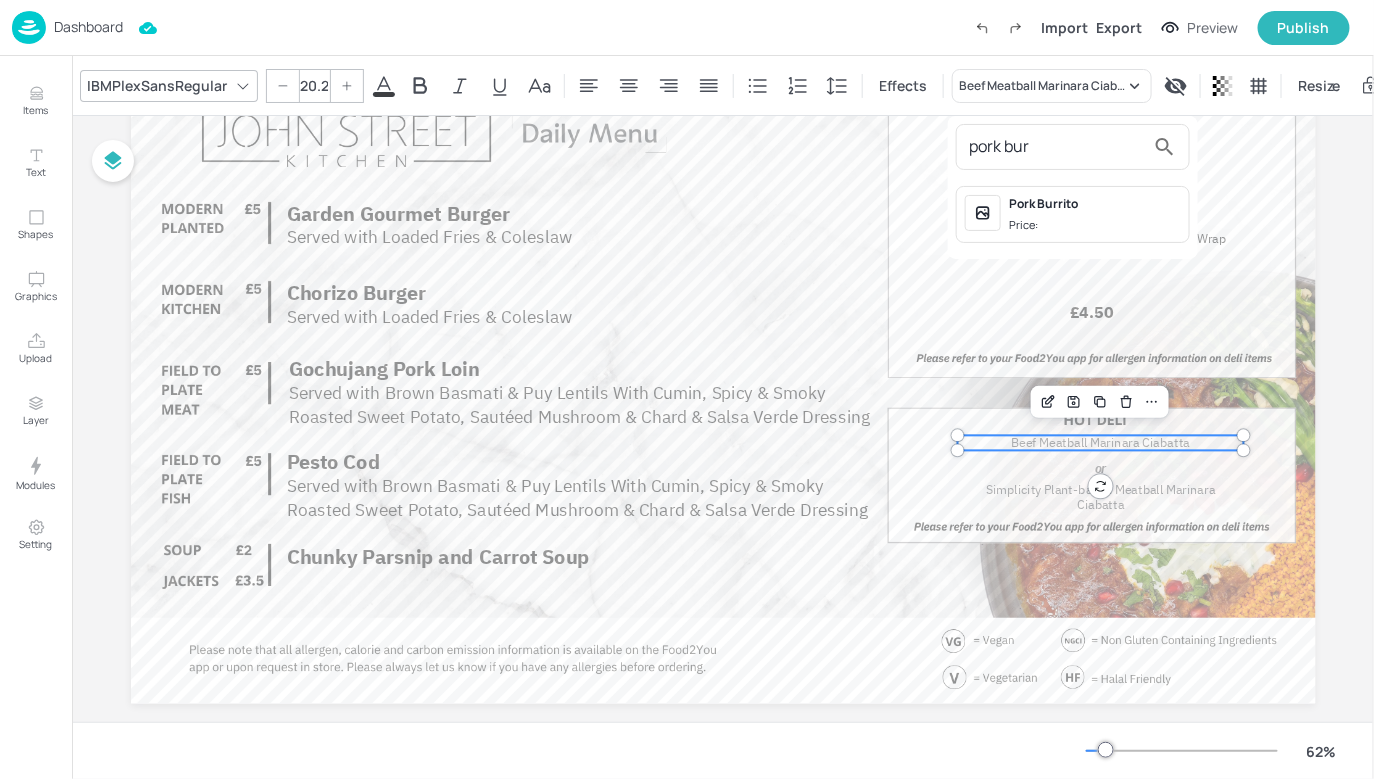 type on "pork bur" 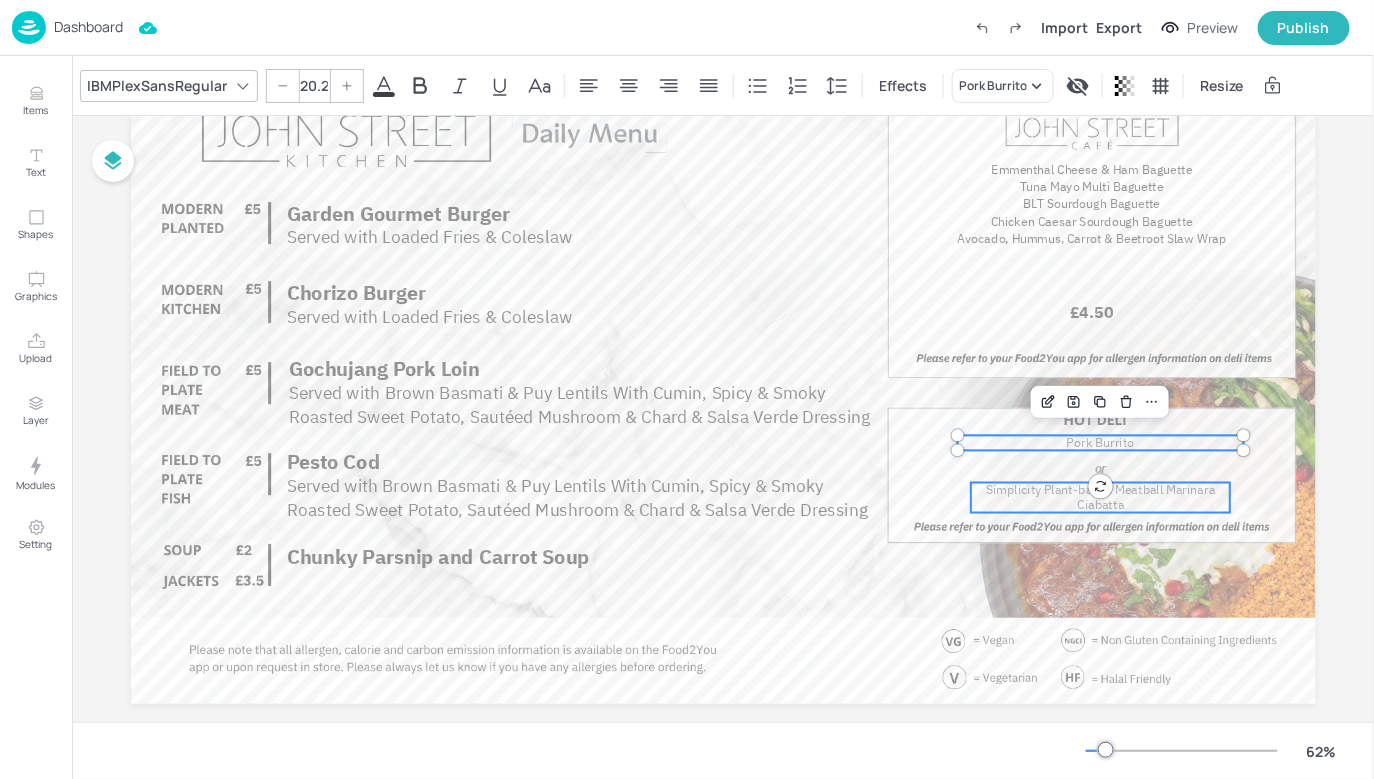 click on "Simplicity Plant-based Meatball Marinara Ciabatta" at bounding box center [1101, 497] 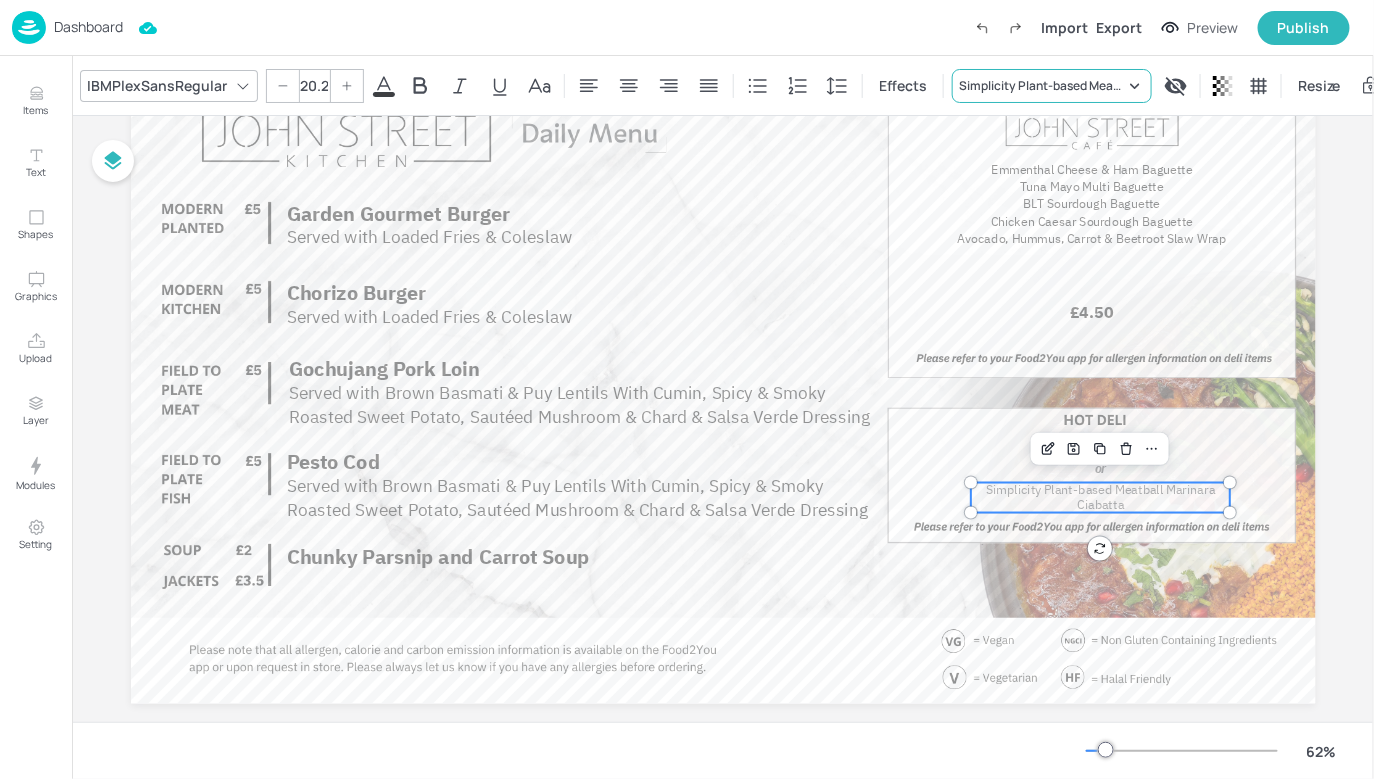 click on "Simplicity Plant-based Meatball Marinara Ciabatta" at bounding box center (1042, 86) 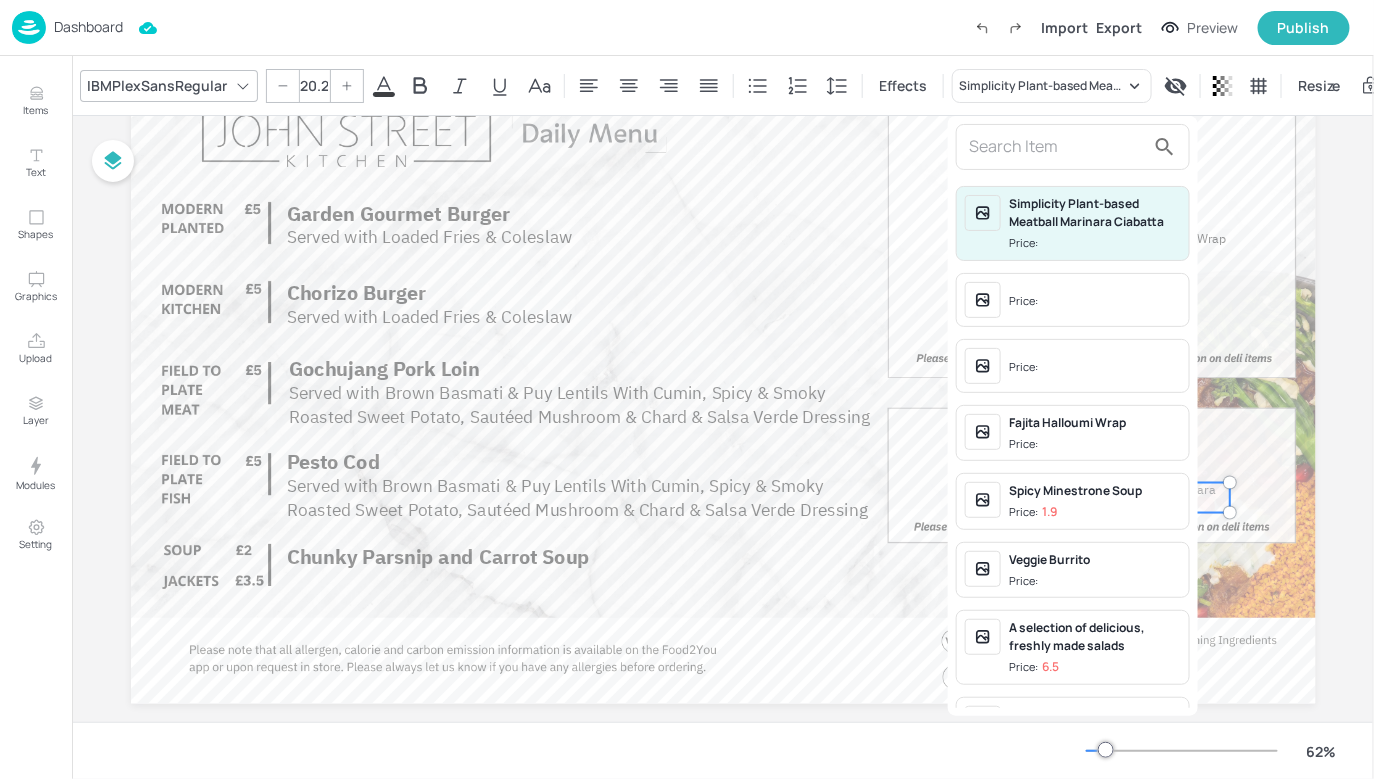 click at bounding box center (687, 389) 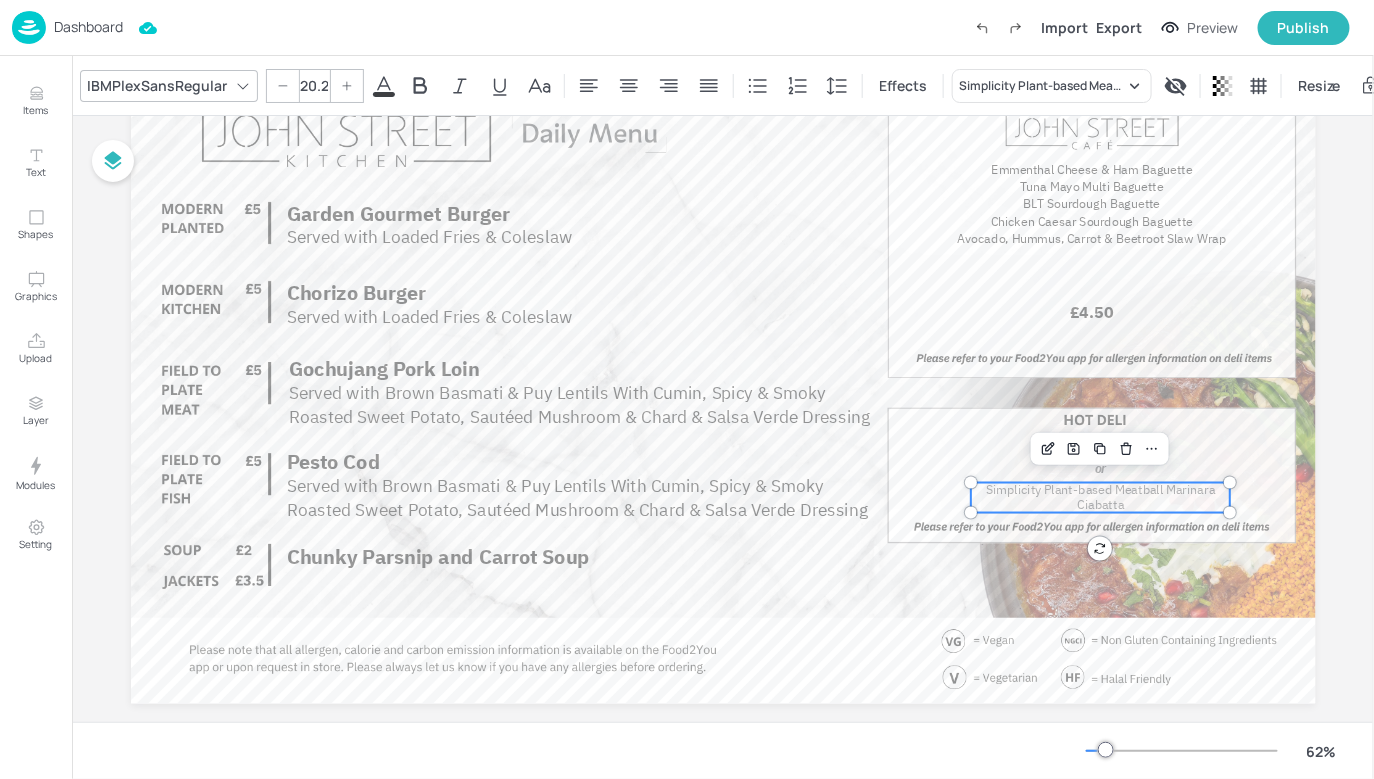 click on "Simplicity Plant-based Meatball Marinara Ciabatta  Price:   Price:   Price:  Fajita Halloumi Wrap Price:  Spicy Minestrone Soup Price: 1.9  Veggie Burrito Price: A selection of delicious, freshly made salads  Price: 6.5 Add an extra side Price: African Chicken & Sweet Potato Stew Price: American Southern Style Slaw Price: Apple & Blackberry Bircher Pot Price: Apple & Blueberry Bircher Price: Apple & Honey Bircher Price: Apple Fennel Slaw Price: Apricot & Almond Bircher Pot (vg) Price: Artichoke Pesto, Smoked Tomatoes & Rocket Price: Artichoke Pesto, Smoked Tomatoes & Rocket Penne Pasta Price: 7 Asian Slaw Price: Asparagus & Fennel Soup Price: Avocado, Carrot & Hummus Wrap  Price: Avocado, Feta & Tomato Bagel Price: Avocado, Hummus, Carrot & Beetroot Slaw Wrap Price: 5.5 Avocado, Roasted Tomato & Red Pepper Tapenade on Toasted Sourdough Price: BB Teriyaki Tofu Noodle Salad Price: BBQ Chicken Wings Price: BBQ Chicken Wrap Price: 5 BBQ Glazed Chicken  Price: 7 BBQ Glazed Chicken   Price: BBQ Glazed Chicken" at bounding box center [687, 393] 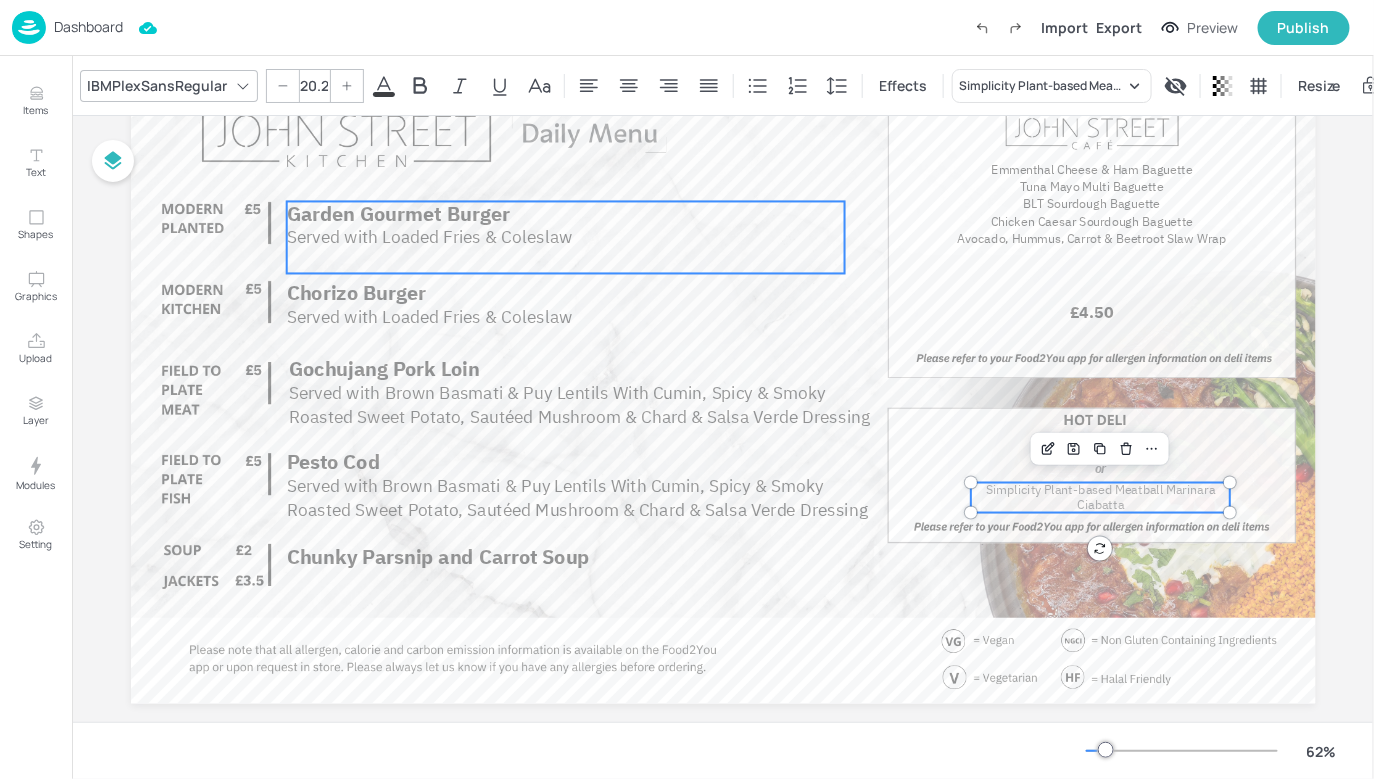 click on "Garden Gourmet Burger" at bounding box center [397, 213] 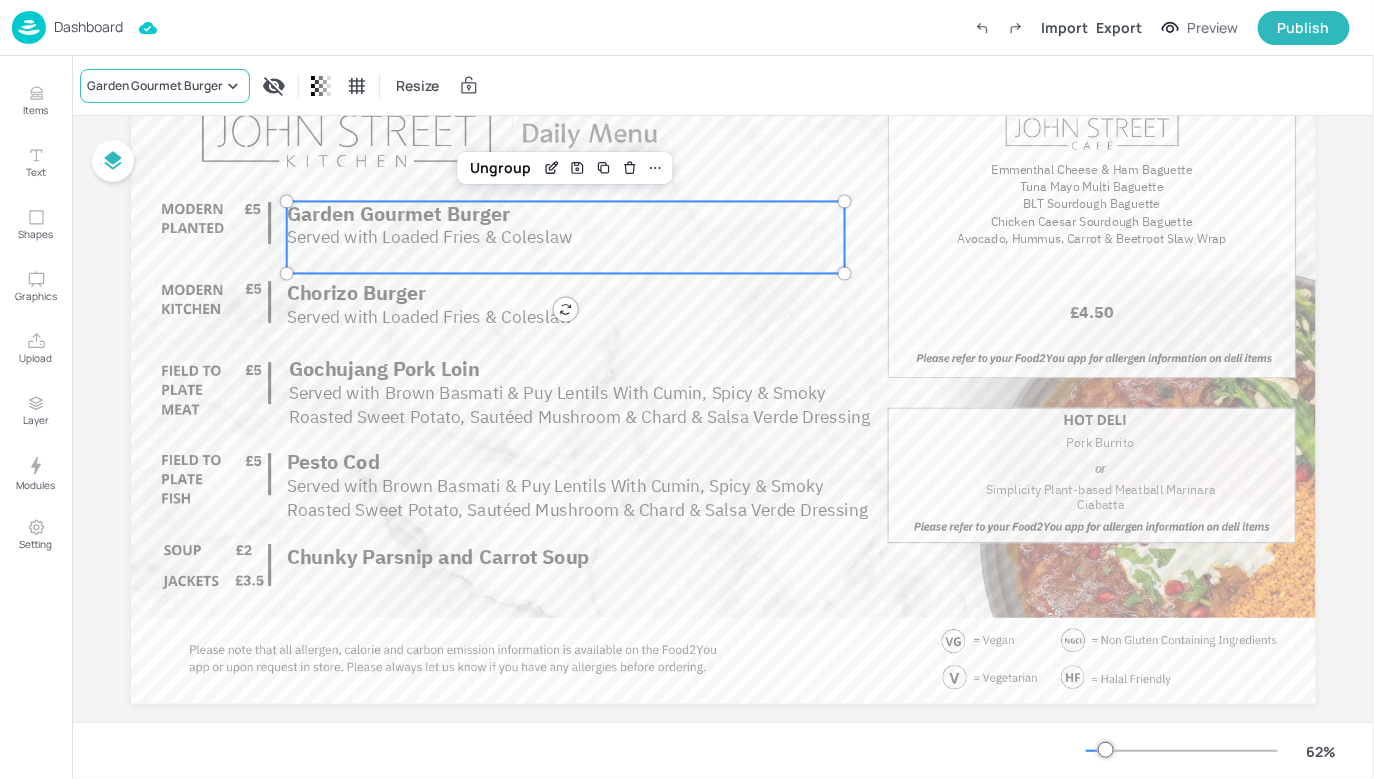 click on "Garden Gourmet Burger" at bounding box center (155, 86) 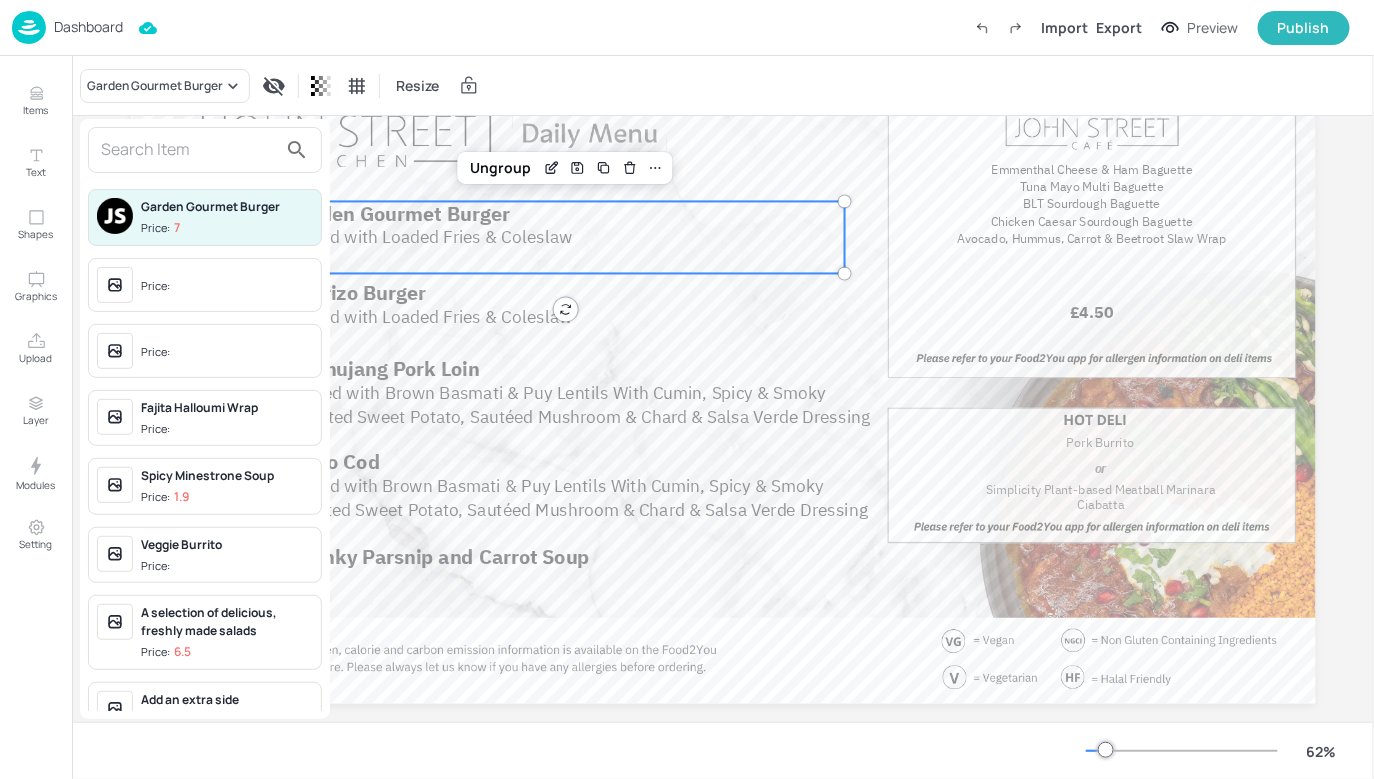 click at bounding box center [205, 150] 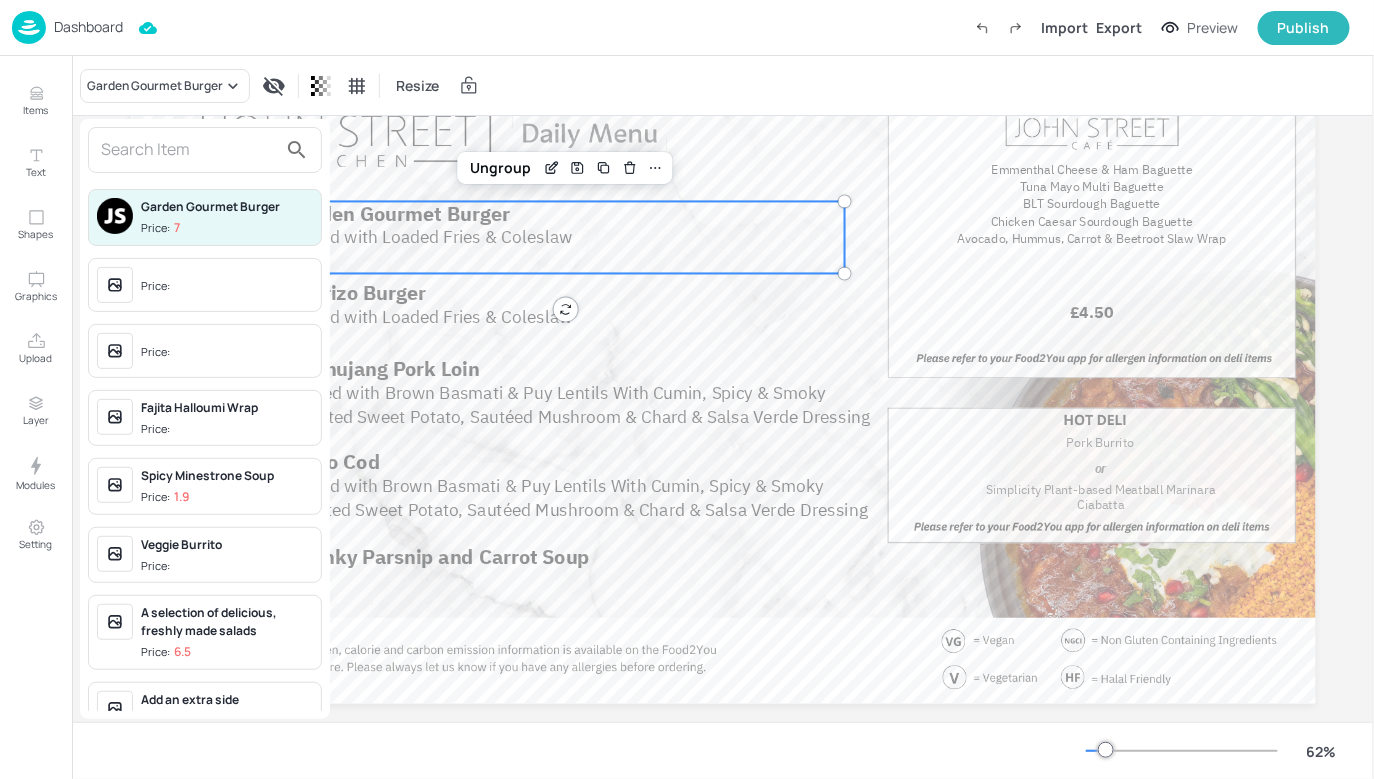 click at bounding box center [189, 150] 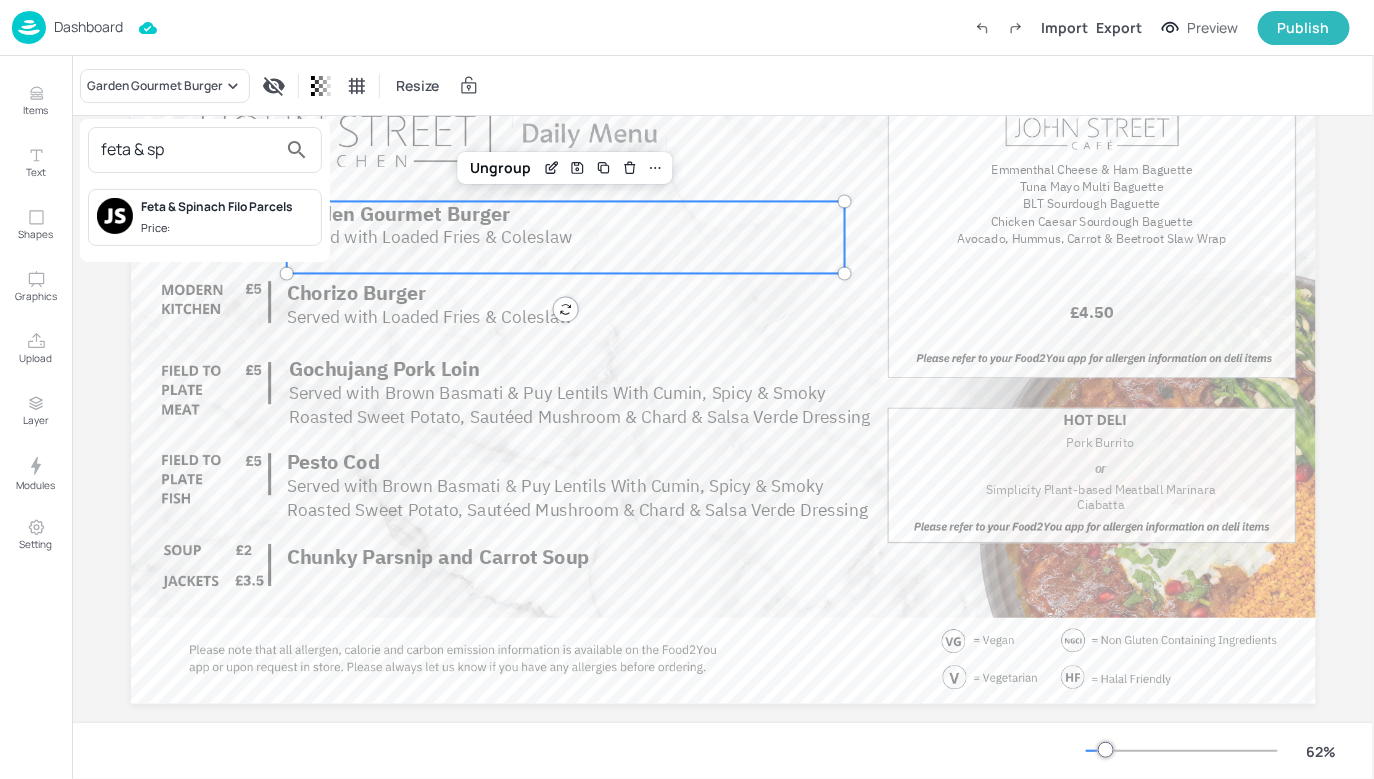 type on "feta & sp" 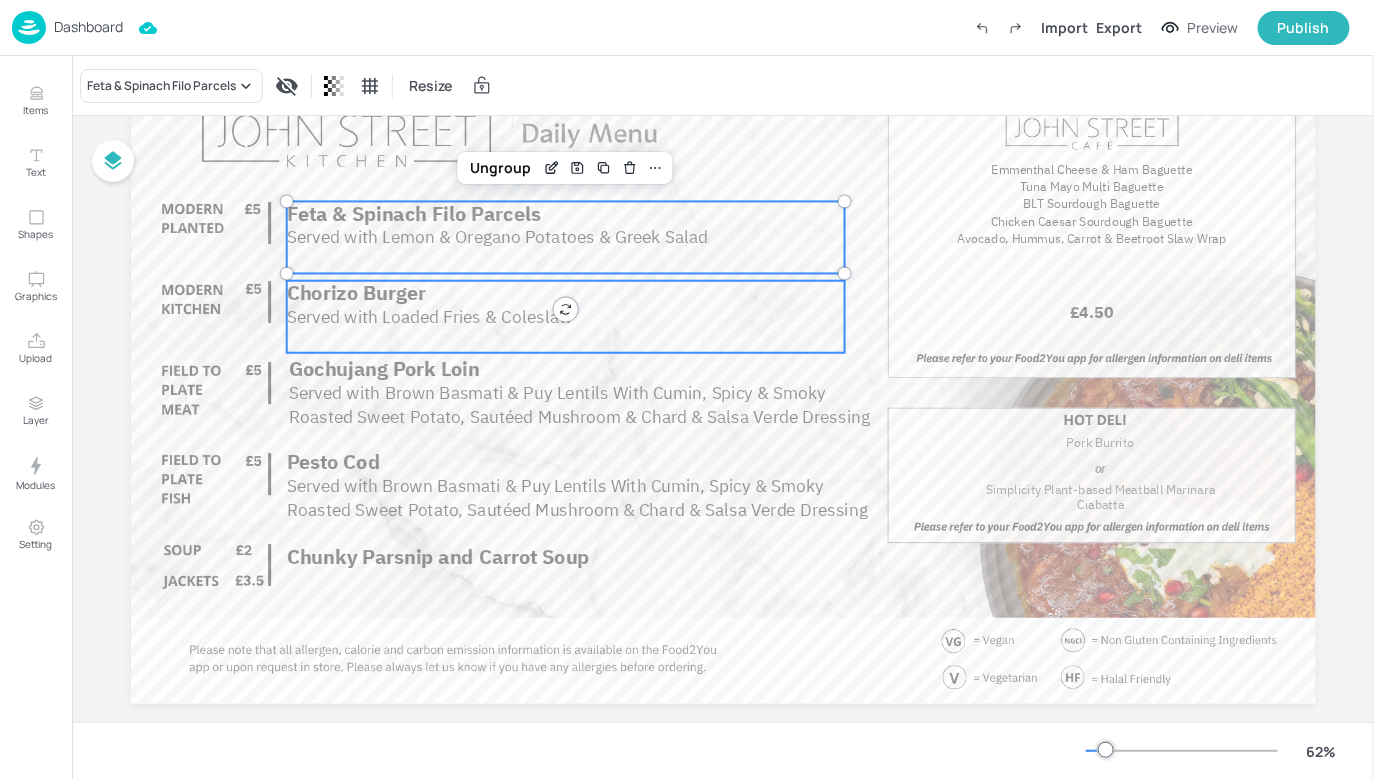 click on "Served with Loaded Fries & Coleslaw" at bounding box center [429, 316] 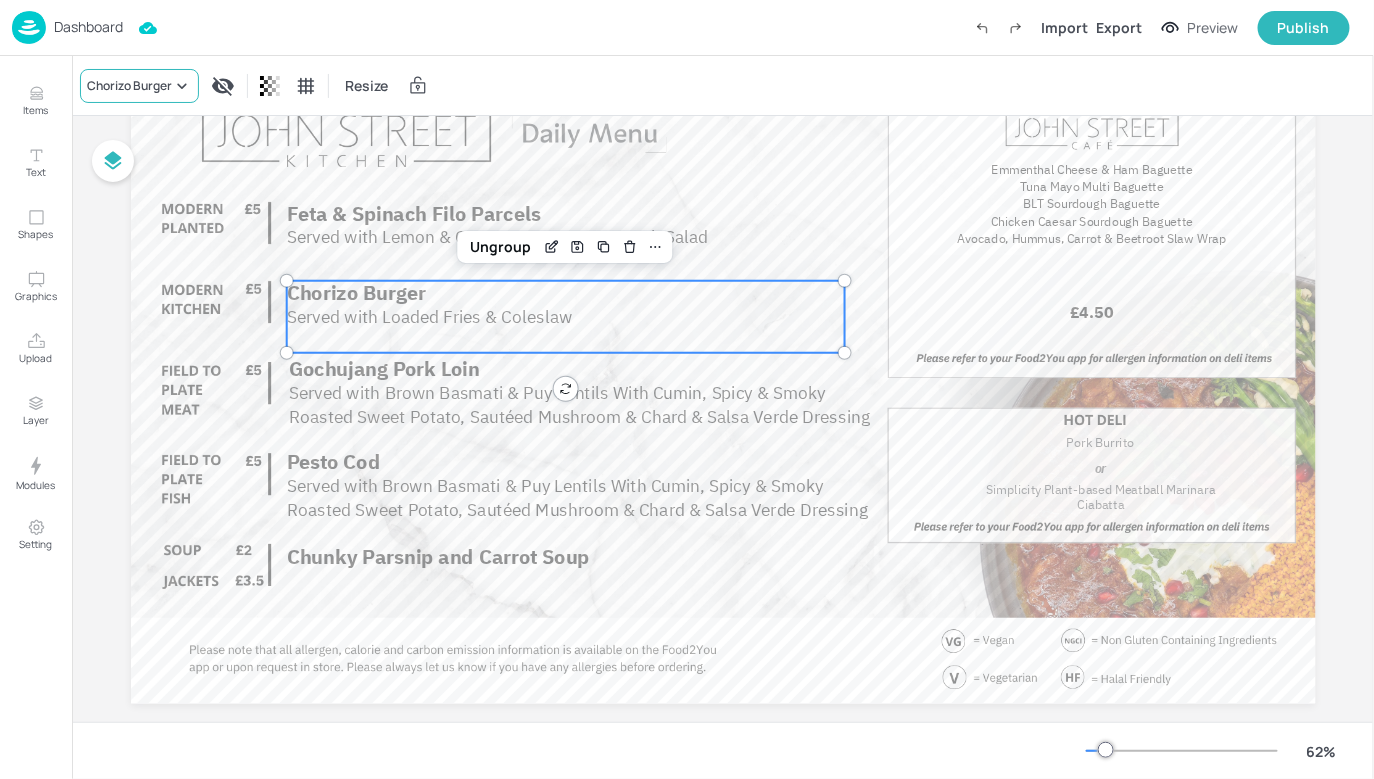 click on "Chorizo Burger" at bounding box center [129, 86] 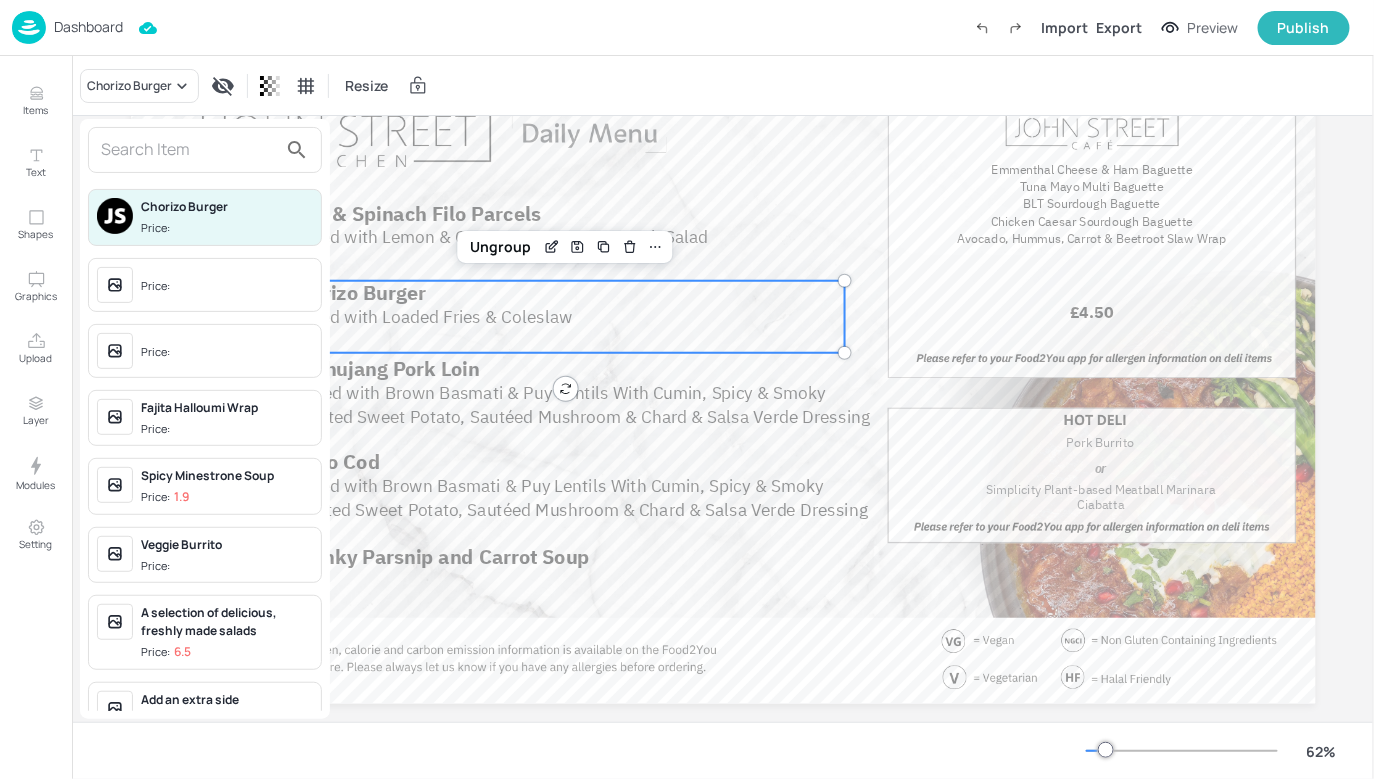 click at bounding box center [189, 150] 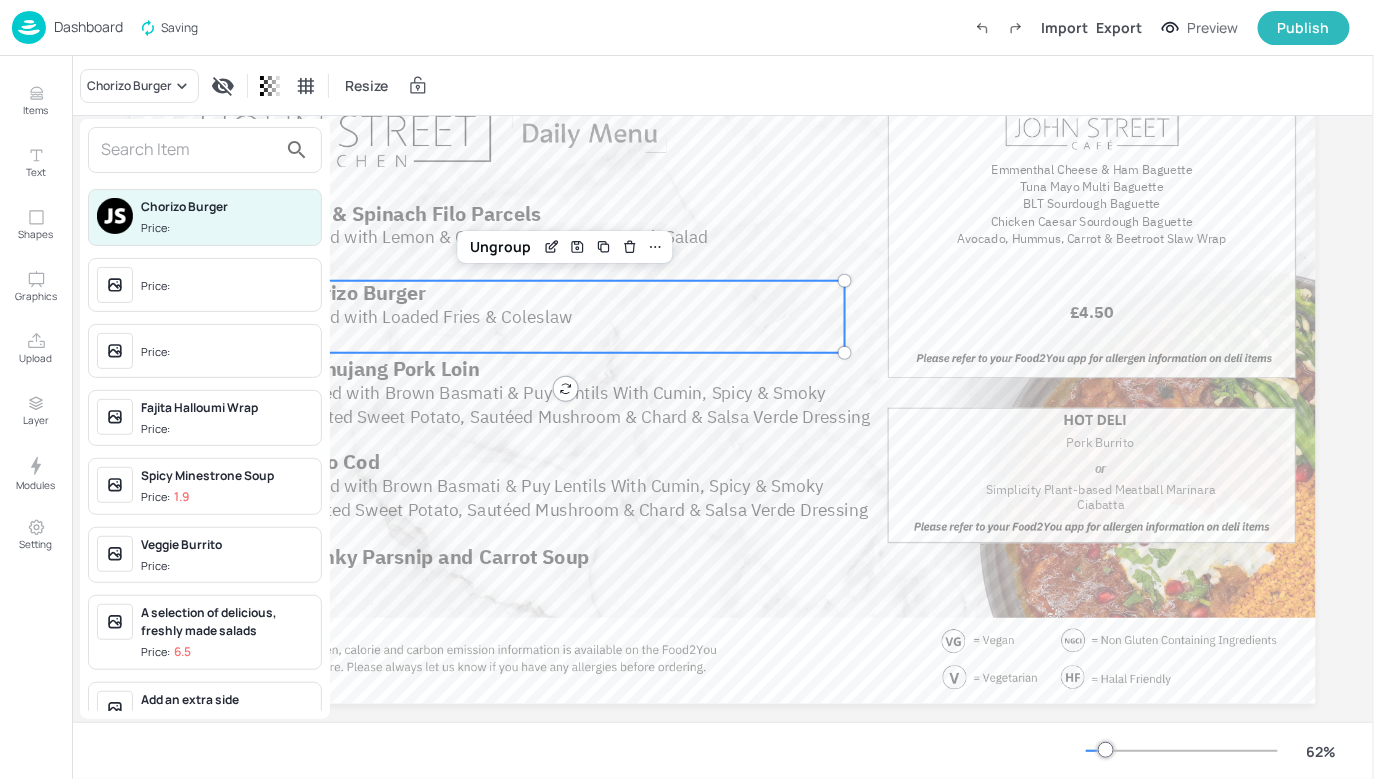 type on "f" 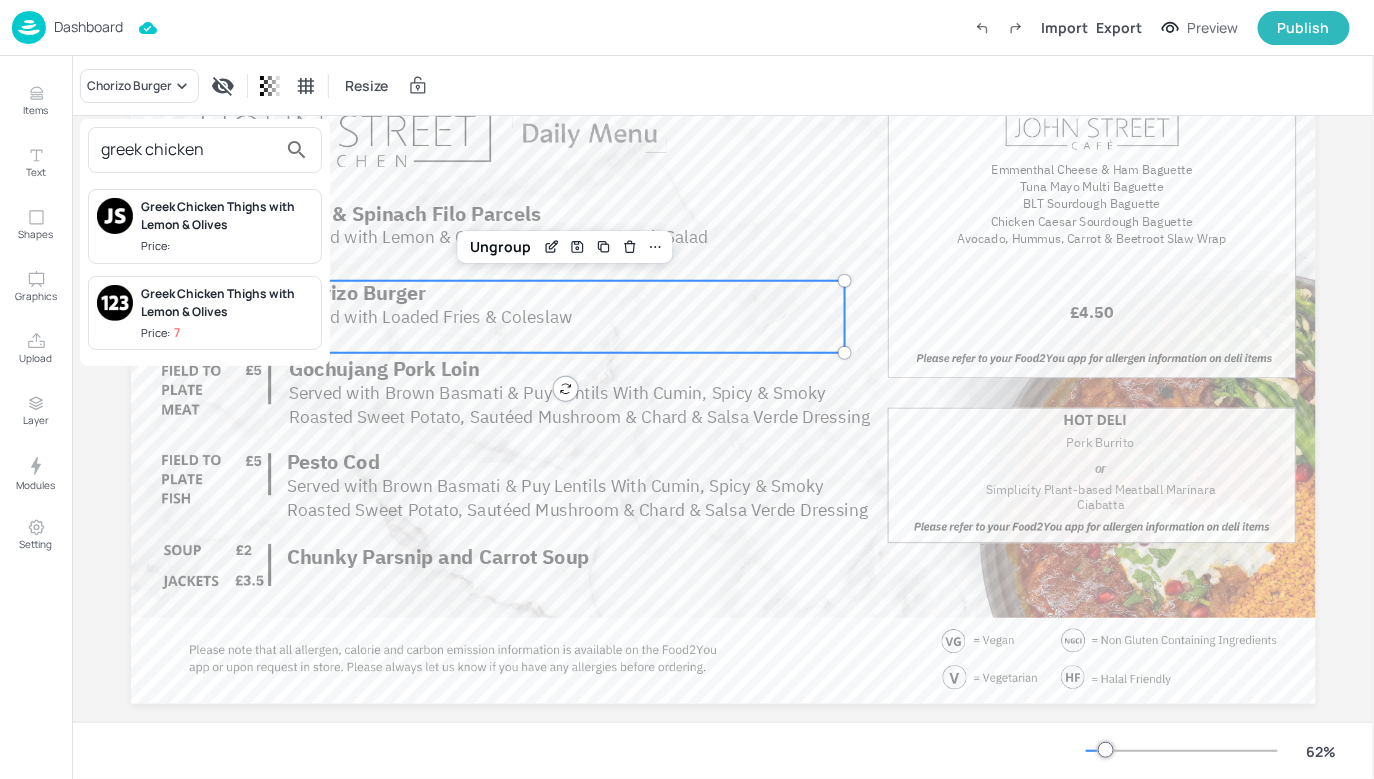 type on "greek chicken" 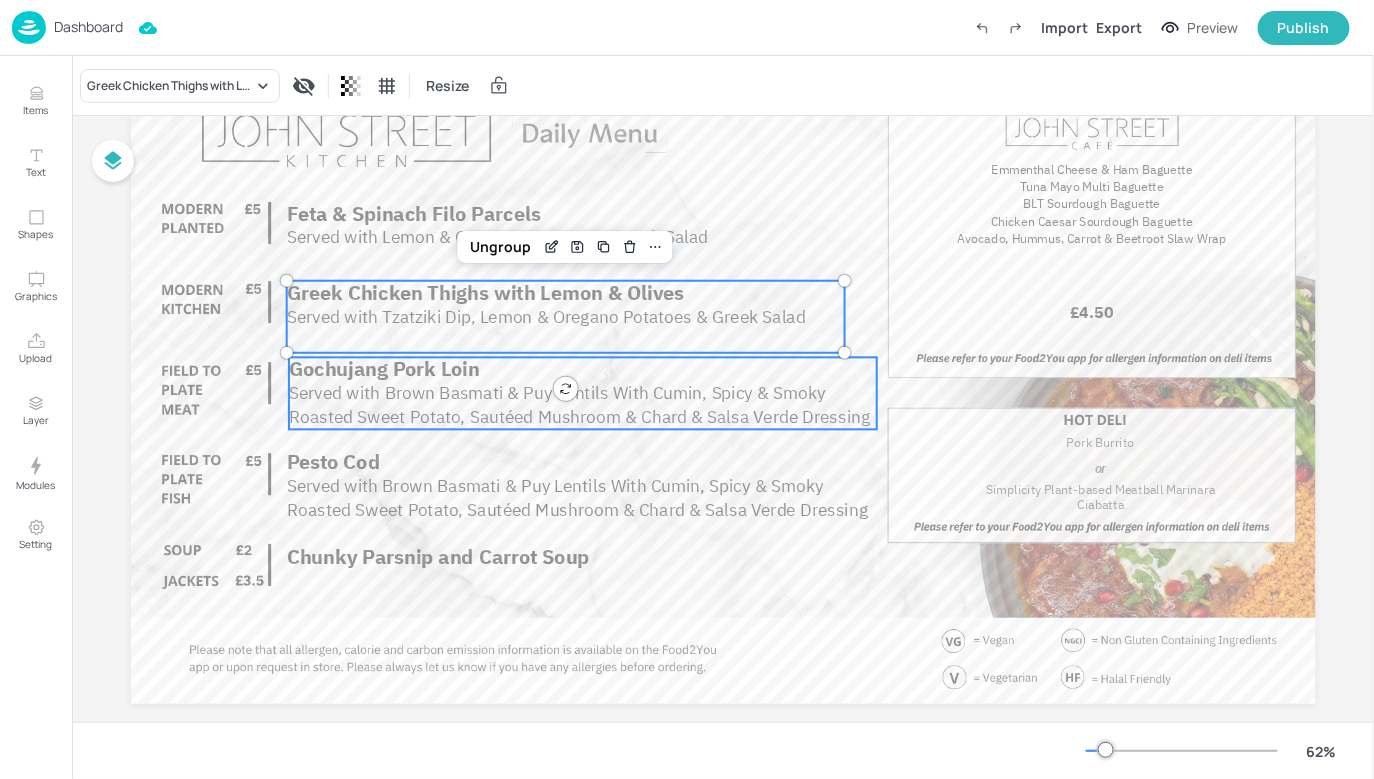 click on "Gochujang Pork Loin" at bounding box center (384, 369) 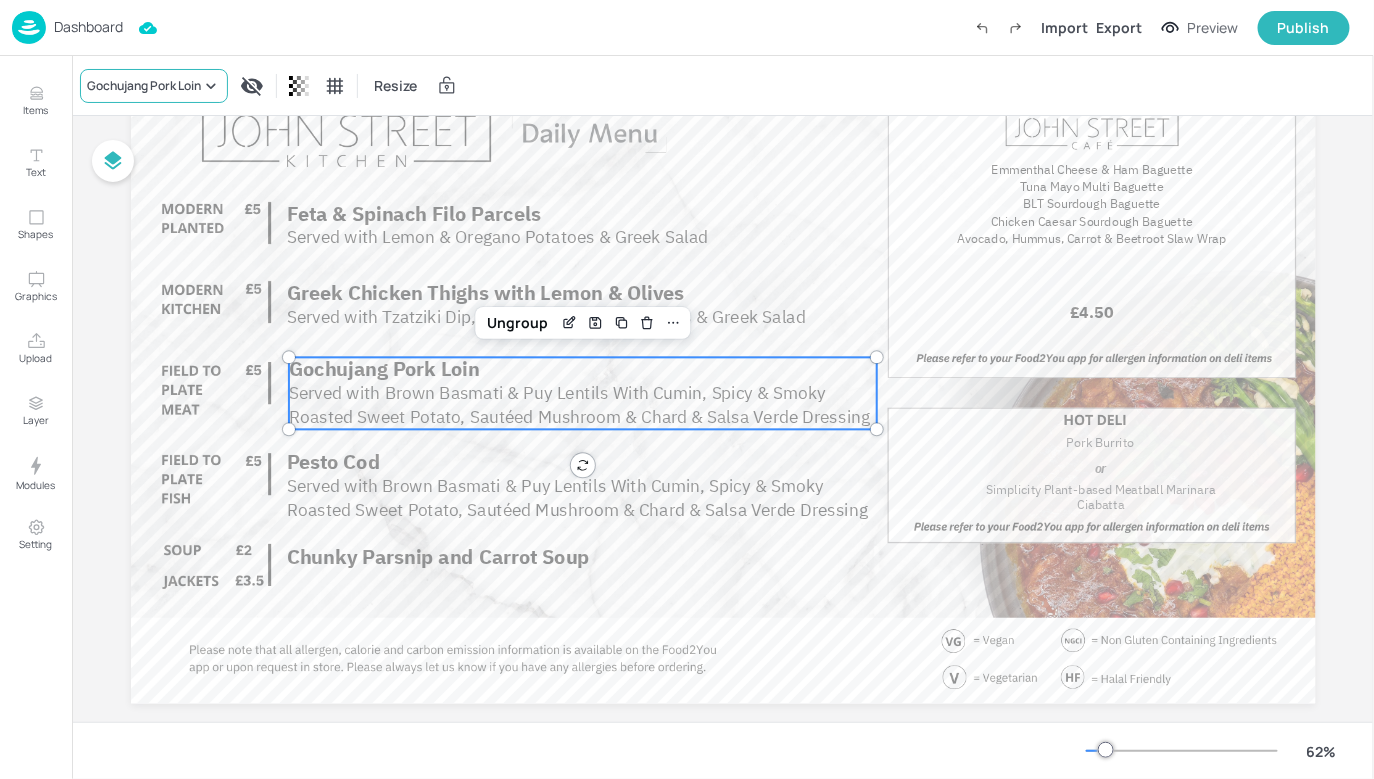 click on "Gochujang Pork Loin" at bounding box center (144, 86) 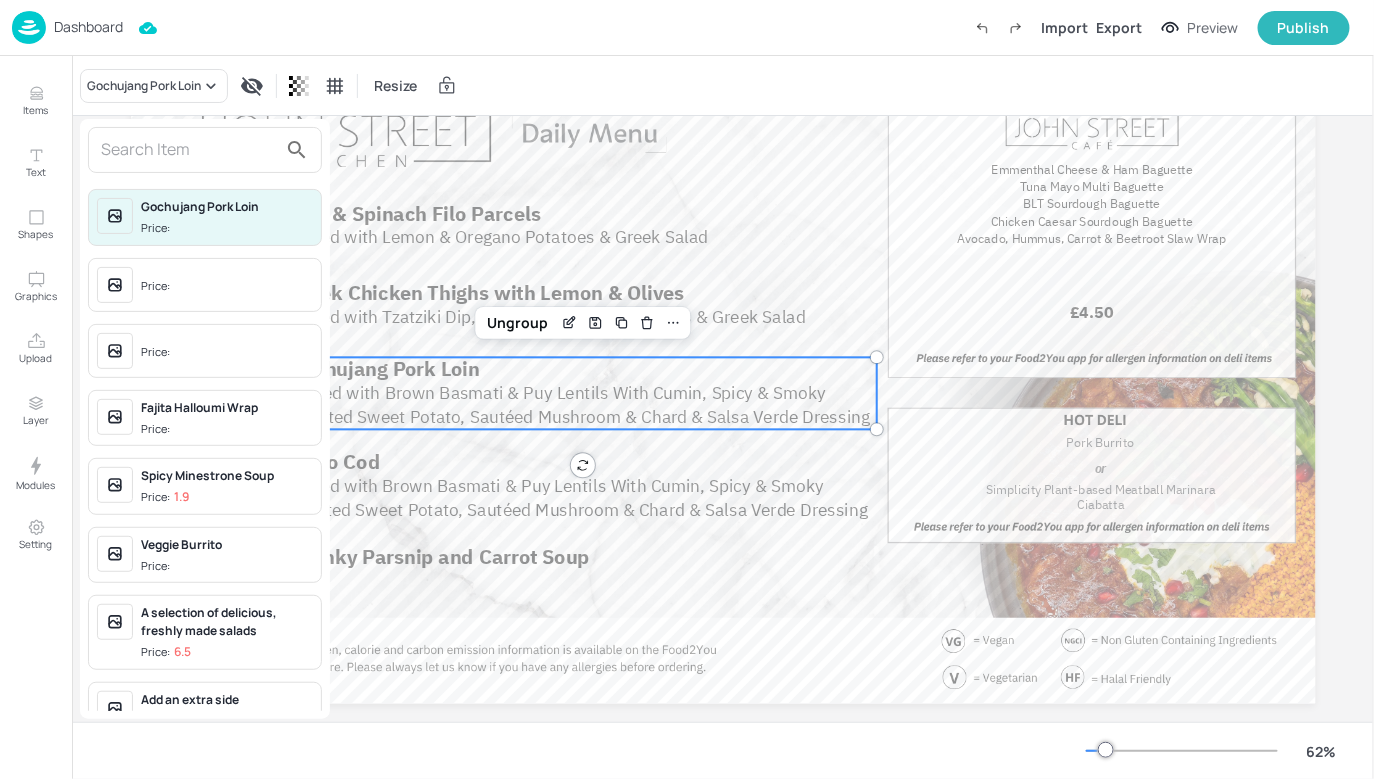 click at bounding box center (189, 150) 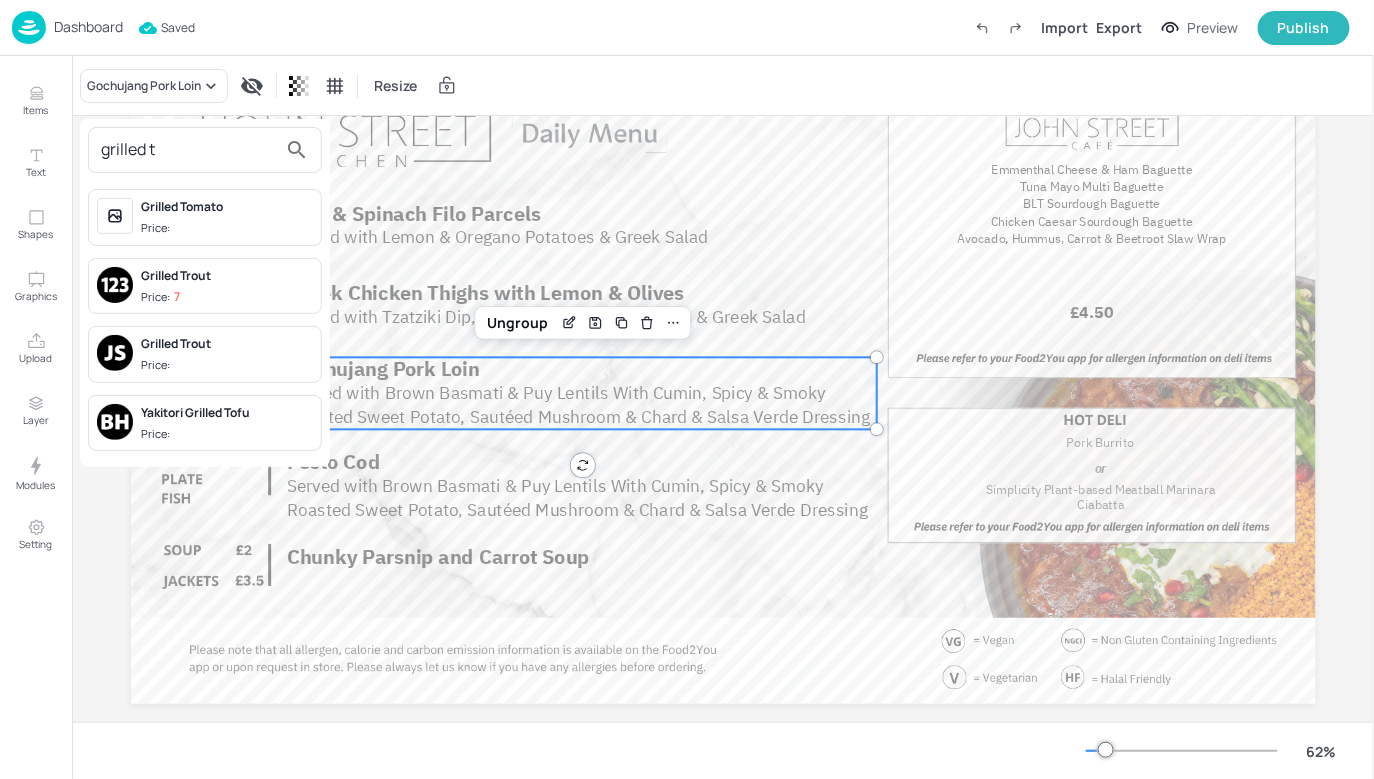 type on "grilled t" 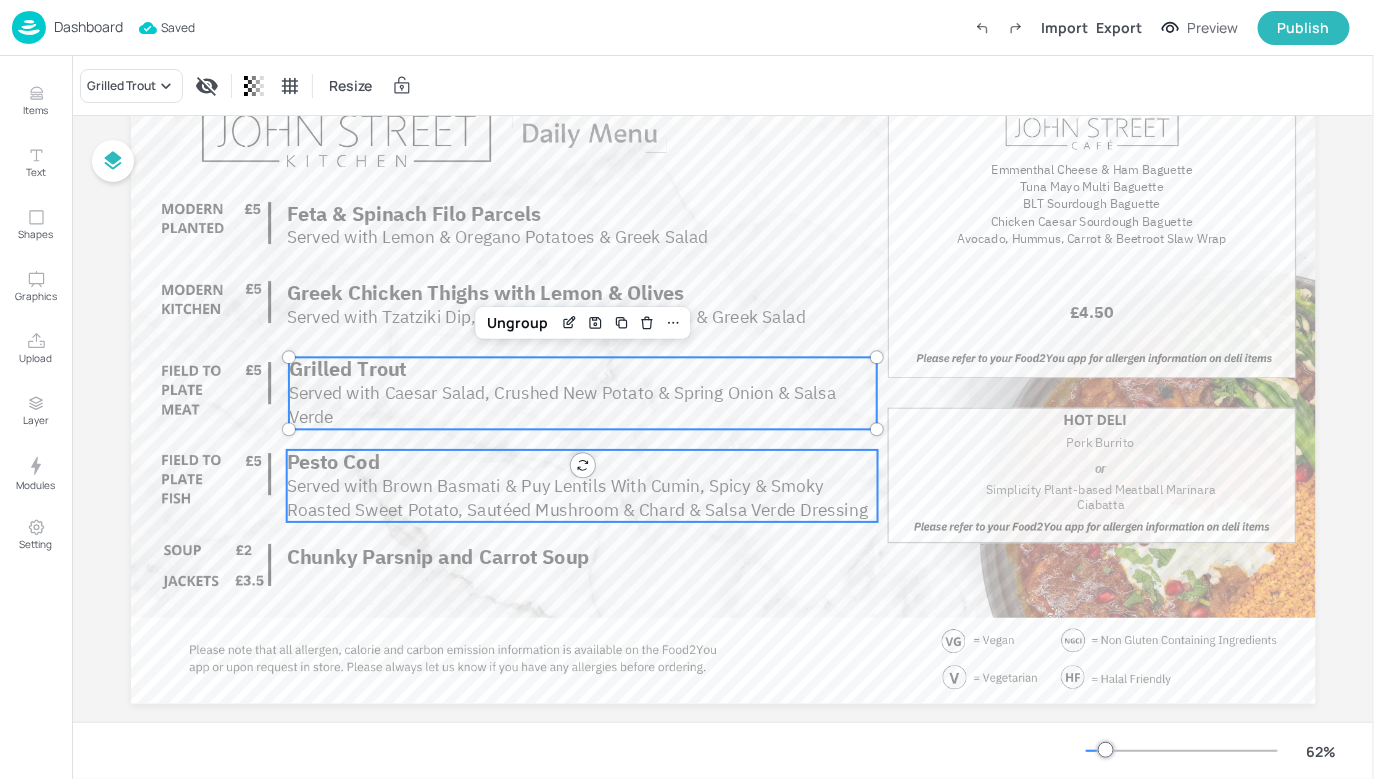 click on "Pesto Cod" at bounding box center [332, 462] 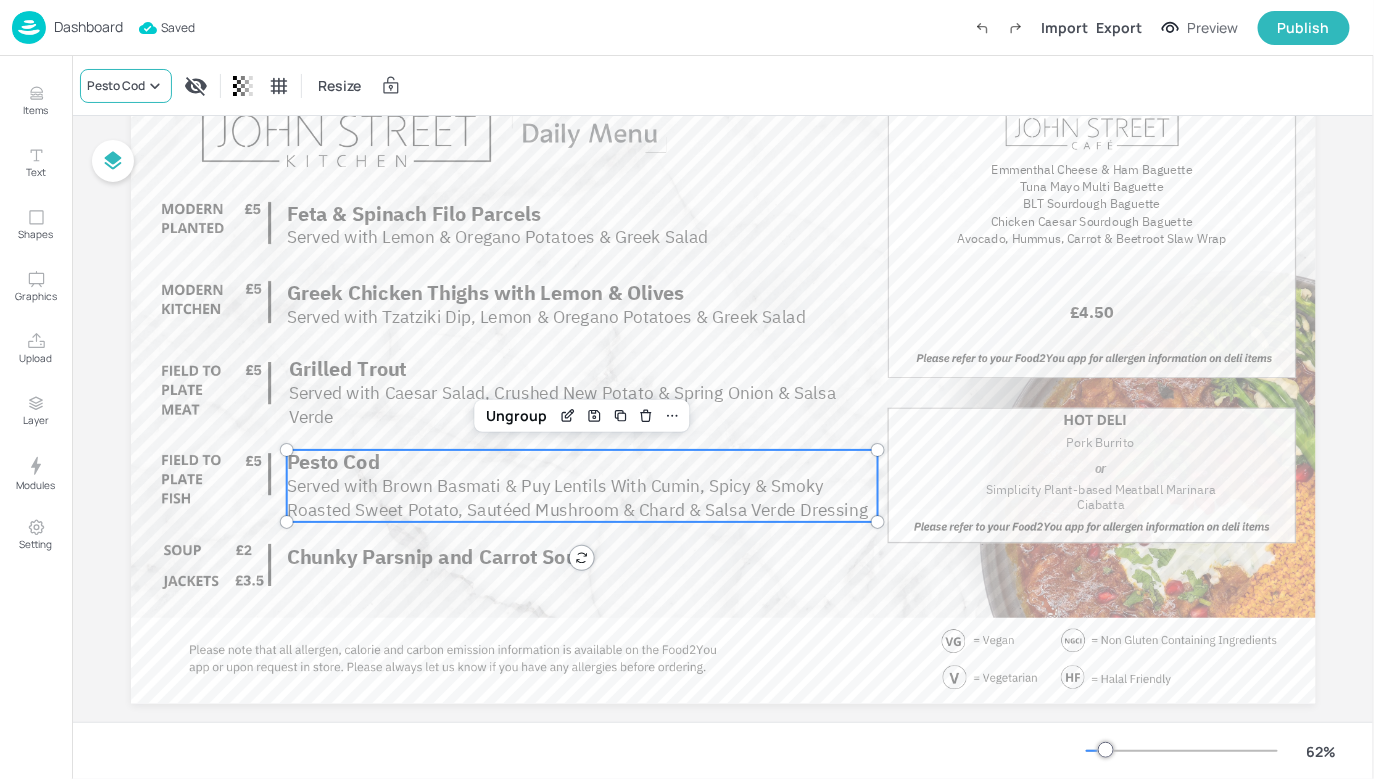 click 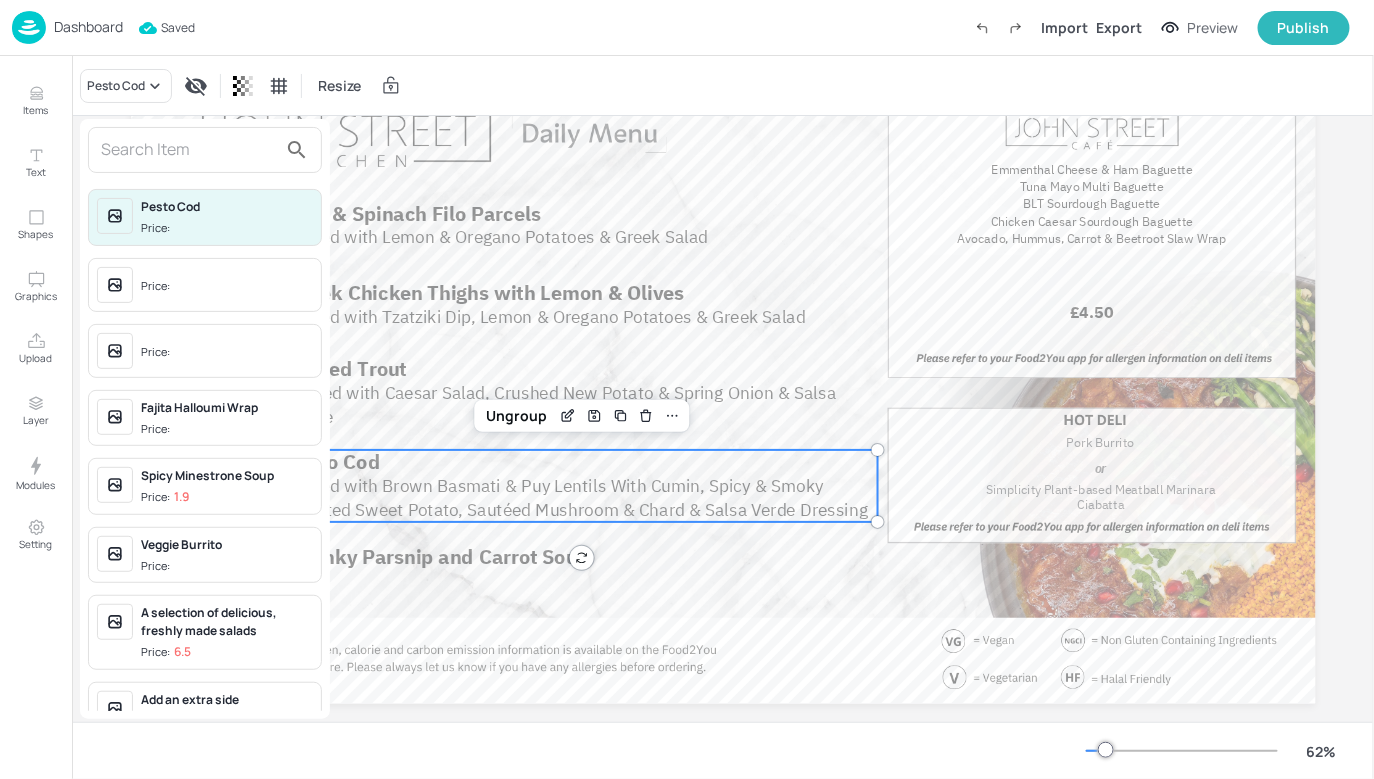 click at bounding box center (189, 150) 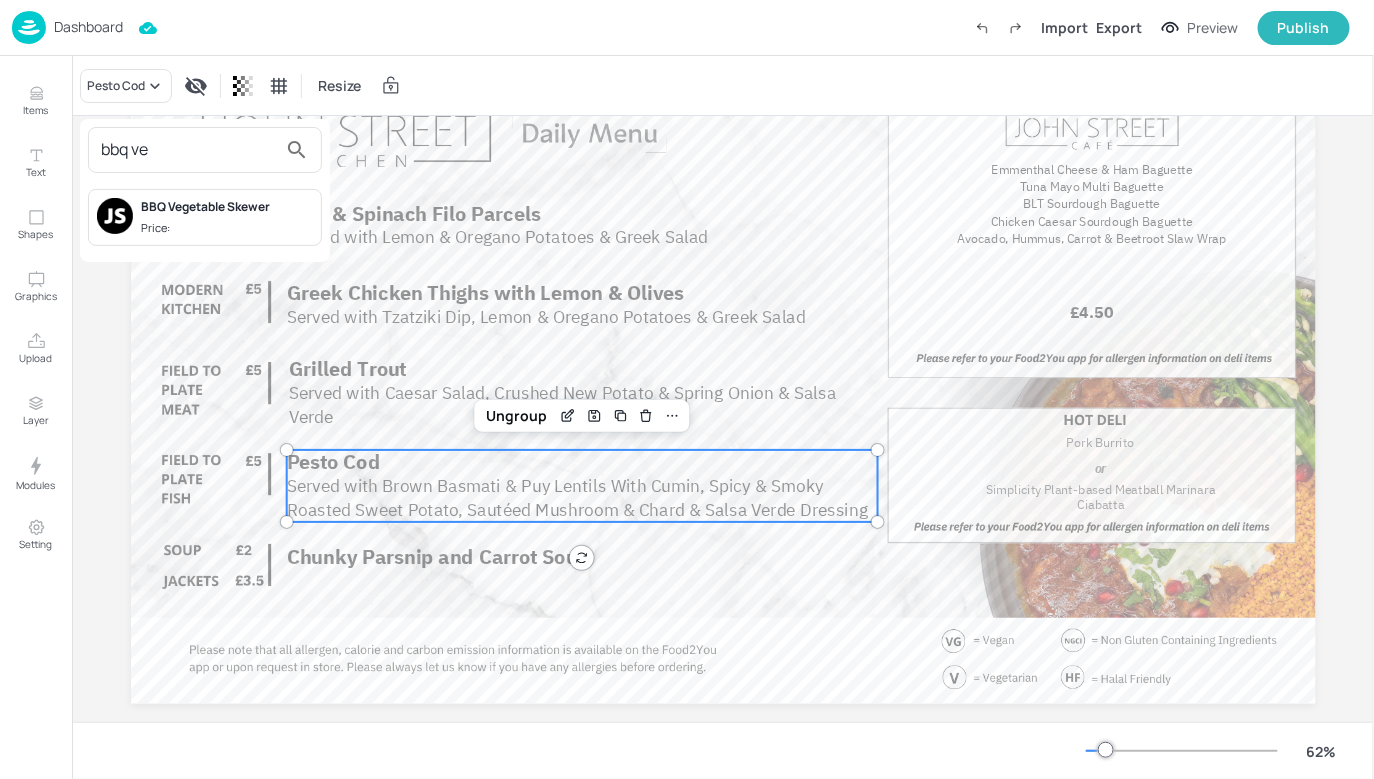 type on "bbq ve" 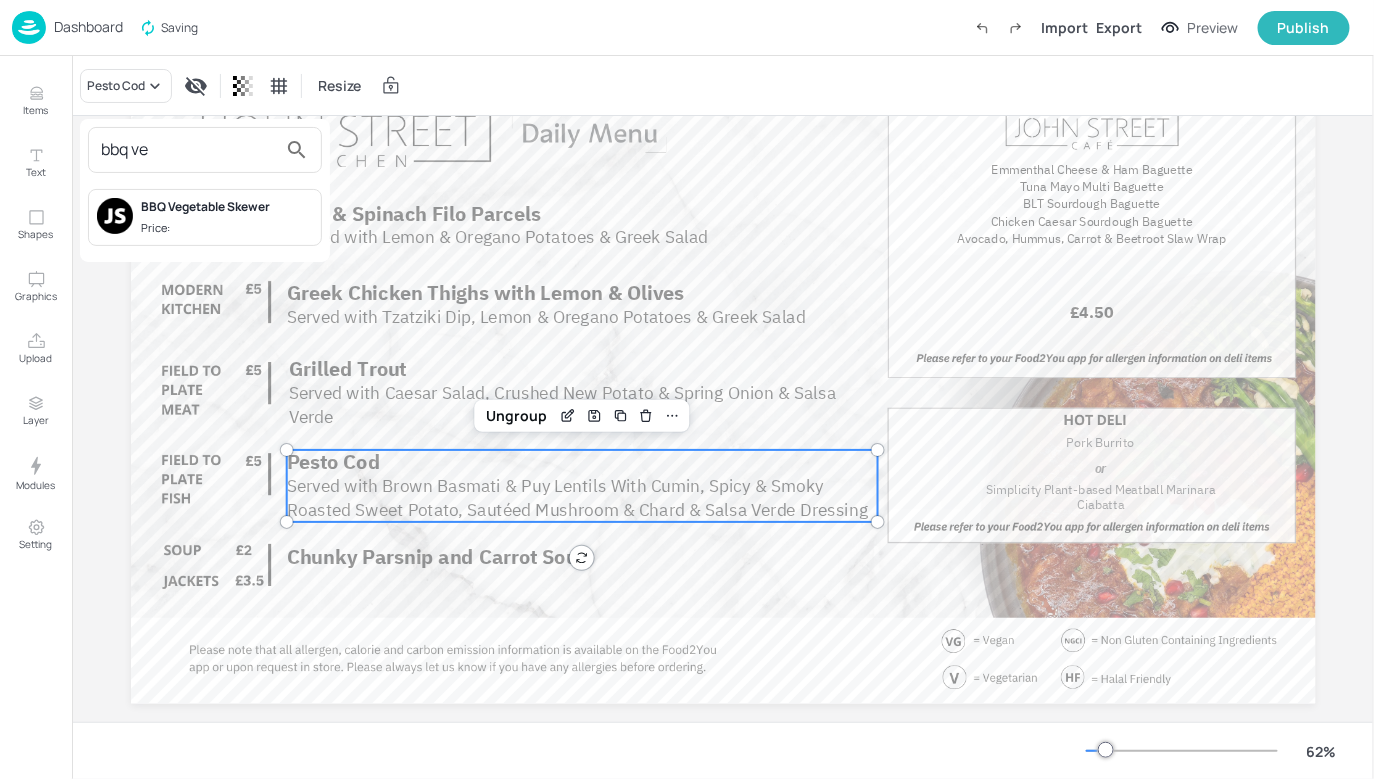 click on "BBQ Vegetable Skewer" at bounding box center (227, 207) 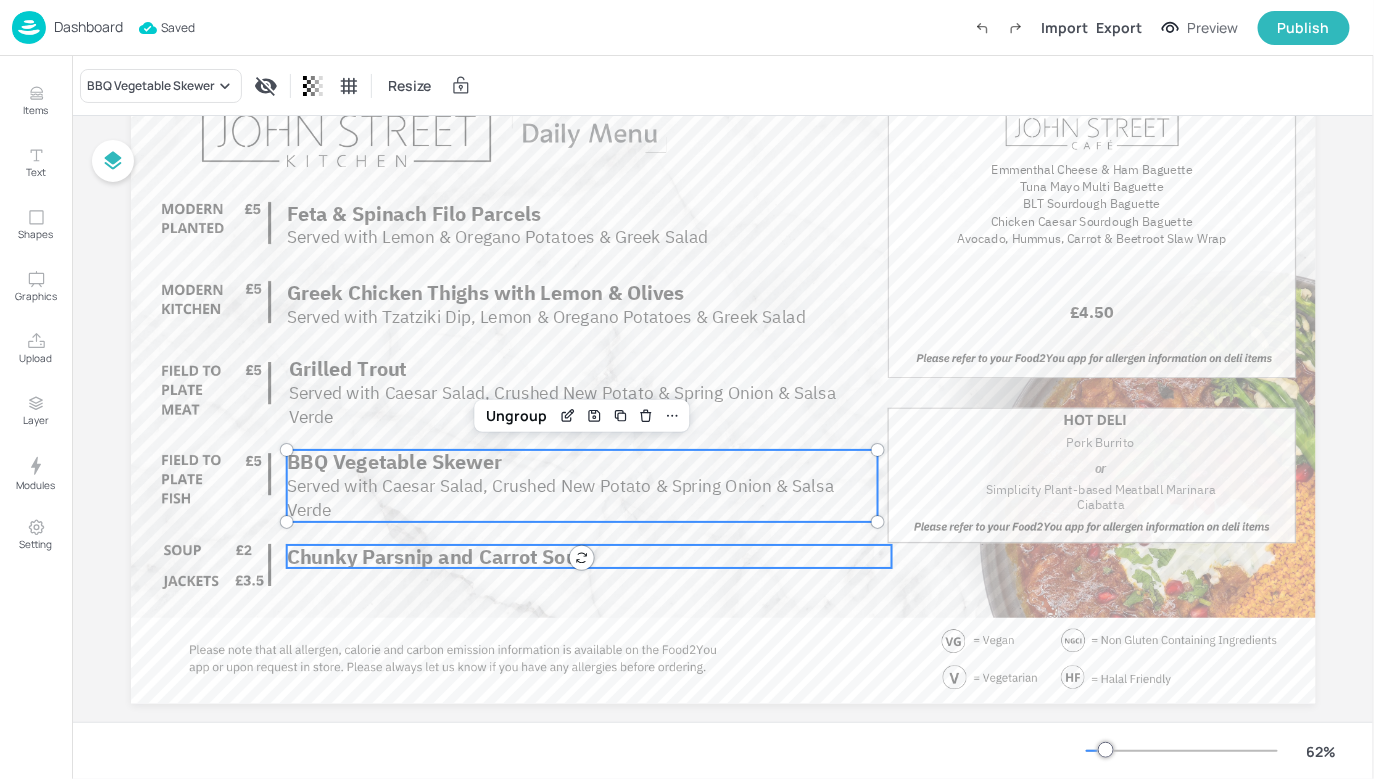 click on "Chunky Parsnip and Carrot Soup" at bounding box center [437, 557] 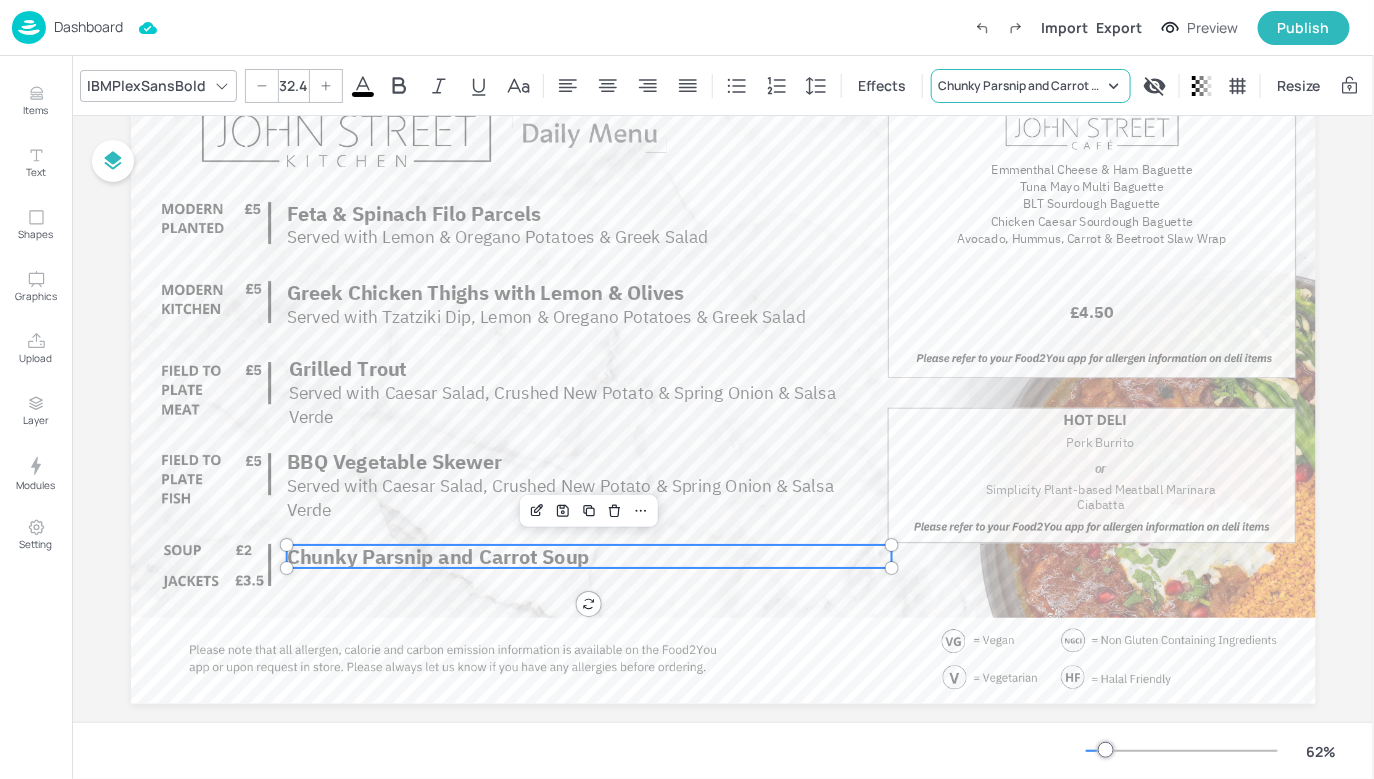 click on "Chunky Parsnip and Carrot Soup" at bounding box center [1031, 86] 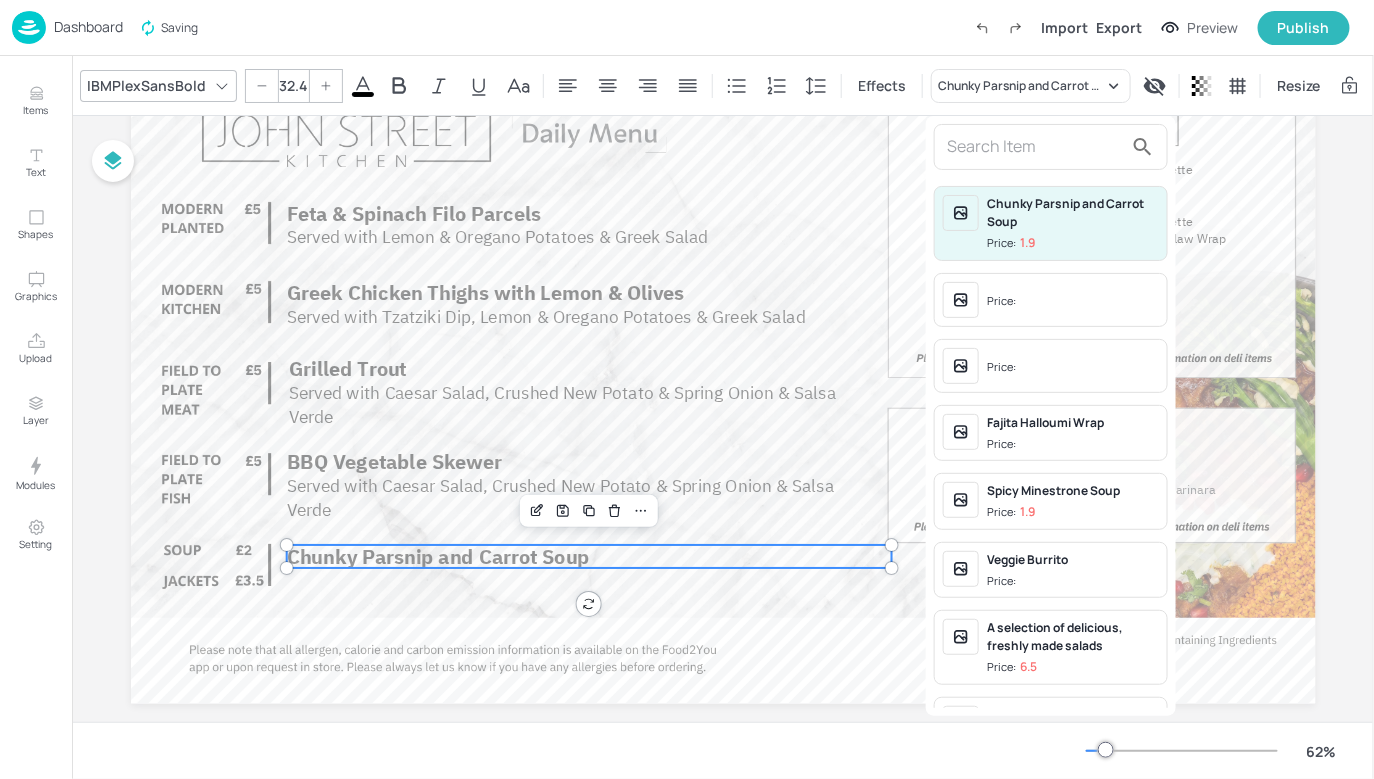 drag, startPoint x: 934, startPoint y: 148, endPoint x: 950, endPoint y: 148, distance: 16 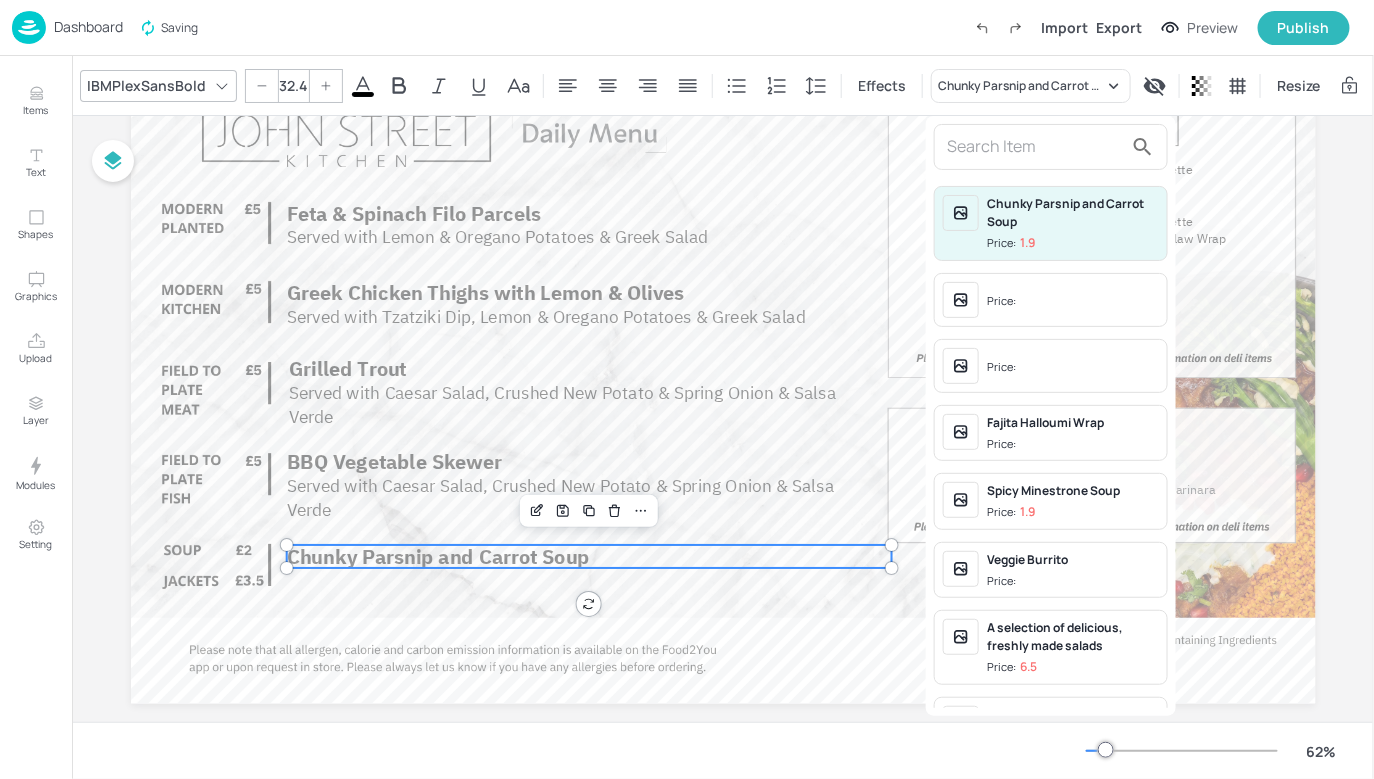click at bounding box center [1051, 147] 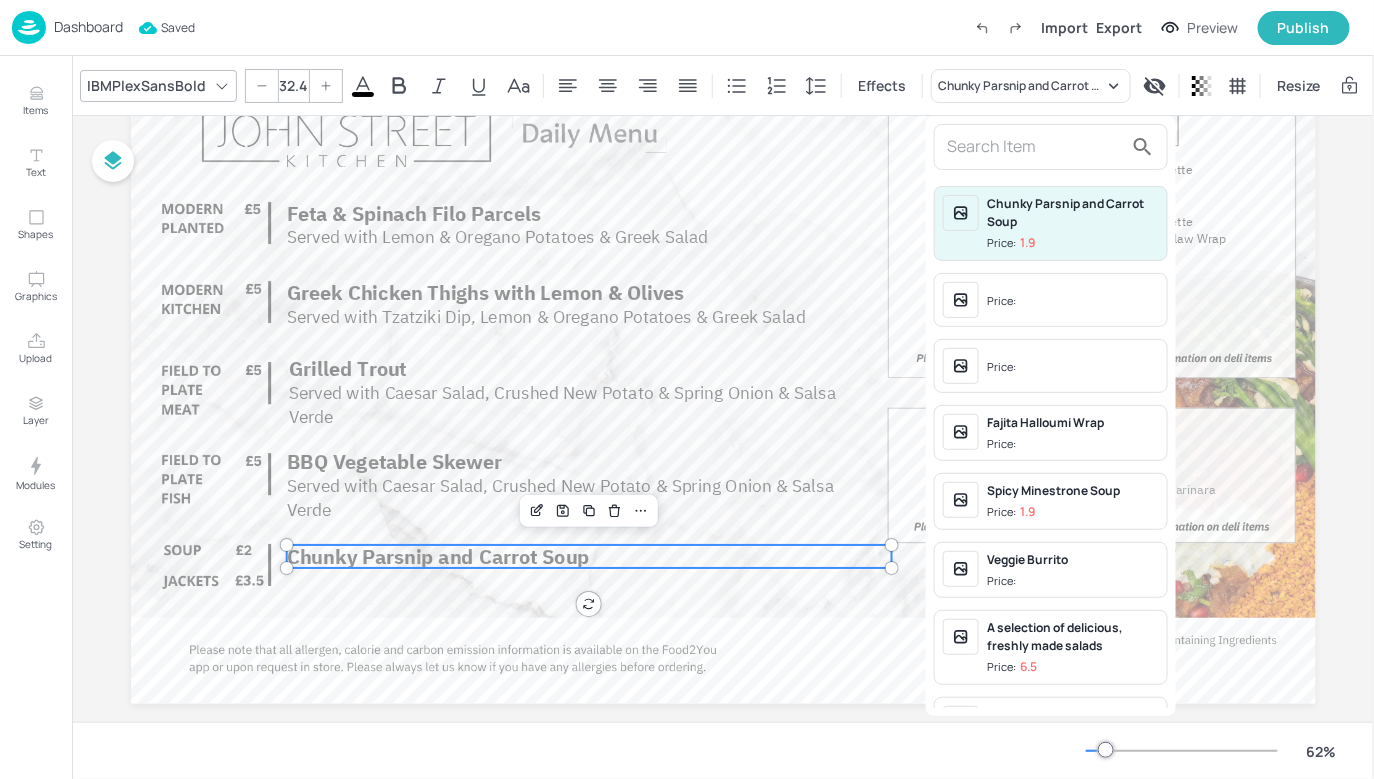 click at bounding box center [1035, 147] 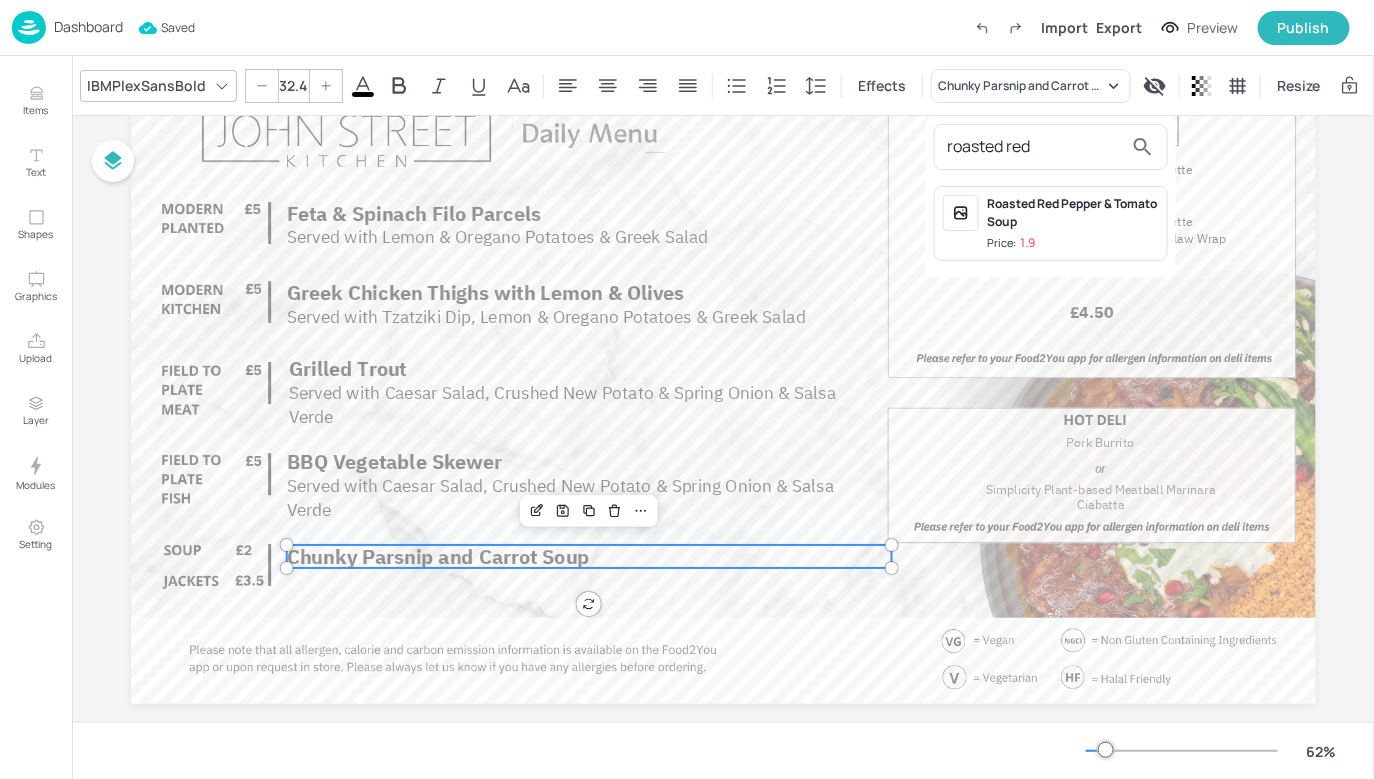 type on "roasted red" 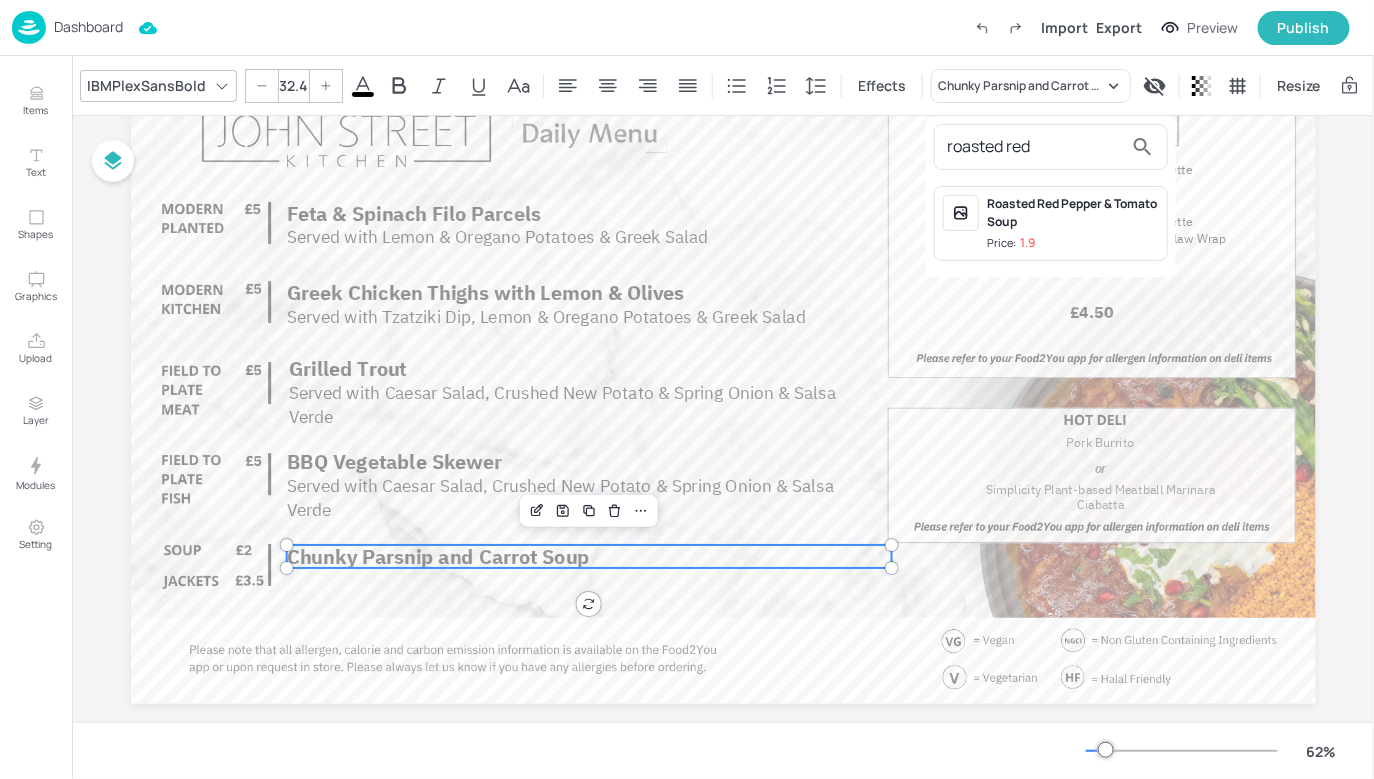 click on "Roasted Red Pepper & Tomato Soup Price: 1.9" at bounding box center [1051, 223] 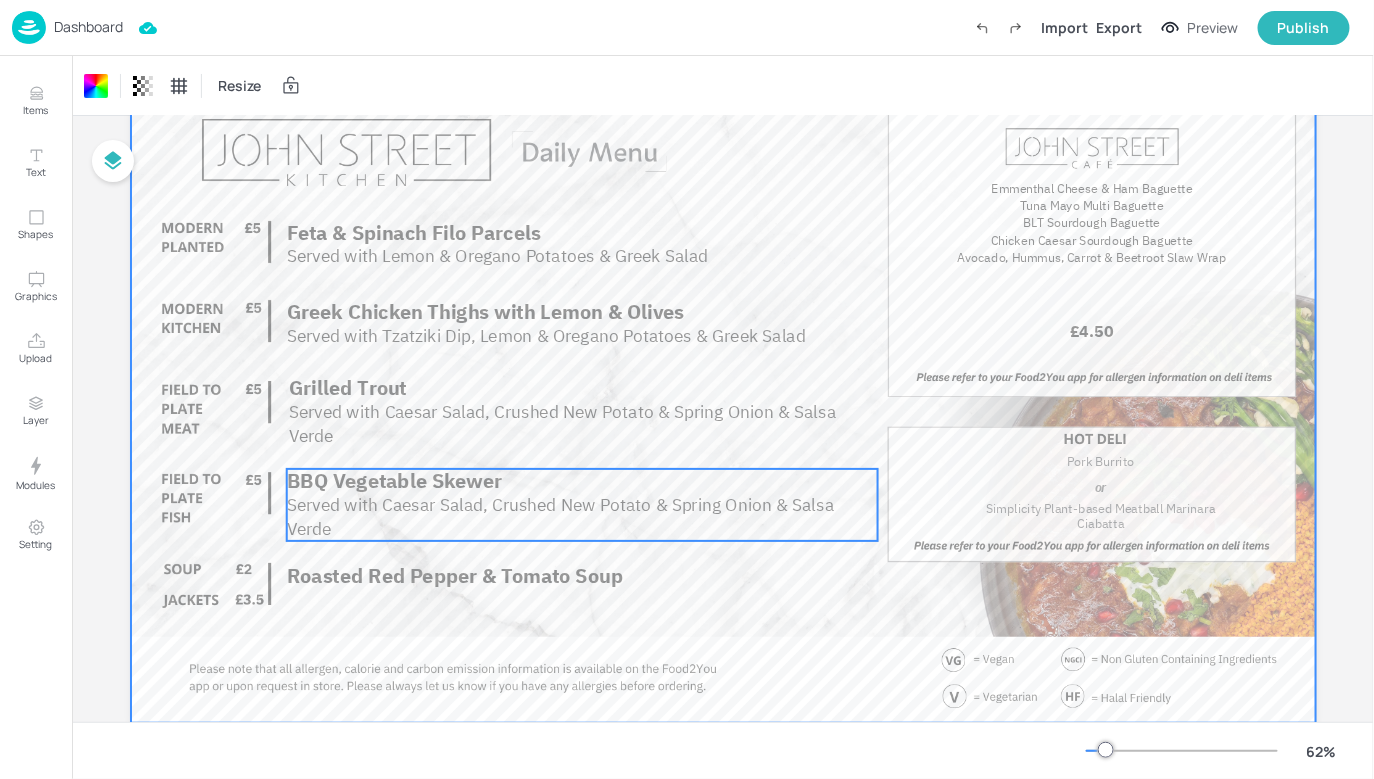 scroll, scrollTop: 0, scrollLeft: 0, axis: both 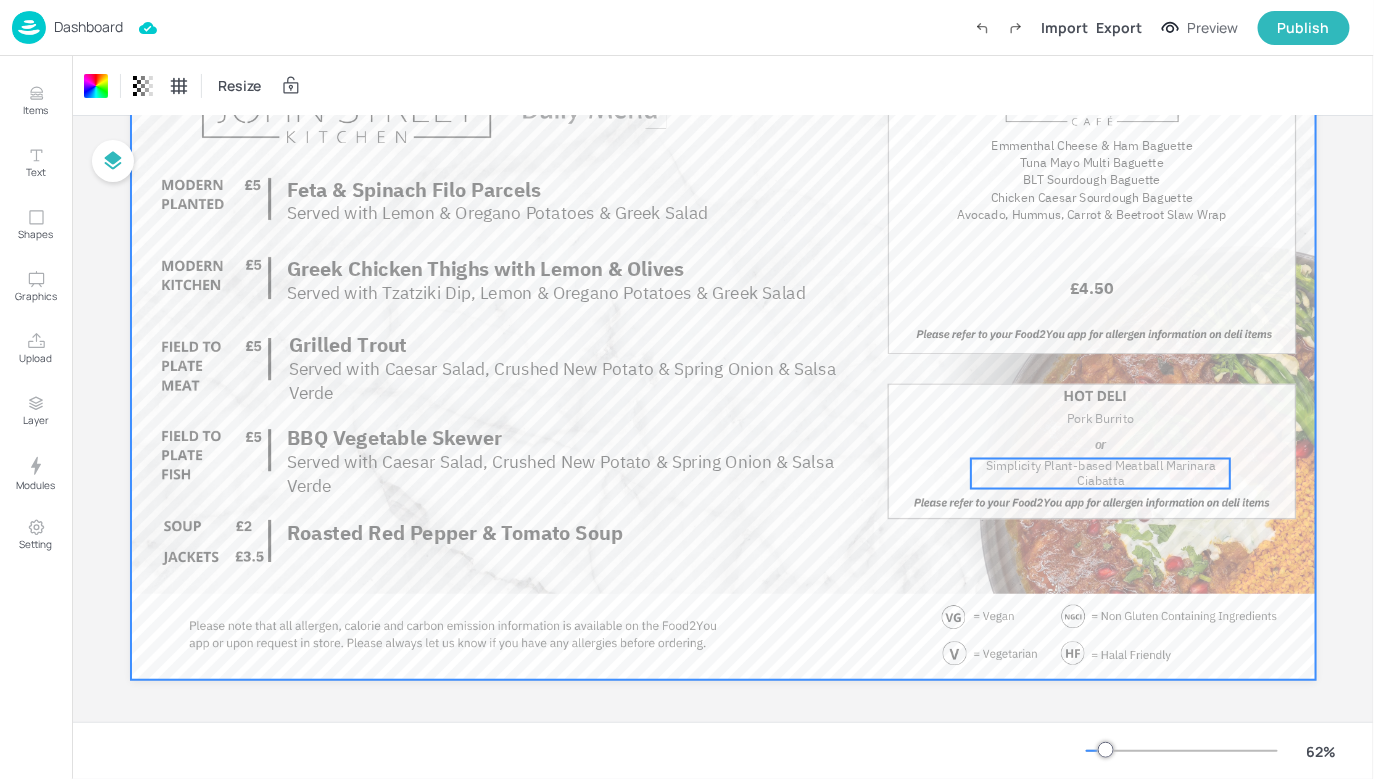 click on "Simplicity Plant-based Meatball Marinara Ciabatta" at bounding box center [1101, 473] 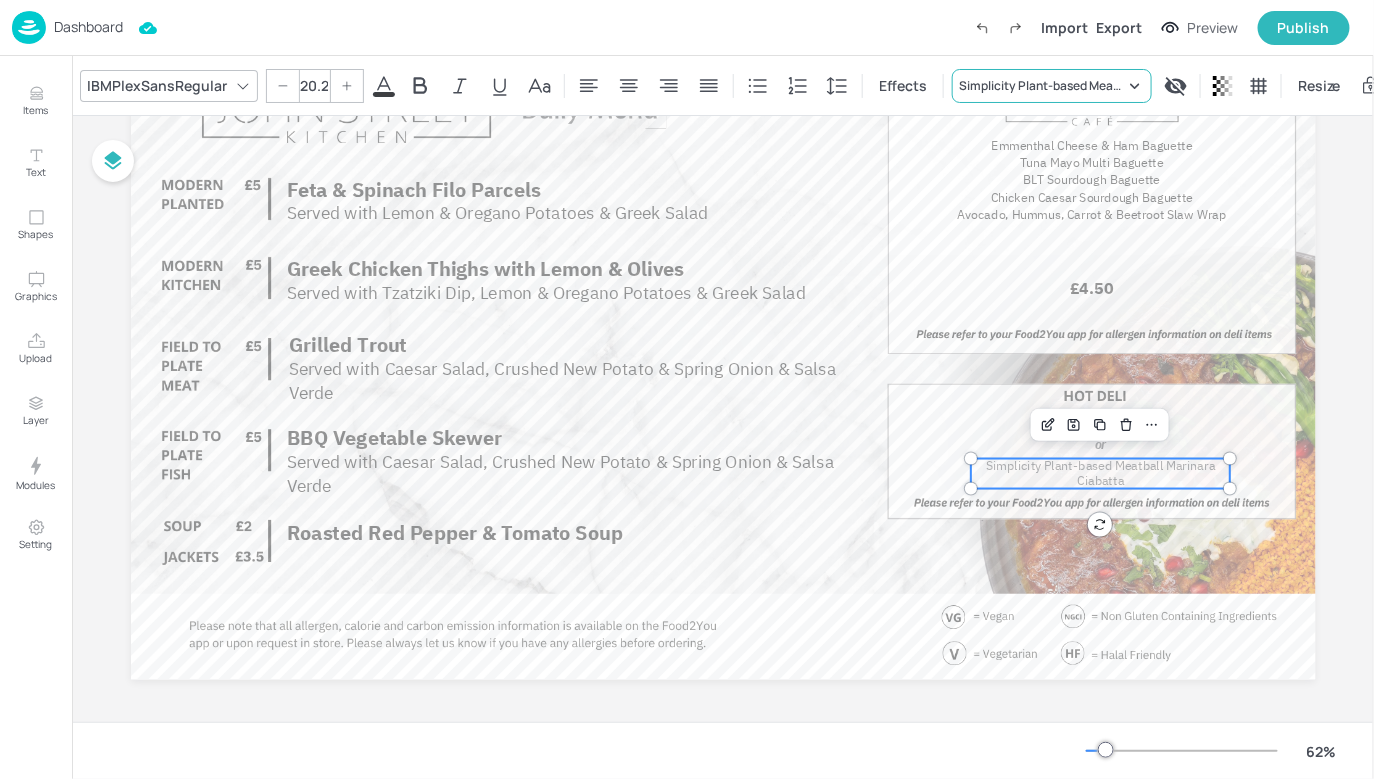 click on "Simplicity Plant-based Meatball Marinara Ciabatta" at bounding box center (1042, 86) 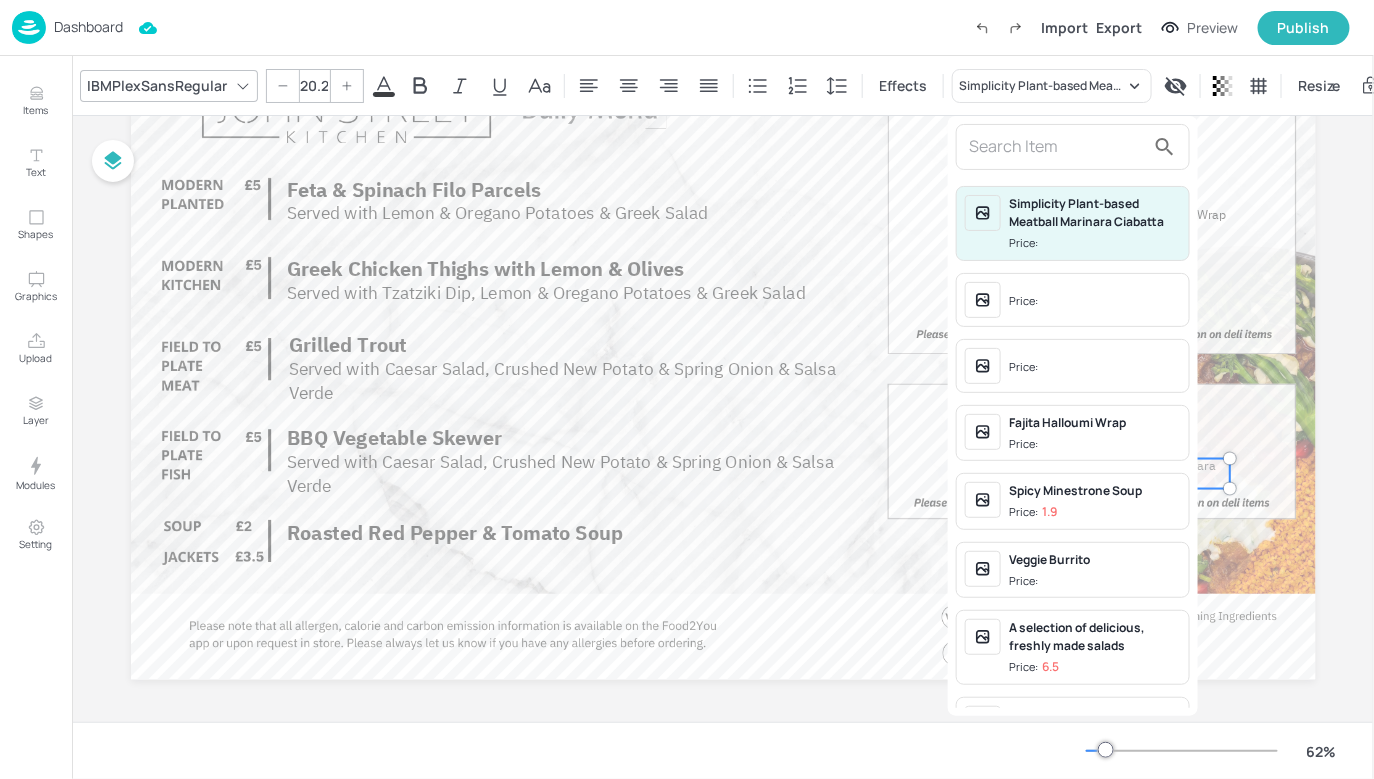 click at bounding box center [1057, 147] 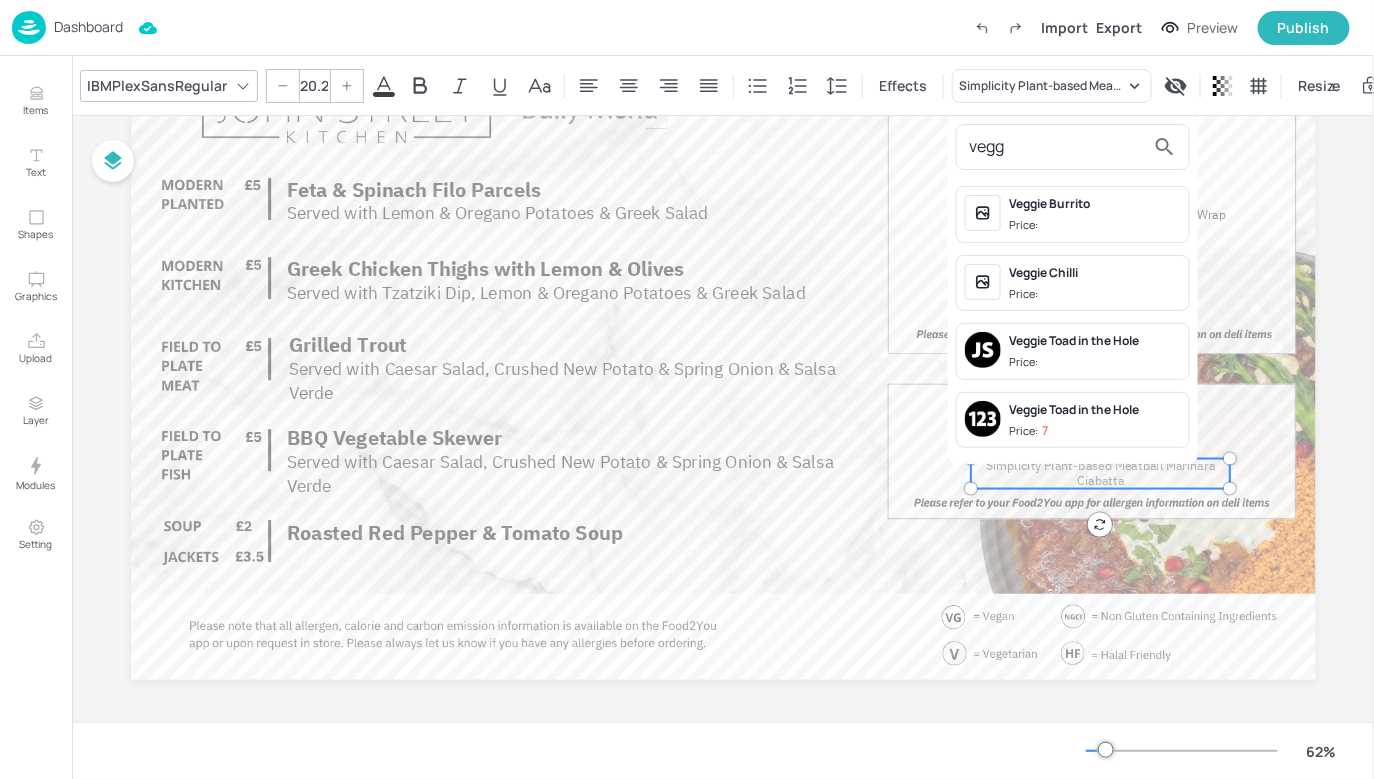 type on "vegg" 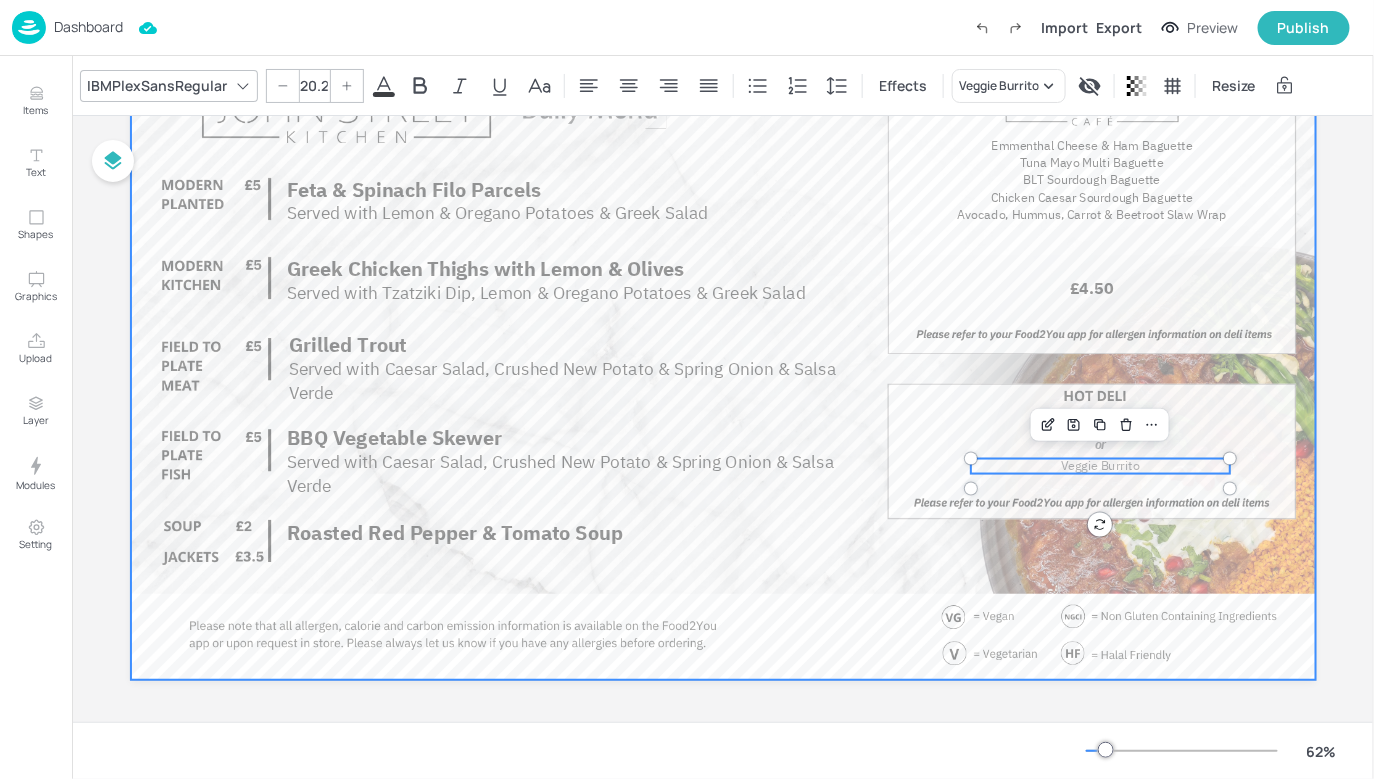 click at bounding box center [723, 346] 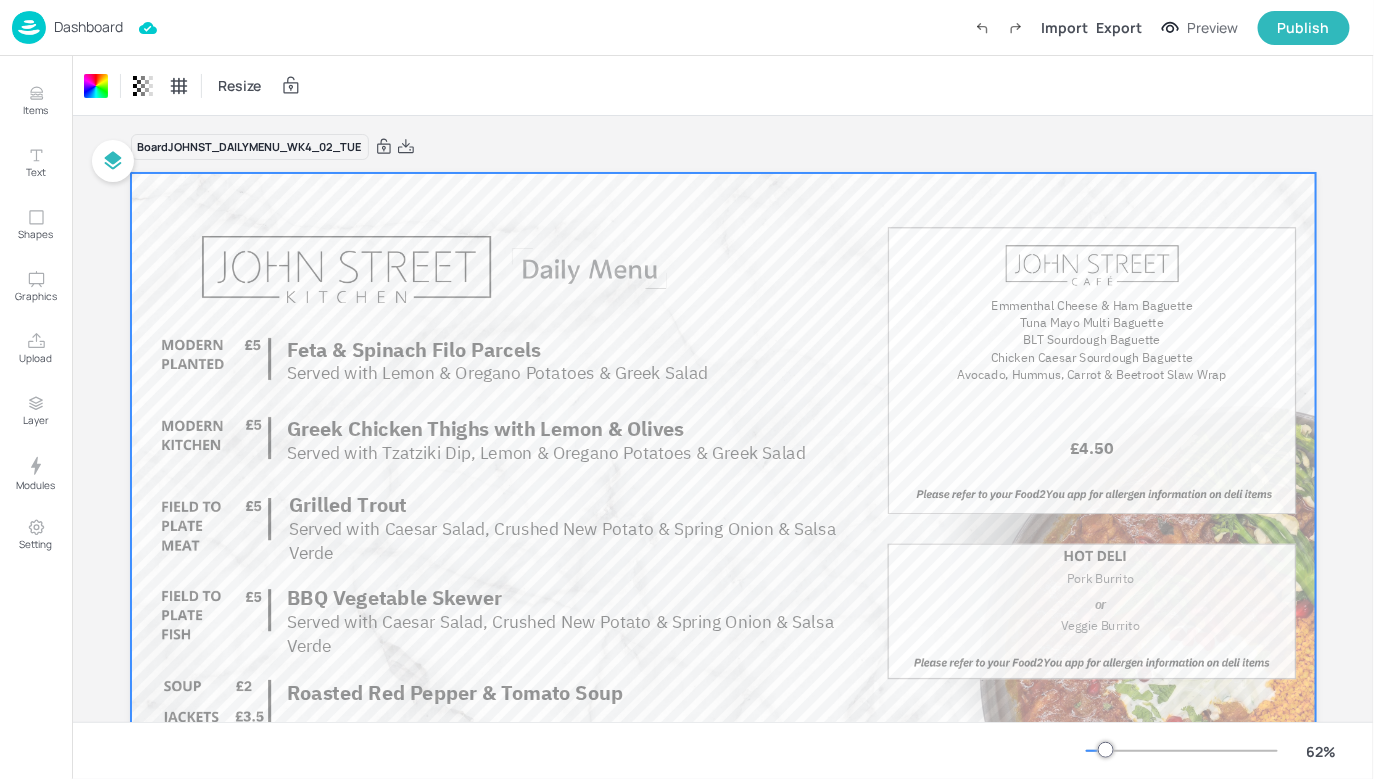 scroll, scrollTop: 0, scrollLeft: 0, axis: both 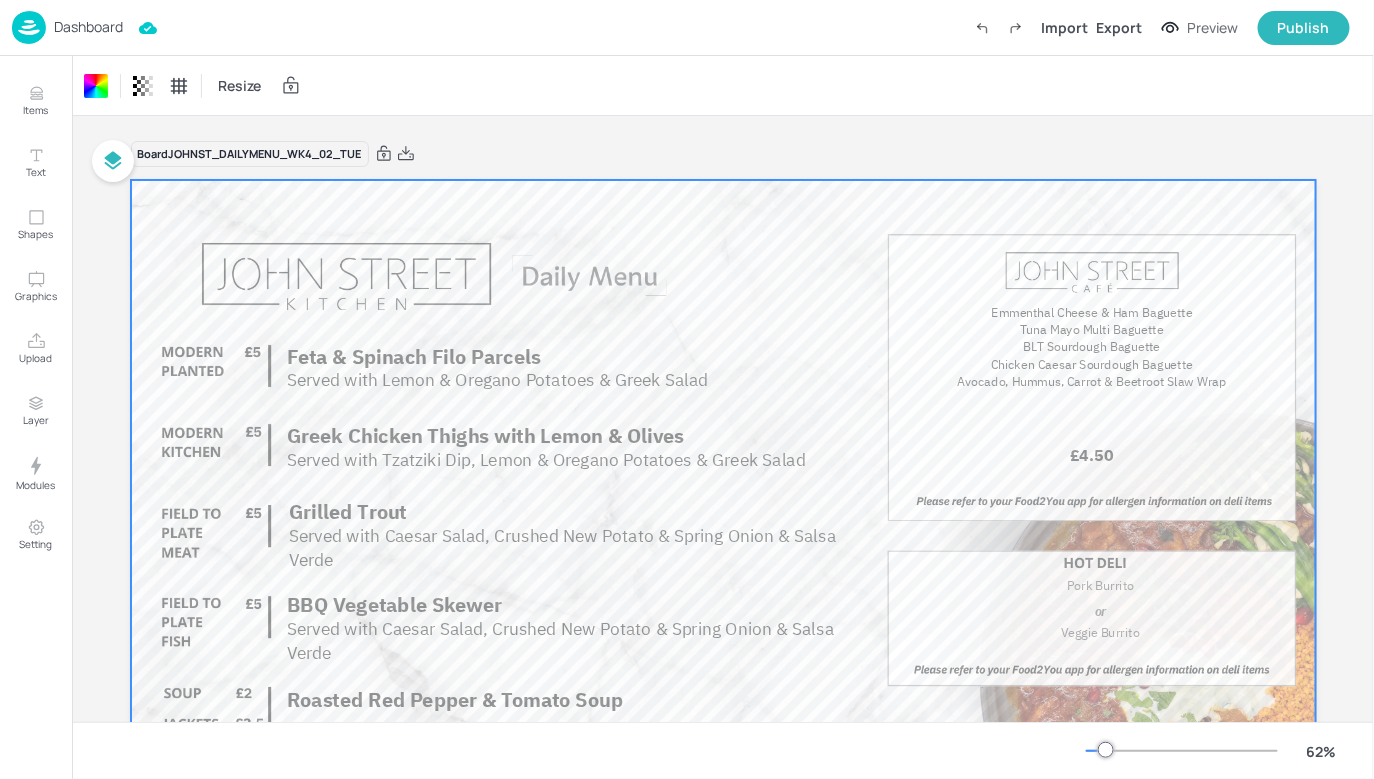 click on "Board  JOHNST_DAILYMENU_WK4_02_TUE" at bounding box center [723, 154] 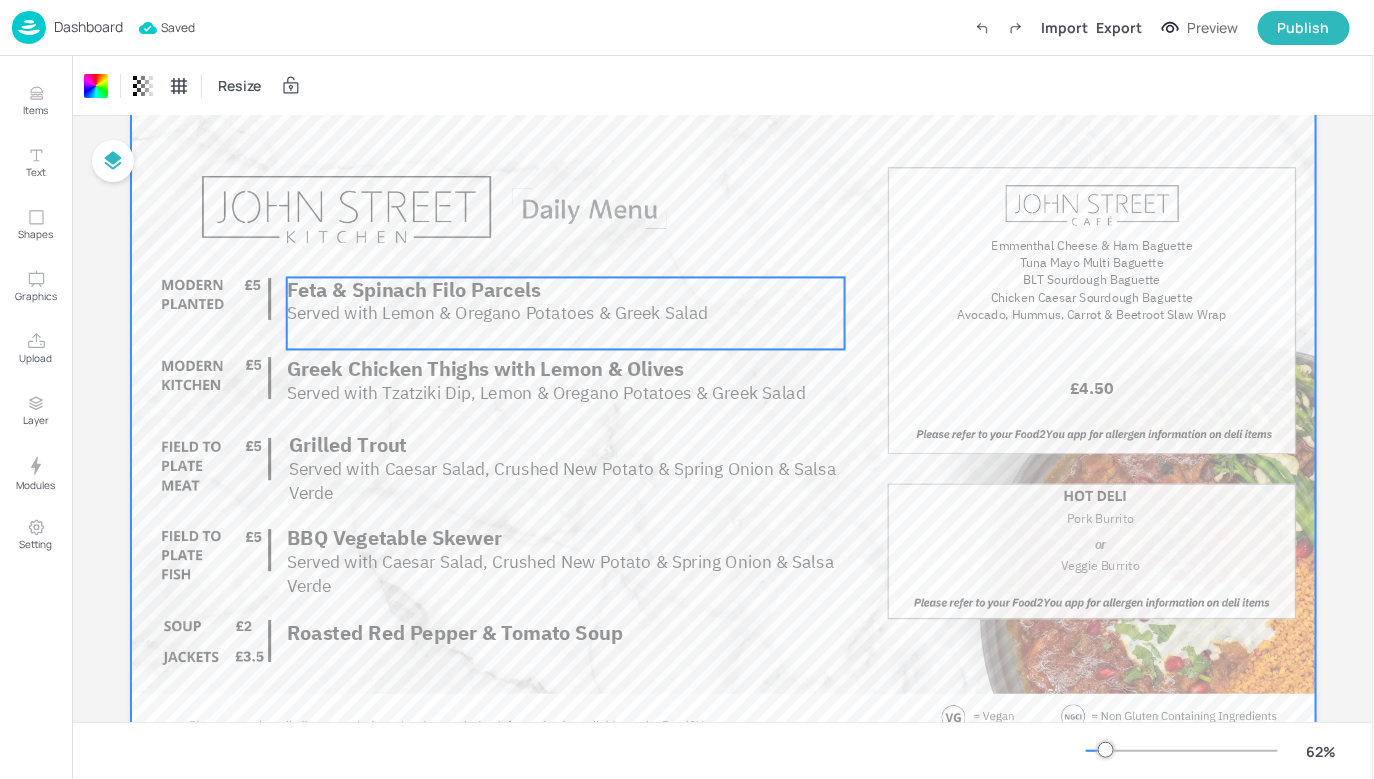 scroll, scrollTop: 62, scrollLeft: 0, axis: vertical 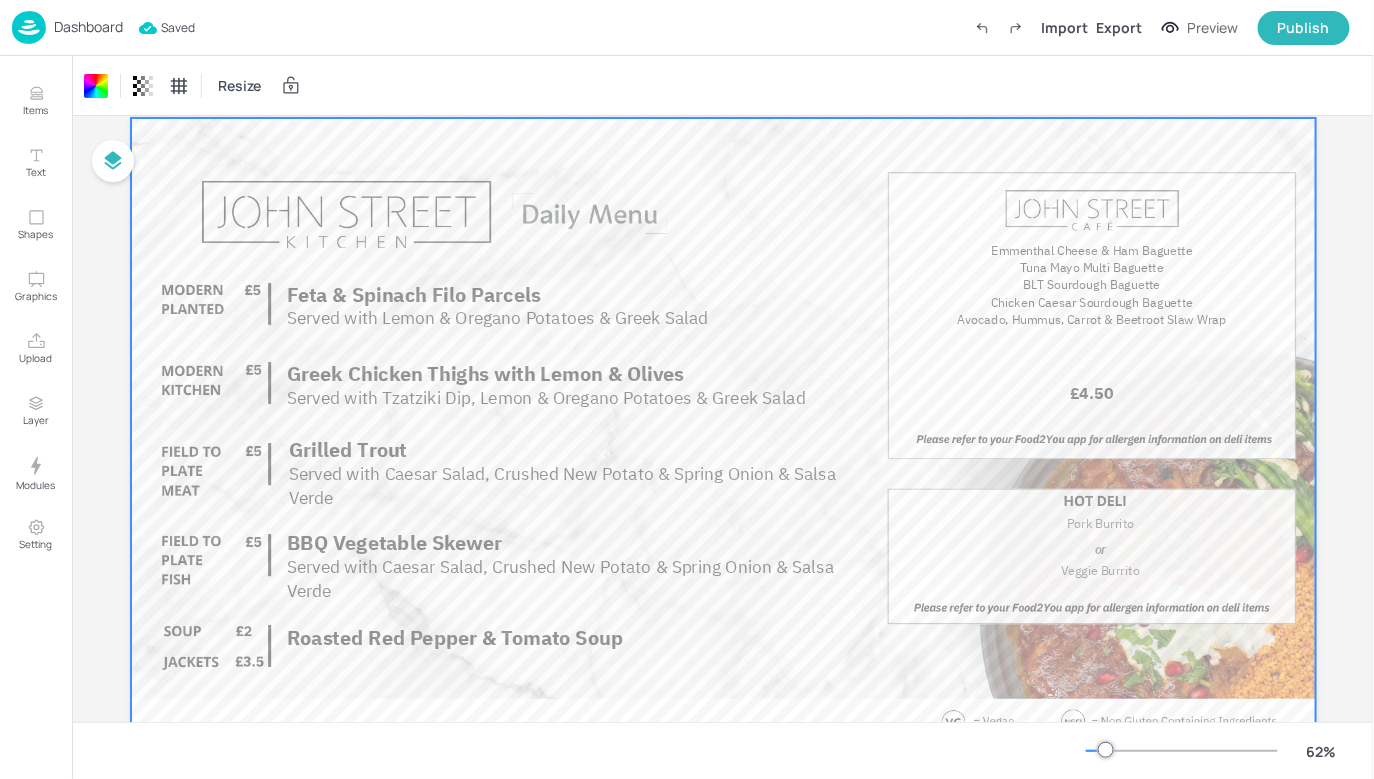 click on "Dashboard" at bounding box center (88, 27) 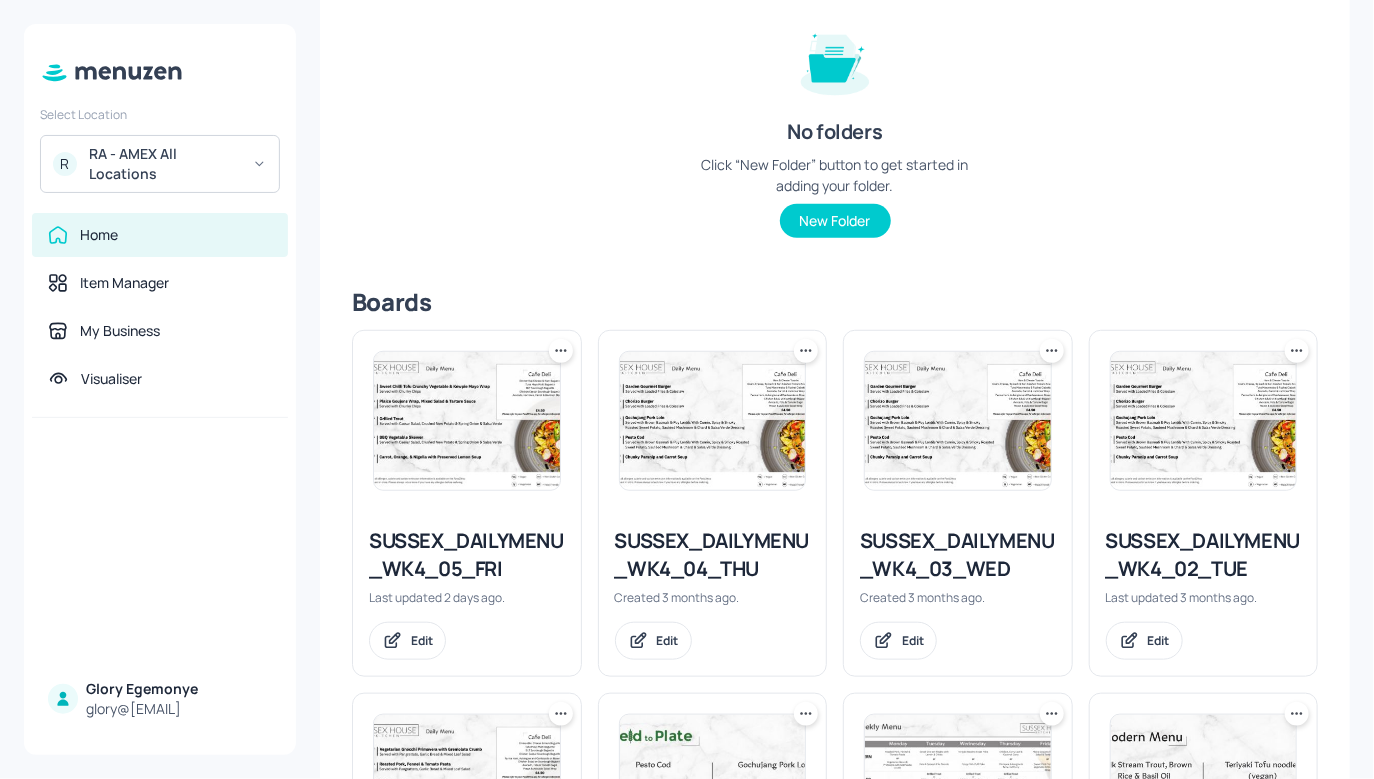 scroll, scrollTop: 18, scrollLeft: 0, axis: vertical 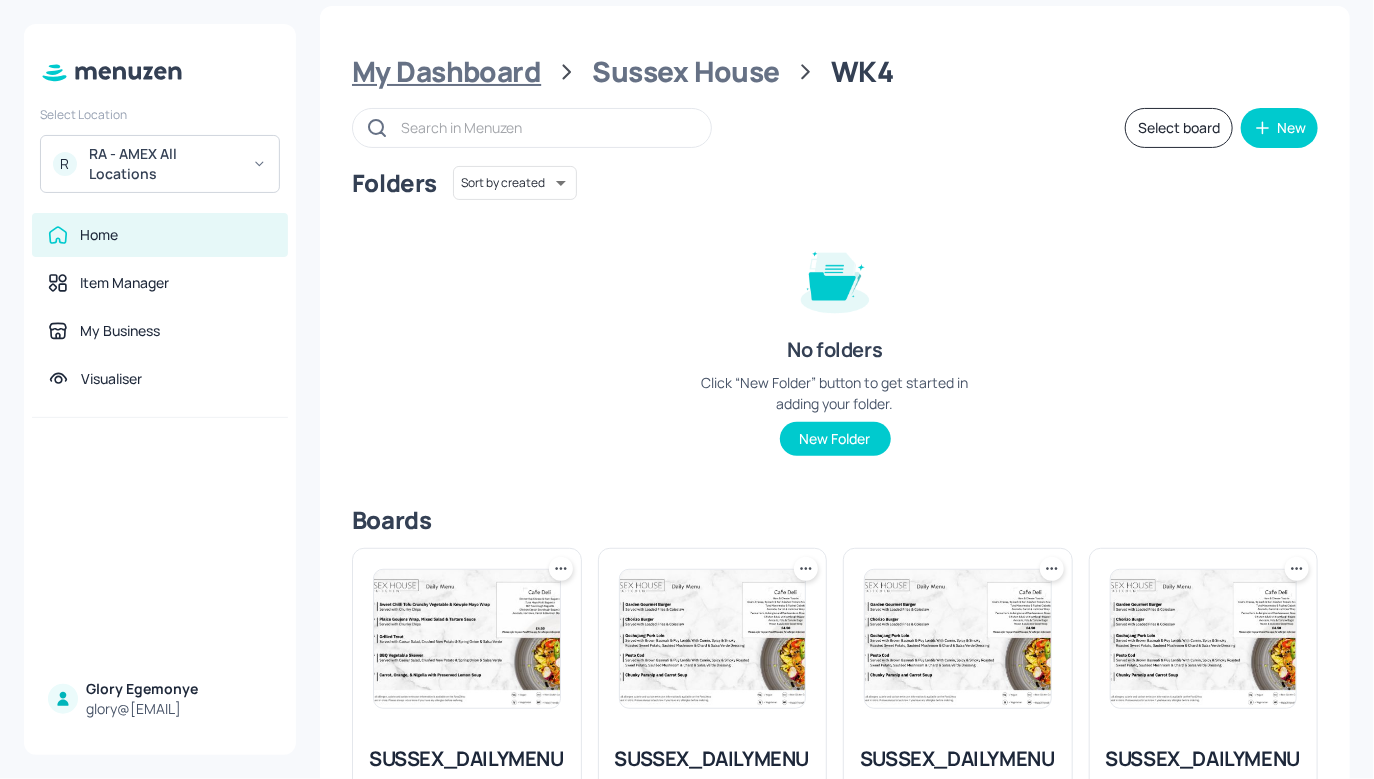 click on "My Dashboard" at bounding box center [446, 72] 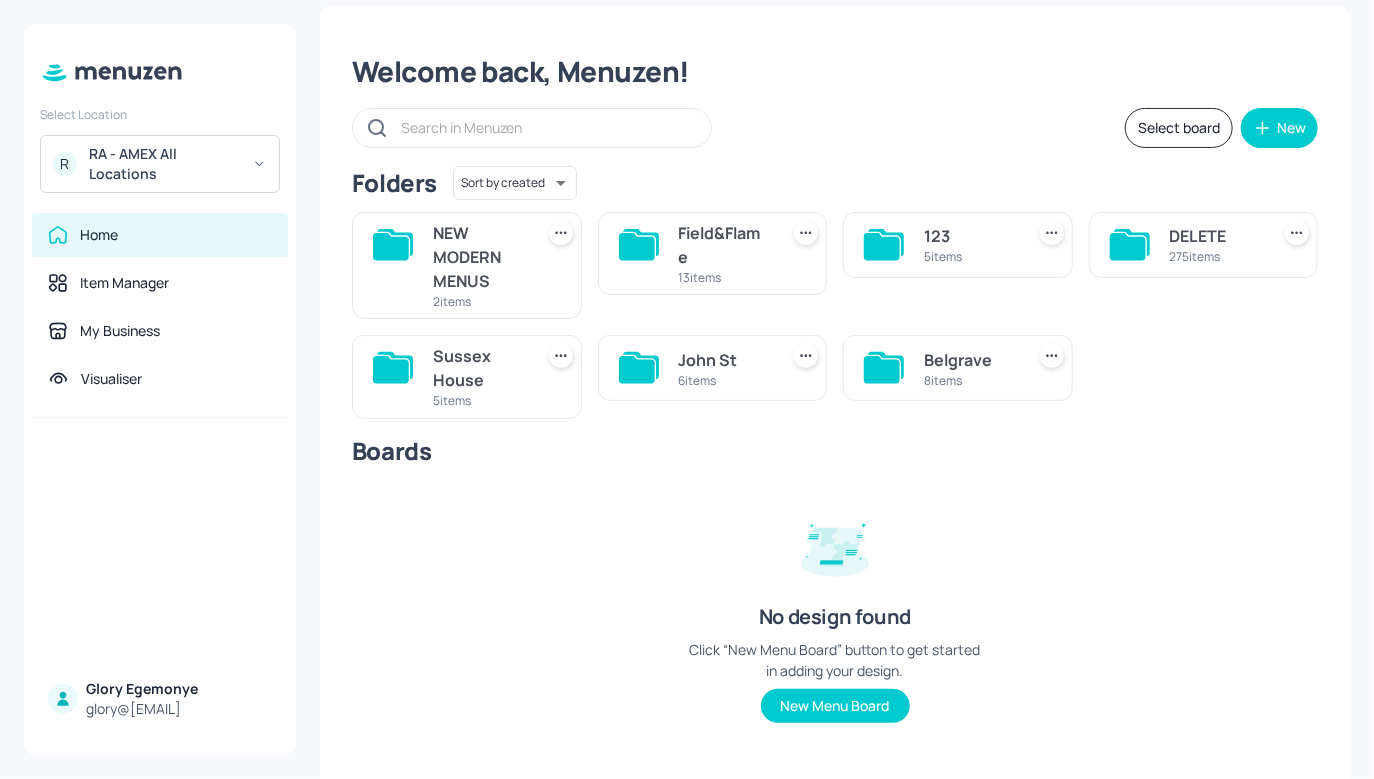 click 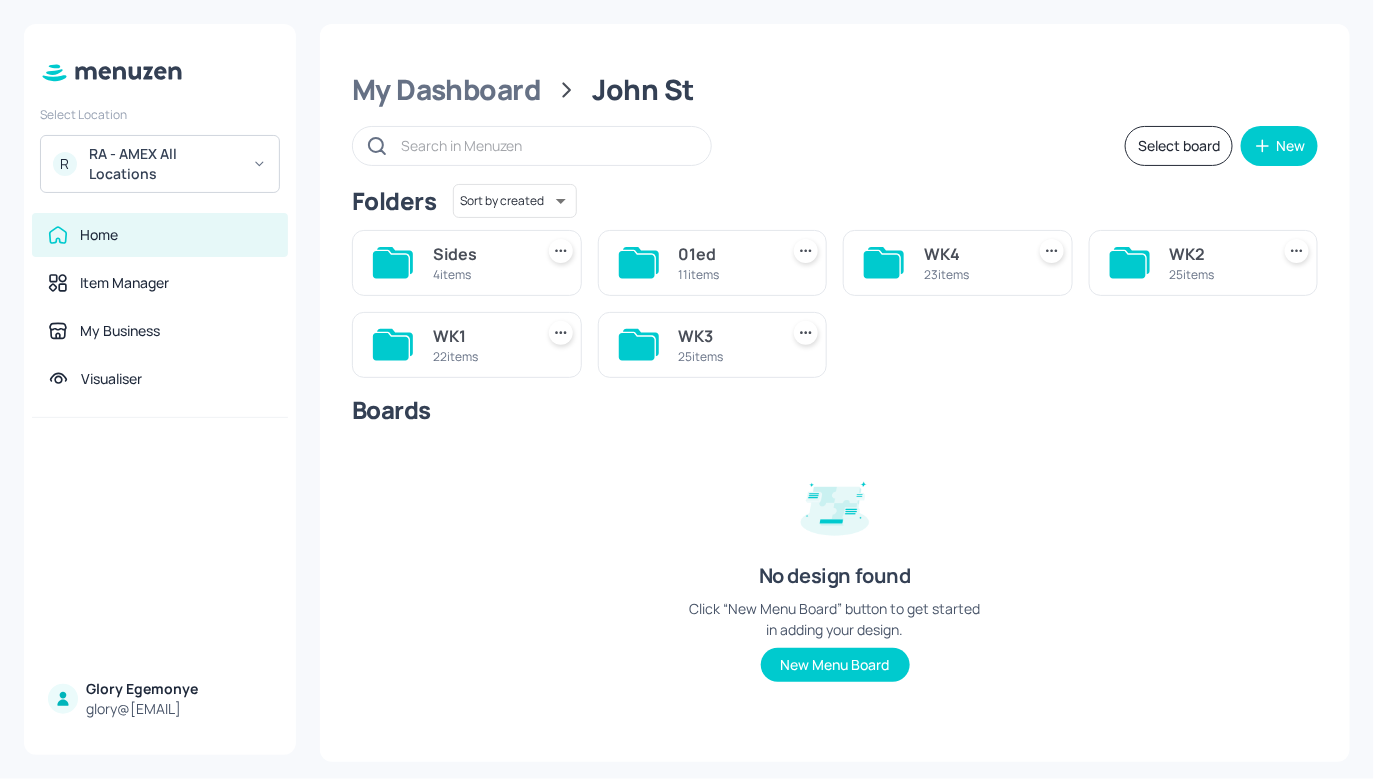 click on "WK4 23  items" at bounding box center [958, 263] 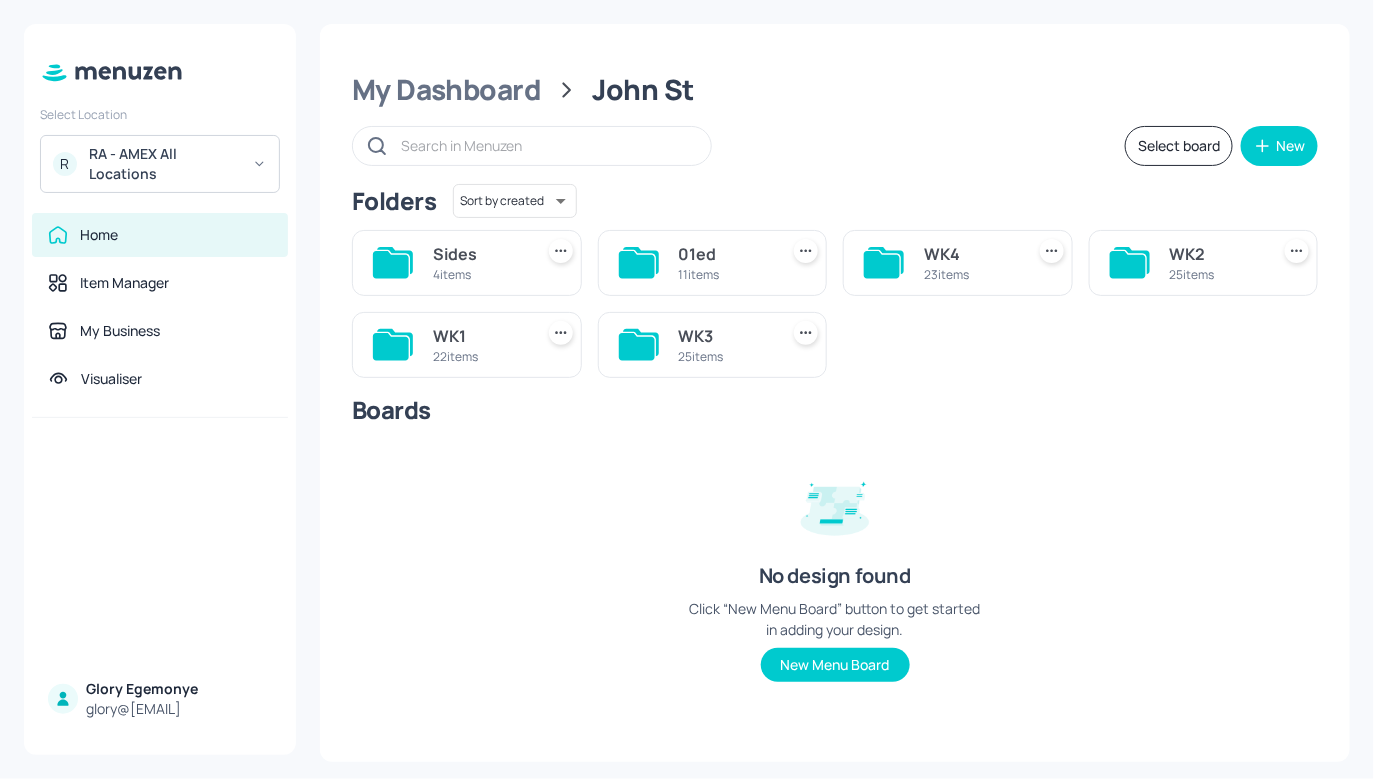 click 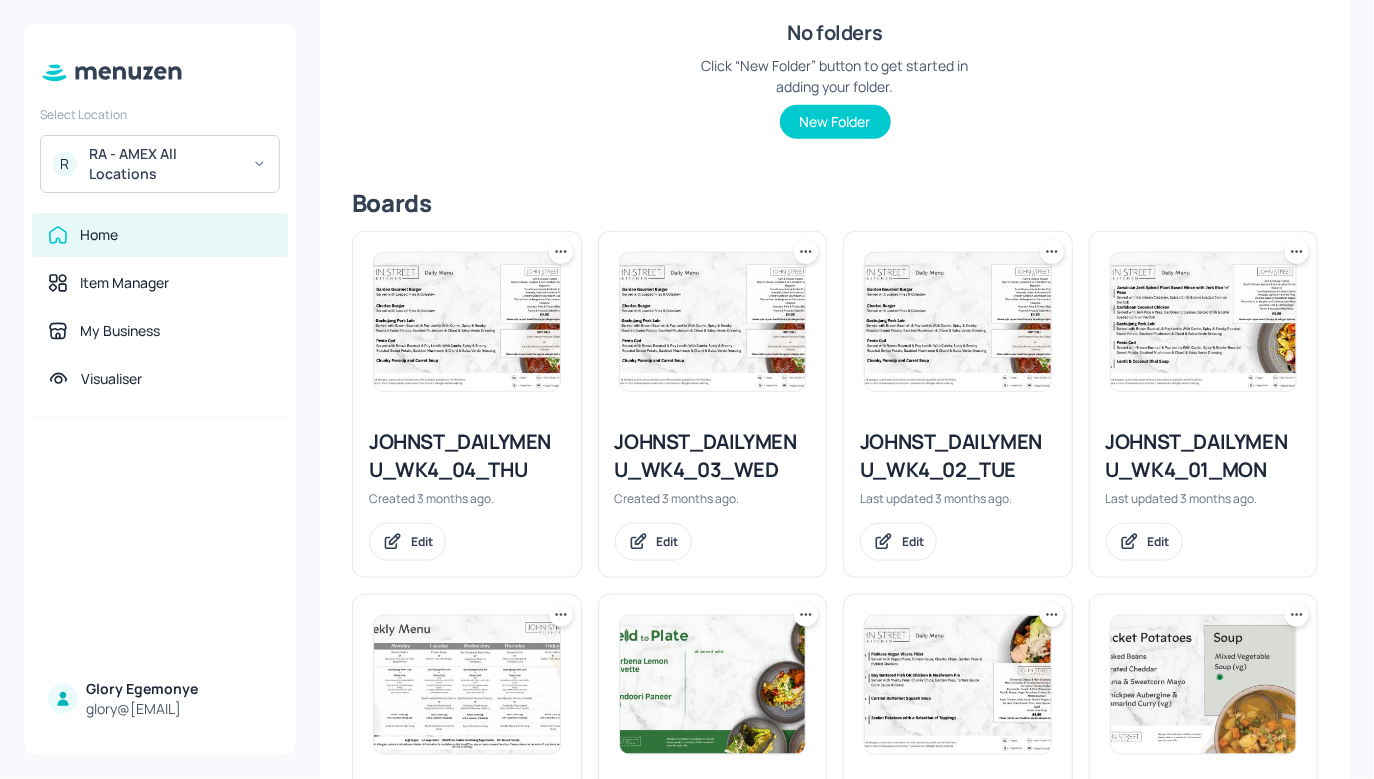 scroll, scrollTop: 338, scrollLeft: 0, axis: vertical 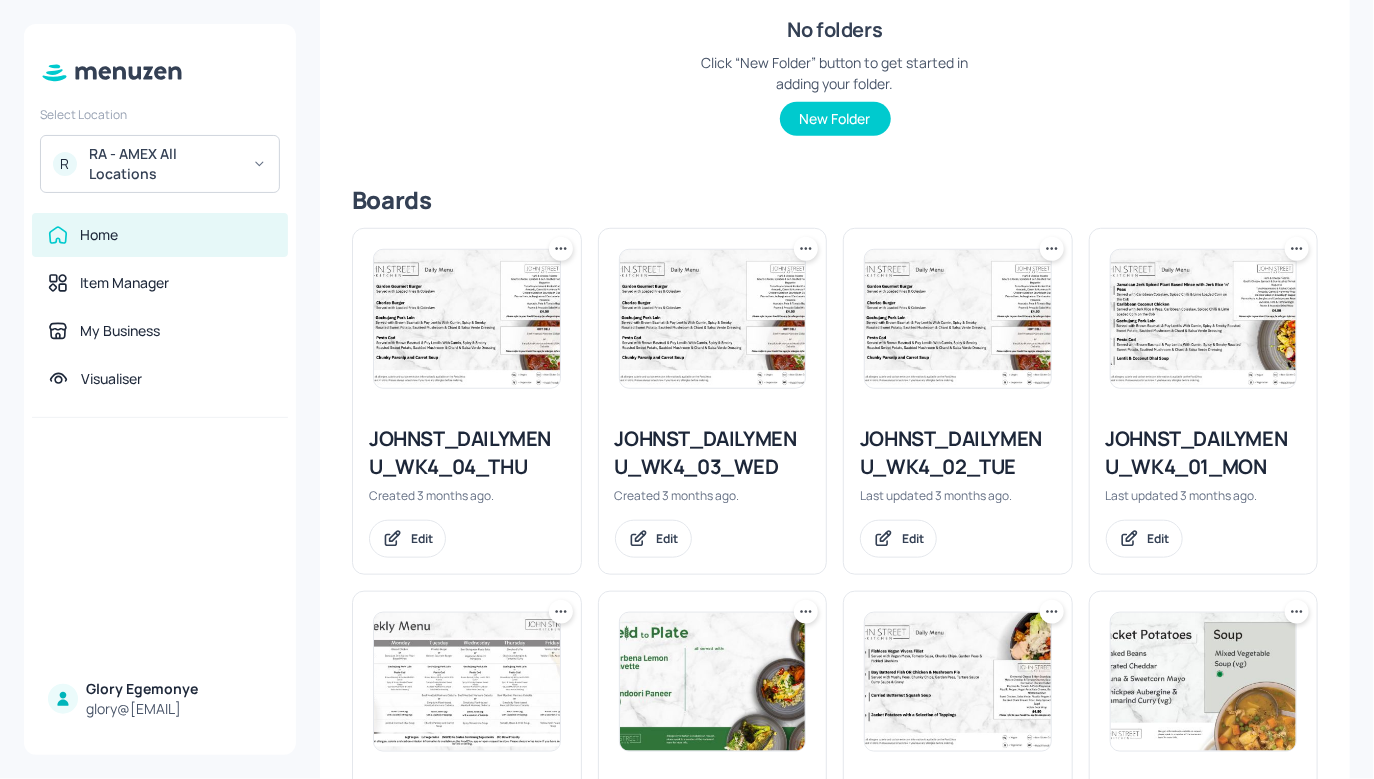 click on "JOHNST_DAILYMENU_WK4_03_WED" at bounding box center [713, 453] 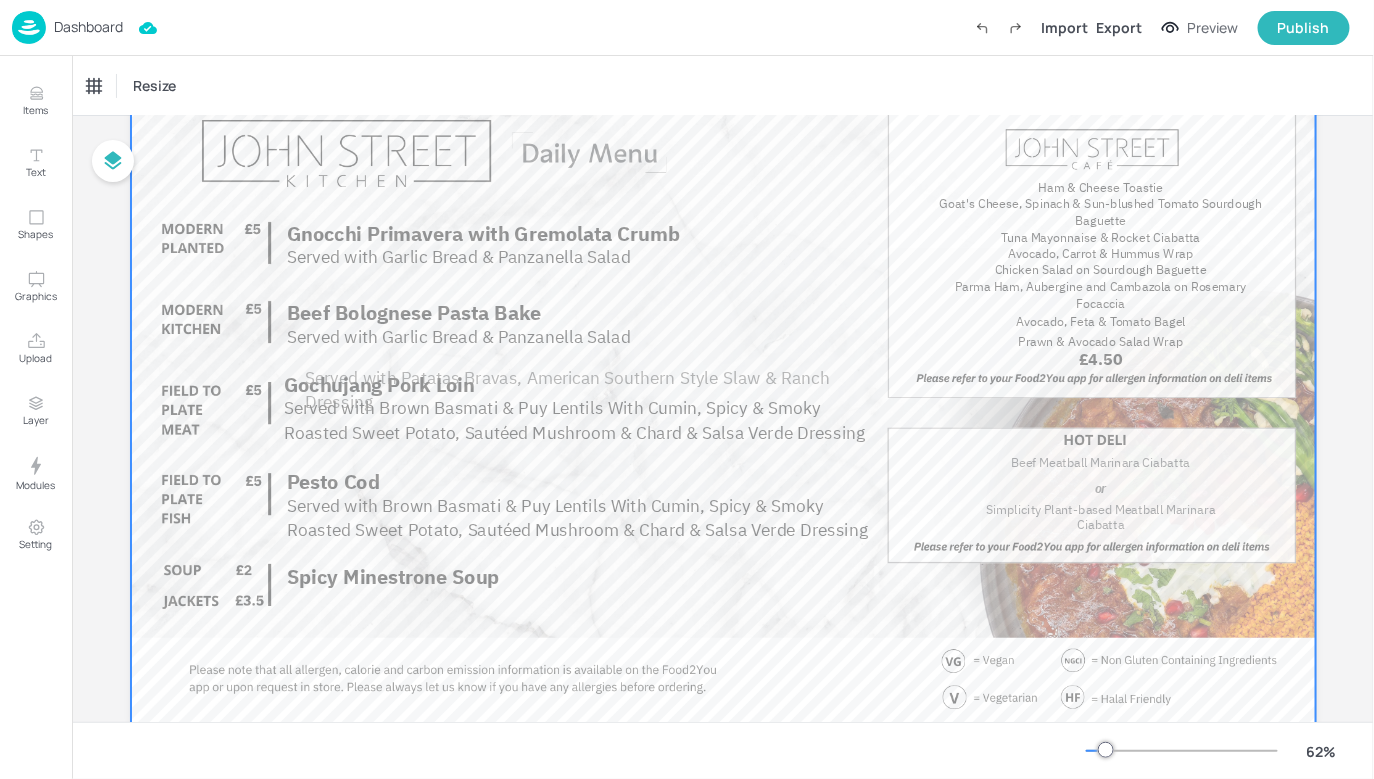 scroll, scrollTop: 153, scrollLeft: 0, axis: vertical 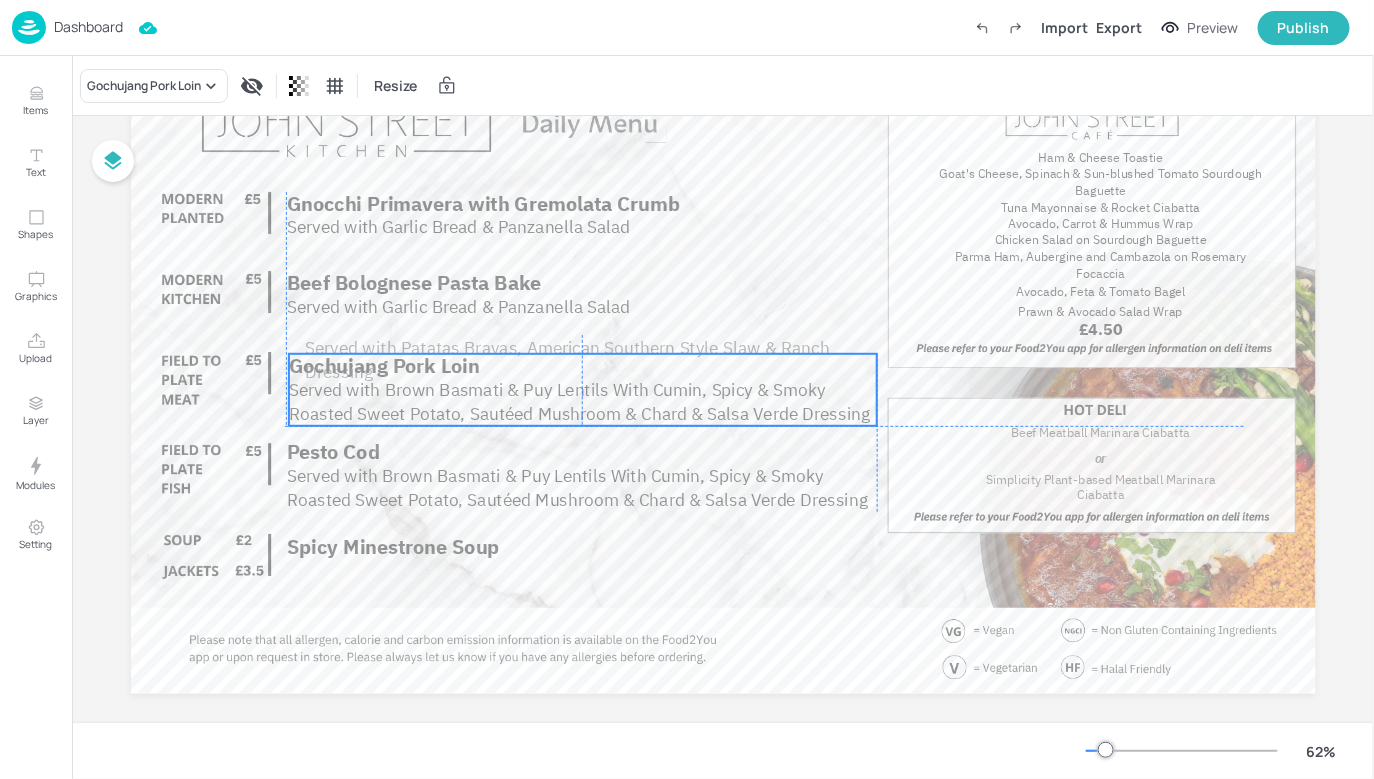 click on "Served with Brown Basmati & Puy Lentils With Cumin, Spicy & Smoky Roasted Sweet Potato, Sautéed Mushroom & Chard & Salsa Verde Dressing" at bounding box center [579, 401] 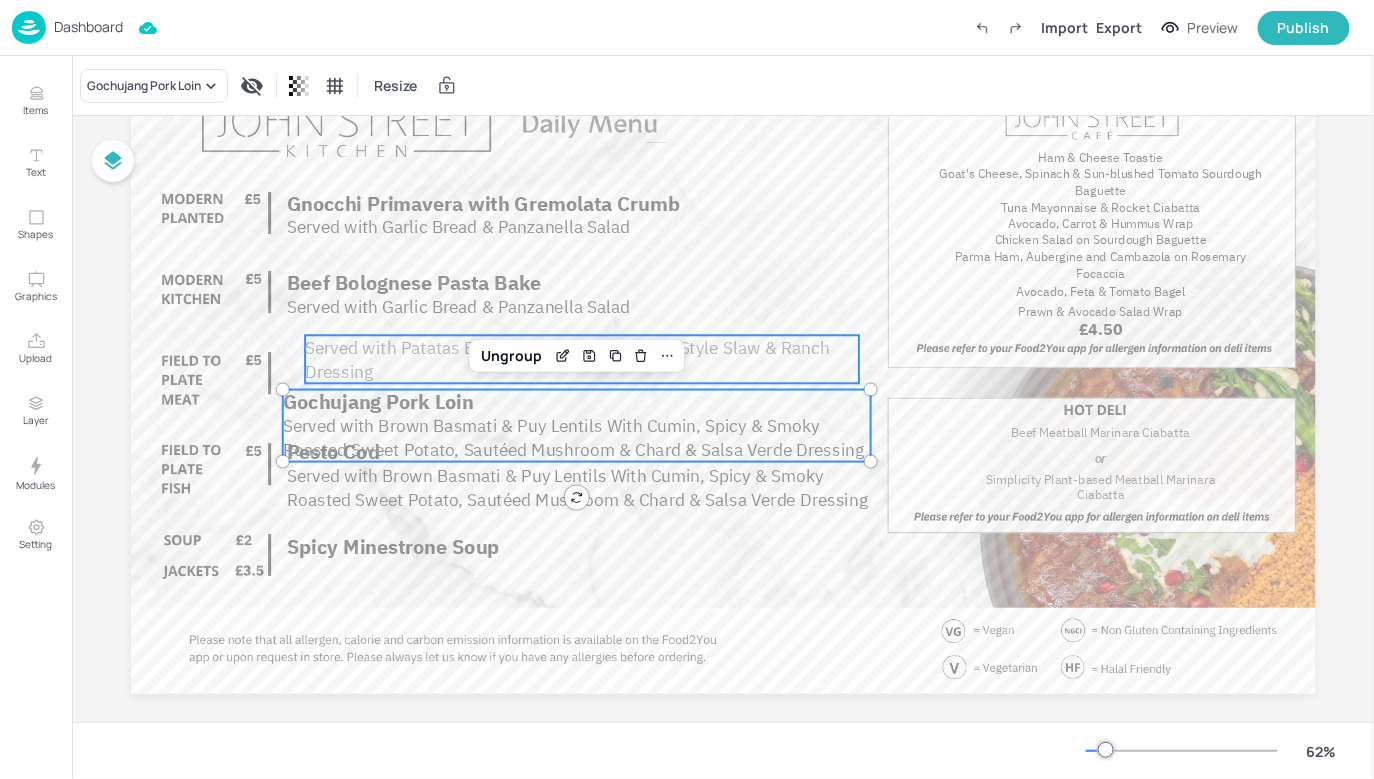 click on "Served with Patatas Bravas, American Southern Style Slaw & Ranch Dressing" at bounding box center (567, 359) 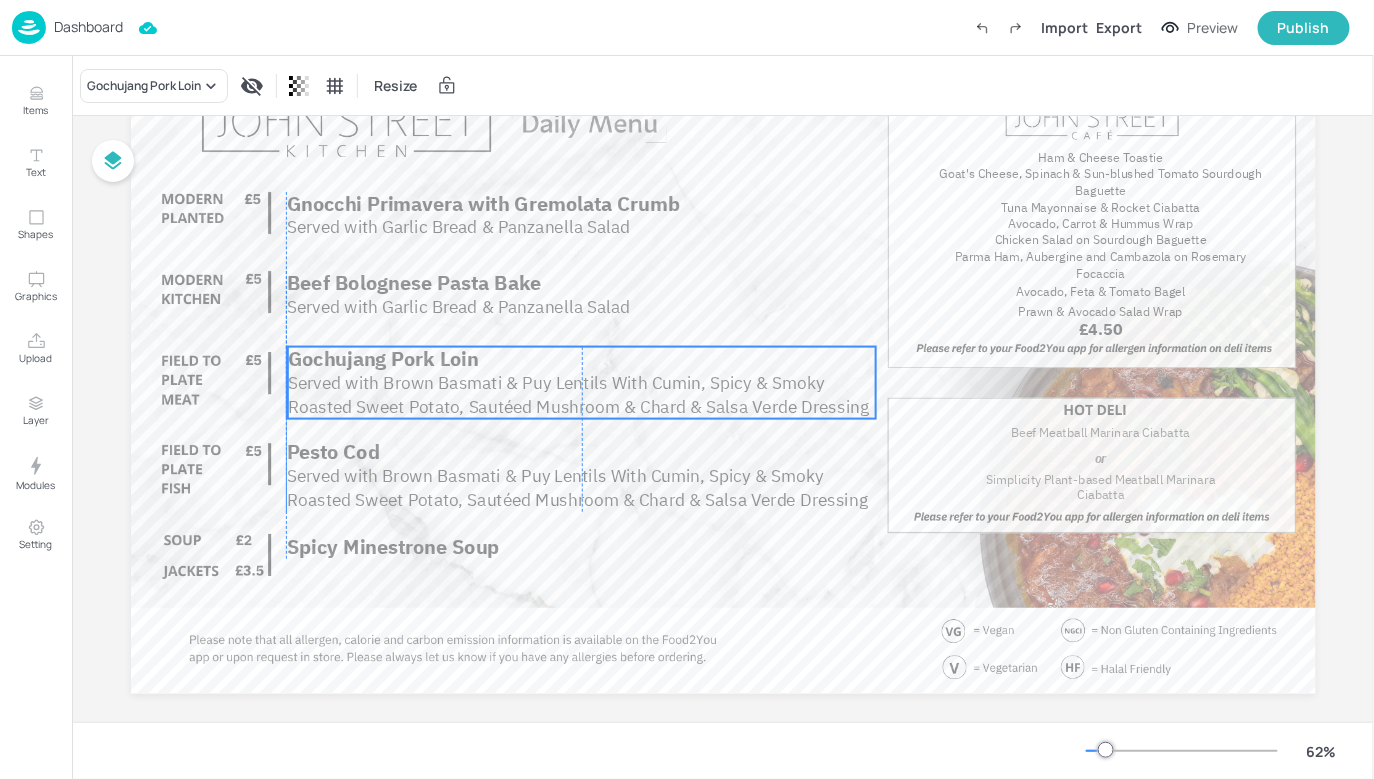 drag, startPoint x: 630, startPoint y: 397, endPoint x: 632, endPoint y: 382, distance: 15.132746 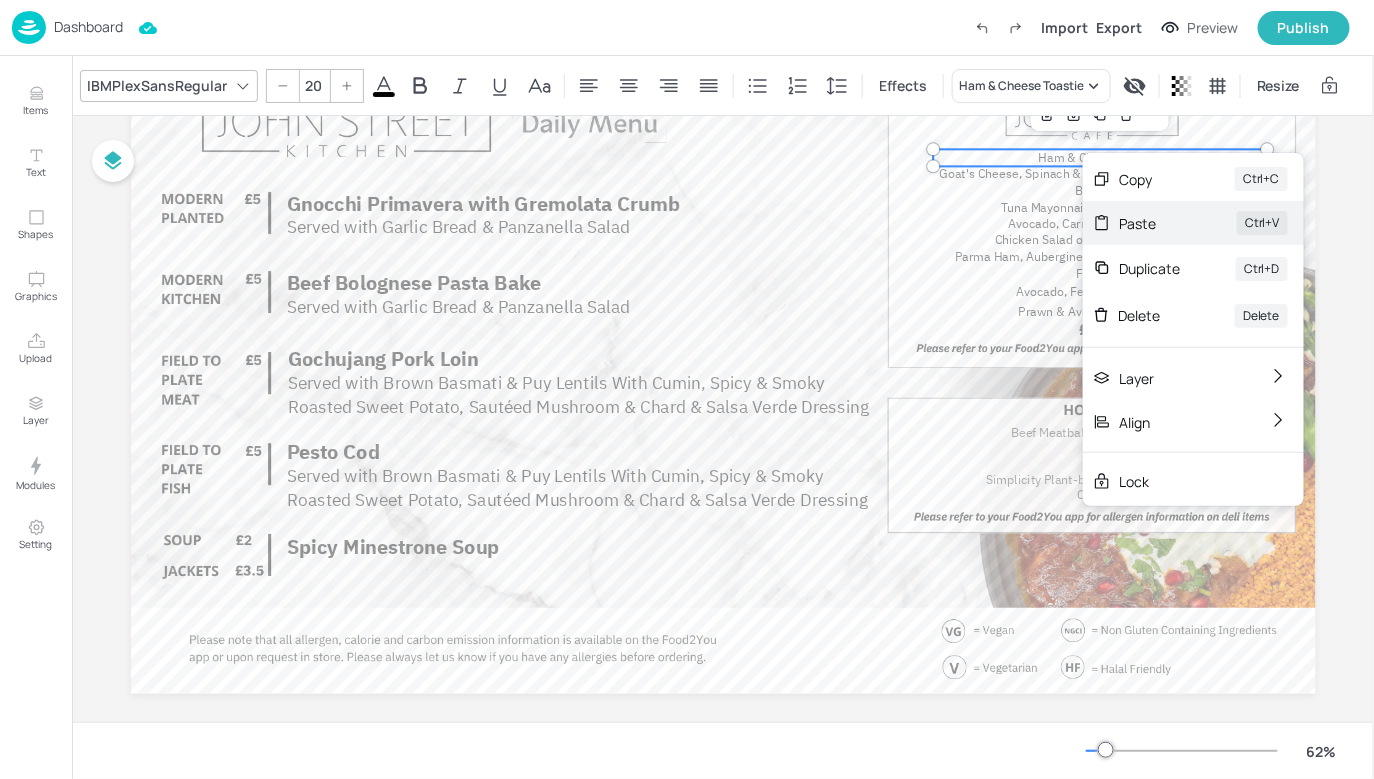 click 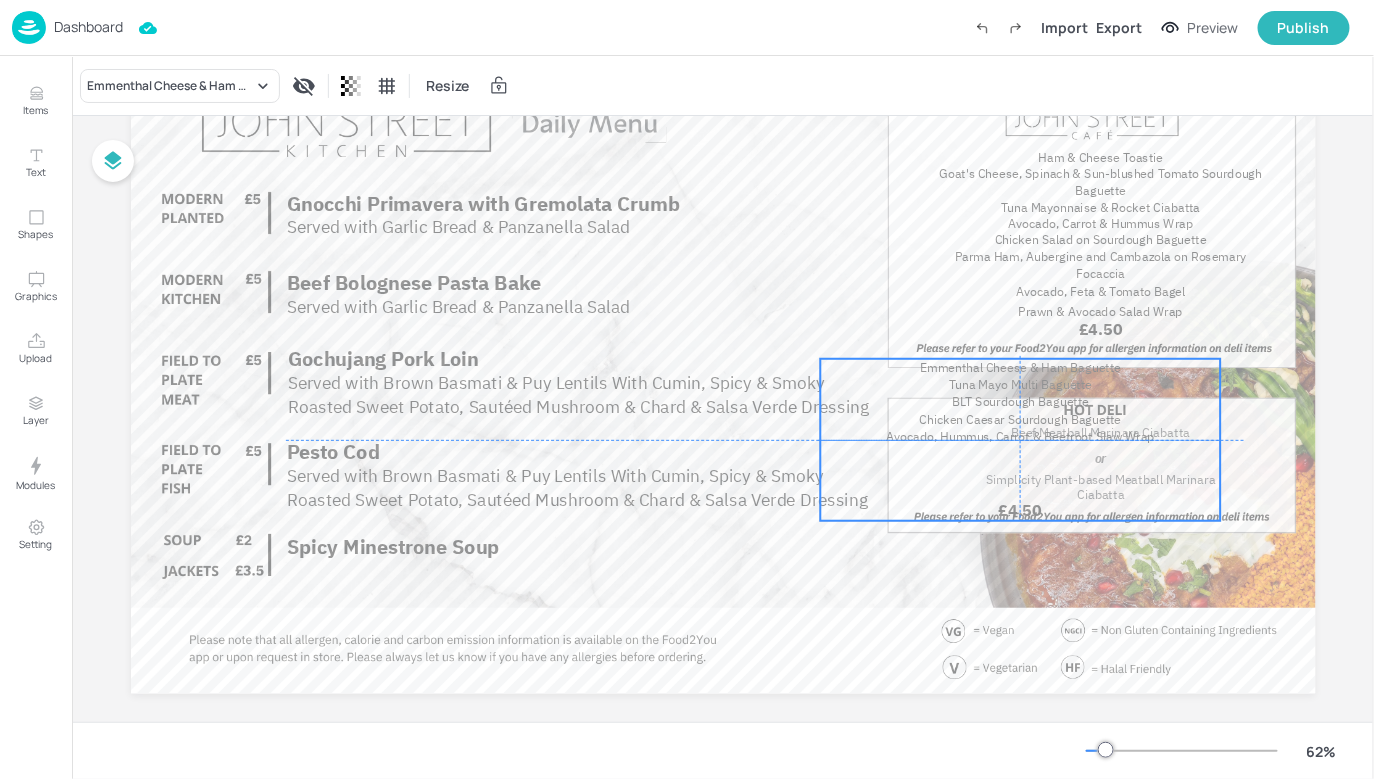 drag, startPoint x: 1028, startPoint y: 305, endPoint x: 1046, endPoint y: 390, distance: 86.88498 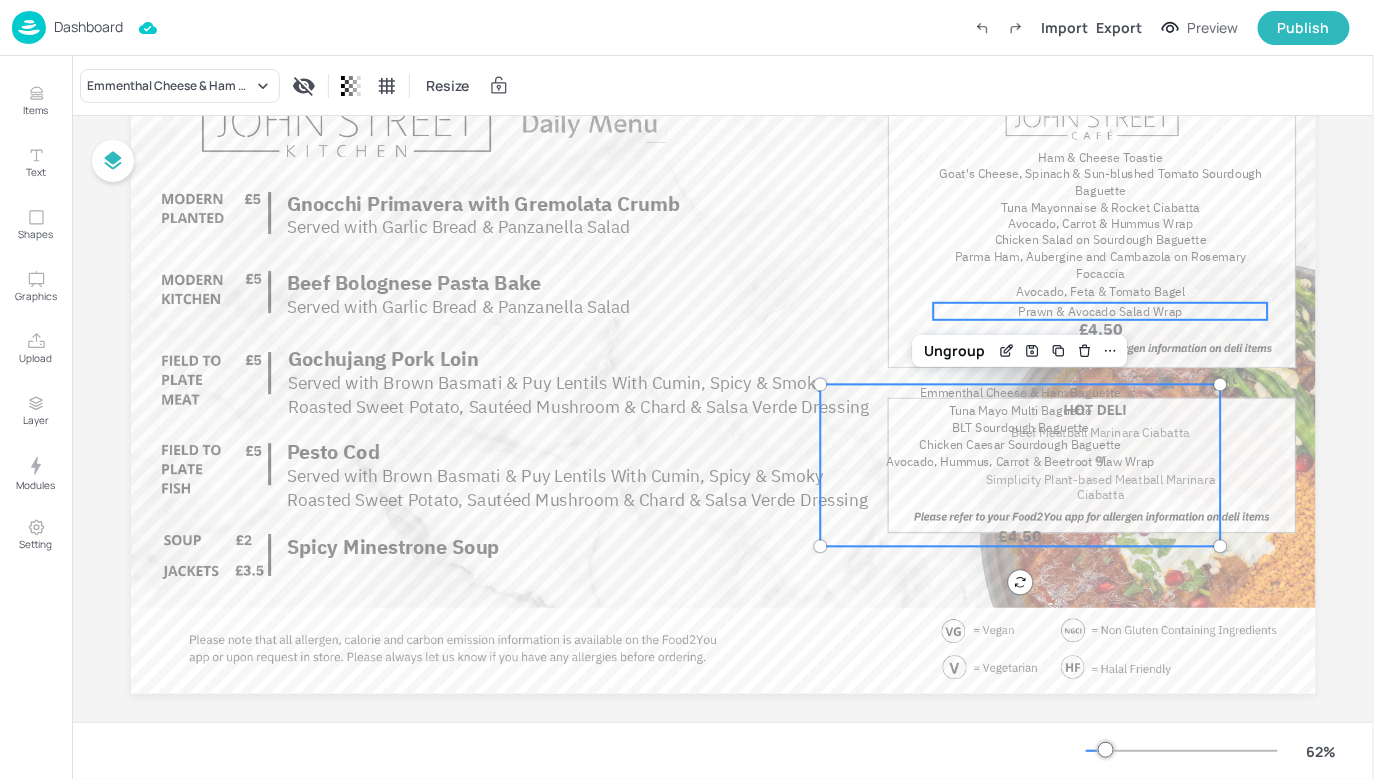 click on "Prawn & Avocado Salad Wrap" at bounding box center (1100, 311) 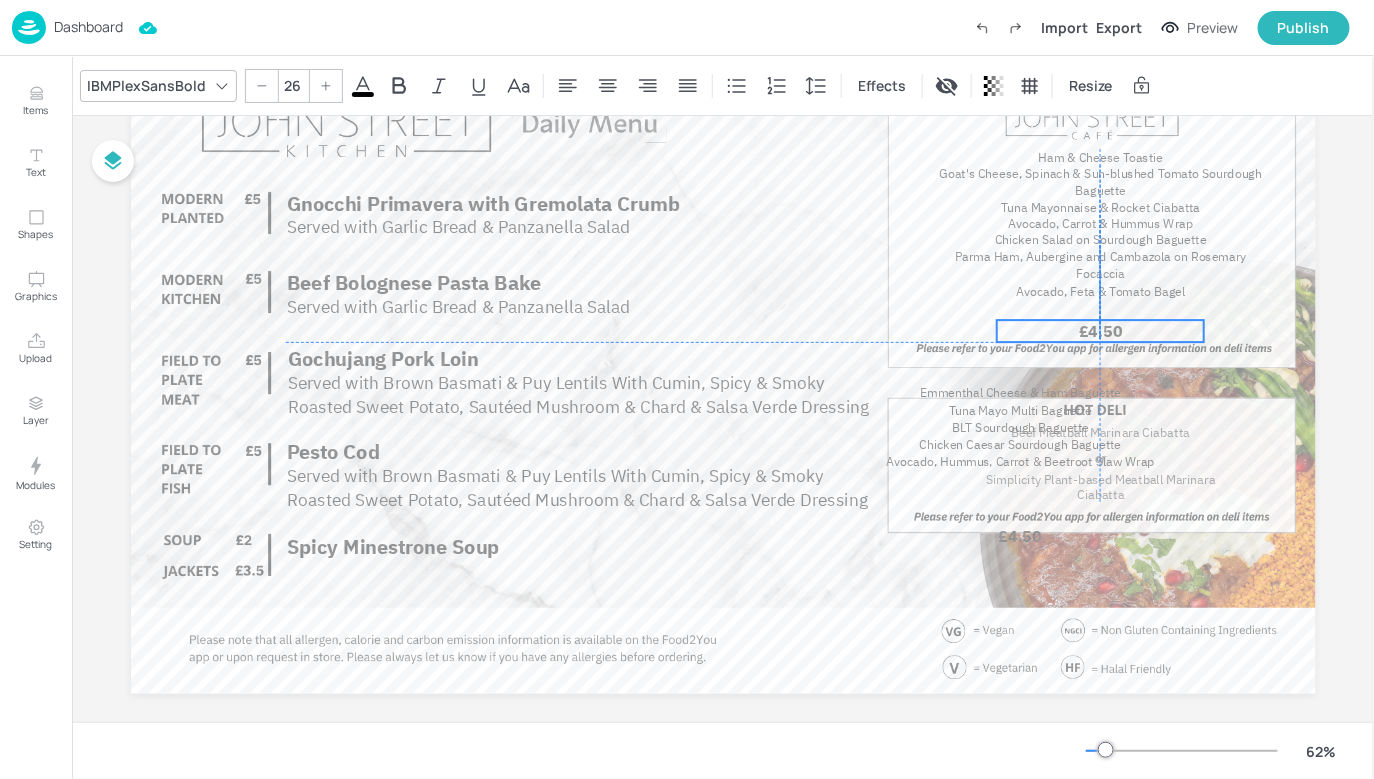 click on "£4.50" at bounding box center [1101, 331] 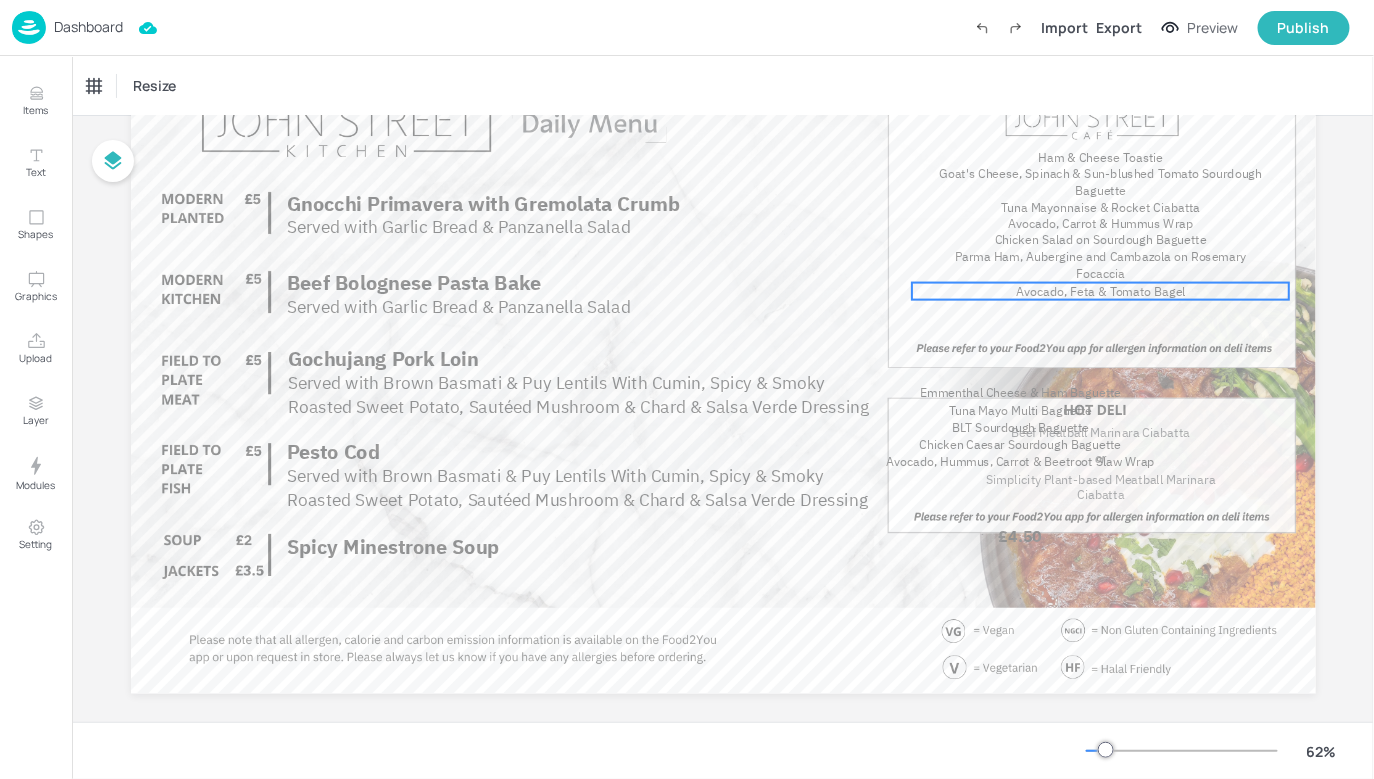 click on "Avocado, Feta & Tomato Bagel" at bounding box center (1101, 291) 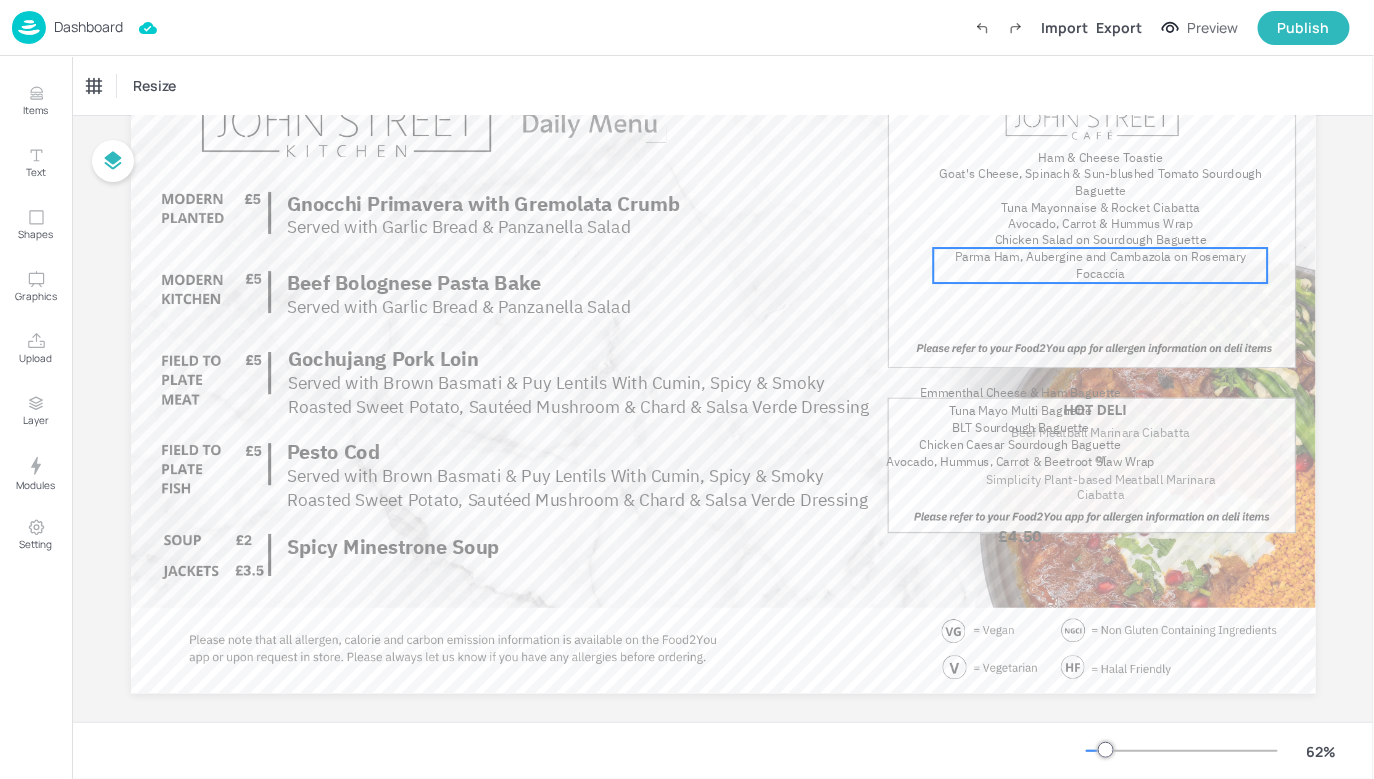 click on "Parma Ham, Aubergine and Cambazola on Rosemary Focaccia" at bounding box center (1100, 265) 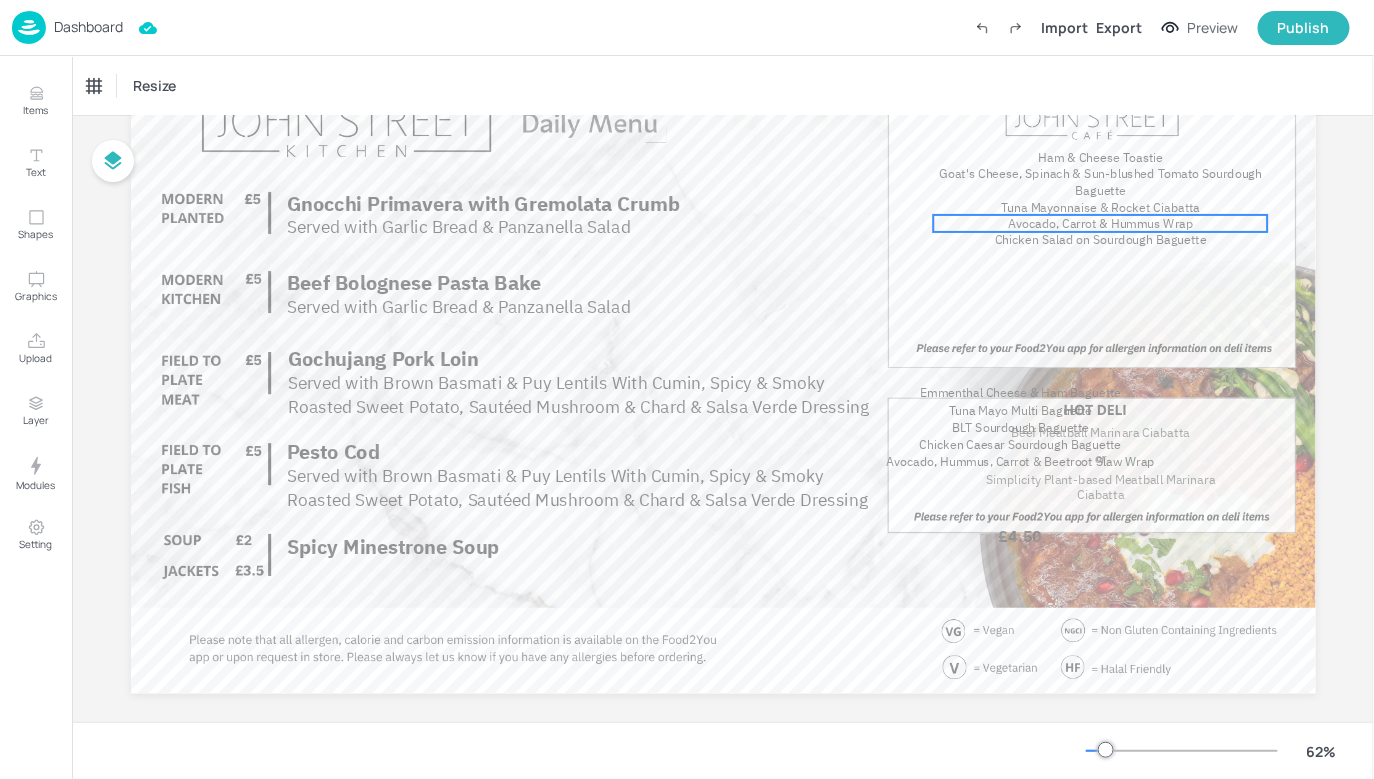 click on "Avocado, Carrot & Hummus Wrap" at bounding box center (1100, 223) 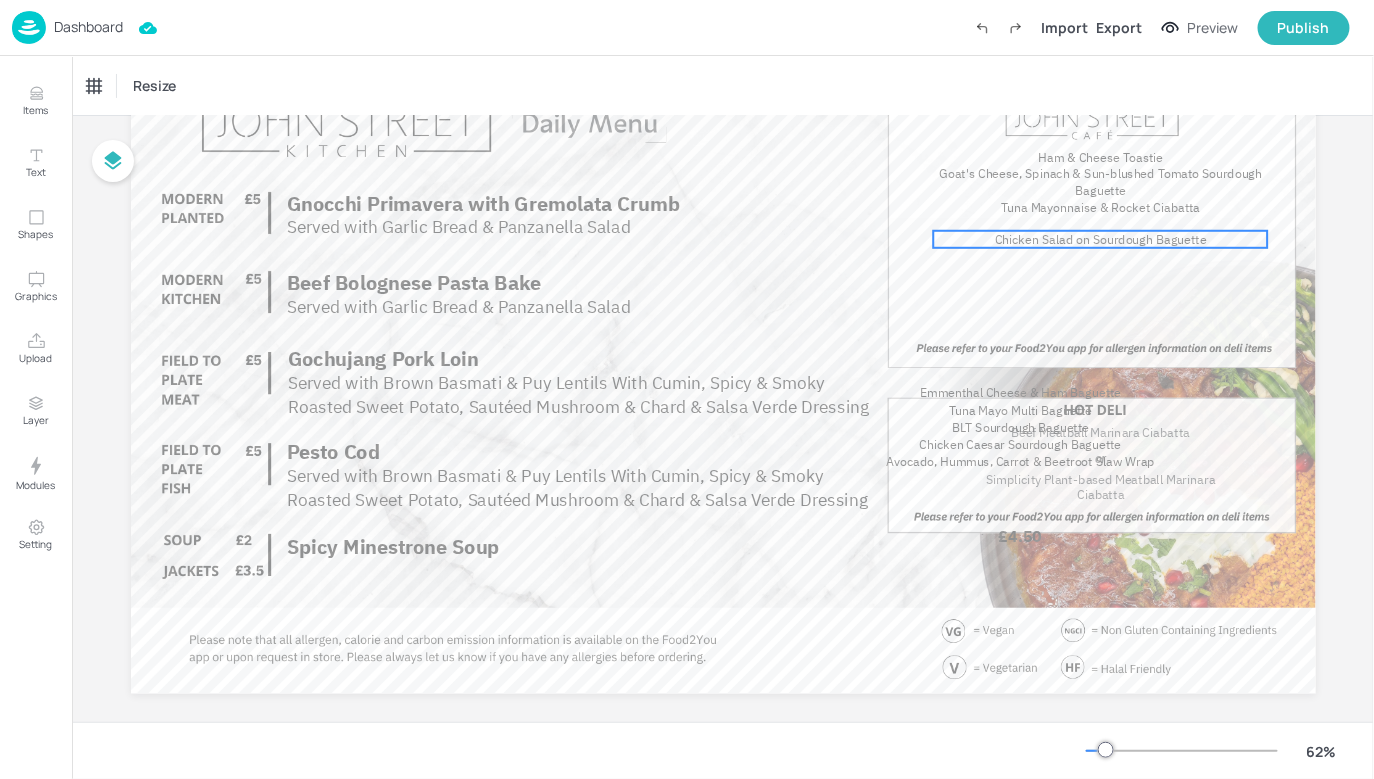 click at bounding box center (723, 360) 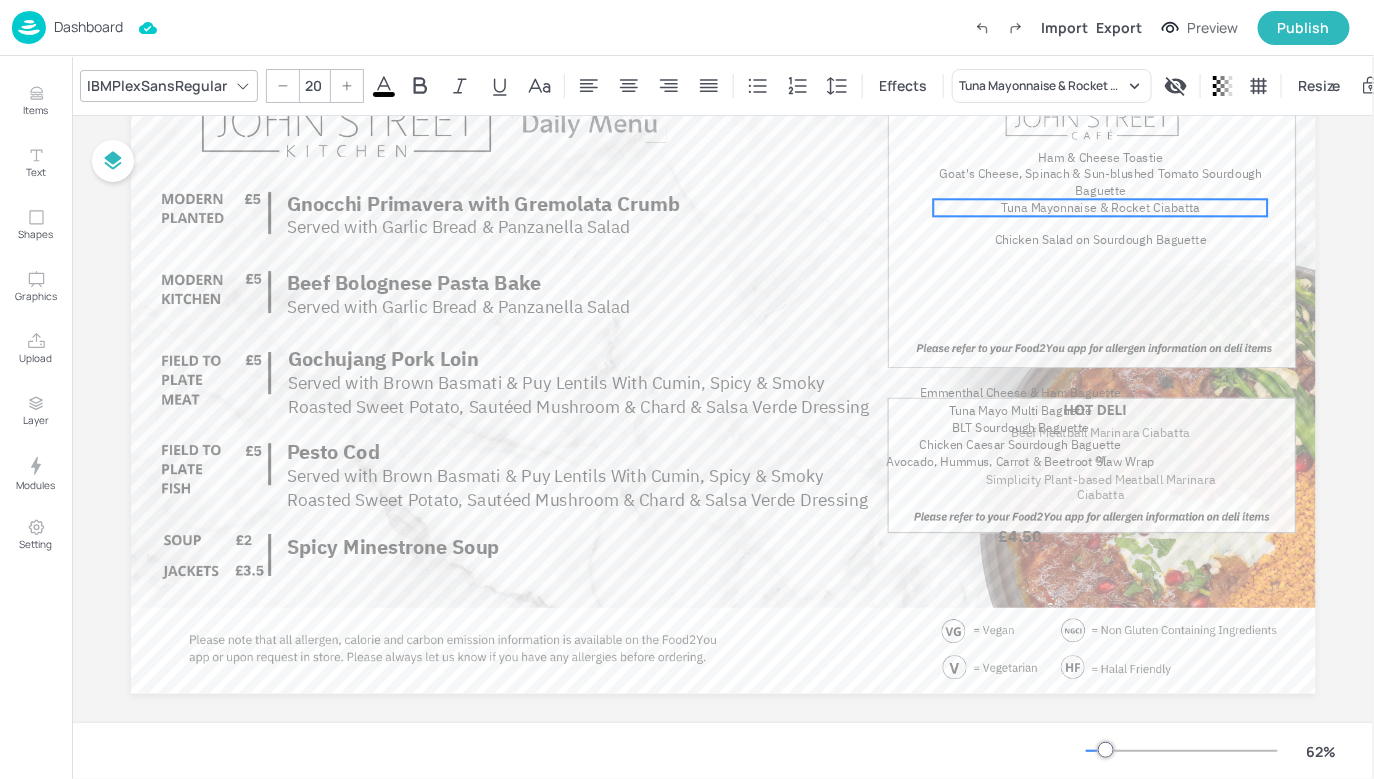 click on "Tuna Mayonnaise & Rocket Ciabatta" at bounding box center [1100, 207] 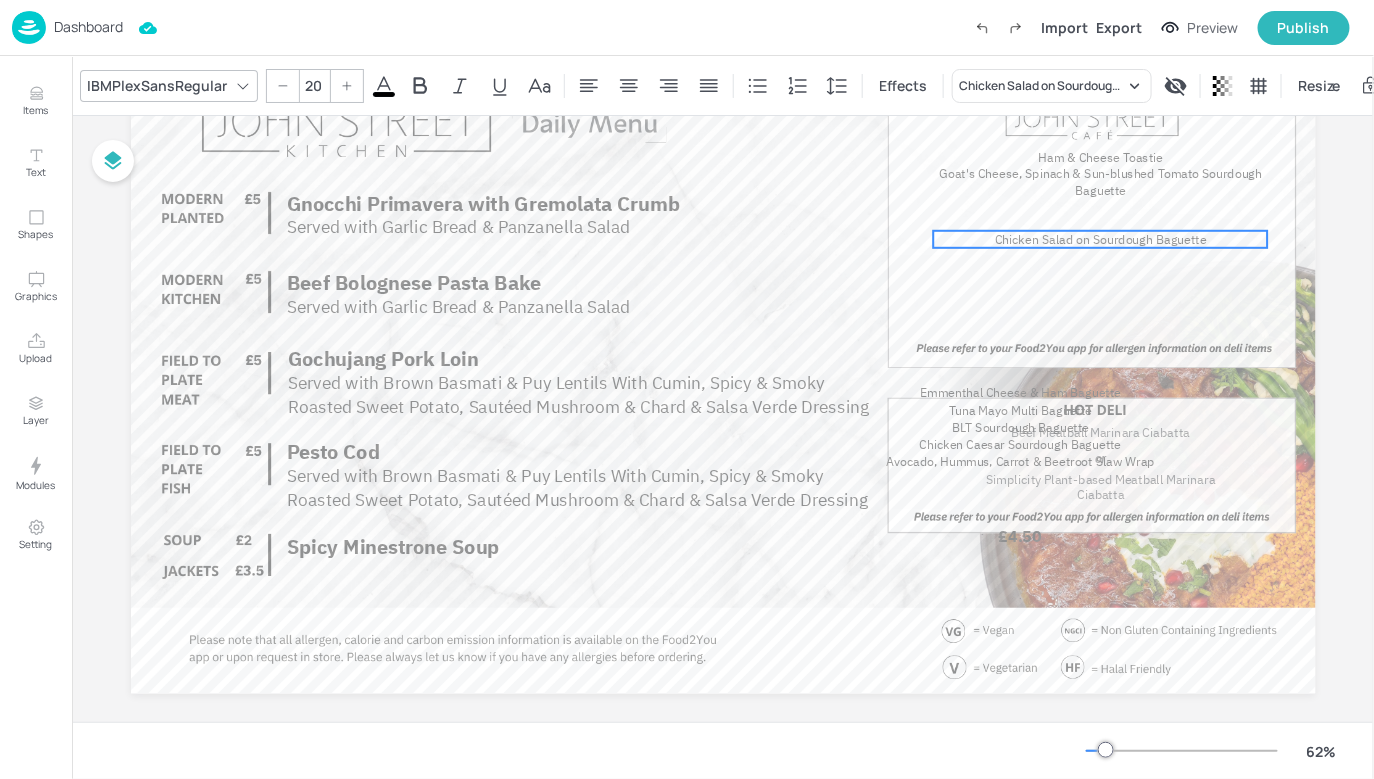 click on "Chicken Salad on Sourdough Baguette" at bounding box center [1101, 239] 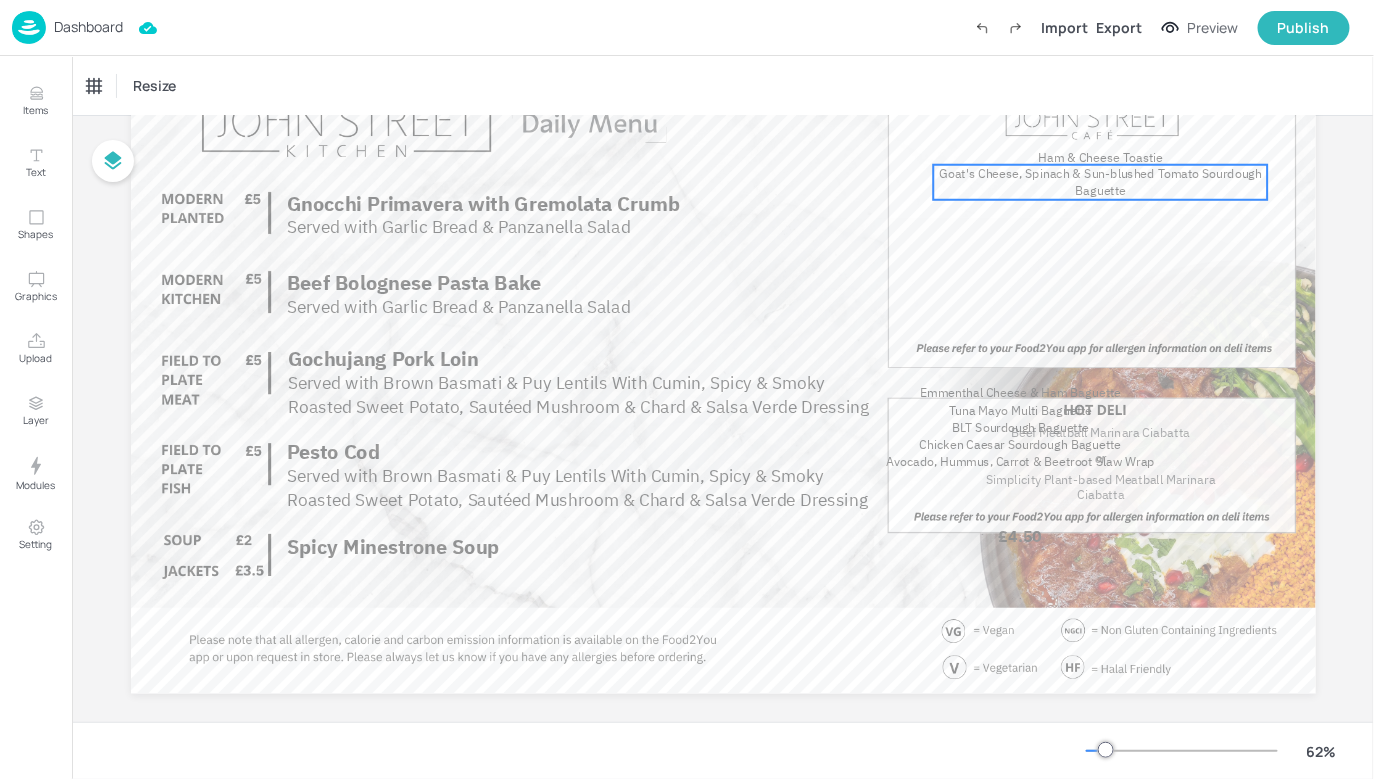 click on "Goat's Cheese, Spinach & Sun-blushed Tomato Sourdough Baguette" at bounding box center (1100, 182) 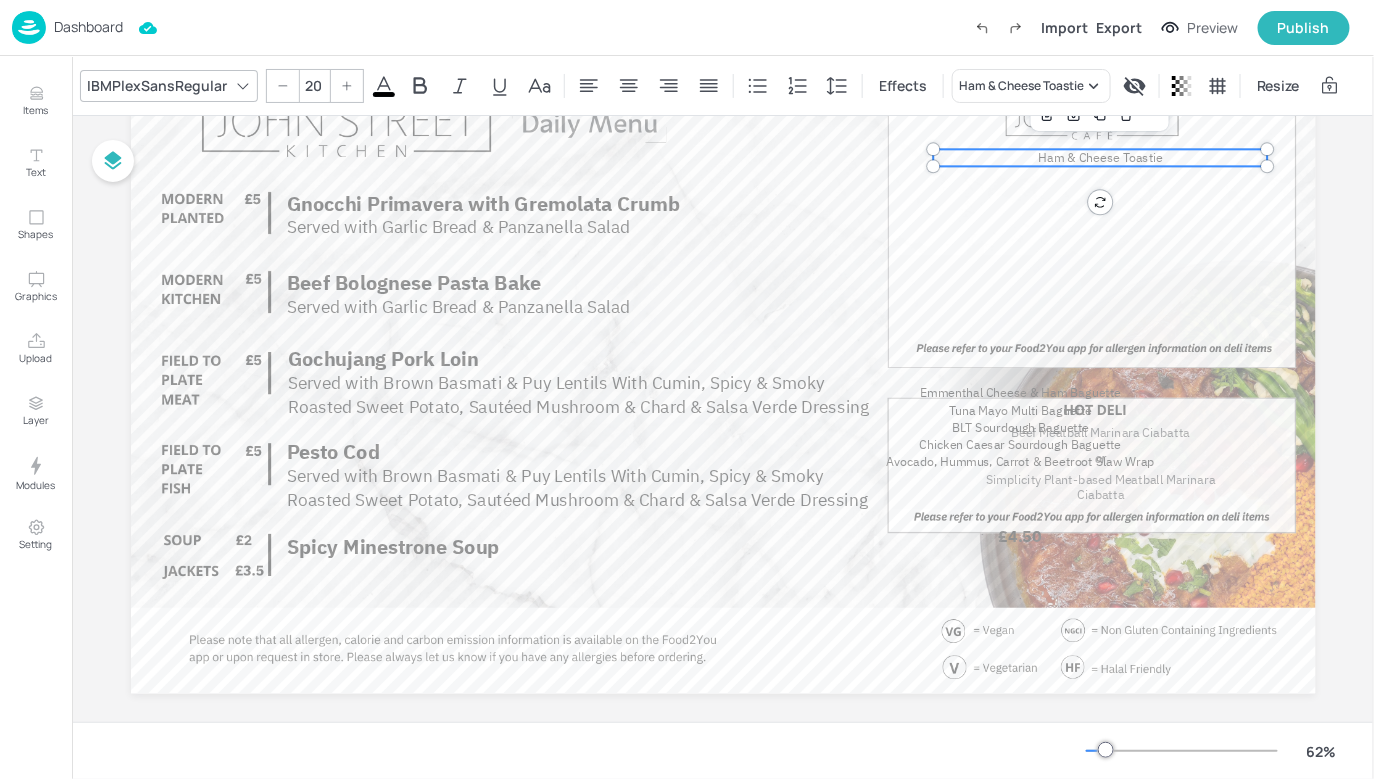 click on "Ham & Cheese Toastie" at bounding box center [1100, 157] 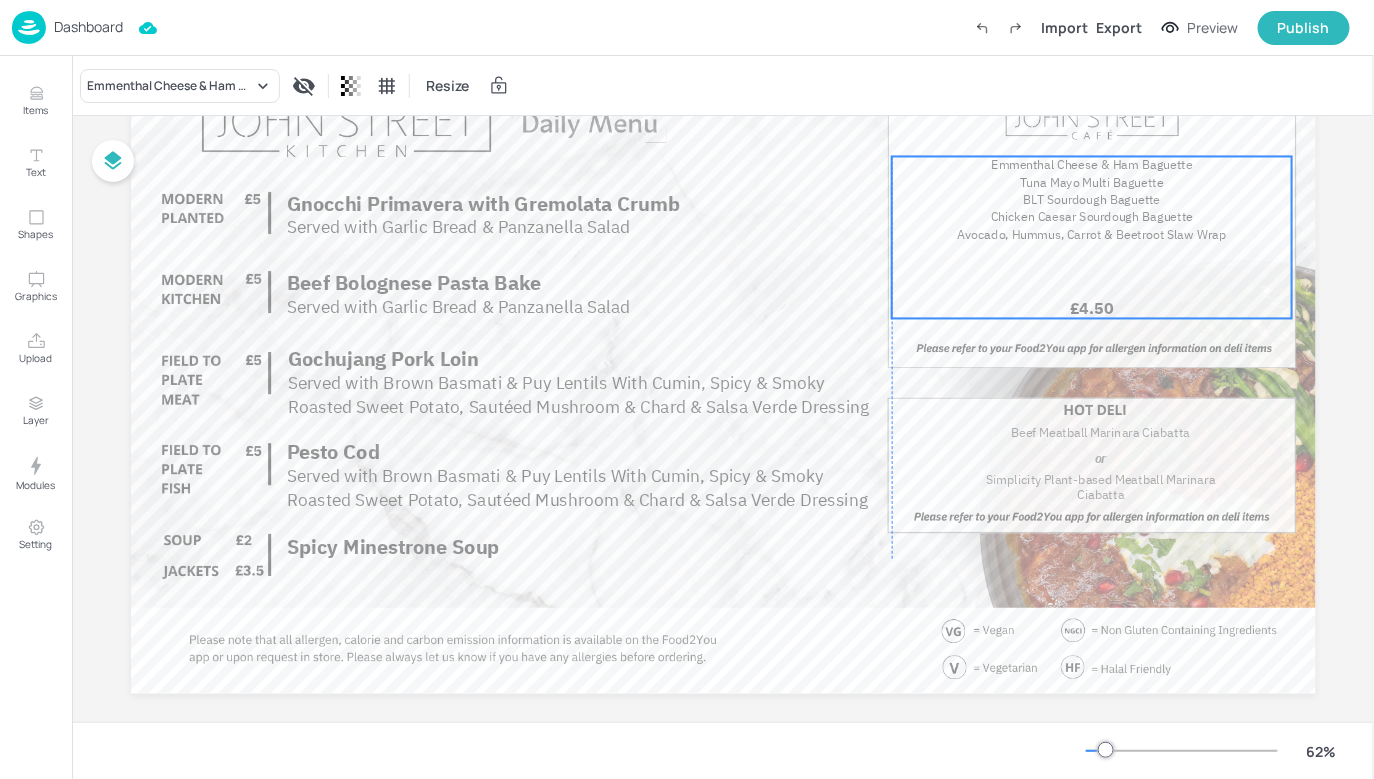 drag, startPoint x: 1122, startPoint y: 407, endPoint x: 1196, endPoint y: 201, distance: 218.88809 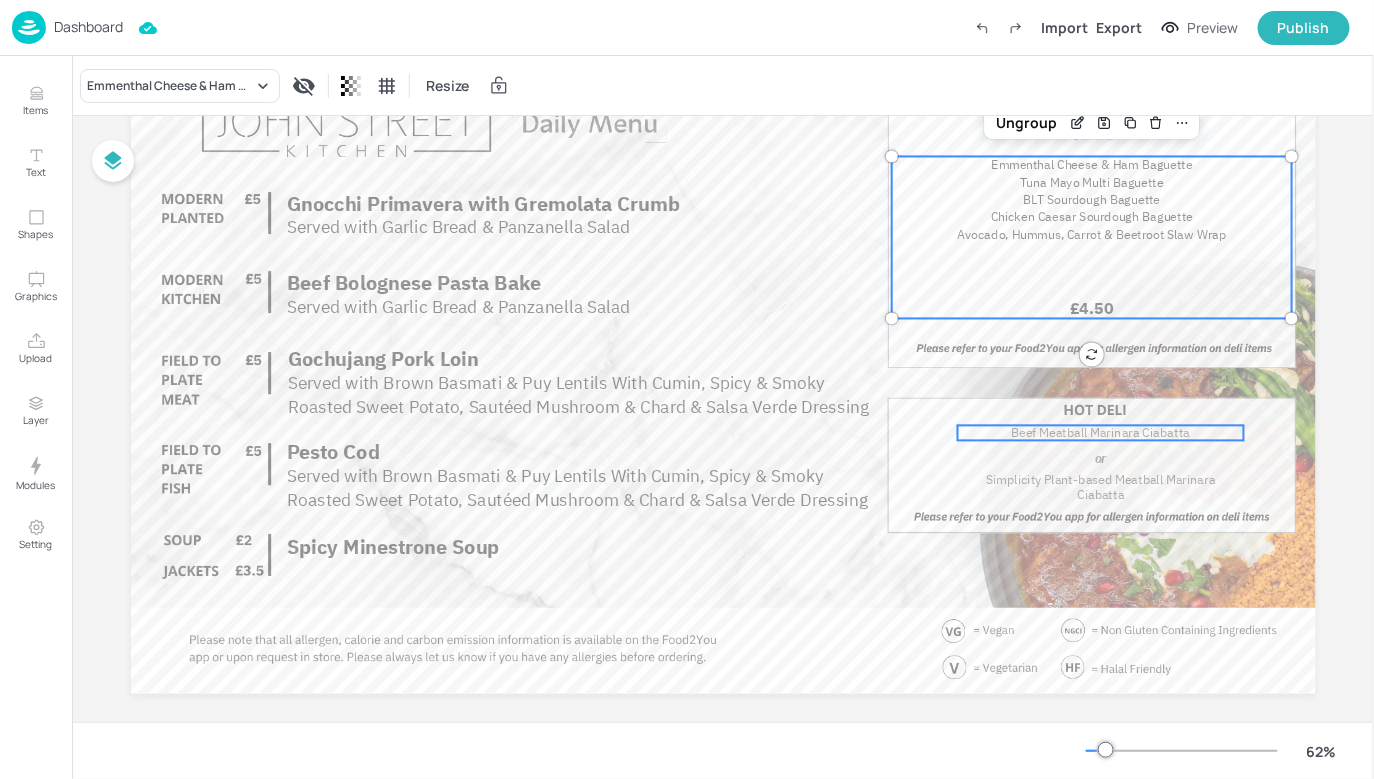 click on "Beef Meatball Marinara Ciabatta" at bounding box center (1100, 433) 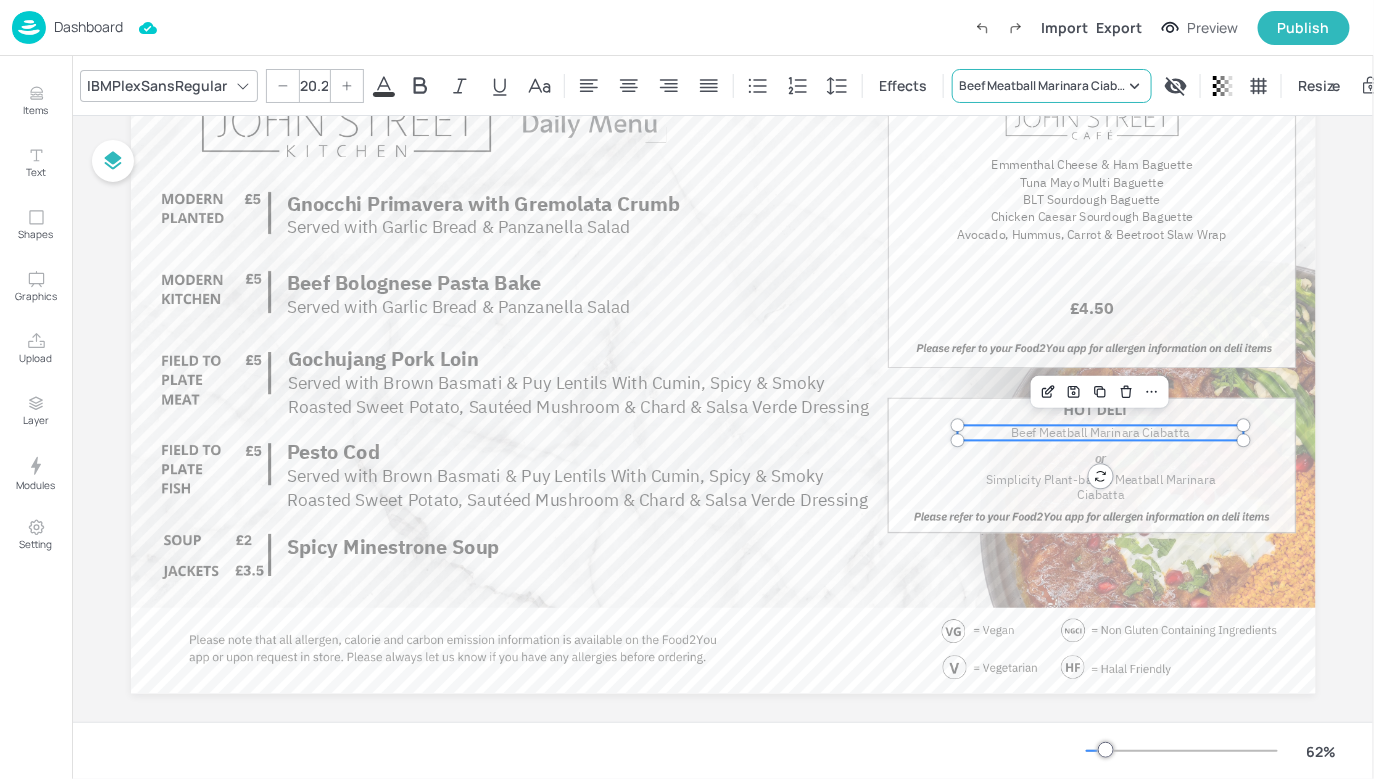 click on "Beef Meatball Marinara Ciabatta" at bounding box center [1042, 86] 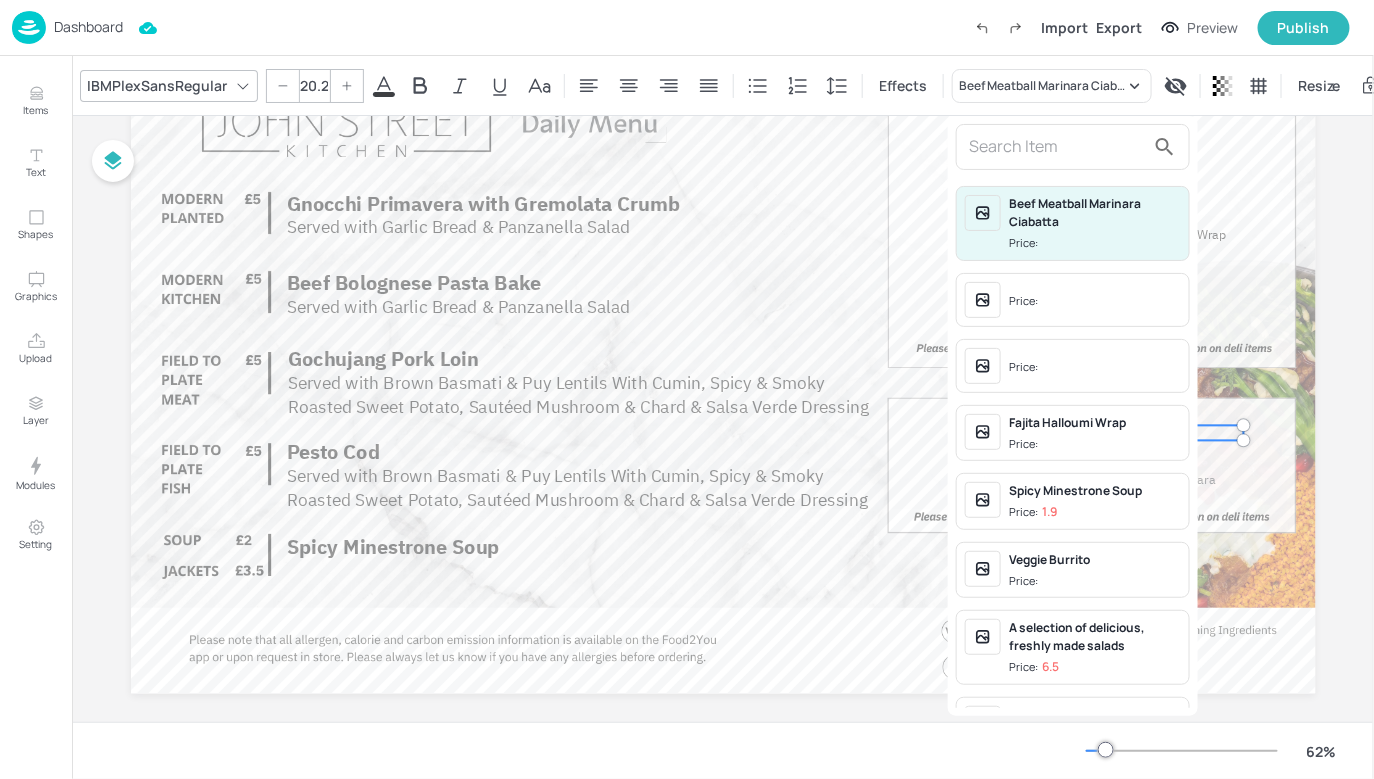 click at bounding box center [1073, 147] 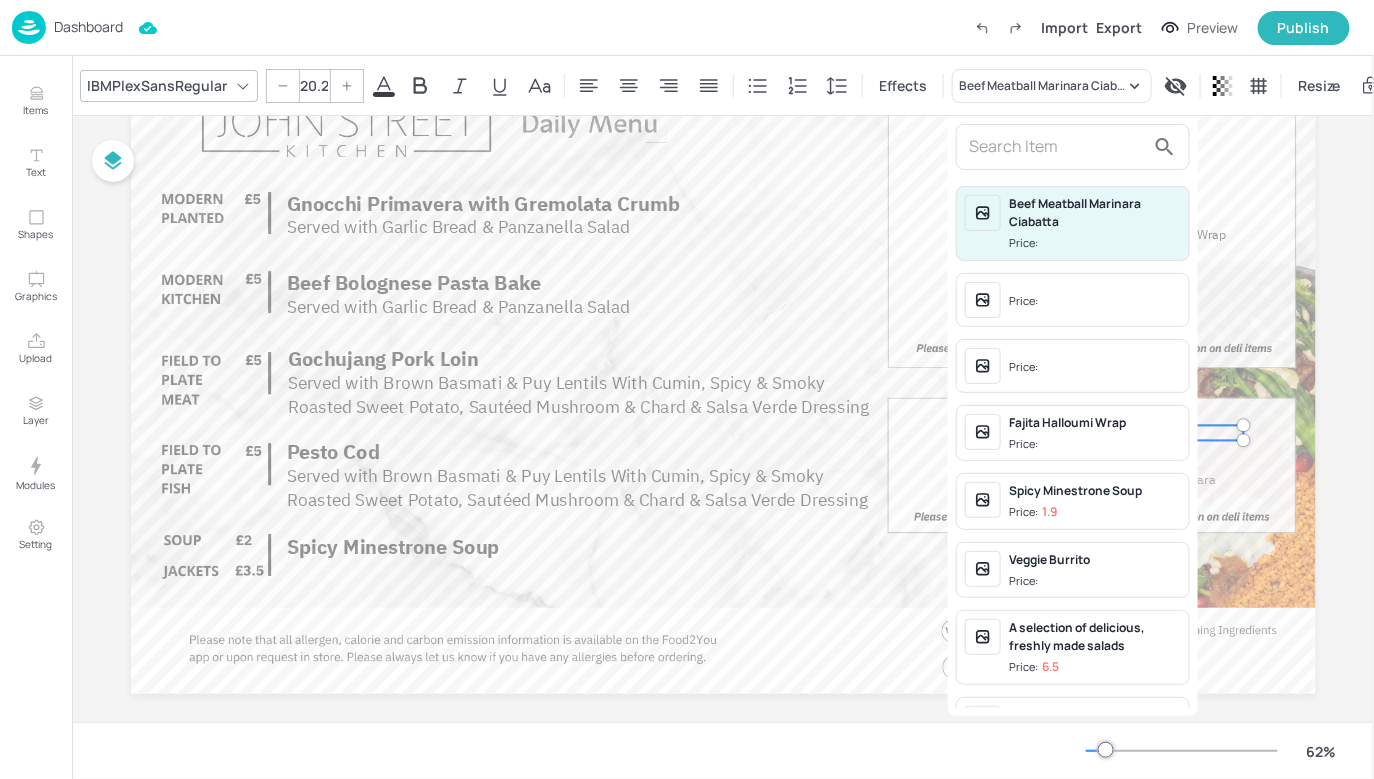 click at bounding box center (1057, 147) 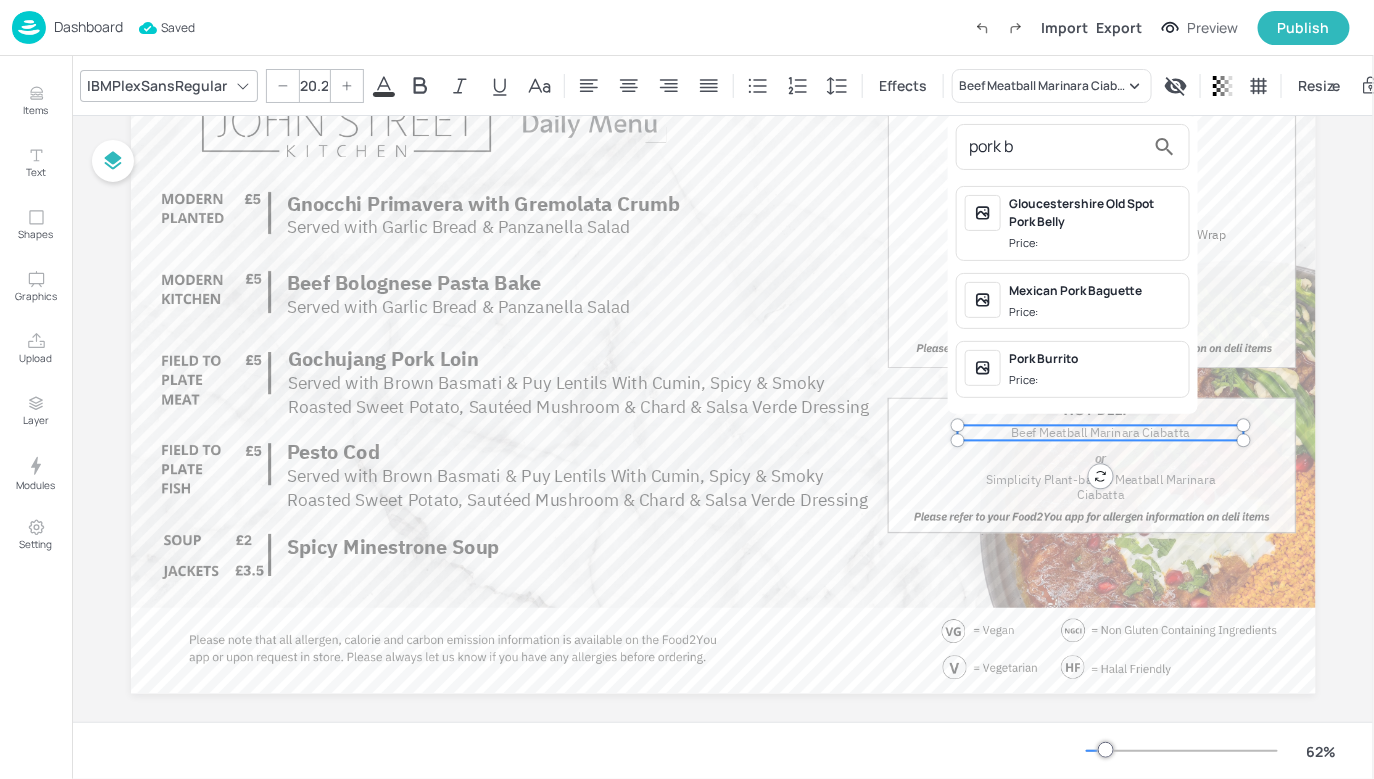 type on "pork b" 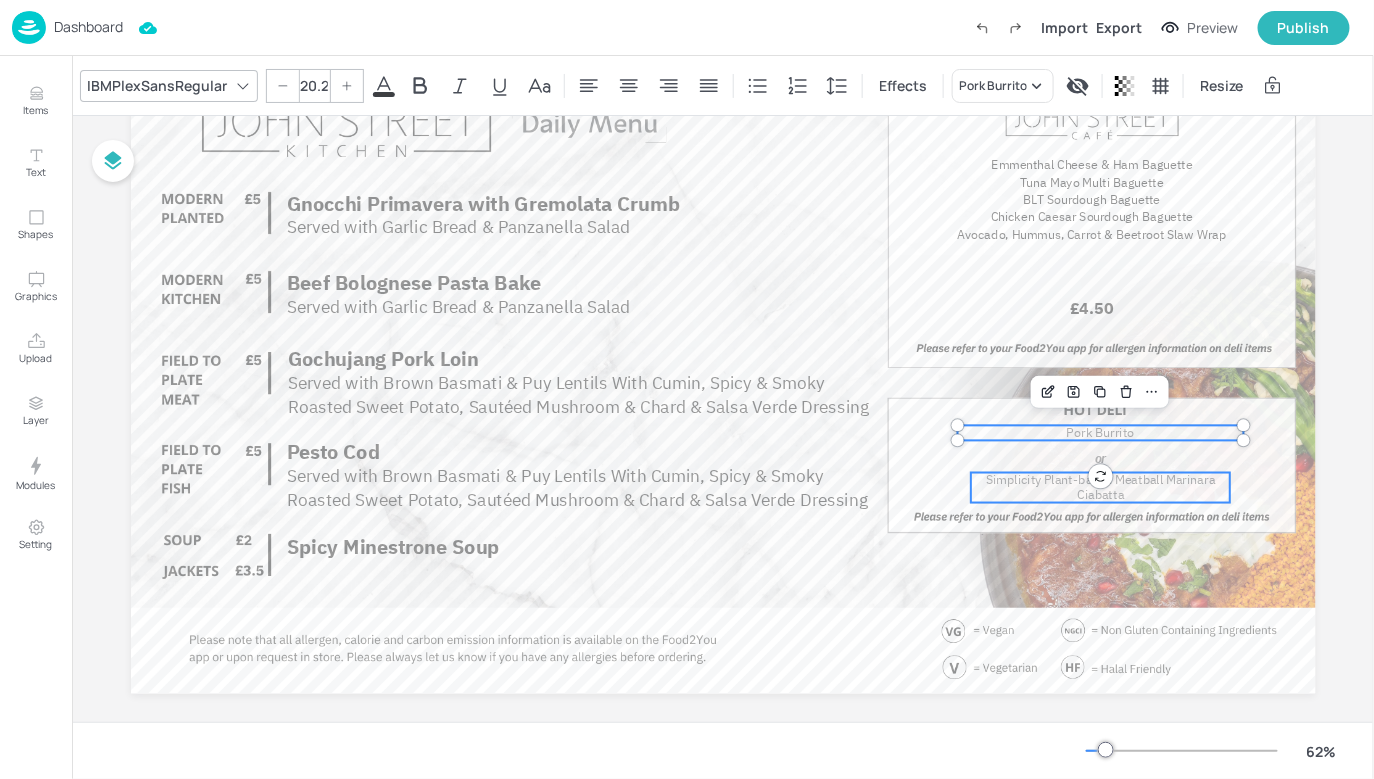 click on "Simplicity Plant-based Meatball Marinara Ciabatta" at bounding box center [1101, 487] 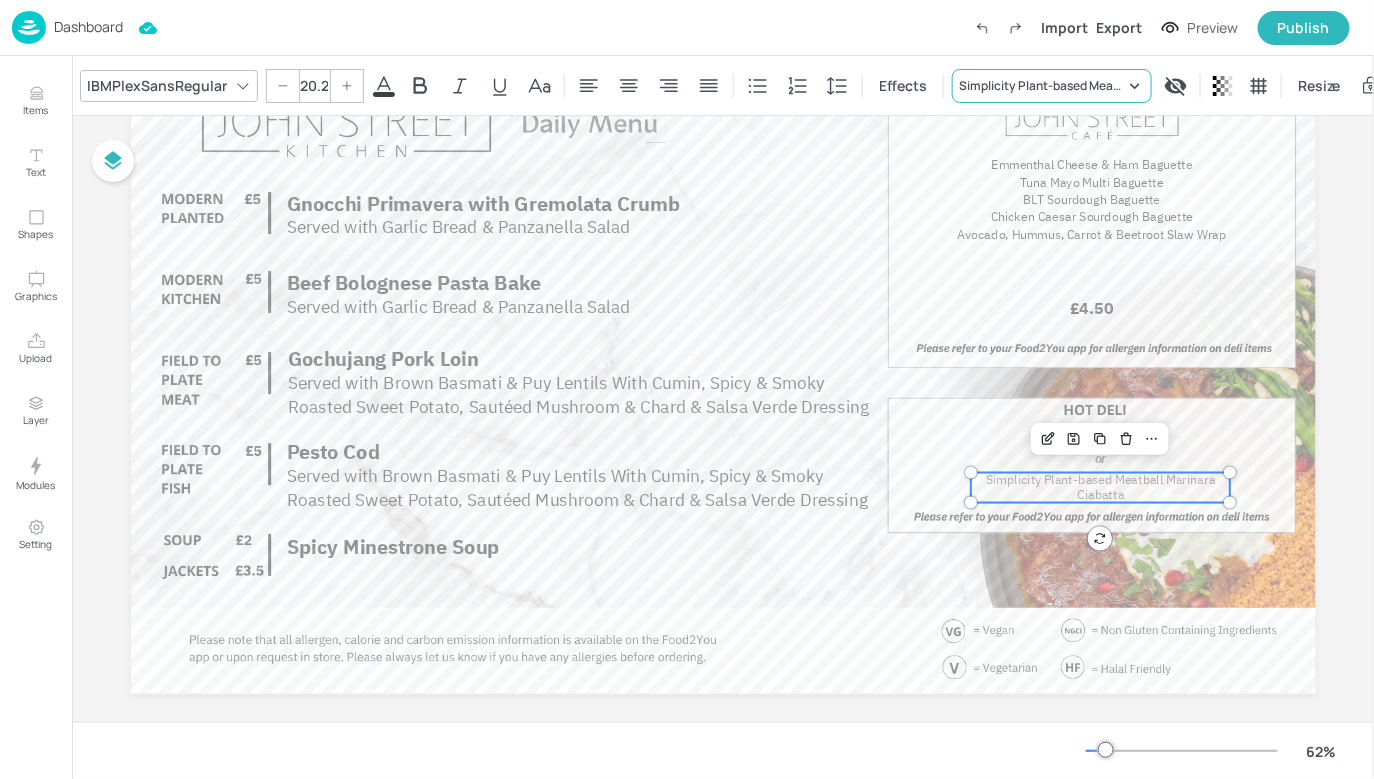 click on "Simplicity Plant-based Meatball Marinara Ciabatta" at bounding box center [1042, 86] 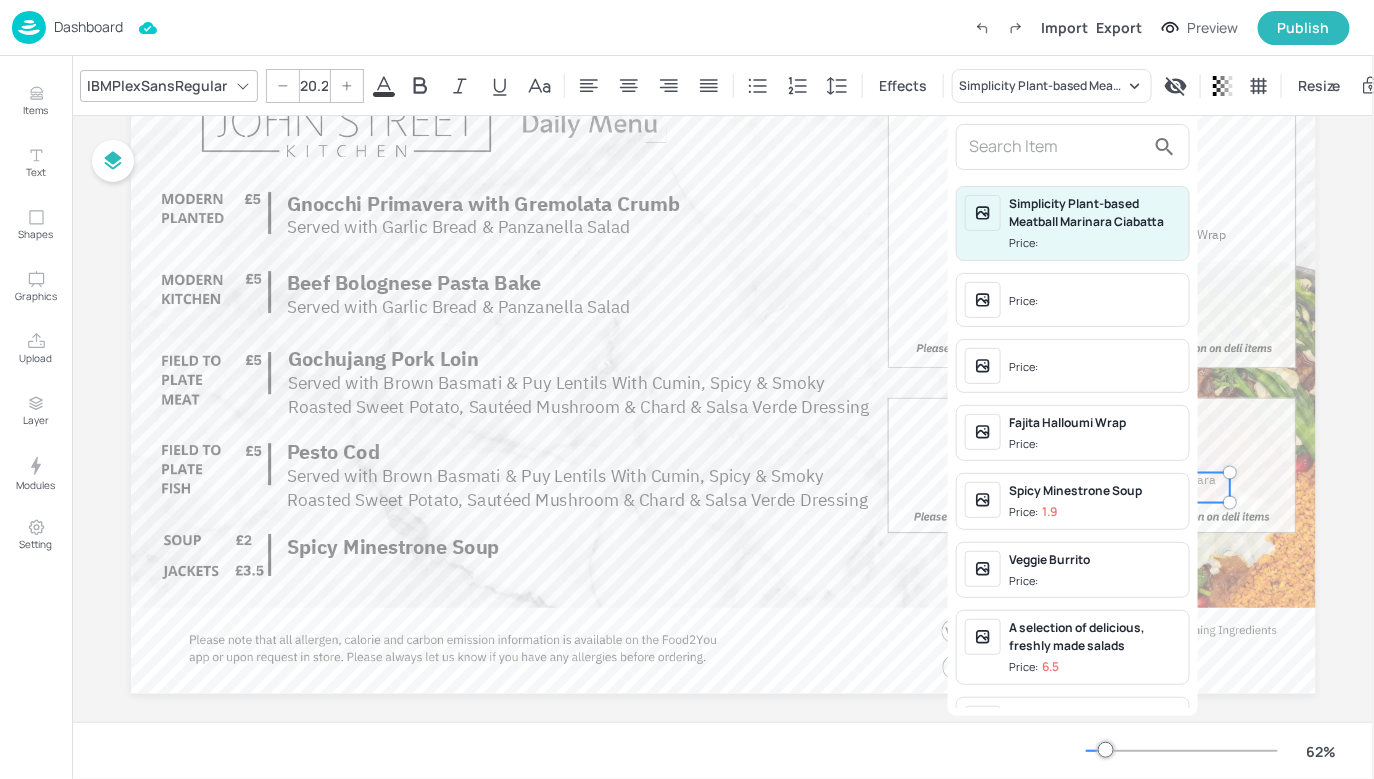 click at bounding box center (1057, 147) 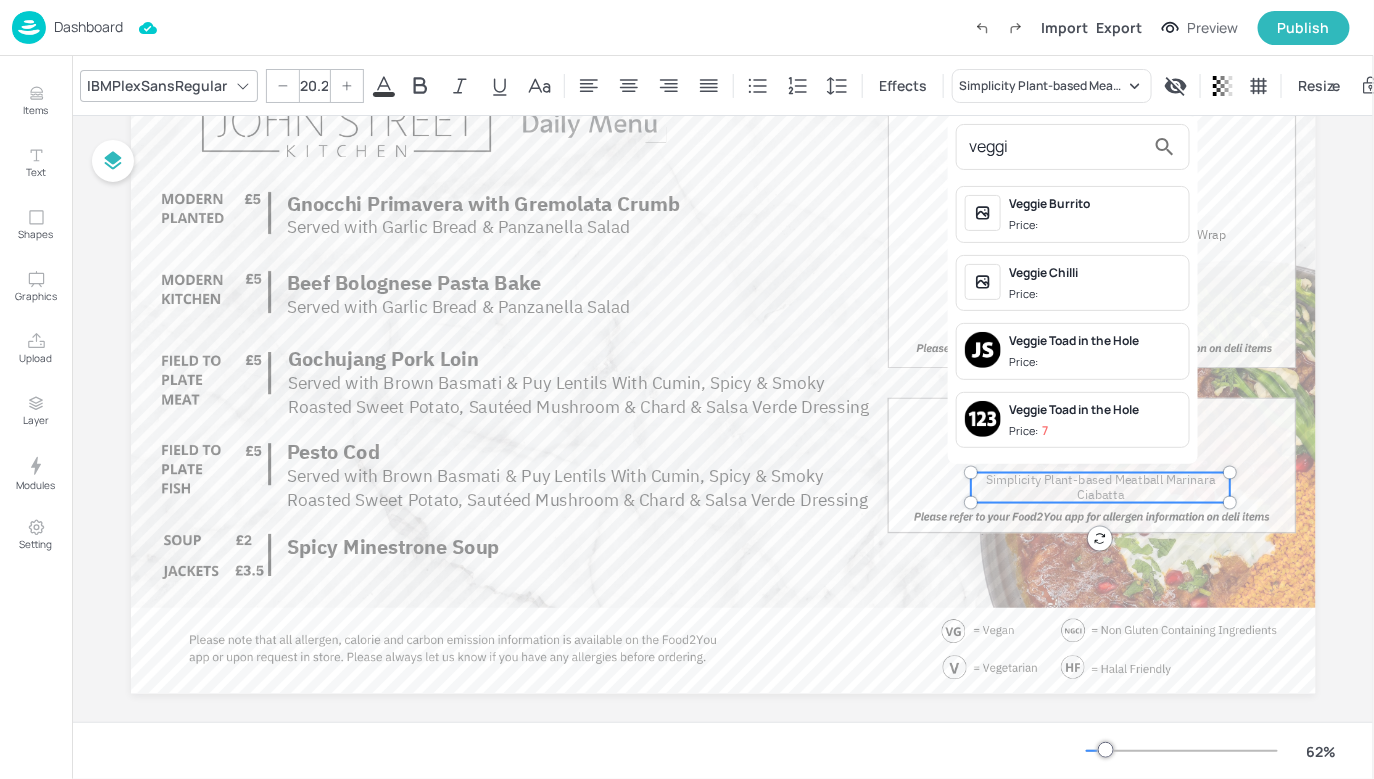 type on "veggi" 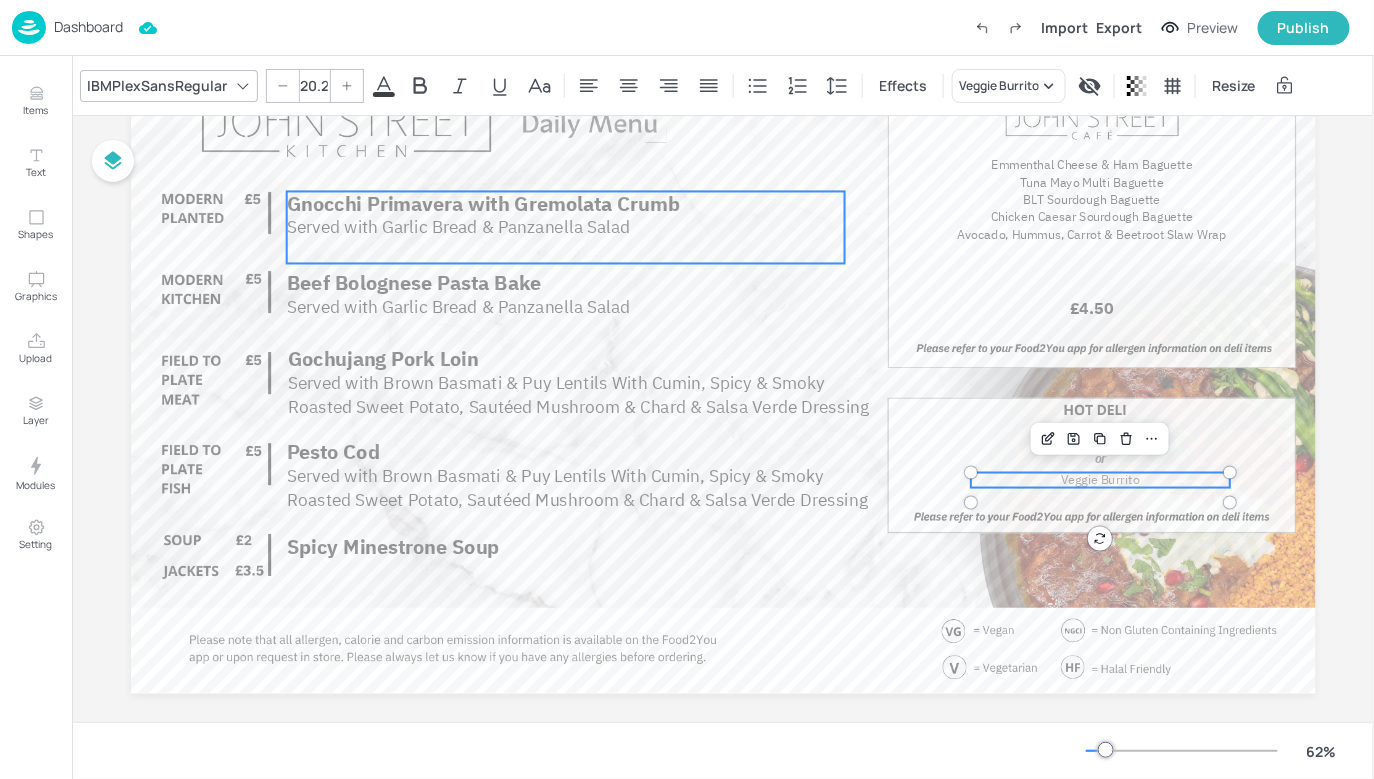 click on "Served with Garlic Bread & Panzanella Salad" at bounding box center (458, 227) 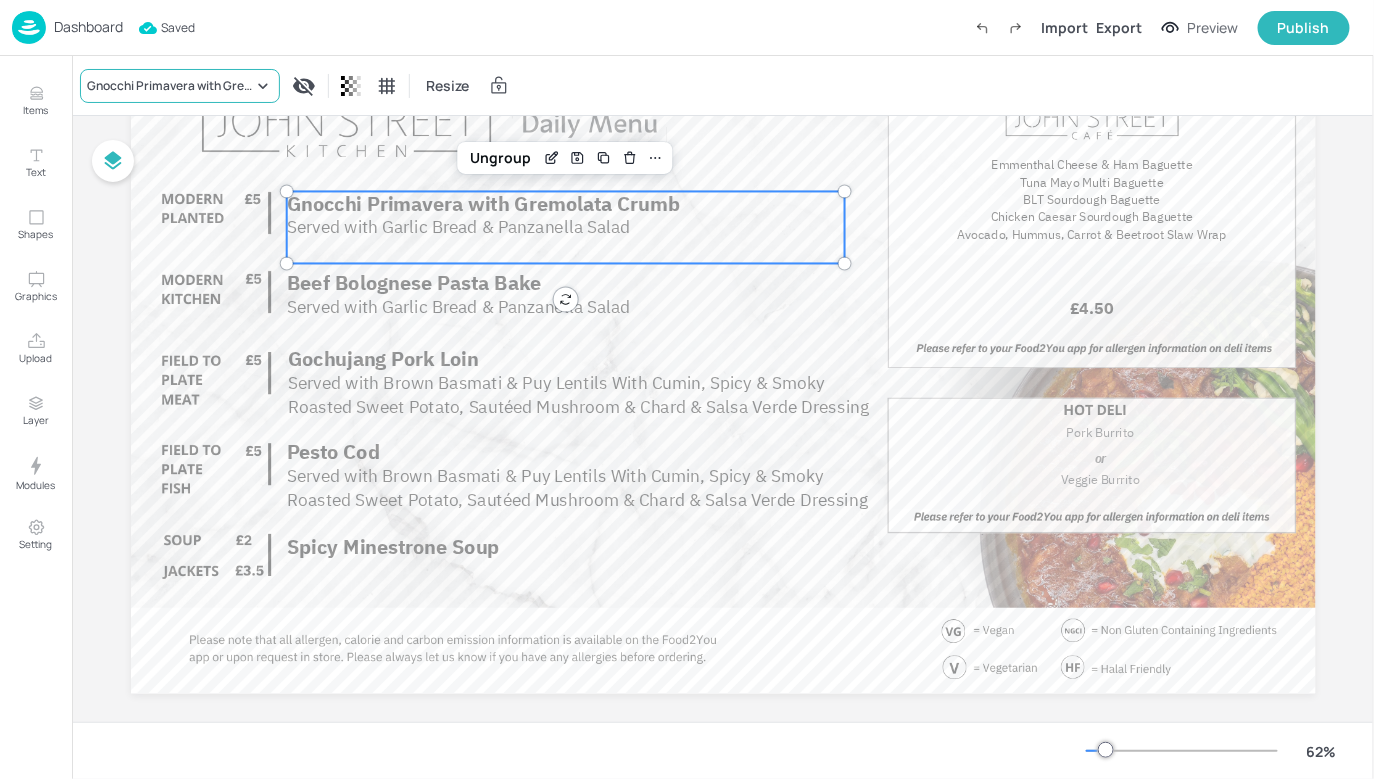 click on "Gnocchi Primavera with Gremolata Crumb" at bounding box center (170, 86) 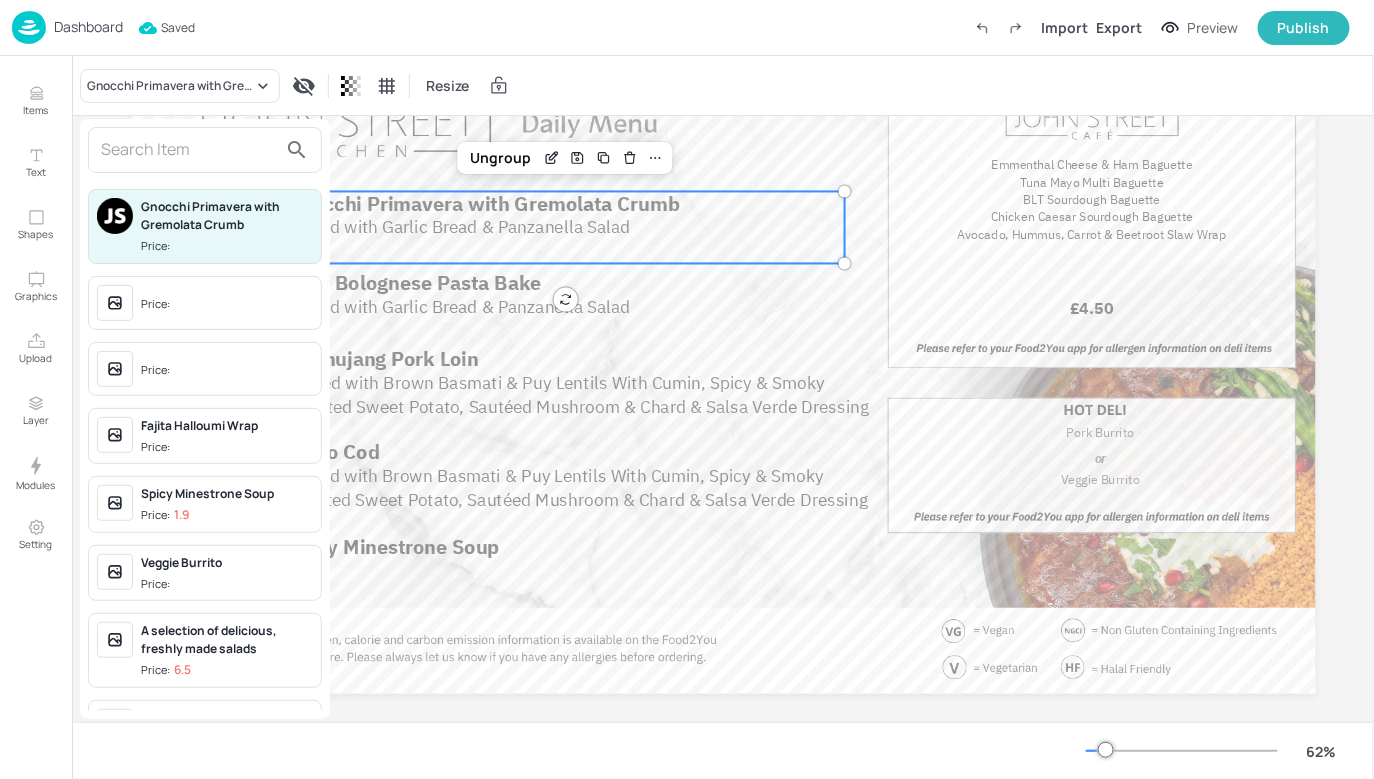 click at bounding box center [189, 150] 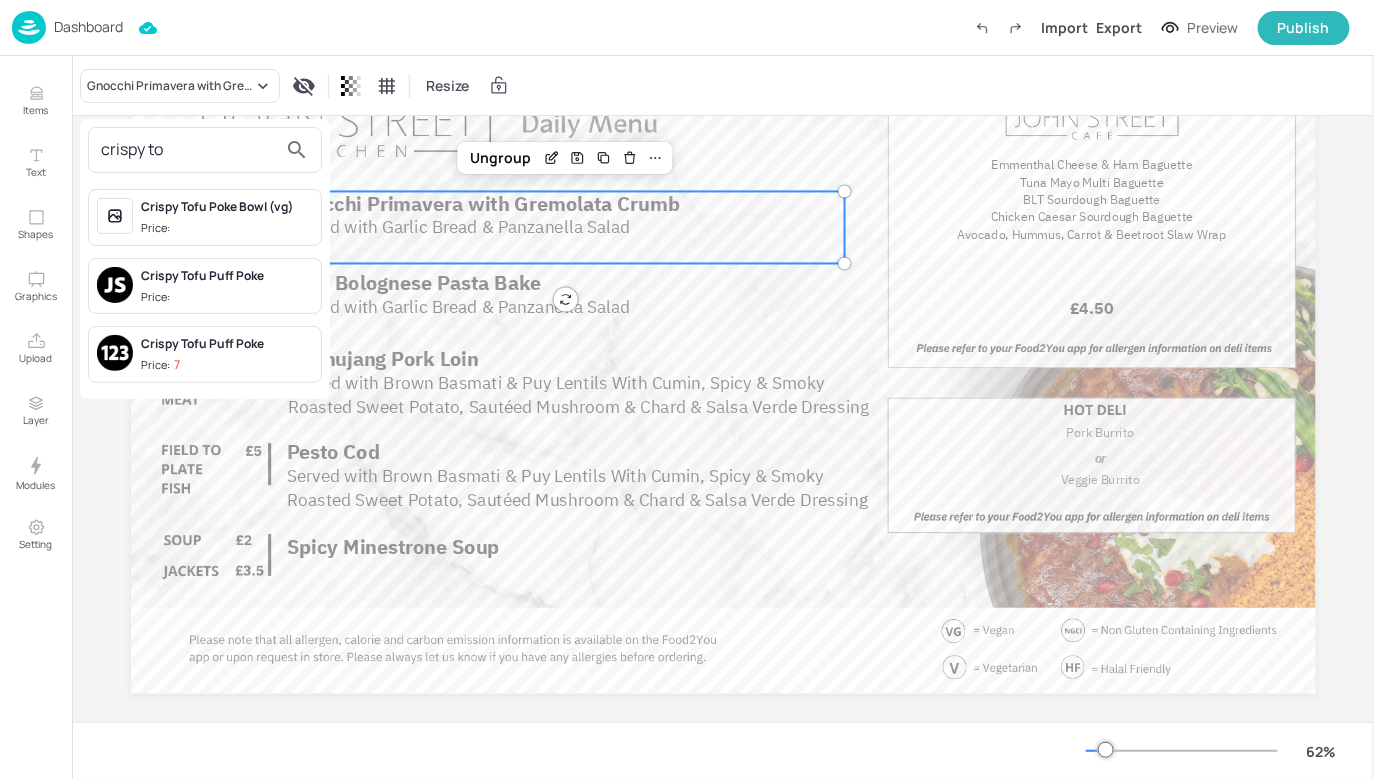 type on "crispy to" 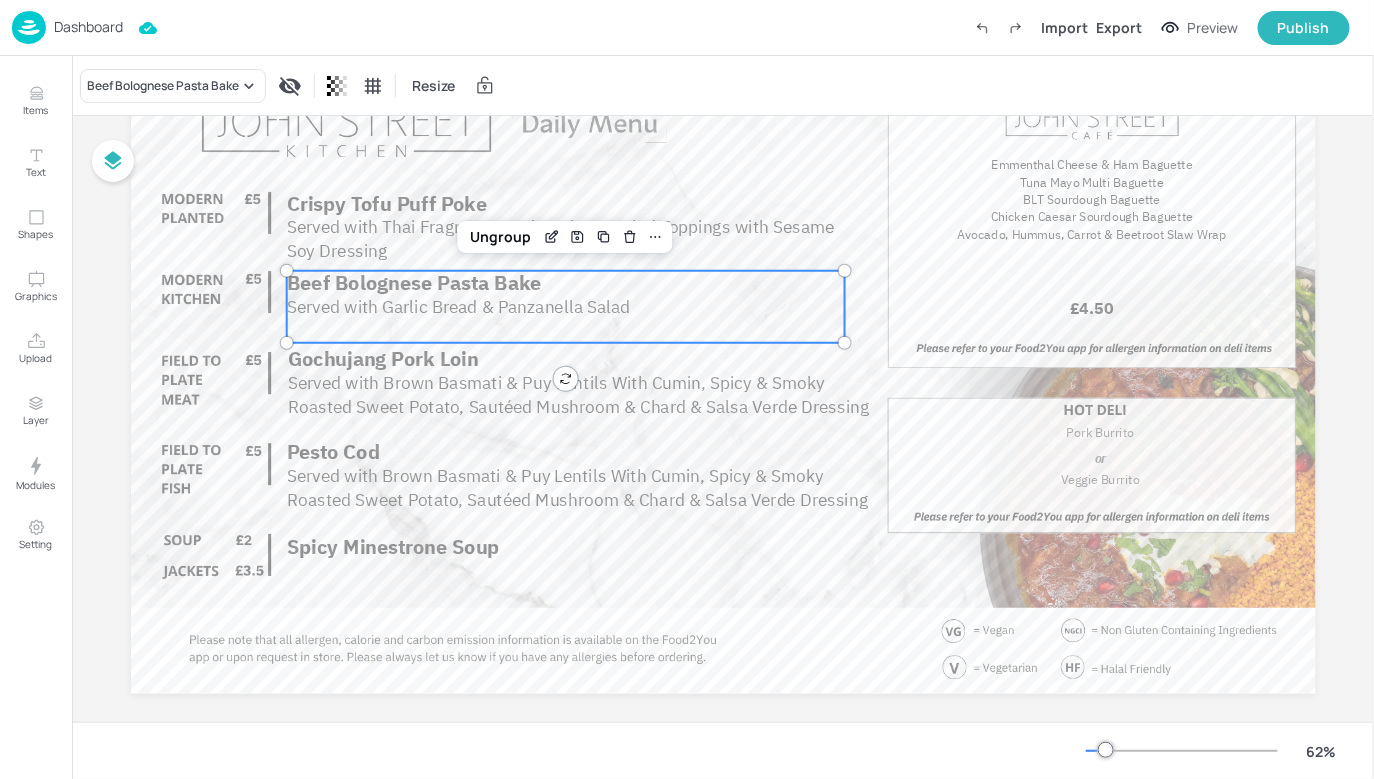click on "Served with Garlic Bread & Panzanella Salad" at bounding box center (458, 306) 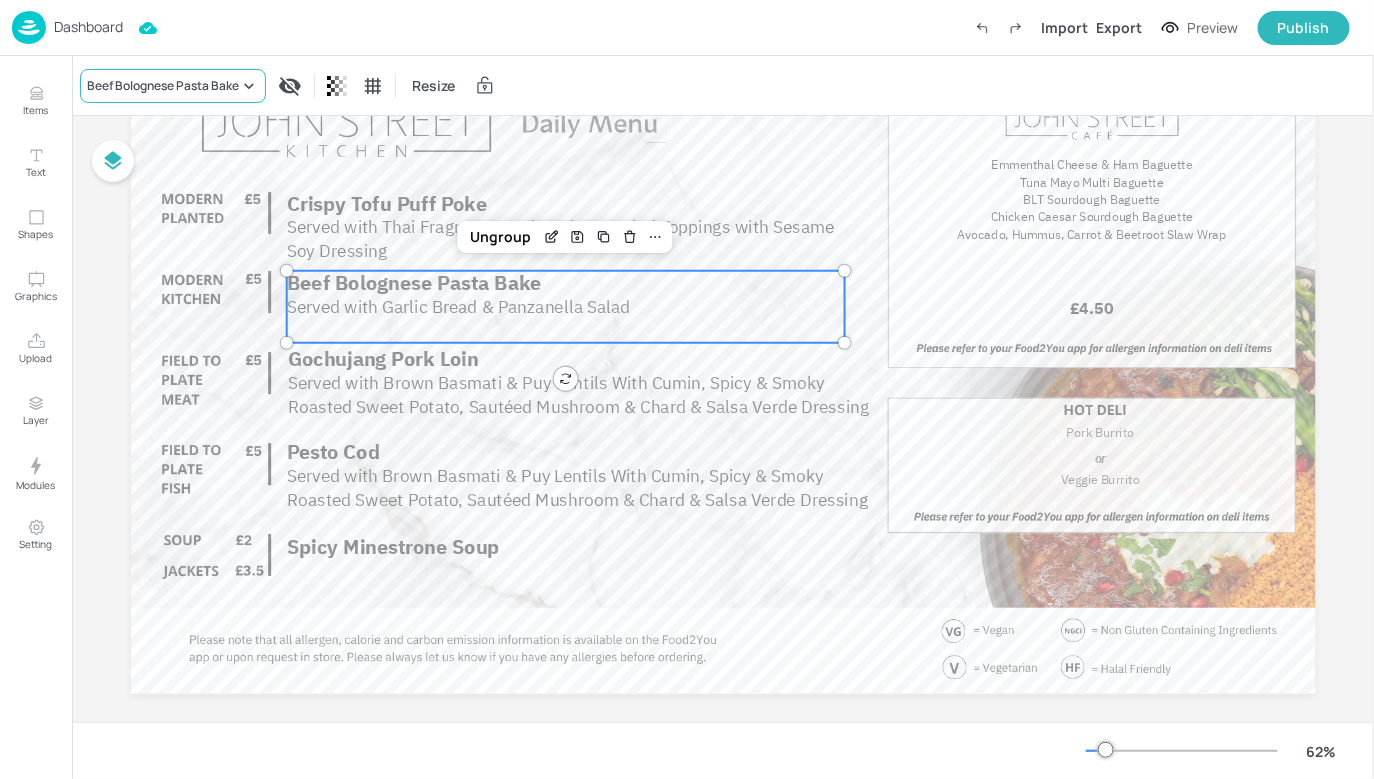 click on "Beef Bolognese Pasta Bake" at bounding box center [163, 86] 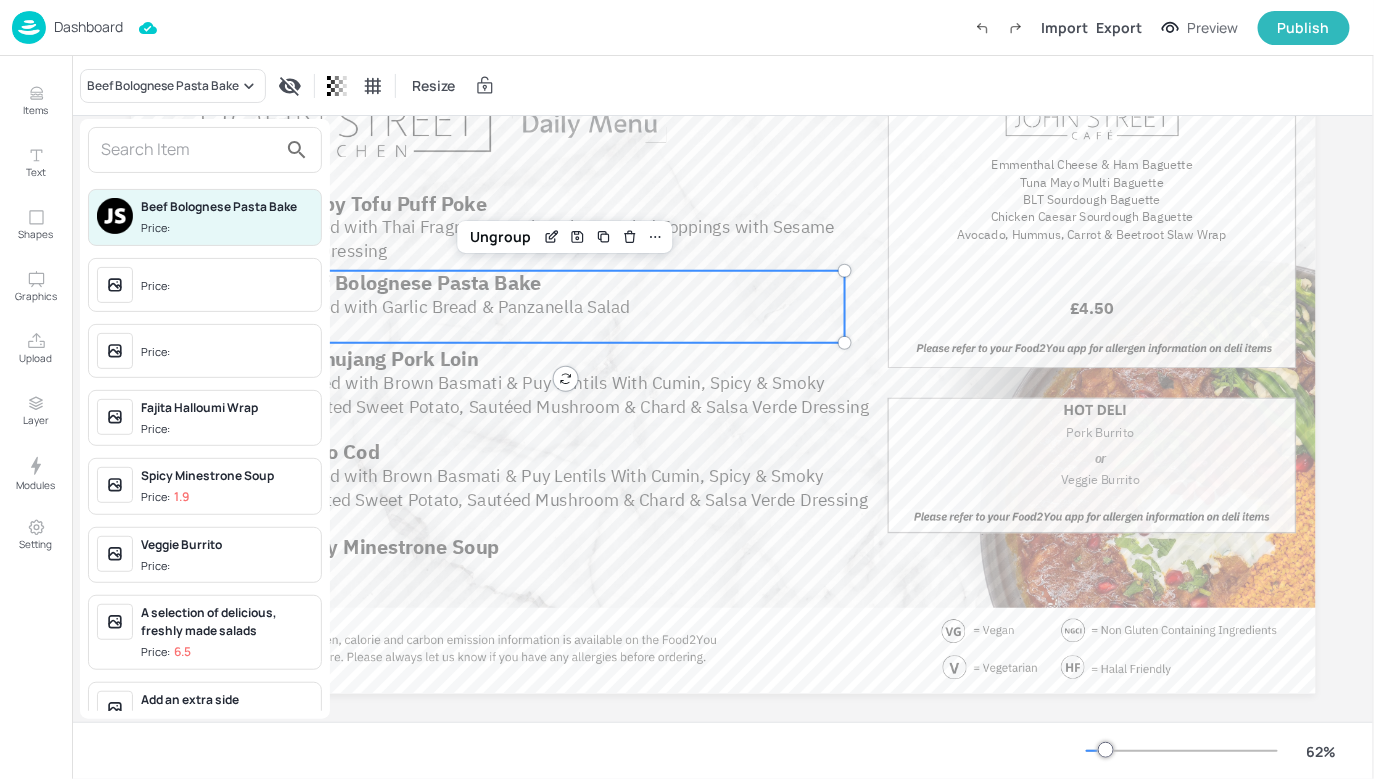 click at bounding box center [189, 150] 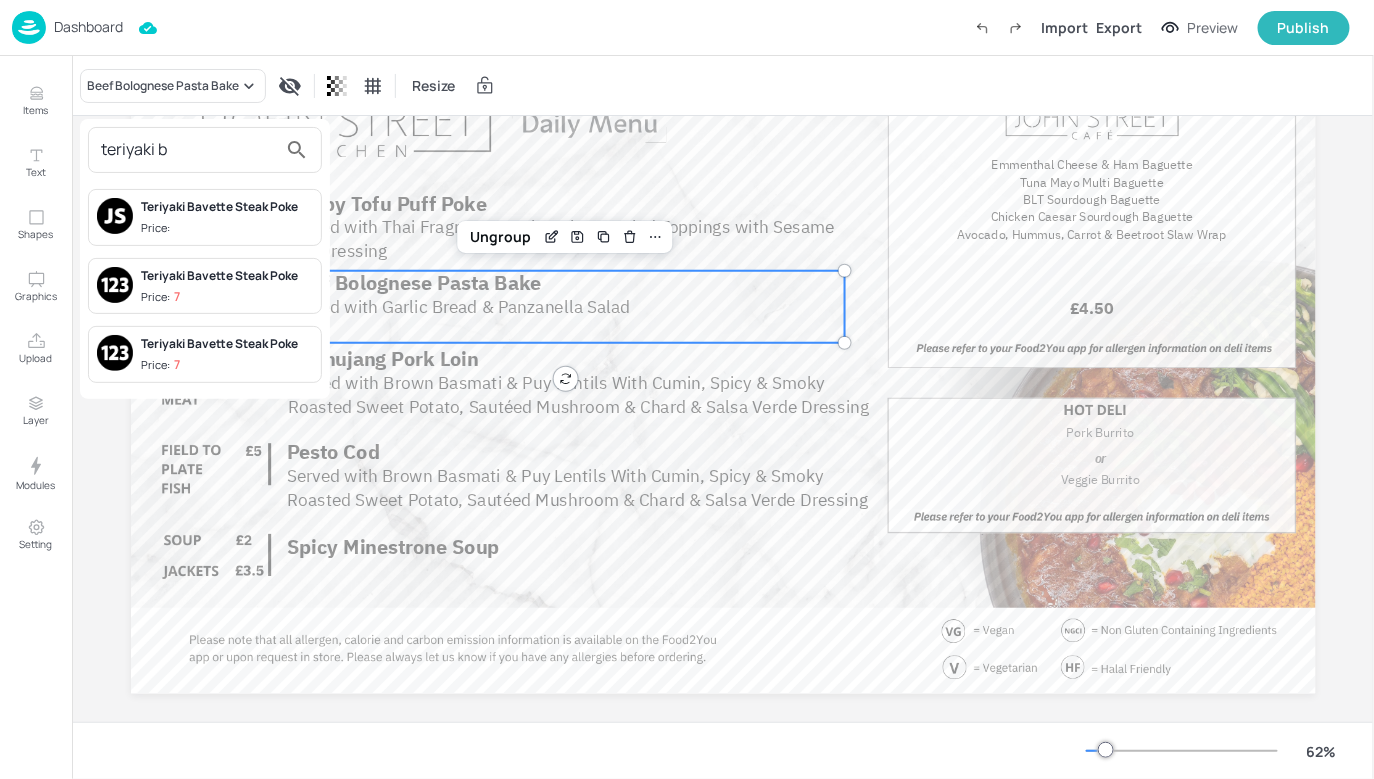 type on "teriyaki b" 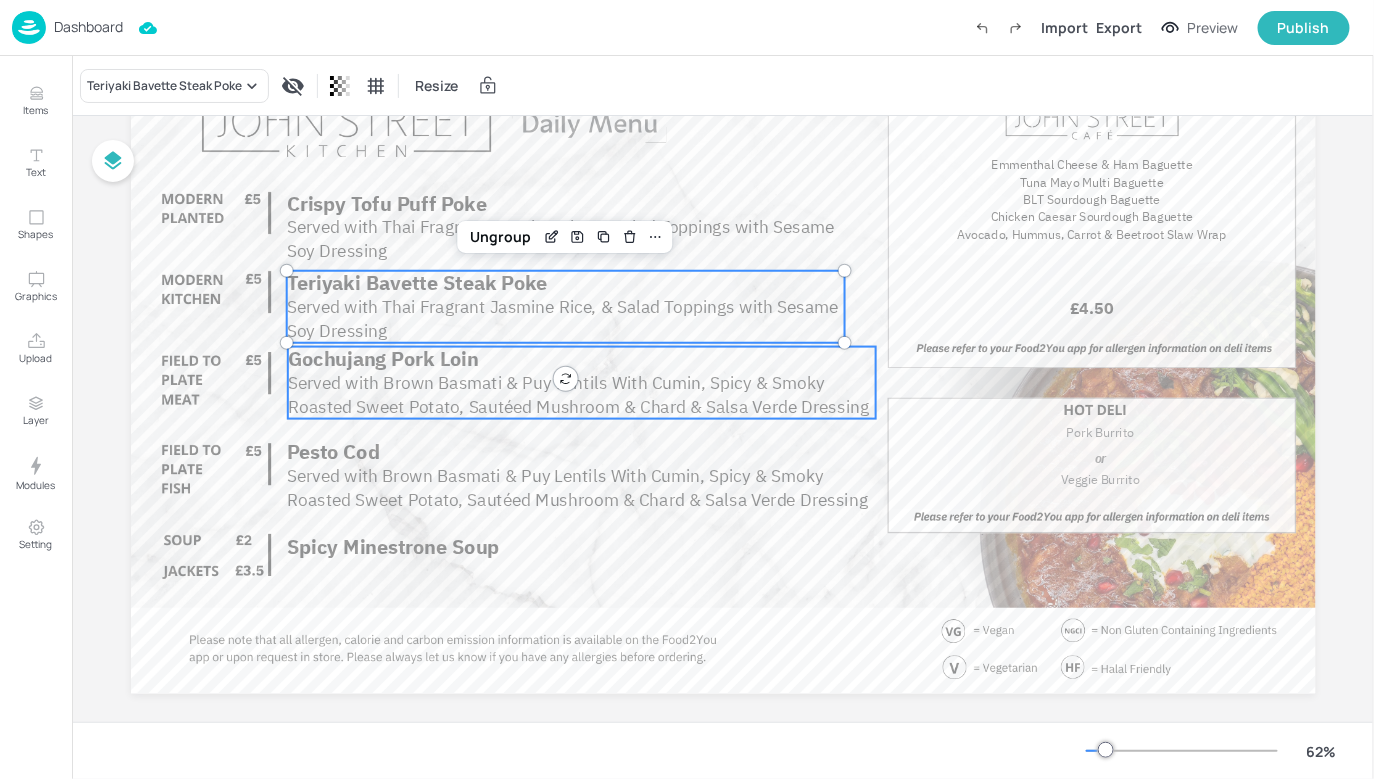 click on "Served with Brown Basmati & Puy Lentils With Cumin, Spicy & Smoky Roasted Sweet Potato, Sautéed Mushroom & Chard & Salsa Verde Dressing" at bounding box center [577, 394] 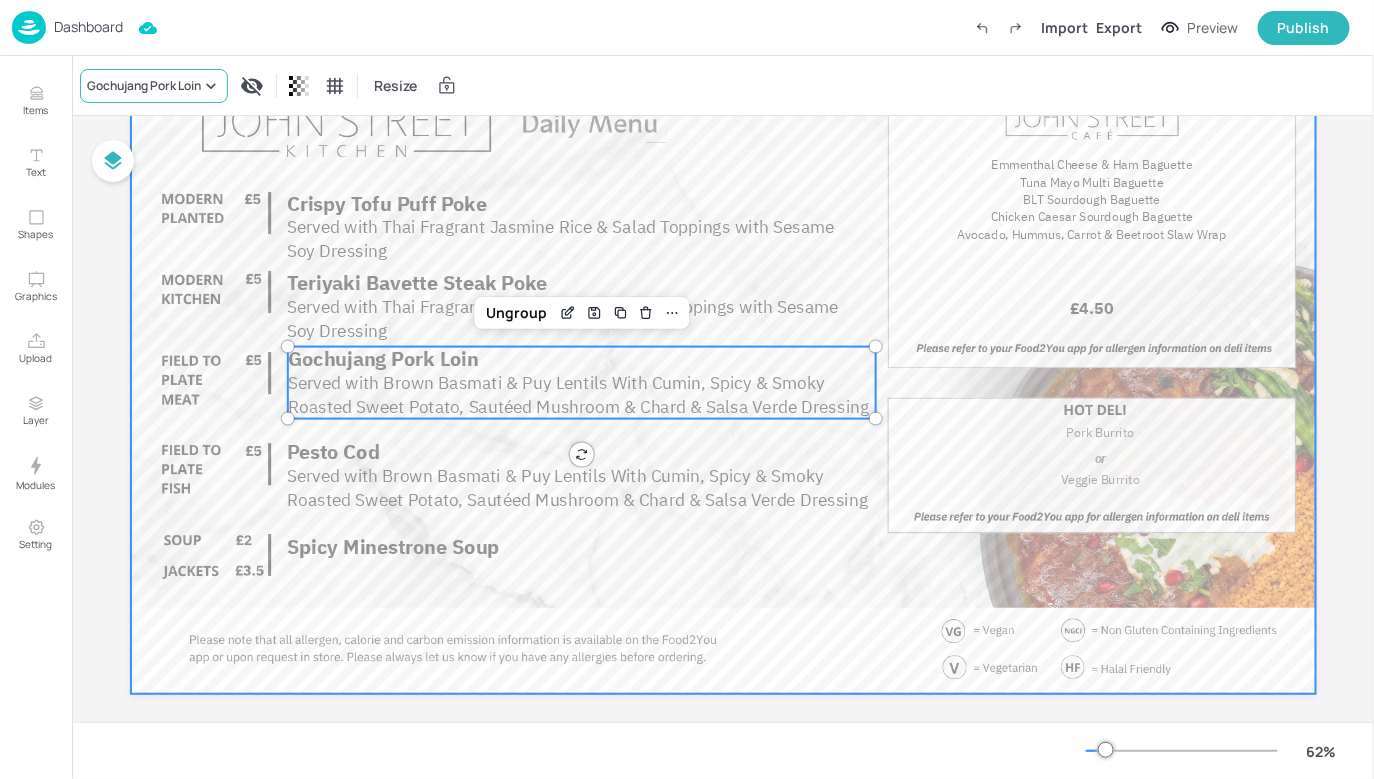 click on "Gochujang Pork Loin" at bounding box center [144, 86] 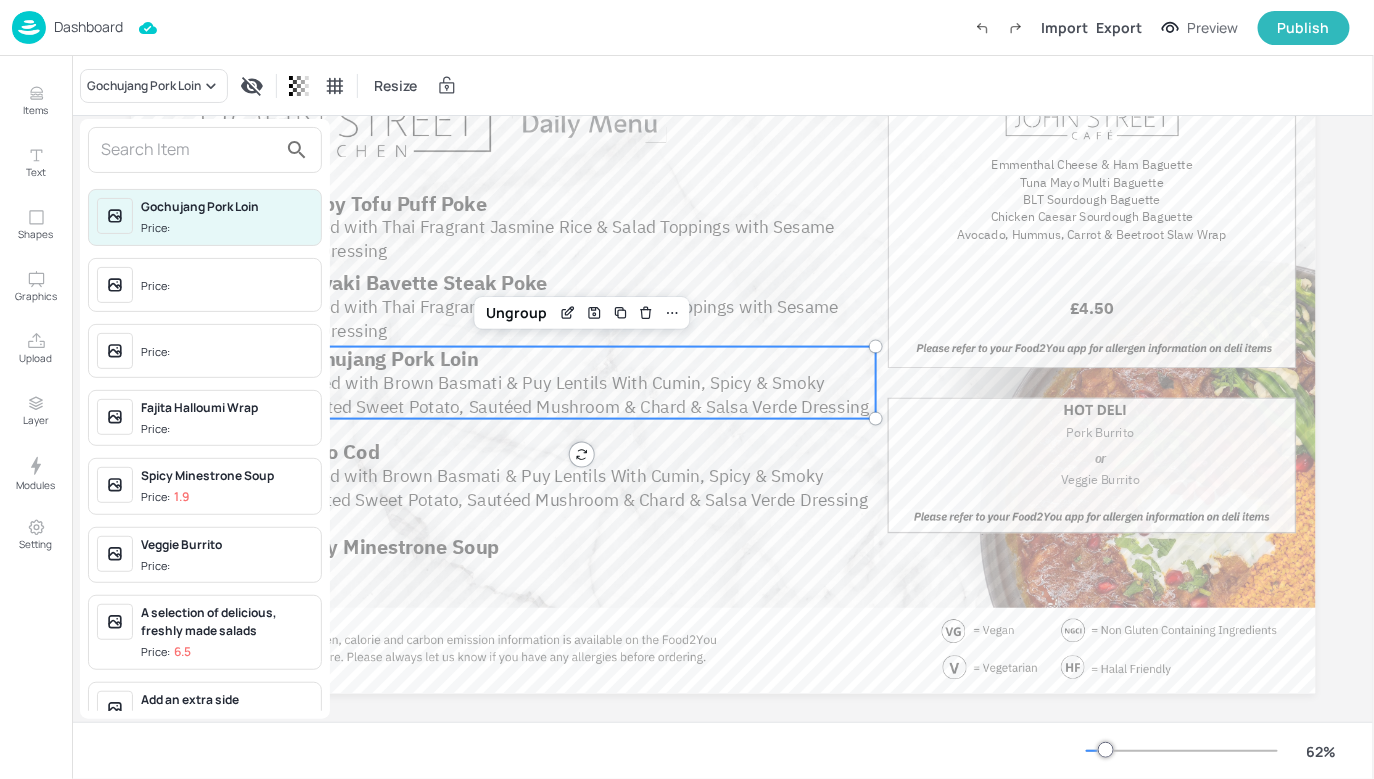 click at bounding box center [189, 150] 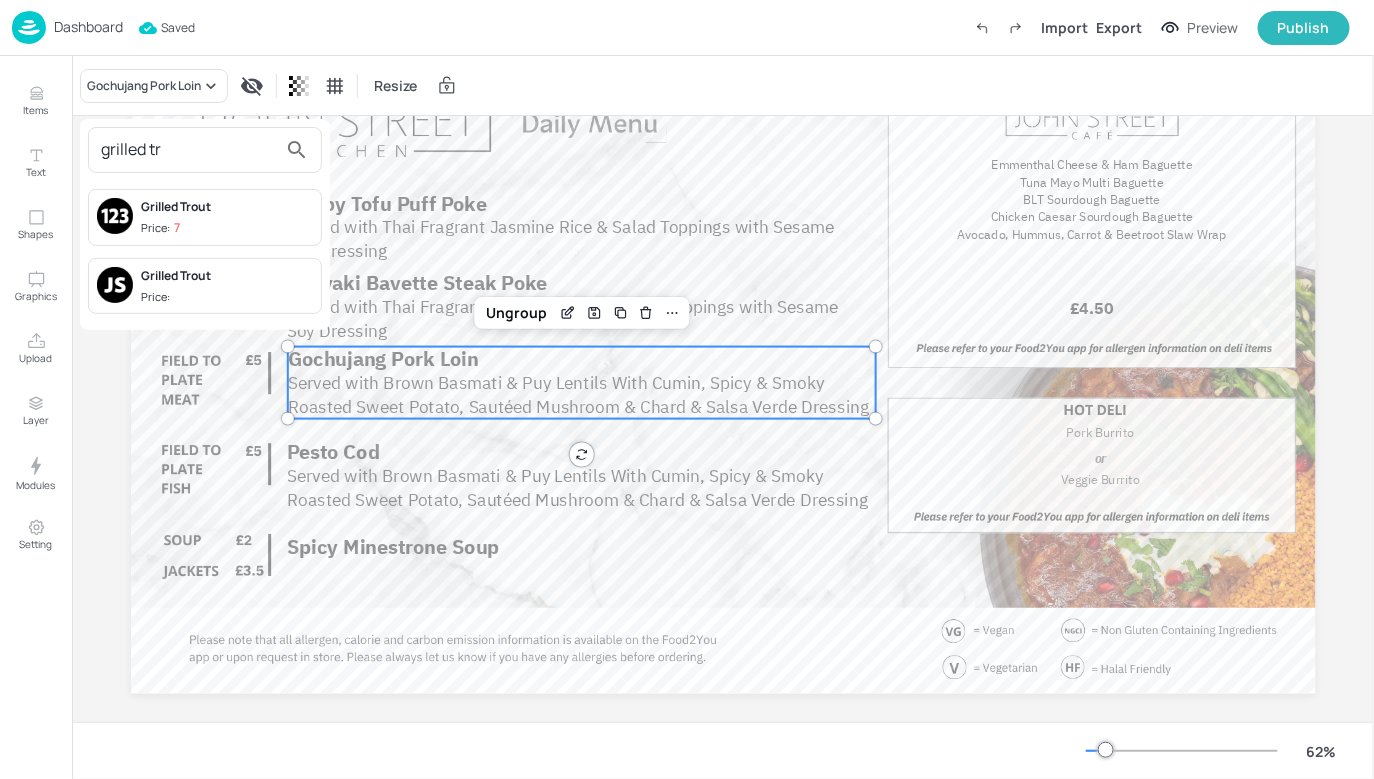 type on "grilled tr" 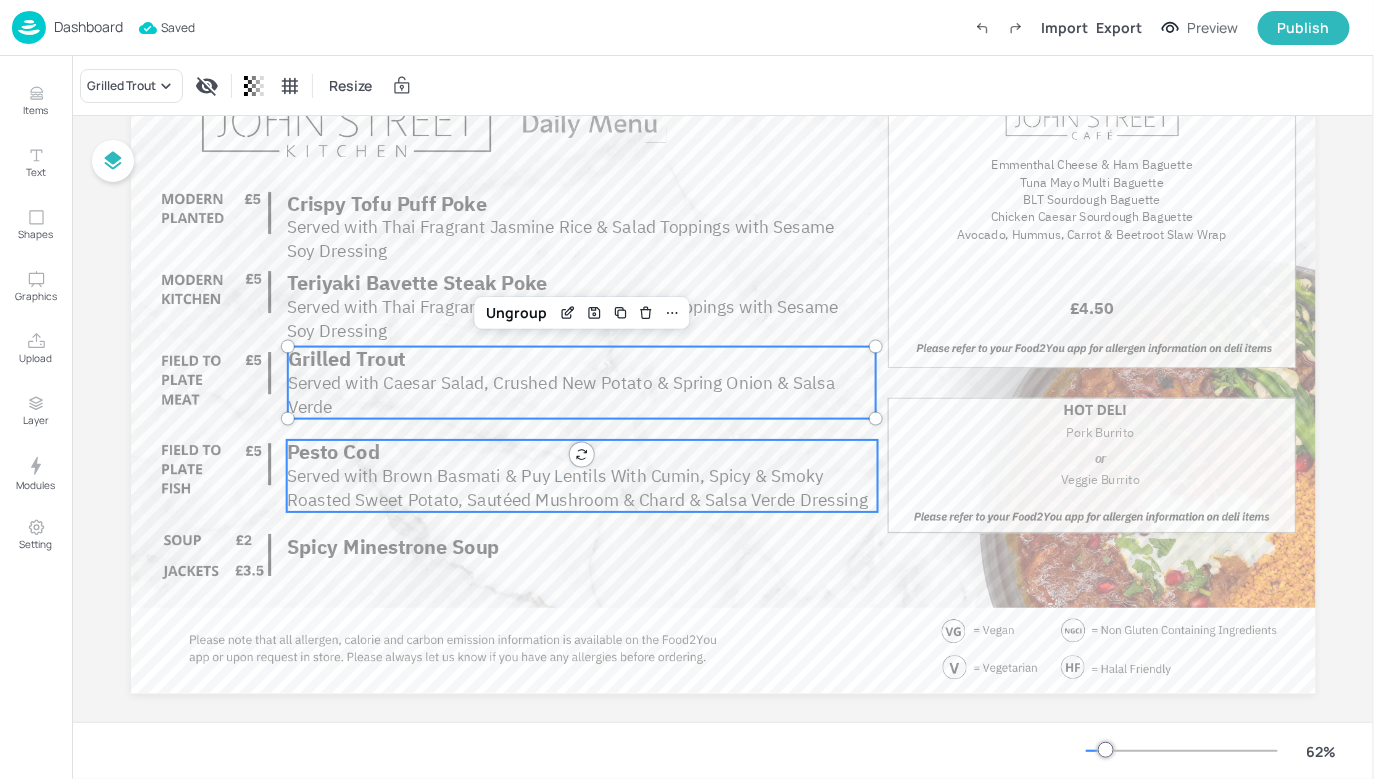 click on "Pork Burrito  Veggie Burrito or Crispy Tofu Puff Poke  Served with Thai Fragrant Jasmine Rice & Salad Toppings with Sesame Soy Dressing Teriyaki Bavette Steak Poke Served with Thai Fragrant Jasmine Rice, & Salad Toppings with Sesame Soy Dressing Served with Caesar Salad, Crushed New Potato & Spring Onion & Salsa Verde Grilled Trout  Spicy Minestrone Soup Served with Brown Basmati & Puy Lentils With Cumin, Spicy & Smoky Roasted Sweet Potato, Sautéed Mushroom & Chard & Salsa Verde Dressing Pesto Cod Emmenthal Cheese & Ham Baguette Tuna Mayo Multi Baguette Chicken Caesar Sourdough Baguette BLT Sourdough Baguette £4.50 Avocado, Hummus, Carrot & Beetroot Slaw Wrap Ungroup" at bounding box center (723, 360) 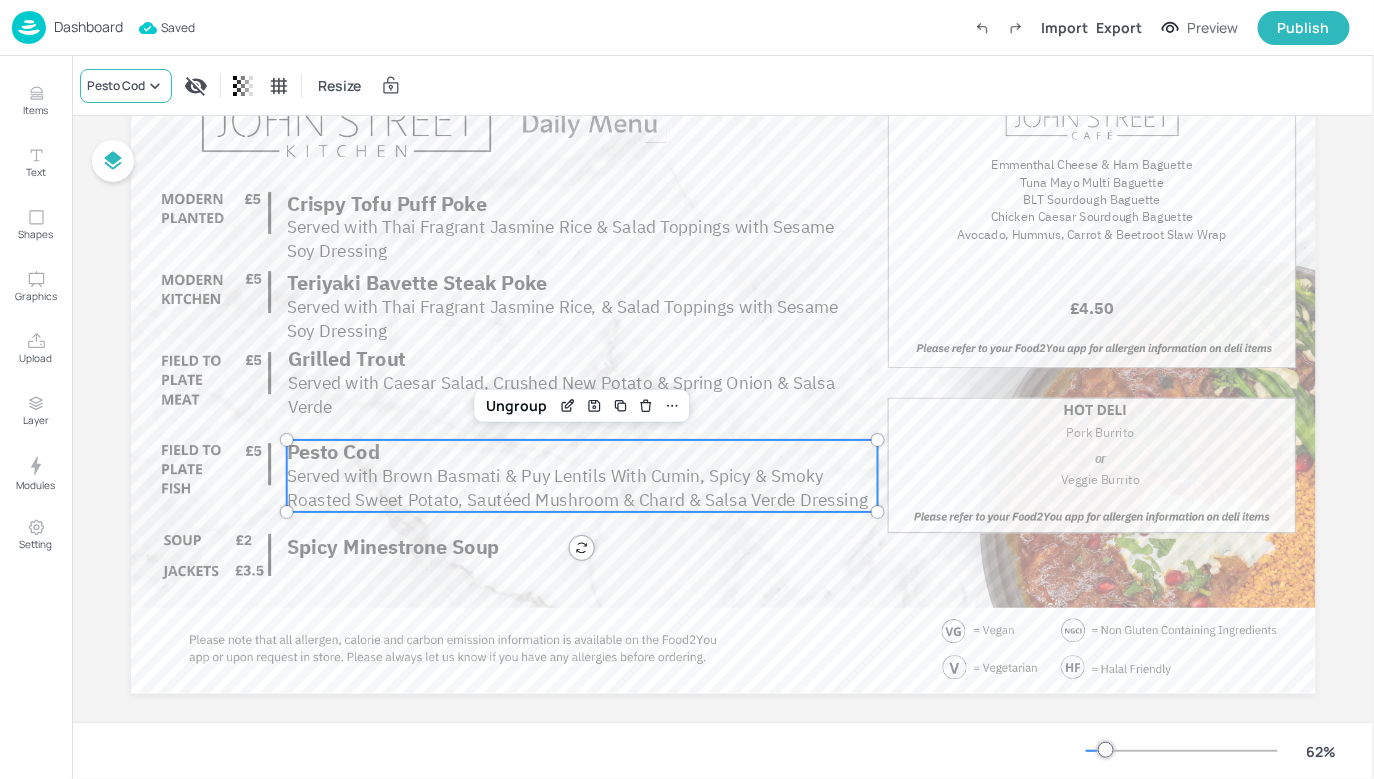 click on "Pesto Cod" at bounding box center (126, 86) 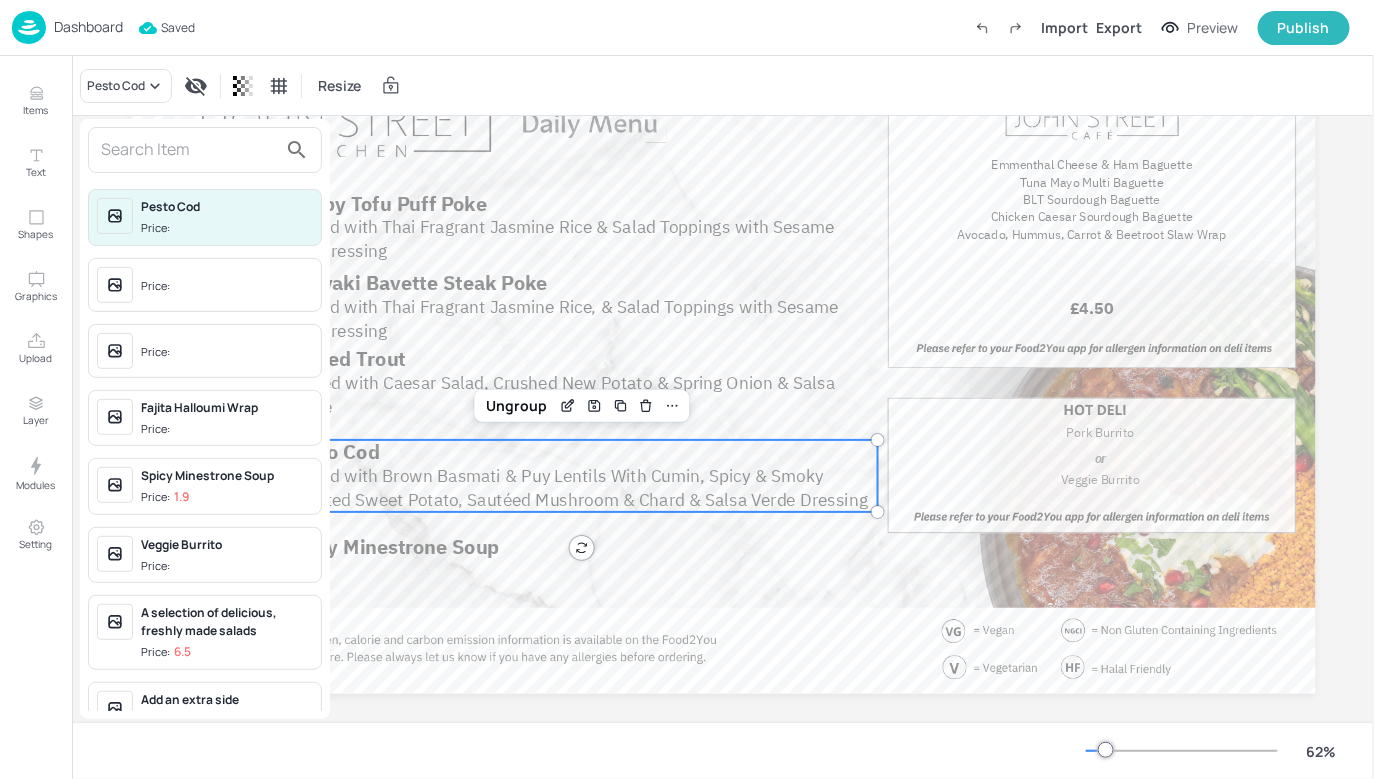 click at bounding box center [189, 150] 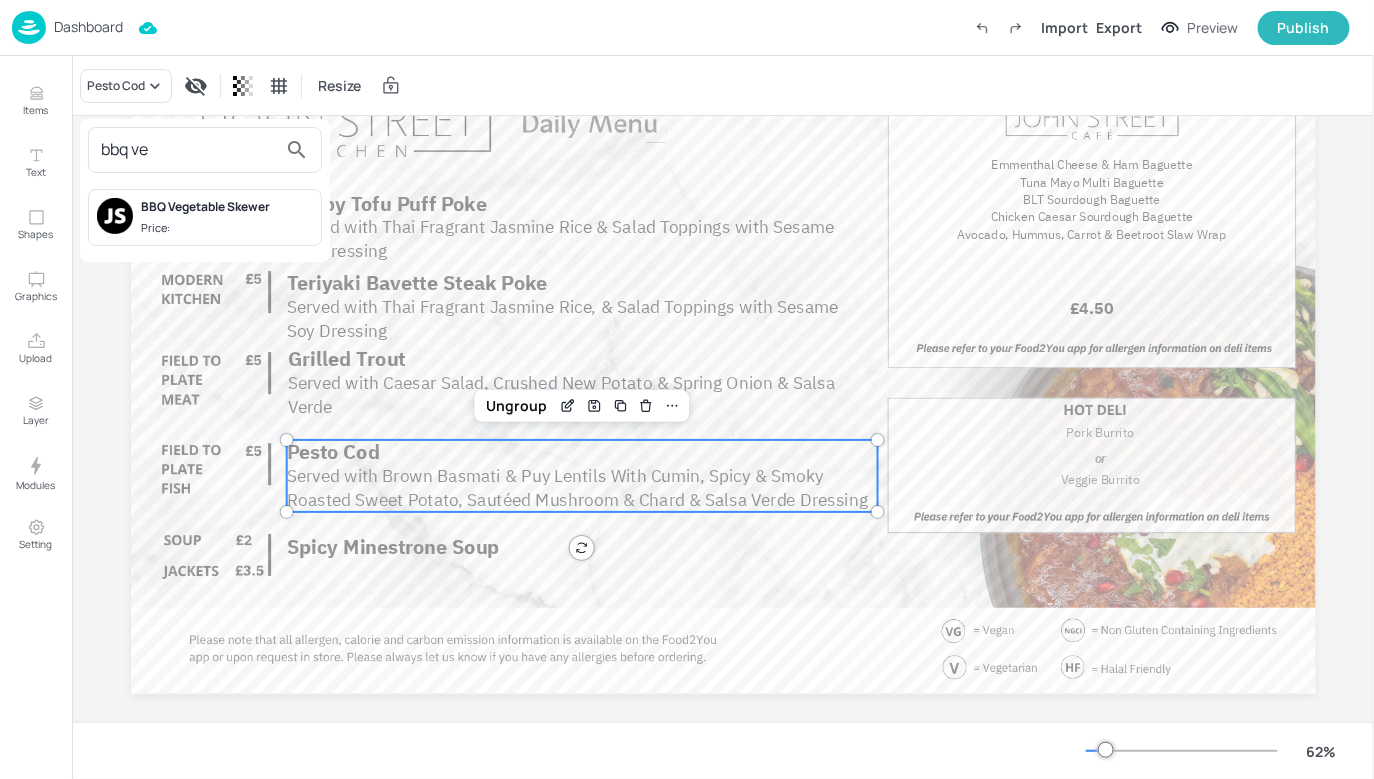 type on "bbq ve" 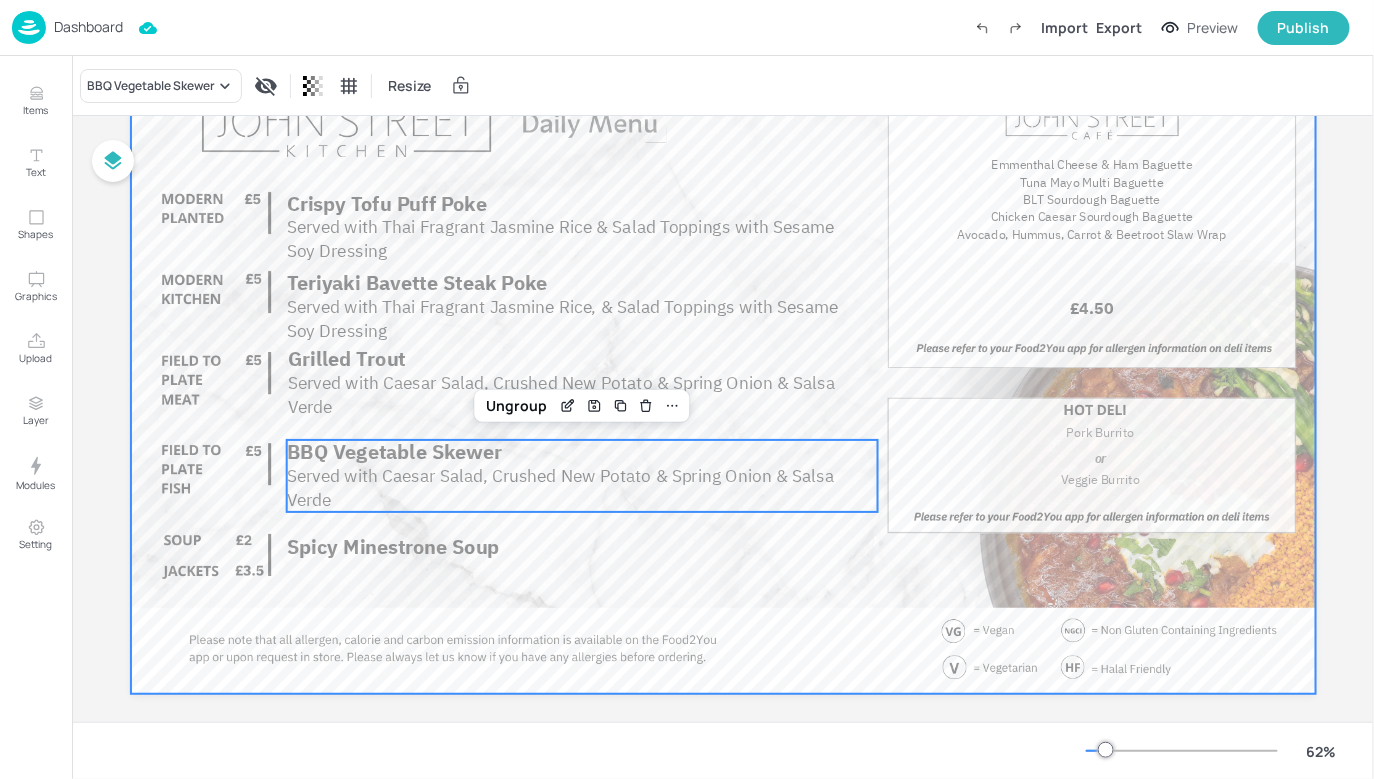 click at bounding box center (723, 360) 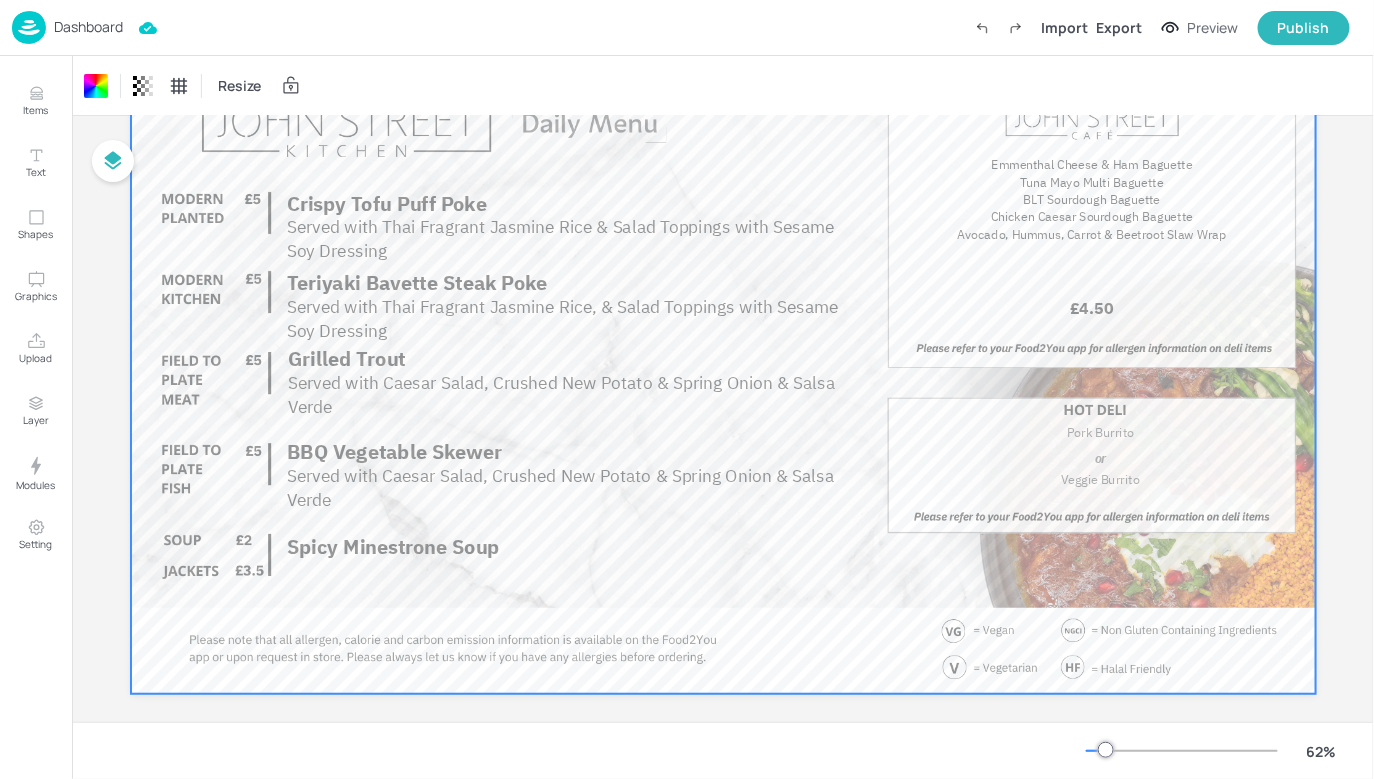 click on "Spicy Minestrone Soup" at bounding box center [392, 547] 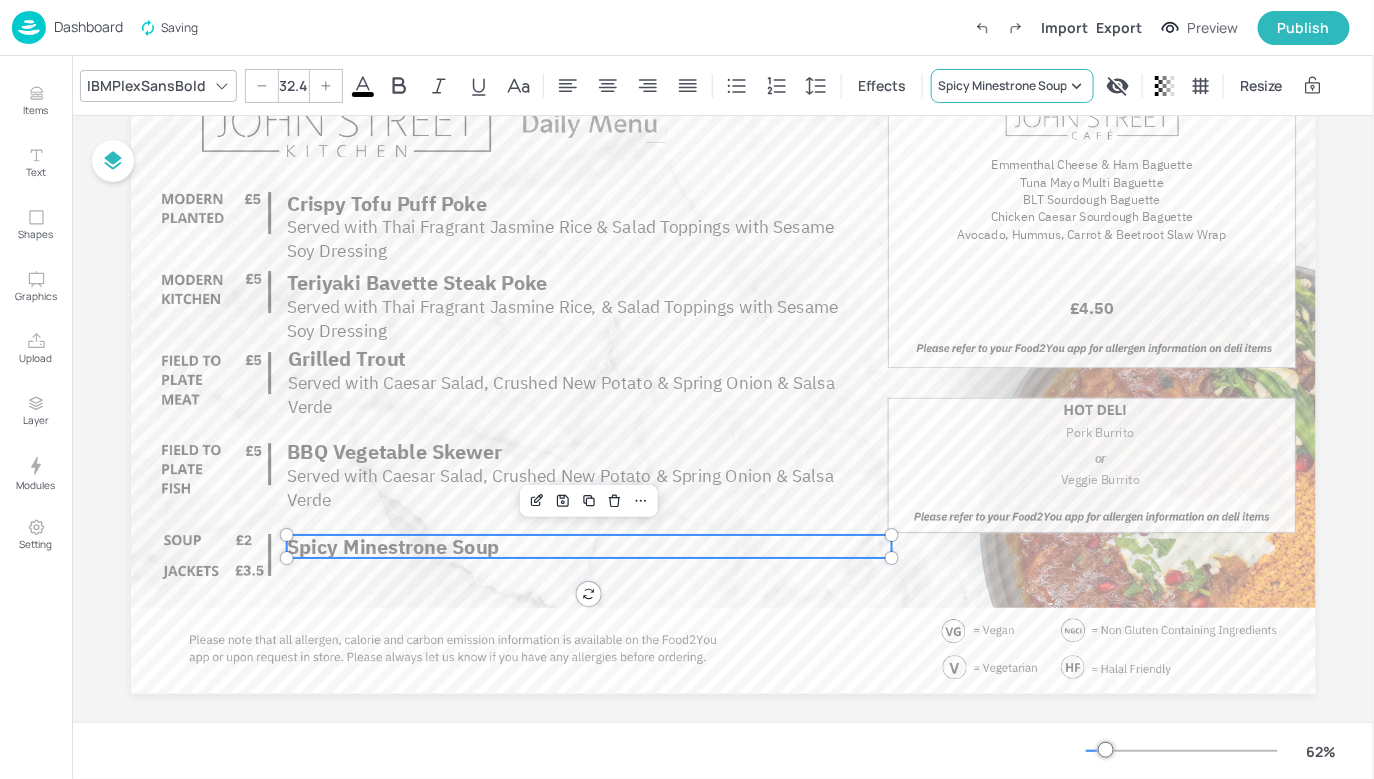 click on "Spicy Minestrone Soup" at bounding box center [1002, 86] 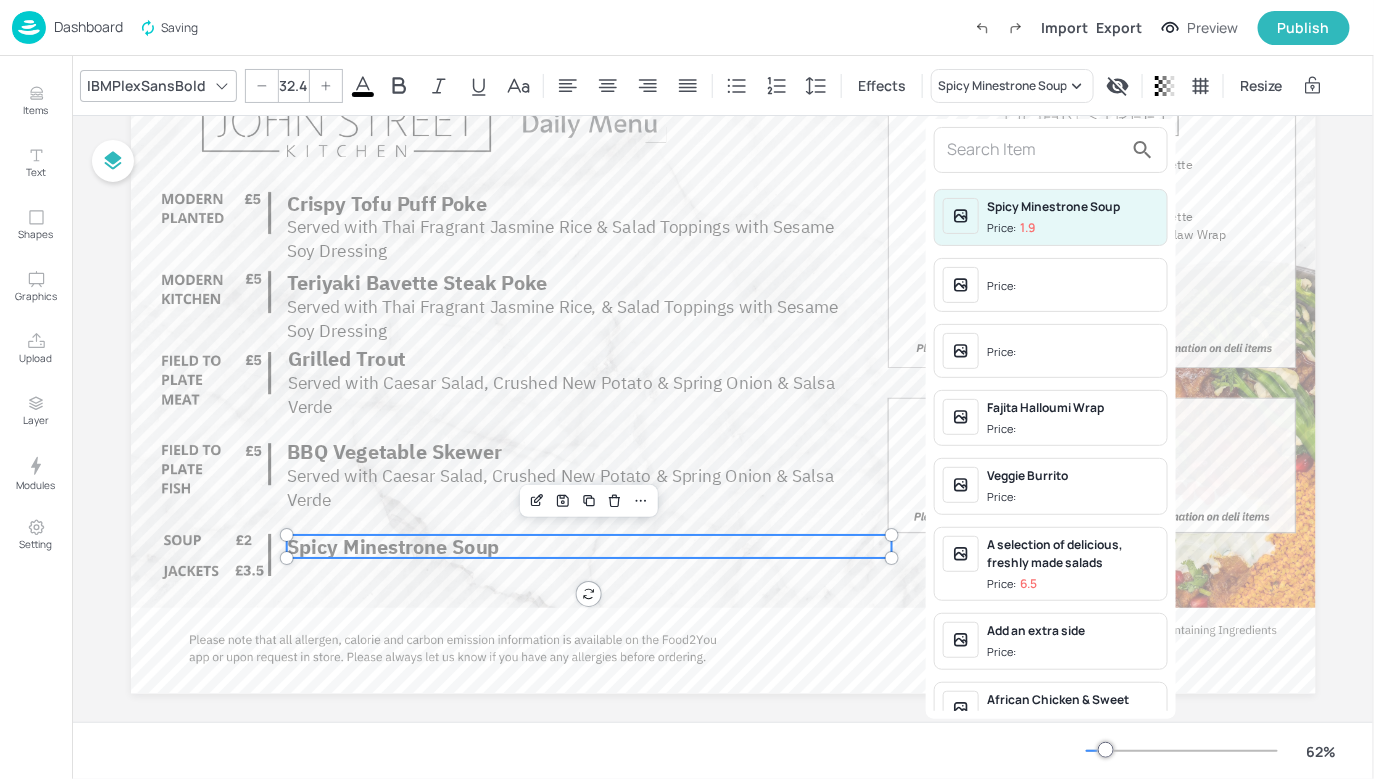 click at bounding box center [1035, 150] 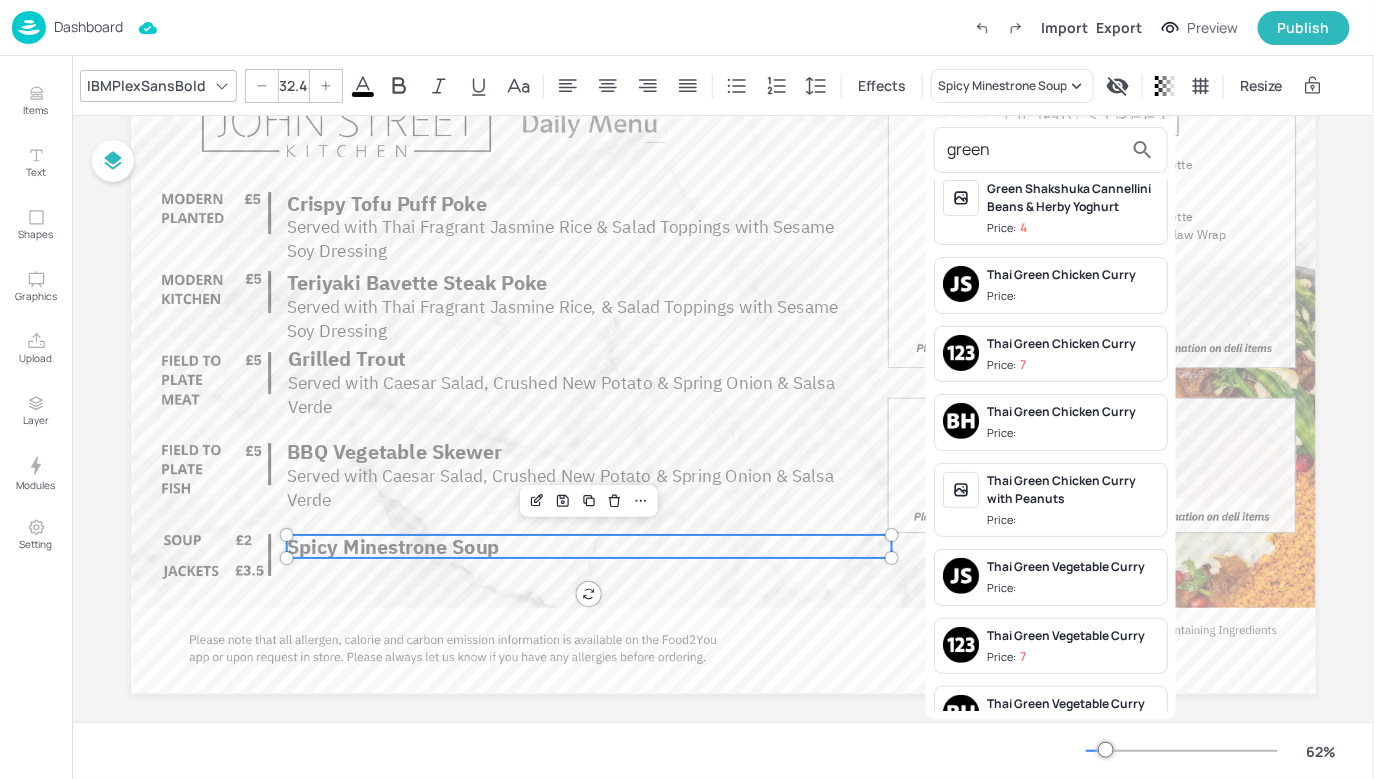 scroll, scrollTop: 0, scrollLeft: 0, axis: both 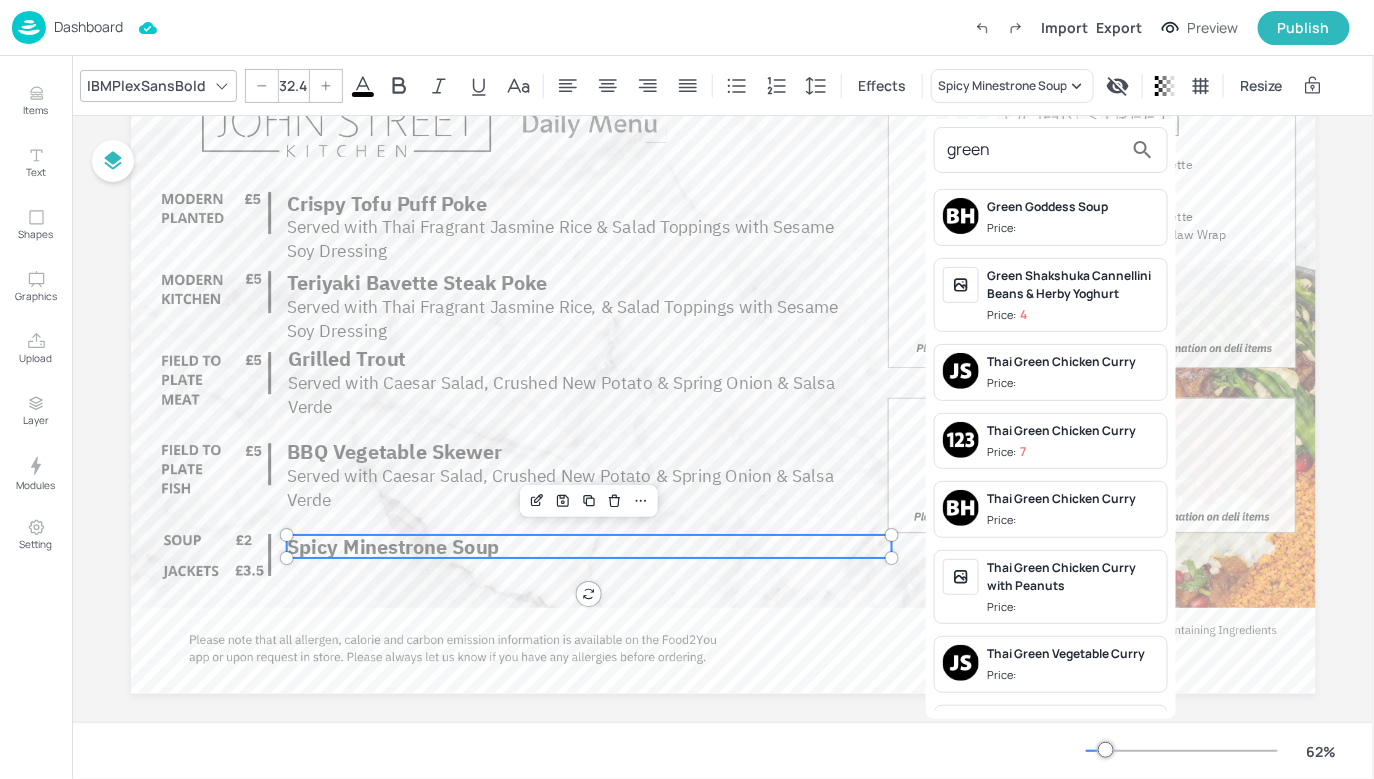 type on "green" 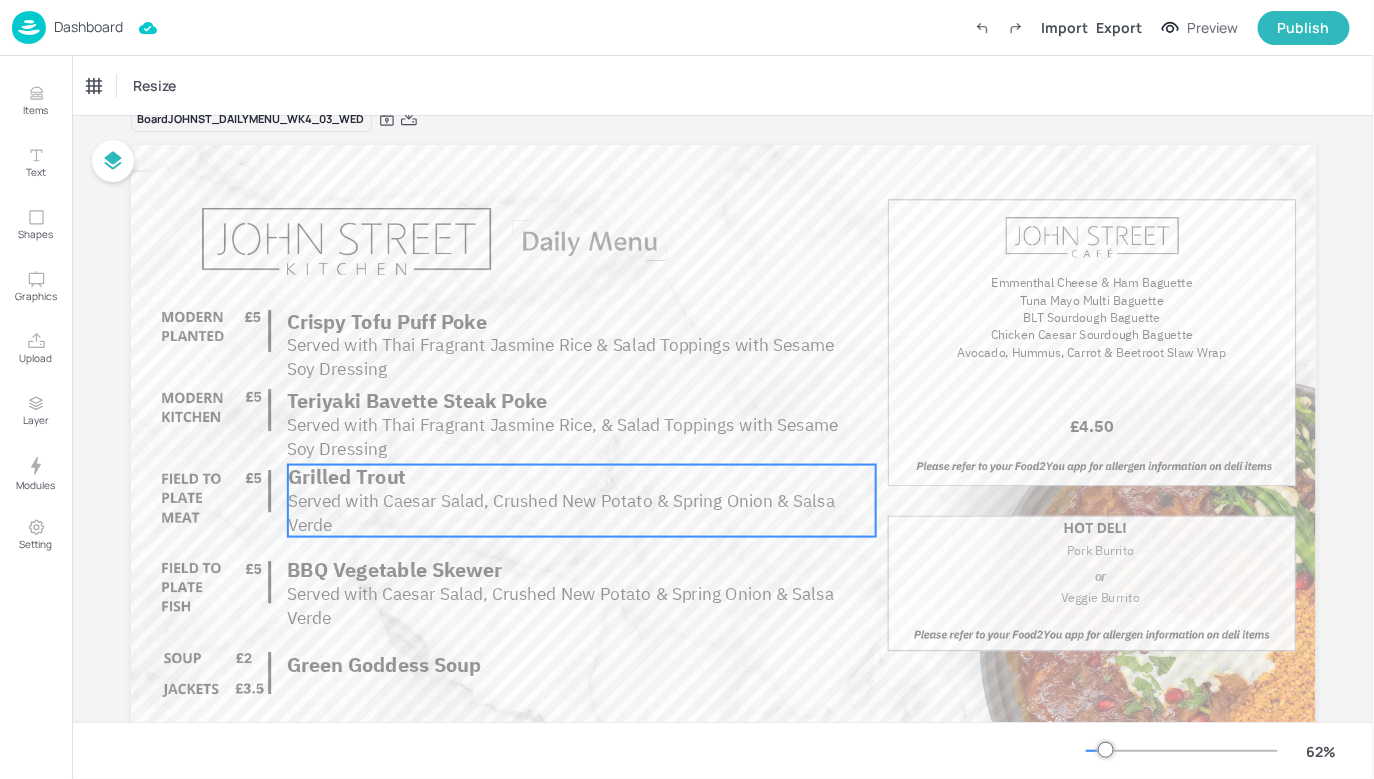 scroll, scrollTop: 0, scrollLeft: 0, axis: both 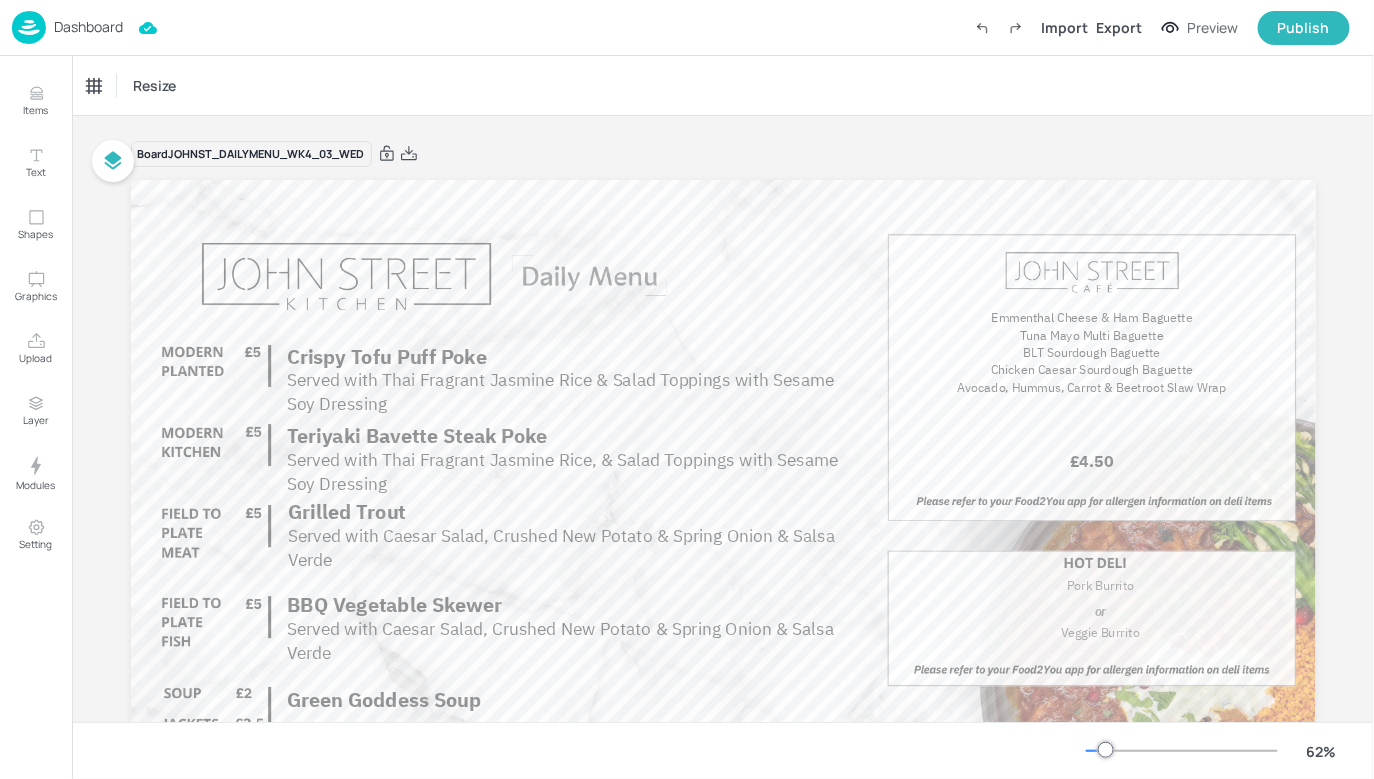 click on "Resize" at bounding box center [723, 85] 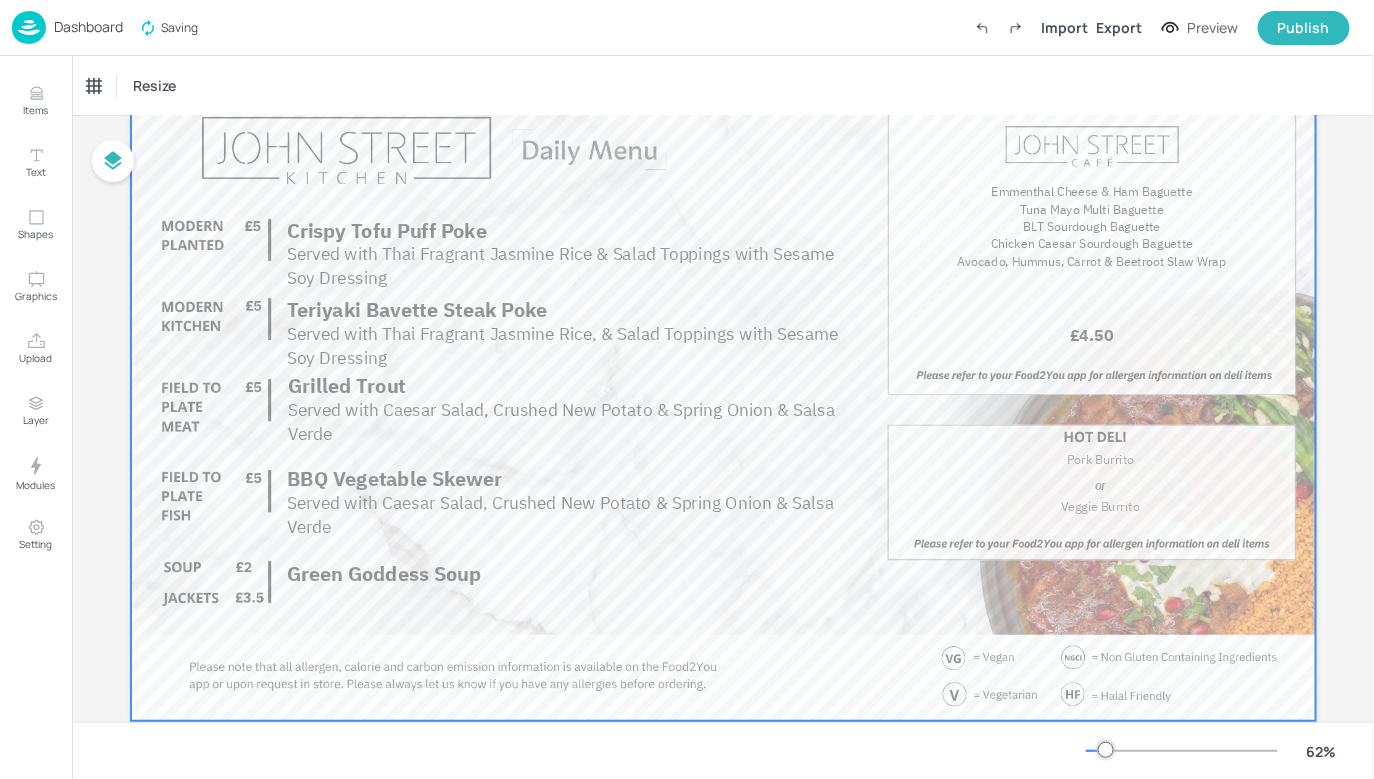 scroll, scrollTop: 136, scrollLeft: 0, axis: vertical 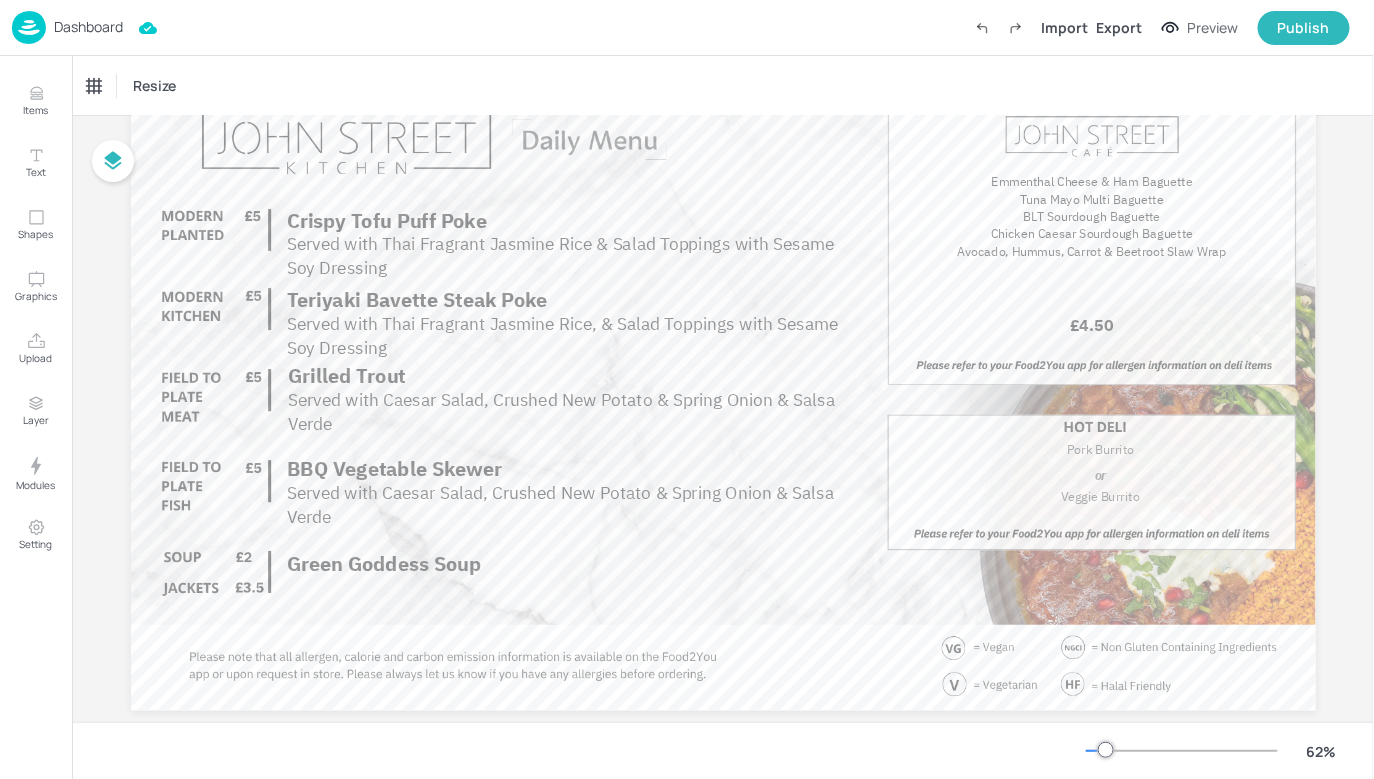 click on "Dashboard" at bounding box center [88, 27] 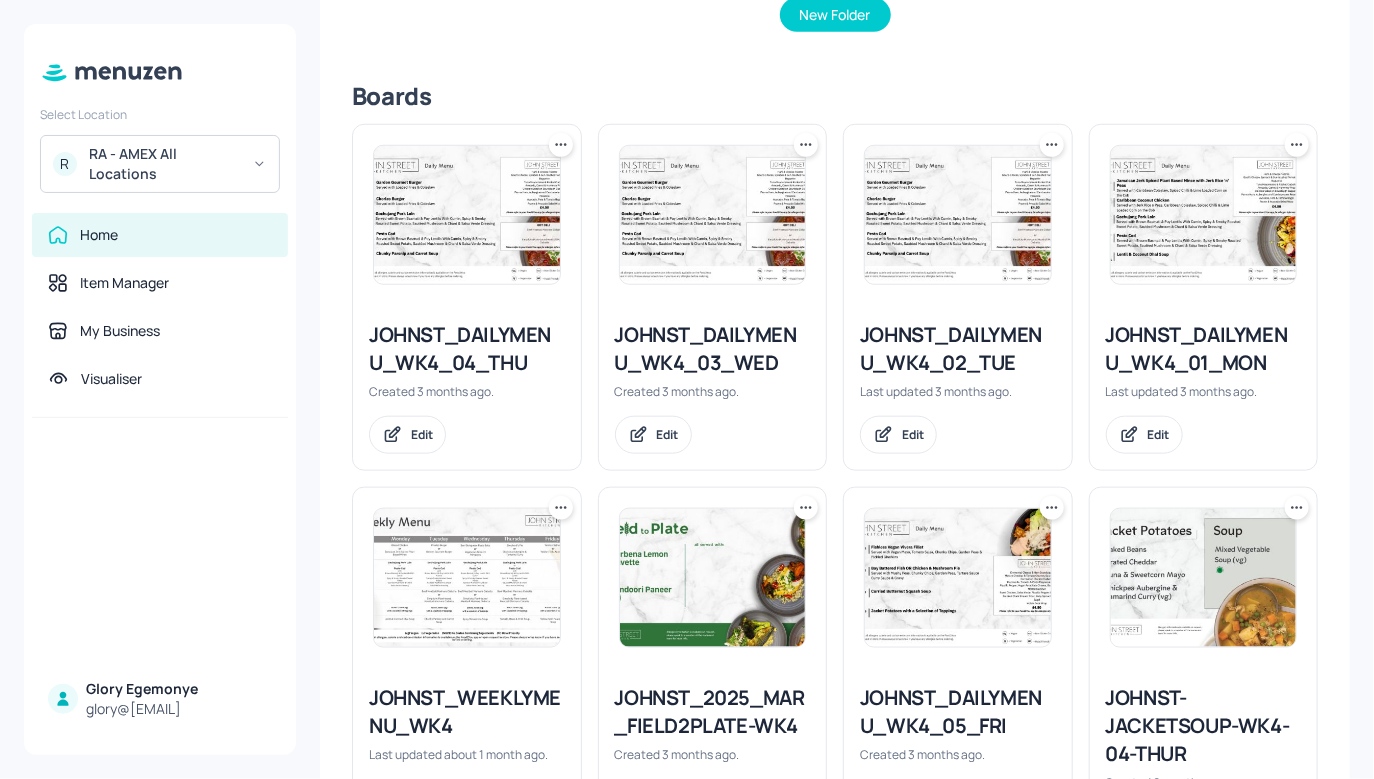 scroll, scrollTop: 386, scrollLeft: 0, axis: vertical 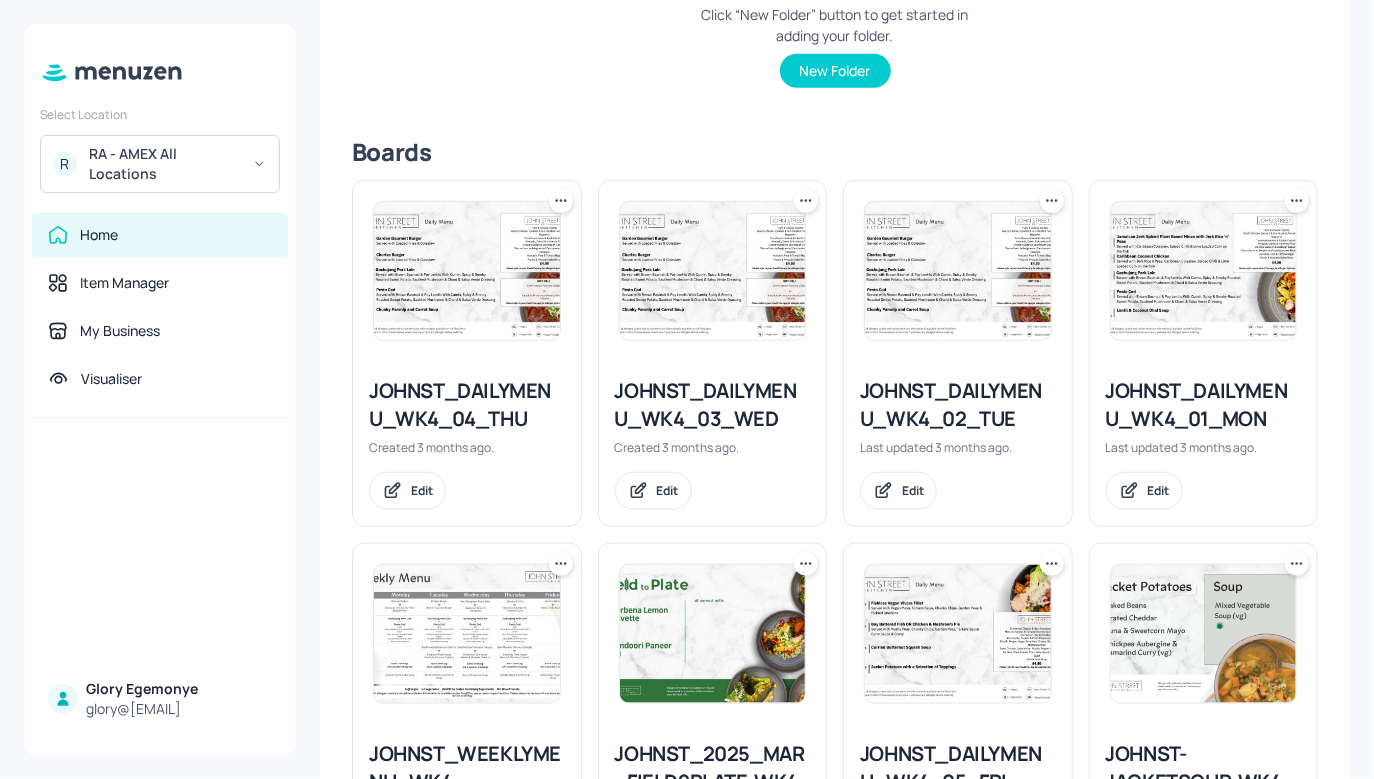 click on "JOHNST_DAILYMENU_WK4_04_THU" at bounding box center (467, 405) 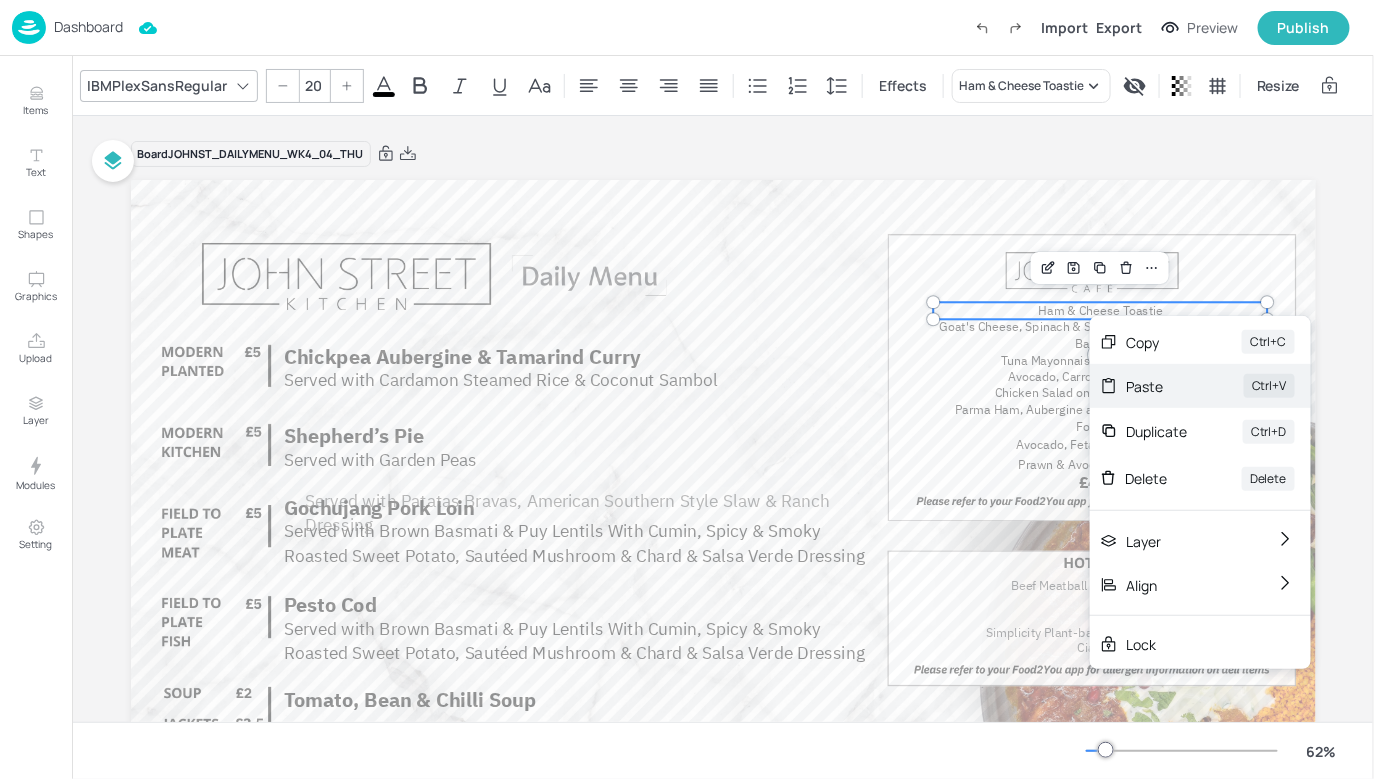 click on "Paste" at bounding box center (1157, 386) 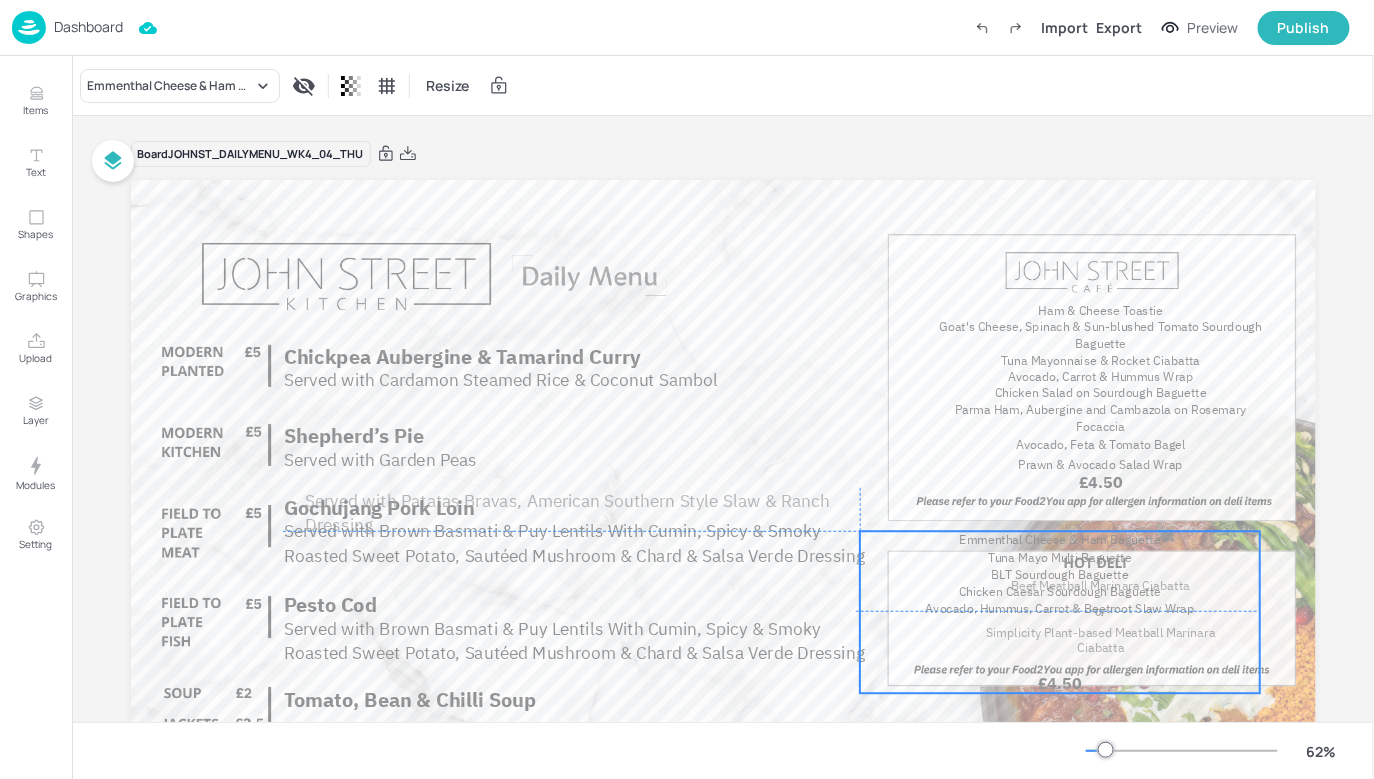 drag, startPoint x: 1064, startPoint y: 392, endPoint x: 1042, endPoint y: 569, distance: 178.36198 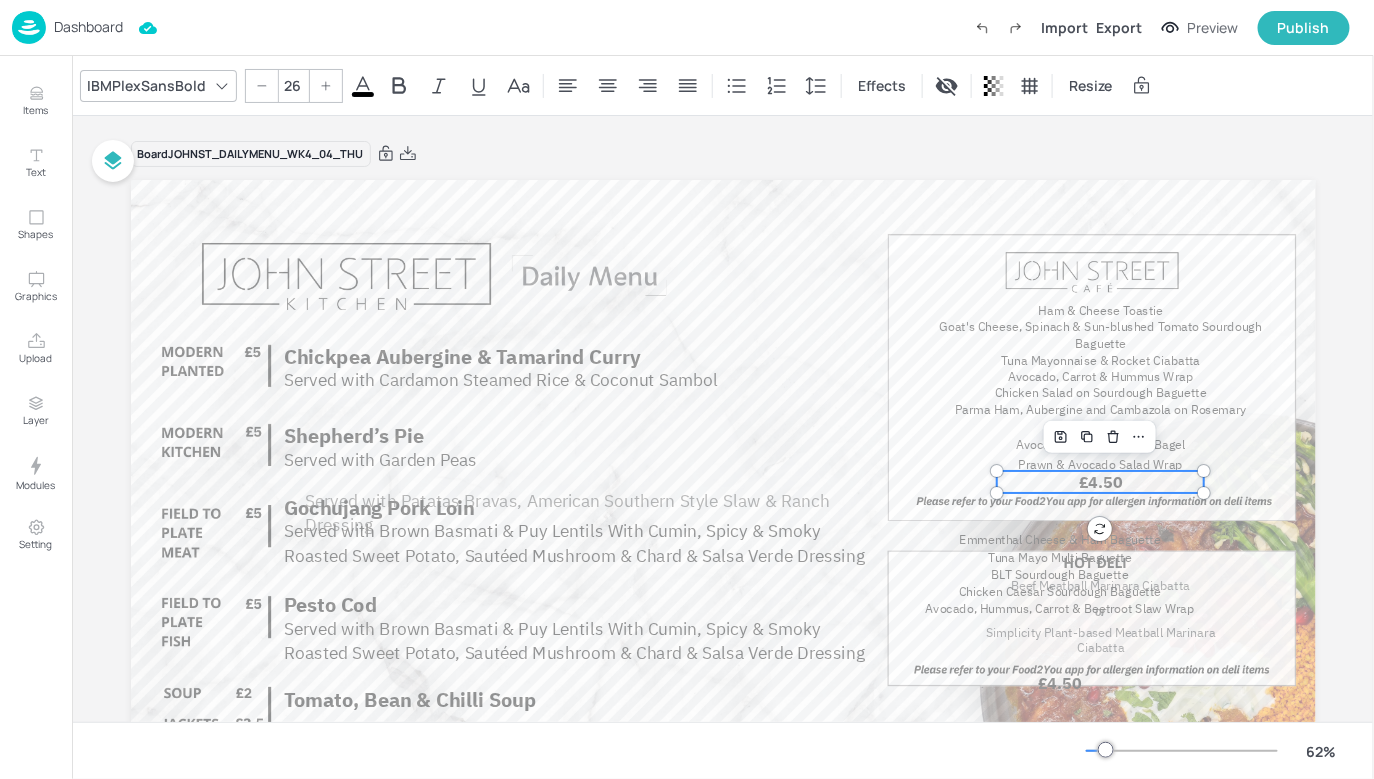 click on "£4.50" at bounding box center [1101, 482] 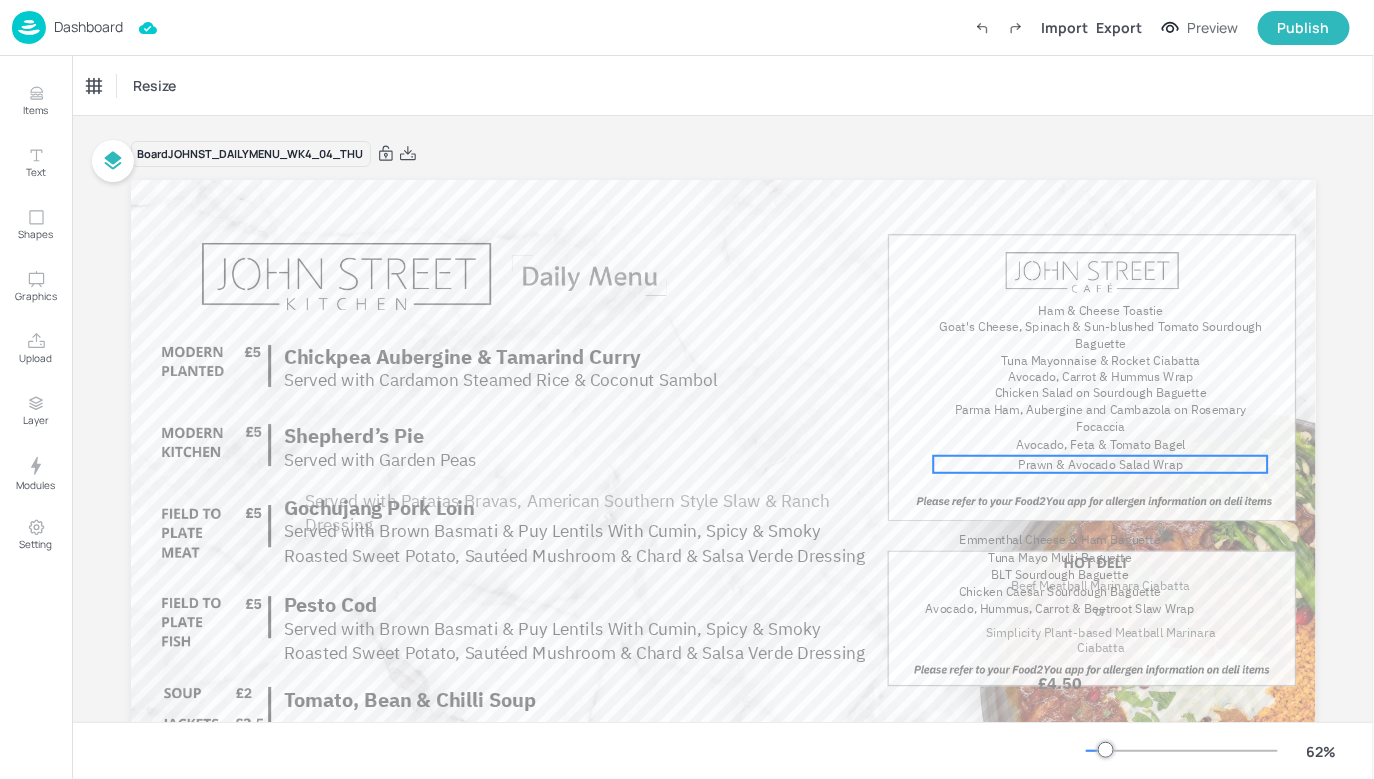 click on "Avocado, Feta & Tomato Bagel" at bounding box center [1101, 444] 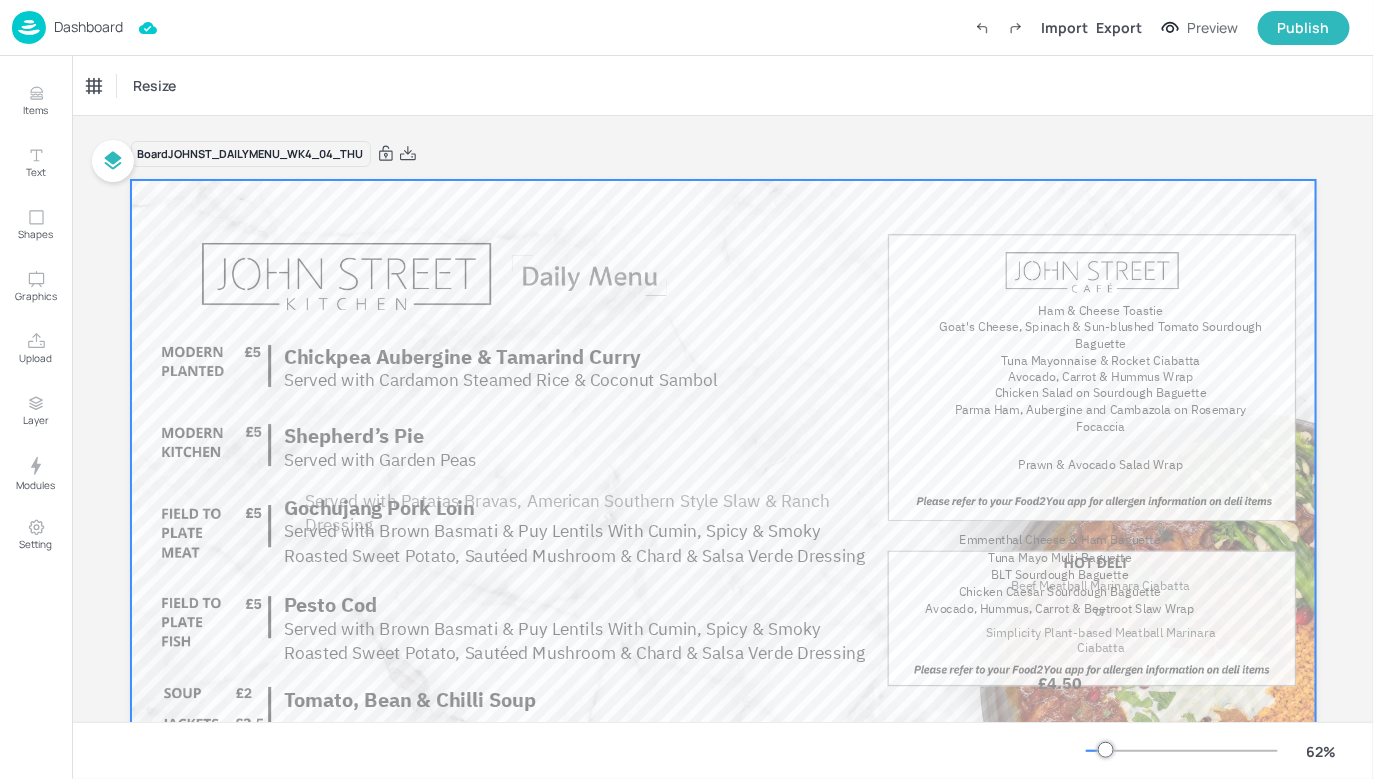 click on "Prawn & Avocado Salad Wrap" at bounding box center [1100, 464] 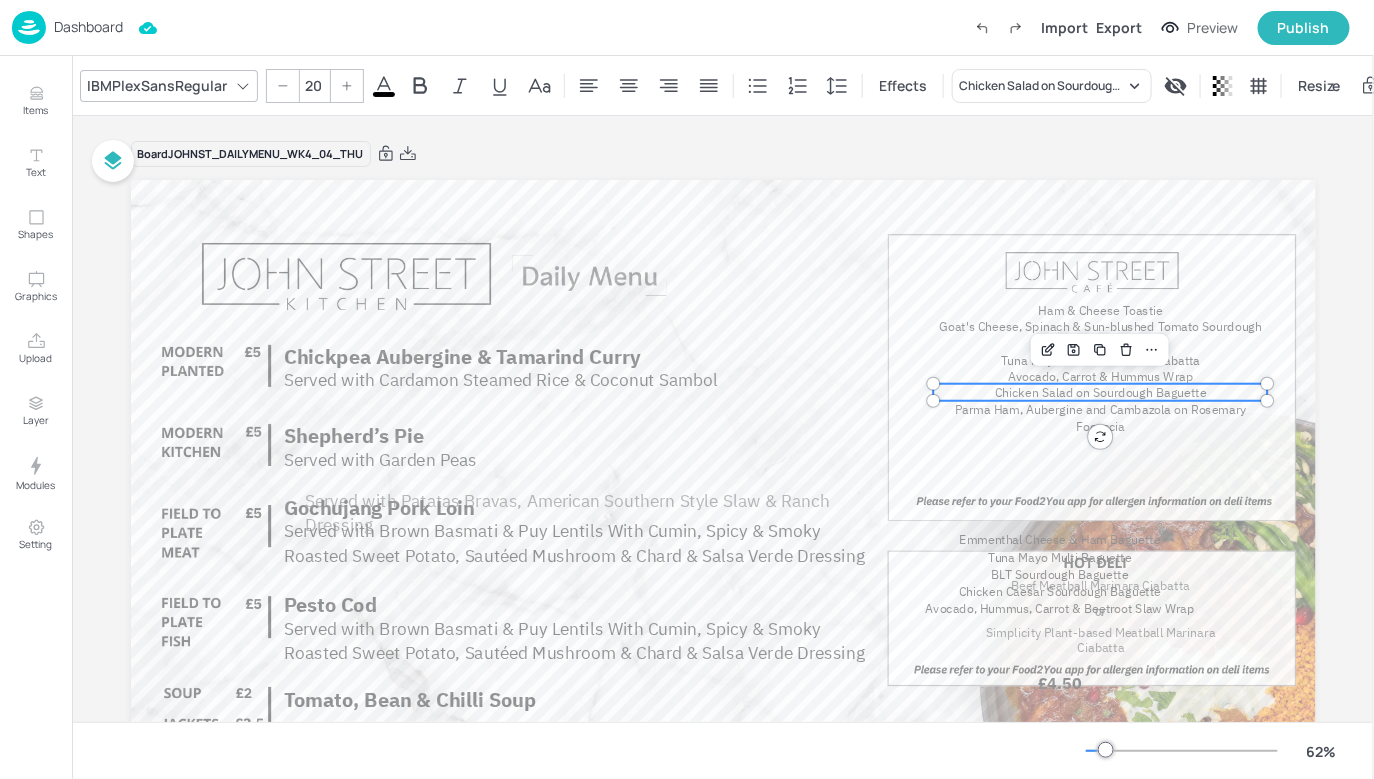 click on "Chicken Salad on Sourdough Baguette" at bounding box center (1101, 392) 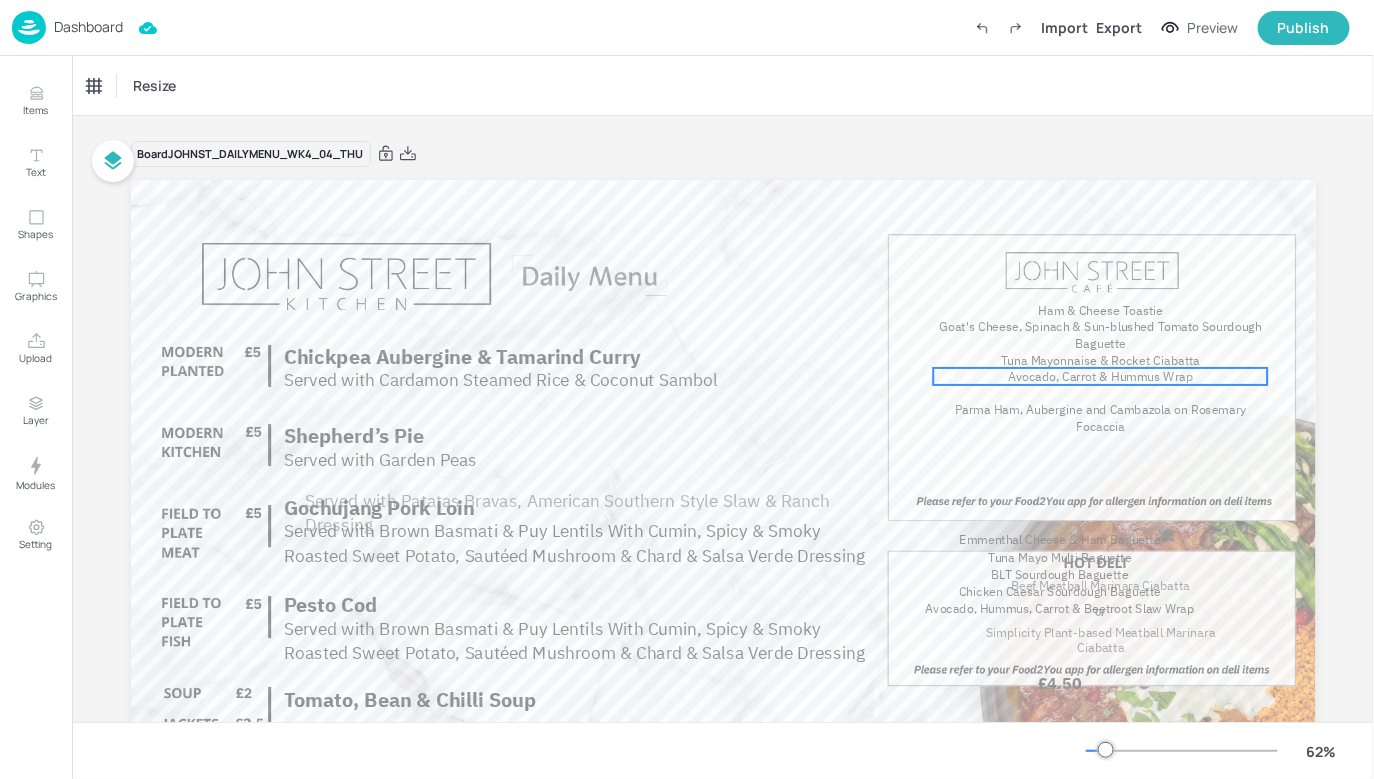 click on "Avocado, Carrot & Hummus Wrap" at bounding box center (1100, 376) 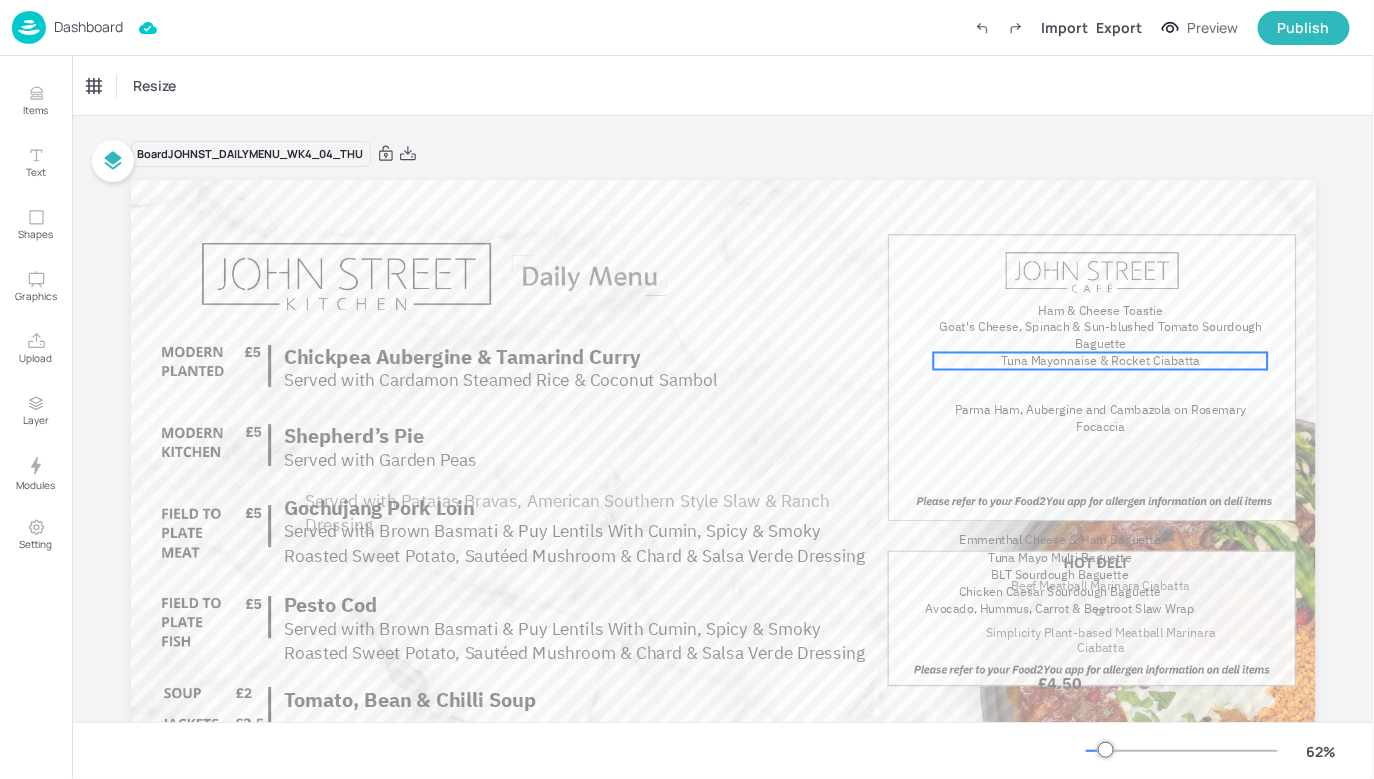 click on "Tuna Mayonnaise & Rocket Ciabatta" at bounding box center [1100, 361] 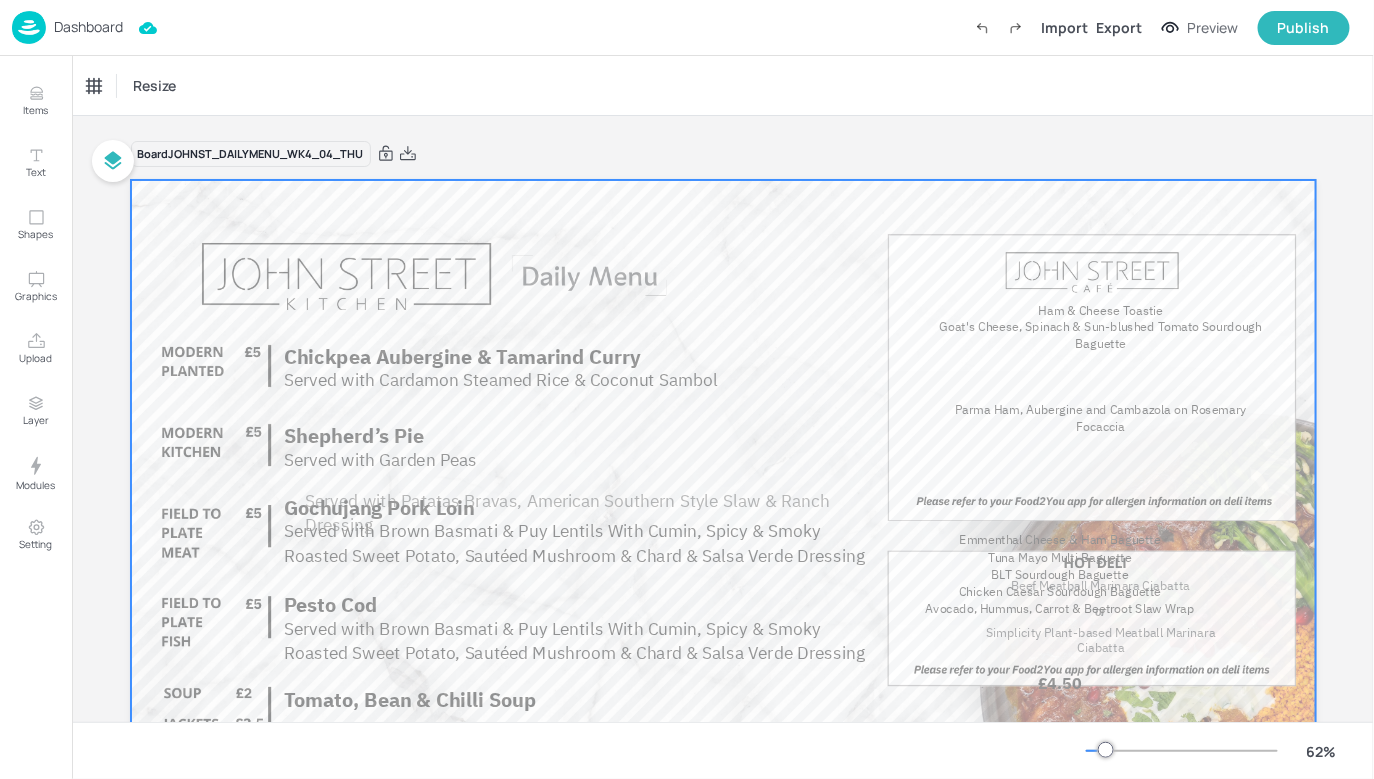 click on "Parma Ham, Aubergine and Cambazola on Rosemary Focaccia" at bounding box center (1100, 418) 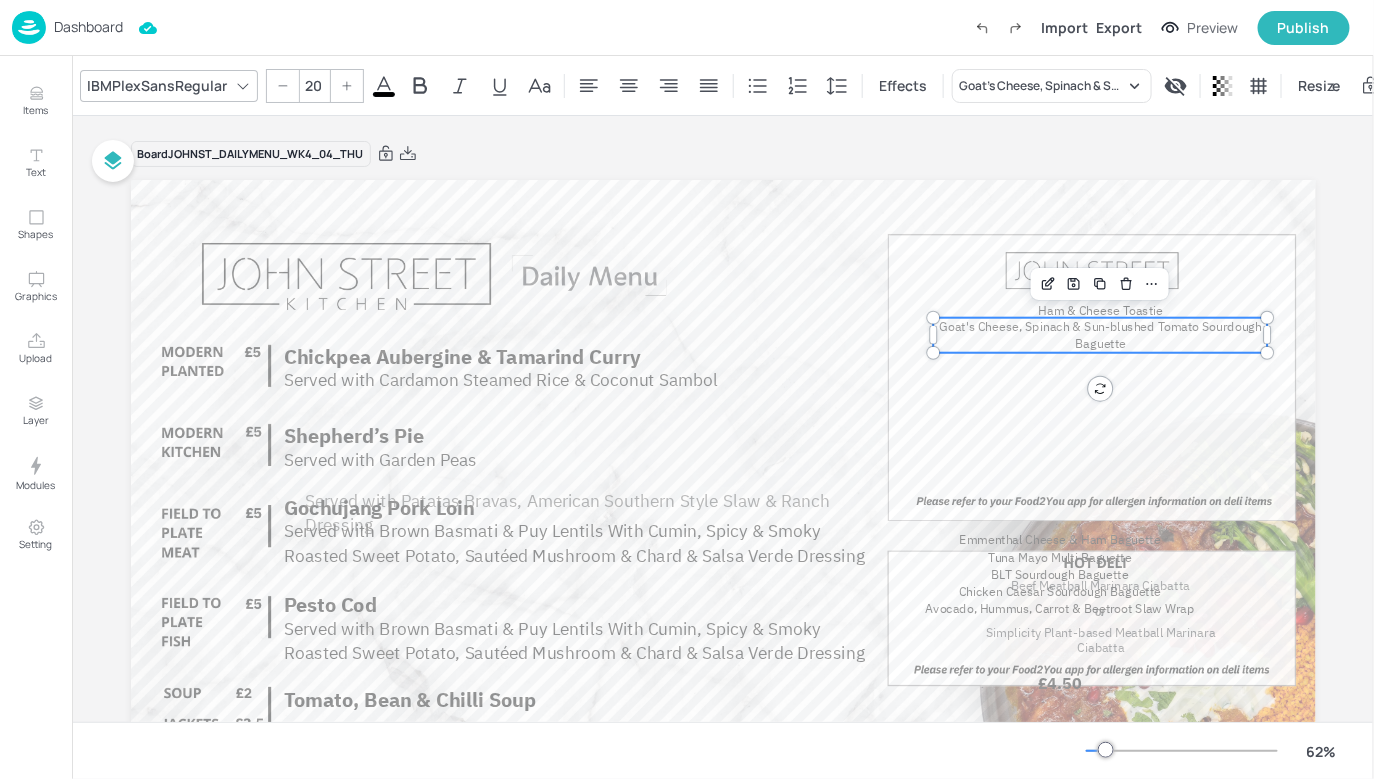 click on "Ham & Cheese Toastie Goat's Cheese, Spinach & Sun-blushed Tomato Sourdough Baguette Beef Meatball Marinara Ciabatta Simplicity Plant-based Meatball Marinara Ciabatta  or Chickpea Aubergine & Tamarind Curry Served with Cardamon Steamed Rice  & Coconut Sambol Served with Patatas Bravas, American Southern Style Slaw & Ranch Dressing Shepherd’s Pie  Served with Garden Peas Served with Brown Basmati & Puy Lentils With Cumin, Spicy & Smoky Roasted Sweet Potato, Sautéed Mushroom & Chard & Salsa Verde Dressing Gochujang Pork Loin Tomato, Bean & Chilli Soup Served with Brown Basmati & Puy Lentils With Cumin, Spicy & Smoky Roasted Sweet Potato, Sautéed Mushroom & Chard & Salsa Verde Dressing Pesto Cod Emmenthal Cheese & Ham Baguette Tuna Mayo Multi Baguette Chicken Caesar Sourdough Baguette BLT Sourdough Baguette £4.50 Avocado, Hummus, Carrot & Beetroot Slaw Wrap" at bounding box center (723, 180) 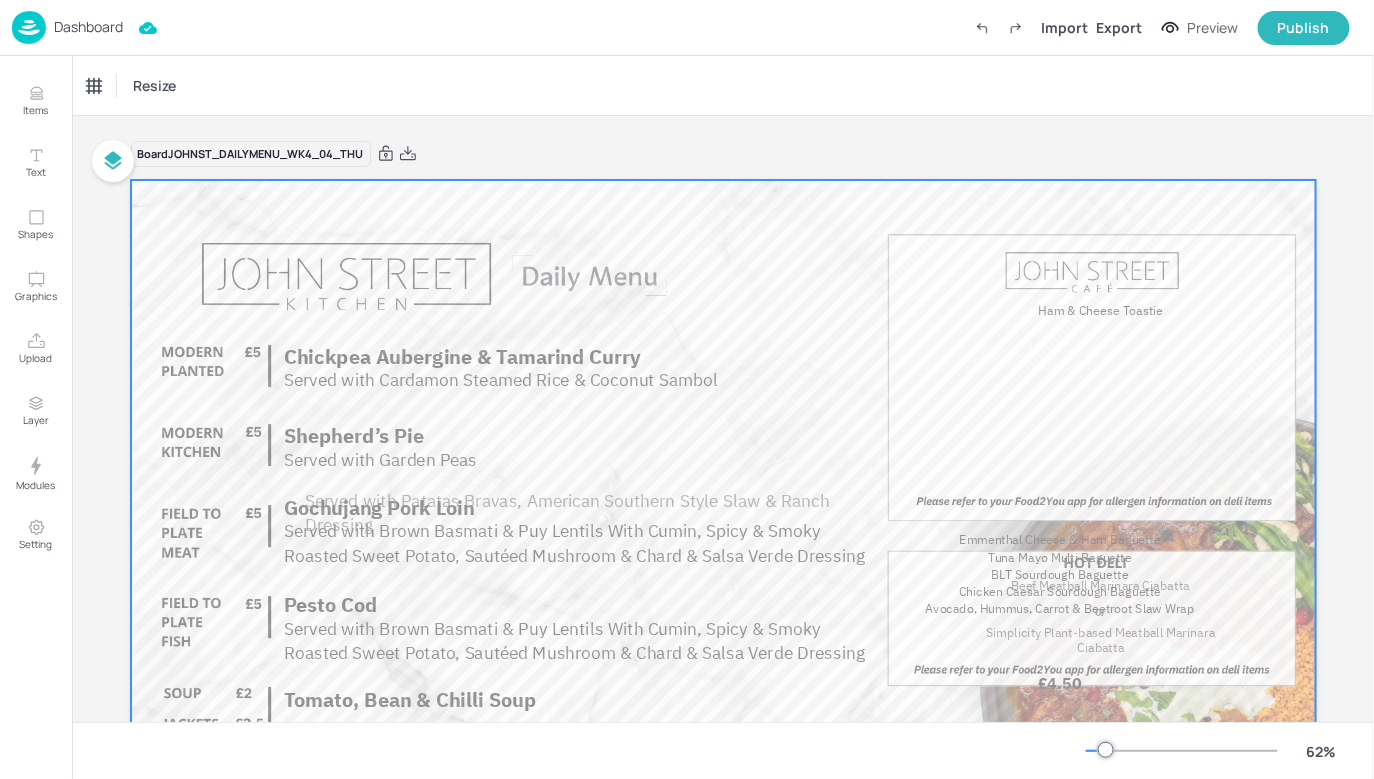 click at bounding box center [723, 513] 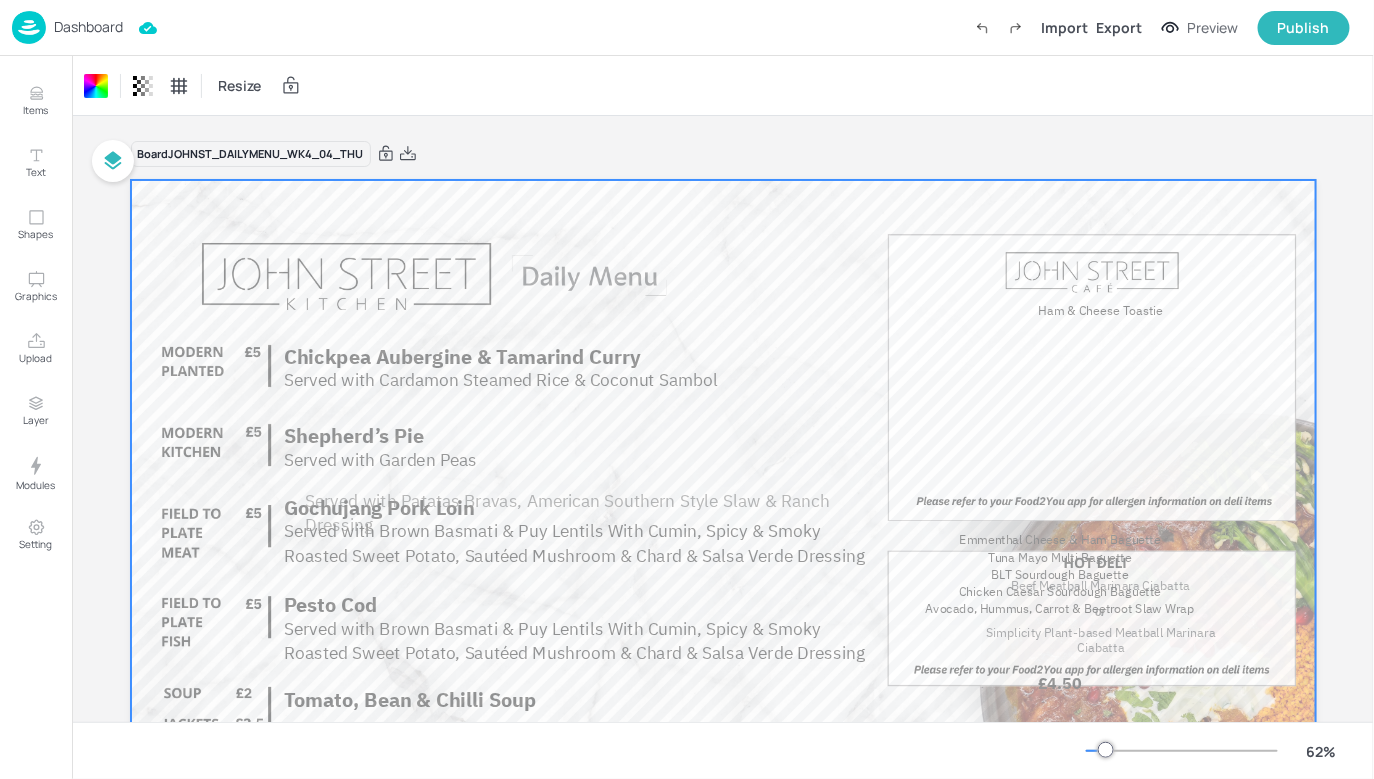 click on "Ham & Cheese Toastie" at bounding box center [1100, 310] 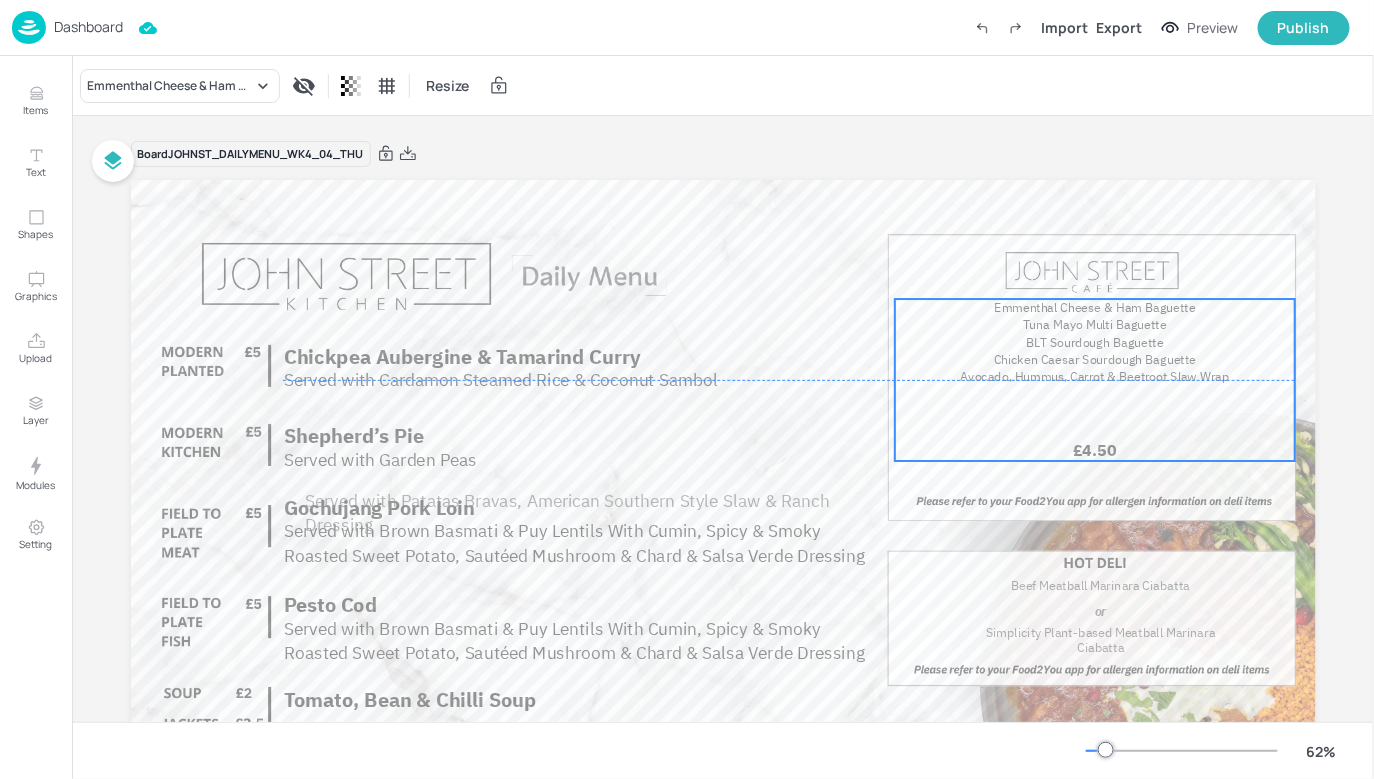 drag, startPoint x: 1135, startPoint y: 599, endPoint x: 1170, endPoint y: 374, distance: 227.70595 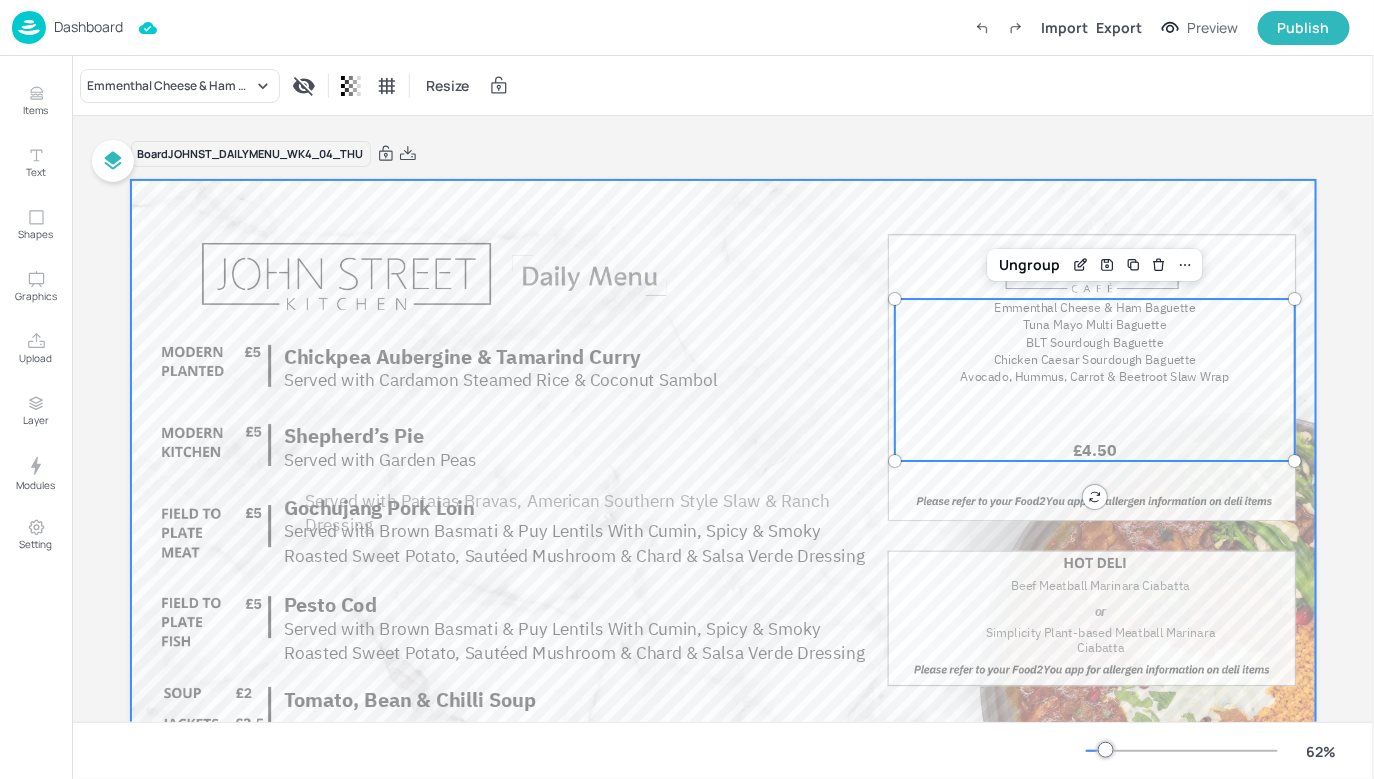click at bounding box center [723, 513] 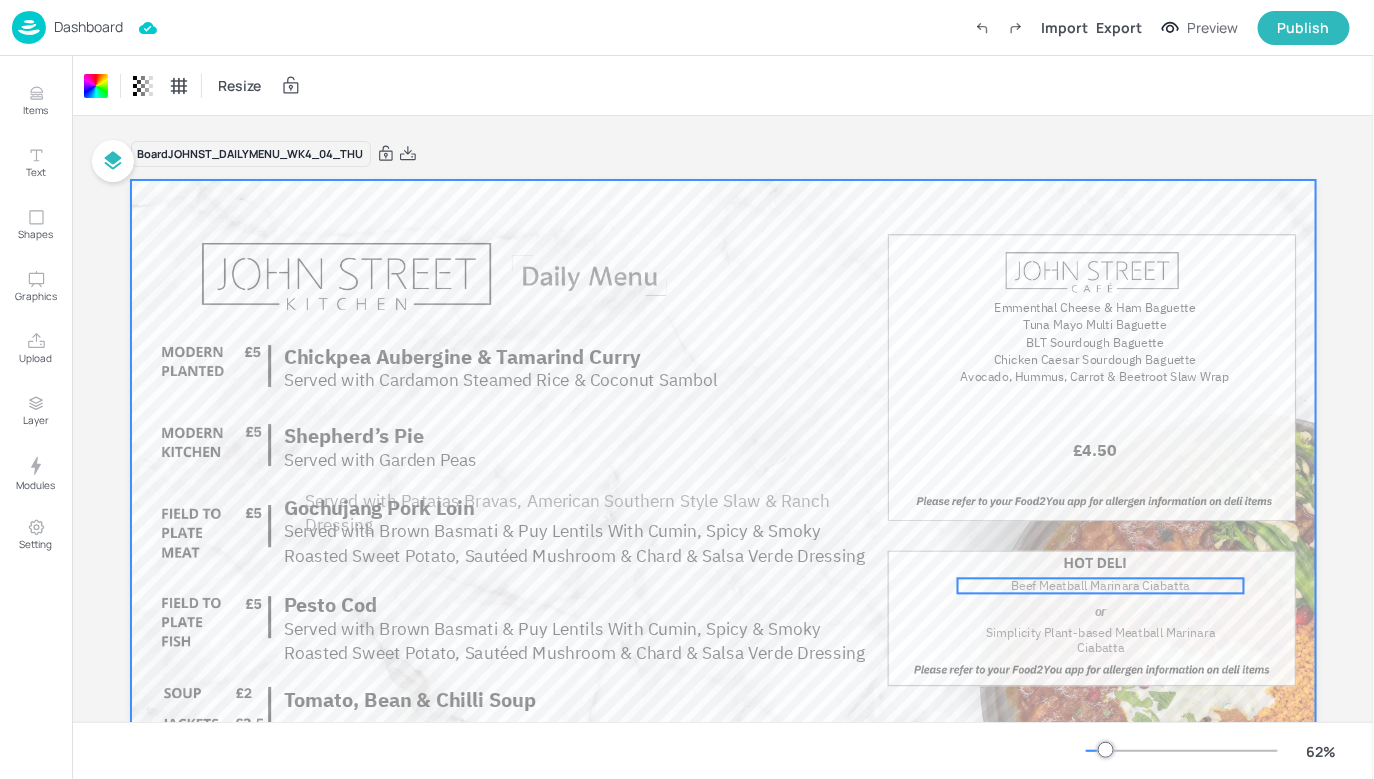 click on "Beef Meatball Marinara Ciabatta" at bounding box center [1100, 586] 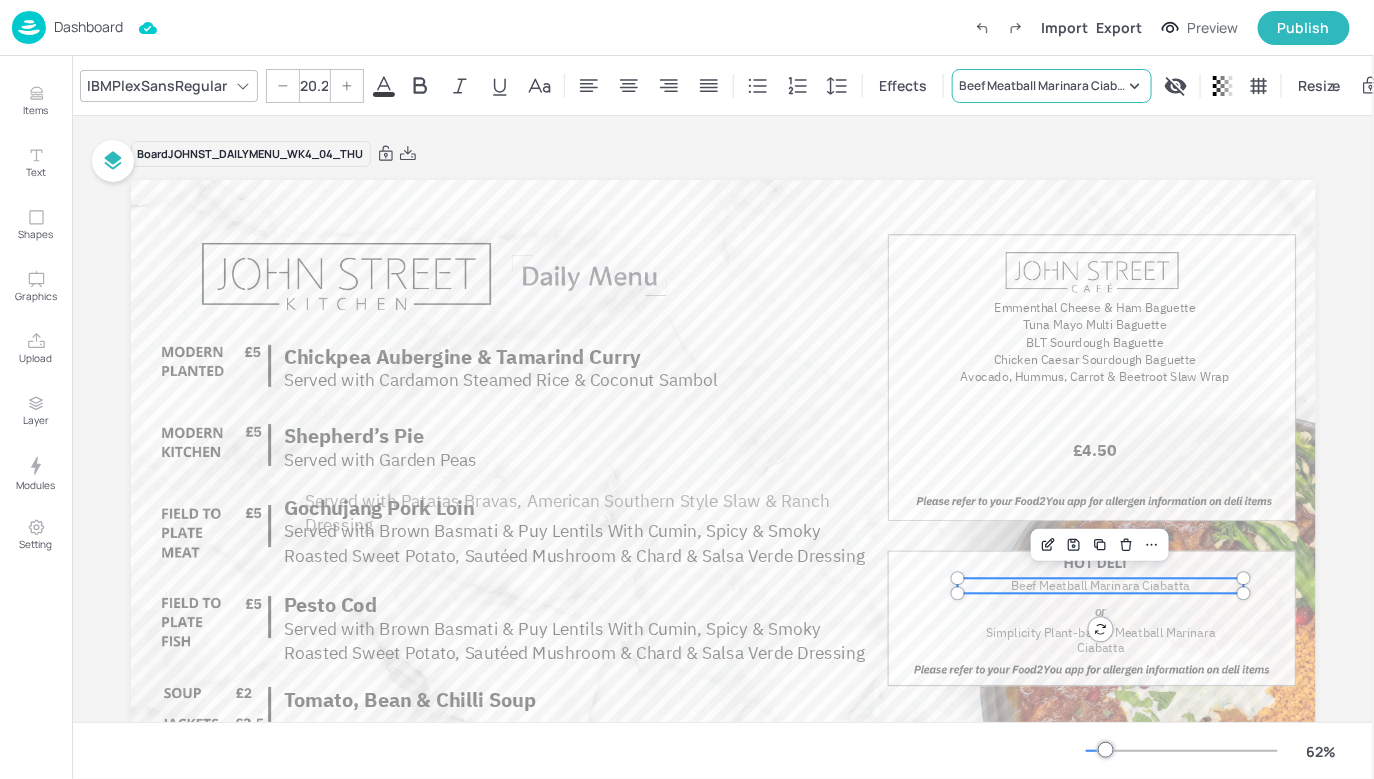 click on "Beef Meatball Marinara Ciabatta" at bounding box center (1052, 86) 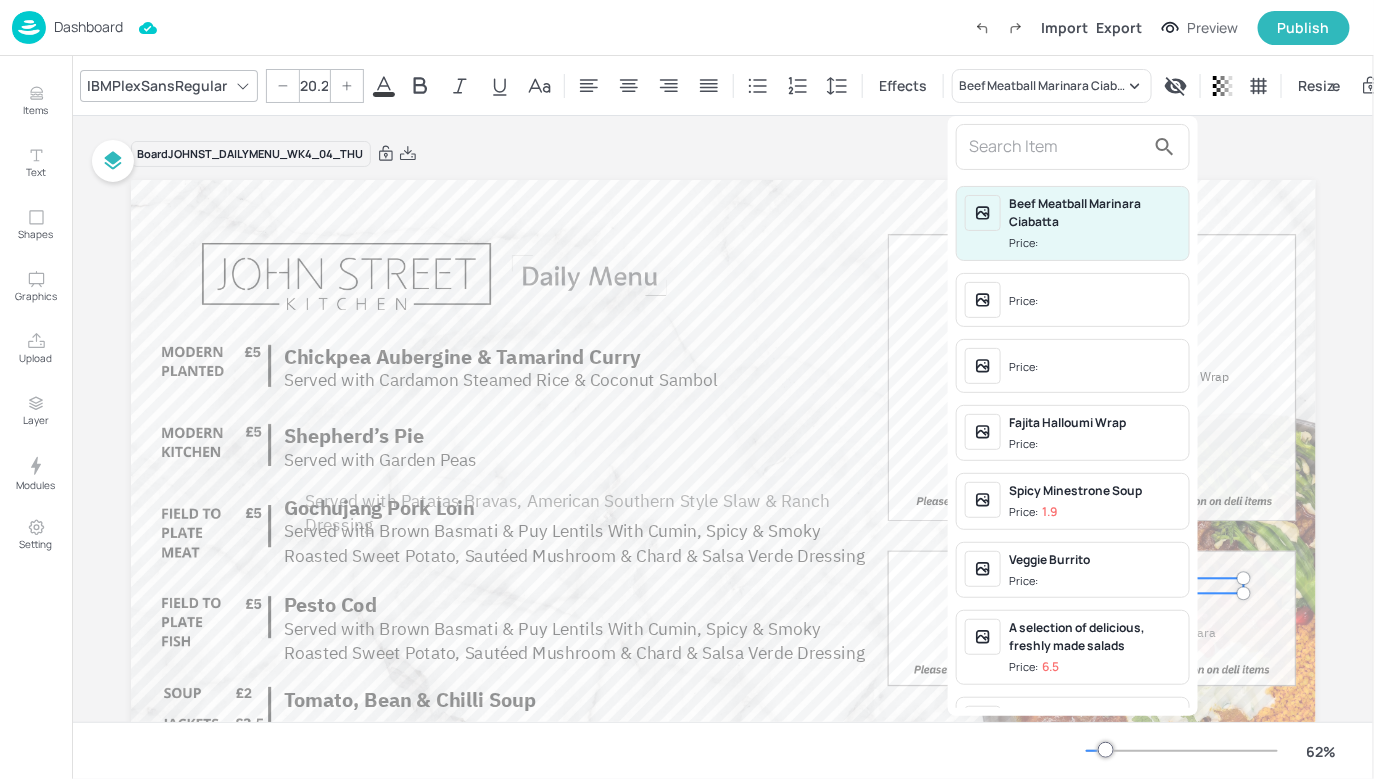 click at bounding box center [1057, 147] 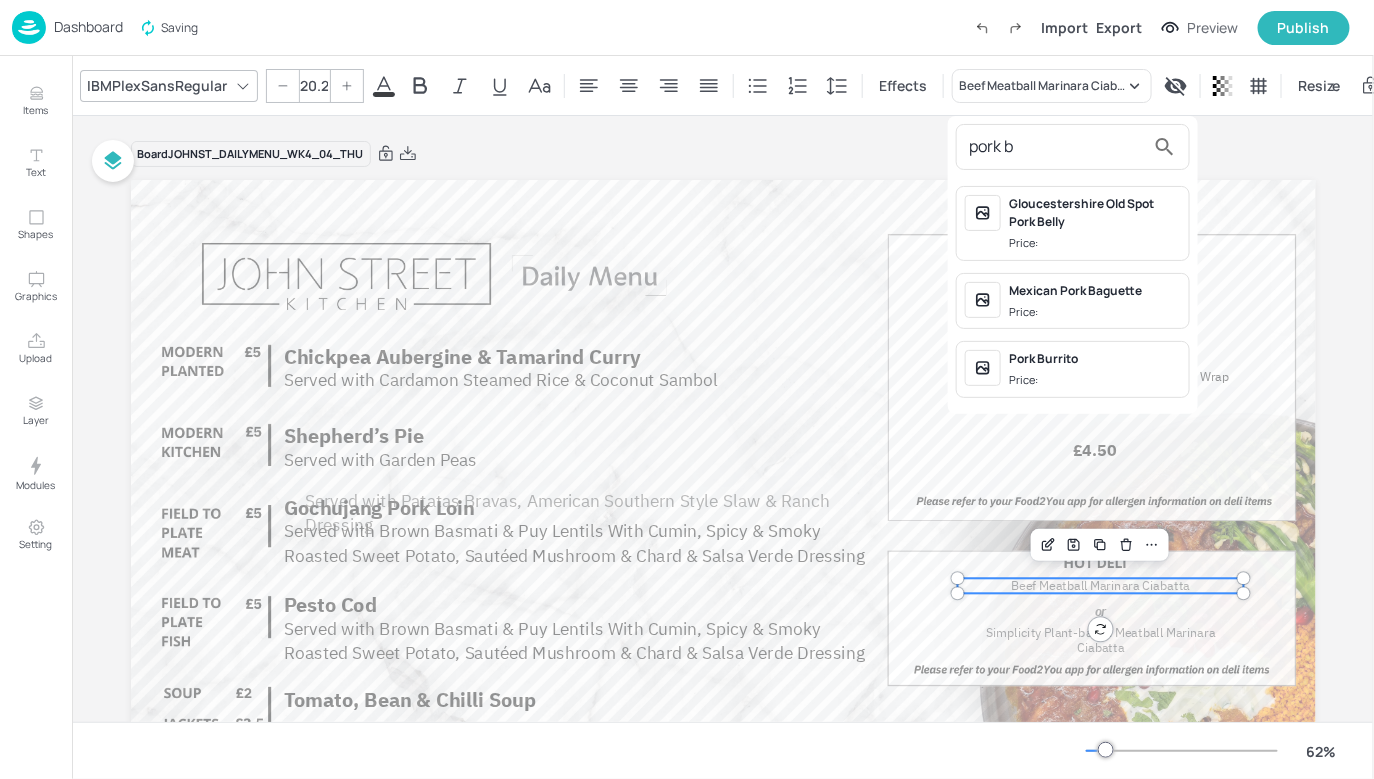 type on "pork b" 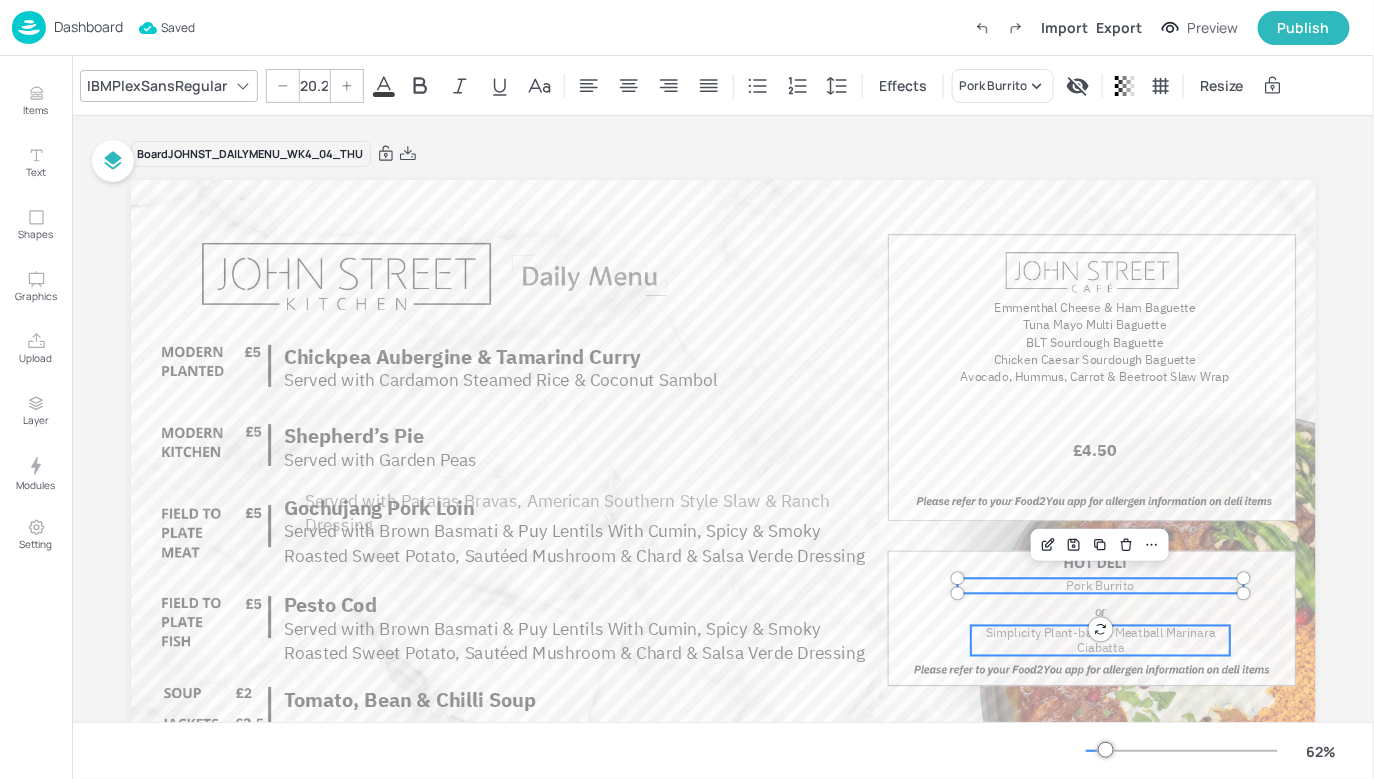 click on "Simplicity Plant-based Meatball Marinara Ciabatta" at bounding box center [1101, 640] 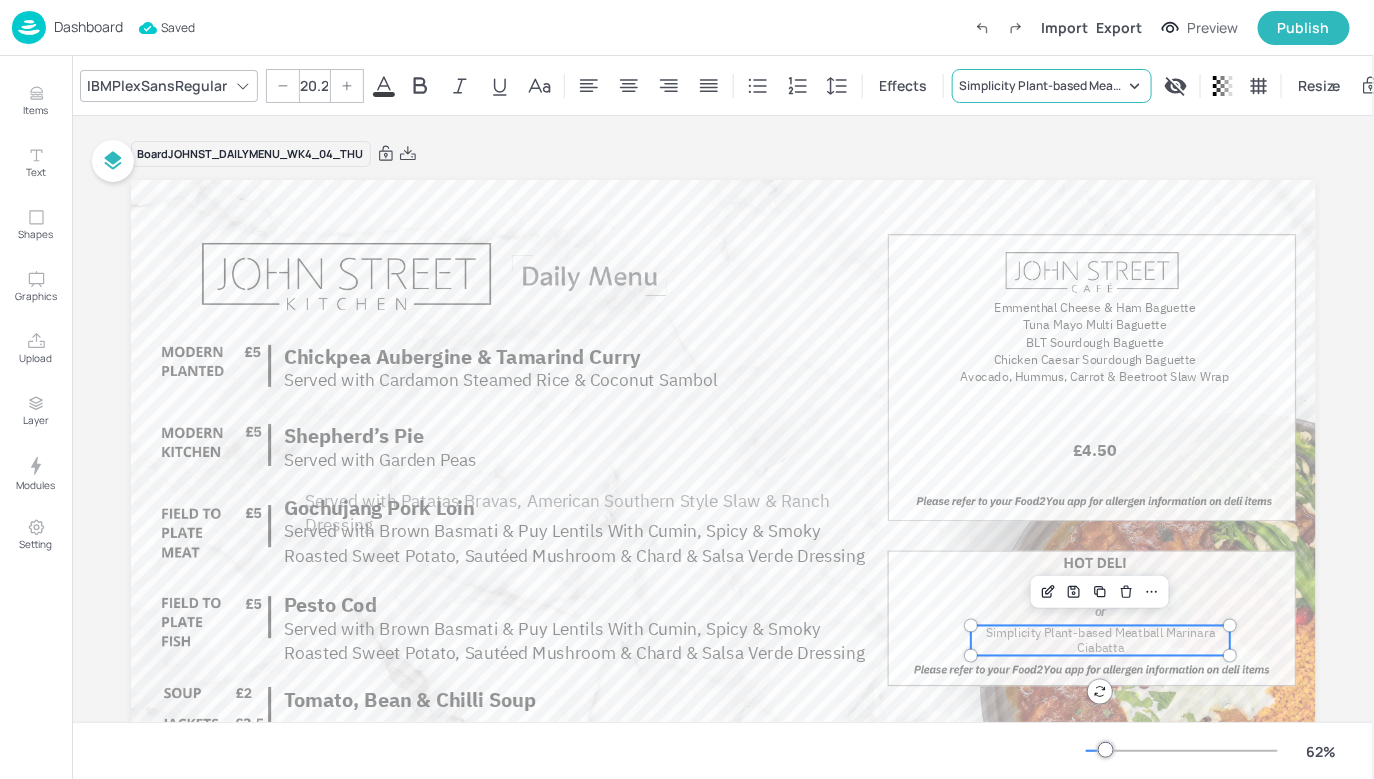 click on "Simplicity Plant-based Meatball Marinara Ciabatta" at bounding box center (1052, 86) 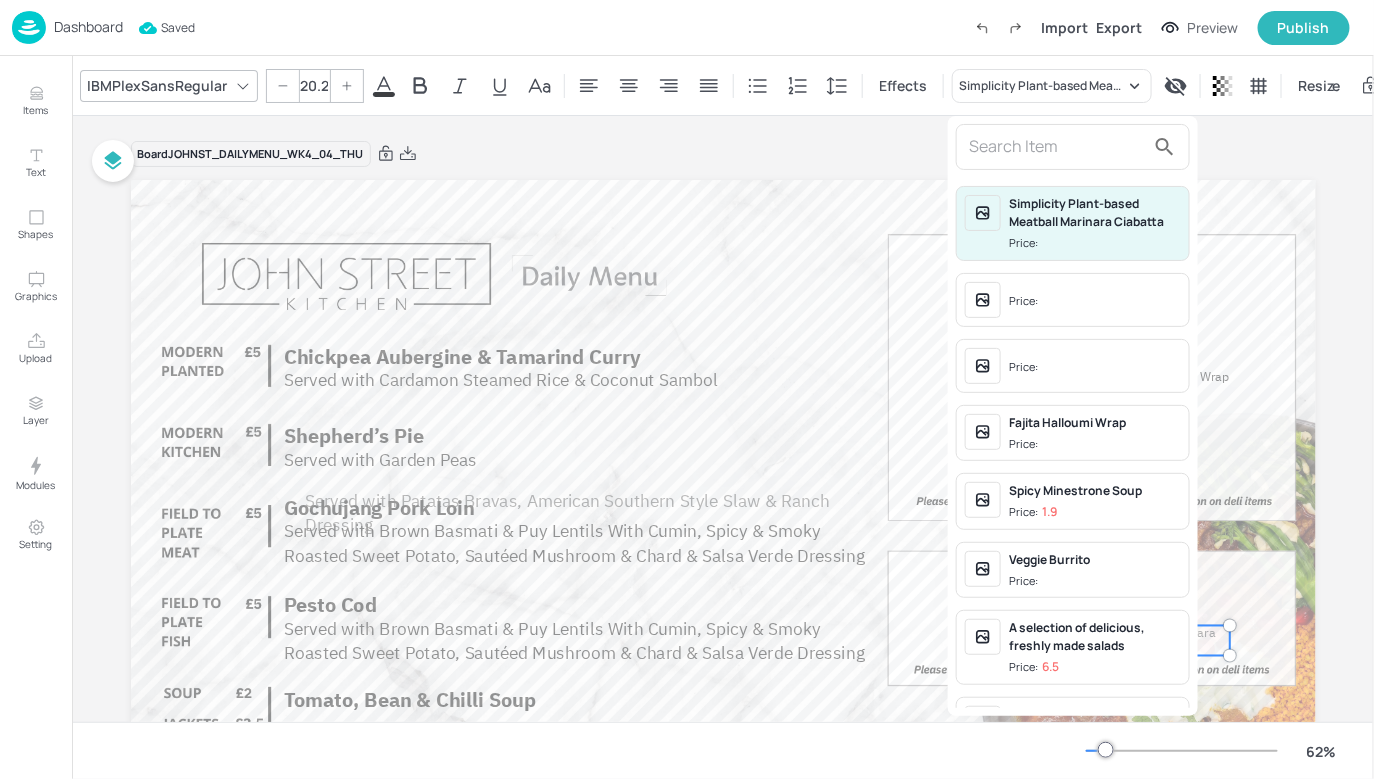 click at bounding box center [1057, 147] 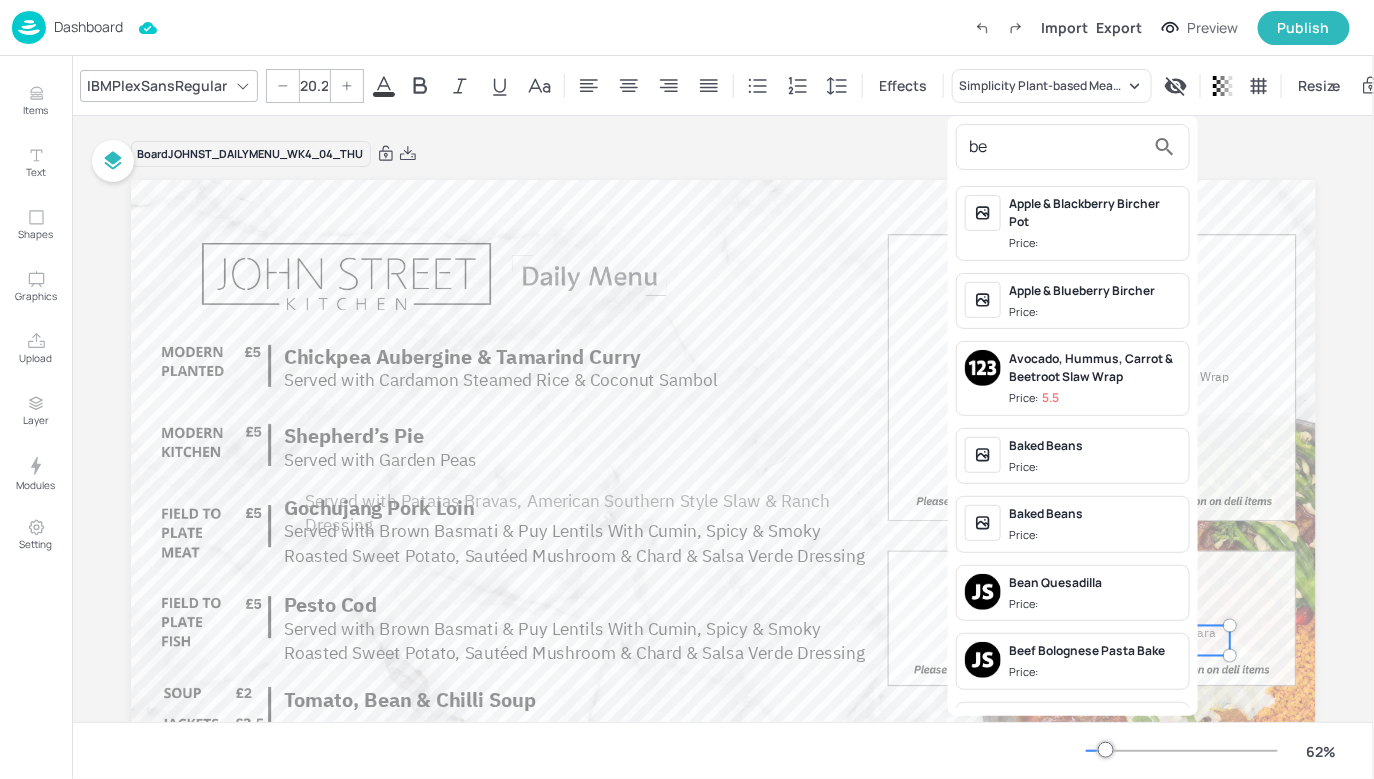 type on "b" 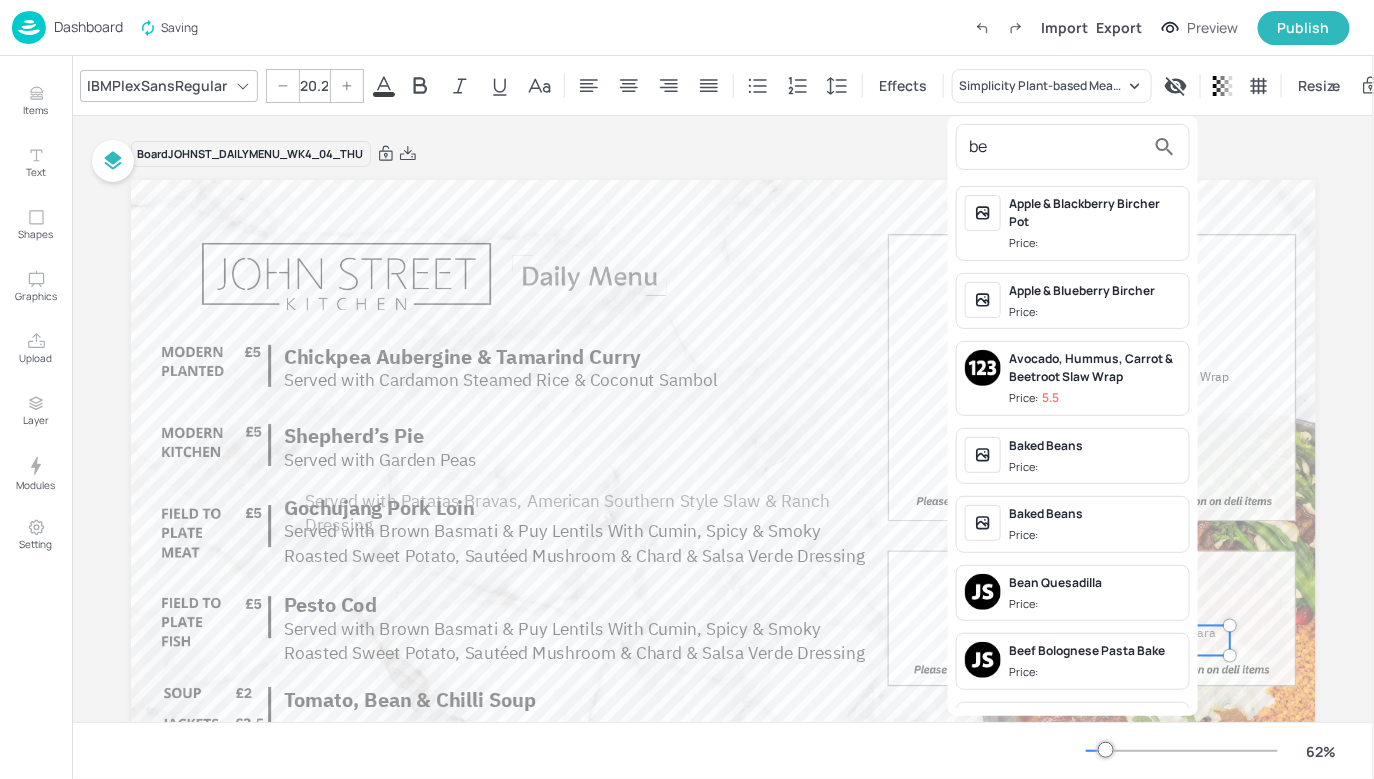 type on "b" 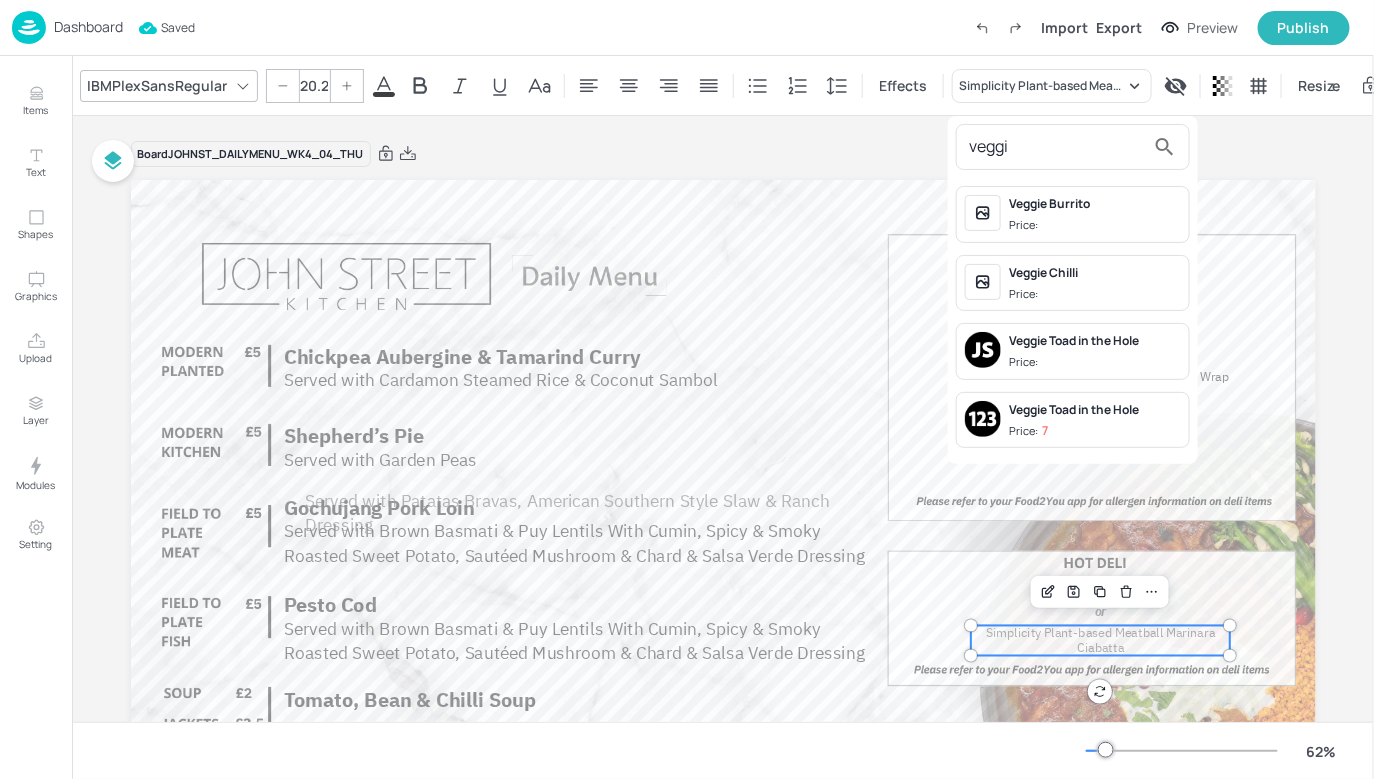 type on "veggi" 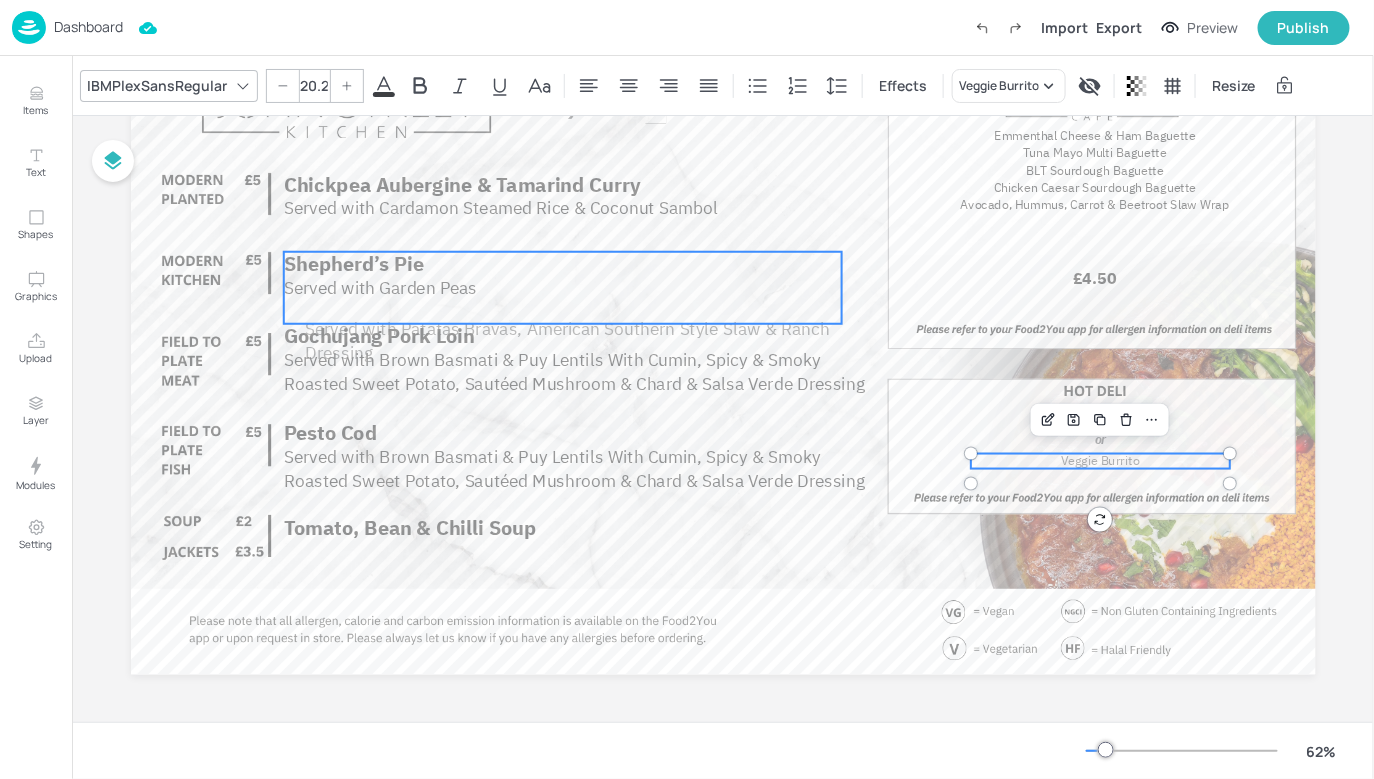 scroll, scrollTop: 174, scrollLeft: 0, axis: vertical 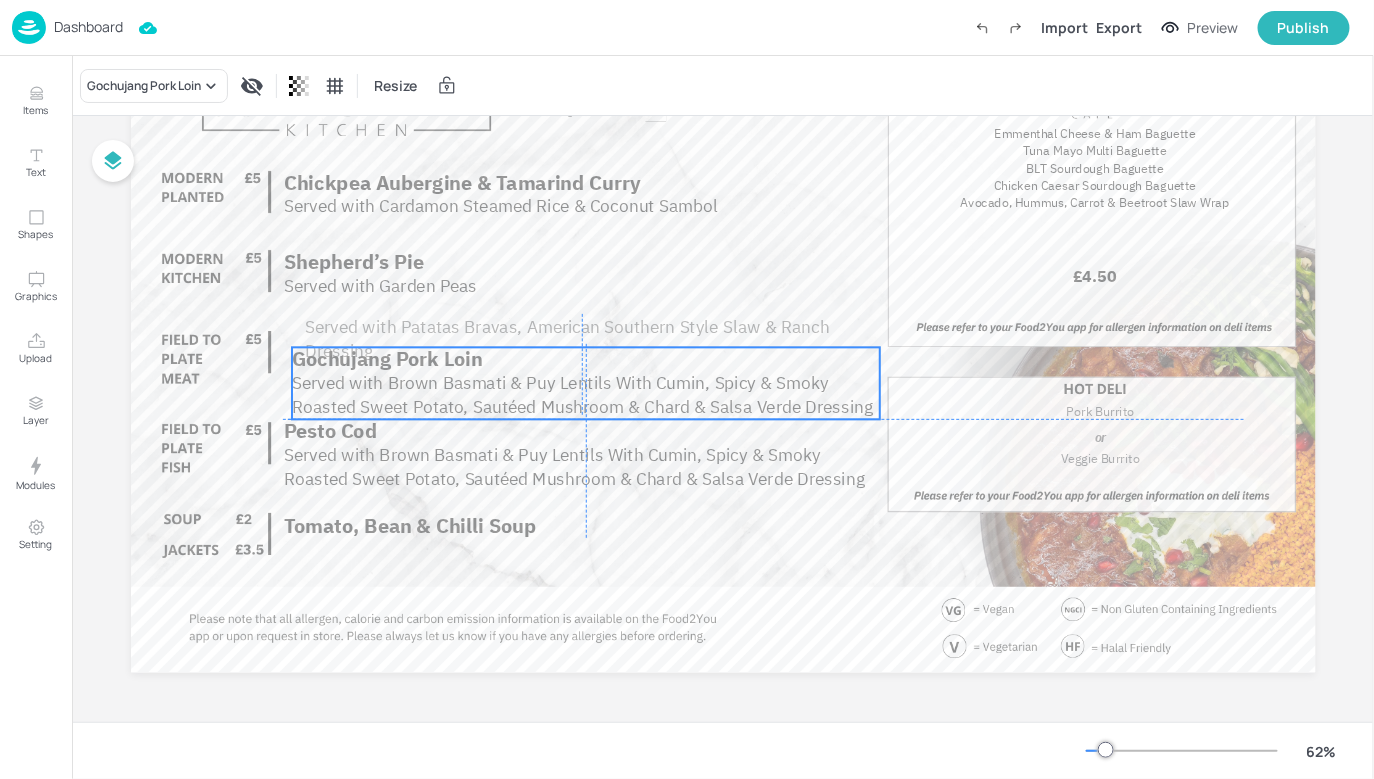 click on "Served with Brown Basmati & Puy Lentils With Cumin, Spicy & Smoky Roasted Sweet Potato, Sautéed Mushroom & Chard & Salsa Verde Dressing" at bounding box center (582, 395) 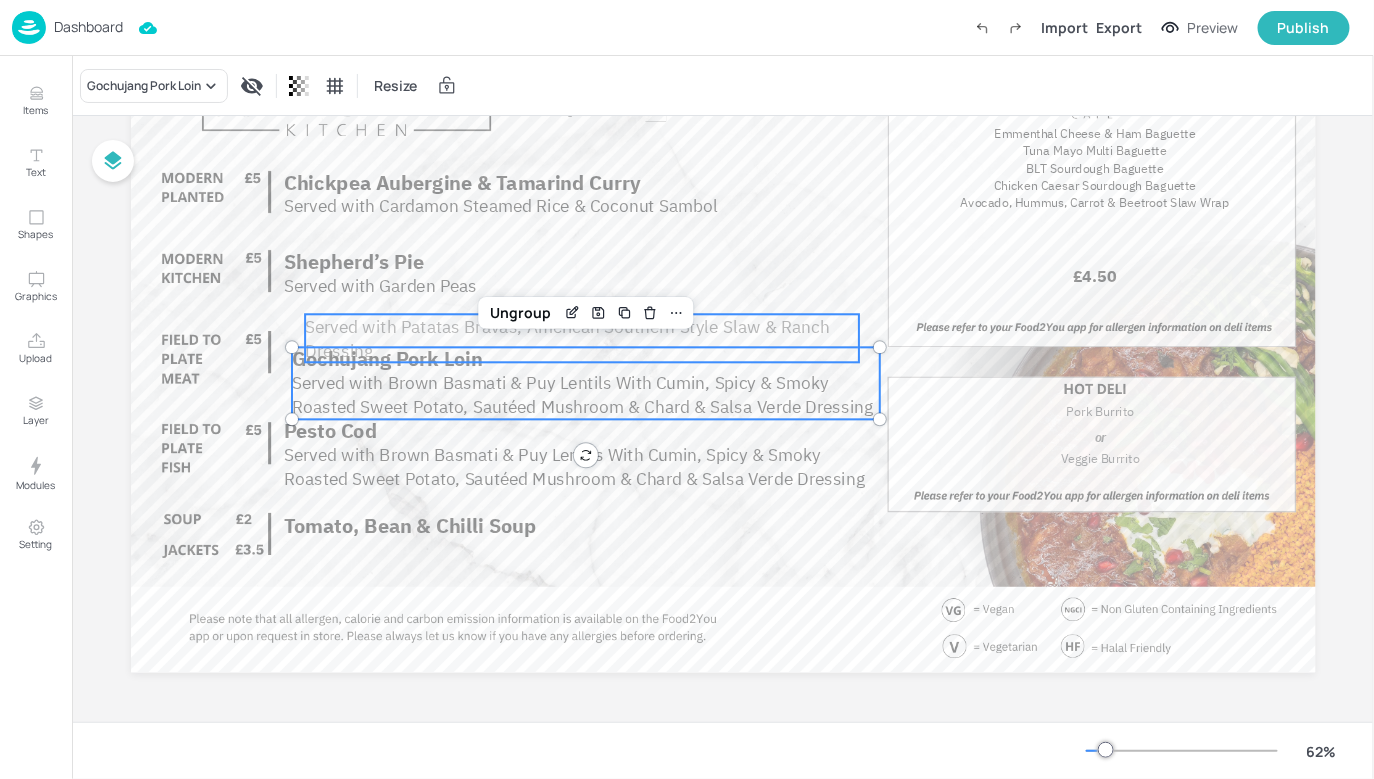 click on "Served with Patatas Bravas, American Southern Style Slaw & Ranch Dressing" at bounding box center [567, 338] 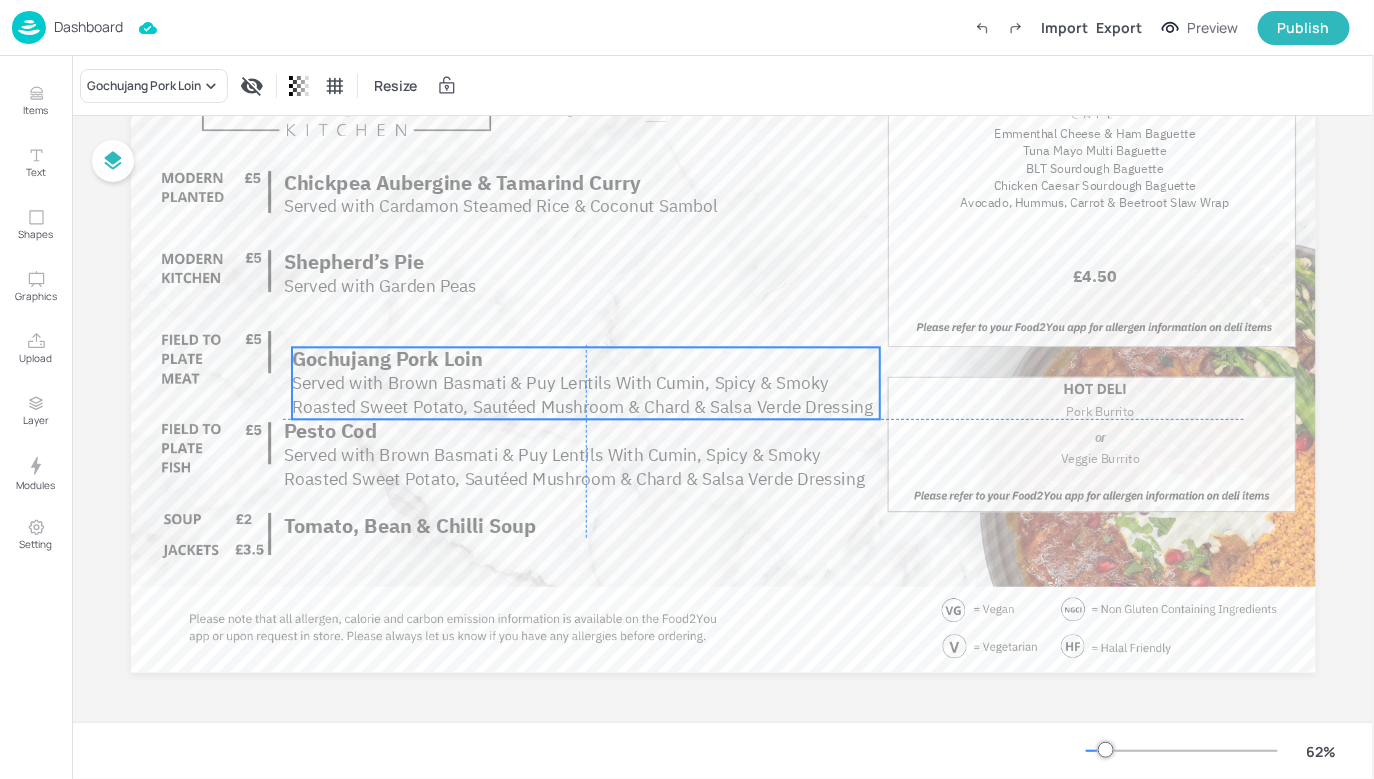 drag, startPoint x: 433, startPoint y: 400, endPoint x: 430, endPoint y: 364, distance: 36.124783 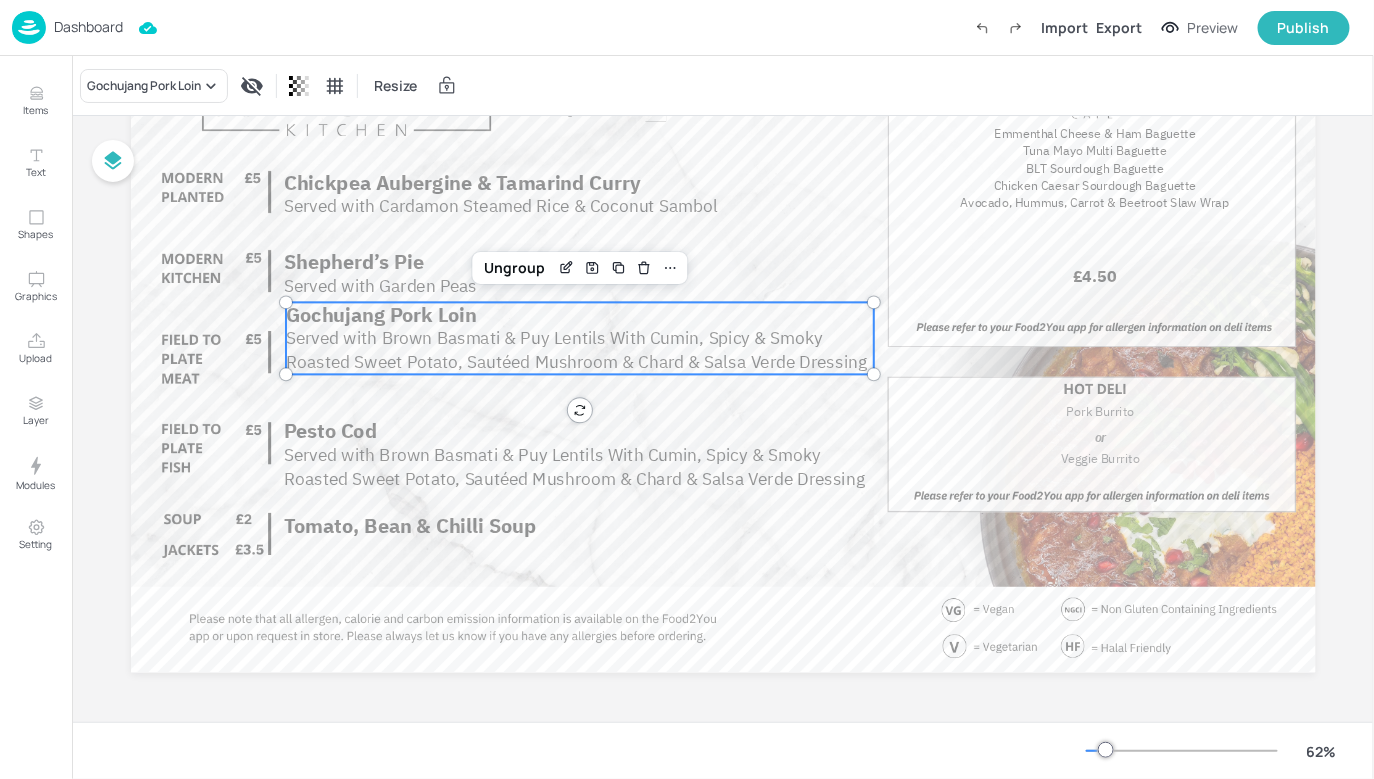click on "Served with Brown Basmati & Puy Lentils With Cumin, Spicy & Smoky Roasted Sweet Potato, Sautéed Mushroom & Chard & Salsa Verde Dressing" at bounding box center (576, 350) 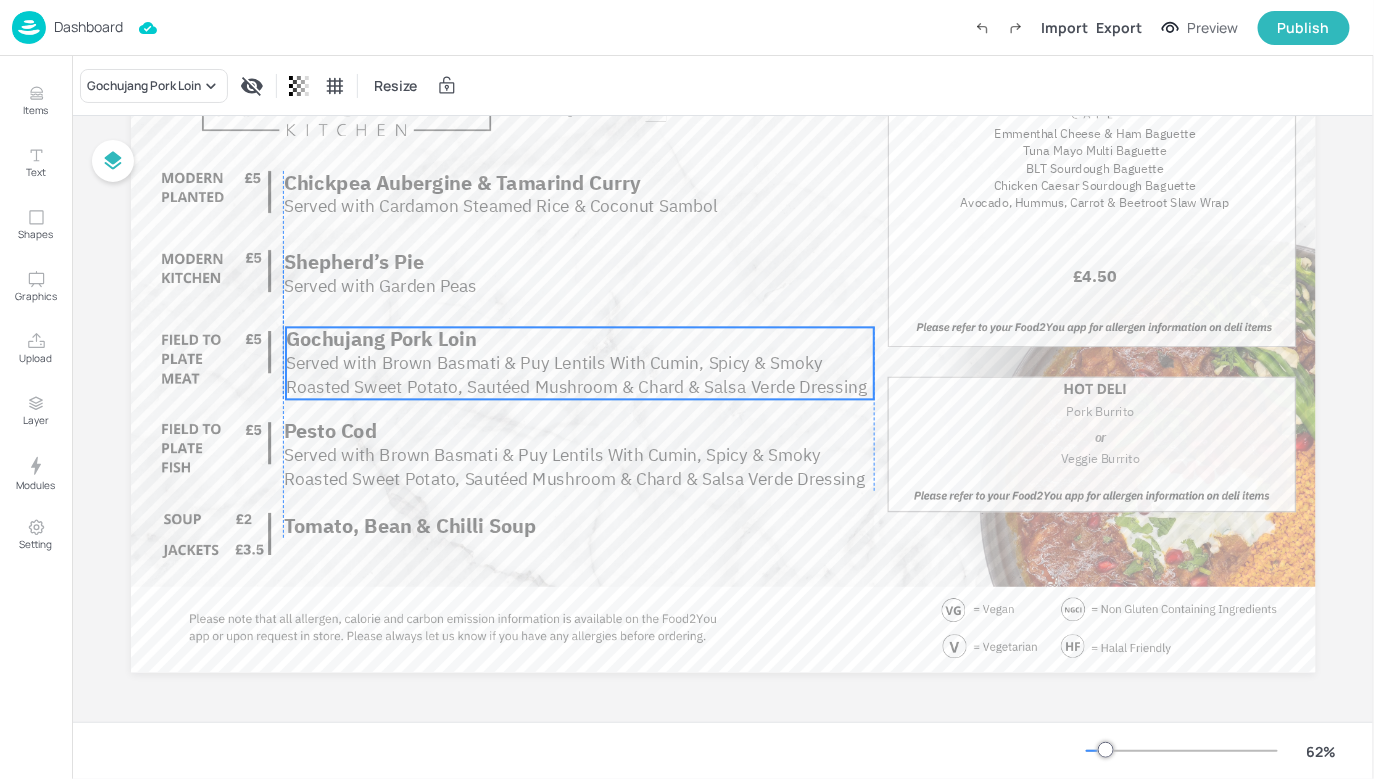 drag, startPoint x: 430, startPoint y: 365, endPoint x: 428, endPoint y: 390, distance: 25.079872 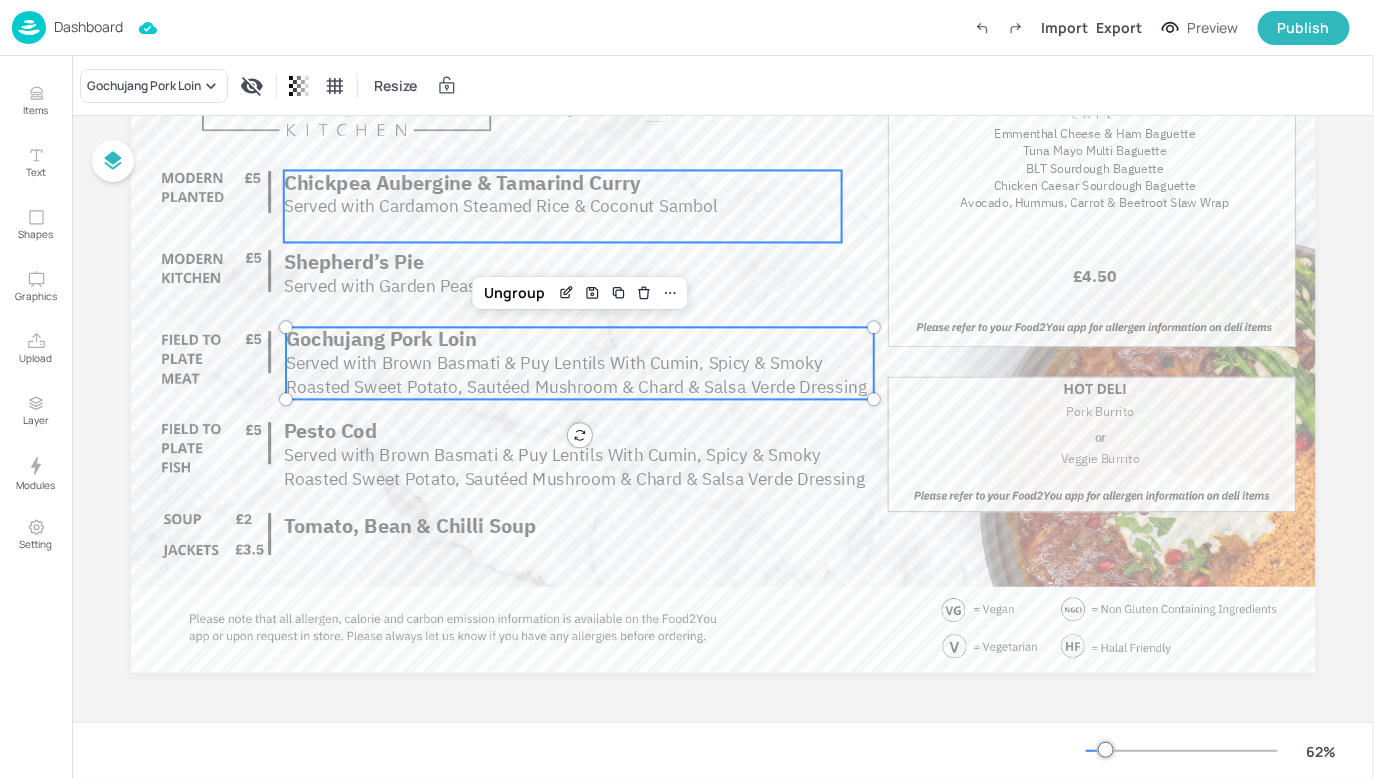 click on "Chickpea Aubergine & Tamarind Curry" at bounding box center [461, 182] 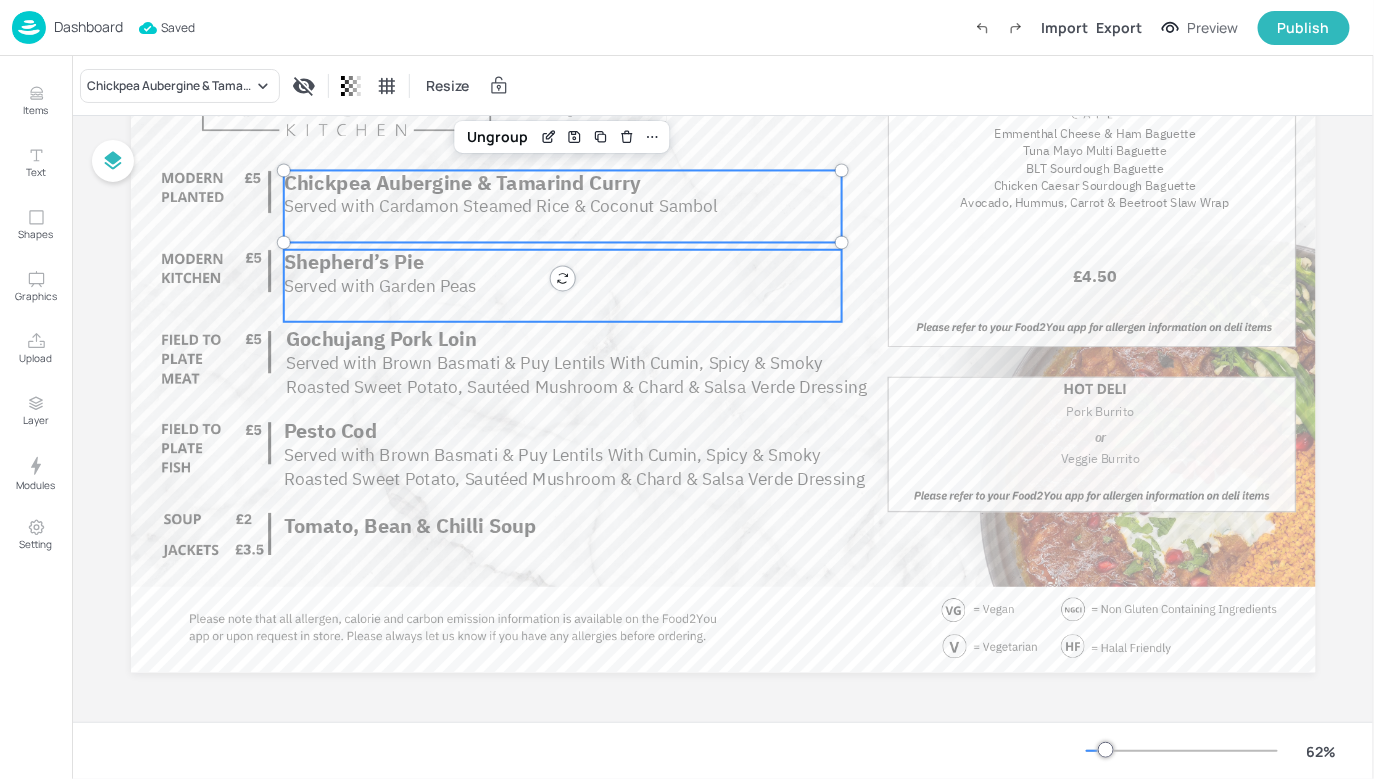 click on "Shepherd’s Pie" at bounding box center [562, 262] 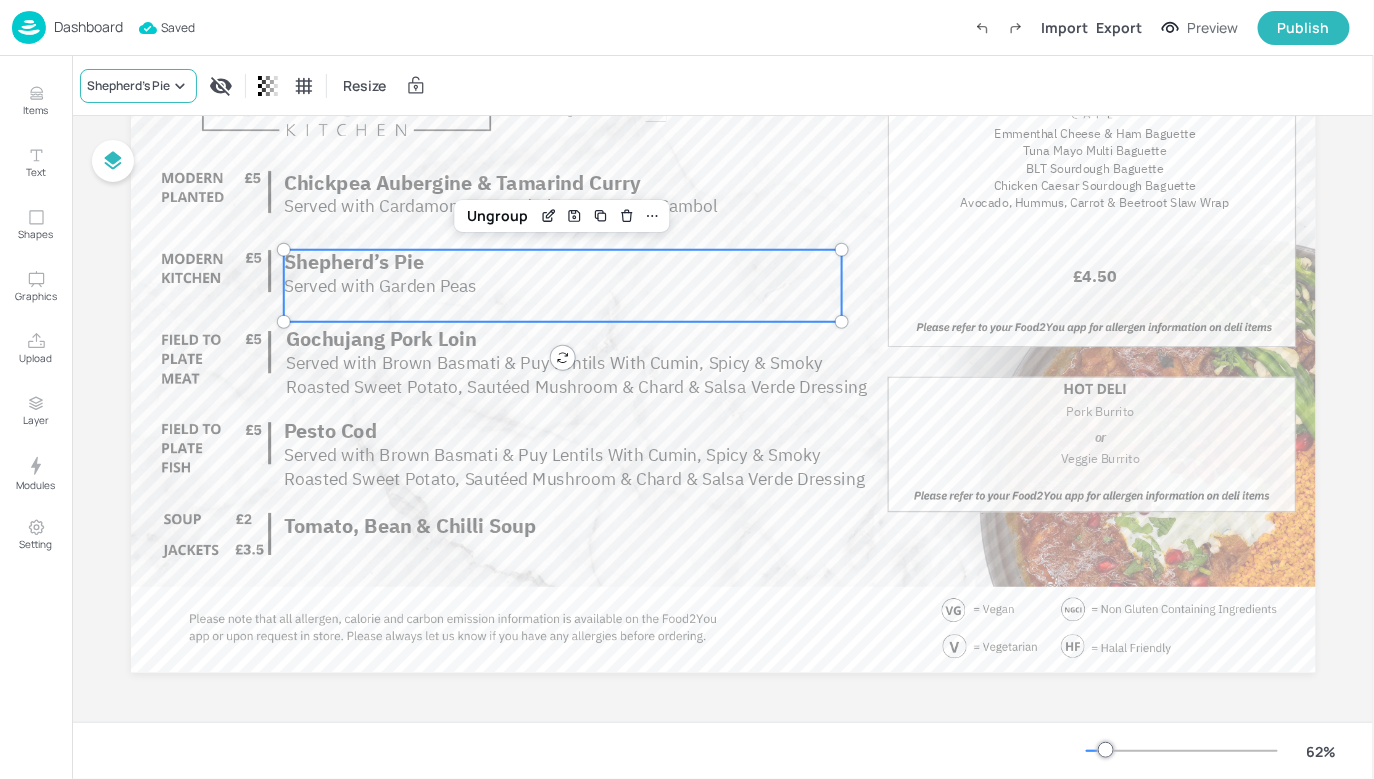 click on "Shepherd’s Pie" at bounding box center [138, 86] 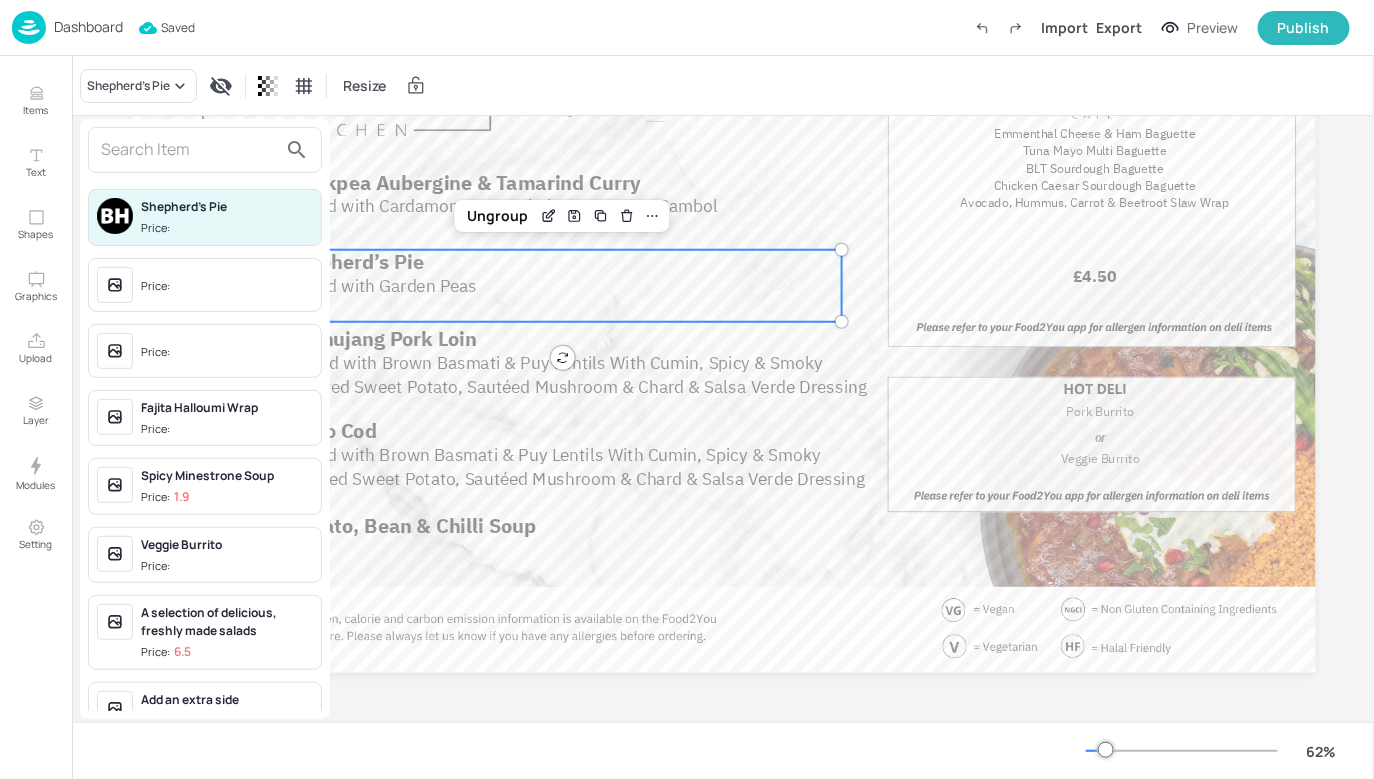 click at bounding box center [189, 150] 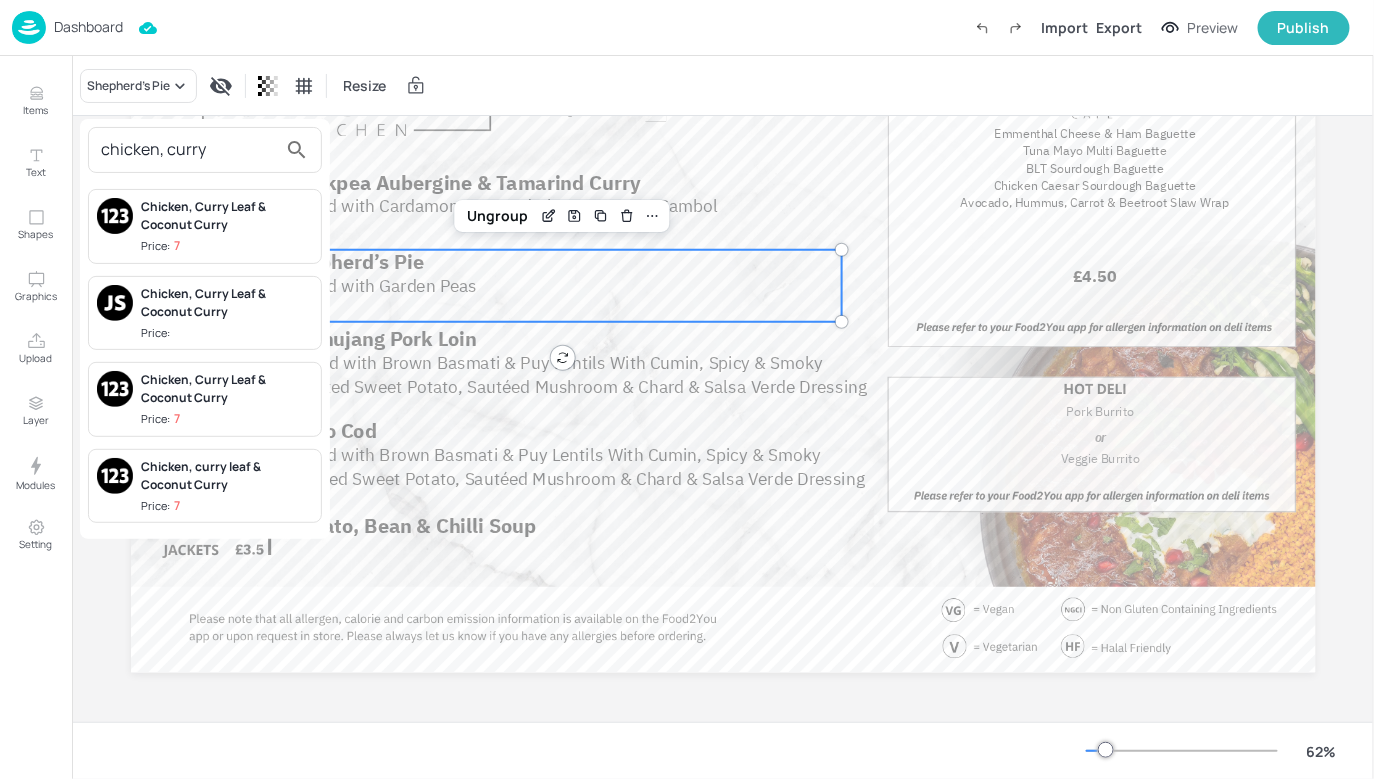 type on "chicken, curry" 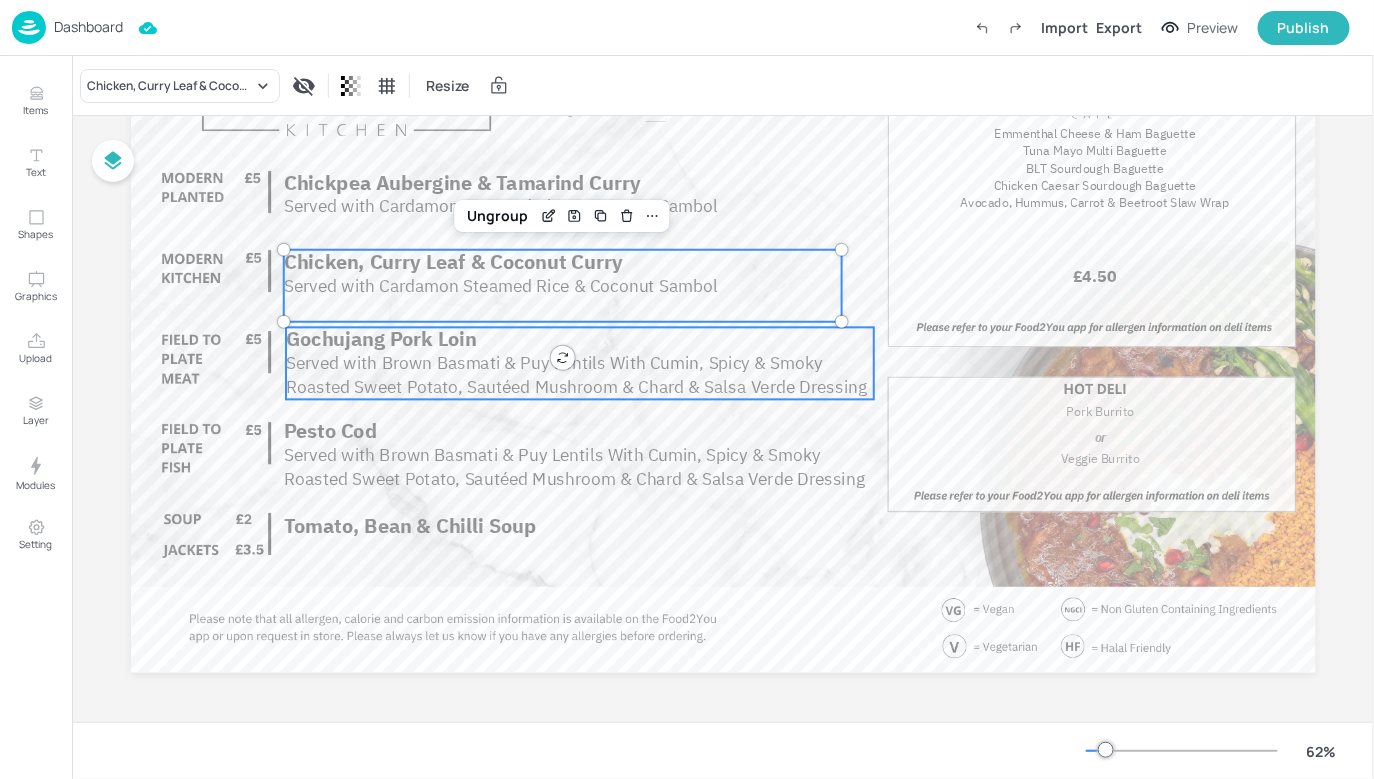 click on "Gochujang Pork Loin" at bounding box center [381, 339] 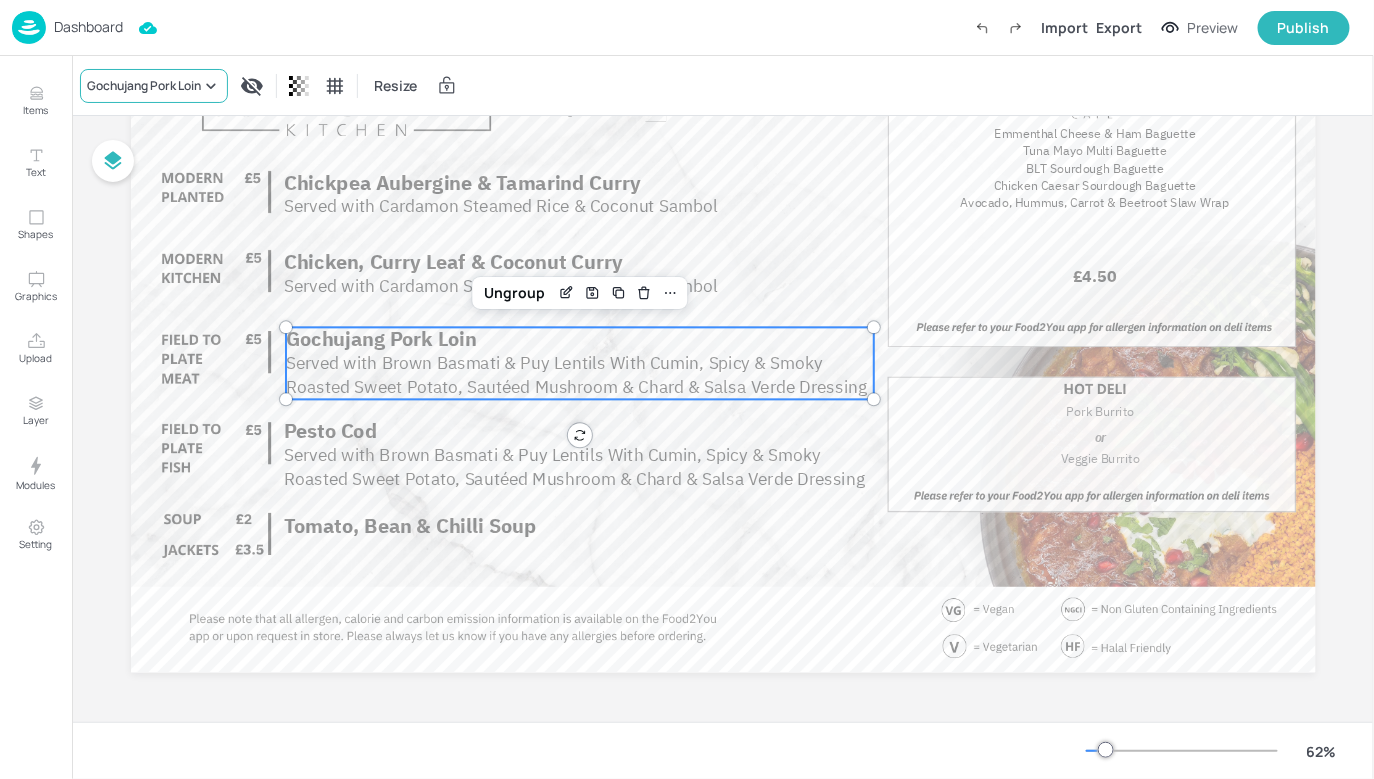 click on "Gochujang Pork Loin" at bounding box center (154, 86) 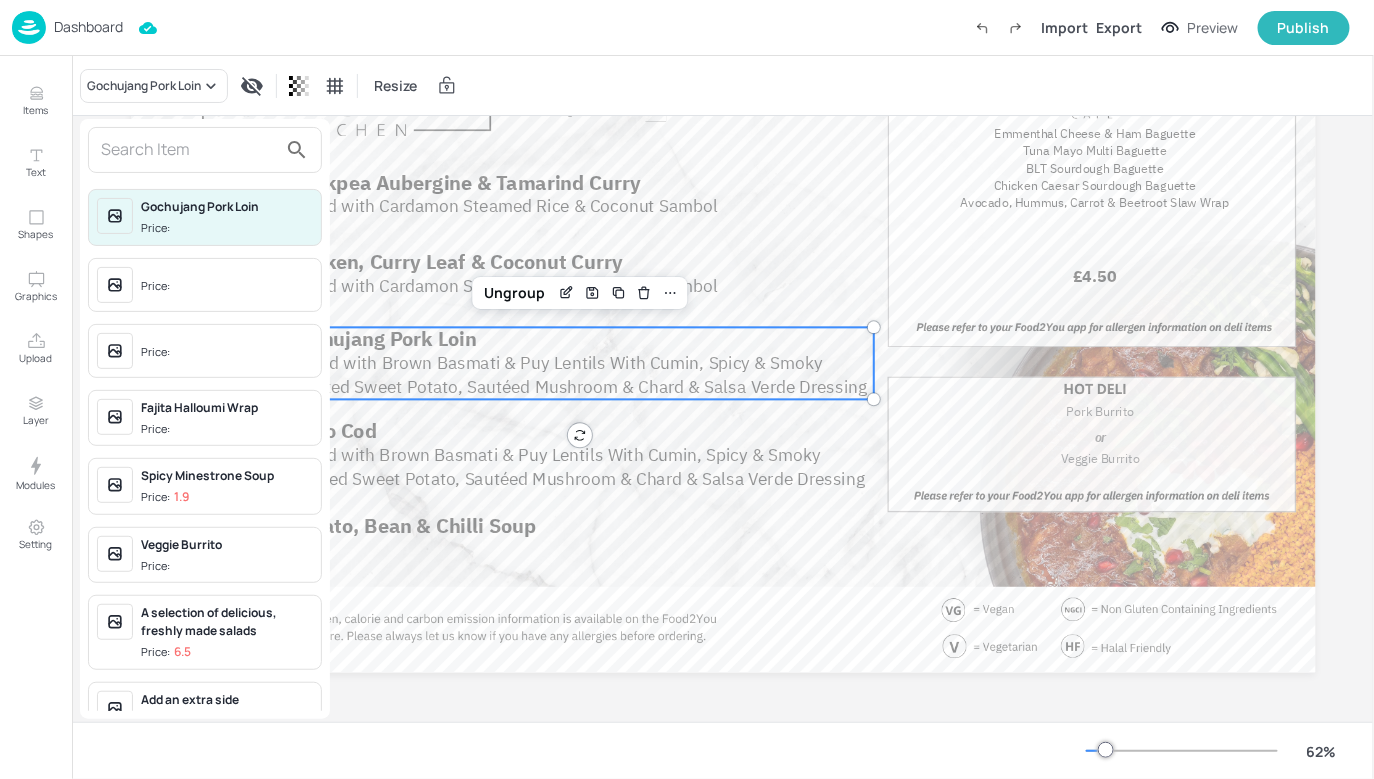 click on "Gochujang Pork Loin Price:   Price:   Price:  Fajita Halloumi Wrap Price:  Spicy Minestrone Soup Price: 1.9  Veggie Burrito Price: A selection of delicious, freshly made salads  Price: 6.5 Add an extra side Price: African Chicken & Sweet Potato Stew Price: American Southern Style Slaw Price: Apple & Blackberry Bircher Pot Price: Apple & Blueberry Bircher Price: Apple & Honey Bircher Price: Apple Fennel Slaw Price: Apricot & Almond Bircher Pot (vg) Price: Artichoke Pesto, Smoked Tomatoes & Rocket Price: Artichoke Pesto, Smoked Tomatoes & Rocket Penne Pasta Price: 7 Asian Slaw Price: Asparagus & Fennel Soup Price: Avocado, Carrot & Hummus Wrap  Price: Avocado, Feta & Tomato Bagel Price: Avocado, Hummus, Carrot & Beetroot Slaw Wrap Price: 5.5 Avocado, Roasted Tomato & Red Pepper Tapenade on Toasted Sourdough Price: BB Teriyaki Tofu Noodle Salad Price: BBQ Chicken Wings Price: BBQ Chicken Wrap Price: 5 BBQ Glazed Chicken  Price: 7 BBQ Glazed Chicken   Price: BBQ Glazed Chicken   Price: BBQ Halloumi Price:" at bounding box center (205, 419) 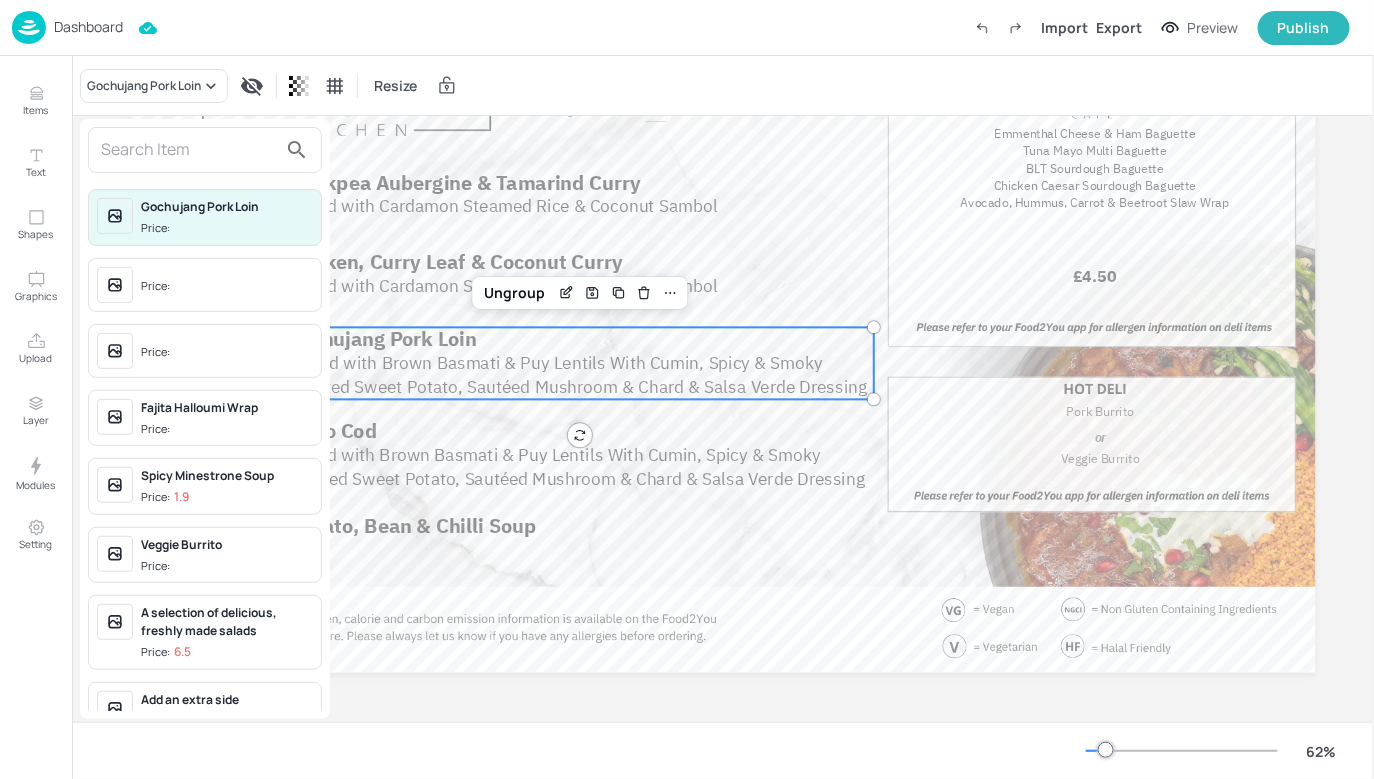 click at bounding box center [189, 150] 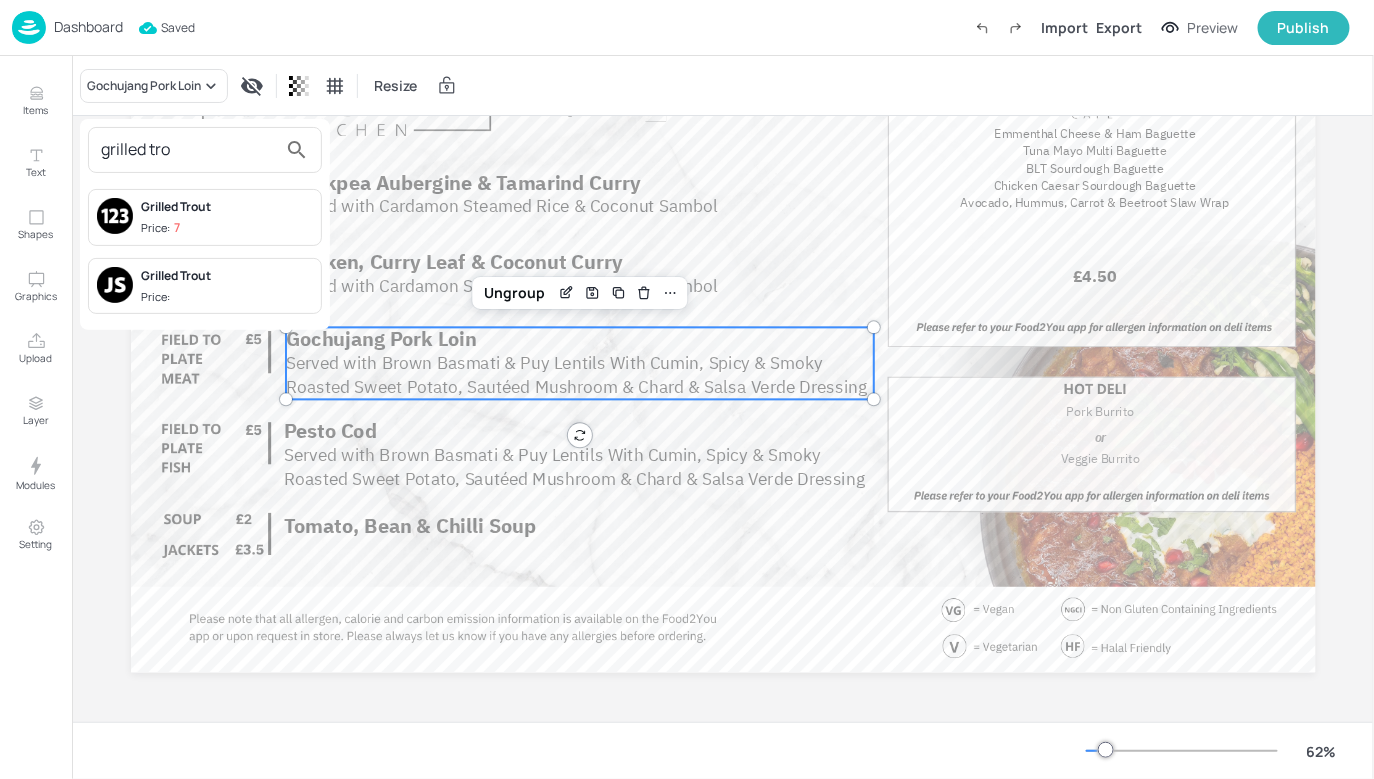 type on "grilled tro" 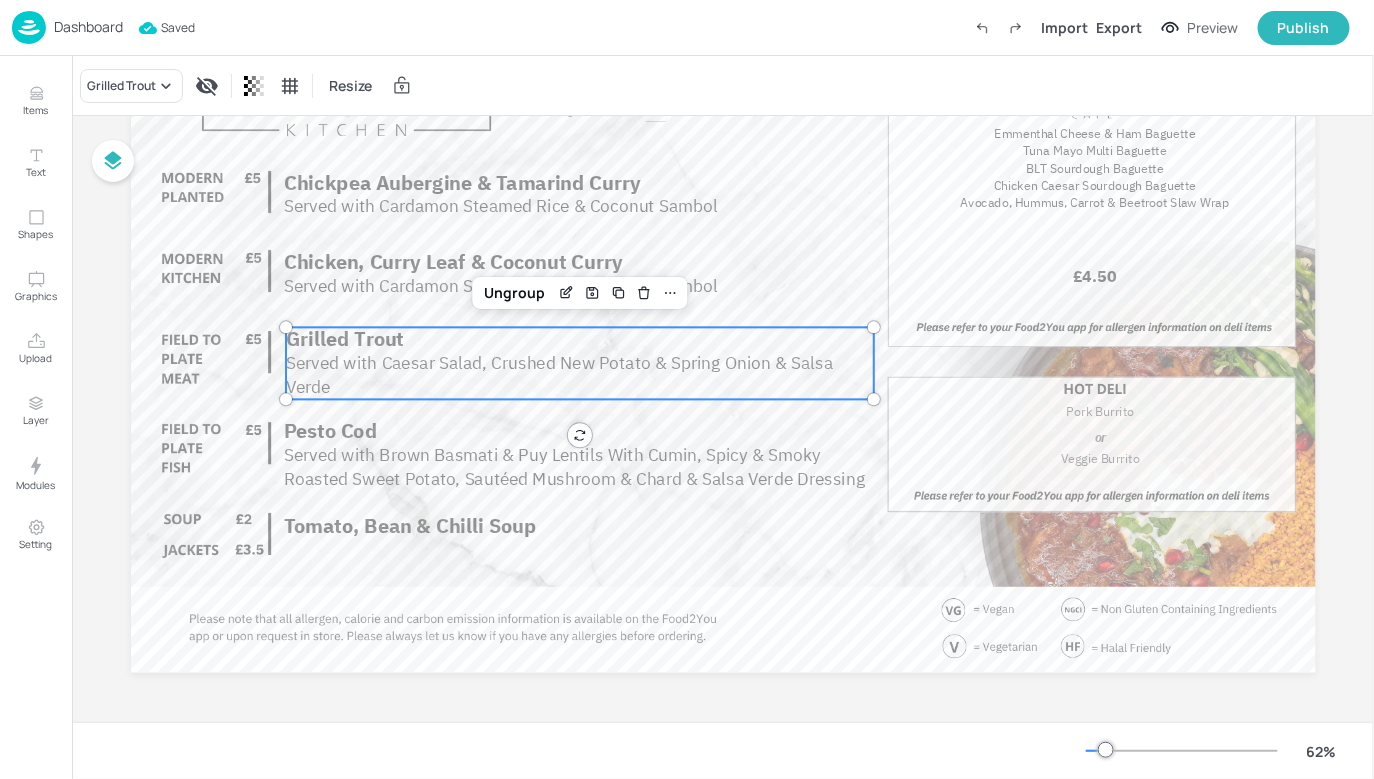 click on "Served with Brown Basmati & Puy Lentils With Cumin, Spicy & Smoky Roasted Sweet Potato, Sautéed Mushroom & Chard & Salsa Verde Dressing" at bounding box center [573, 466] 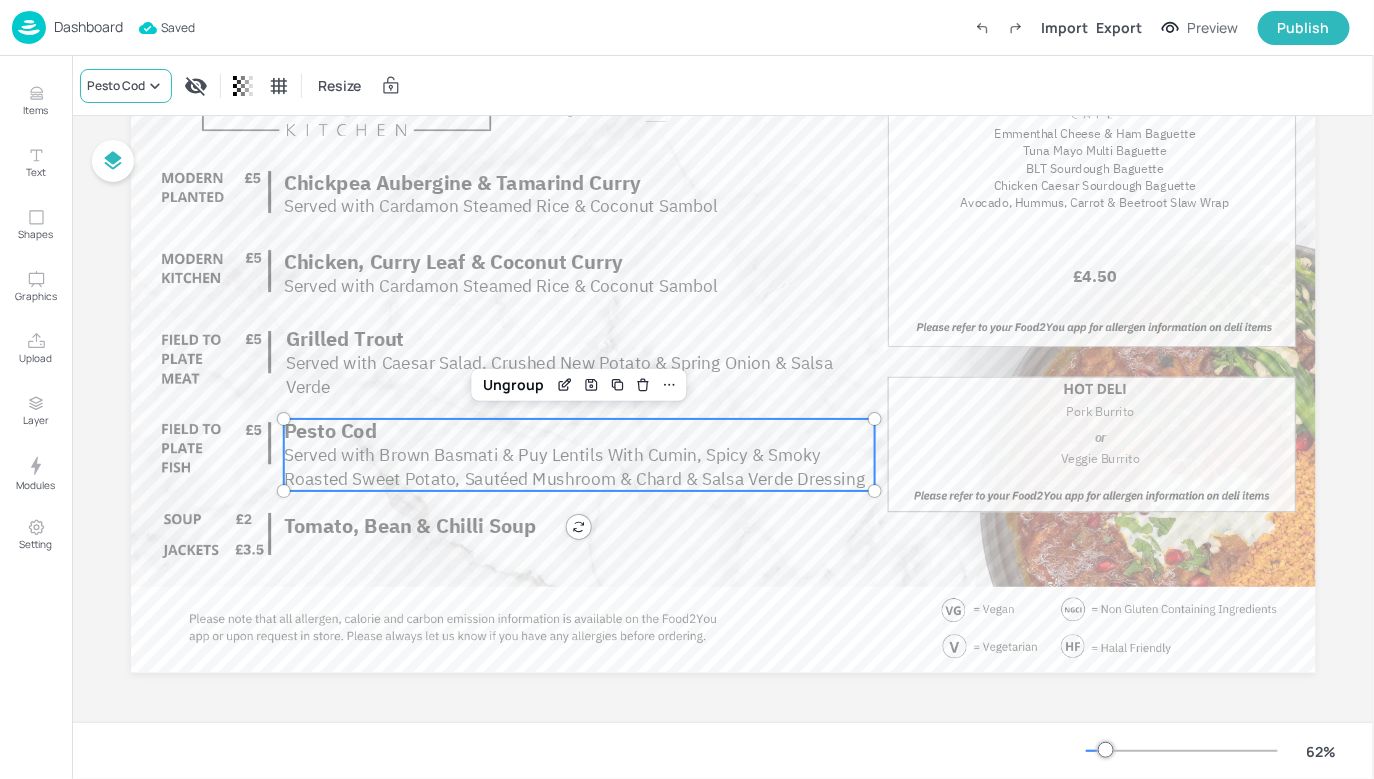 click 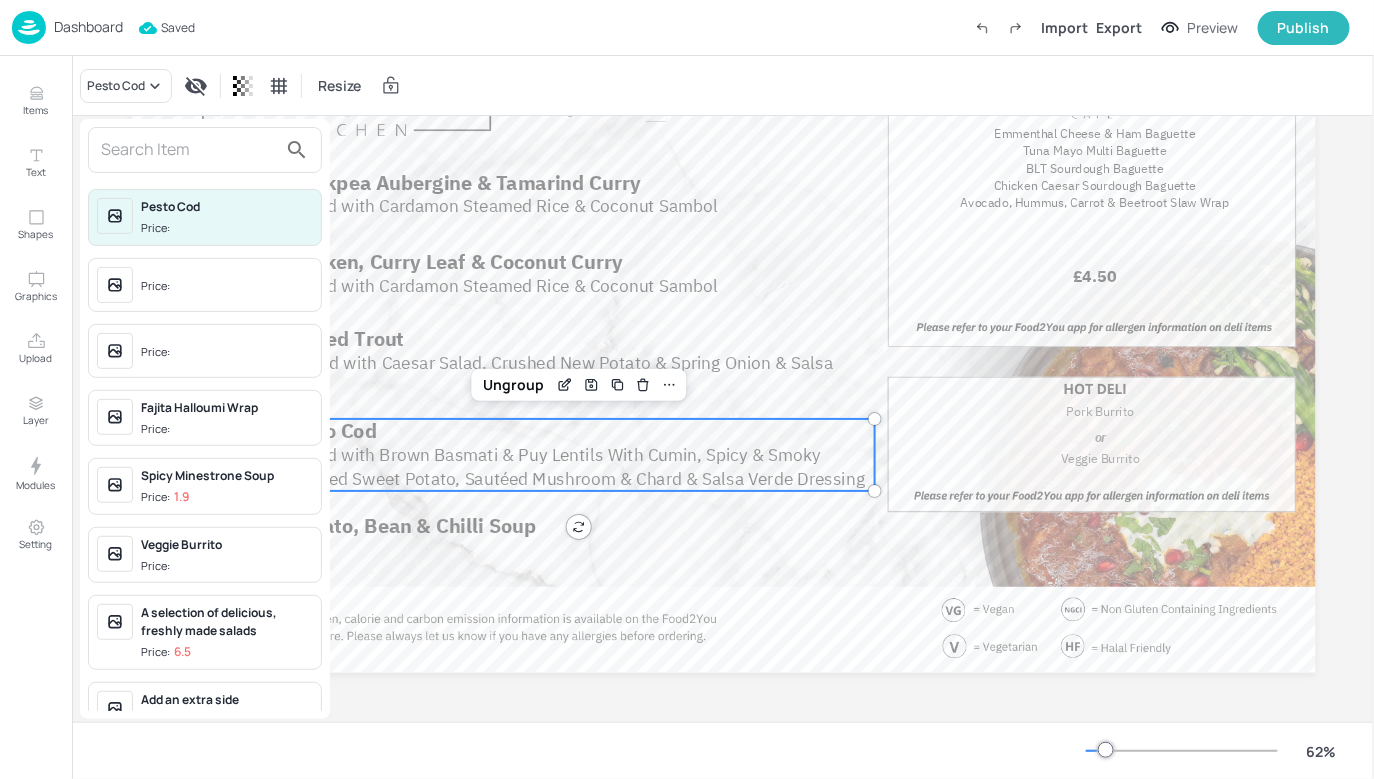 click at bounding box center (205, 150) 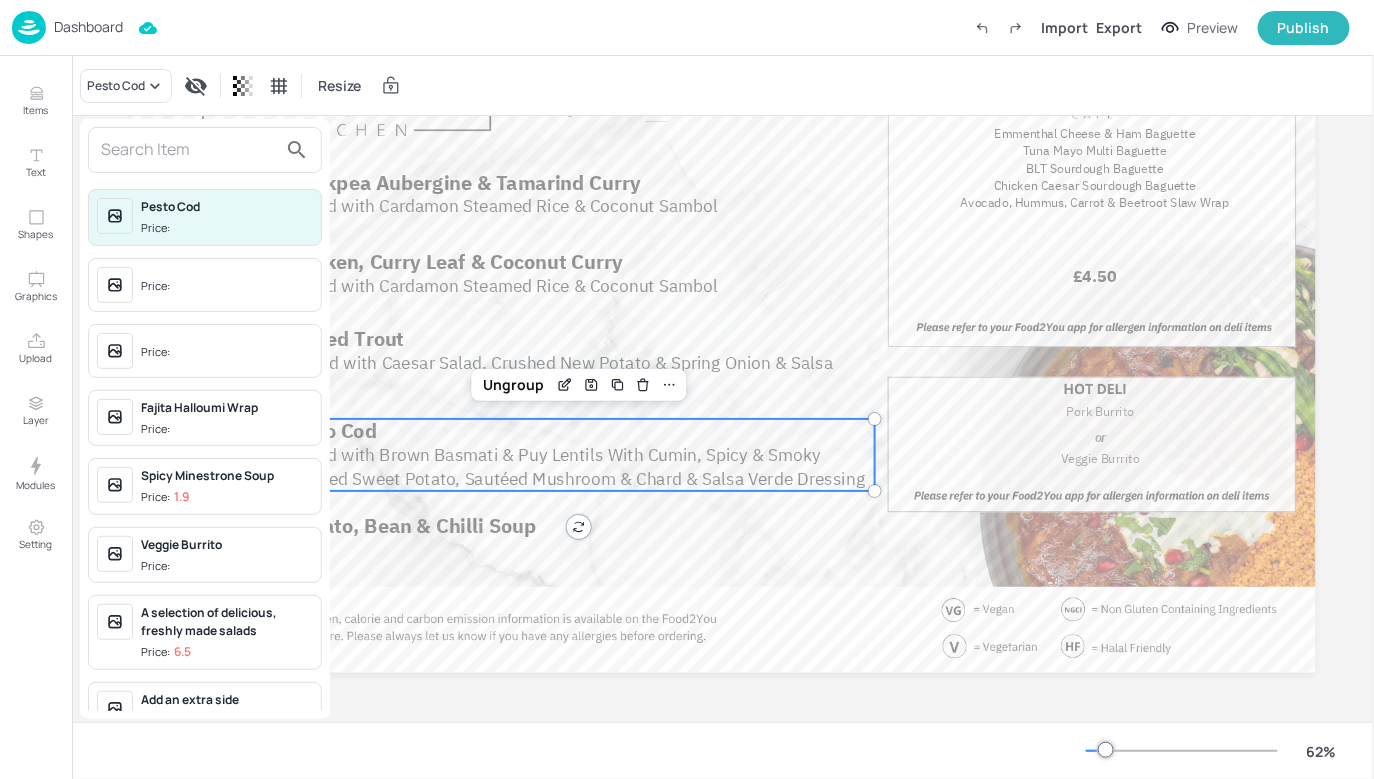 click at bounding box center (189, 150) 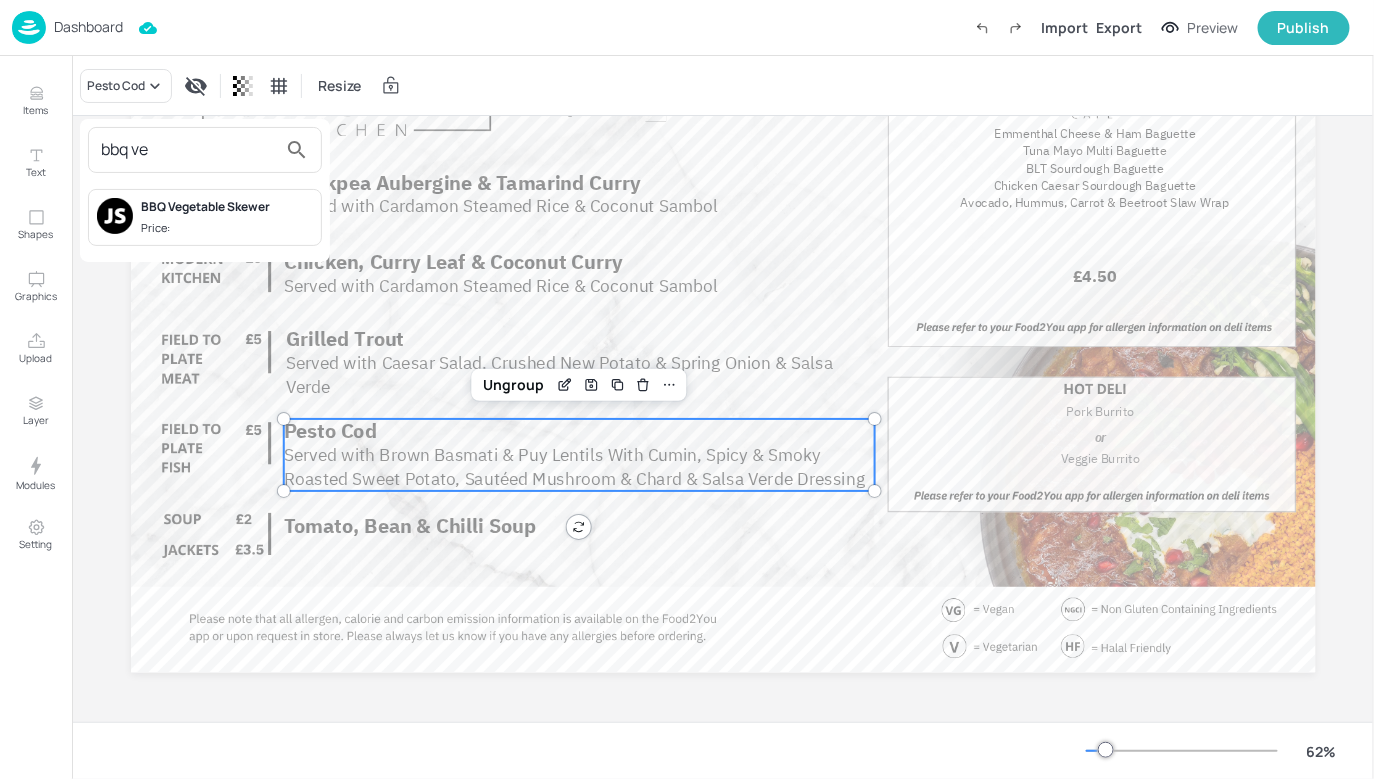 type on "bbq ve" 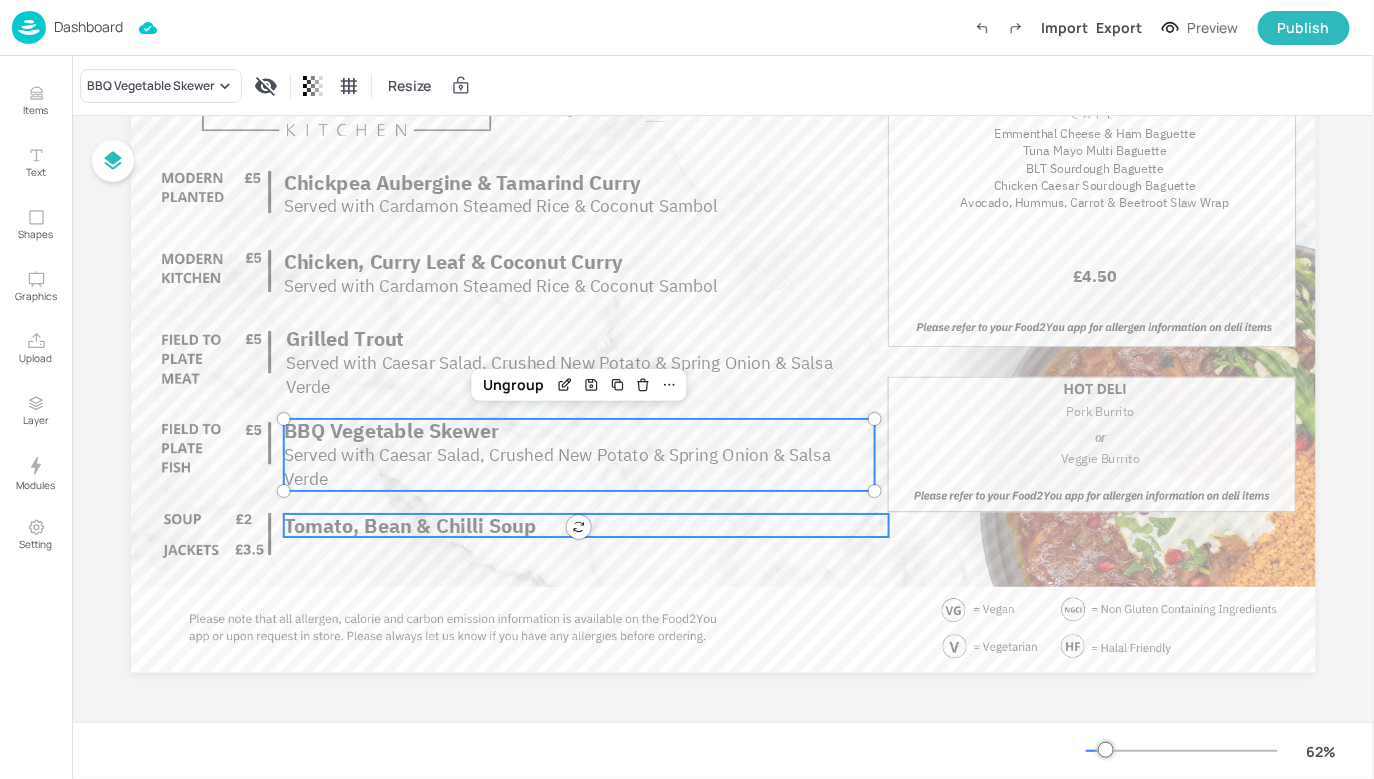 click on "Tomato, Bean & Chilli Soup" at bounding box center [409, 526] 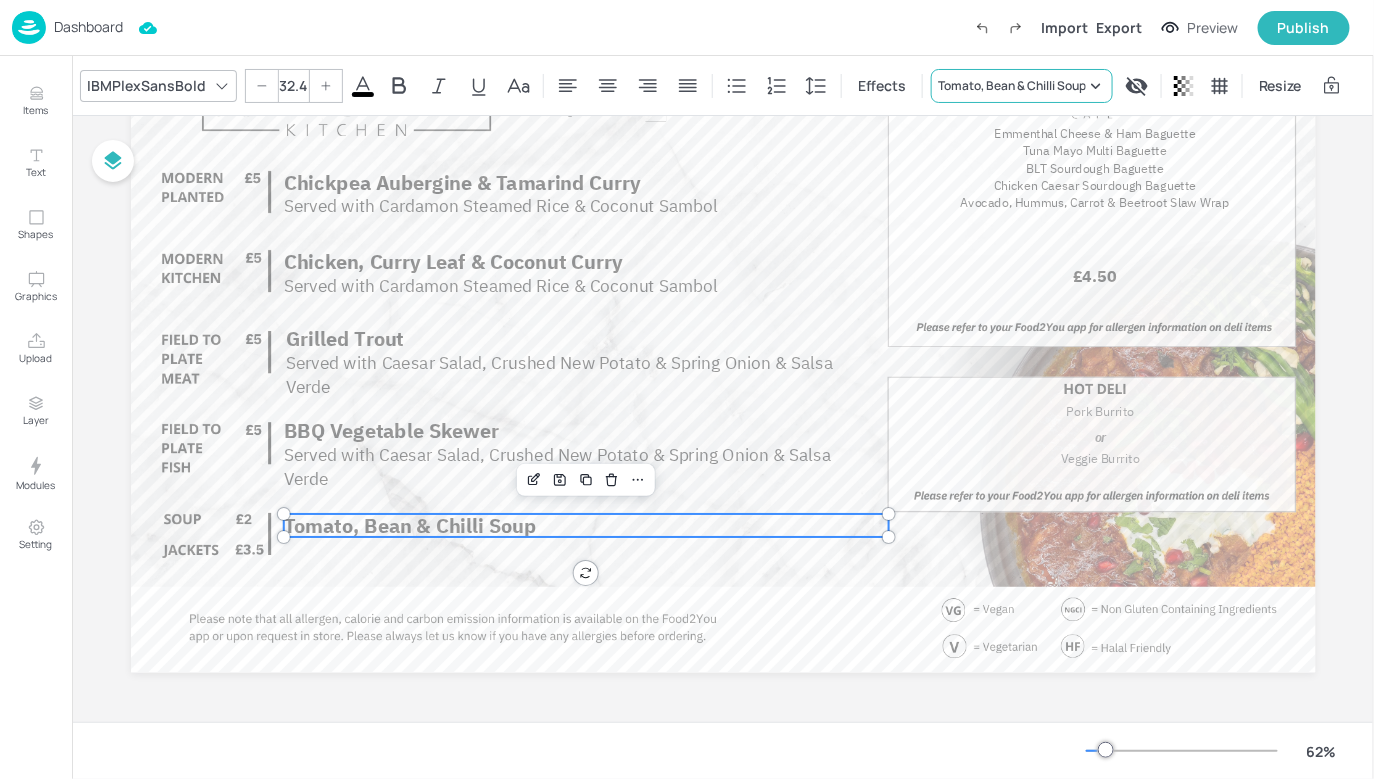 click on "Tomato, Bean & Chilli Soup" at bounding box center [1012, 86] 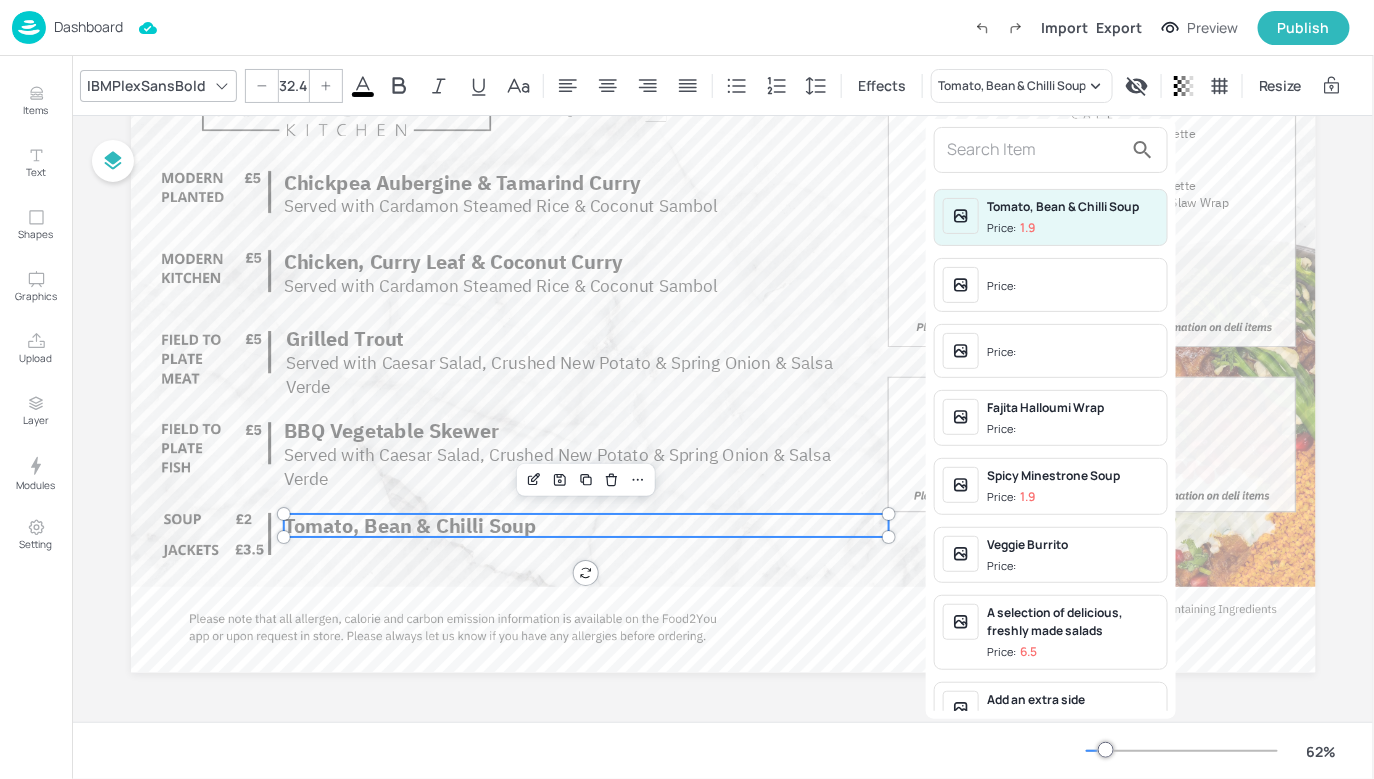 click at bounding box center (1035, 150) 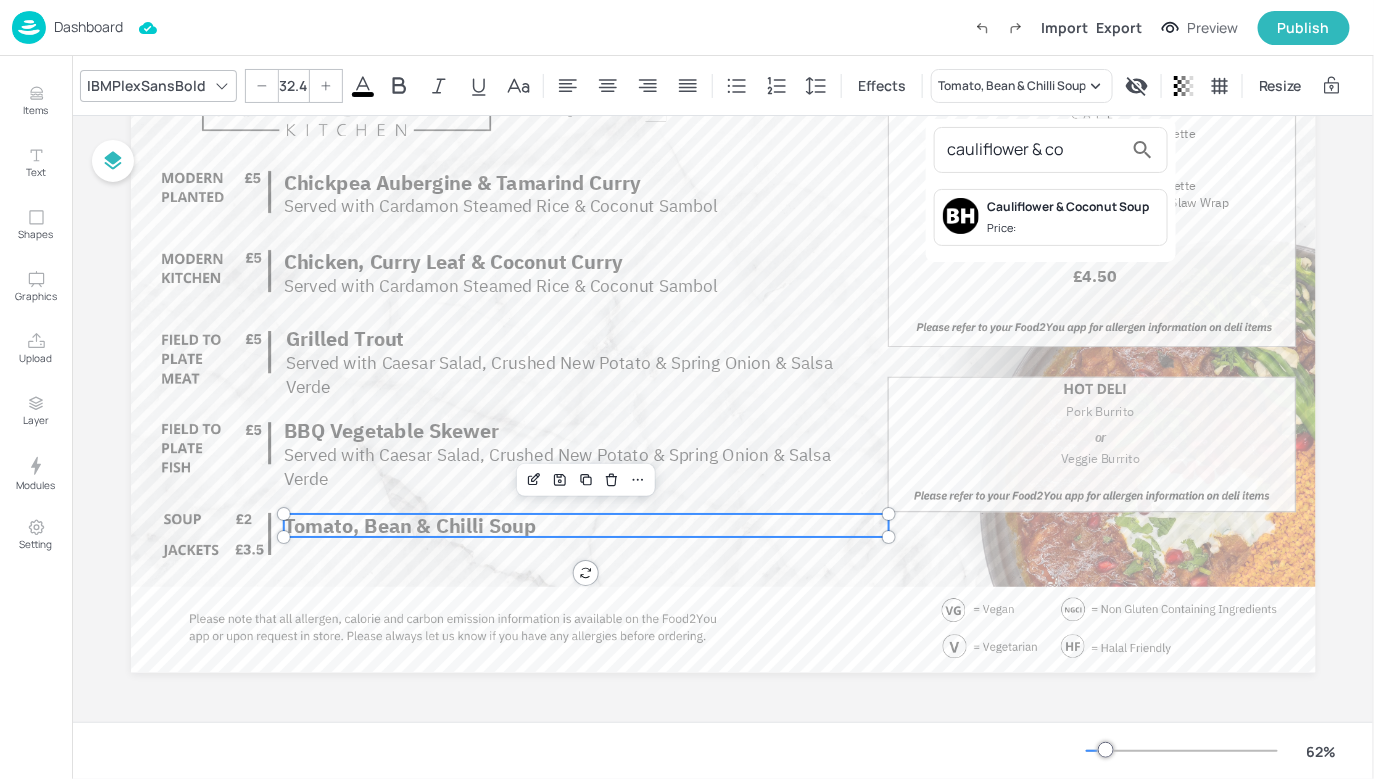 type on "cauliflower & co" 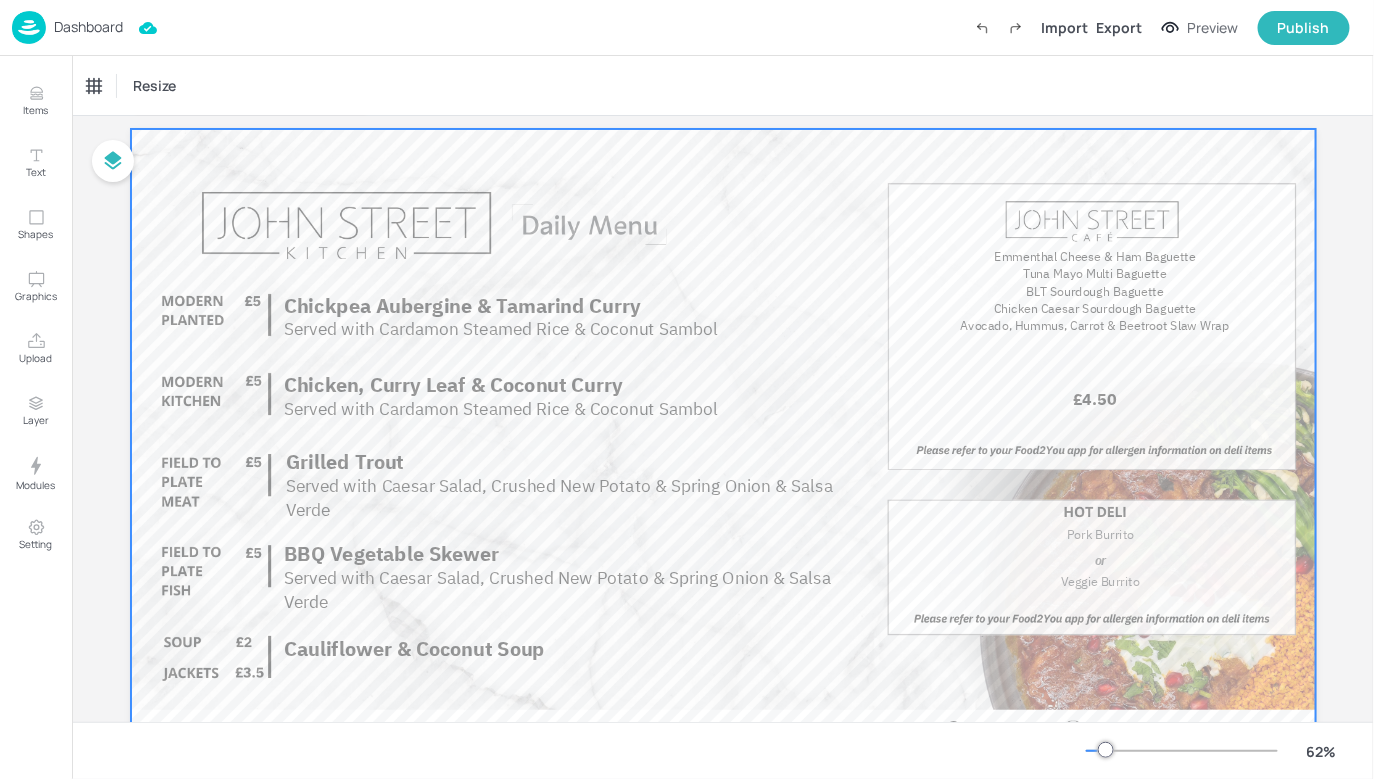 scroll, scrollTop: 52, scrollLeft: 0, axis: vertical 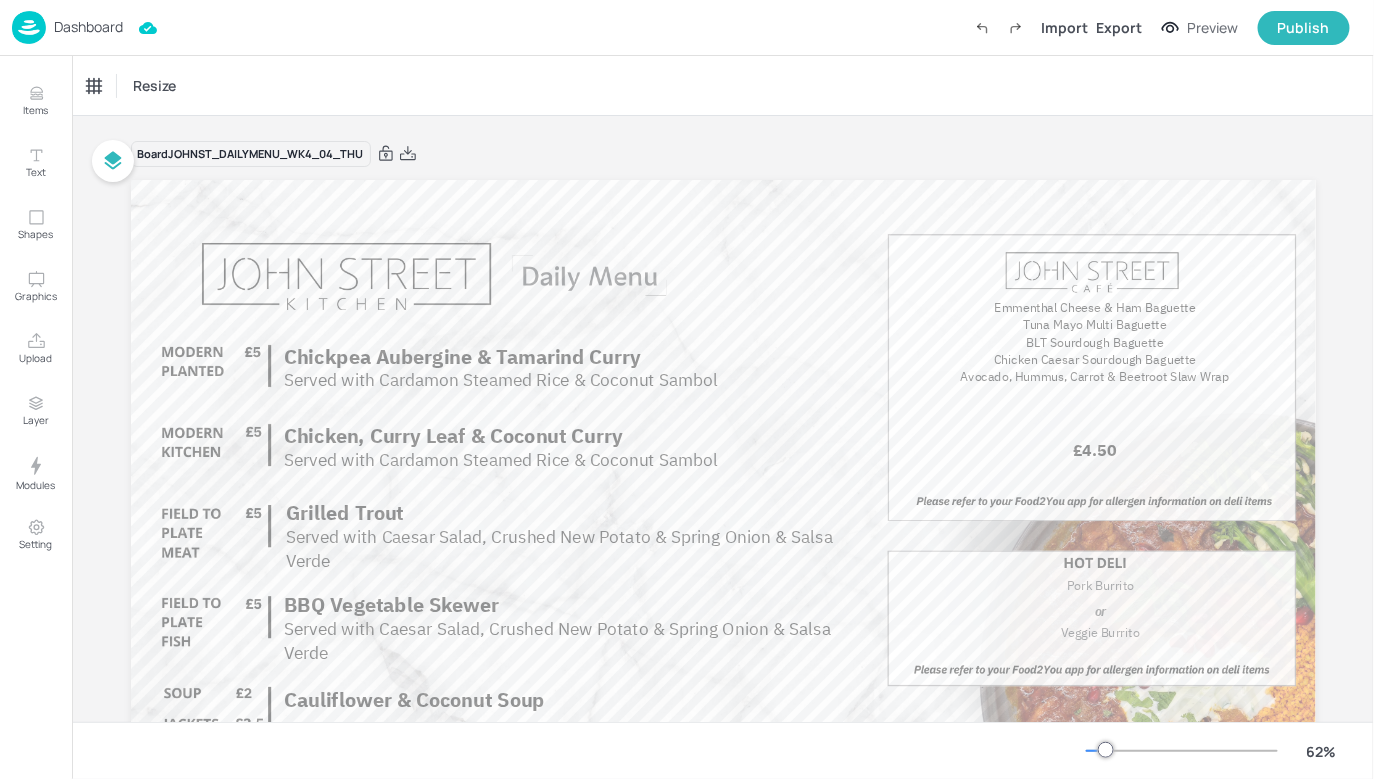 click on "Dashboard" at bounding box center [88, 27] 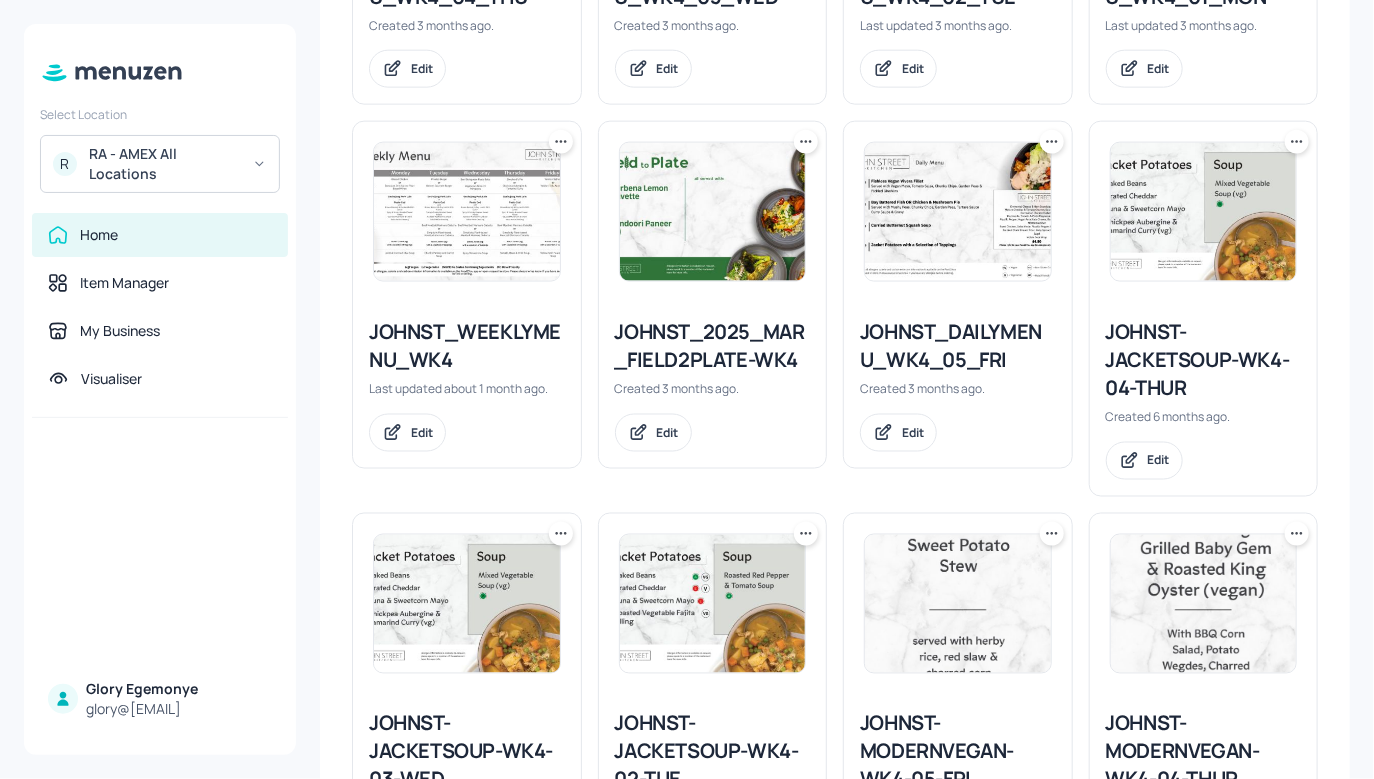 scroll, scrollTop: 796, scrollLeft: 0, axis: vertical 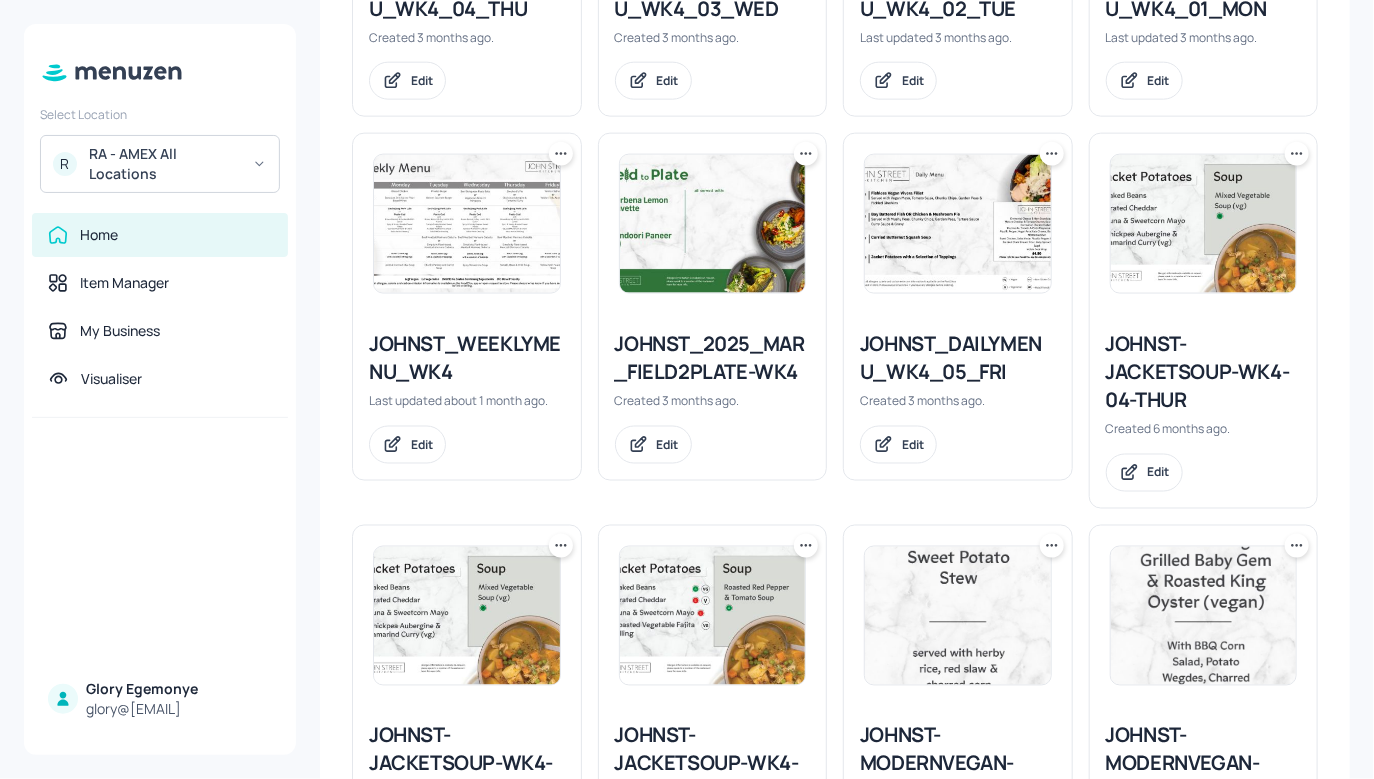 click on "JOHNST_WEEKLYMENU_WK4" at bounding box center (467, 358) 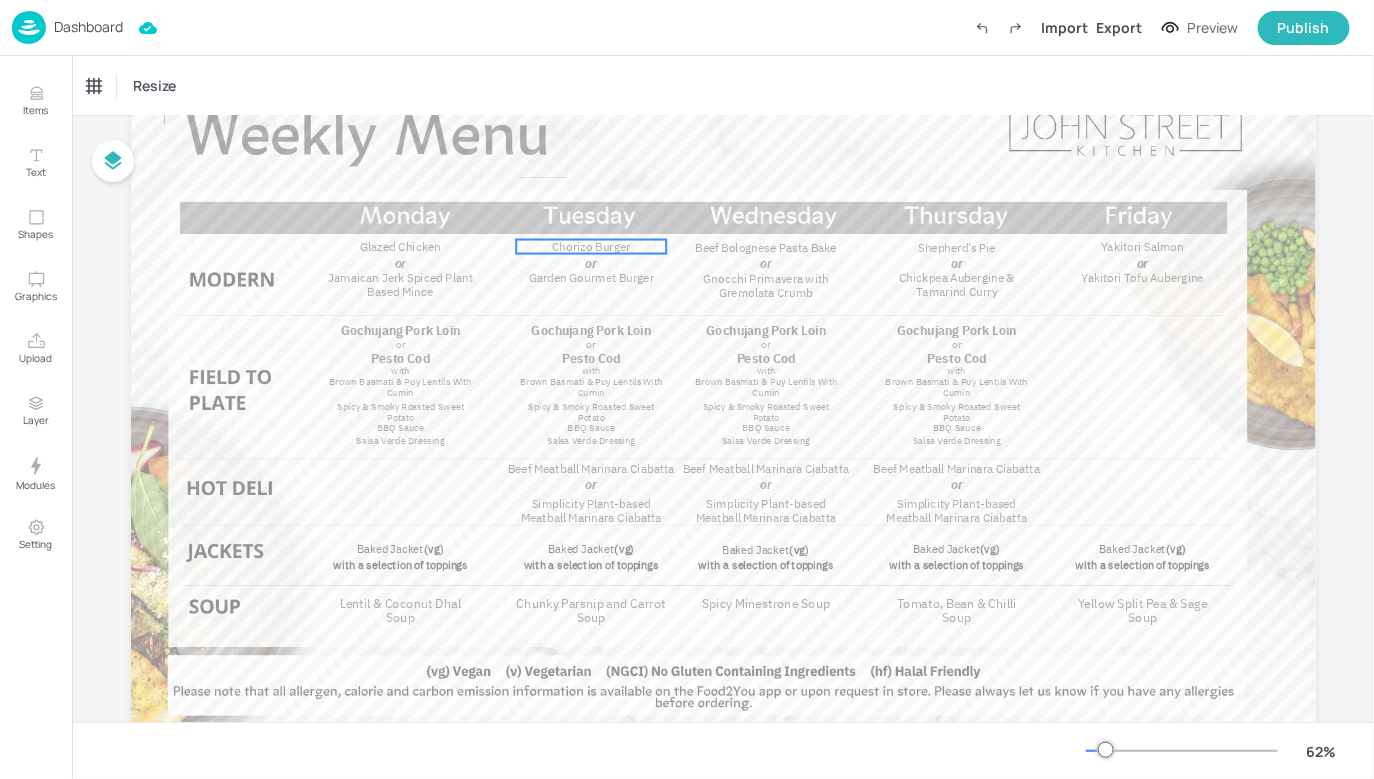 scroll, scrollTop: 105, scrollLeft: 0, axis: vertical 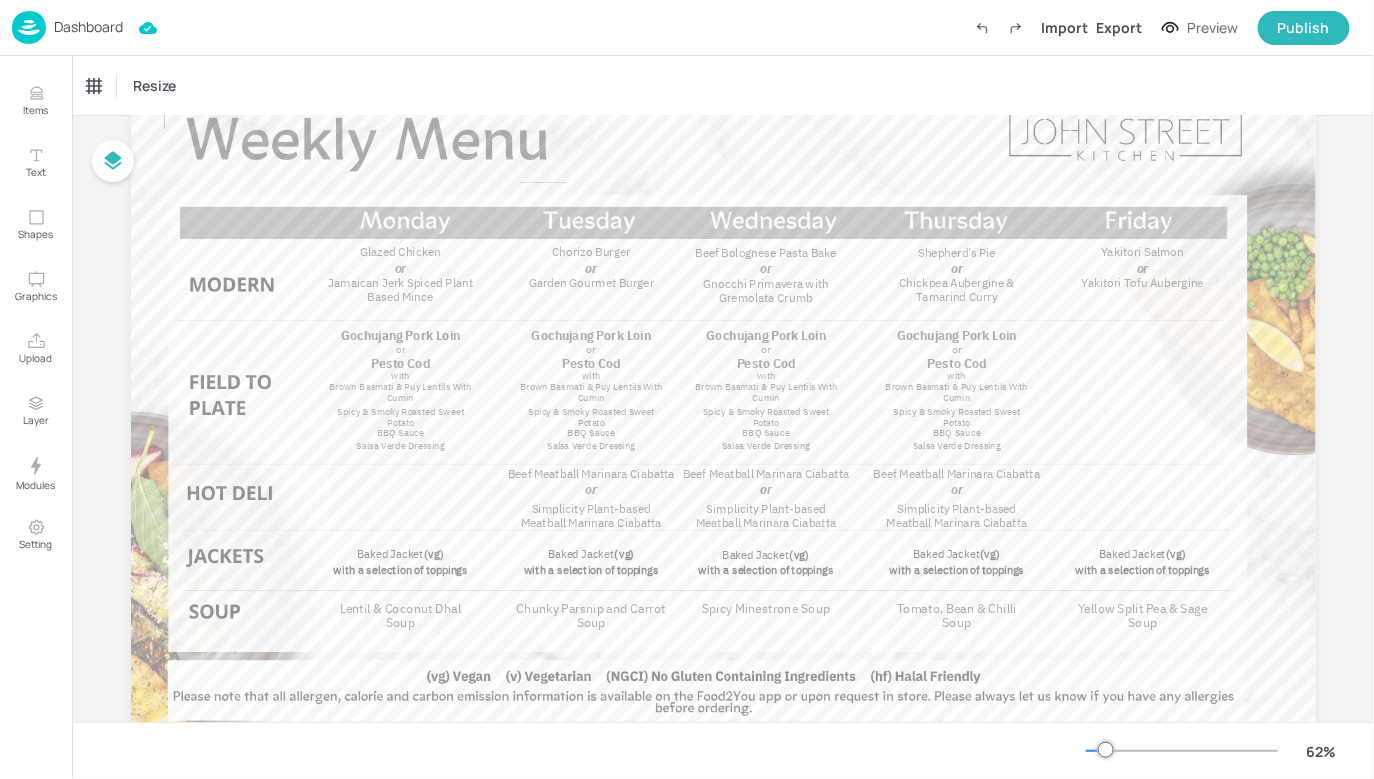 click on "Dashboard Import Export Preview Publish" at bounding box center [681, 27] 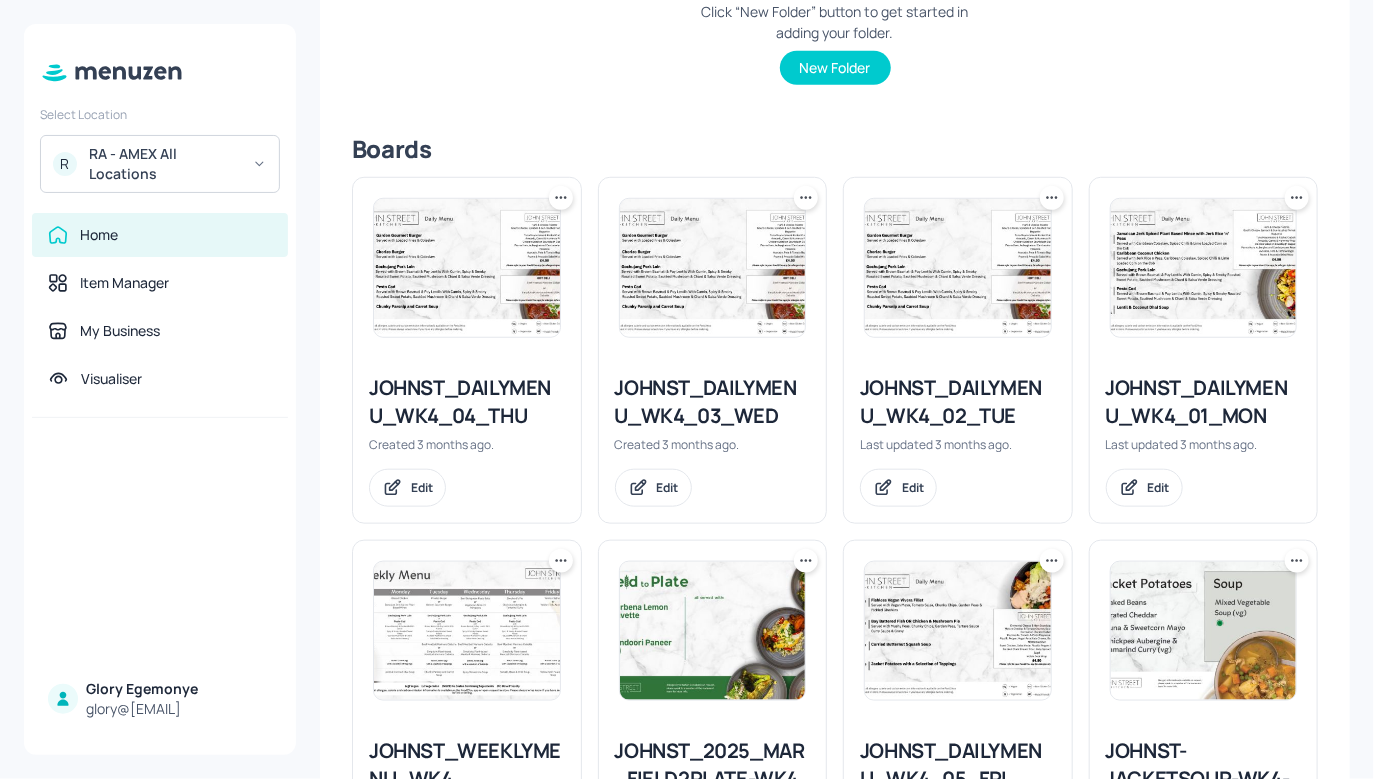 scroll, scrollTop: 198, scrollLeft: 0, axis: vertical 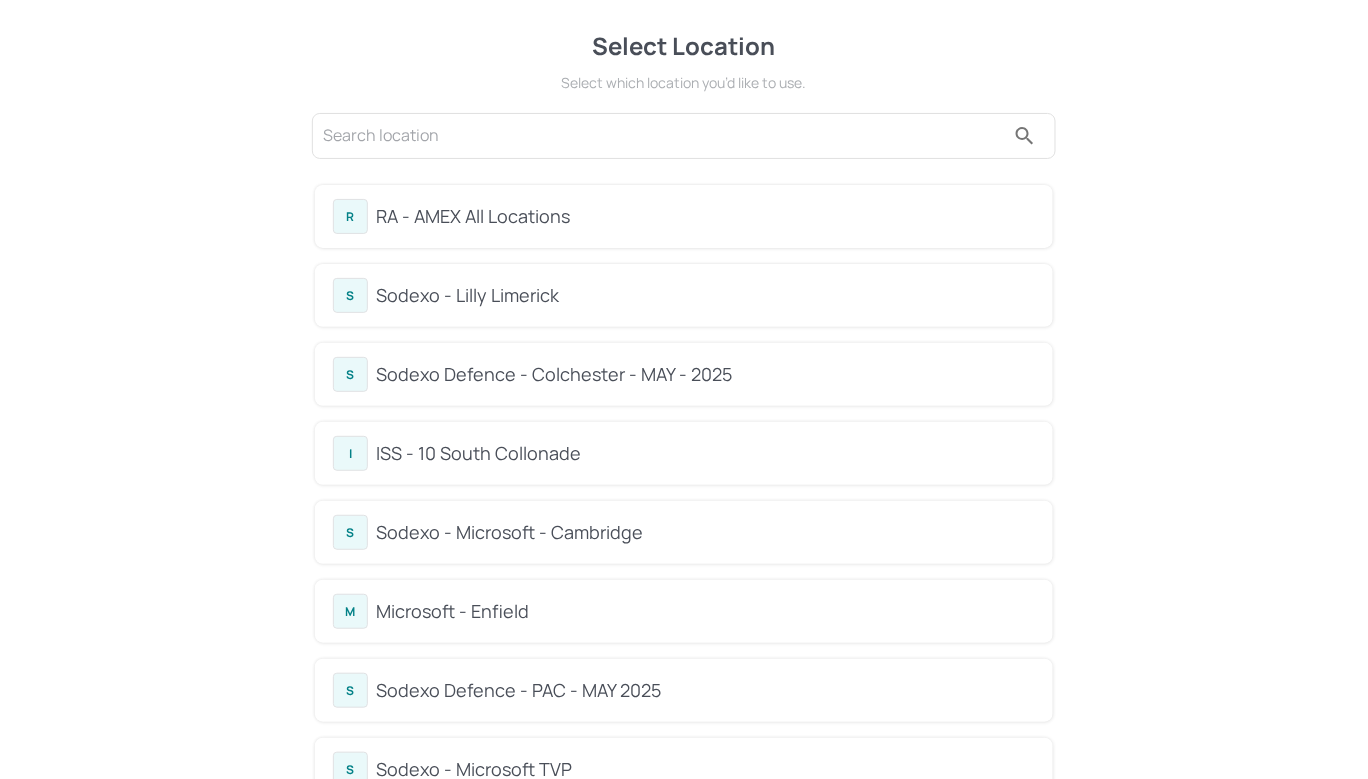 click on "RA - AMEX All Locations" at bounding box center [705, 216] 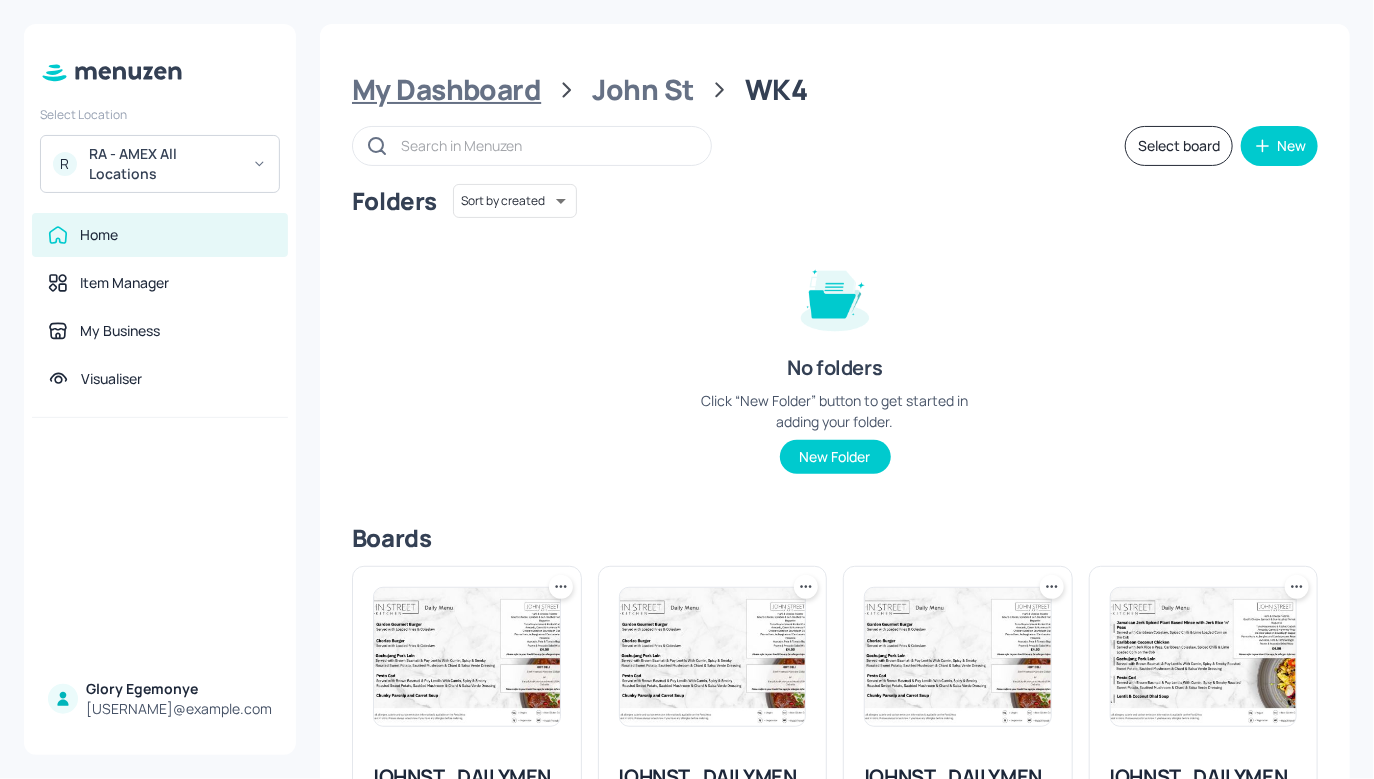 click on "My Dashboard" at bounding box center [446, 90] 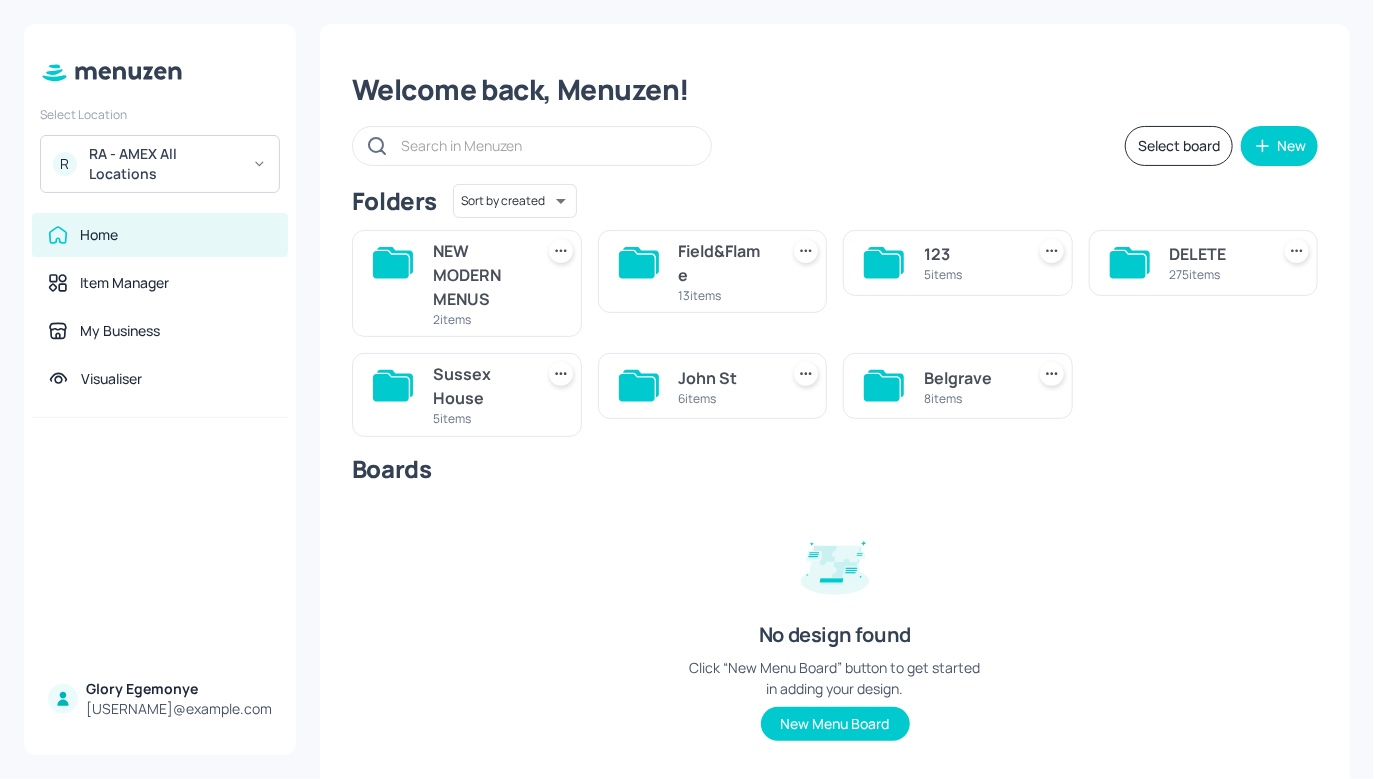 click 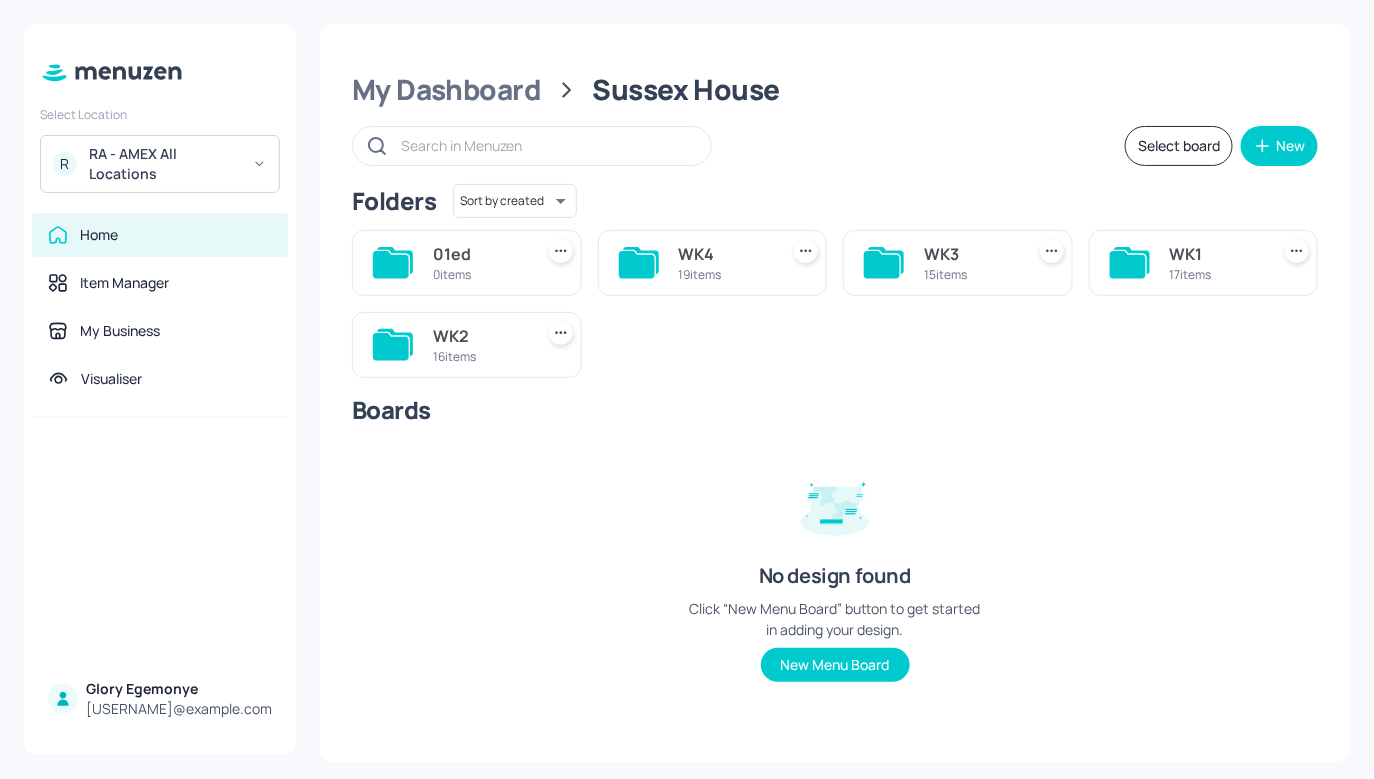 click 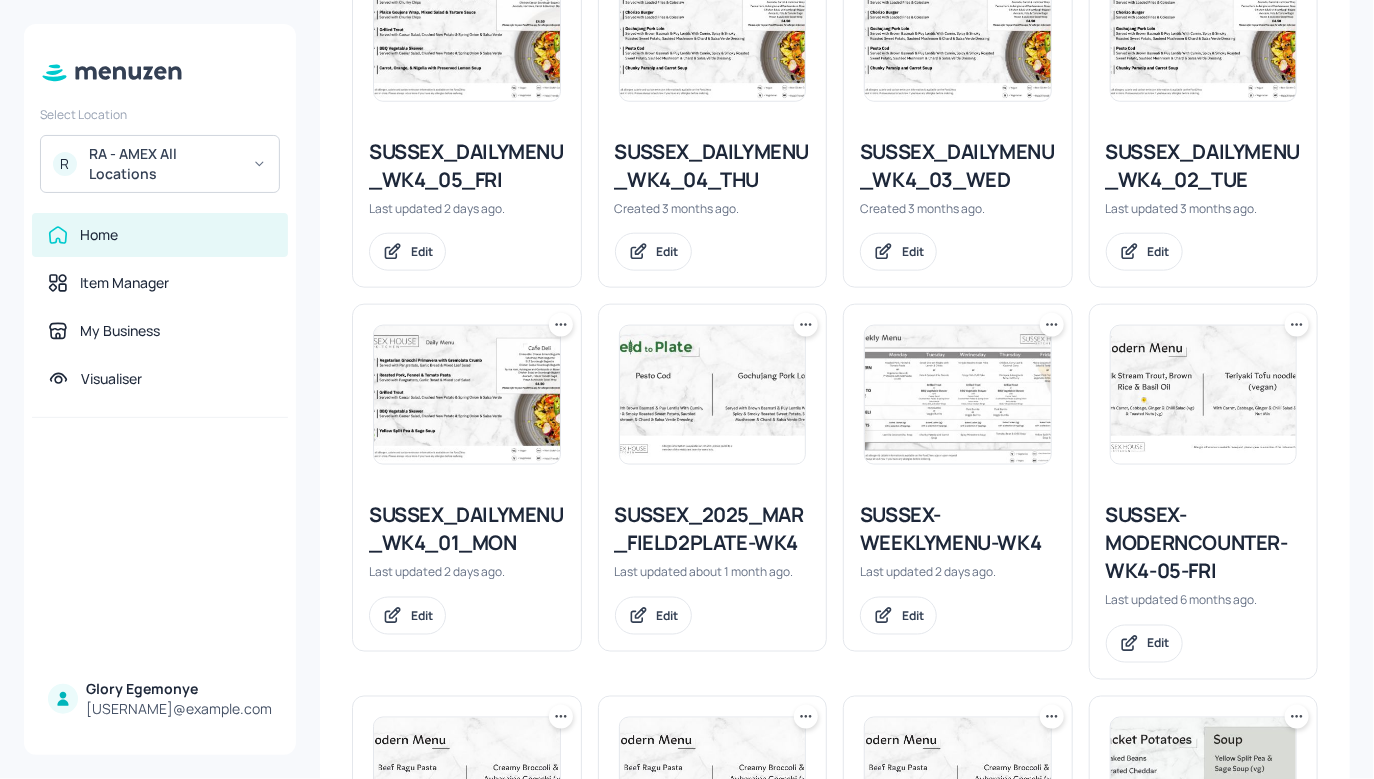 scroll, scrollTop: 714, scrollLeft: 0, axis: vertical 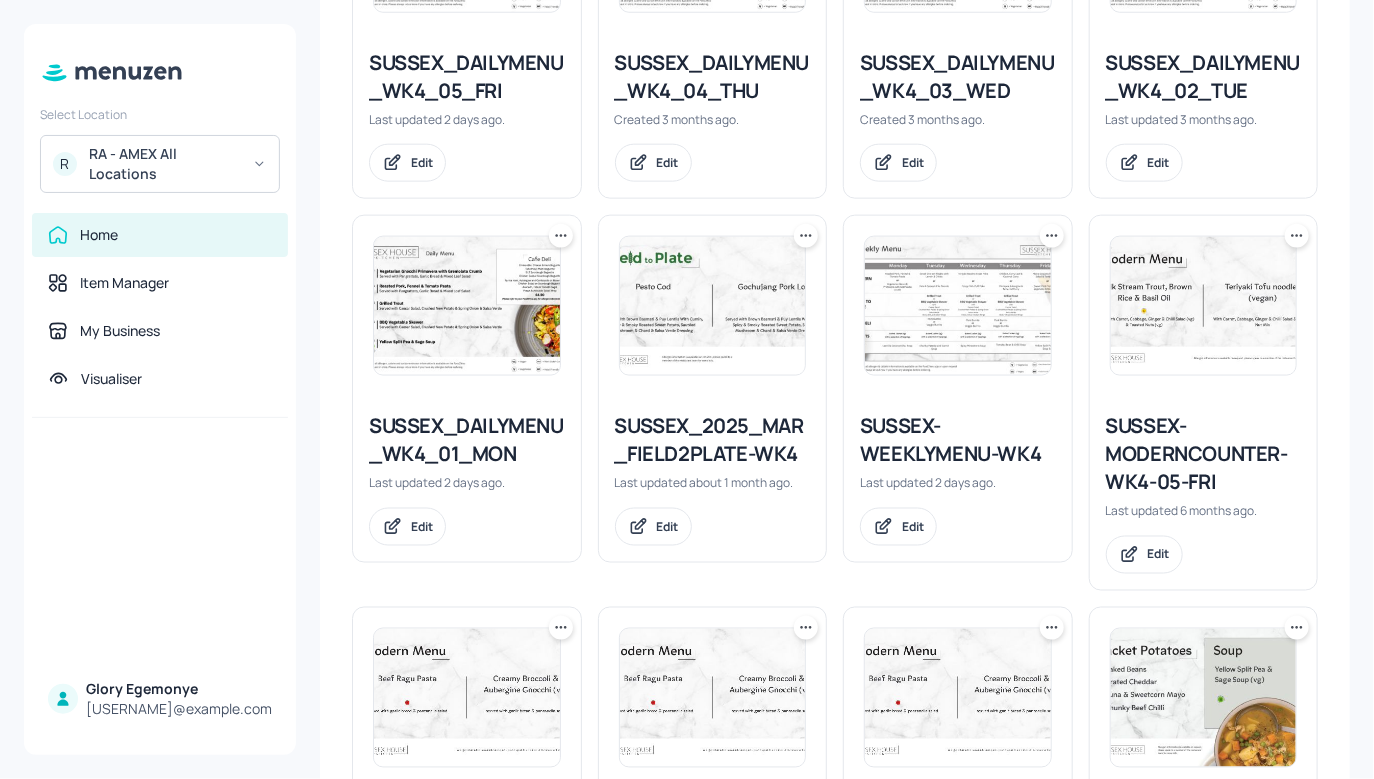 click 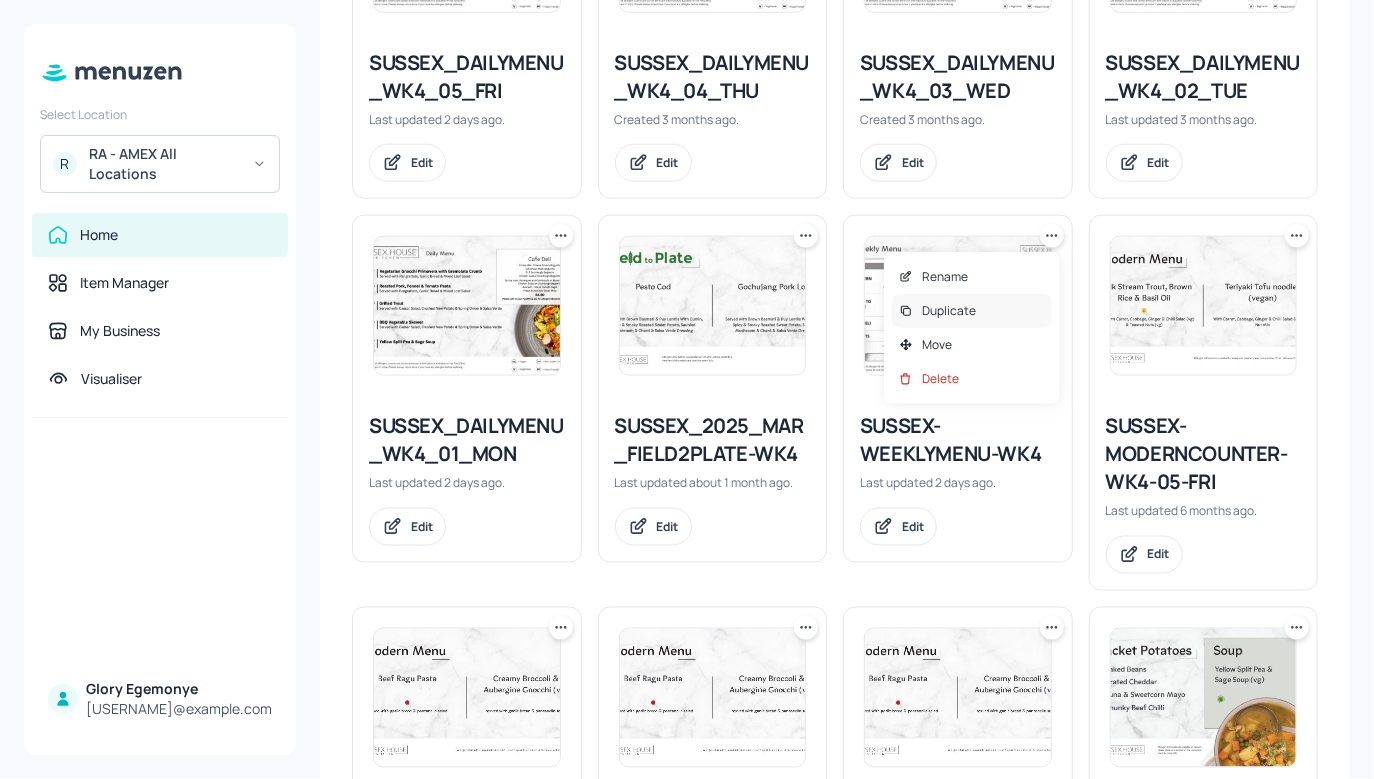 click on "Duplicate" at bounding box center (949, 311) 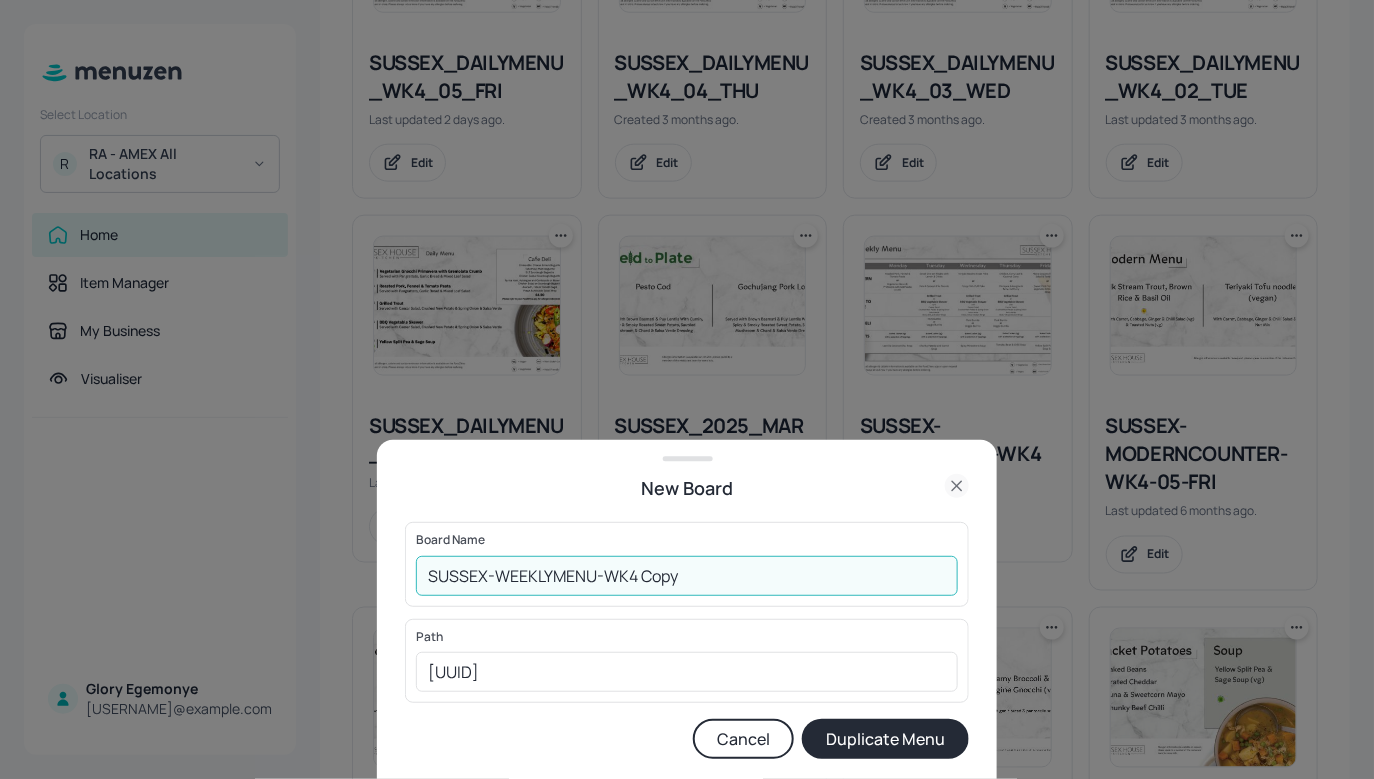 drag, startPoint x: 688, startPoint y: 572, endPoint x: 420, endPoint y: 567, distance: 268.04663 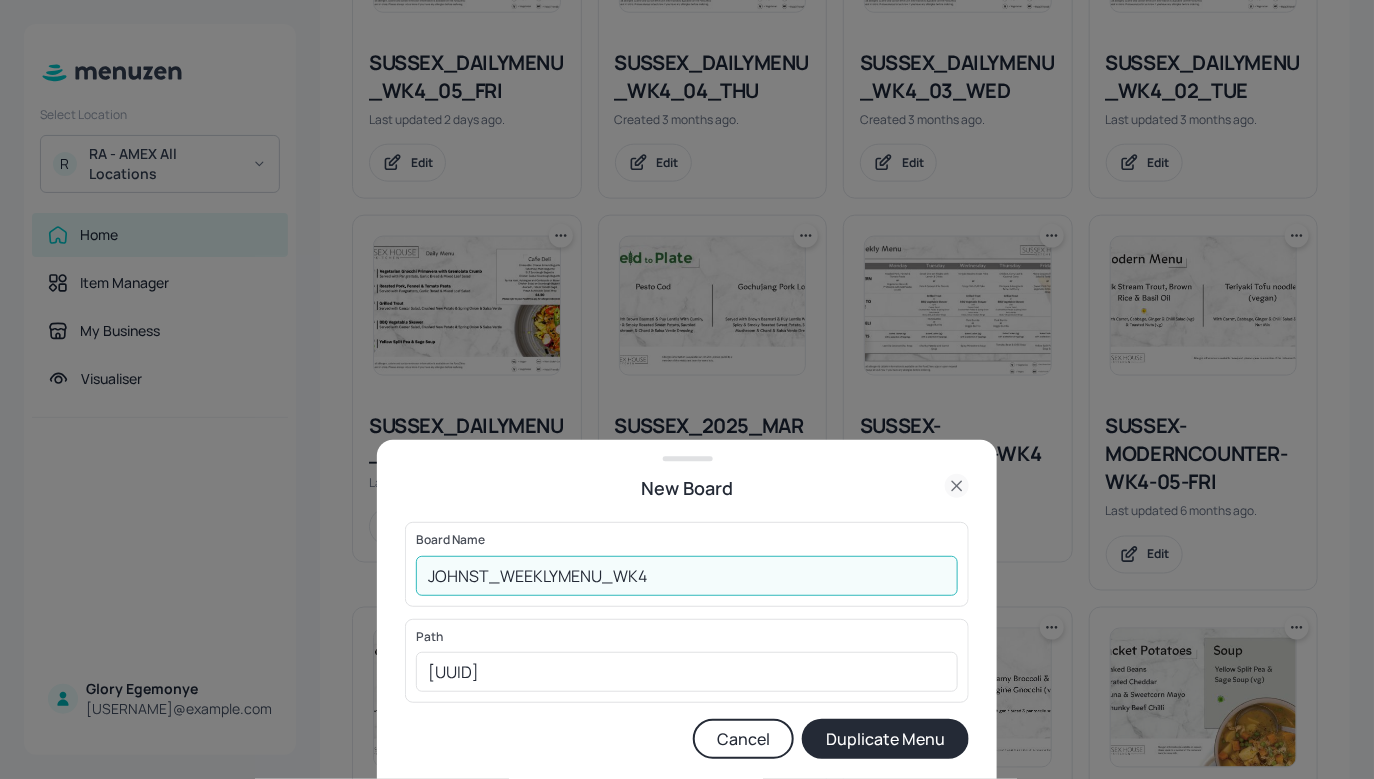 type on "JOHNST_WEEKLYMENU_WK4" 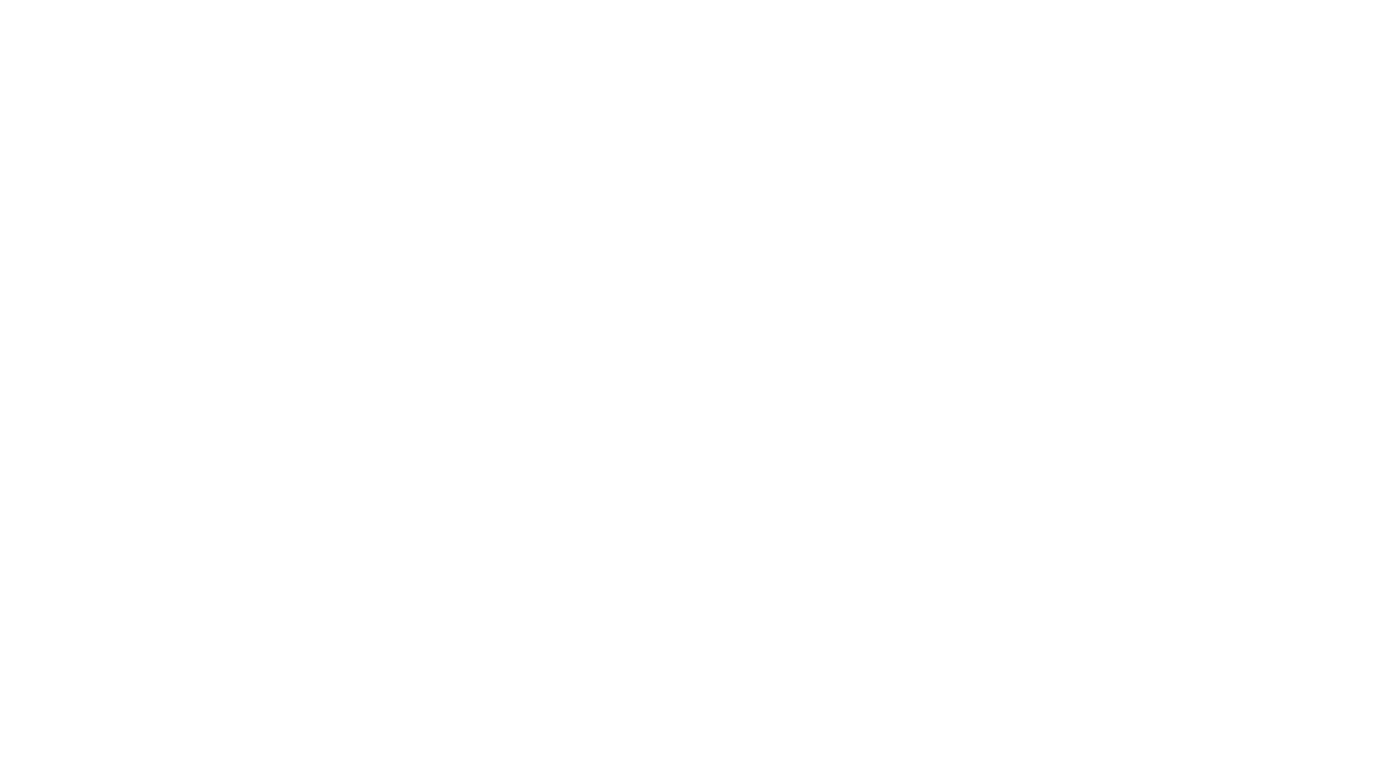 scroll, scrollTop: 0, scrollLeft: 0, axis: both 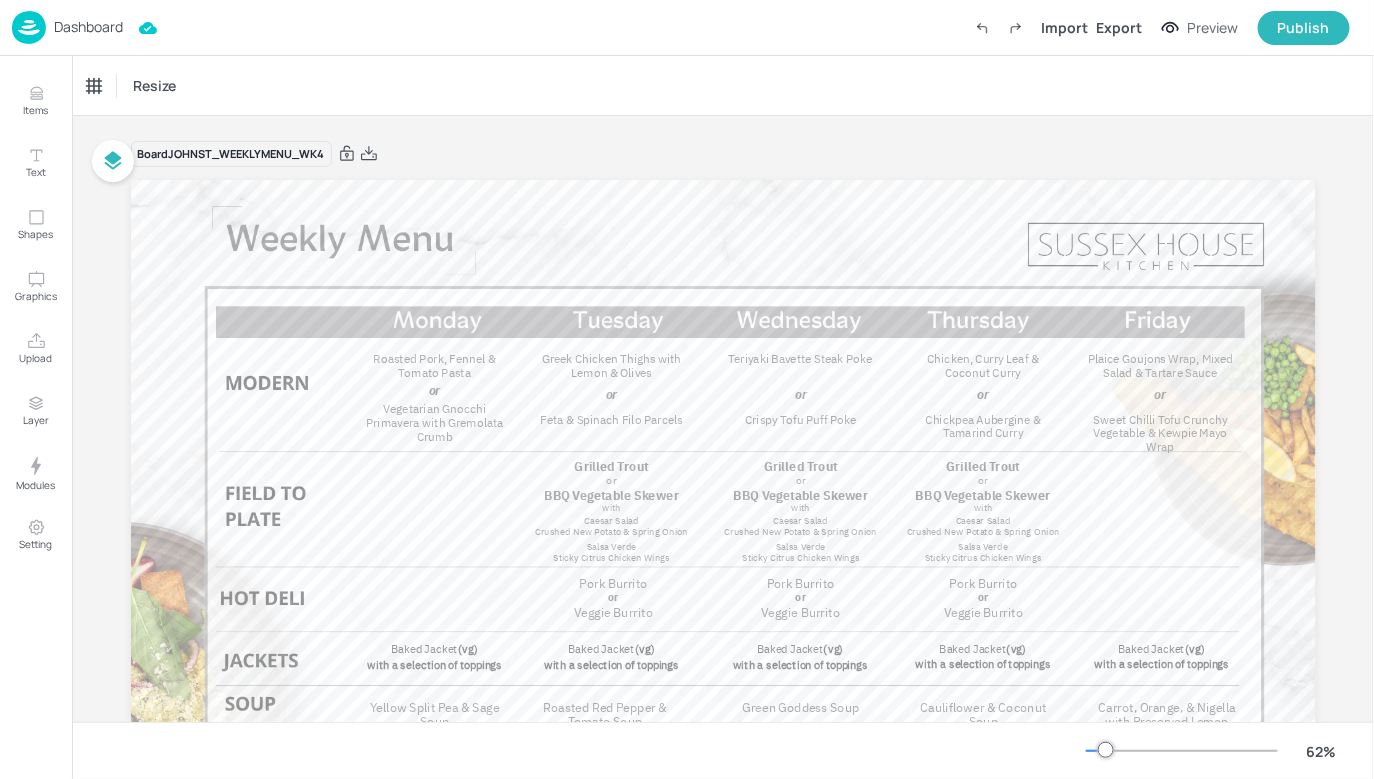 click on "Dashboard" at bounding box center [88, 27] 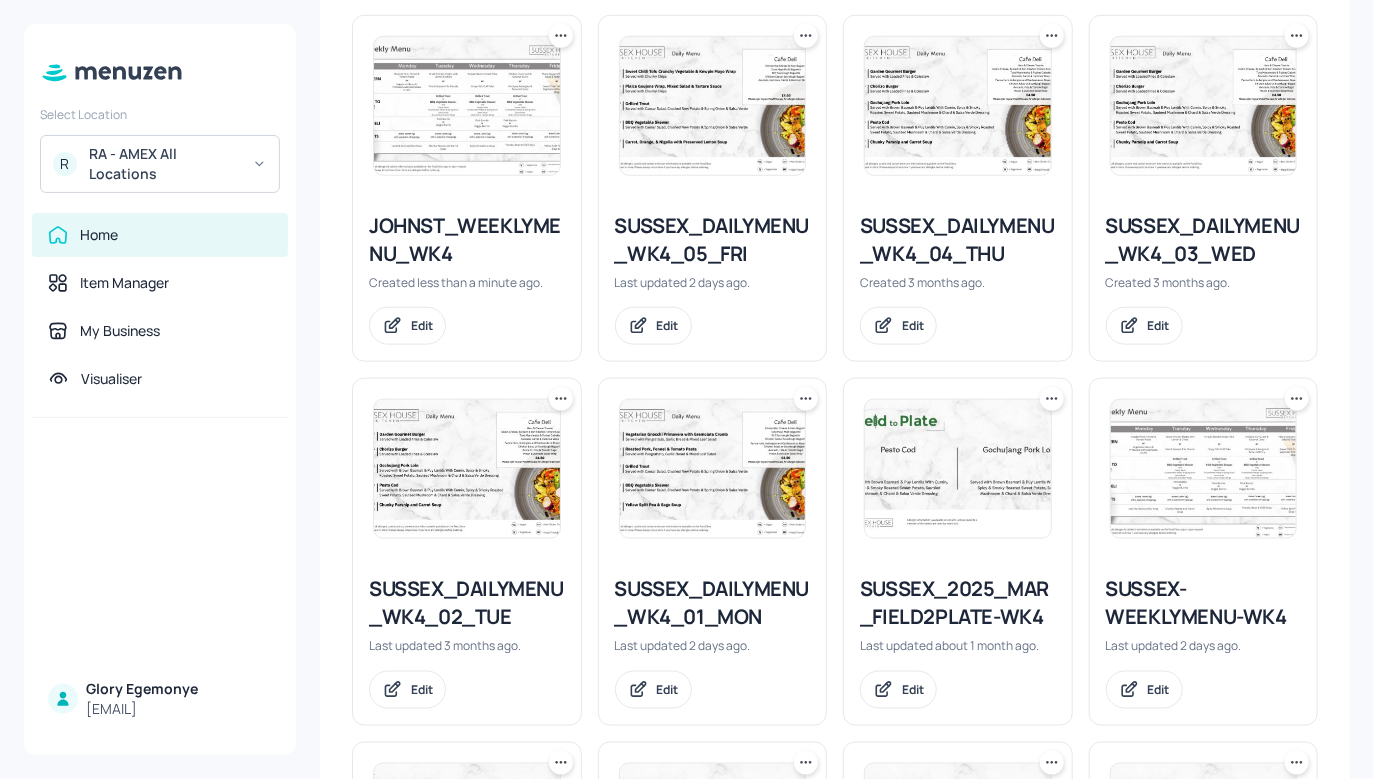 scroll, scrollTop: 654, scrollLeft: 0, axis: vertical 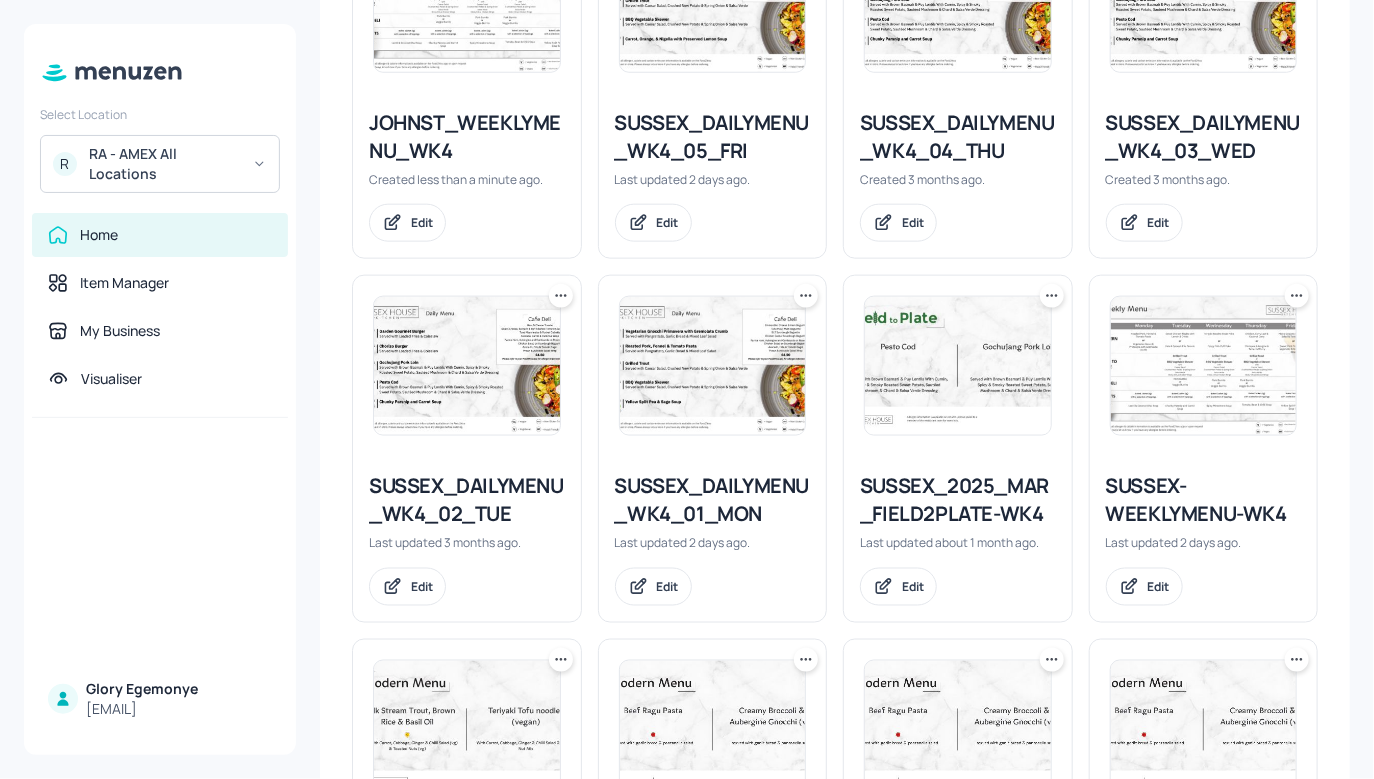 click 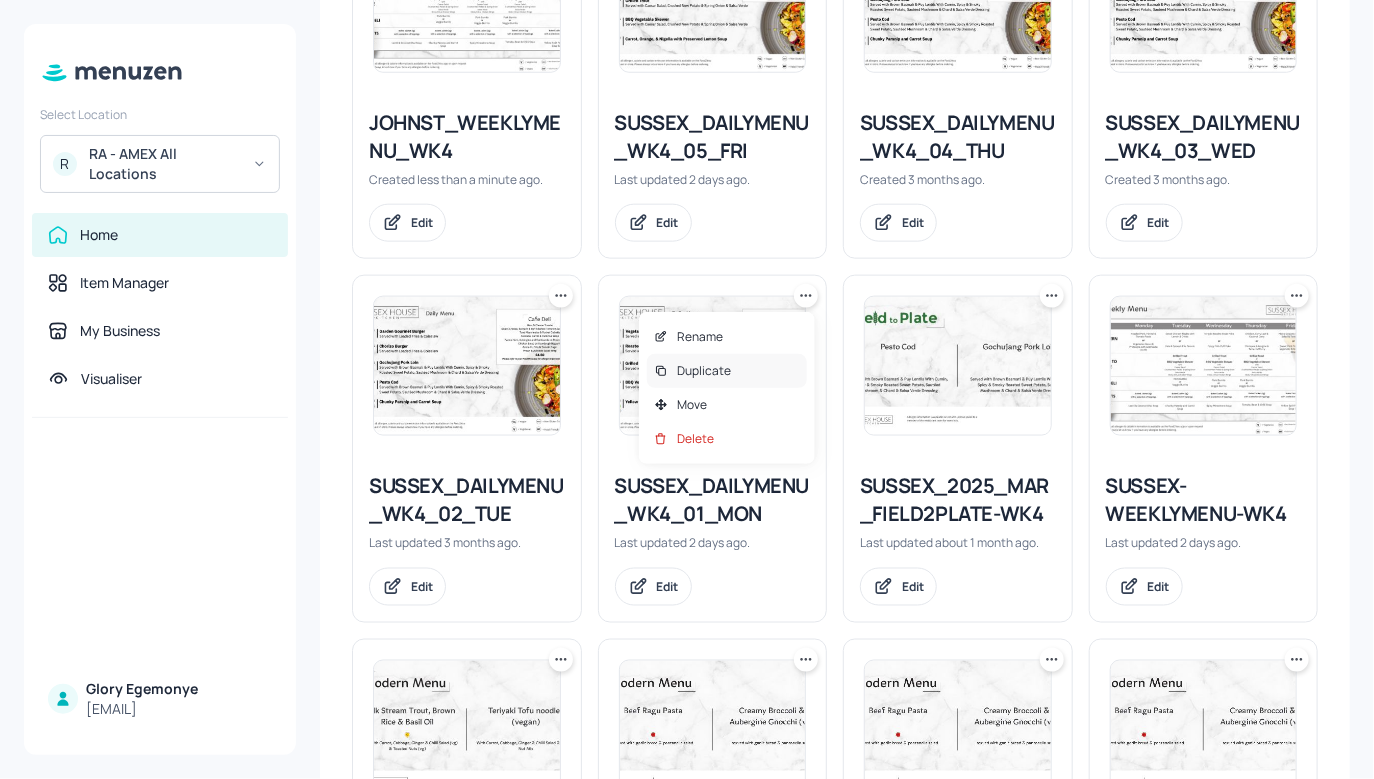 click on "Duplicate" at bounding box center (727, 371) 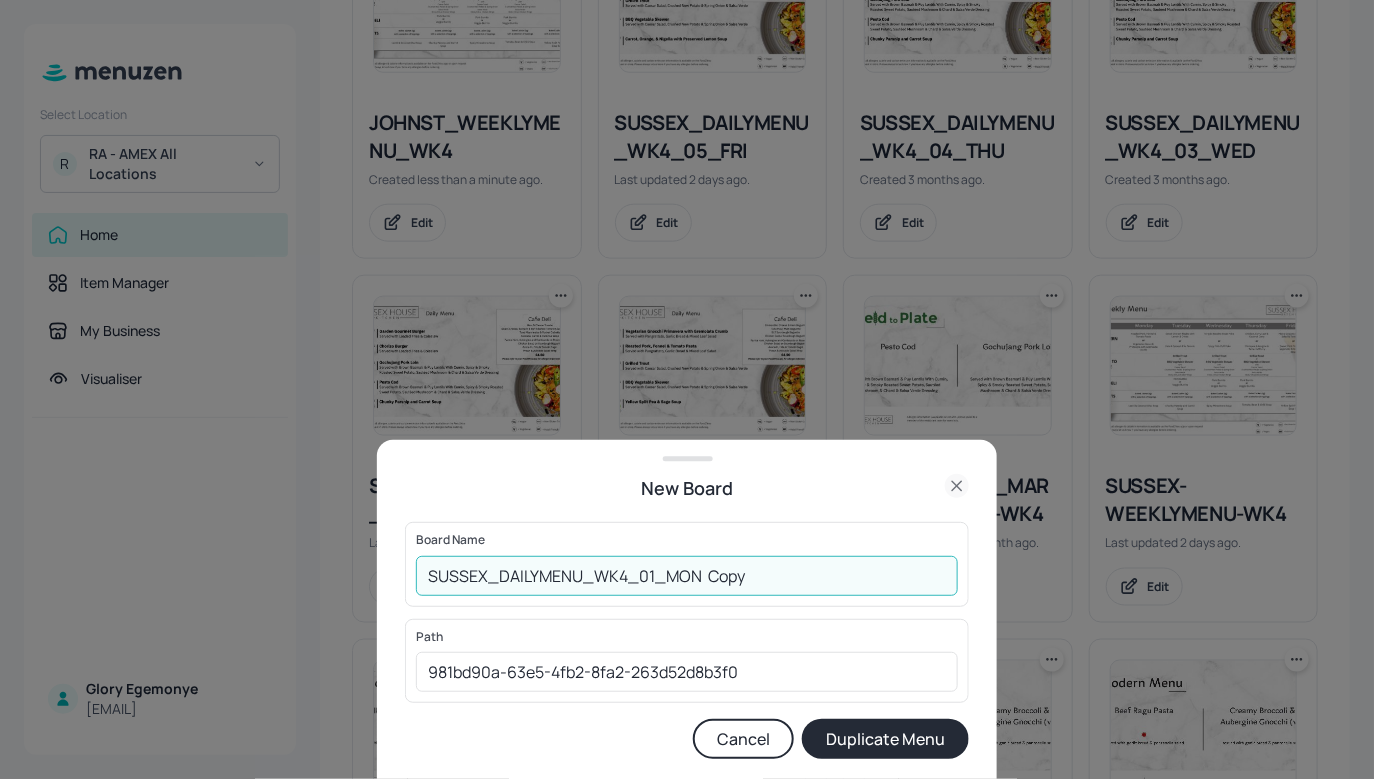 drag, startPoint x: 751, startPoint y: 578, endPoint x: 470, endPoint y: 539, distance: 283.69348 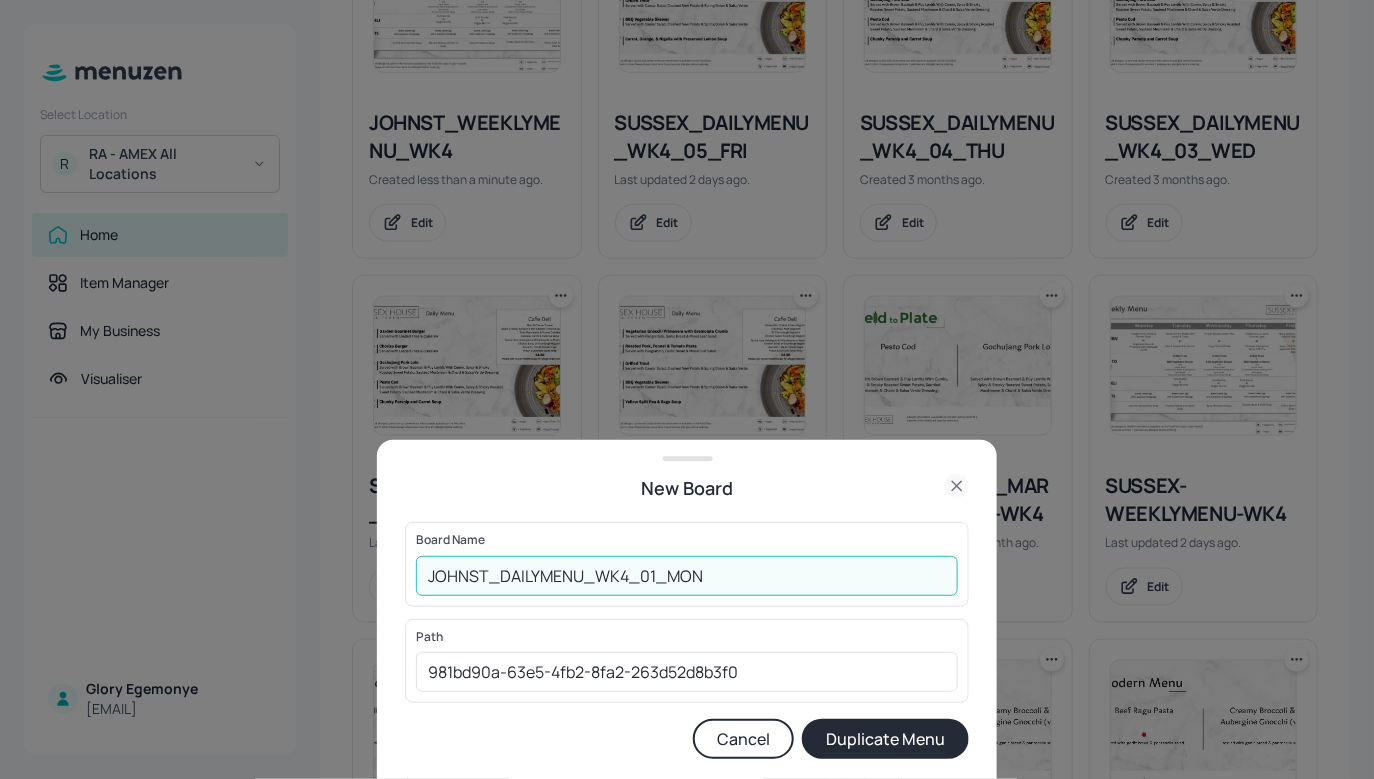 type on "JOHNST_DAILYMENU_WK4_01_MON" 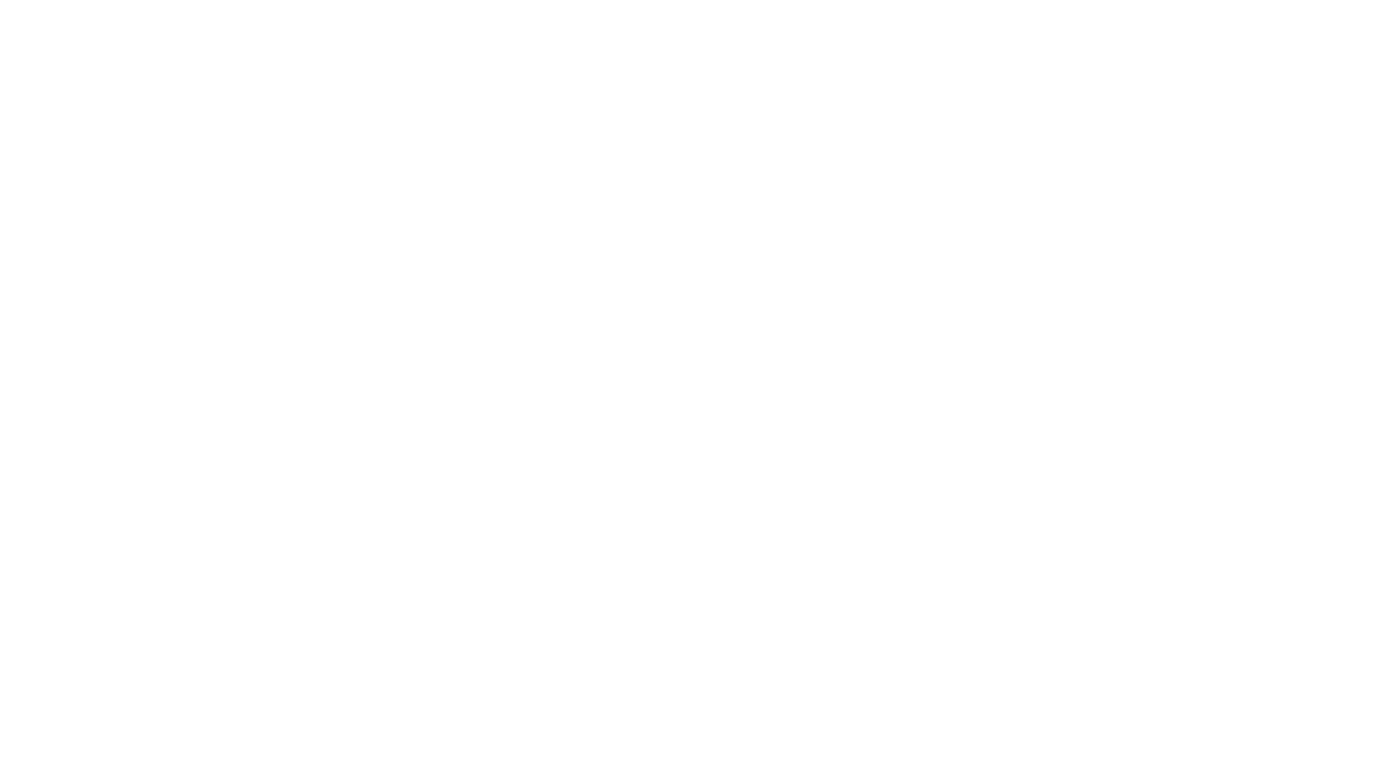 scroll, scrollTop: 0, scrollLeft: 0, axis: both 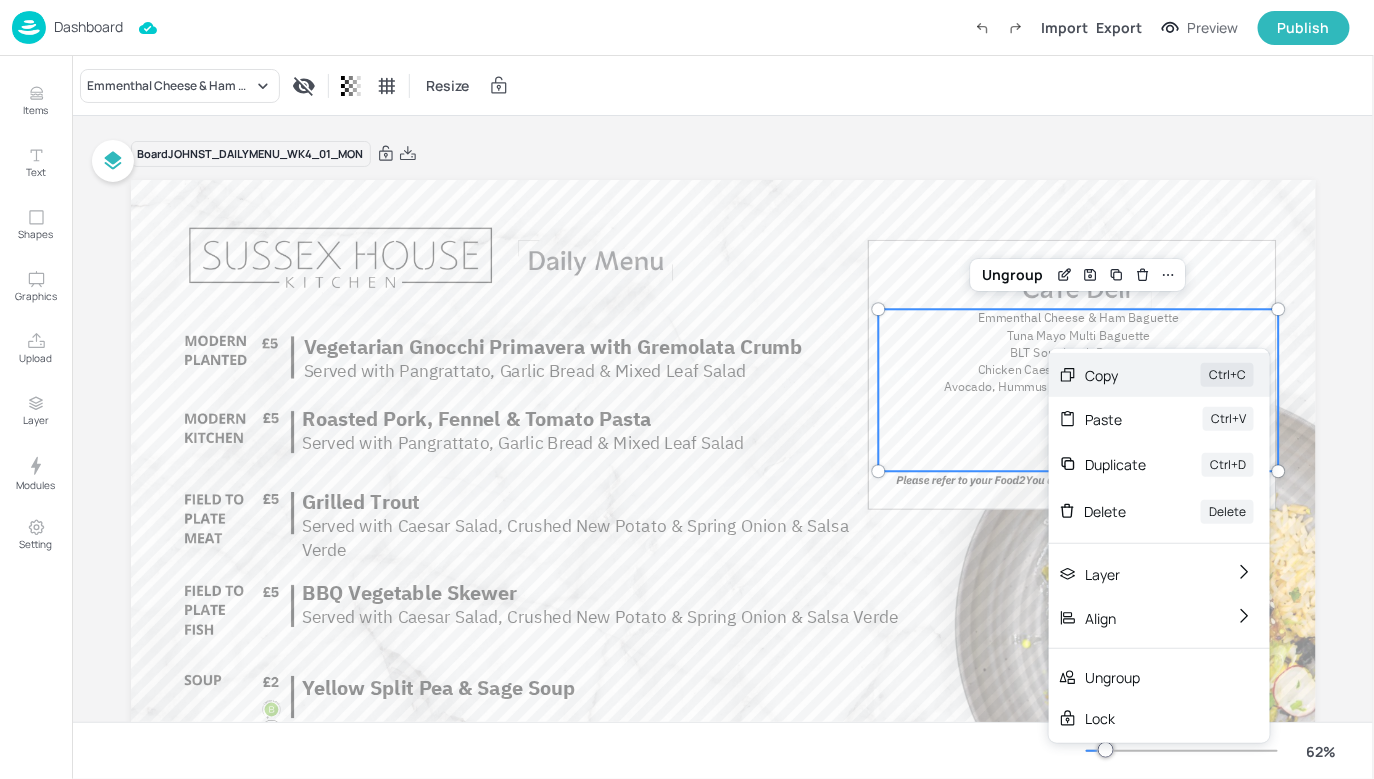 click on "Copy" at bounding box center [1115, 375] 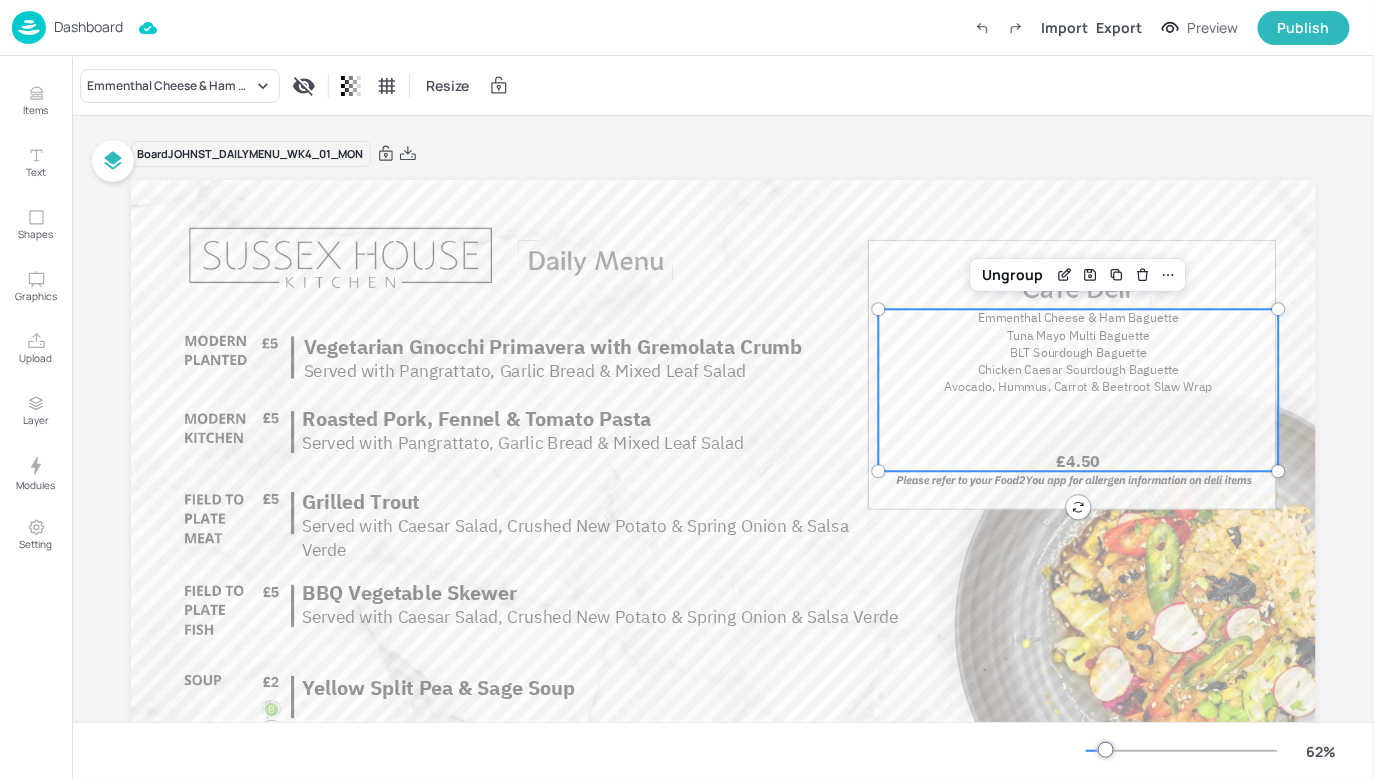 click on "Dashboard" at bounding box center (88, 27) 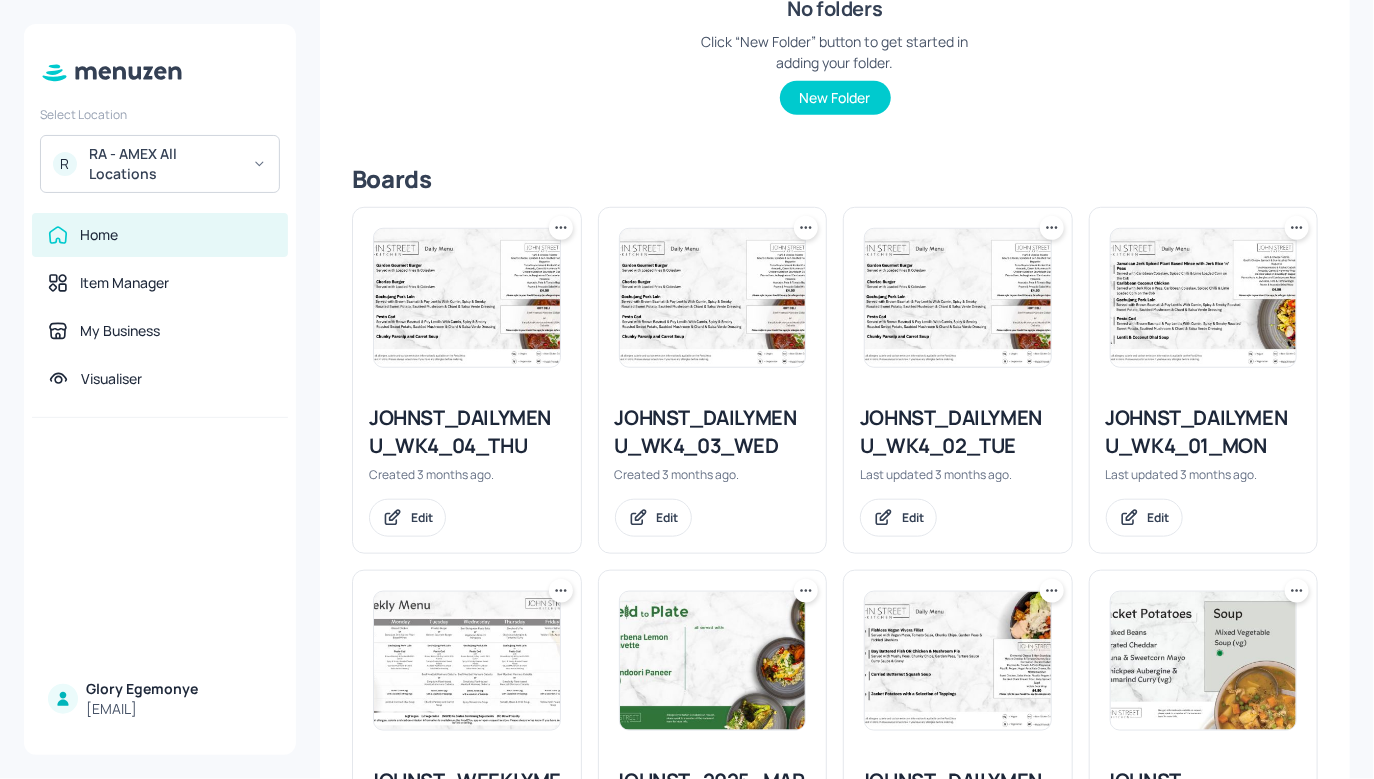 scroll, scrollTop: 0, scrollLeft: 0, axis: both 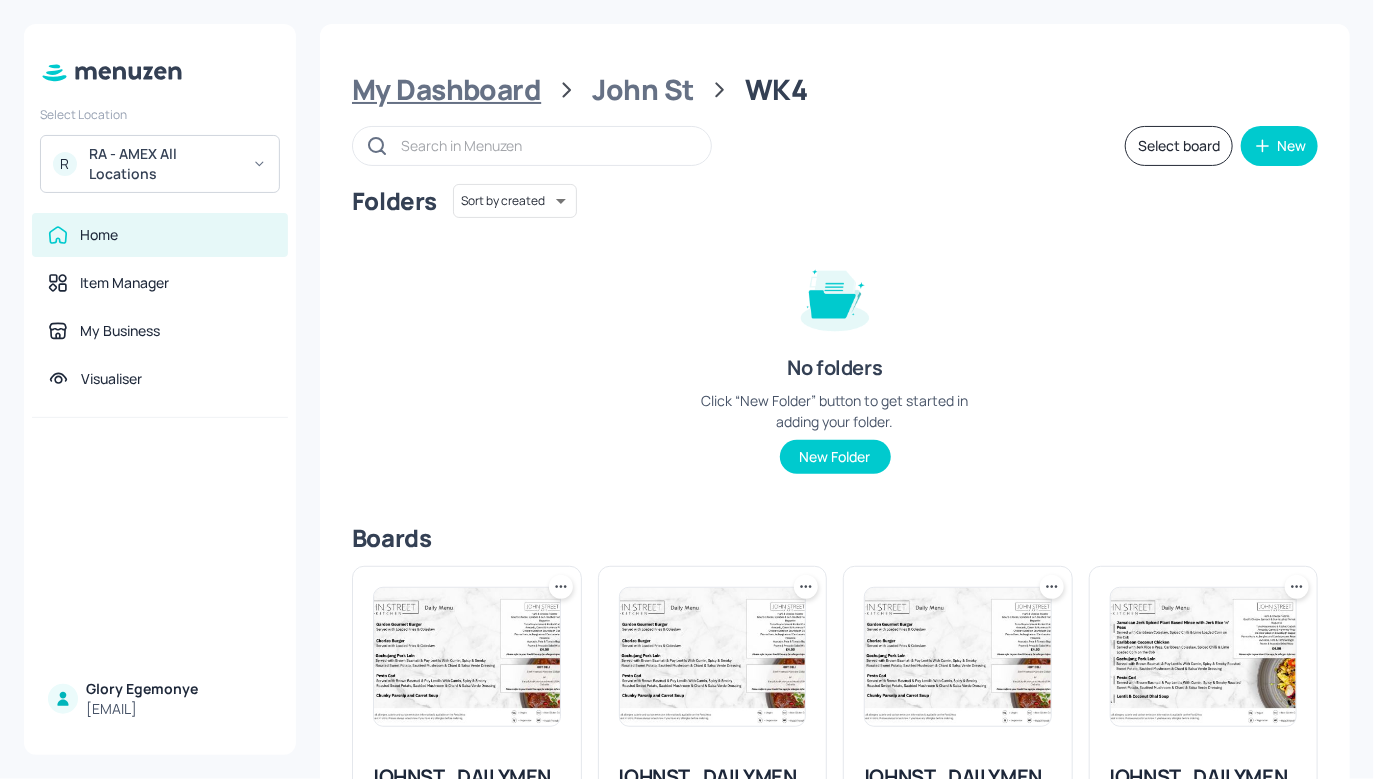 click on "My Dashboard" at bounding box center (446, 90) 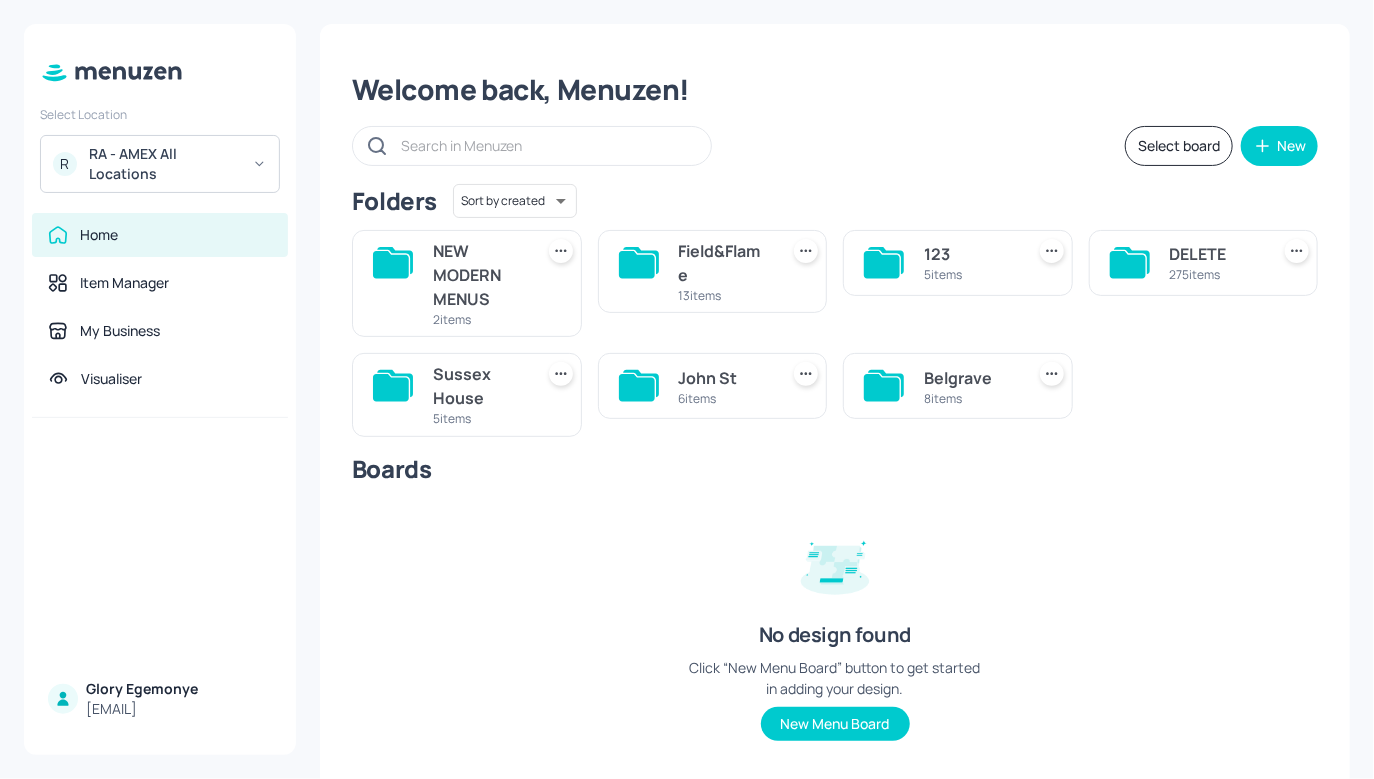 click 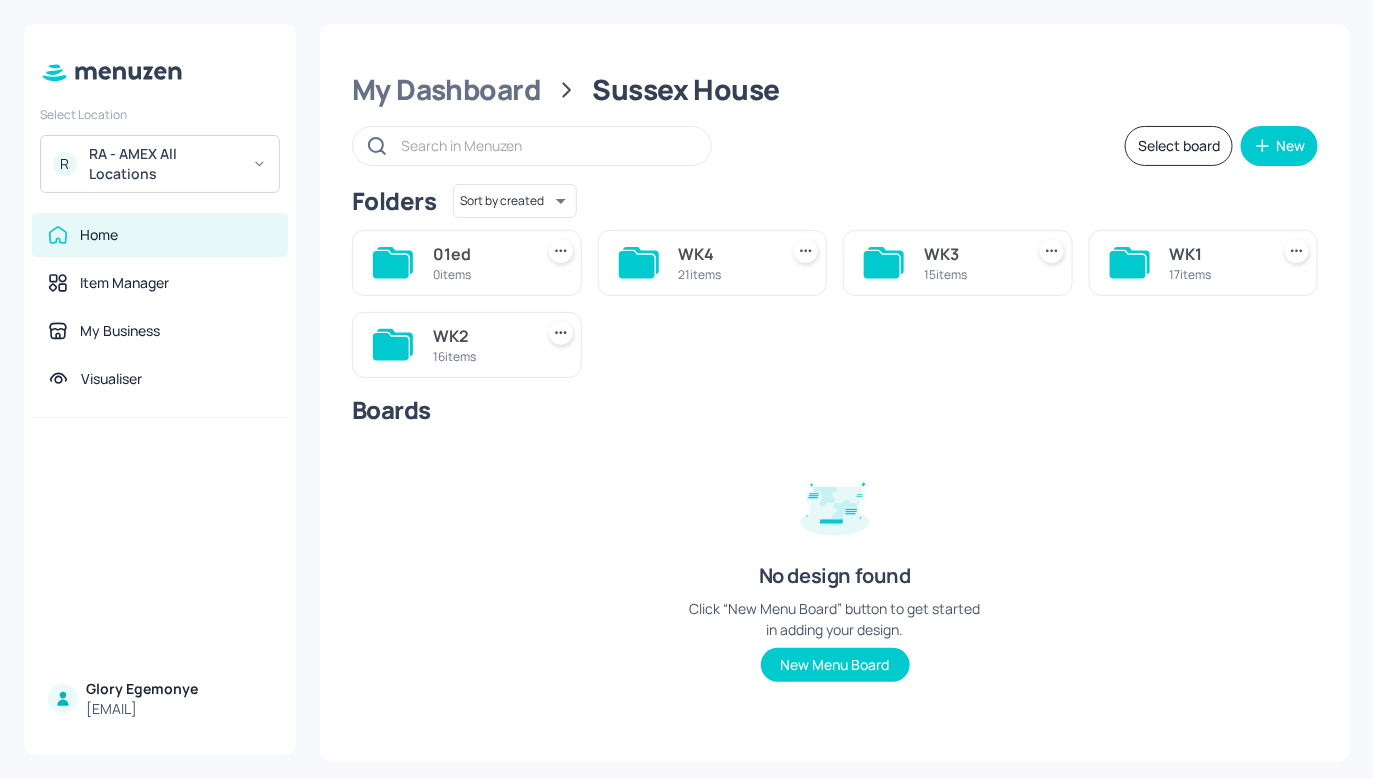 click 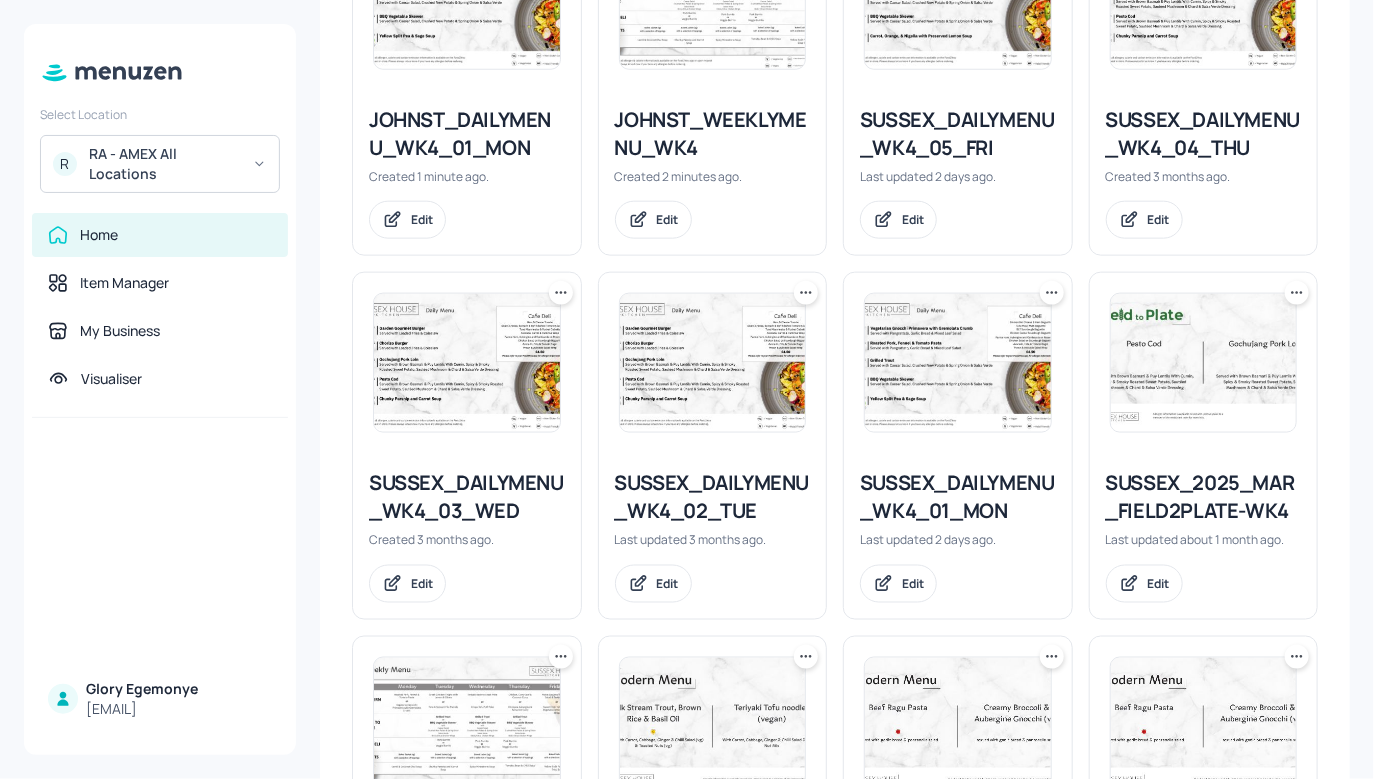 scroll, scrollTop: 533, scrollLeft: 0, axis: vertical 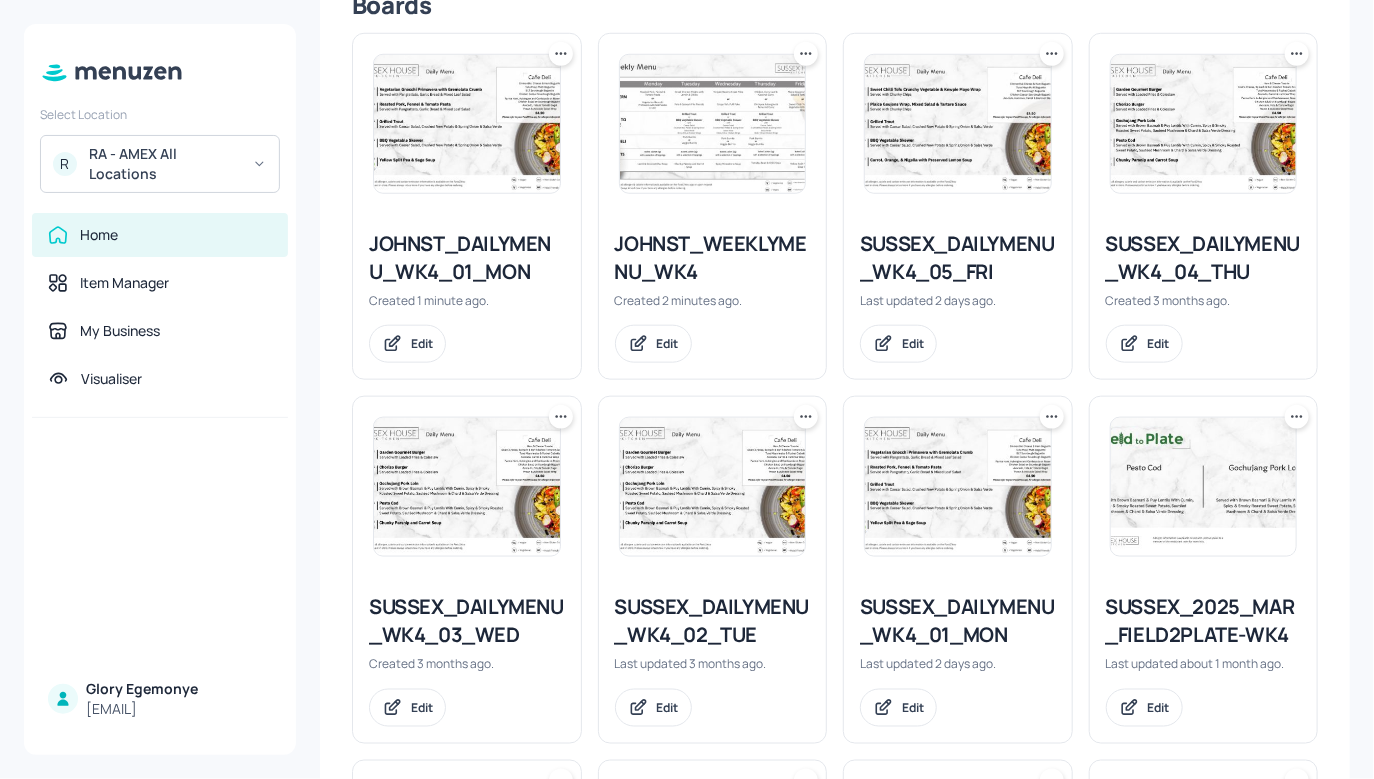 click on "SUSSEX_DAILYMENU_WK4_05_FRI" at bounding box center [958, 258] 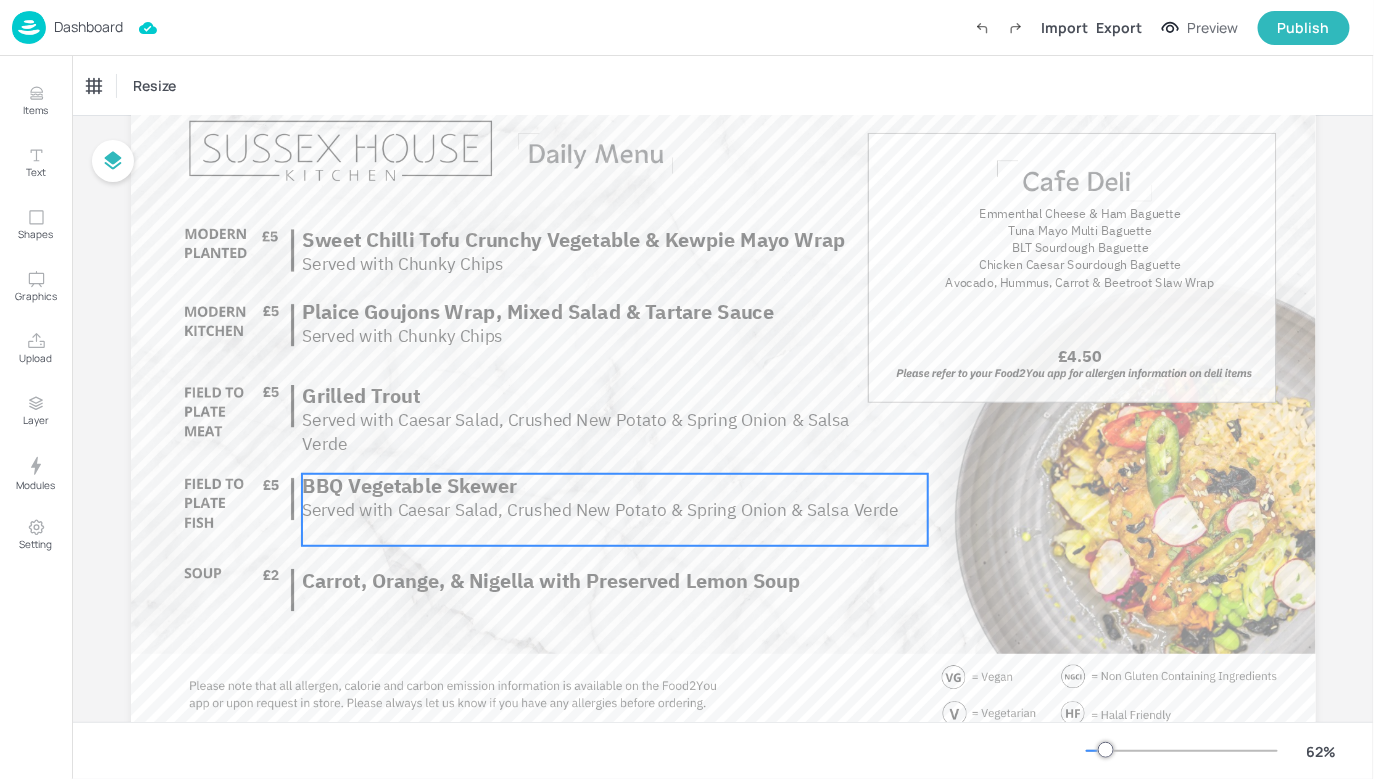 scroll, scrollTop: 140, scrollLeft: 0, axis: vertical 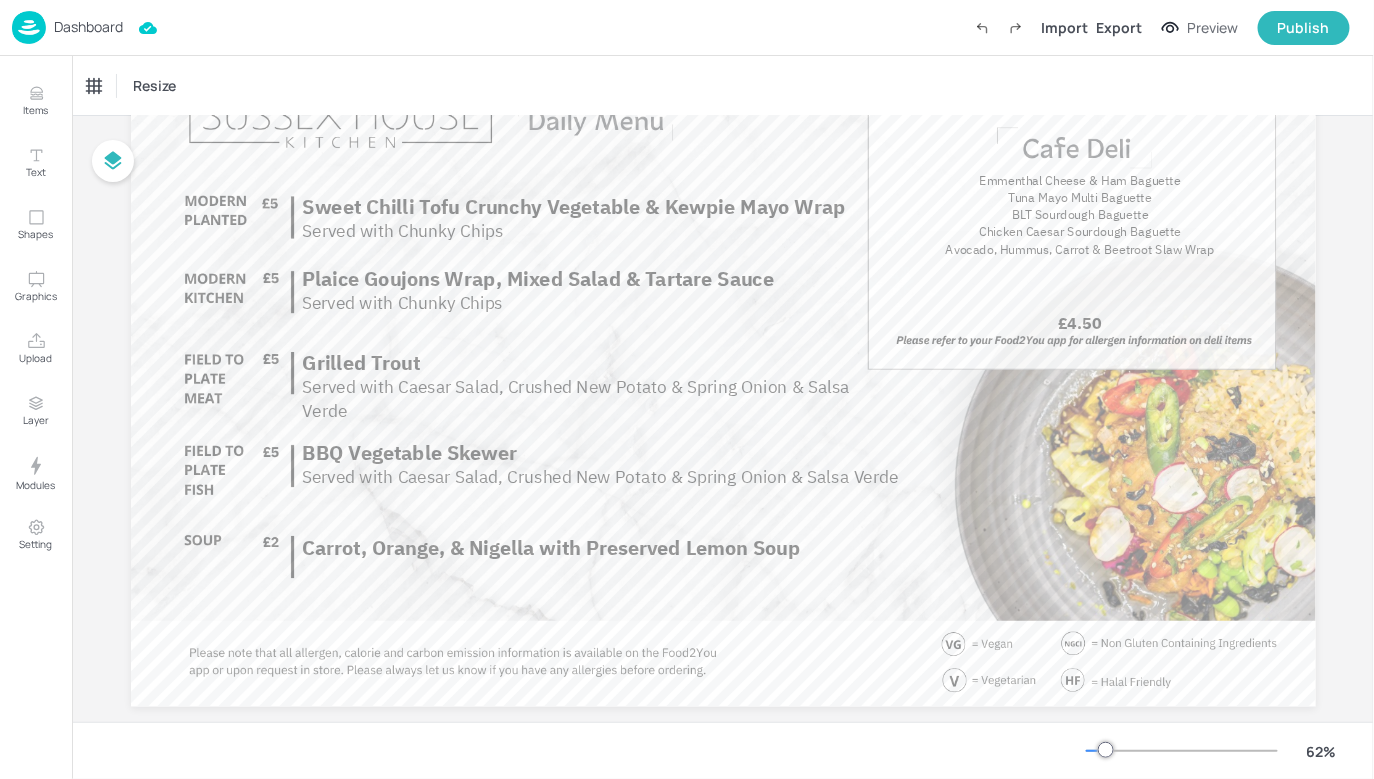 click on "Dashboard" at bounding box center [88, 27] 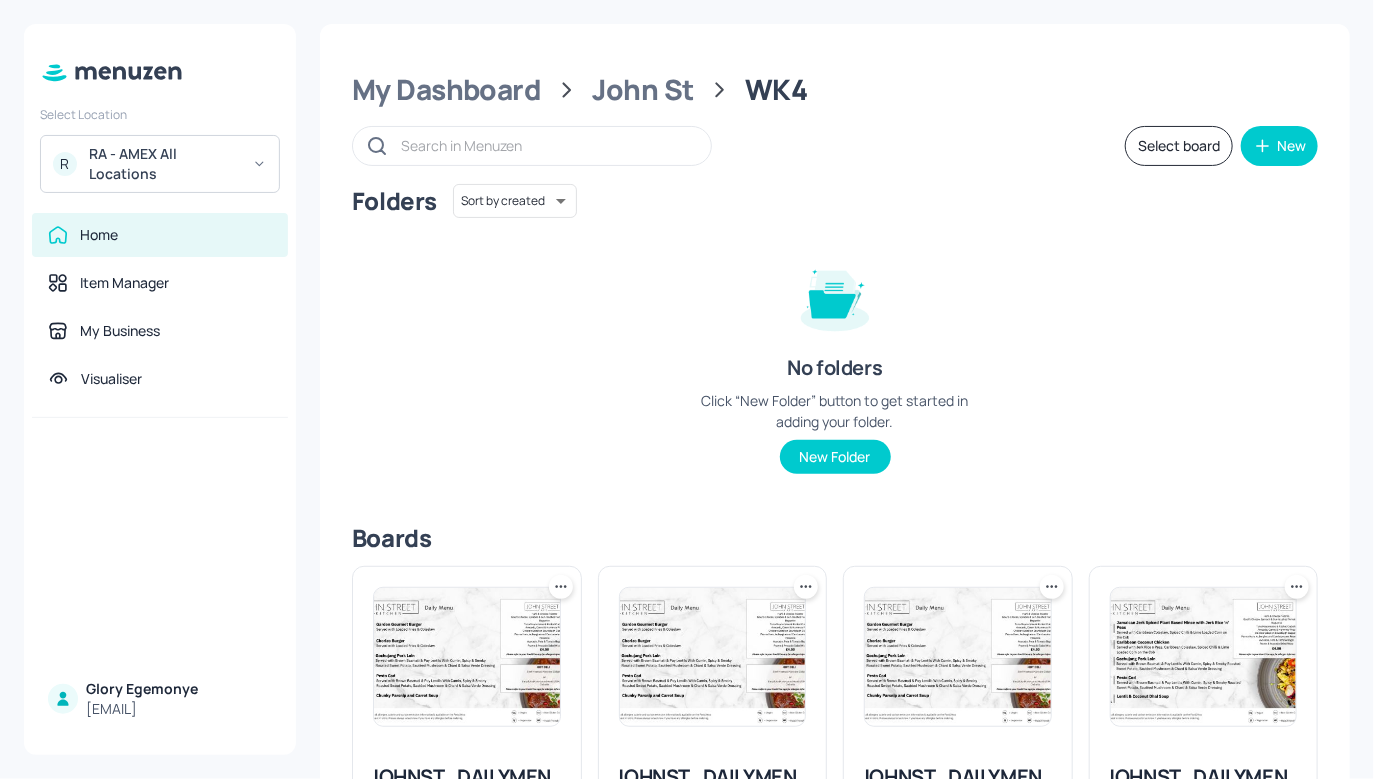 click on "My Dashboard John St WK4 Select board New Folders Sort by created id ​ No folders Click “New Folder” button to get started in adding your folder. New Folder Boards JOHNST_DAILYMENU_WK4_04_THU Created 3 months ago. Edit JOHNST_DAILYMENU_WK4_03_WED Created 3 months ago. Edit JOHNST_DAILYMENU_WK4_02_TUE  Last updated 3 months ago. Edit JOHNST_DAILYMENU_WK4_01_MON  Last updated 3 months ago. Edit JOHNST_WEEKLYMENU_WK4 Last updated about 1 month ago. Edit JOHNST_2025_MAR_FIELD2PLATE-WK4 Created 3 months ago. Edit JOHNST_DAILYMENU_WK4_05_FRI  Created 3 months ago. Edit JOHNST-JACKETSOUP-WK4-04-THUR Created 6 months ago. Edit JOHNST-JACKETSOUP-WK4-03-WED Created 6 months ago. Edit JOHNST-JACKETSOUP-WK4-02-TUE Last updated 1 day ago. Edit JOHNST-MODERNVEGAN-WK4-05-FRI Created 6 months ago. Edit JOHNST-MODERNVEGAN-WK4-04-THUR Last updated 6 months ago. Edit JOHNST-MODERNVEGAN-WK4-03-WED Last updated 1 day ago. Edit JOHNST-MODERNVEGAN-WK4-02-TUE Created 6 months ago. Edit JOHNST-MODERN-WK4-05-FRI Edit Edit Edit" at bounding box center (835, 1471) 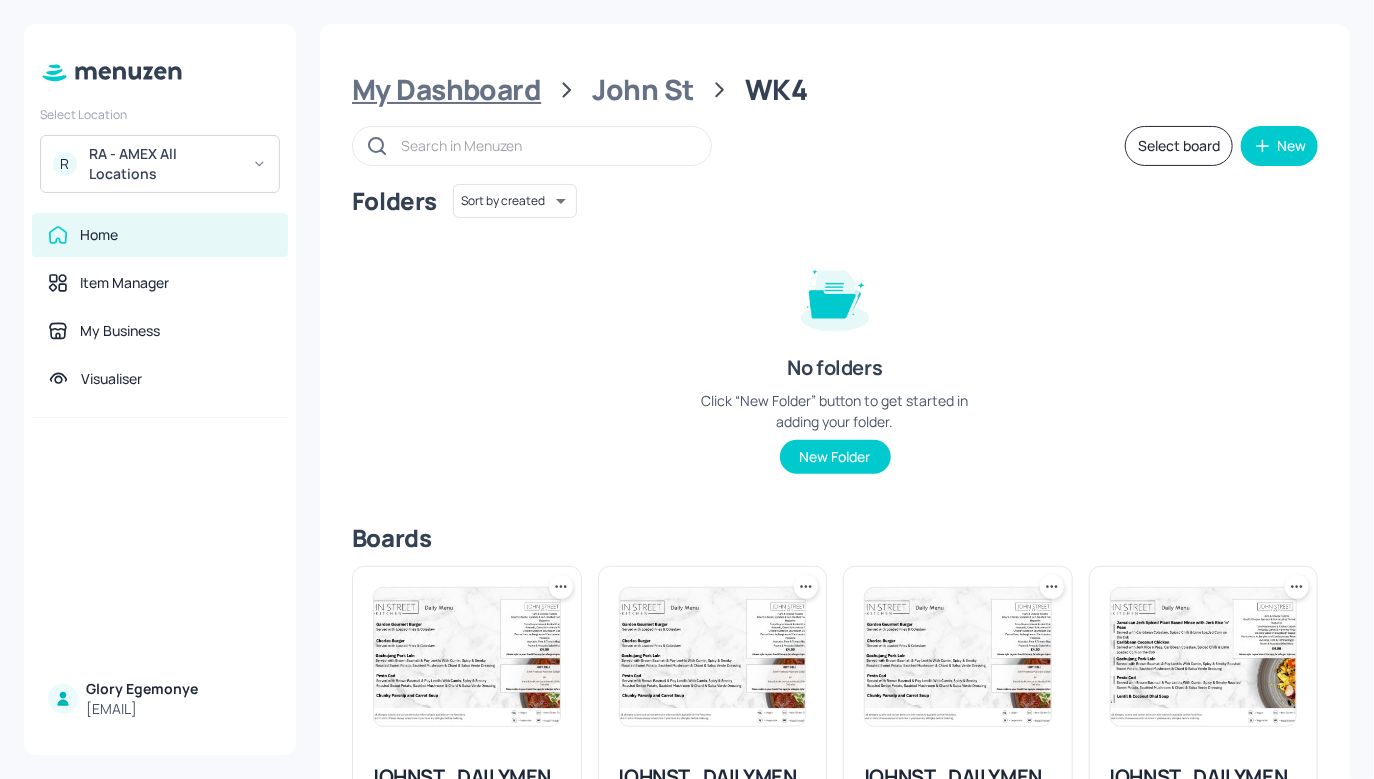 click on "My Dashboard" at bounding box center [446, 90] 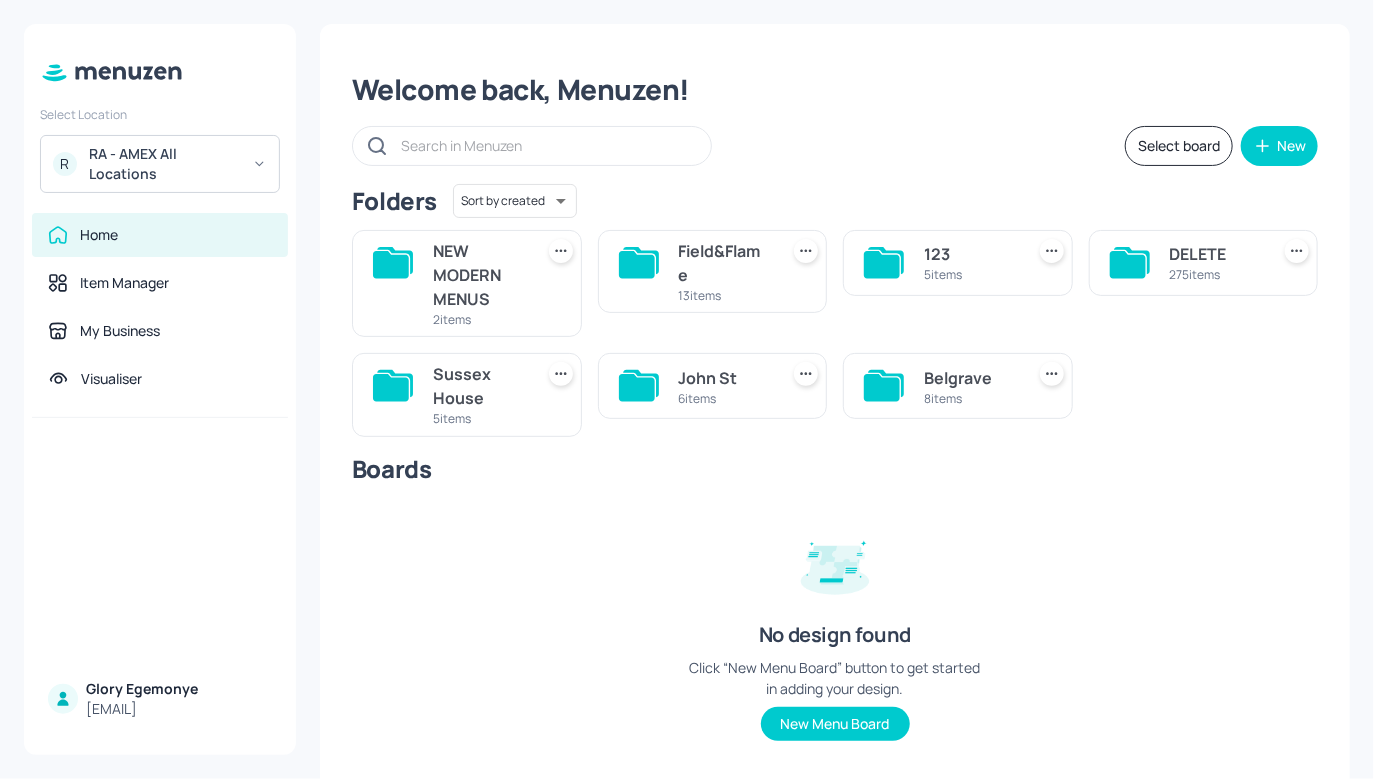 click 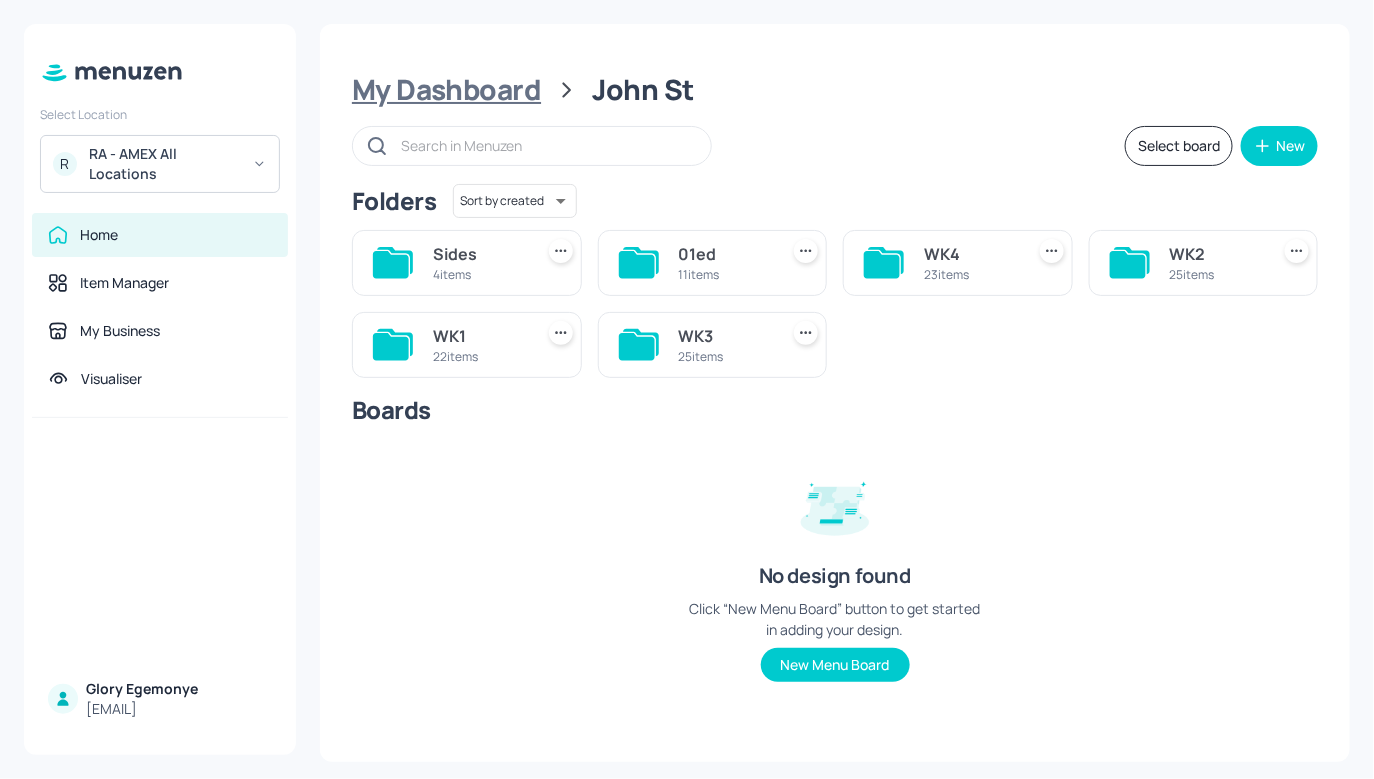 click on "My Dashboard" at bounding box center [446, 90] 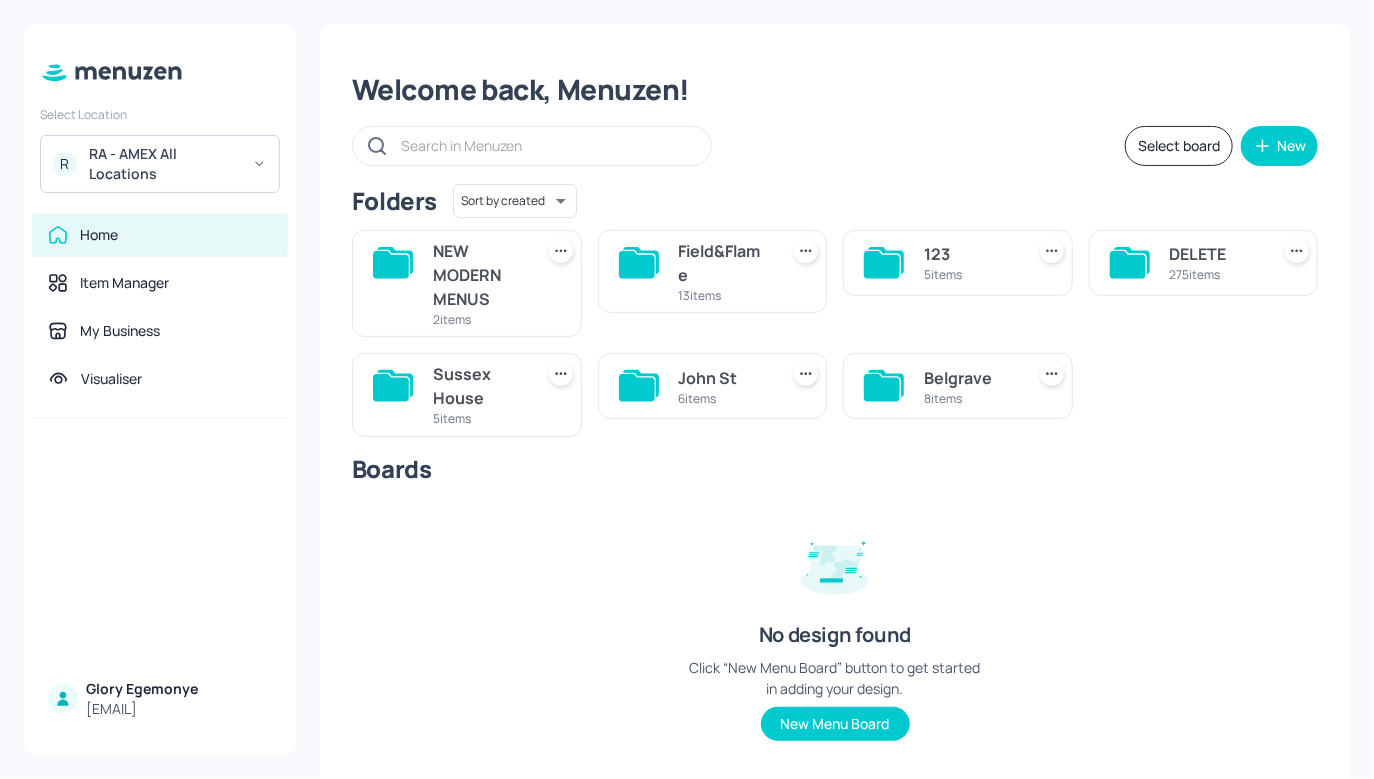 click 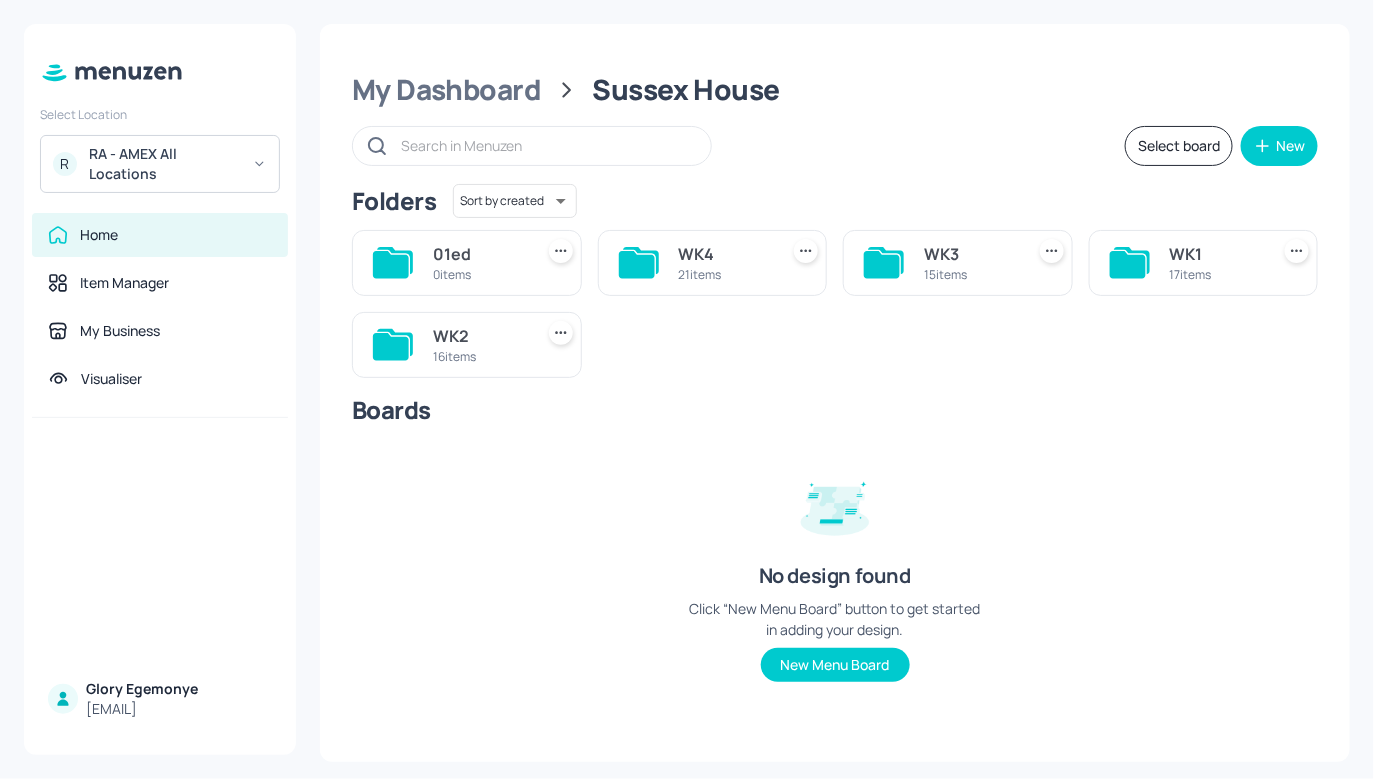 click at bounding box center [639, 263] 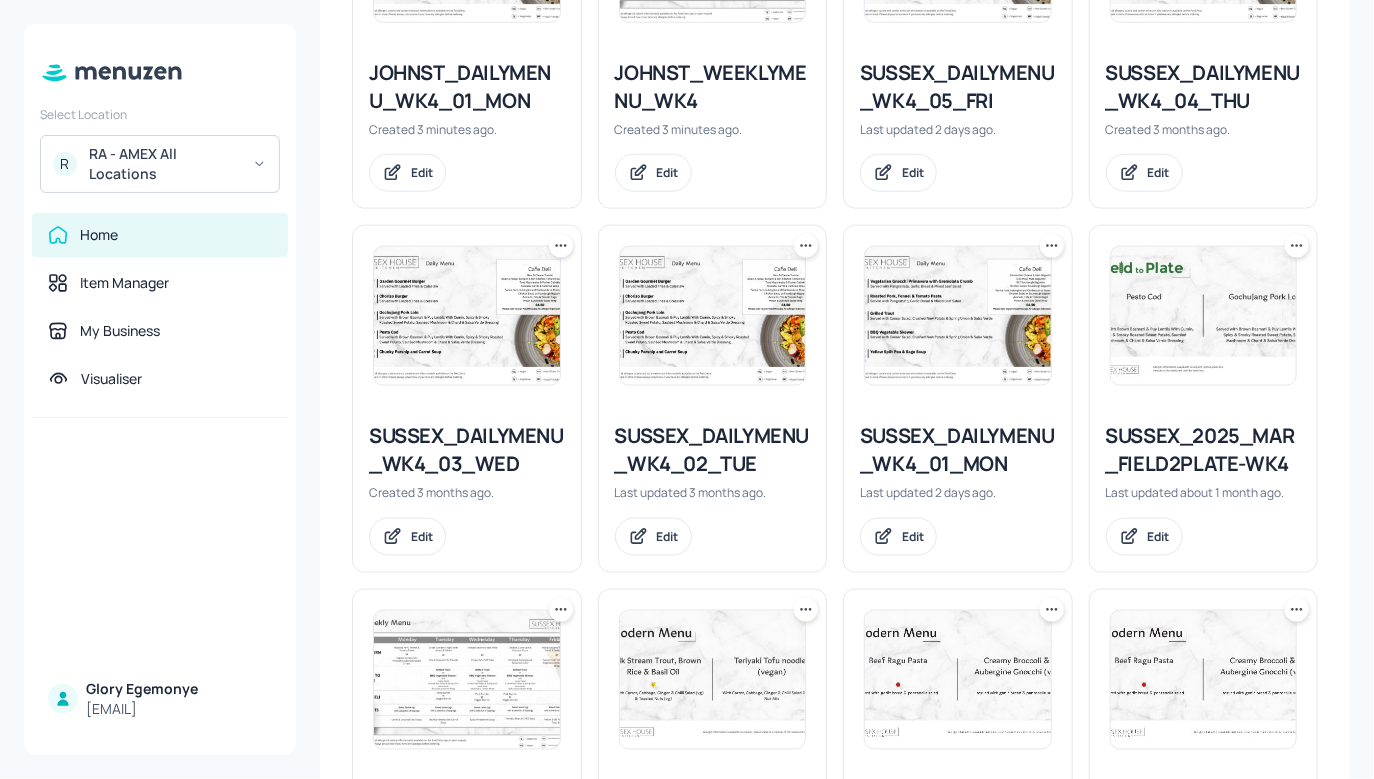 scroll, scrollTop: 733, scrollLeft: 0, axis: vertical 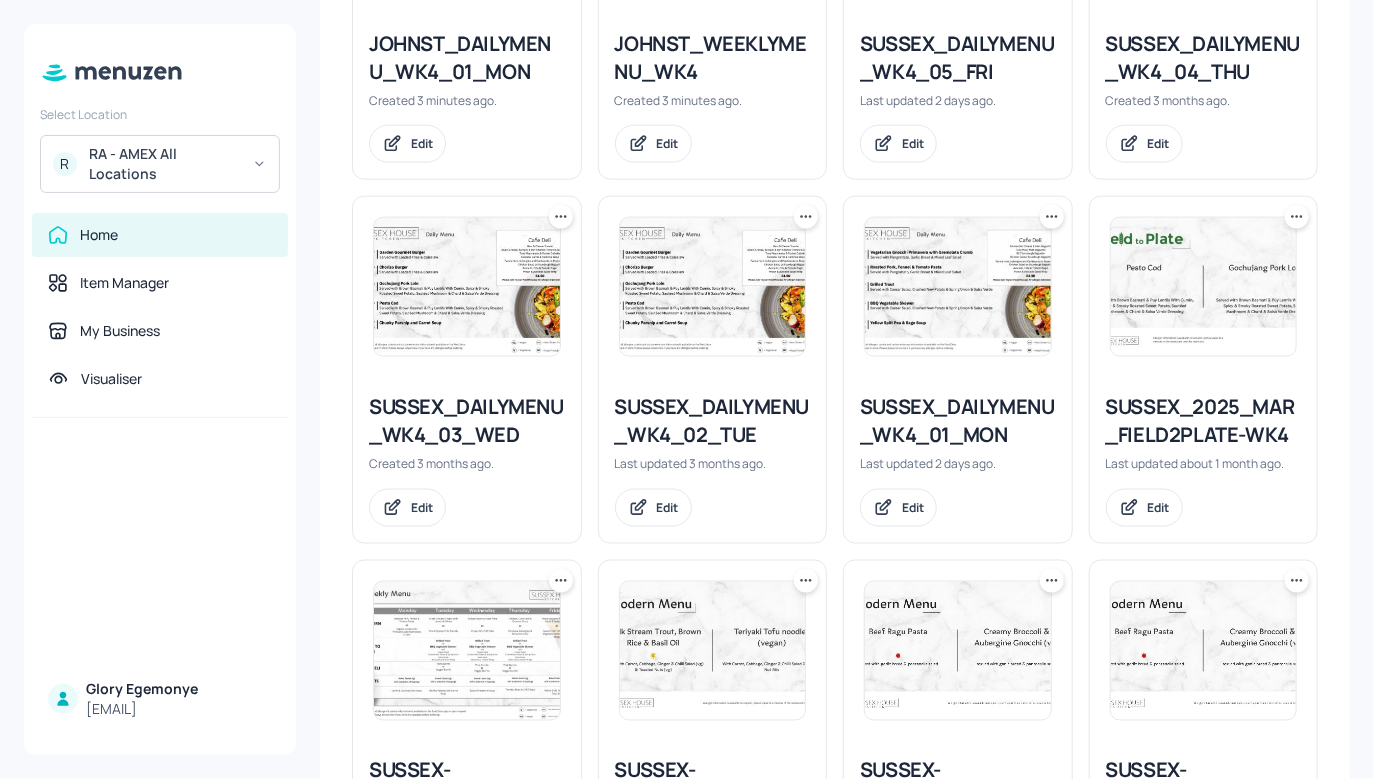 click on "SUSSEX_DAILYMENU_WK4_01_MON" at bounding box center (958, 421) 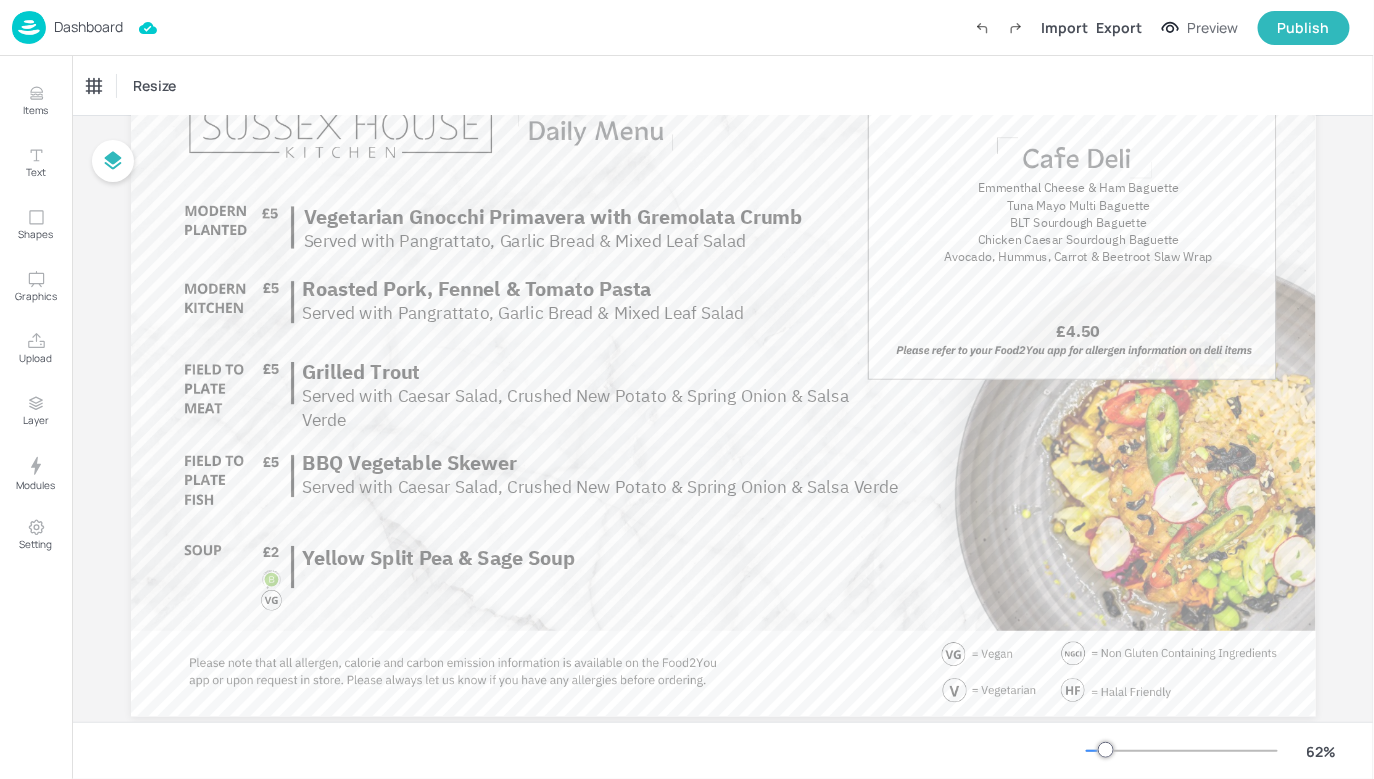 scroll, scrollTop: 0, scrollLeft: 0, axis: both 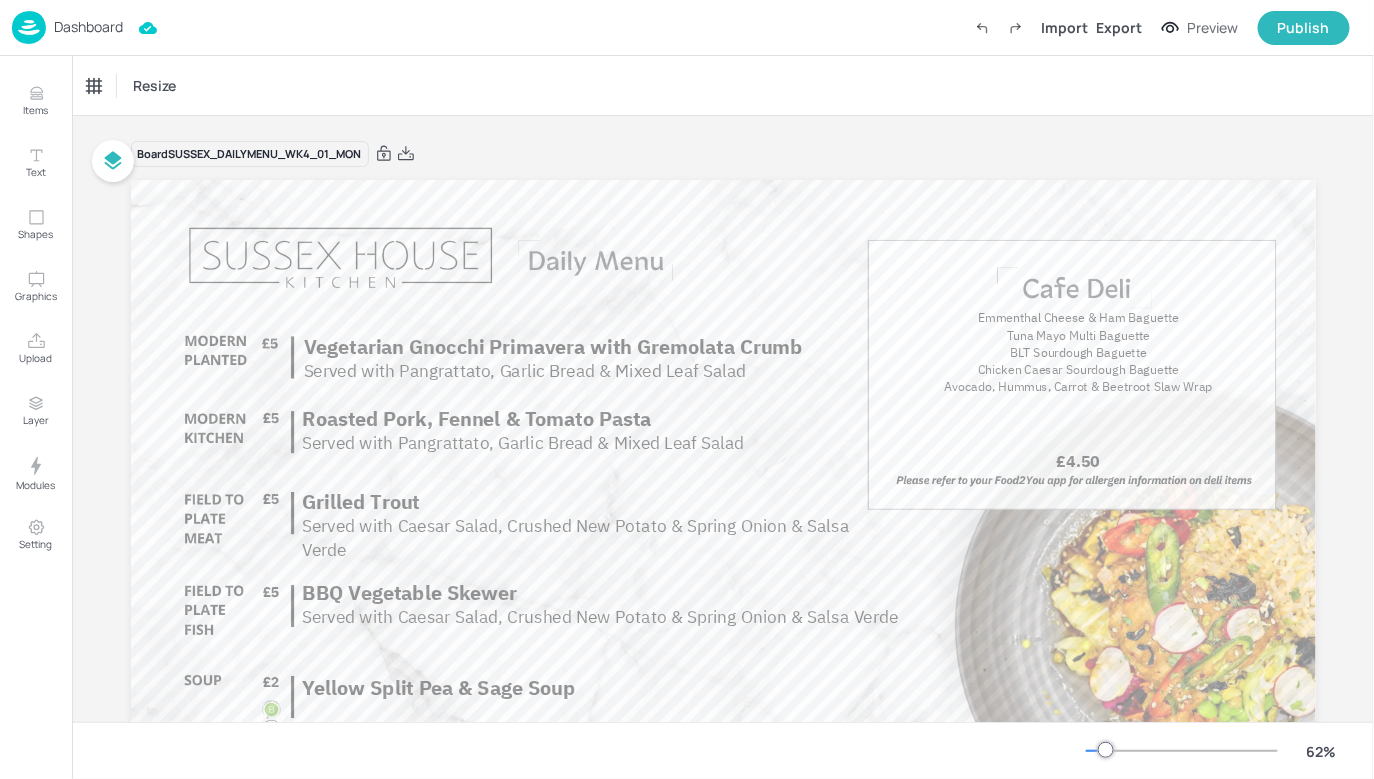 click on "Dashboard" at bounding box center [88, 27] 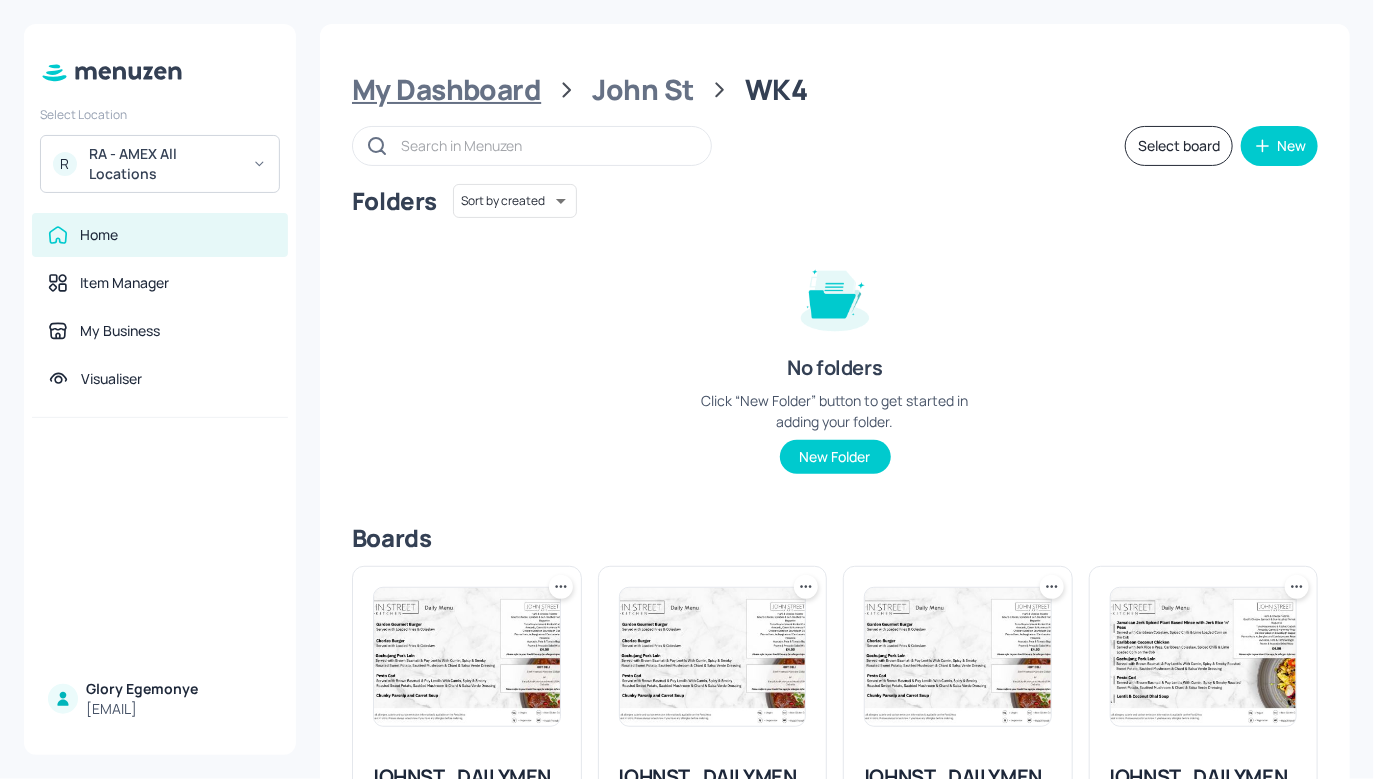 click on "My Dashboard" at bounding box center [446, 90] 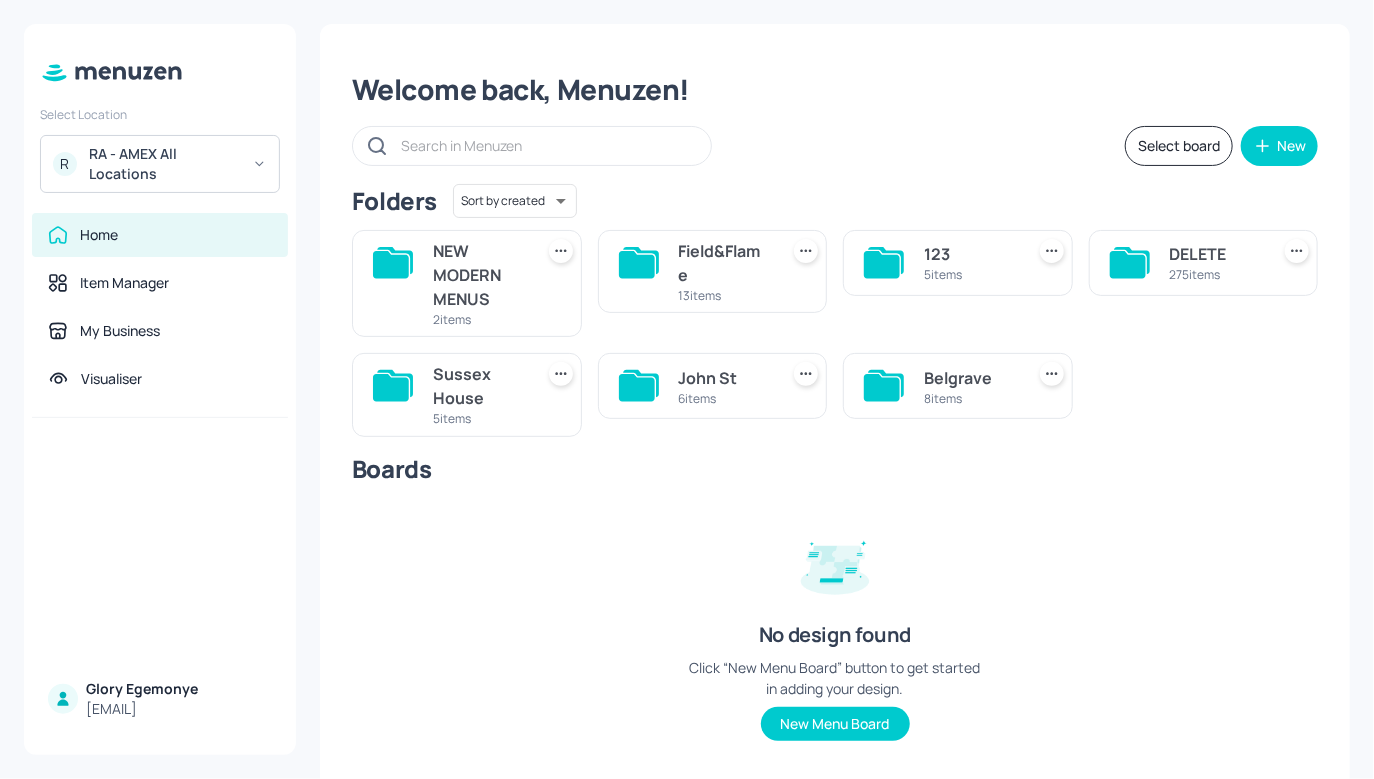 click on "Sussex House 5  items" at bounding box center (467, 394) 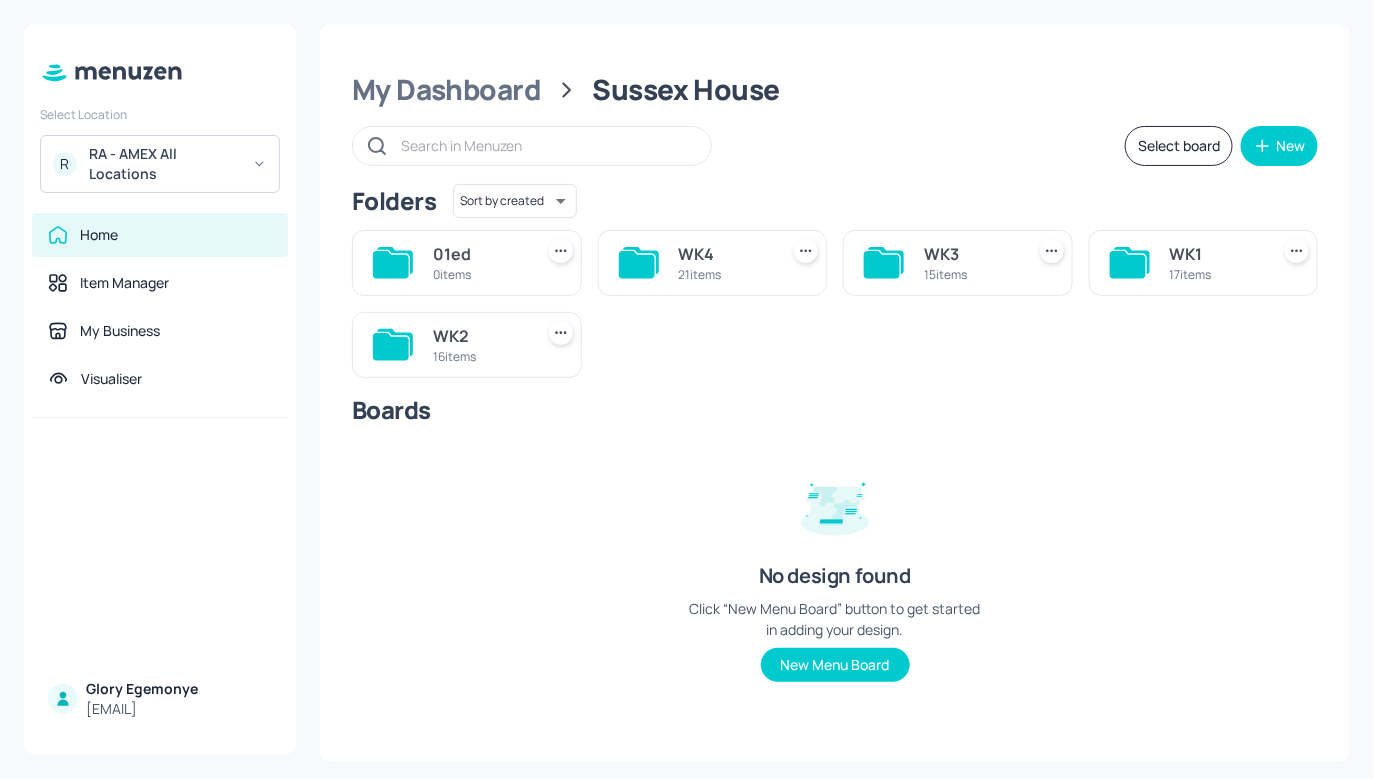 click 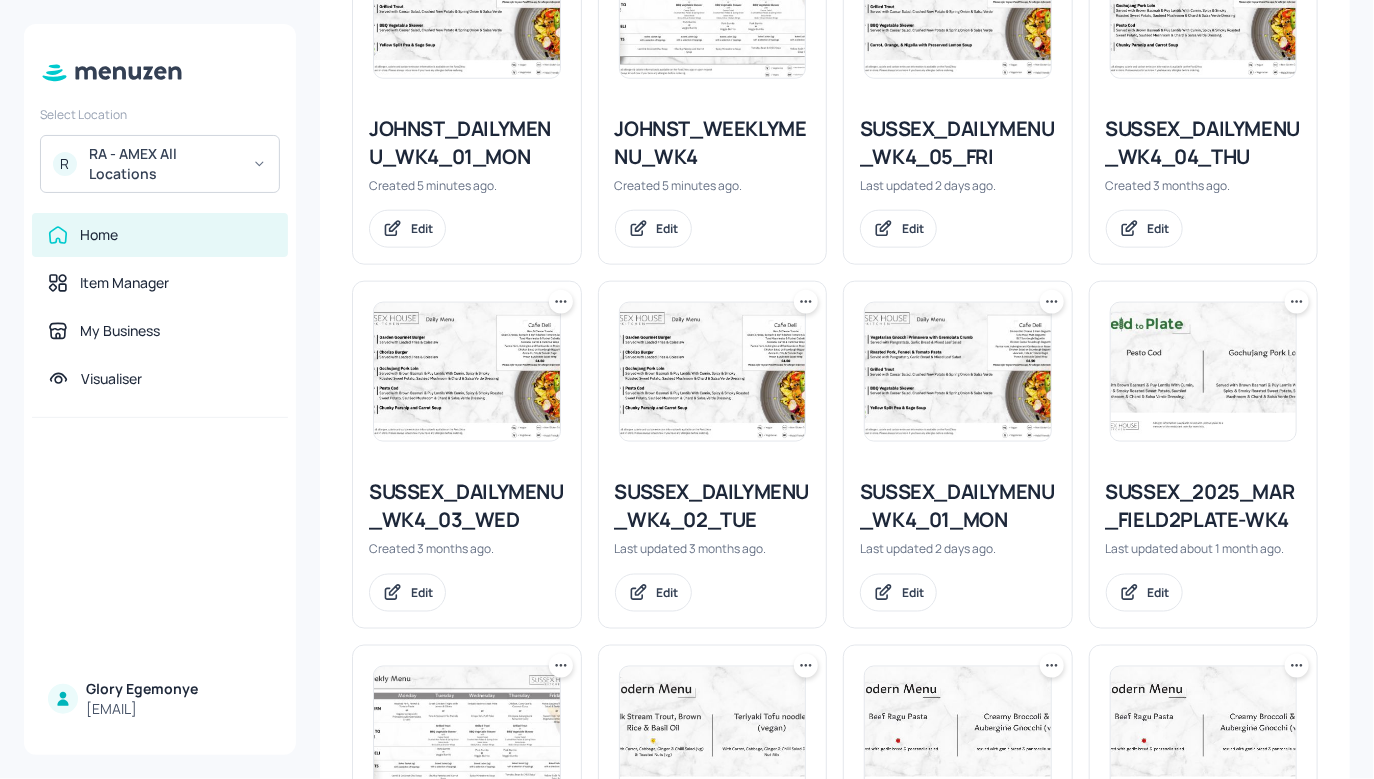 scroll, scrollTop: 644, scrollLeft: 0, axis: vertical 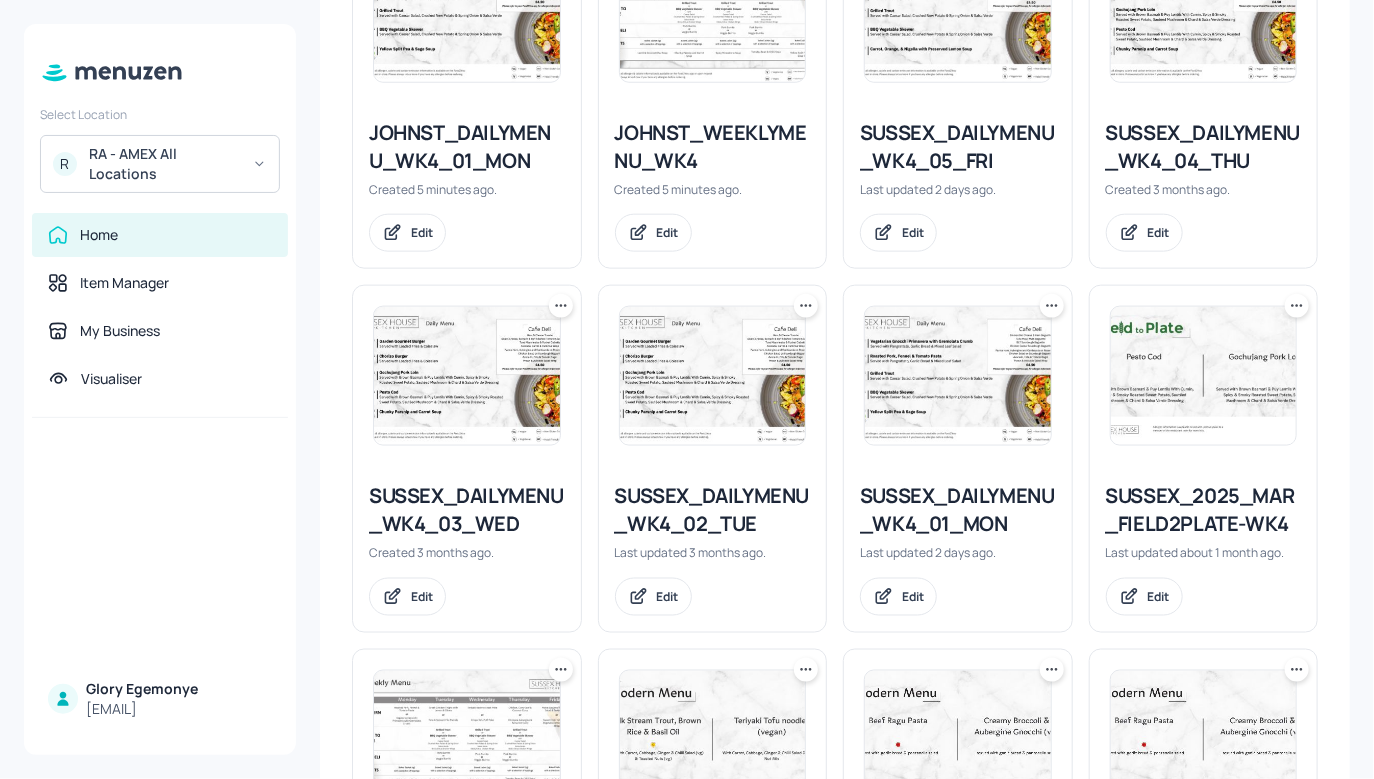 click on "SUSSEX_DAILYMENU_WK4_02_TUE" at bounding box center (713, 510) 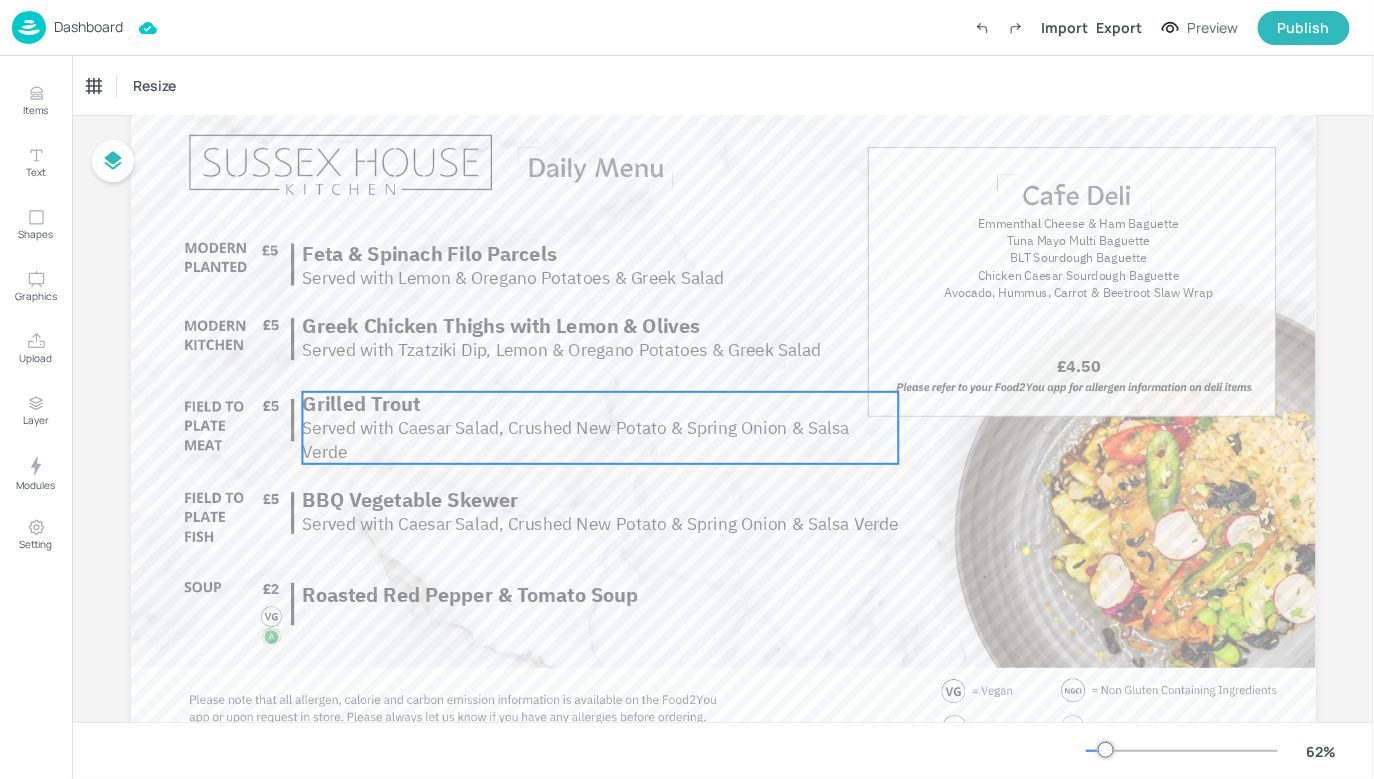 scroll, scrollTop: 85, scrollLeft: 0, axis: vertical 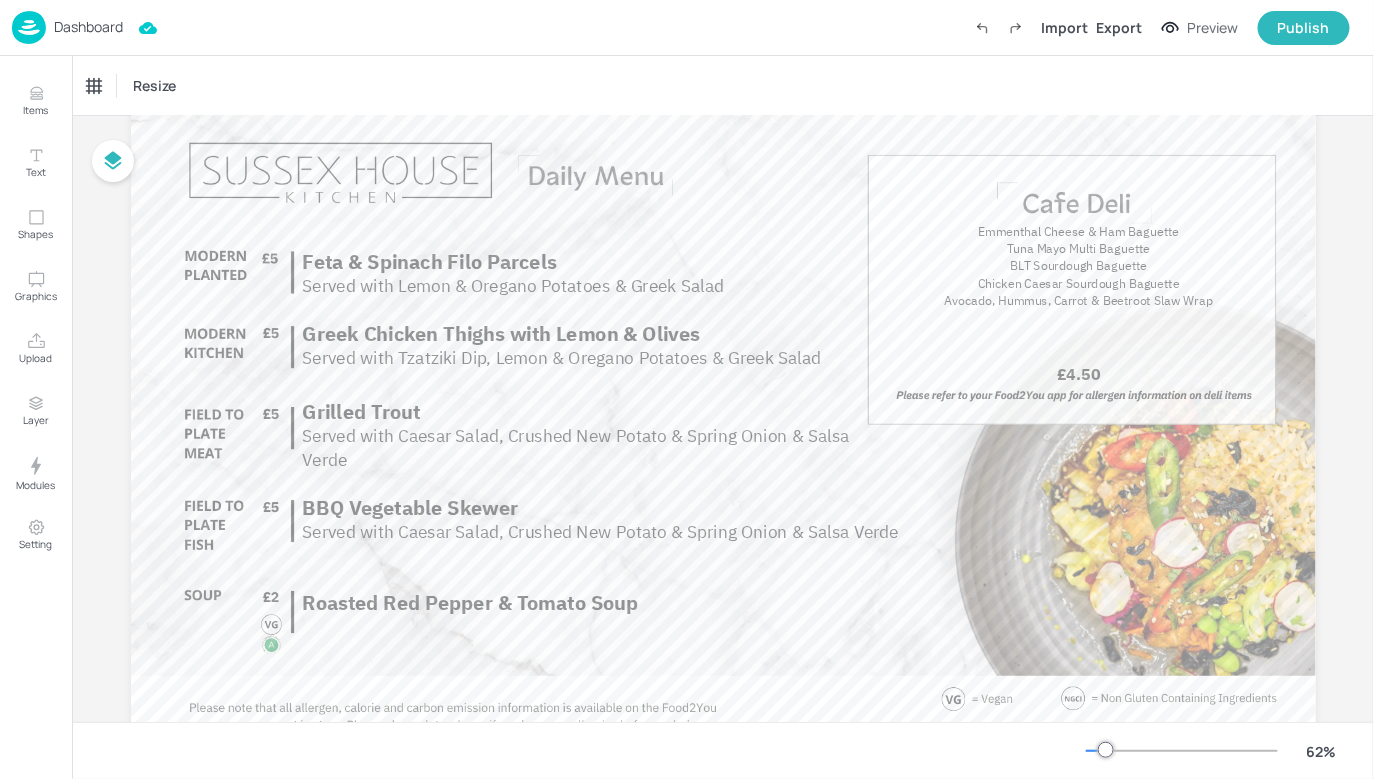 click on "Dashboard" at bounding box center (88, 27) 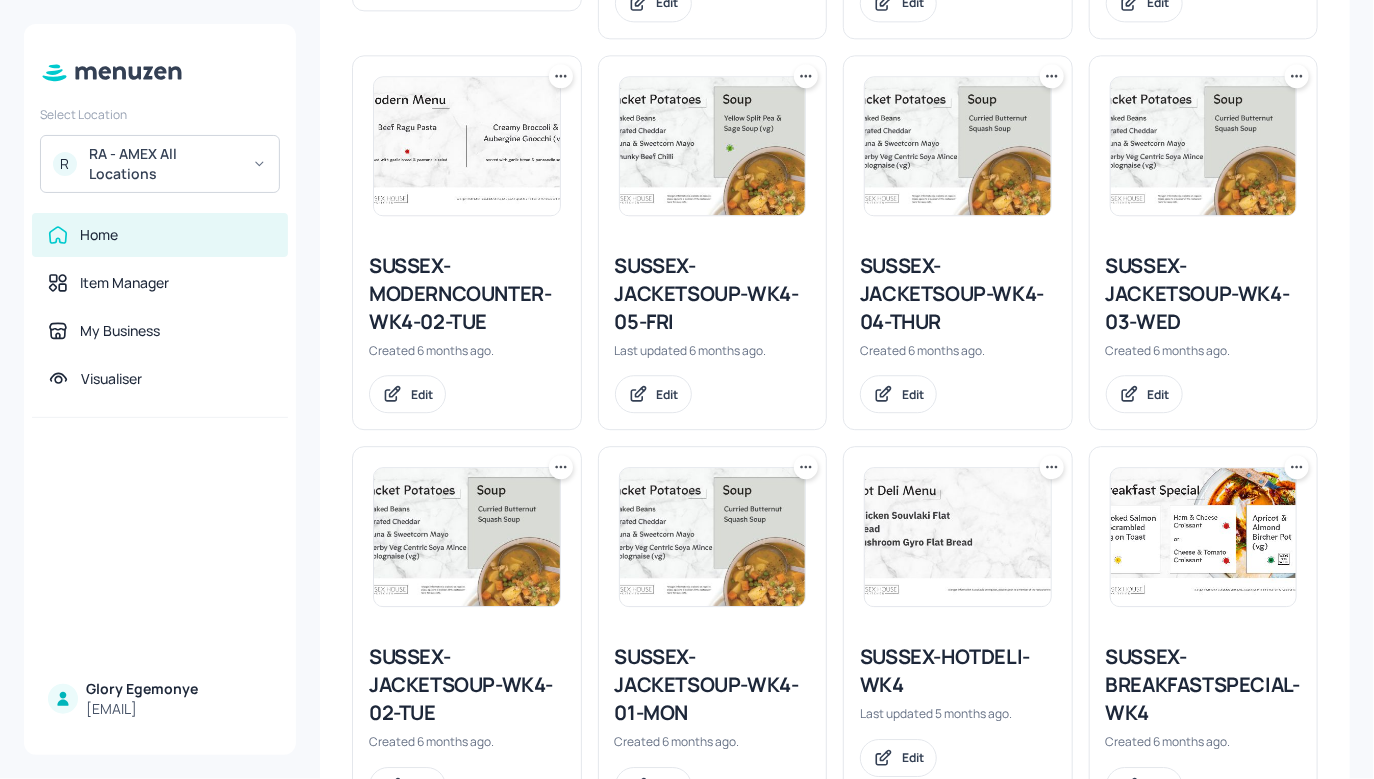 scroll, scrollTop: 1630, scrollLeft: 0, axis: vertical 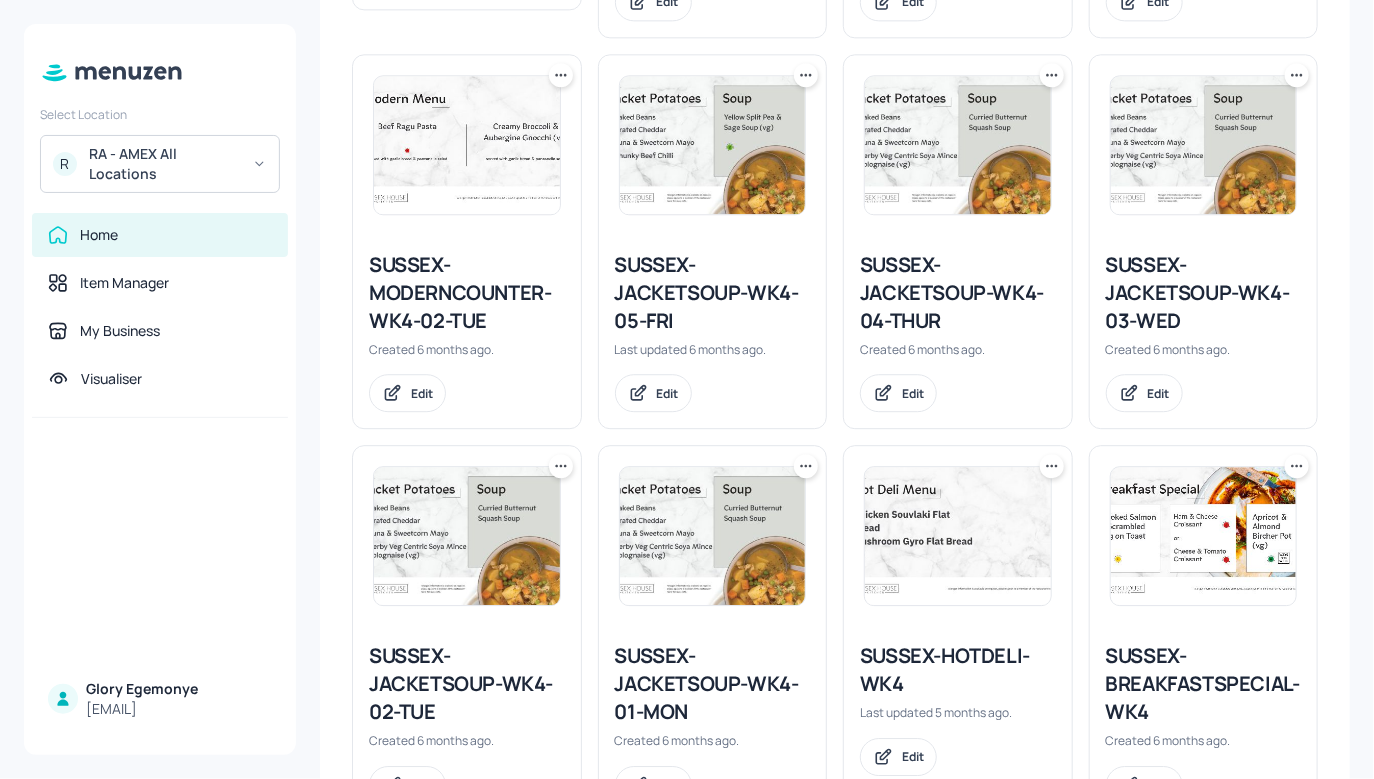 click on "SUSSEX-HOTDELI-WK4" at bounding box center (958, 670) 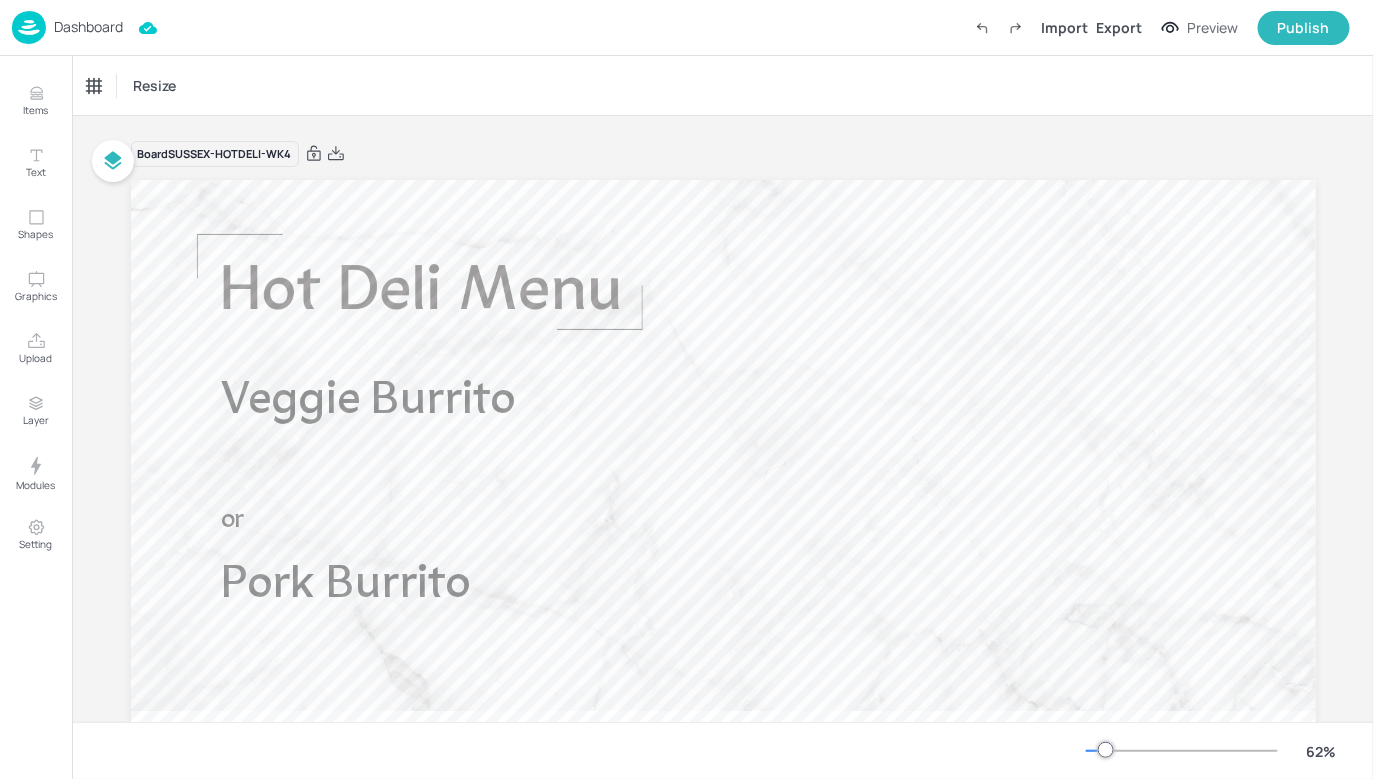 click on "Dashboard" at bounding box center (88, 27) 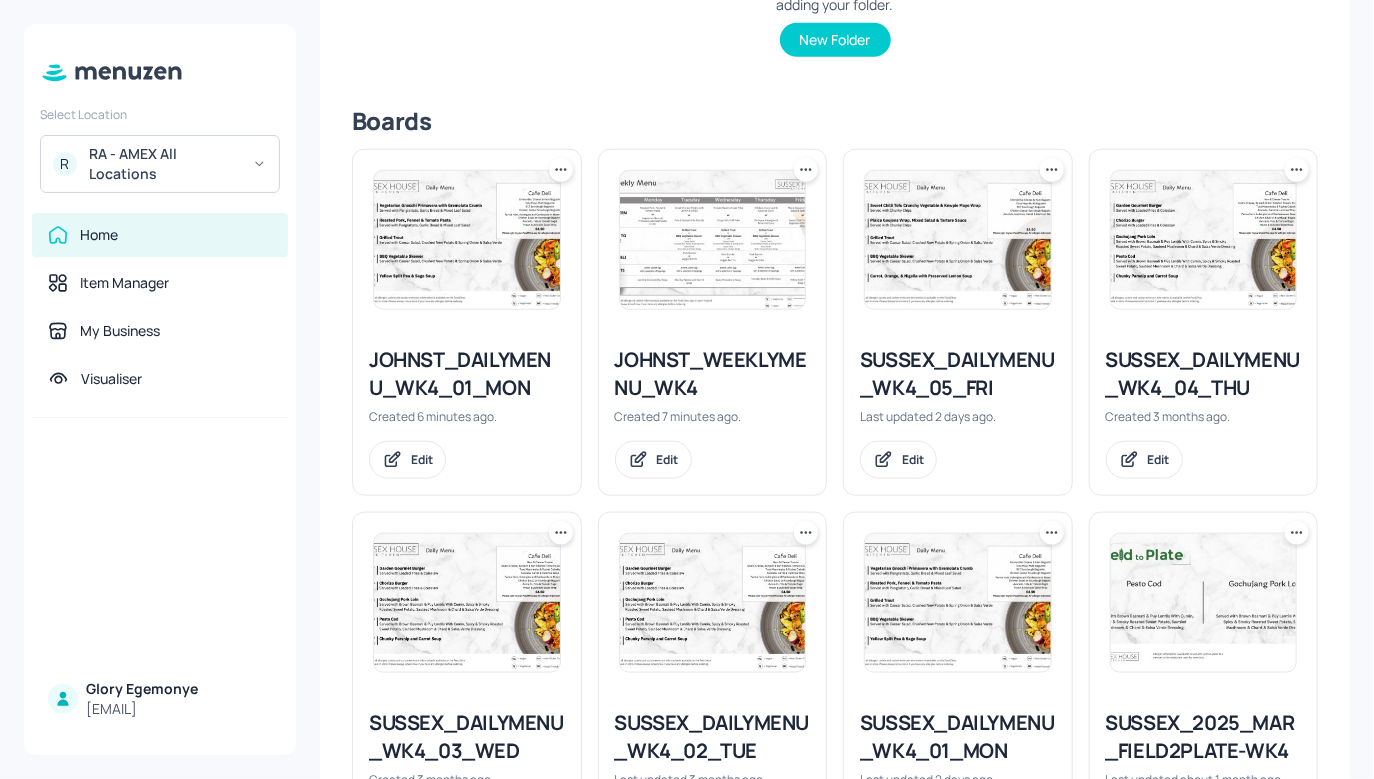 scroll, scrollTop: 463, scrollLeft: 0, axis: vertical 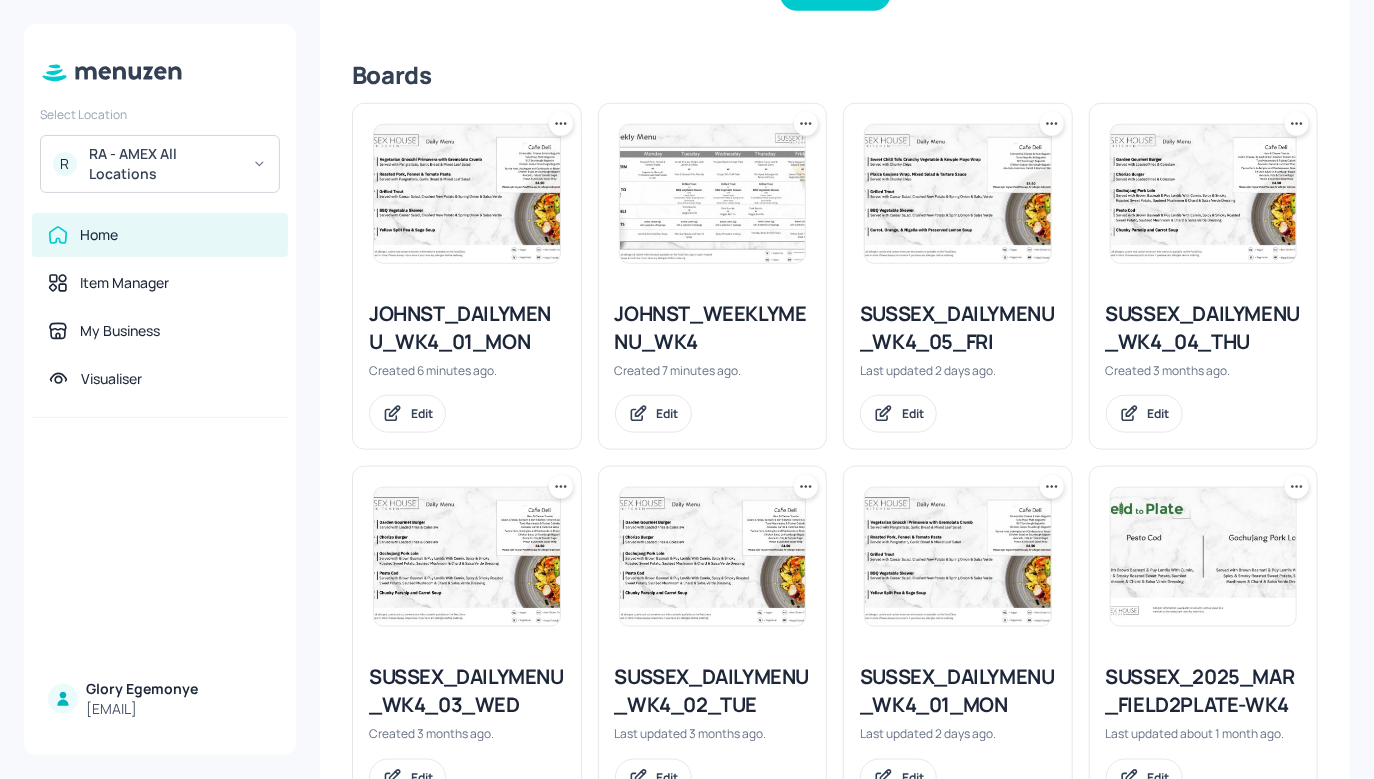 click on "SUSSEX_DAILYMENU_WK4_03_WED" at bounding box center (467, 691) 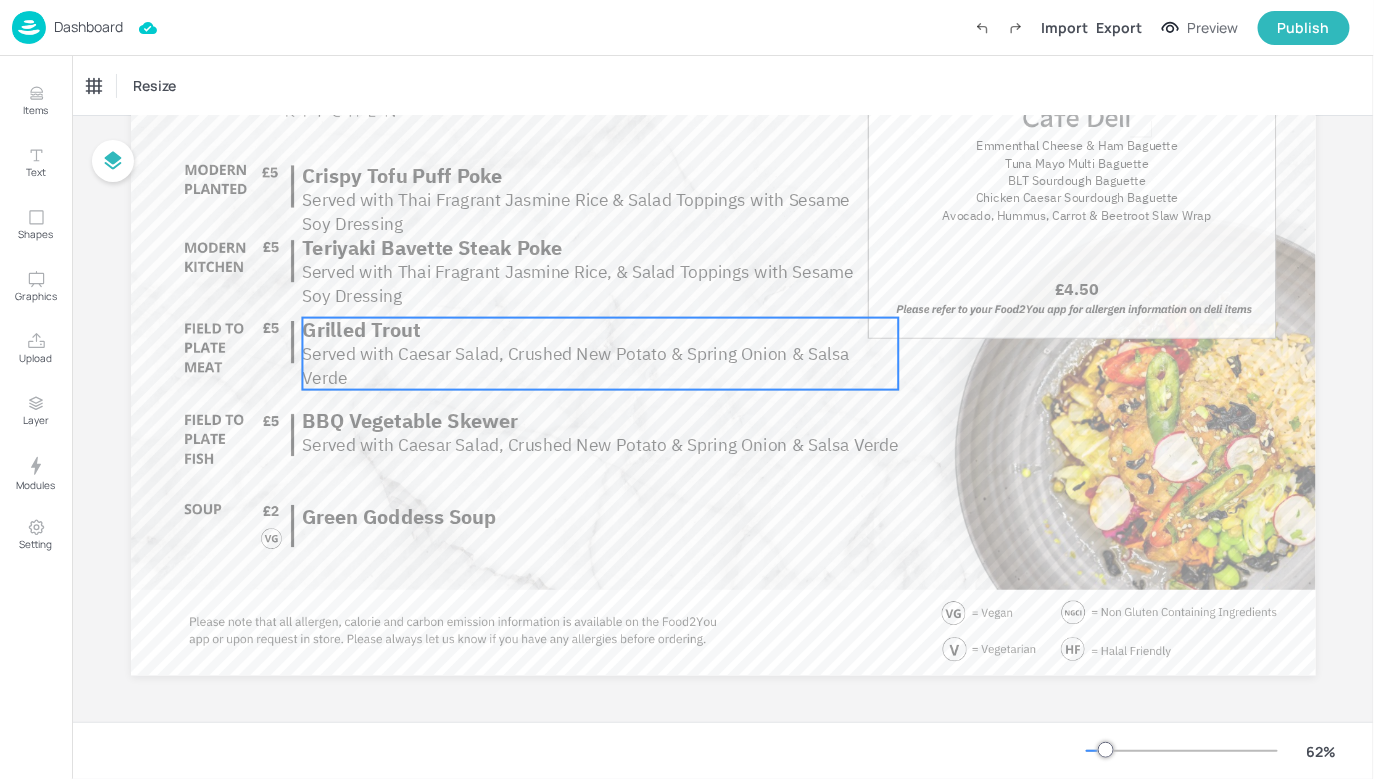 scroll, scrollTop: 0, scrollLeft: 0, axis: both 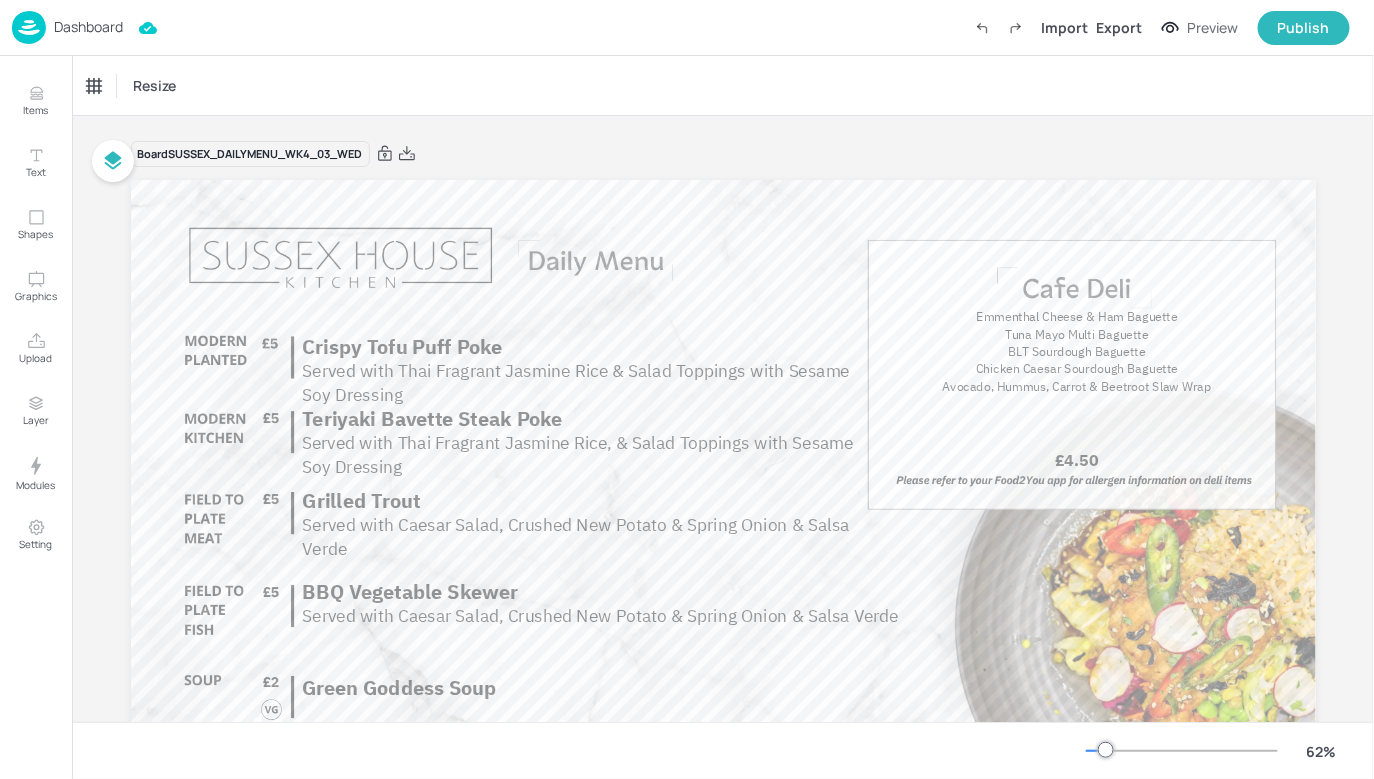 click on "Dashboard" at bounding box center [88, 27] 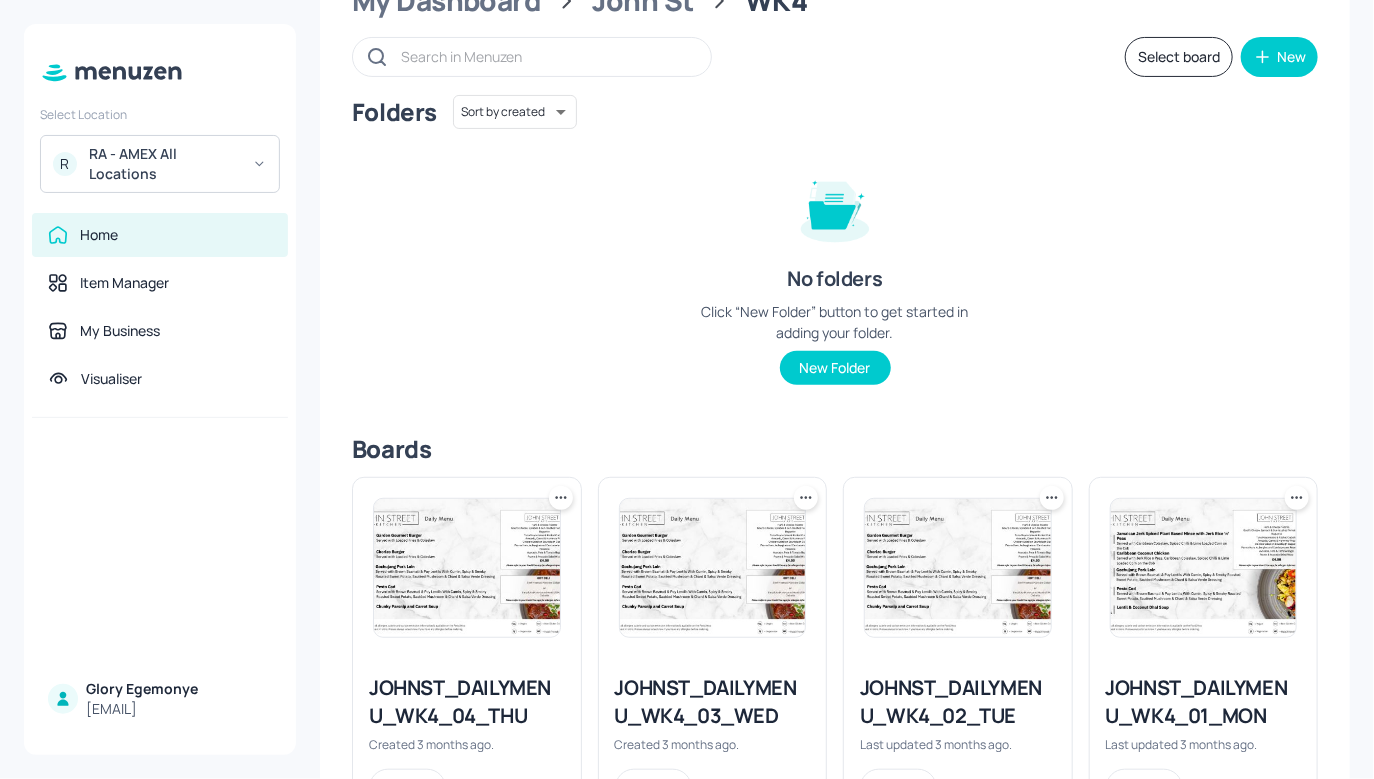 scroll, scrollTop: 0, scrollLeft: 0, axis: both 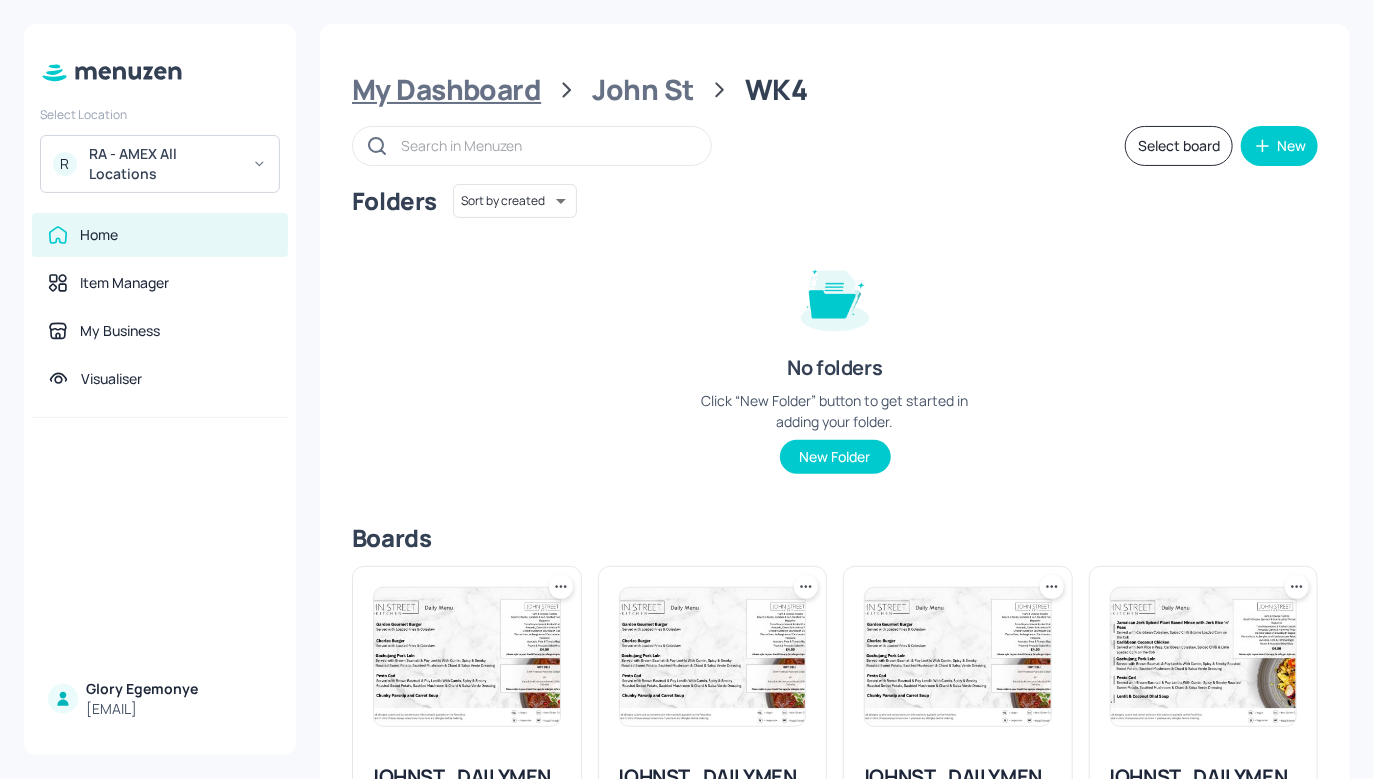 click on "My Dashboard" at bounding box center [446, 90] 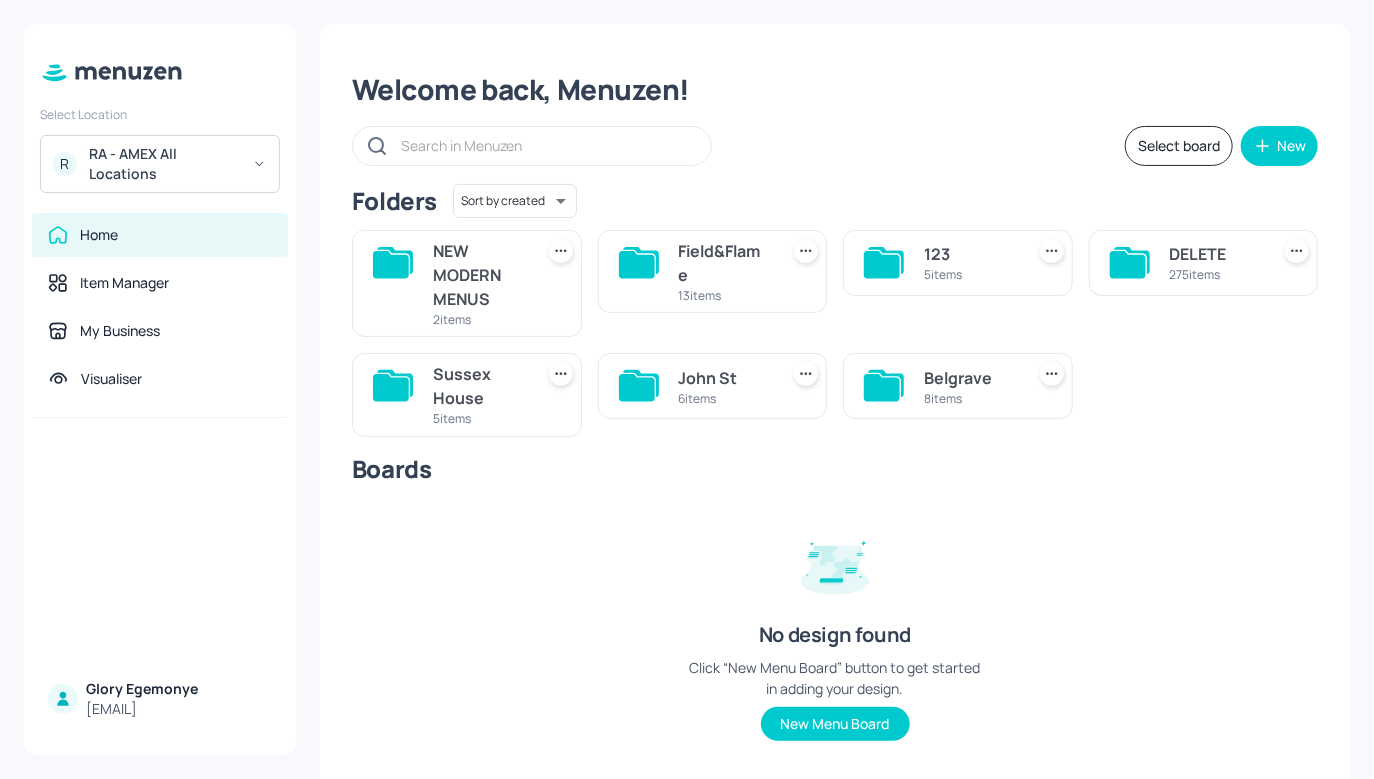 click 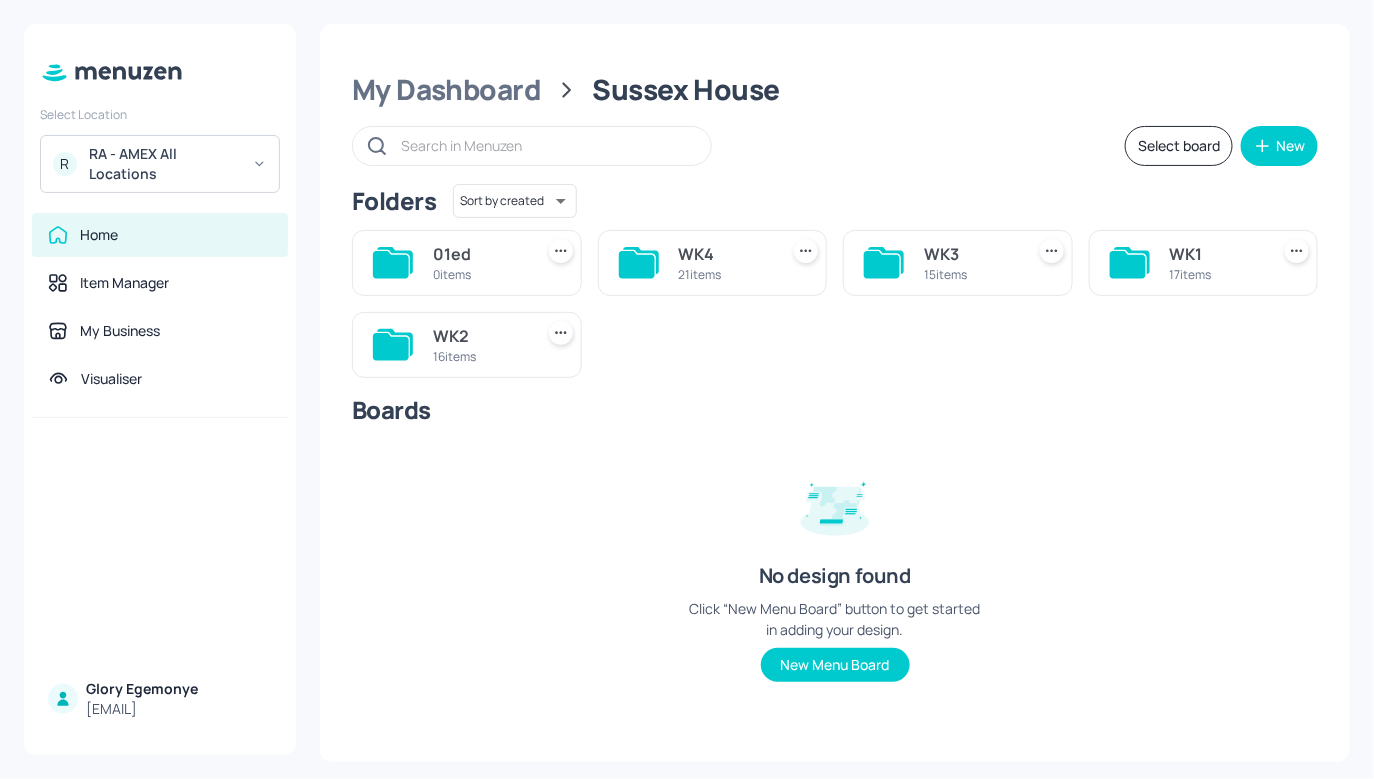 click 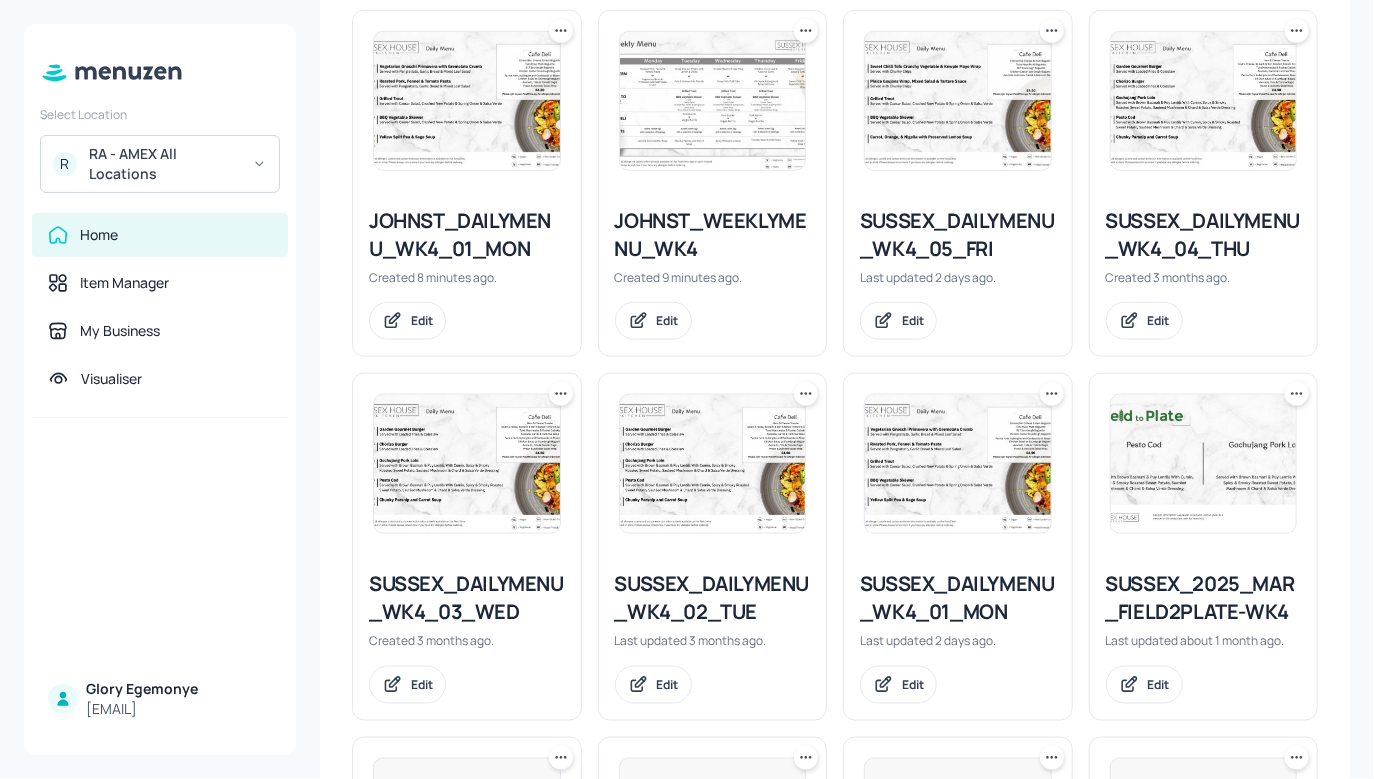 scroll, scrollTop: 560, scrollLeft: 0, axis: vertical 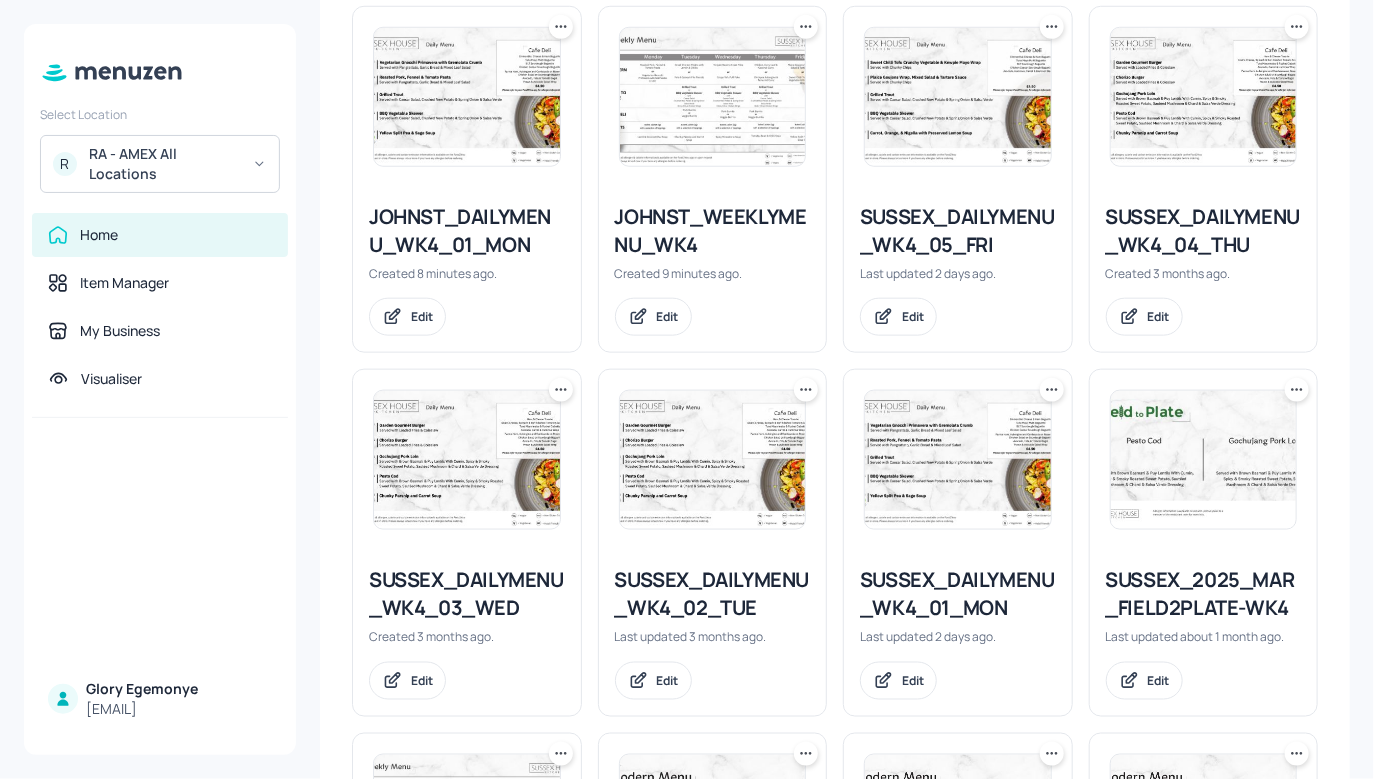 click at bounding box center [561, 27] 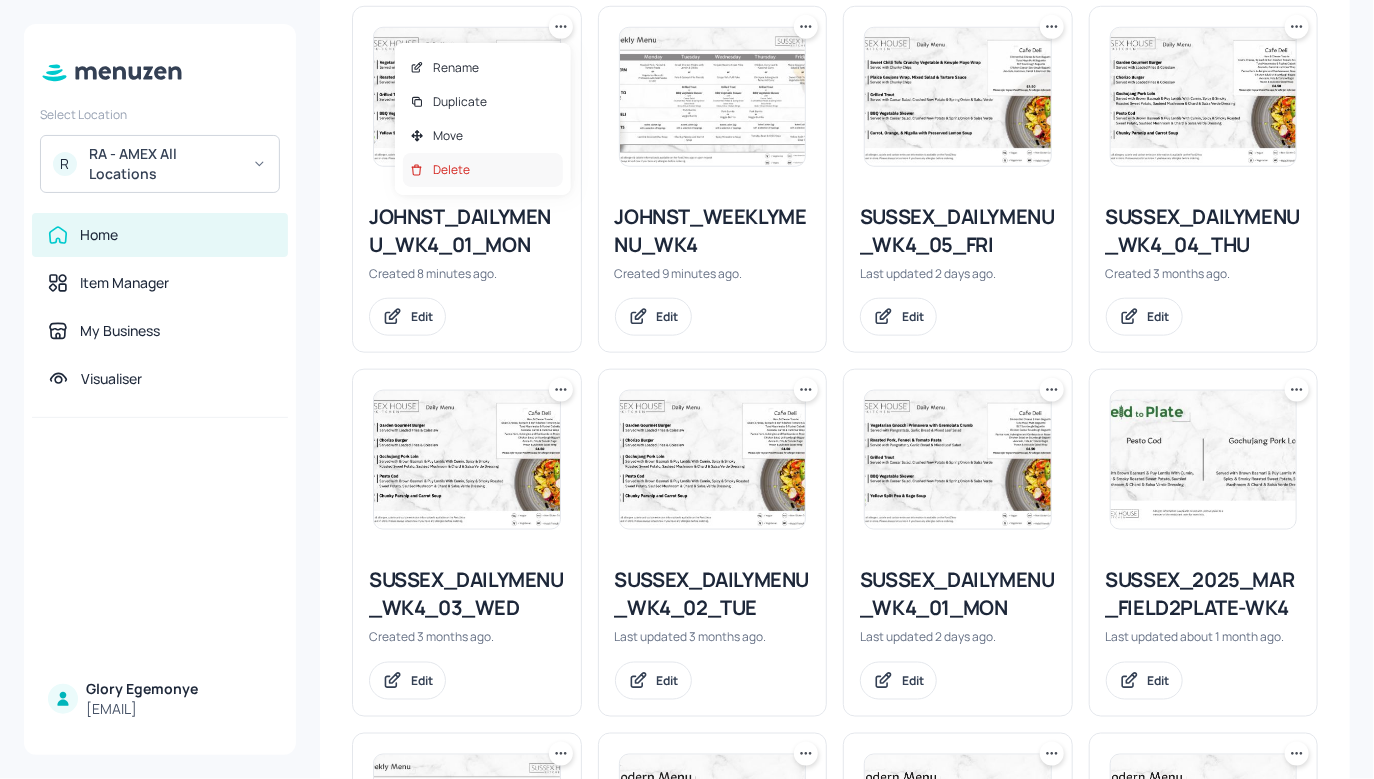 click on "Delete" at bounding box center [483, 170] 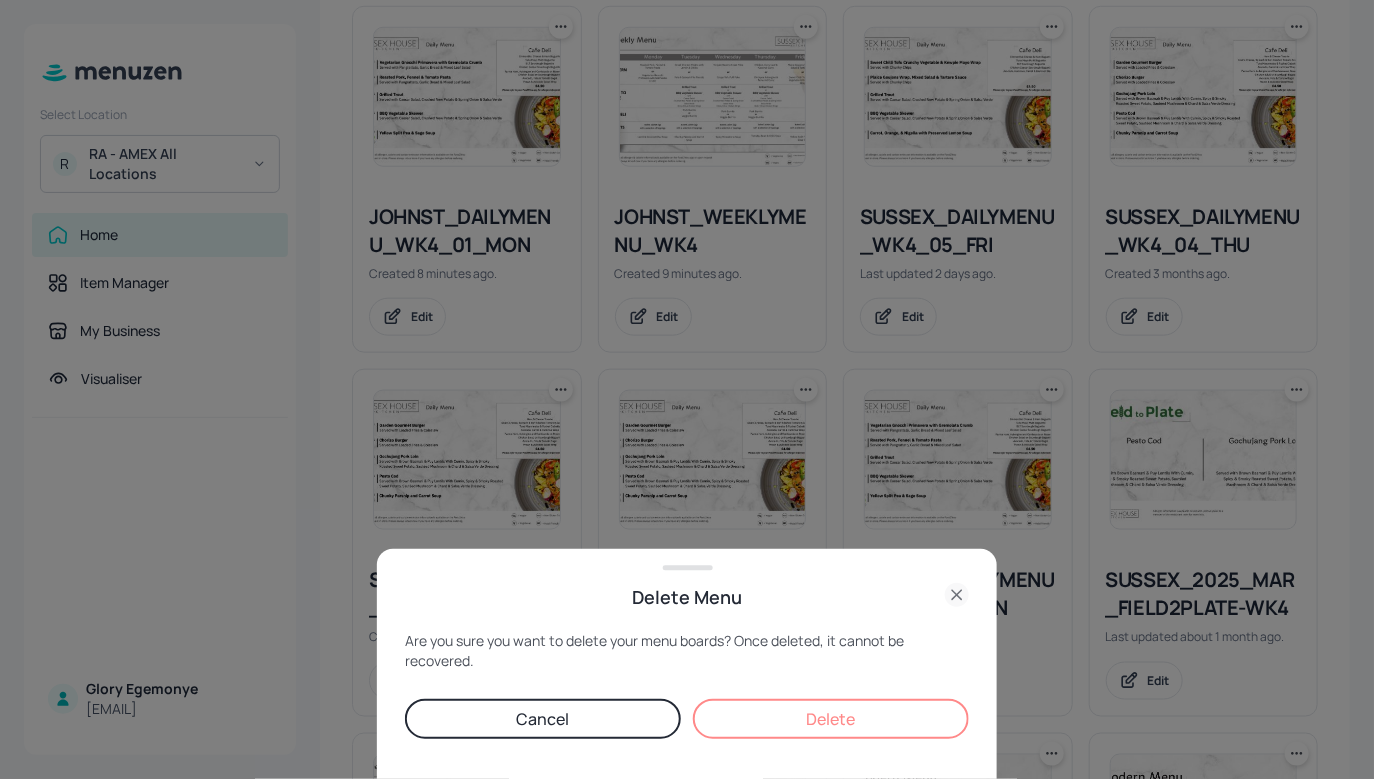 click on "Delete" at bounding box center (831, 719) 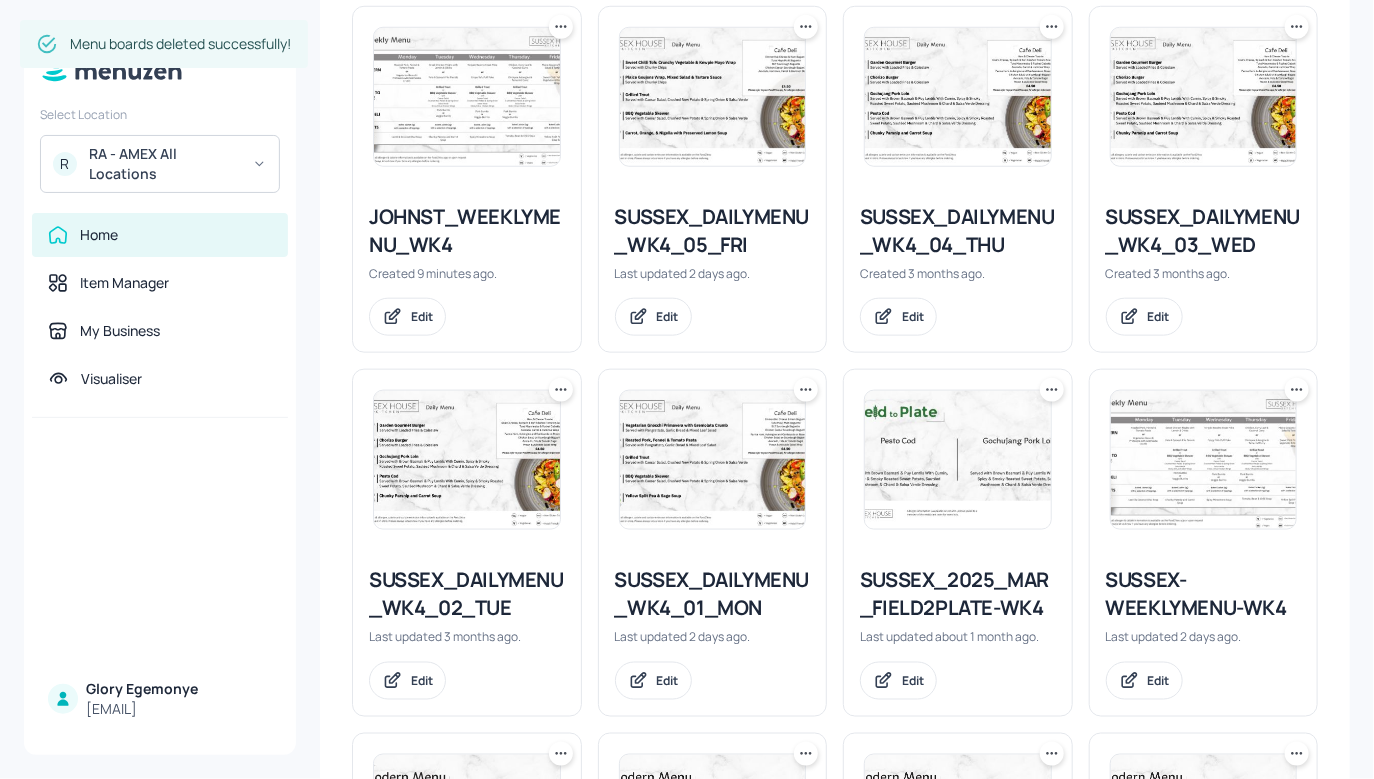 click on "SUSSEX_DAILYMENU_WK4_04_THU" at bounding box center [958, 231] 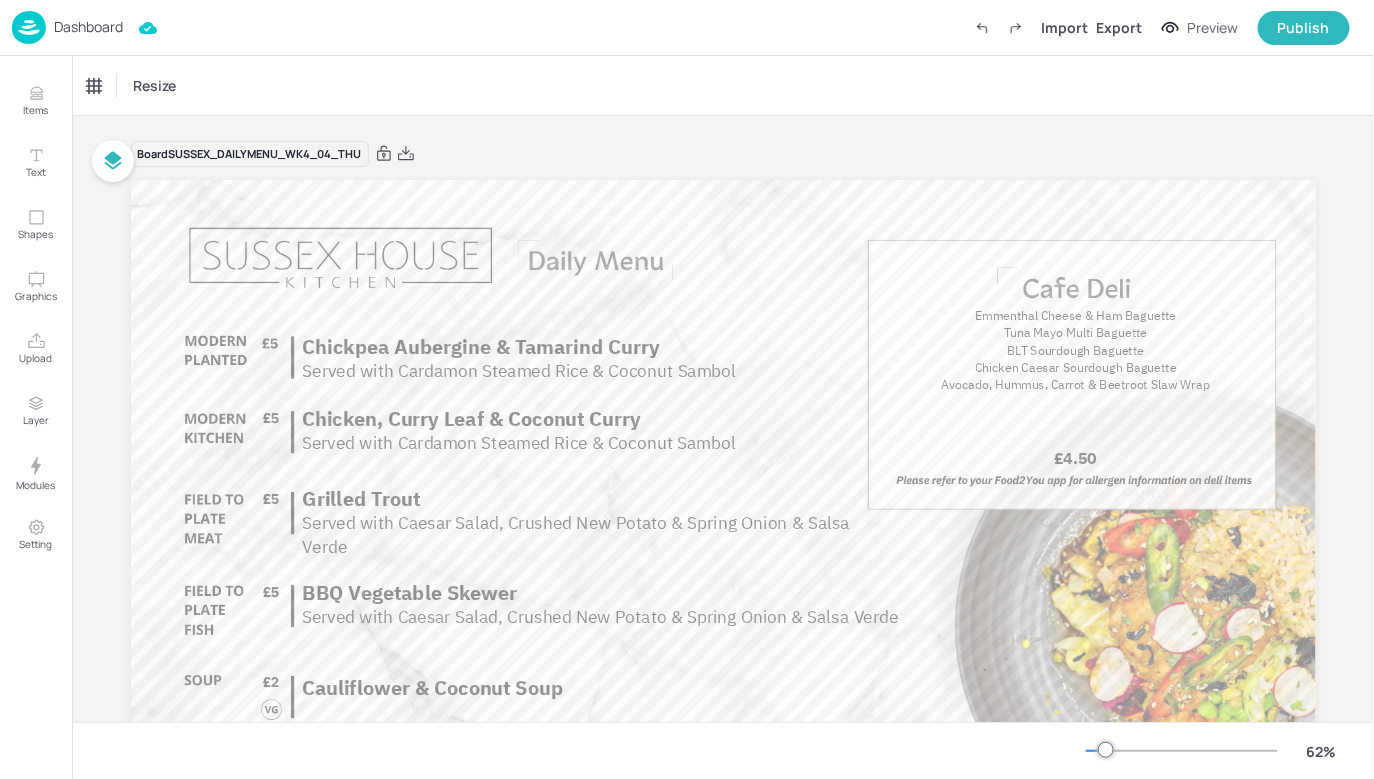 click on "Dashboard" at bounding box center [88, 27] 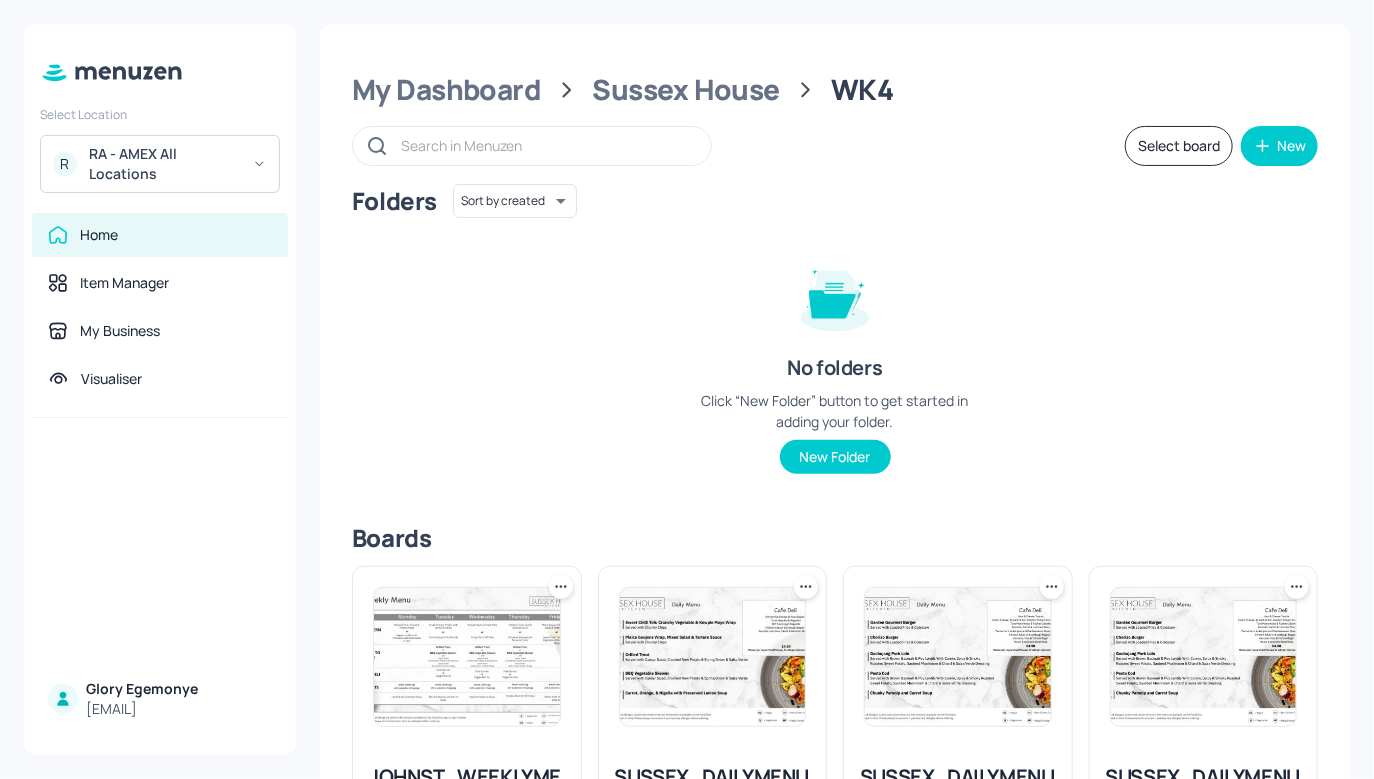scroll, scrollTop: 362, scrollLeft: 0, axis: vertical 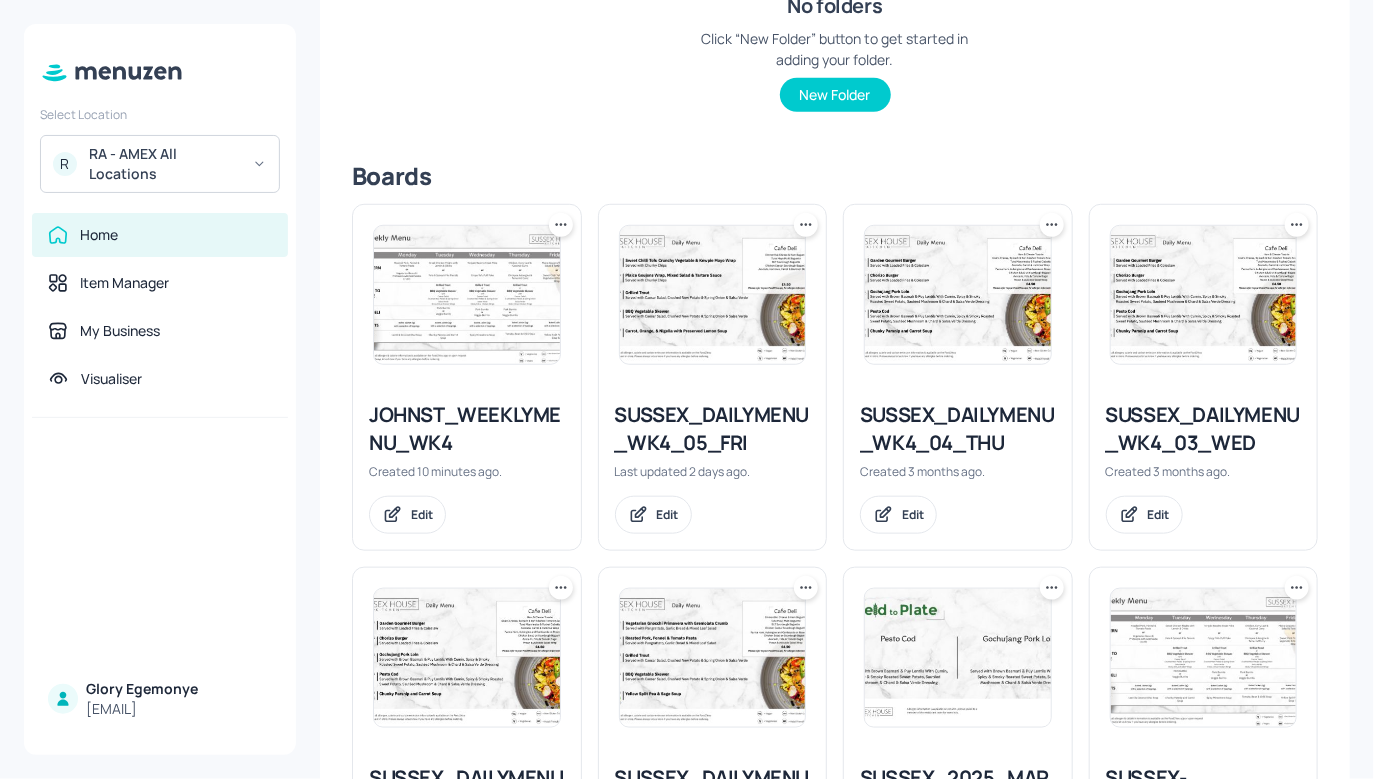 click 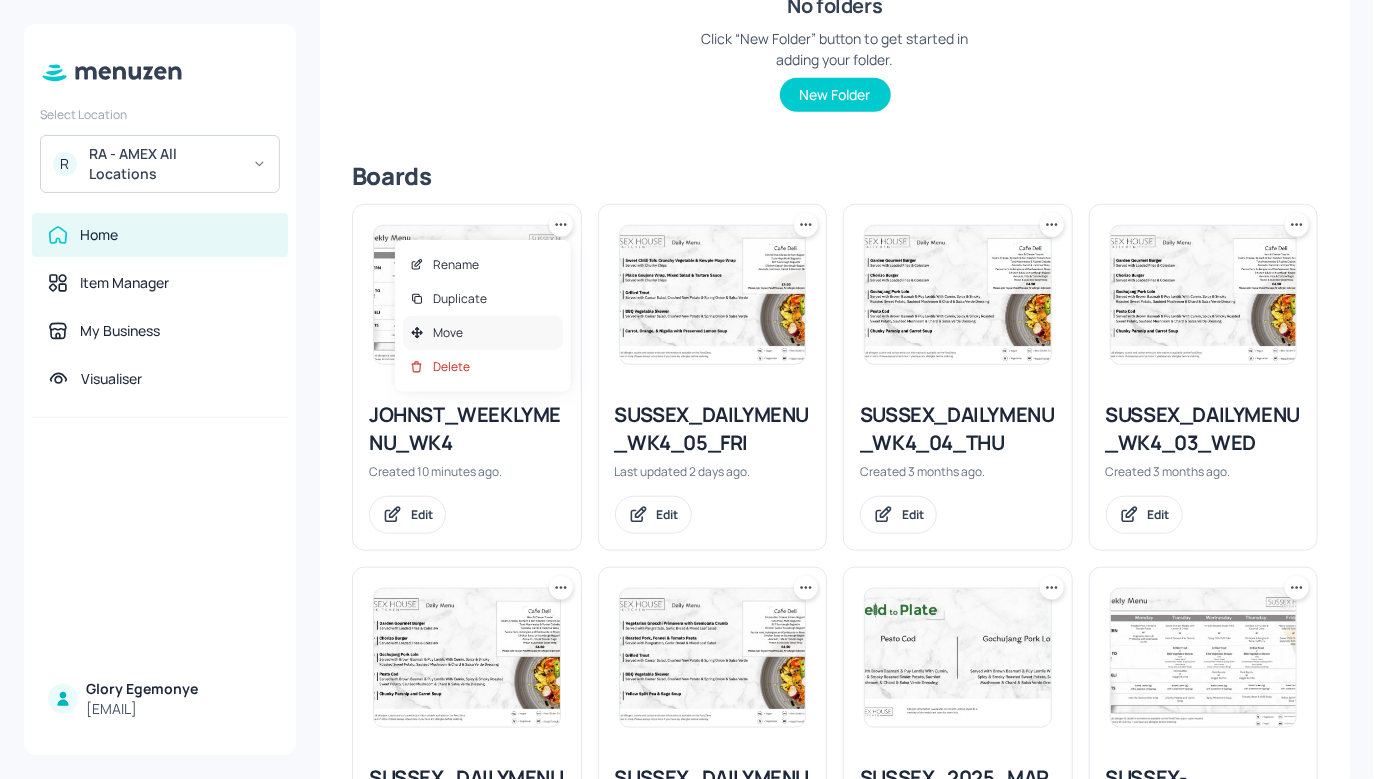 click on "Move" at bounding box center (483, 333) 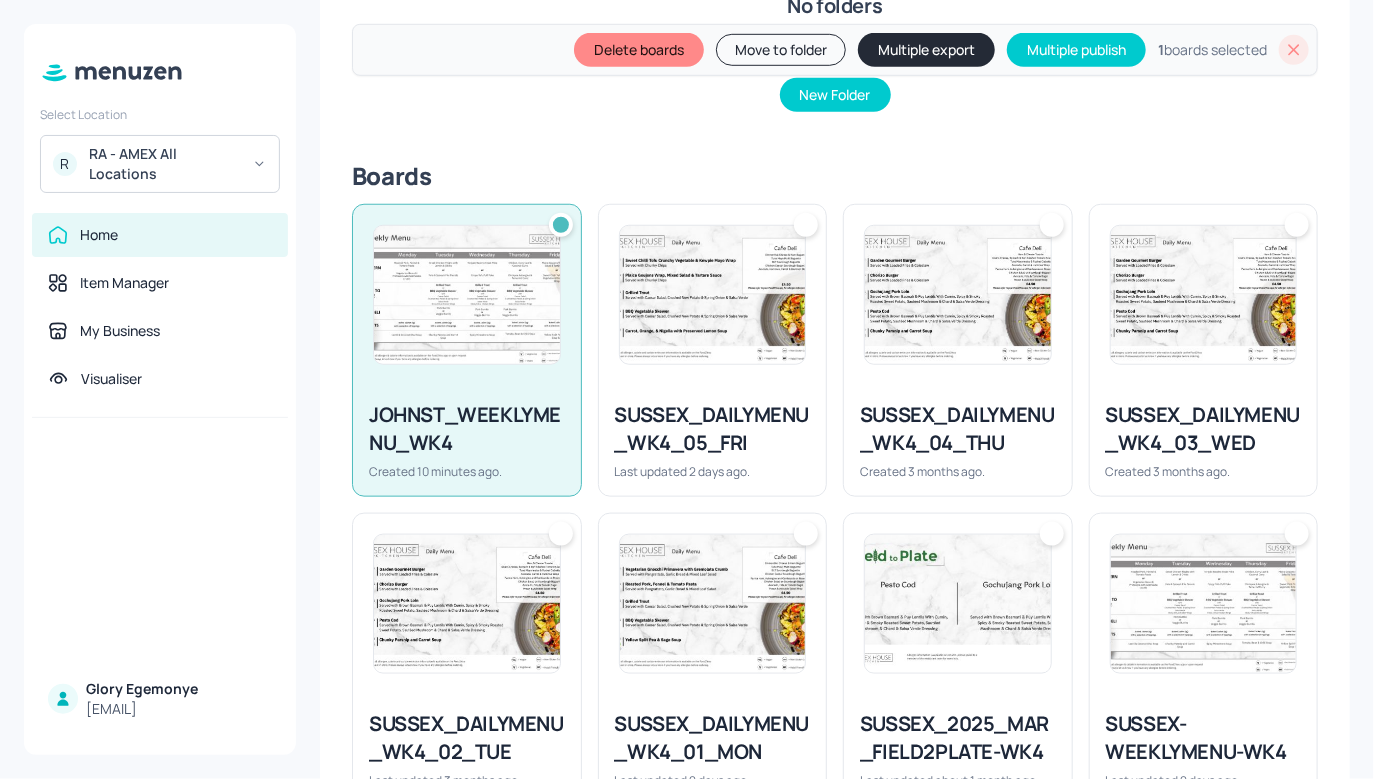 click on "Move to folder" at bounding box center [781, 50] 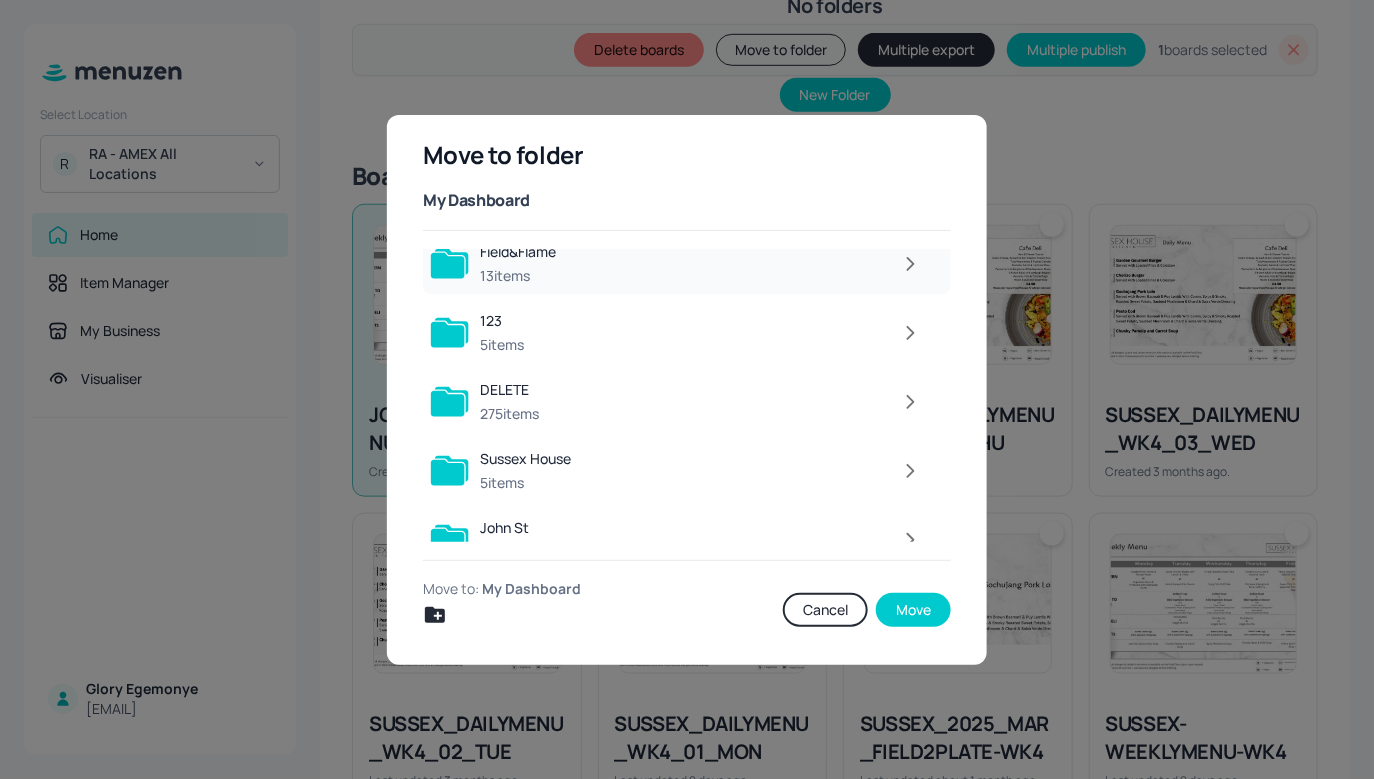 scroll, scrollTop: 182, scrollLeft: 0, axis: vertical 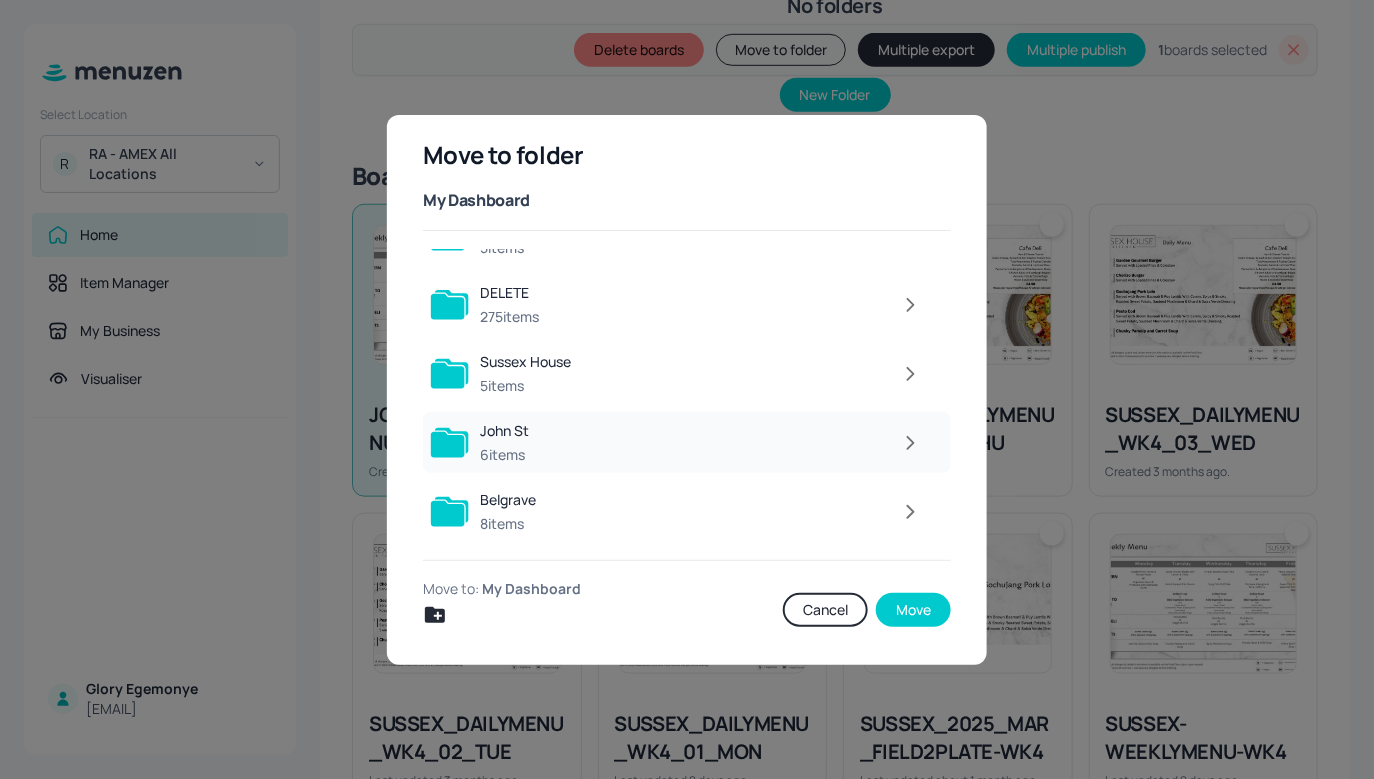 click 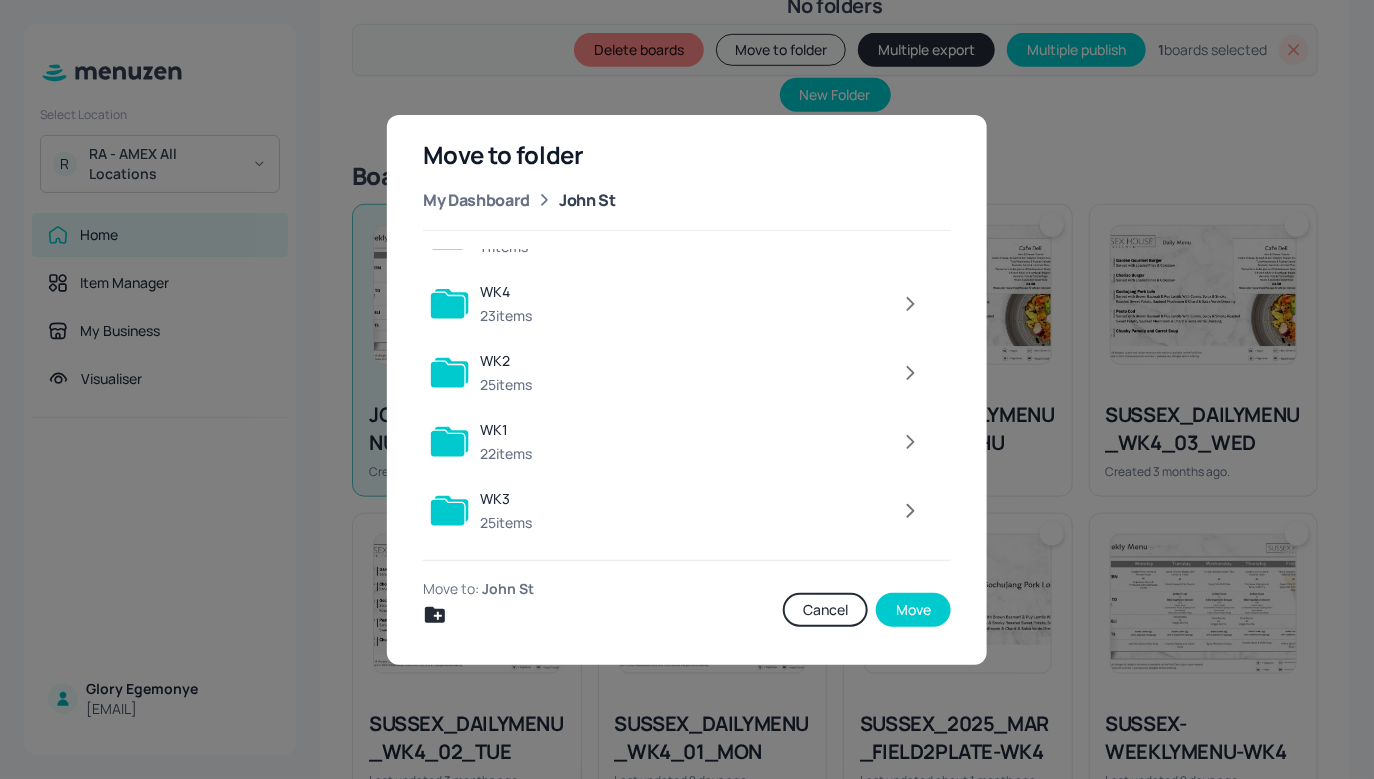 scroll, scrollTop: 113, scrollLeft: 0, axis: vertical 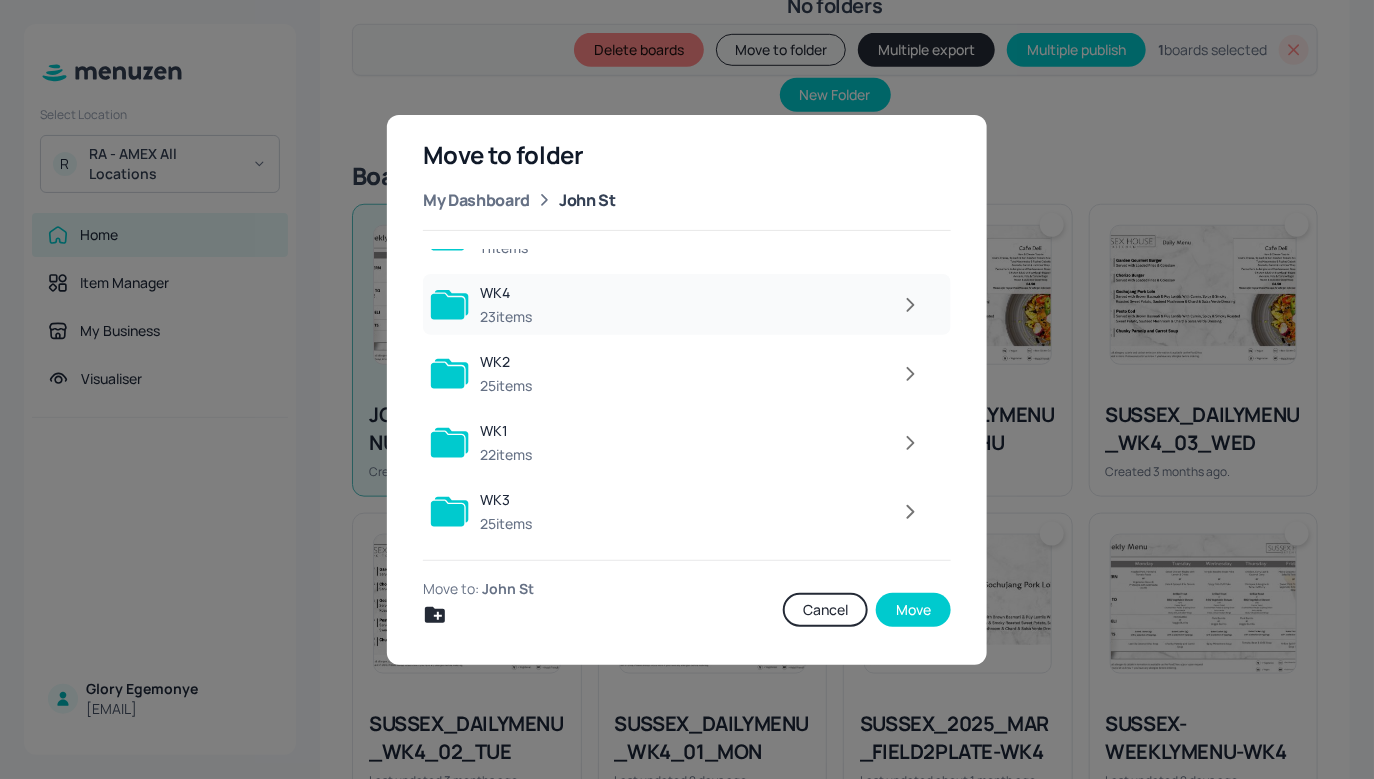 click 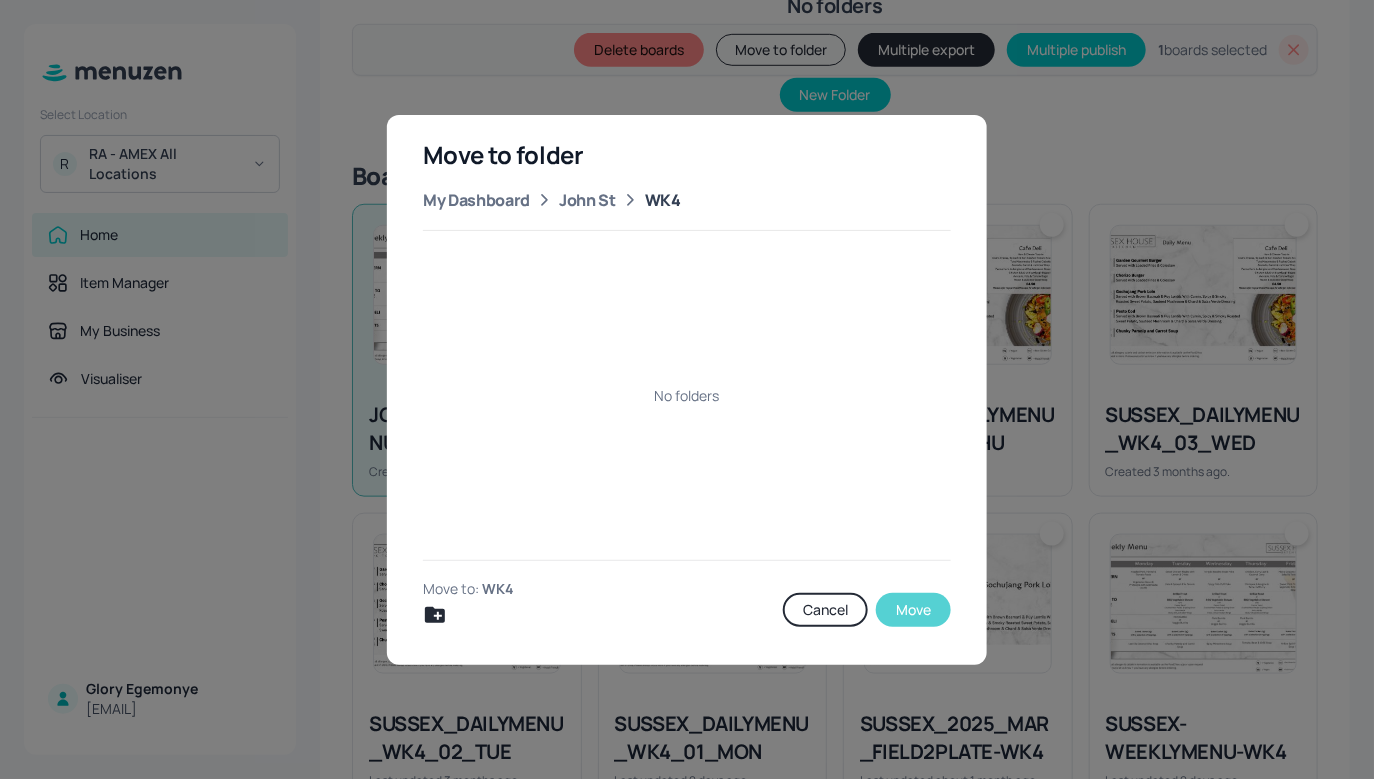 click on "Move" at bounding box center [913, 610] 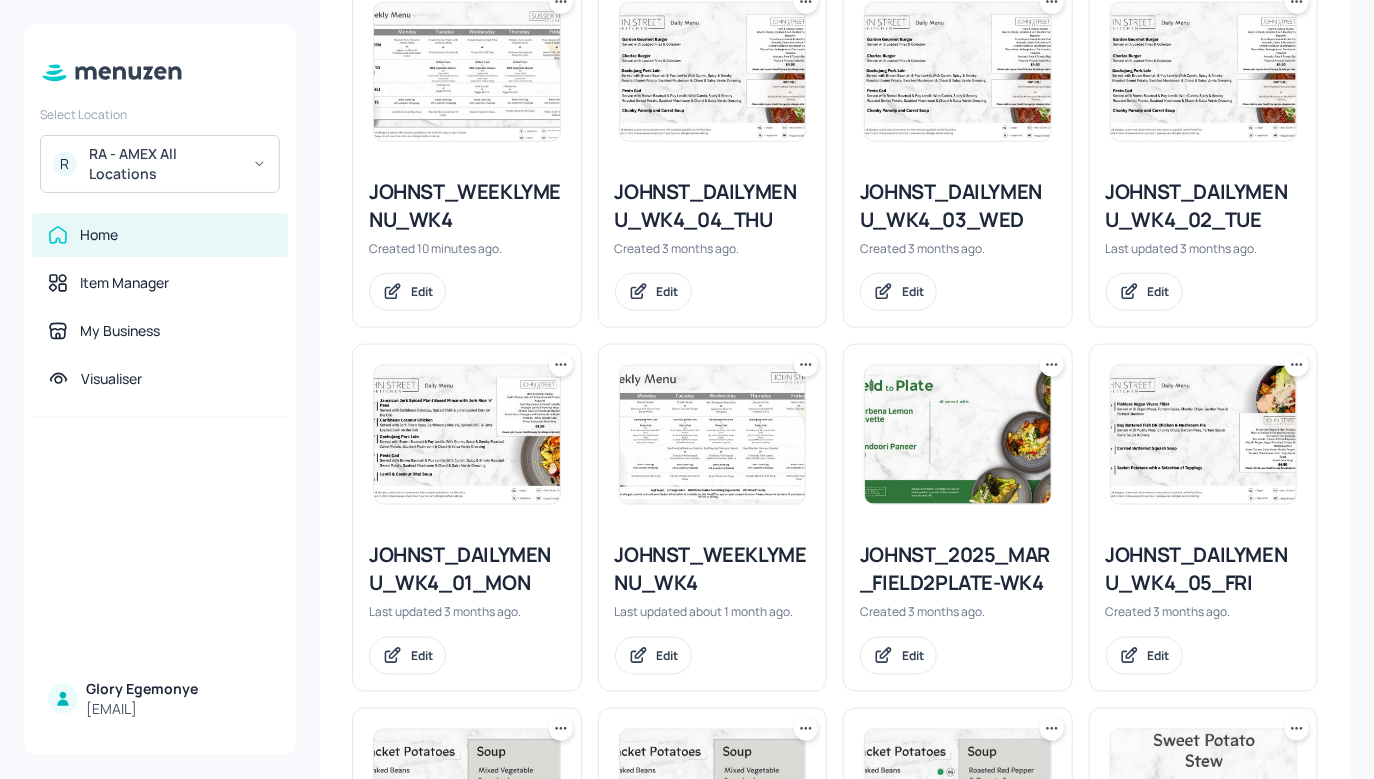 scroll, scrollTop: 605, scrollLeft: 0, axis: vertical 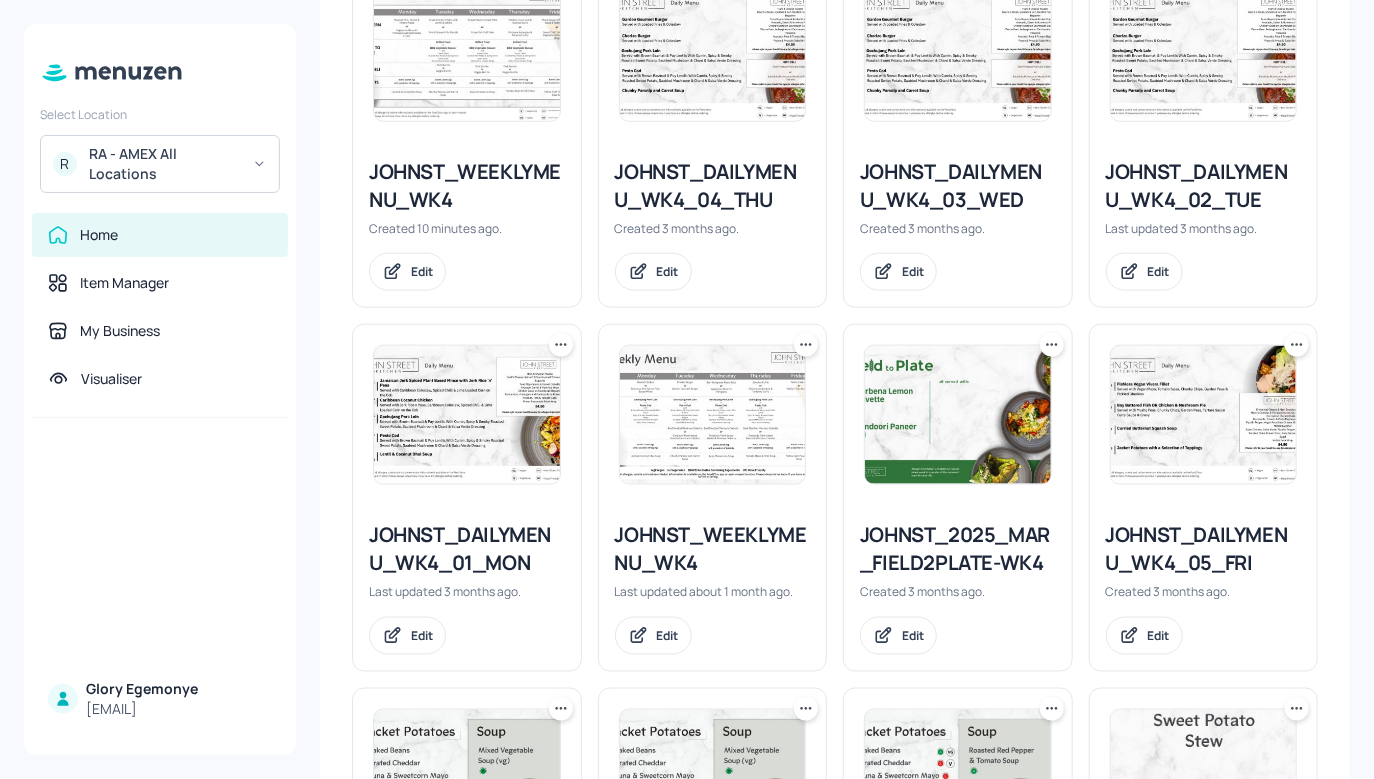 click 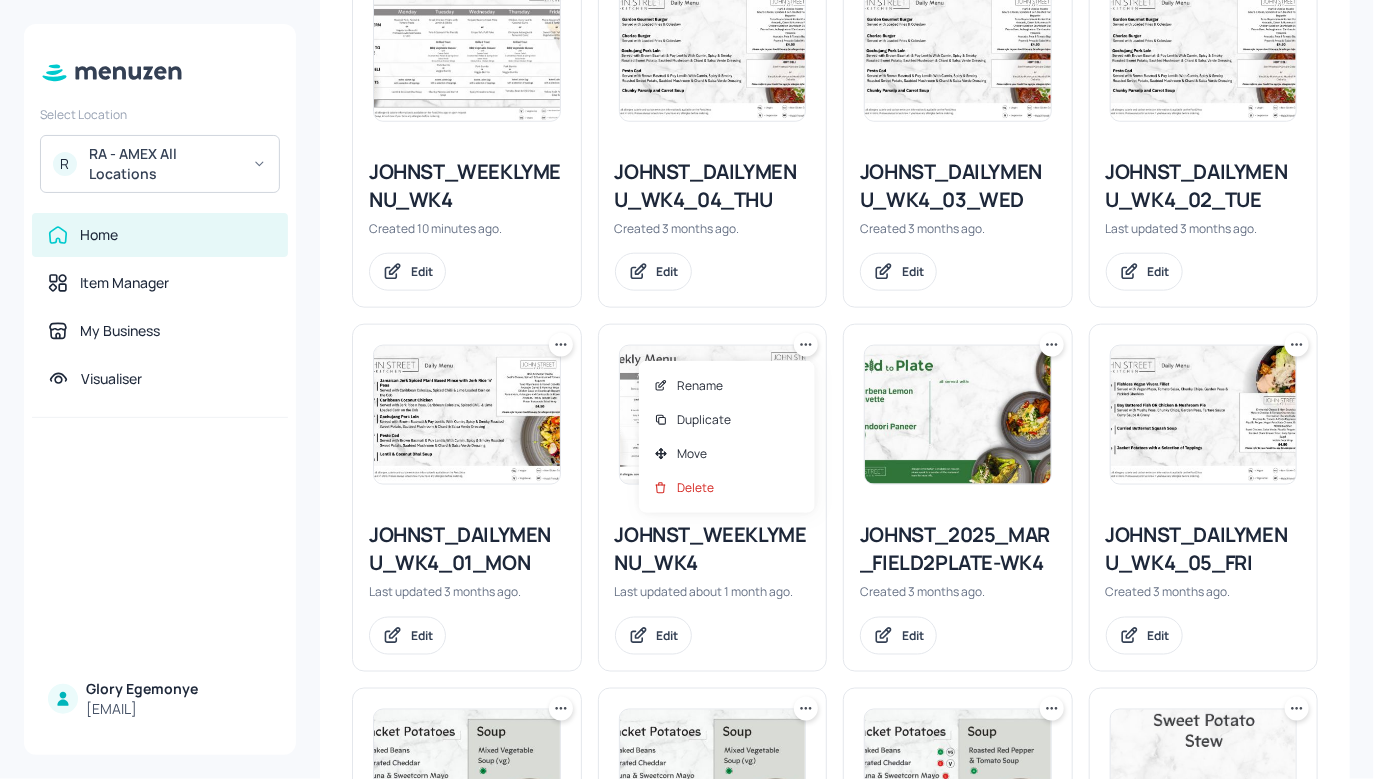 click at bounding box center (687, 389) 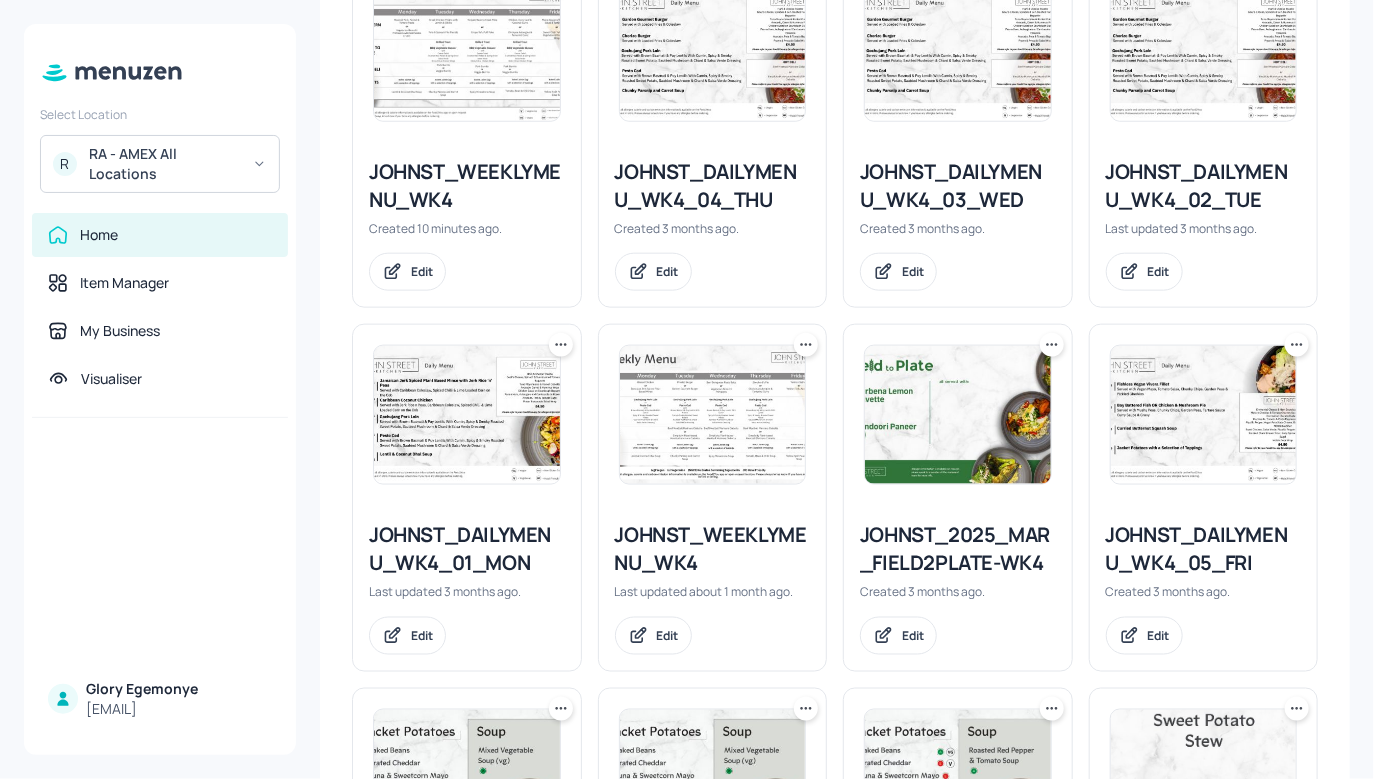 click on "JOHNST_WEEKLYMENU_WK4" at bounding box center [713, 549] 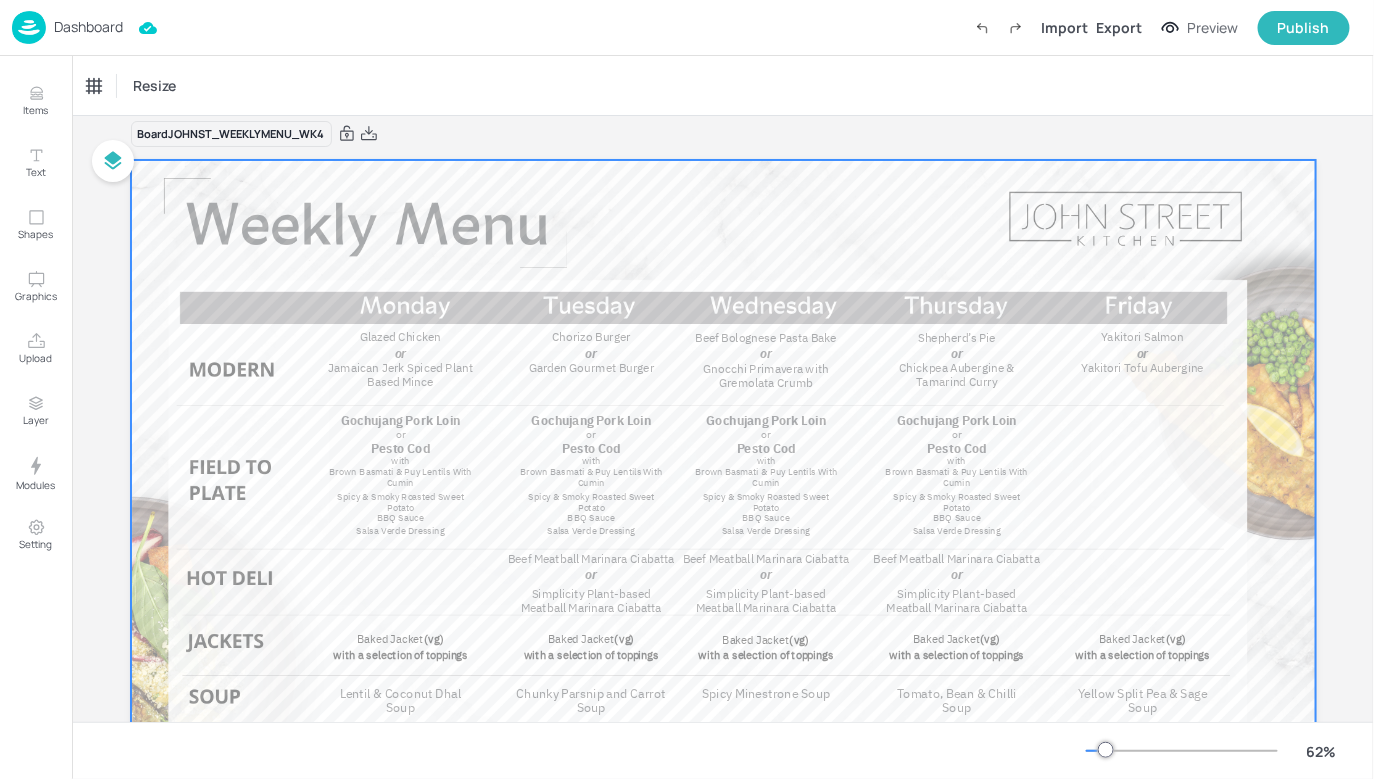scroll, scrollTop: 0, scrollLeft: 0, axis: both 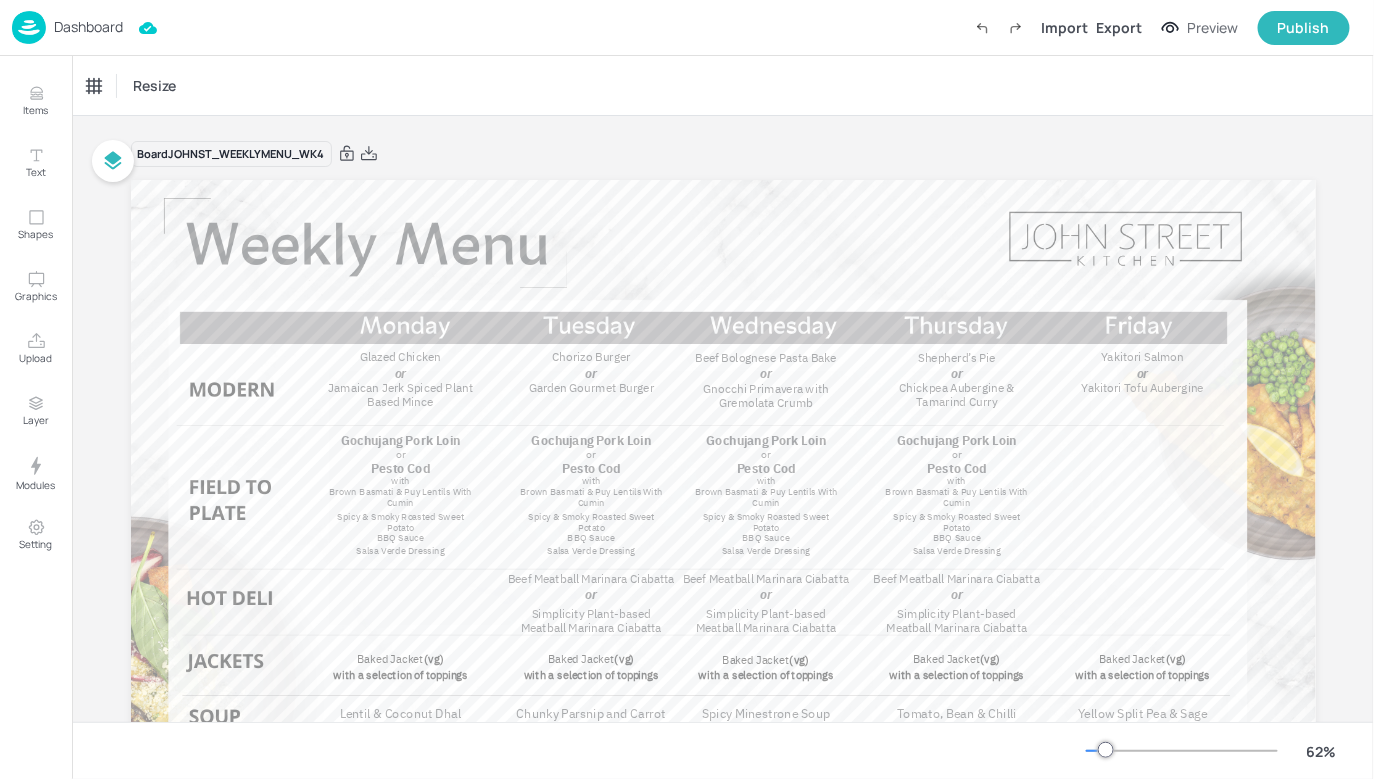 click on "Dashboard" at bounding box center [88, 27] 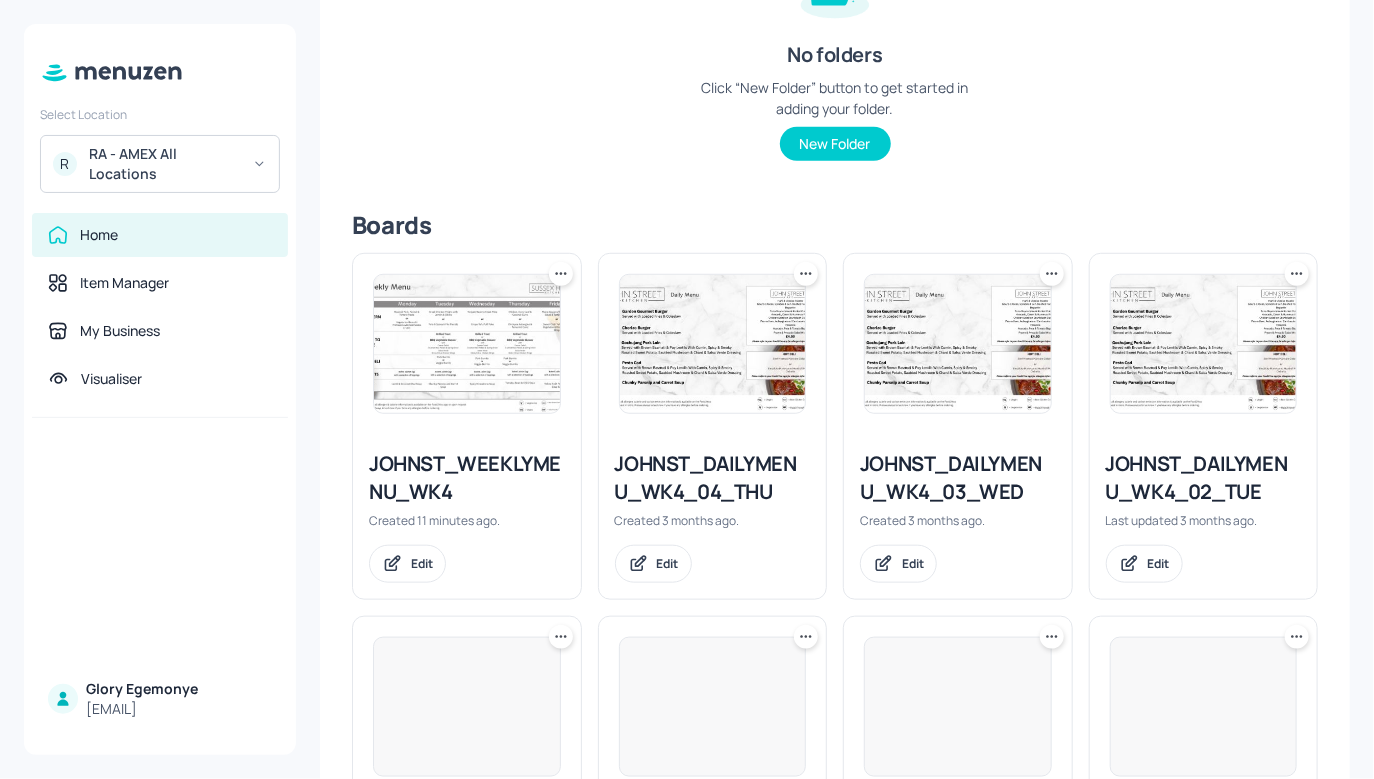 scroll, scrollTop: 315, scrollLeft: 0, axis: vertical 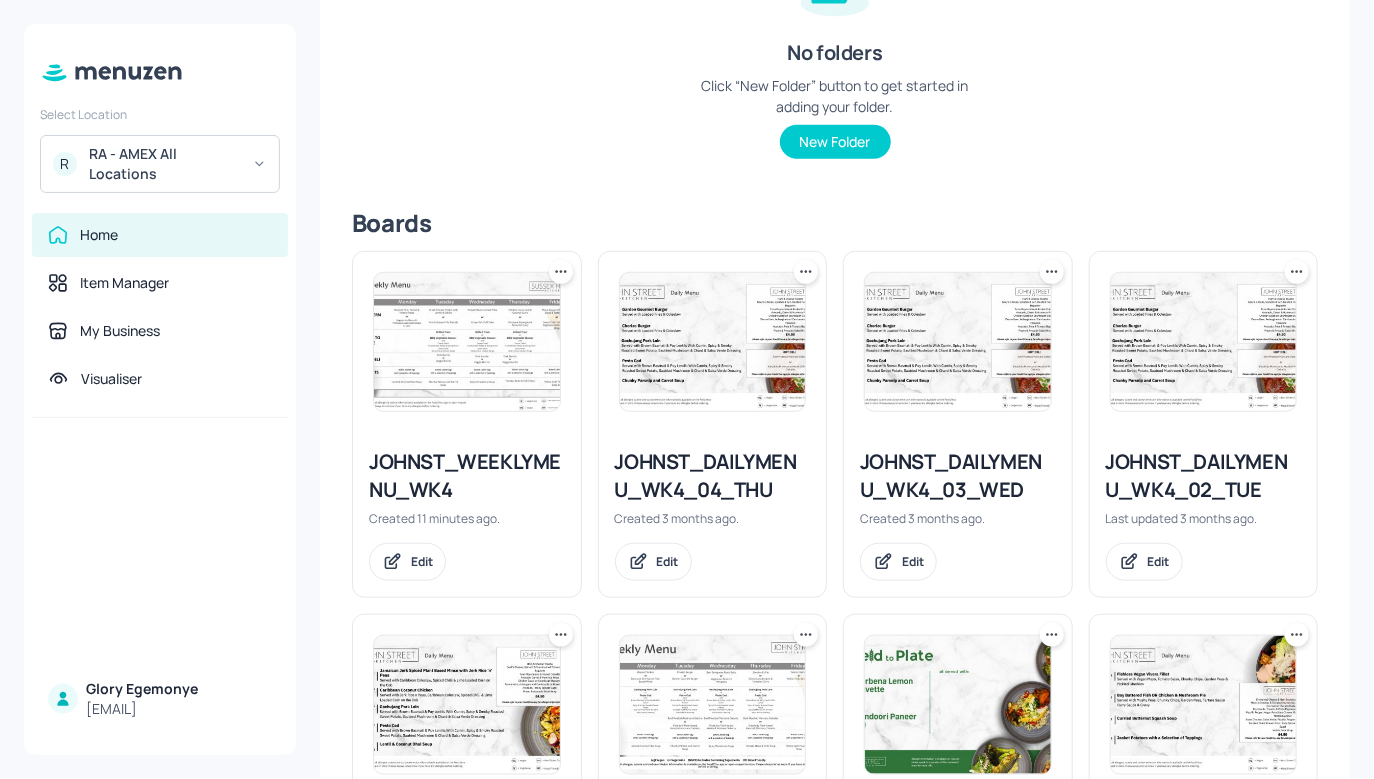click at bounding box center [467, 342] 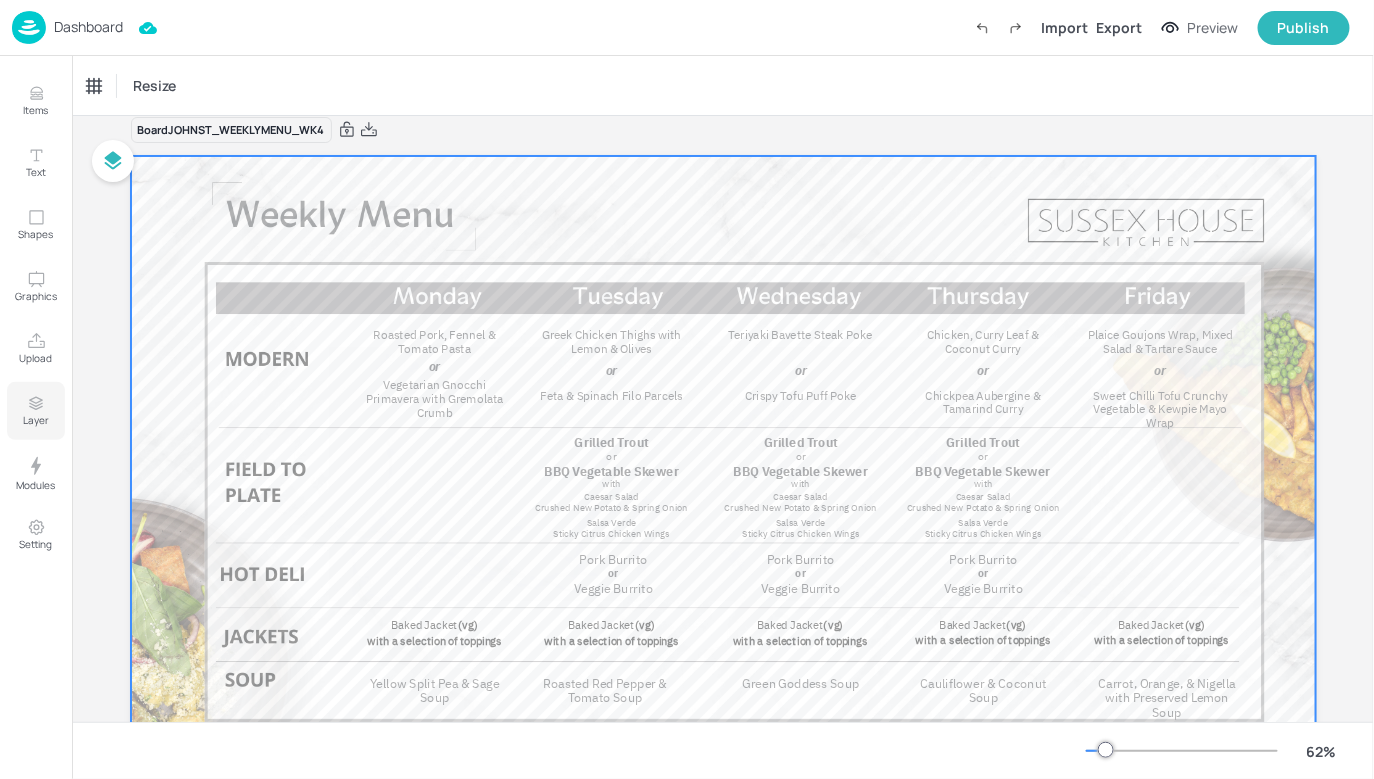 scroll, scrollTop: 157, scrollLeft: 0, axis: vertical 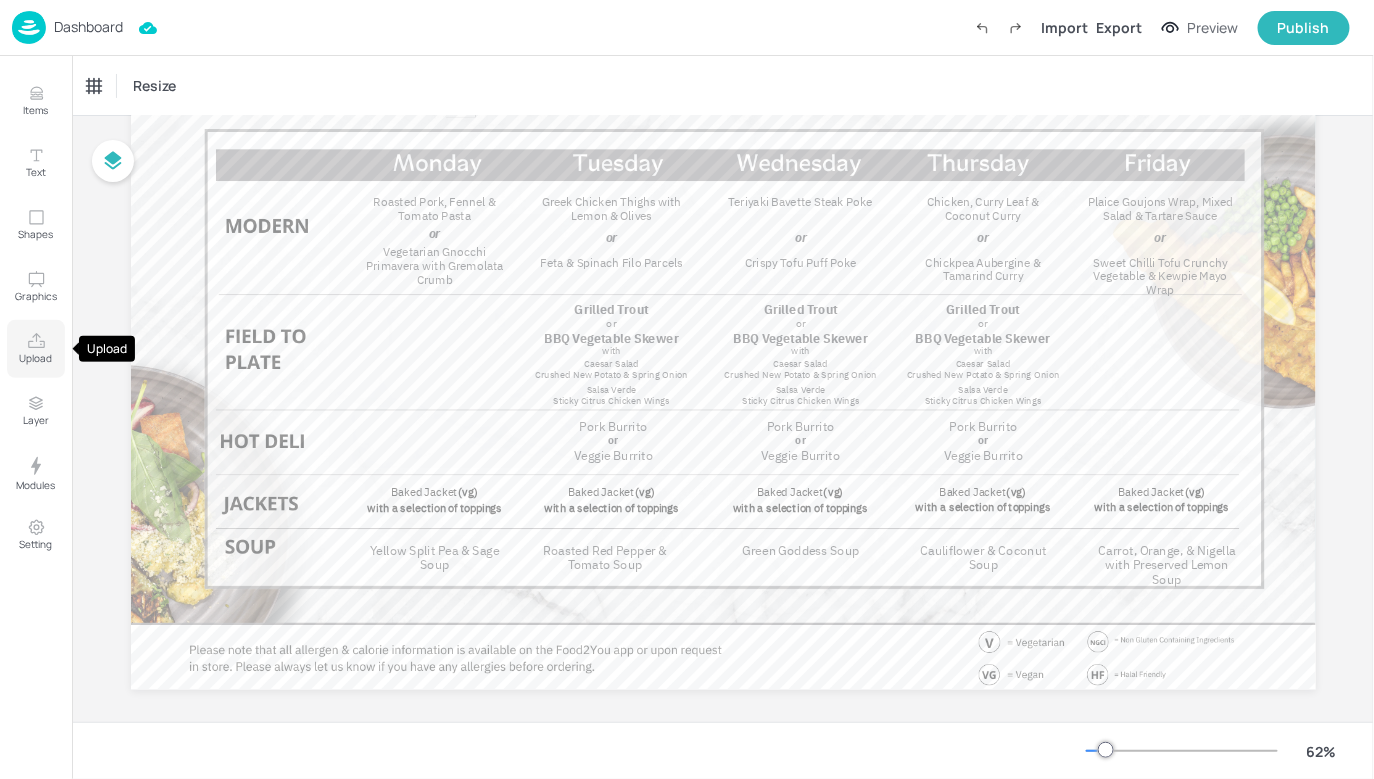 click on "Upload" at bounding box center [36, 358] 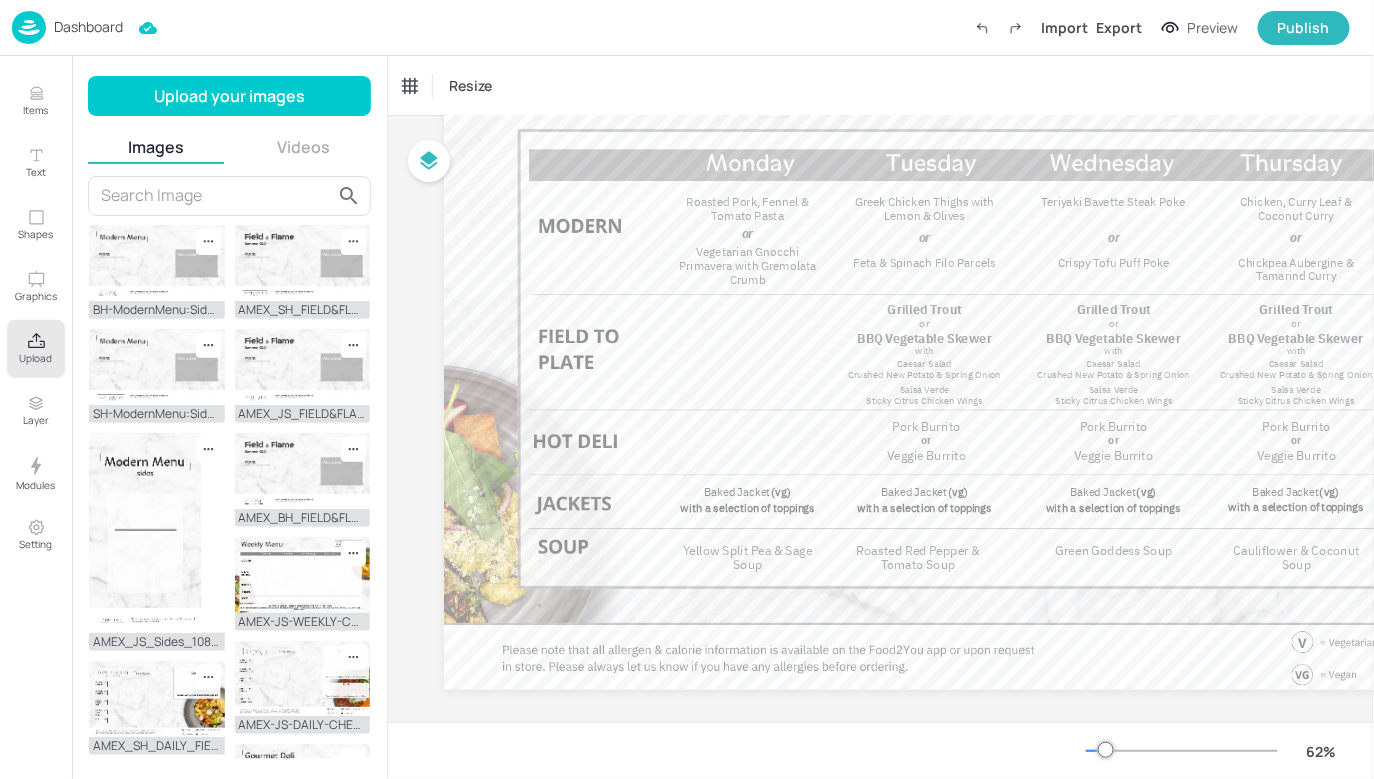 click at bounding box center [216, 196] 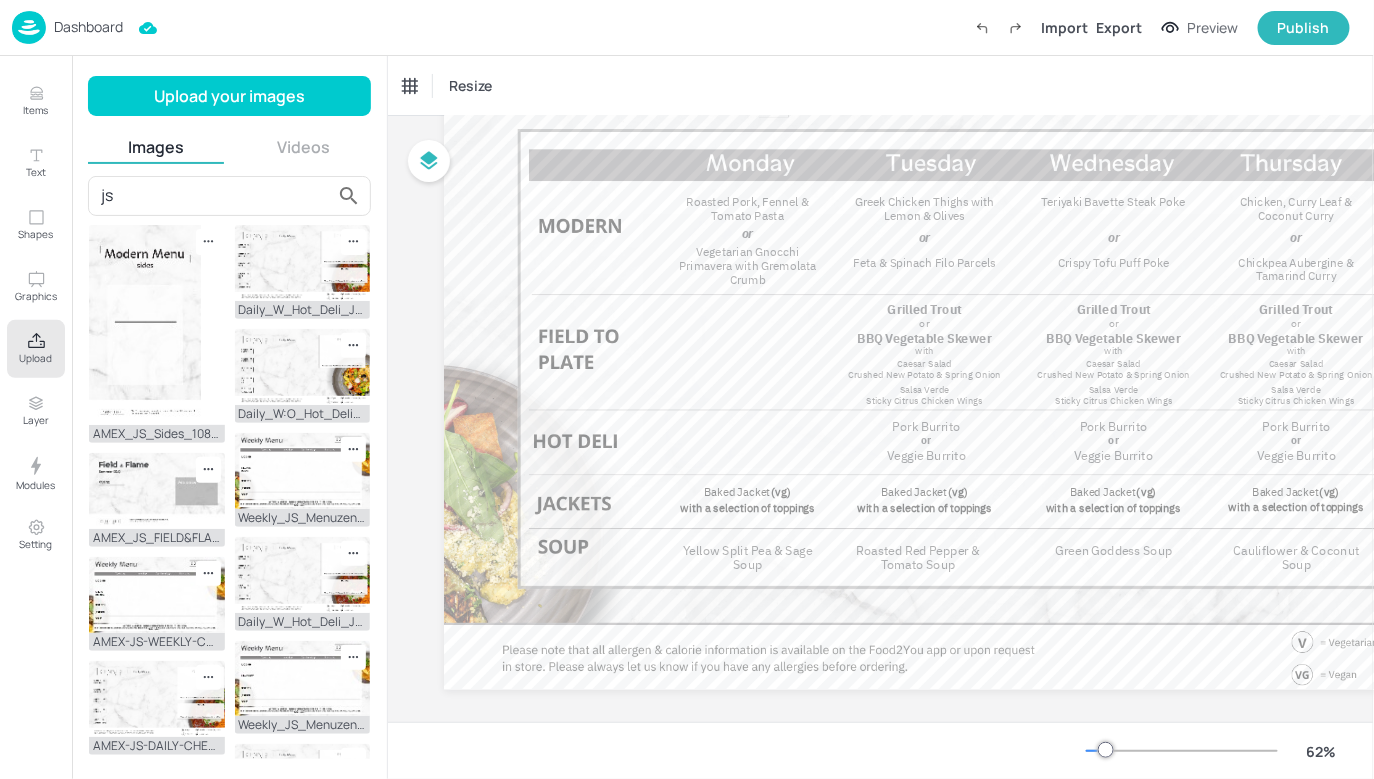 type on "js" 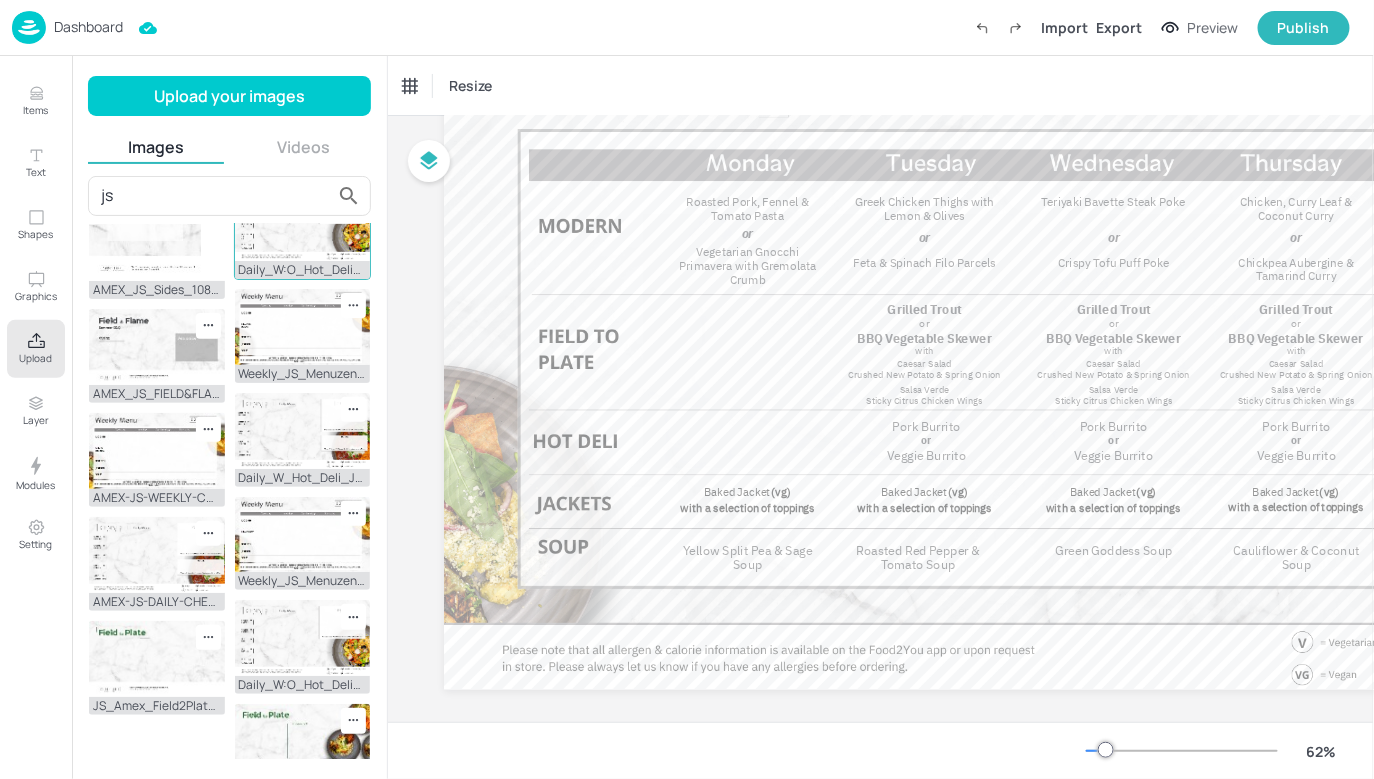 scroll, scrollTop: 172, scrollLeft: 0, axis: vertical 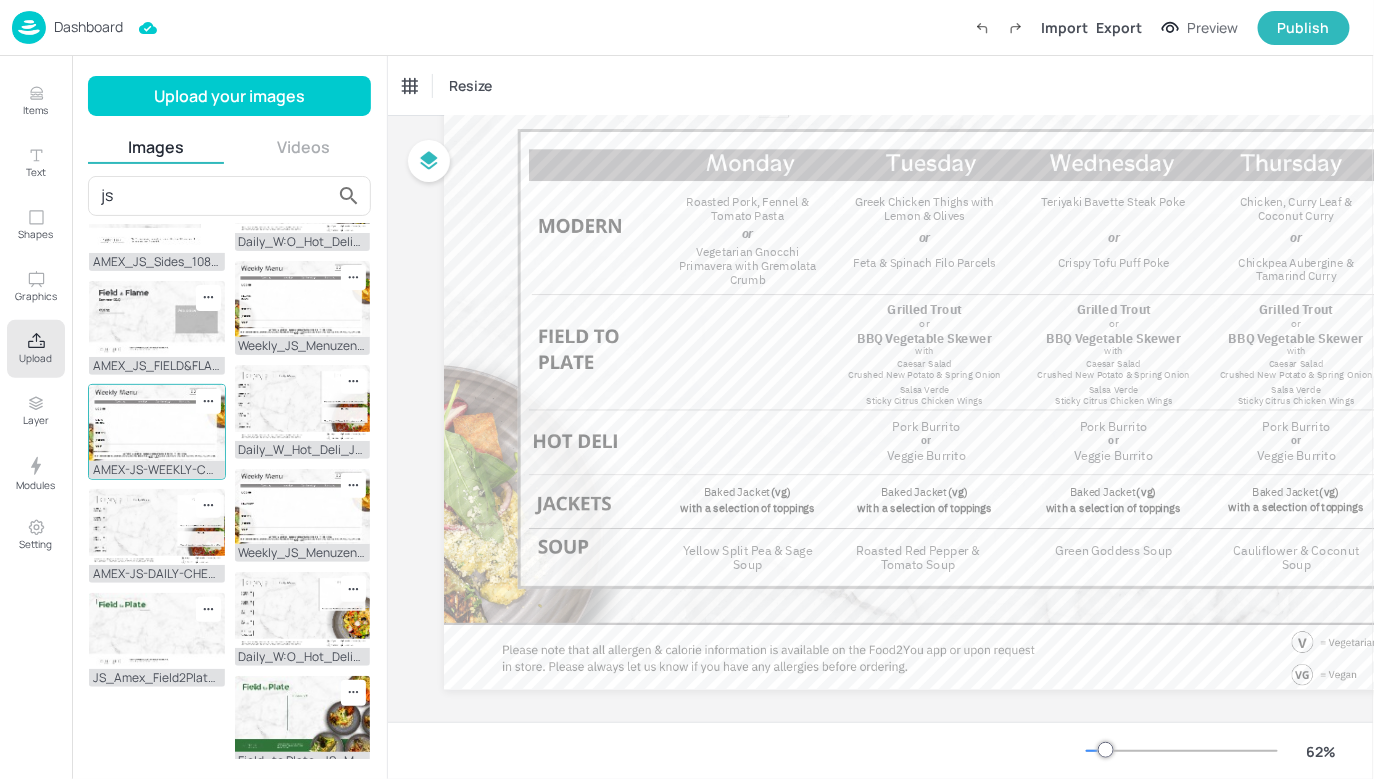 click at bounding box center (157, 423) 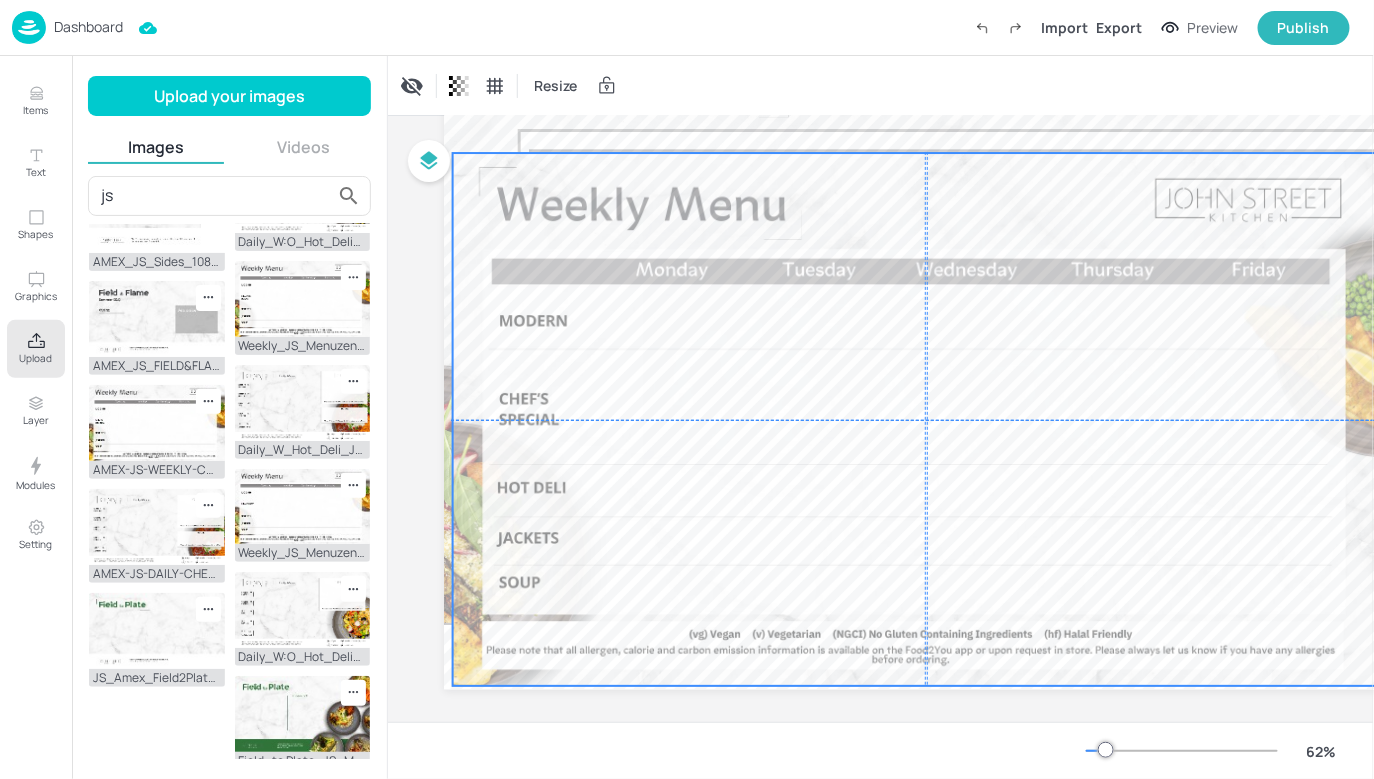 drag, startPoint x: 1105, startPoint y: 325, endPoint x: 1005, endPoint y: 326, distance: 100.005 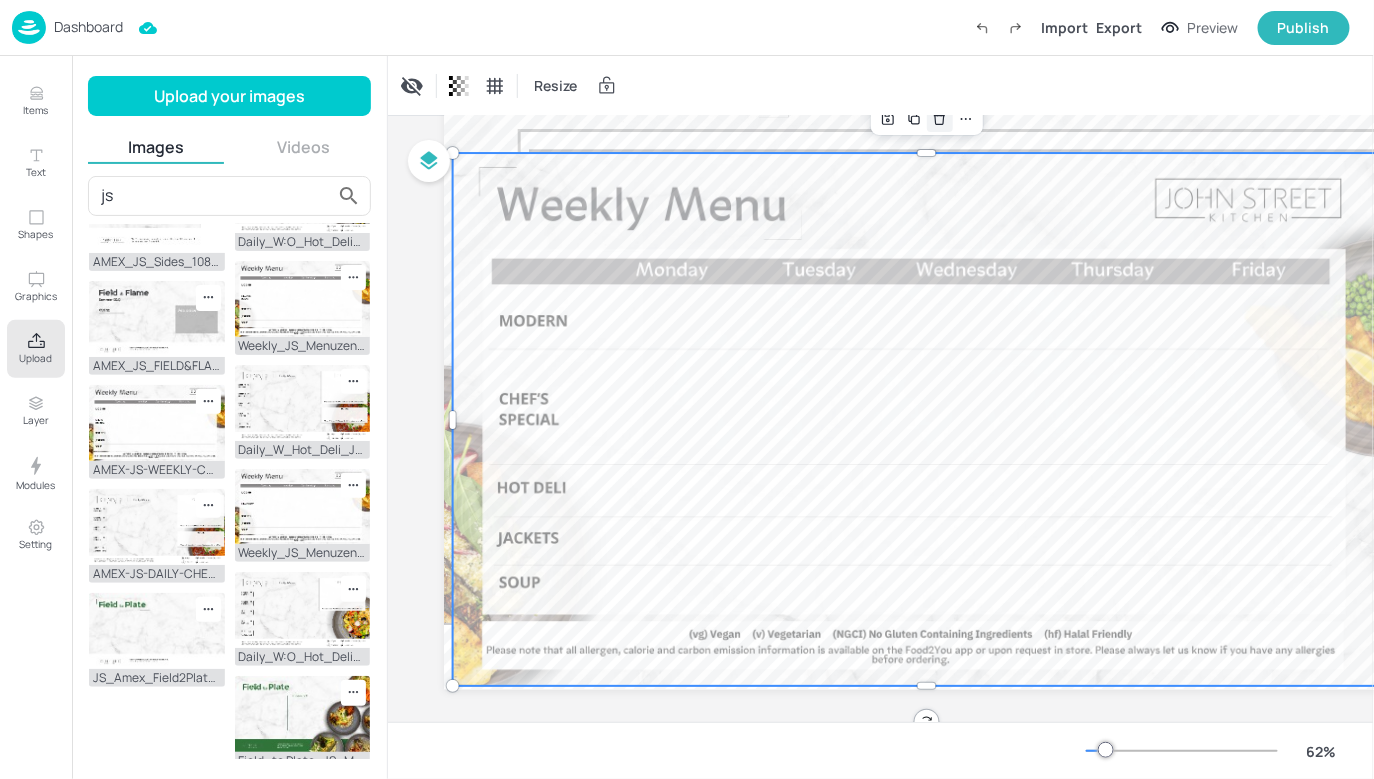 click at bounding box center [940, 119] 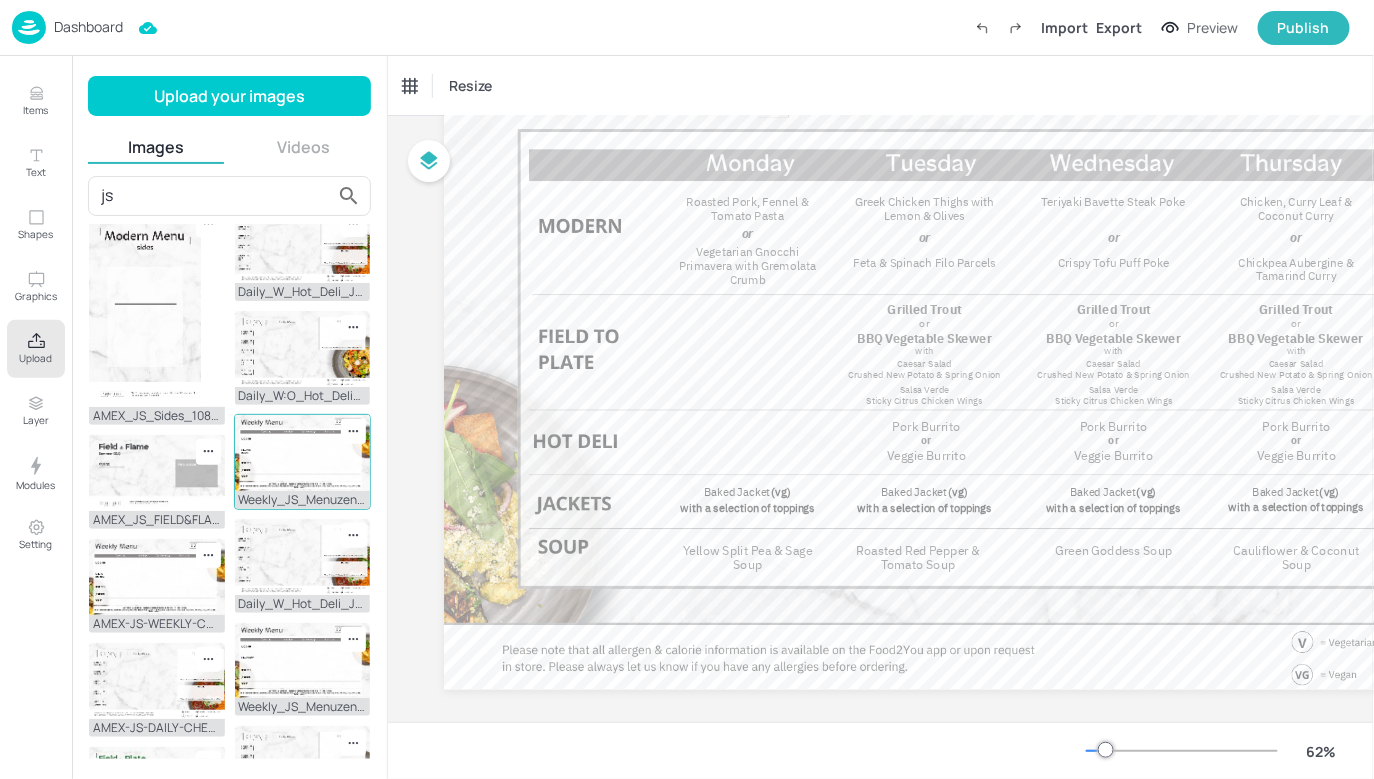 scroll, scrollTop: 21, scrollLeft: 0, axis: vertical 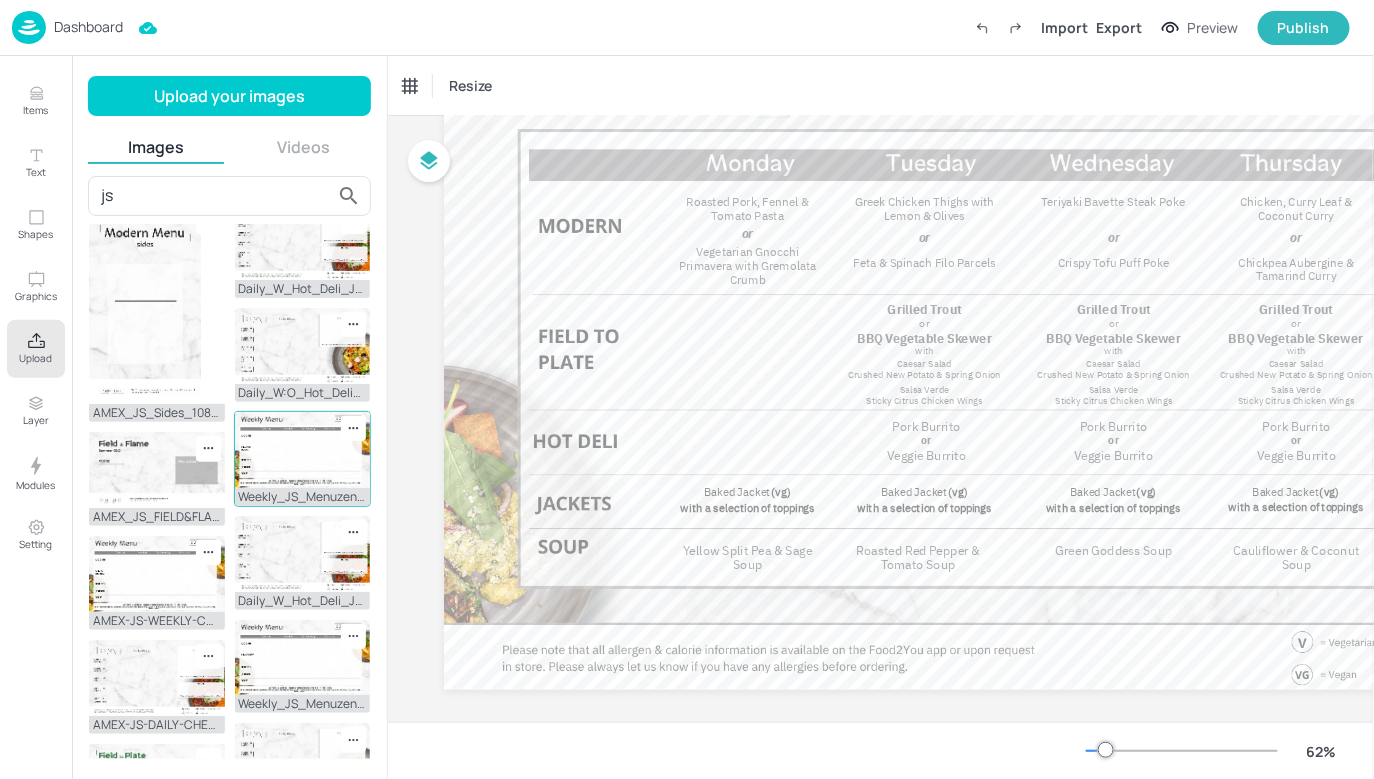 click at bounding box center (303, 450) 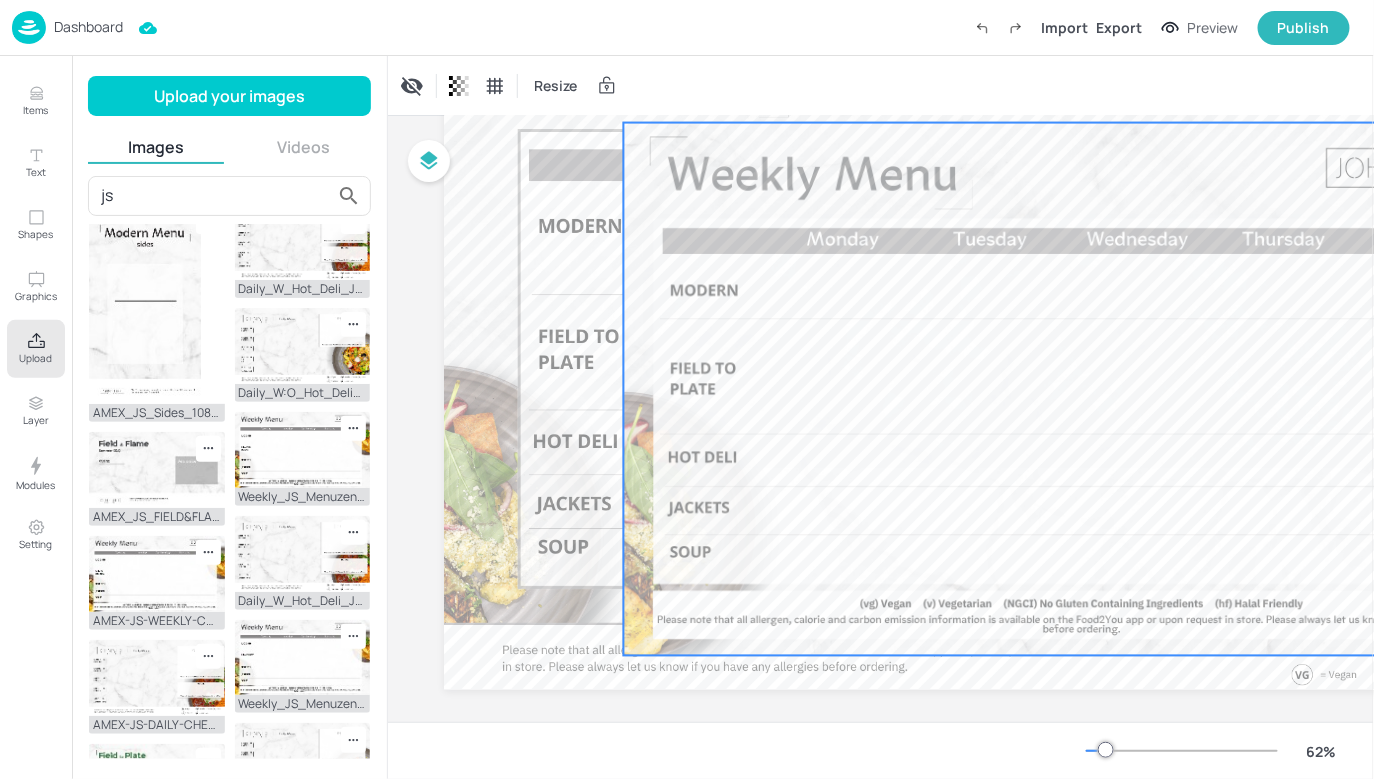drag, startPoint x: 751, startPoint y: 381, endPoint x: 717, endPoint y: 412, distance: 46.010868 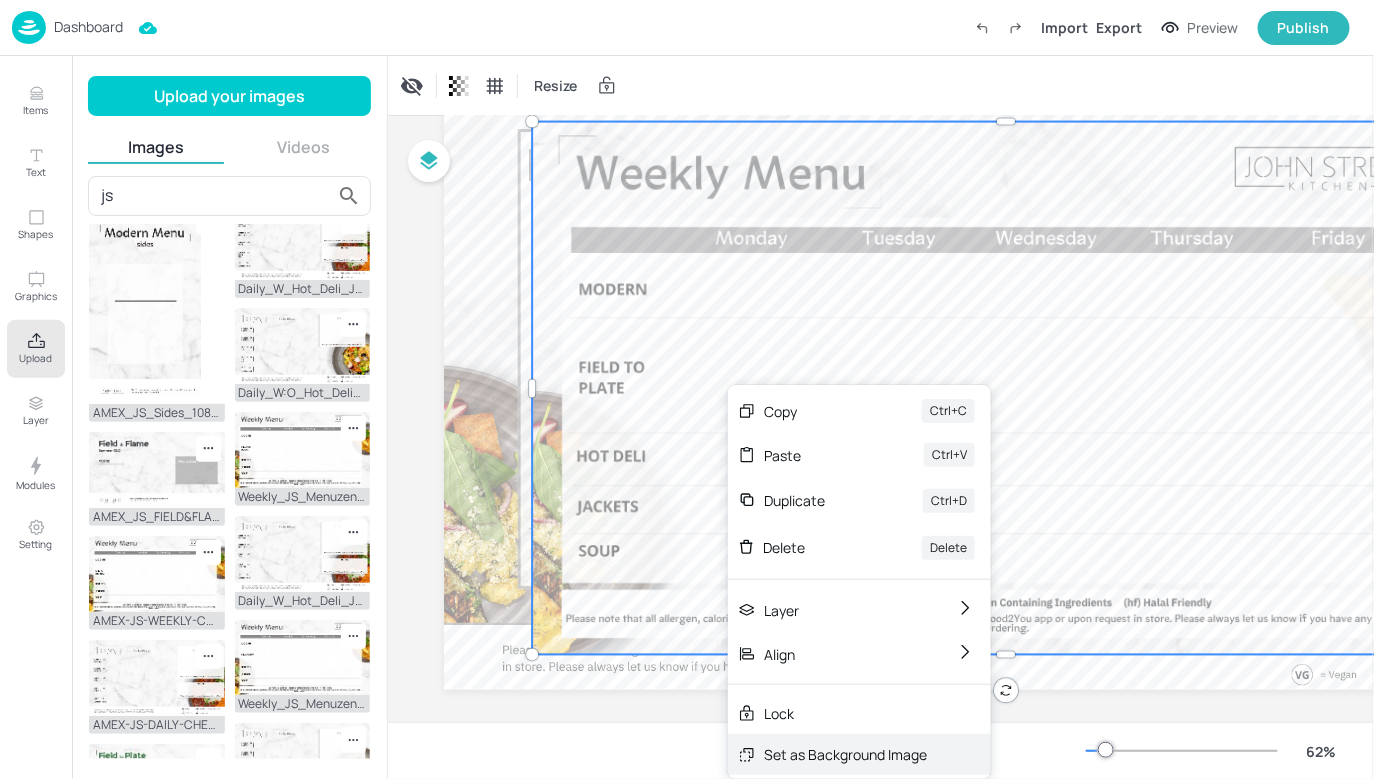 click on "Set as Background Image" at bounding box center [845, 754] 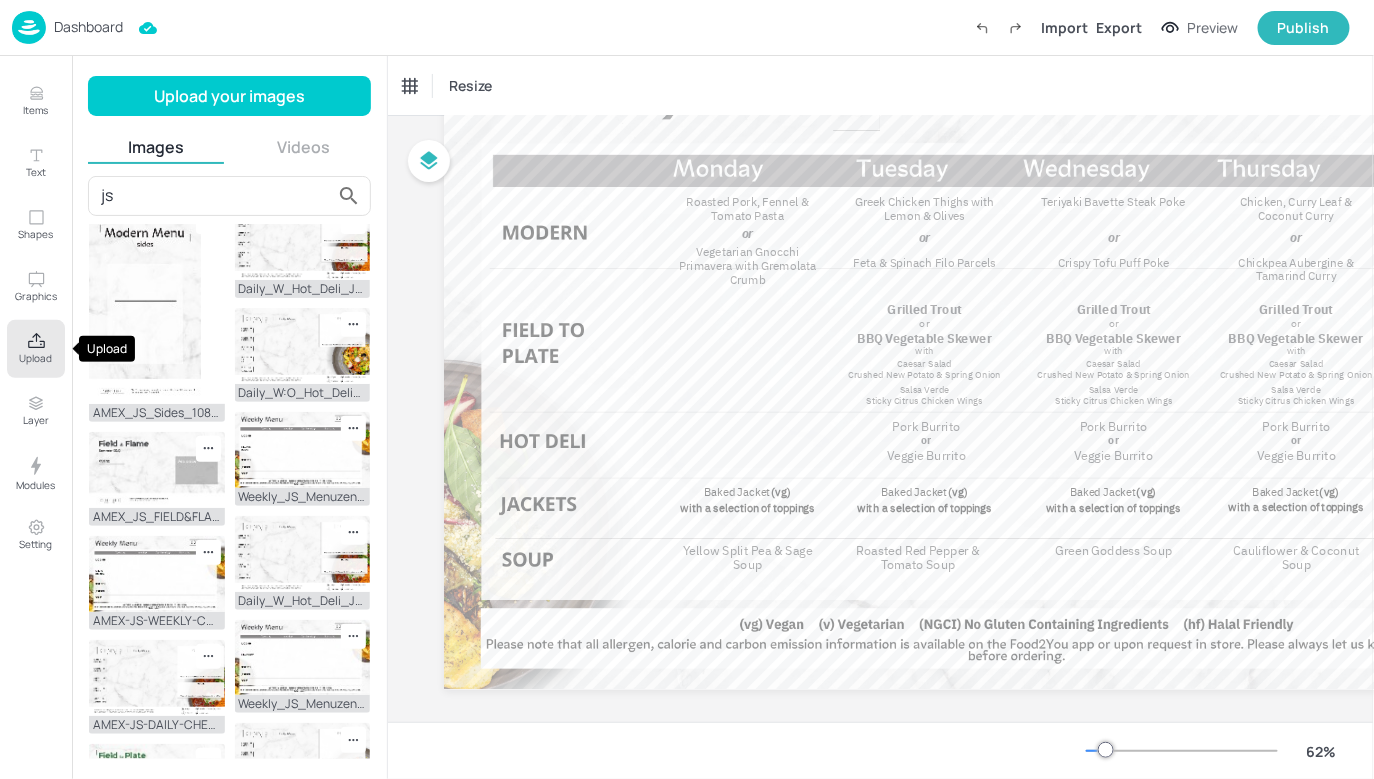 click on "Upload" at bounding box center [36, 349] 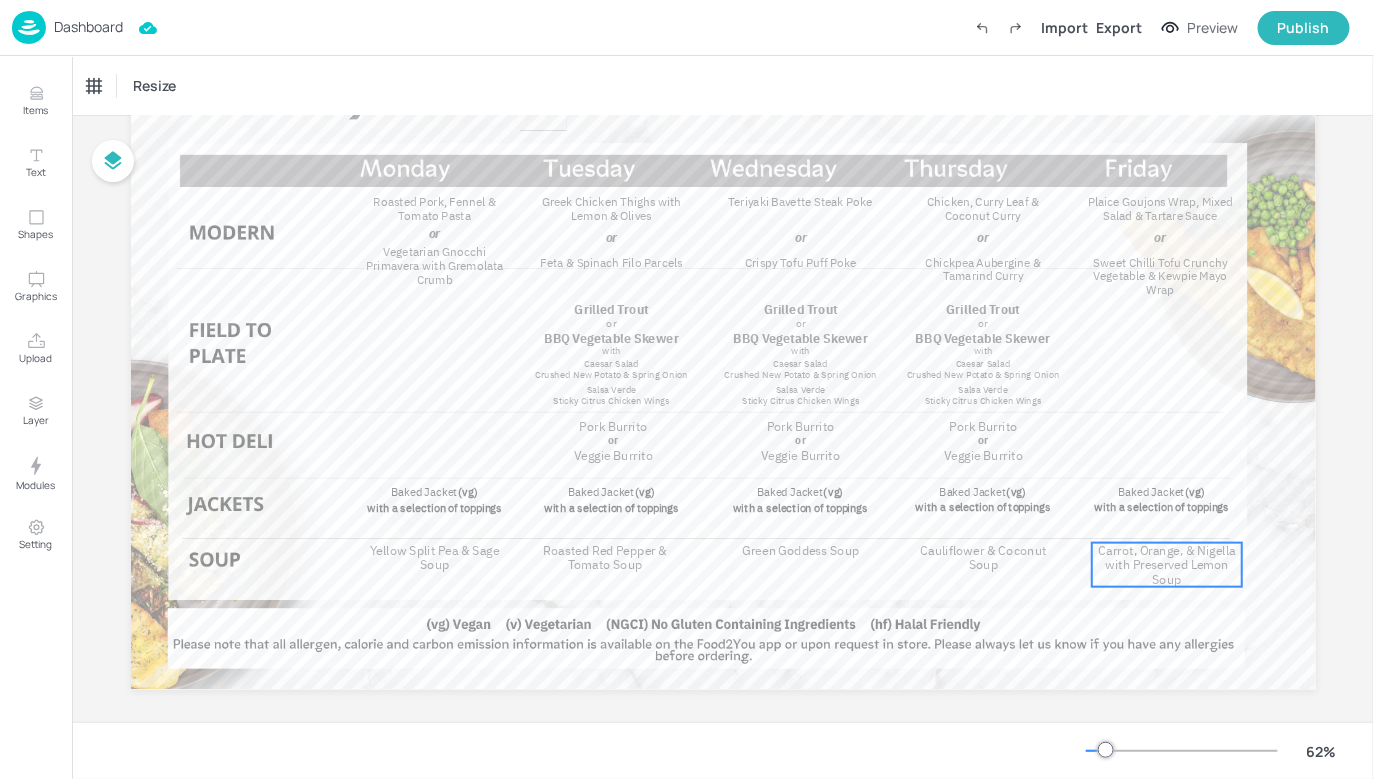 click on "Carrot, Orange, & Nigella with Preserved Lemon Soup" at bounding box center (1167, 564) 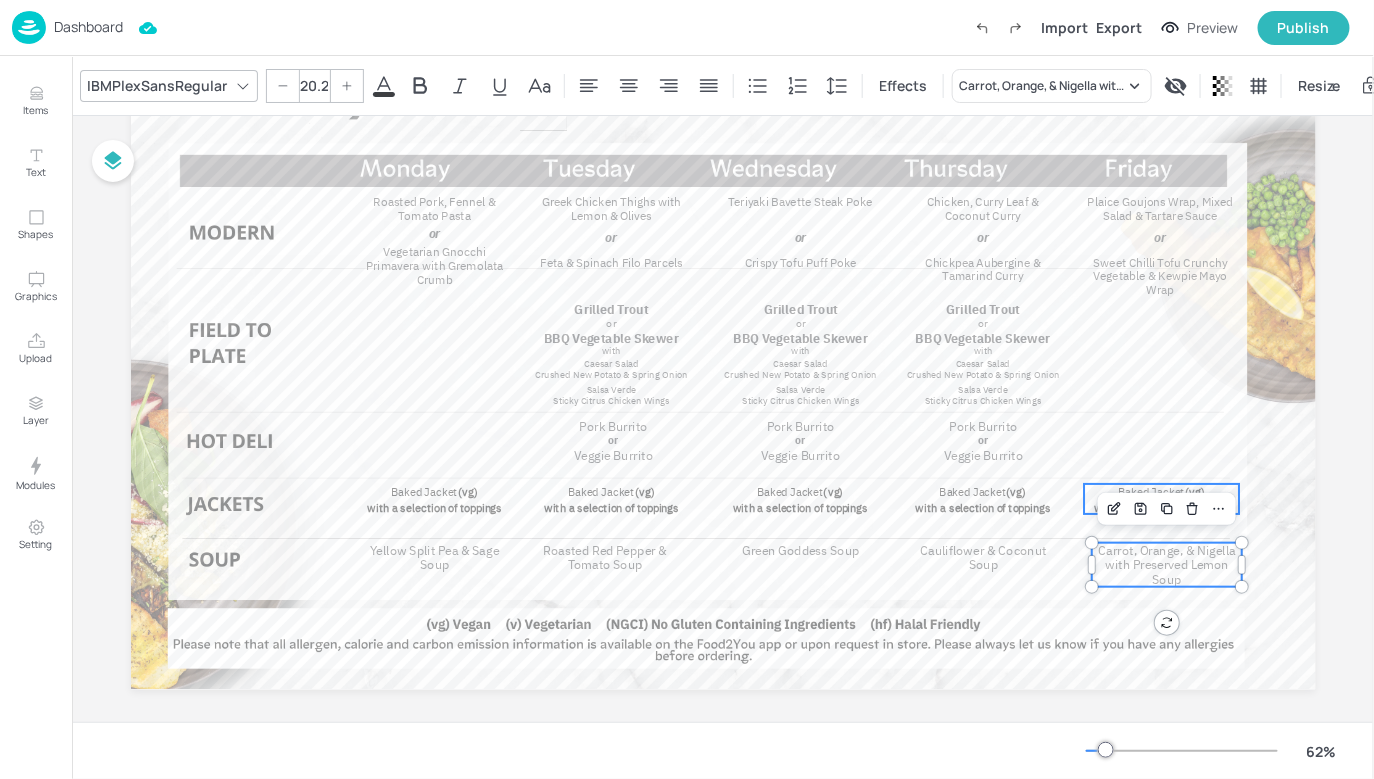 click on "Baked Jacket" at bounding box center [1151, 491] 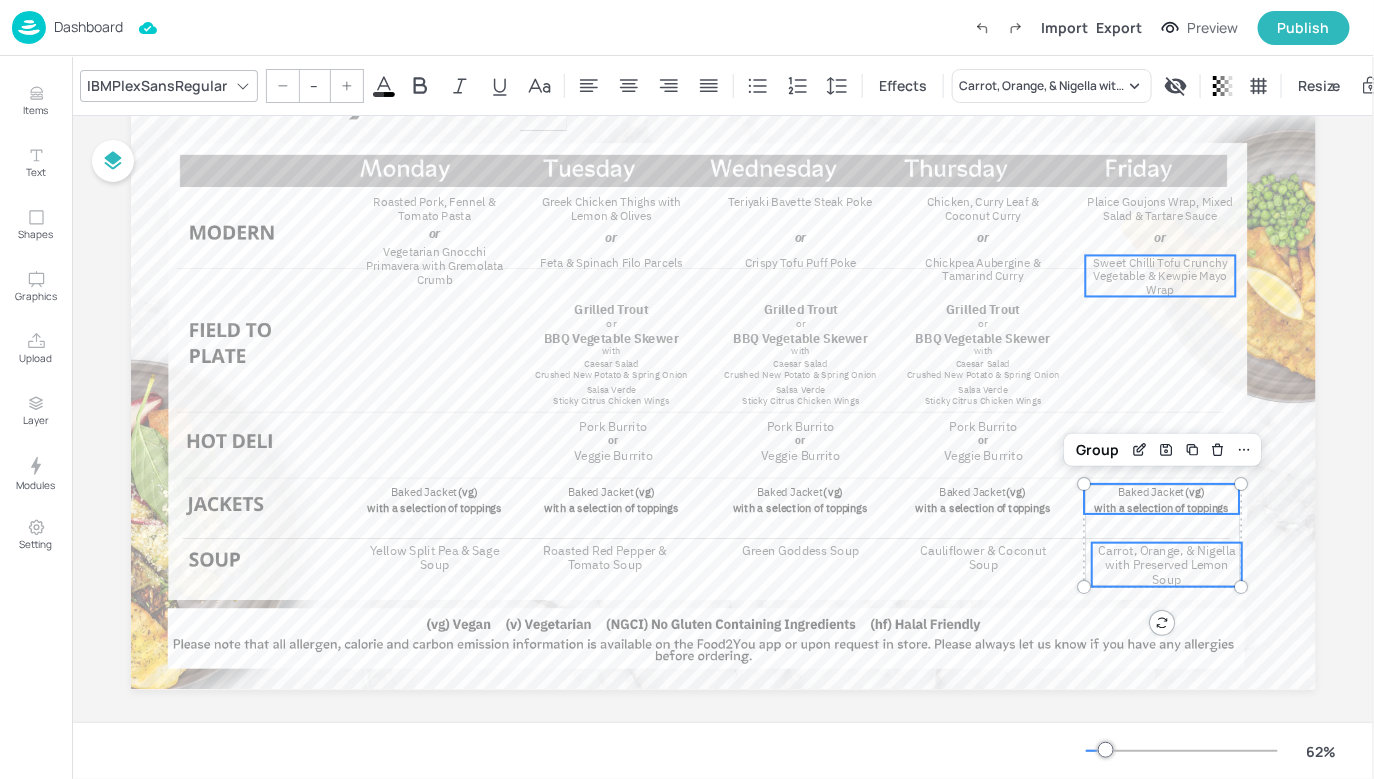 click on "Sweet Chilli Tofu Crunchy Vegetable & Kewpie Mayo Wrap" at bounding box center (1160, 276) 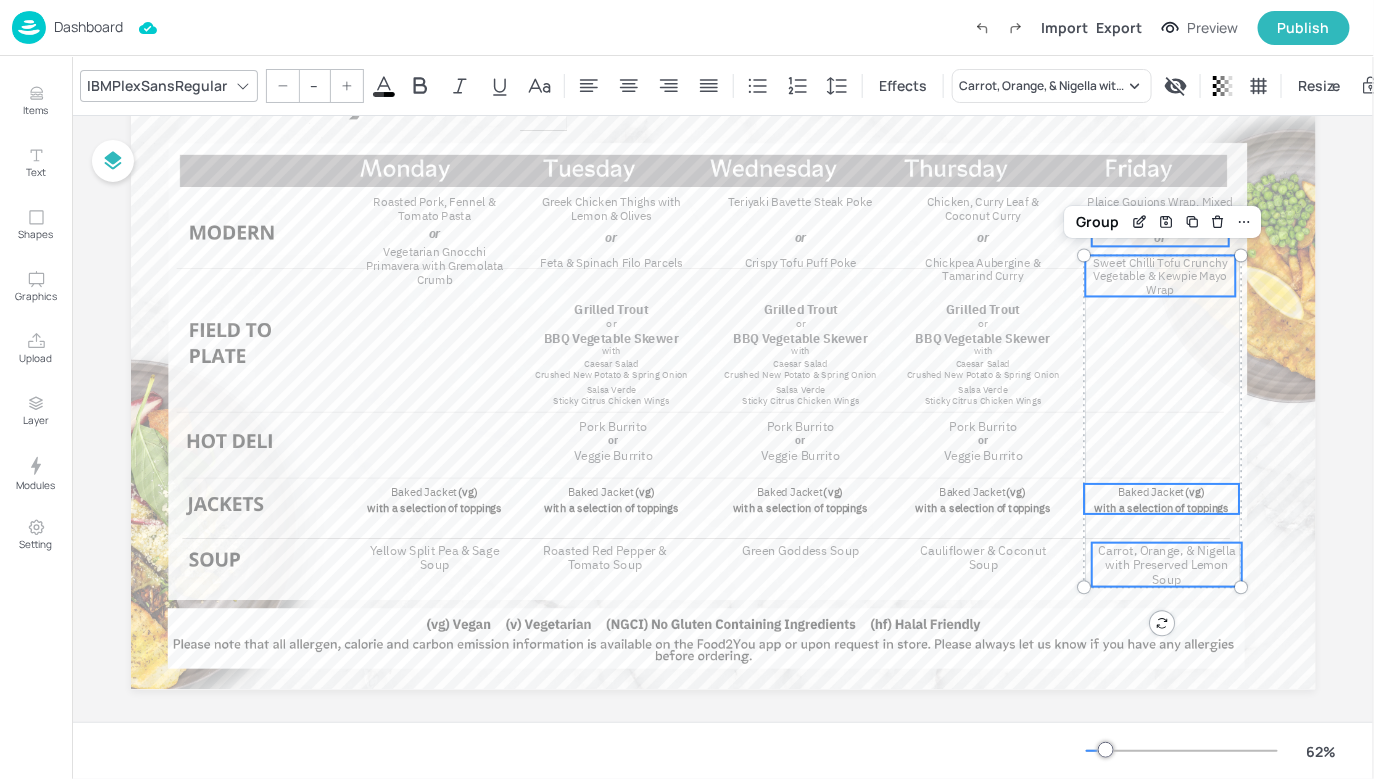 click on "or" at bounding box center [1160, 236] 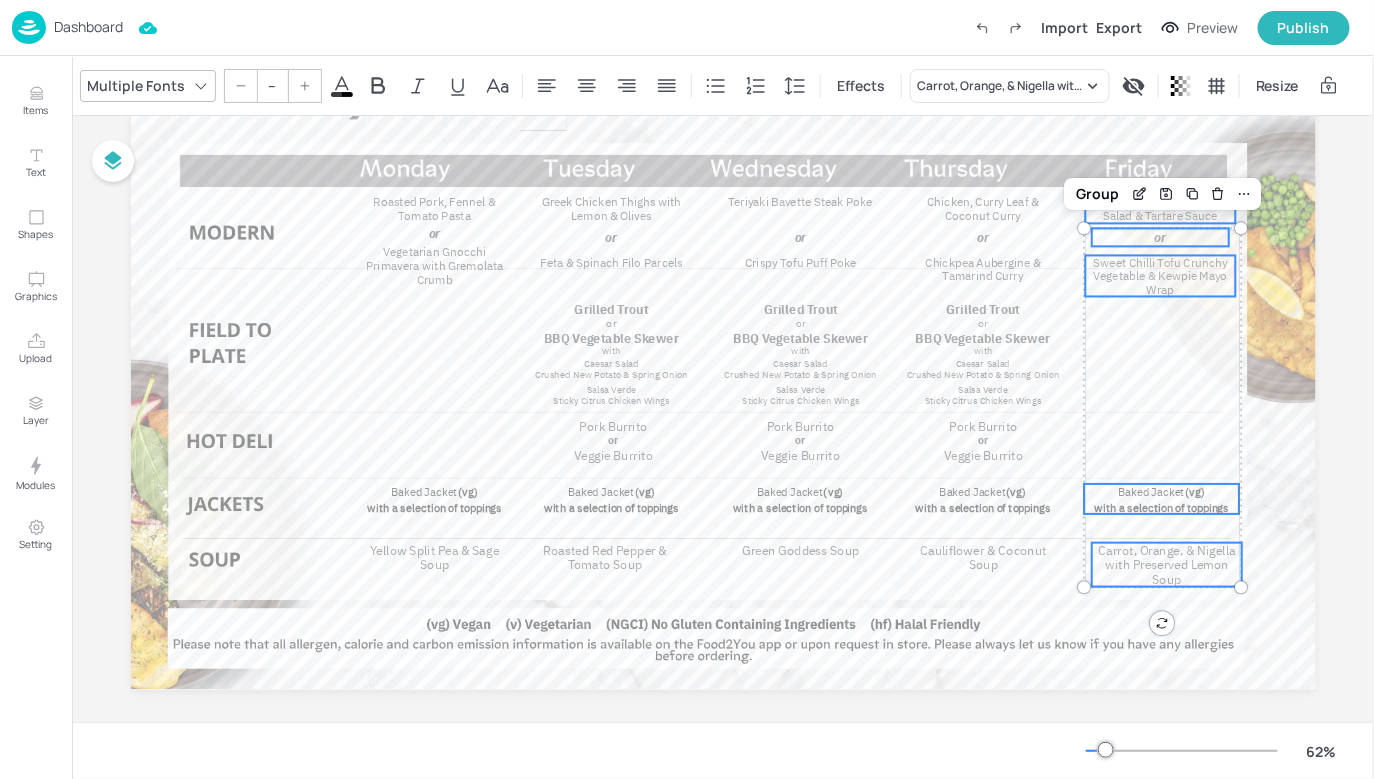 click on "Plaice Goujons Wrap, Mixed Salad & Tartare Sauce" at bounding box center [1160, 209] 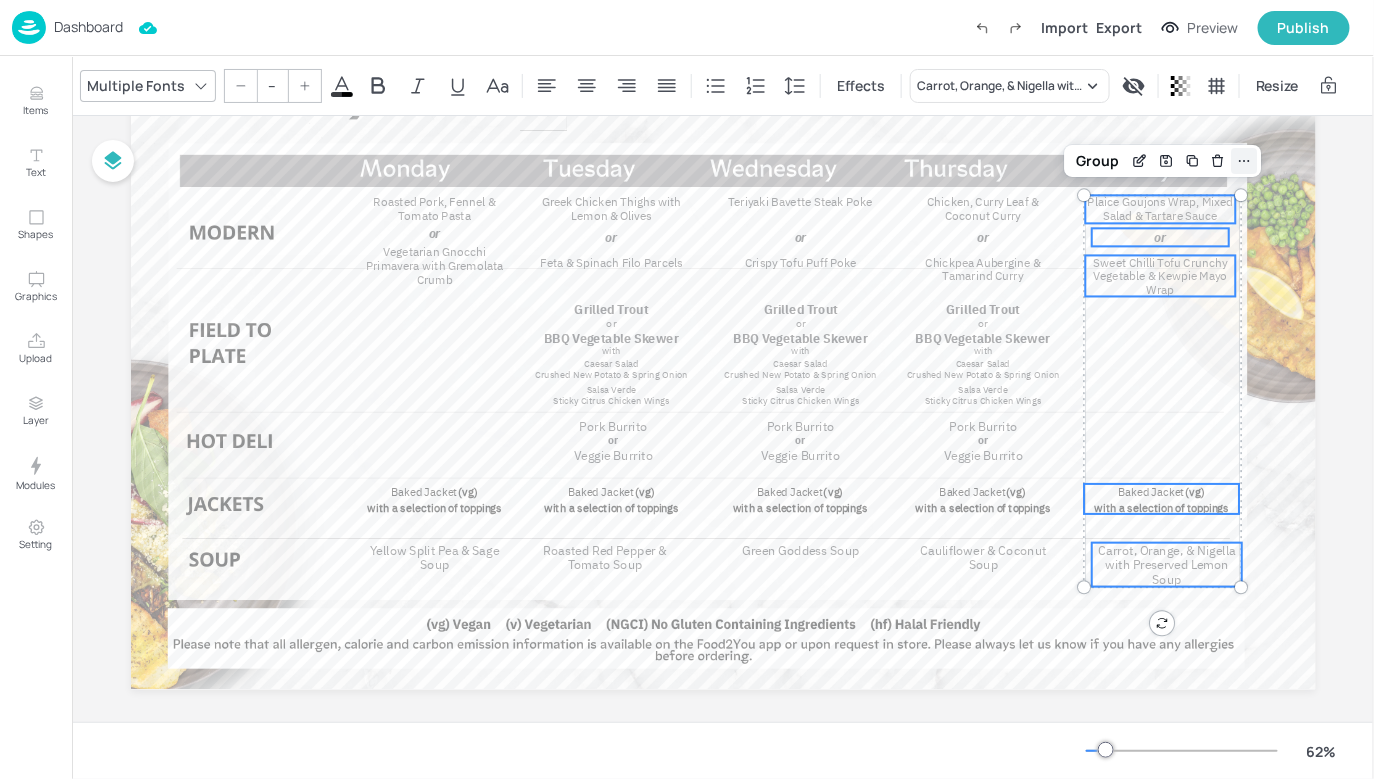 click at bounding box center [1244, 161] 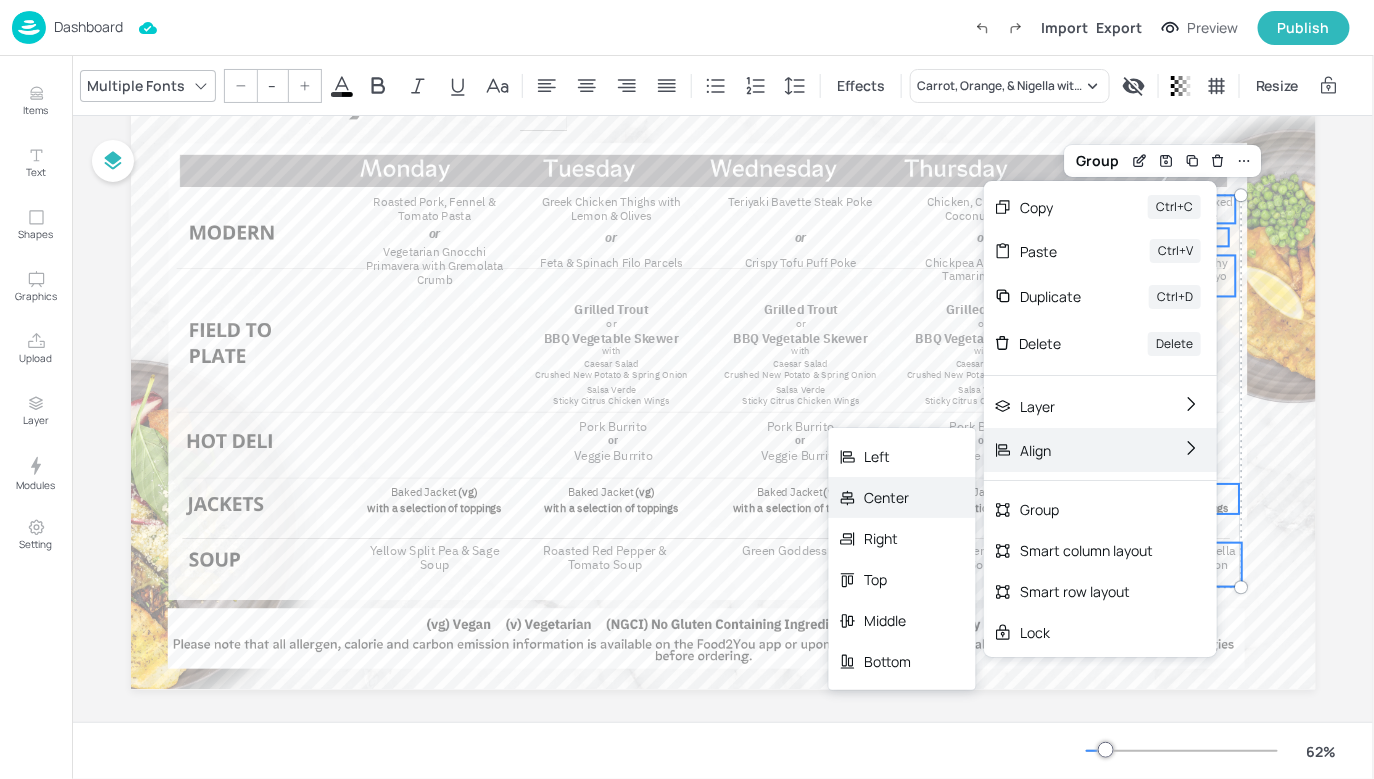 click on "Center" at bounding box center (888, 497) 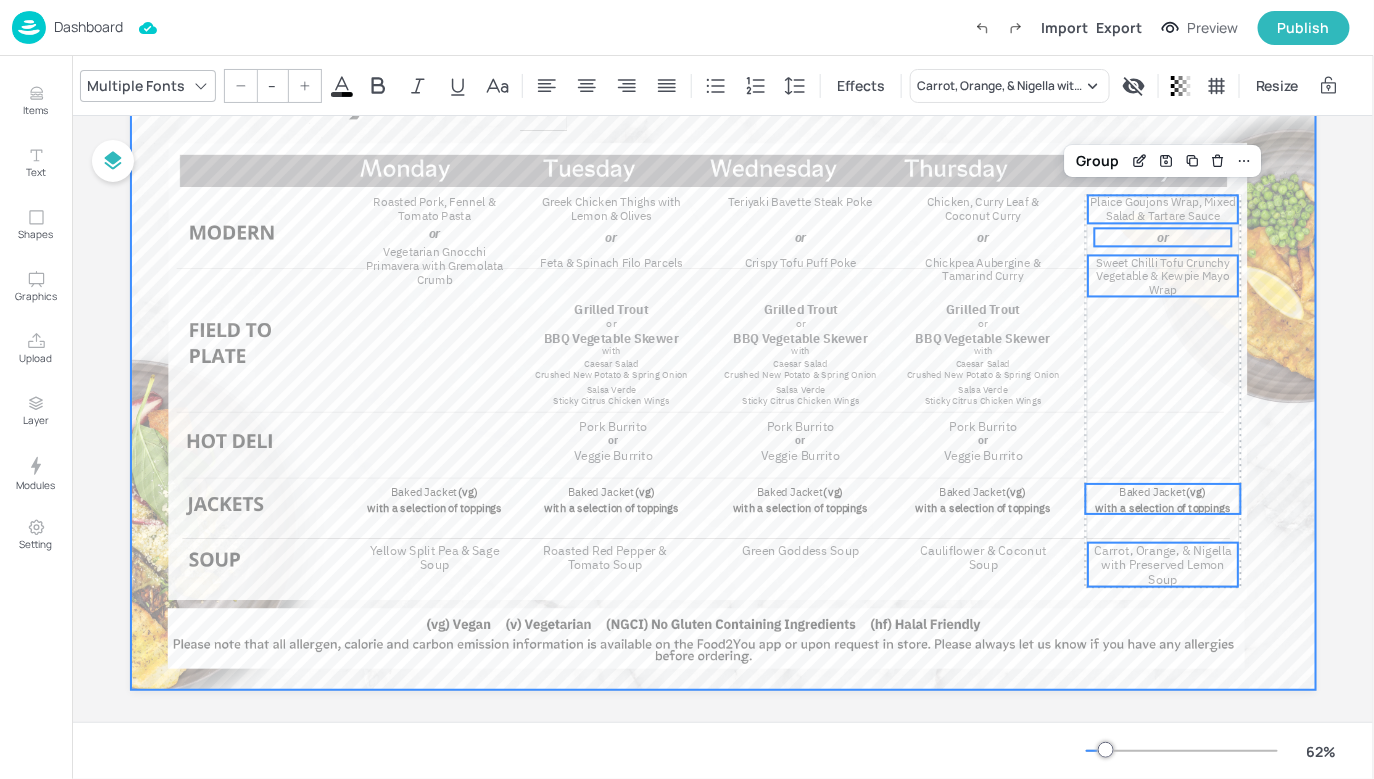 click at bounding box center [723, 356] 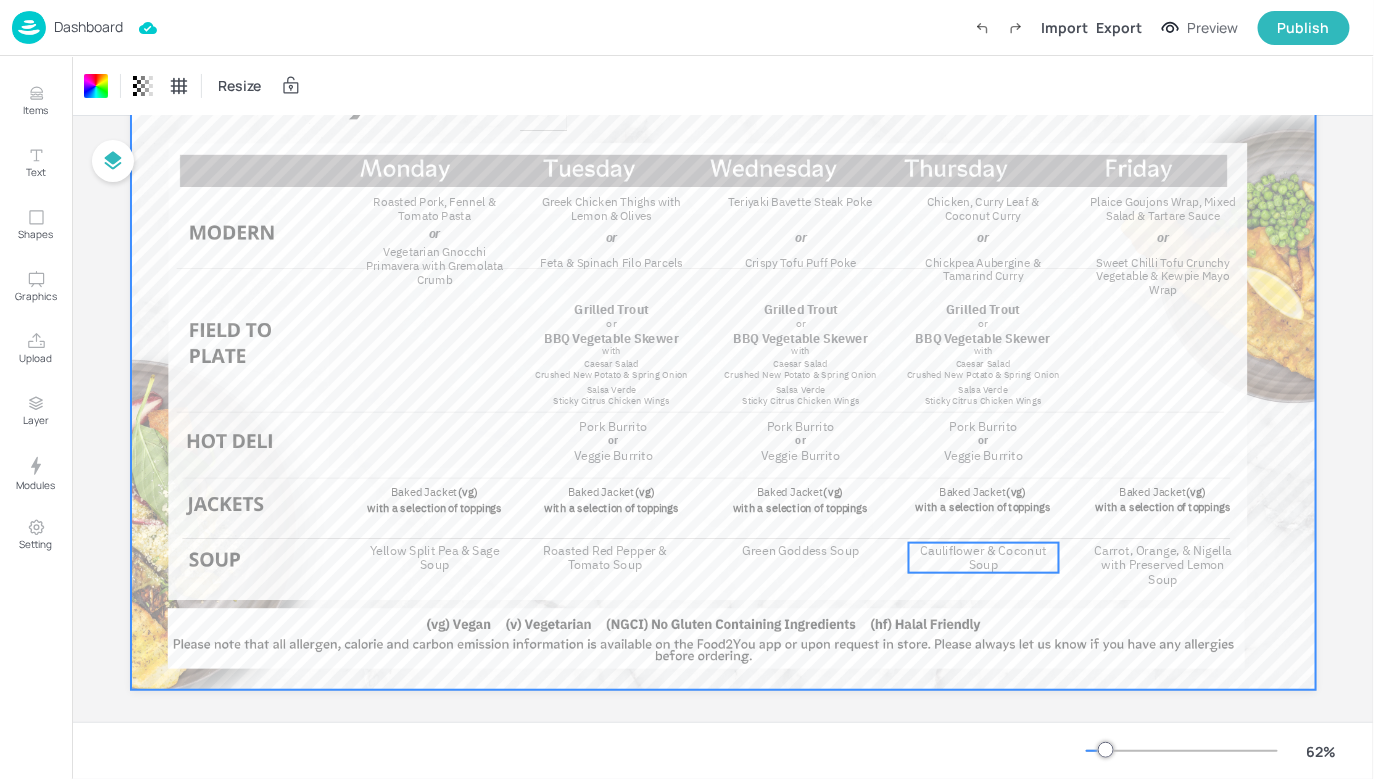 click on "Cauliflower & Coconut Soup" at bounding box center [983, 557] 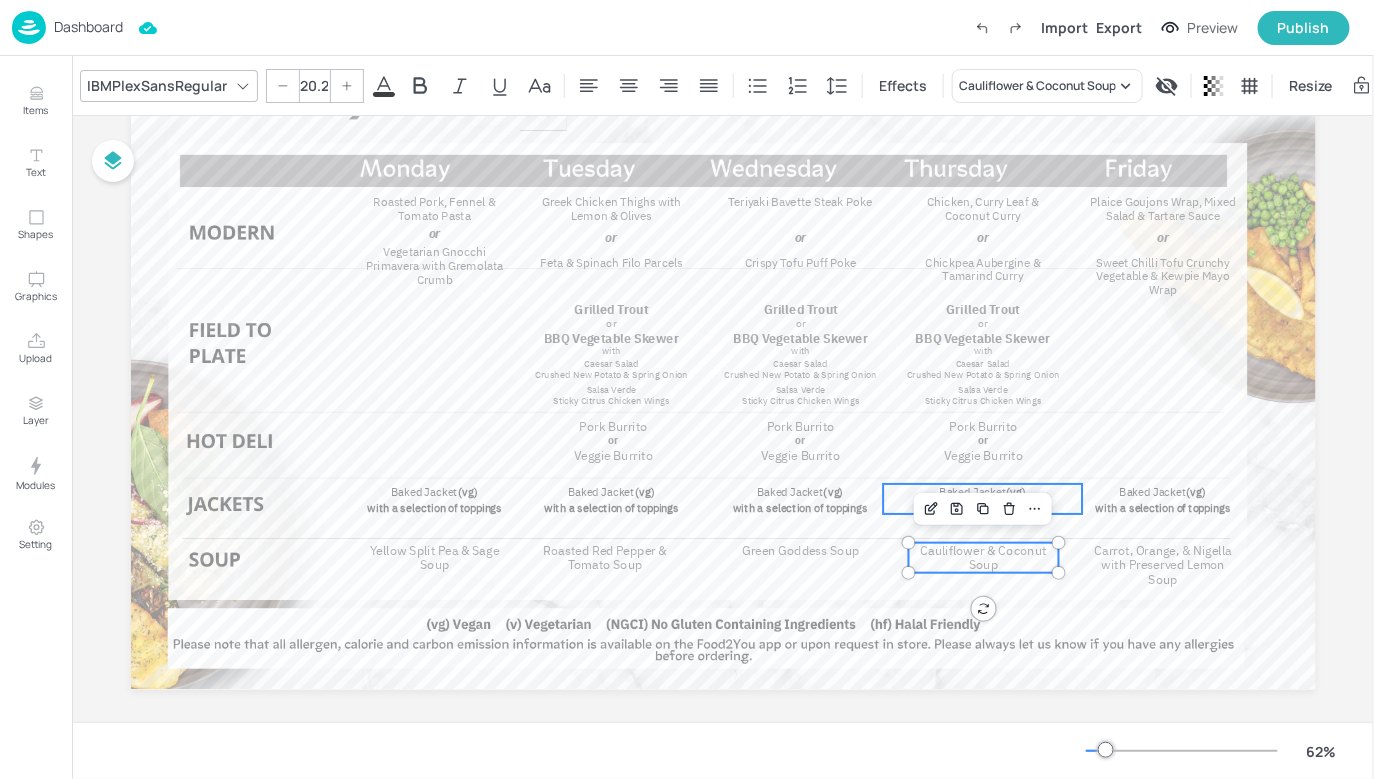 click on "Baked Jacket  (vg)" at bounding box center (983, 492) 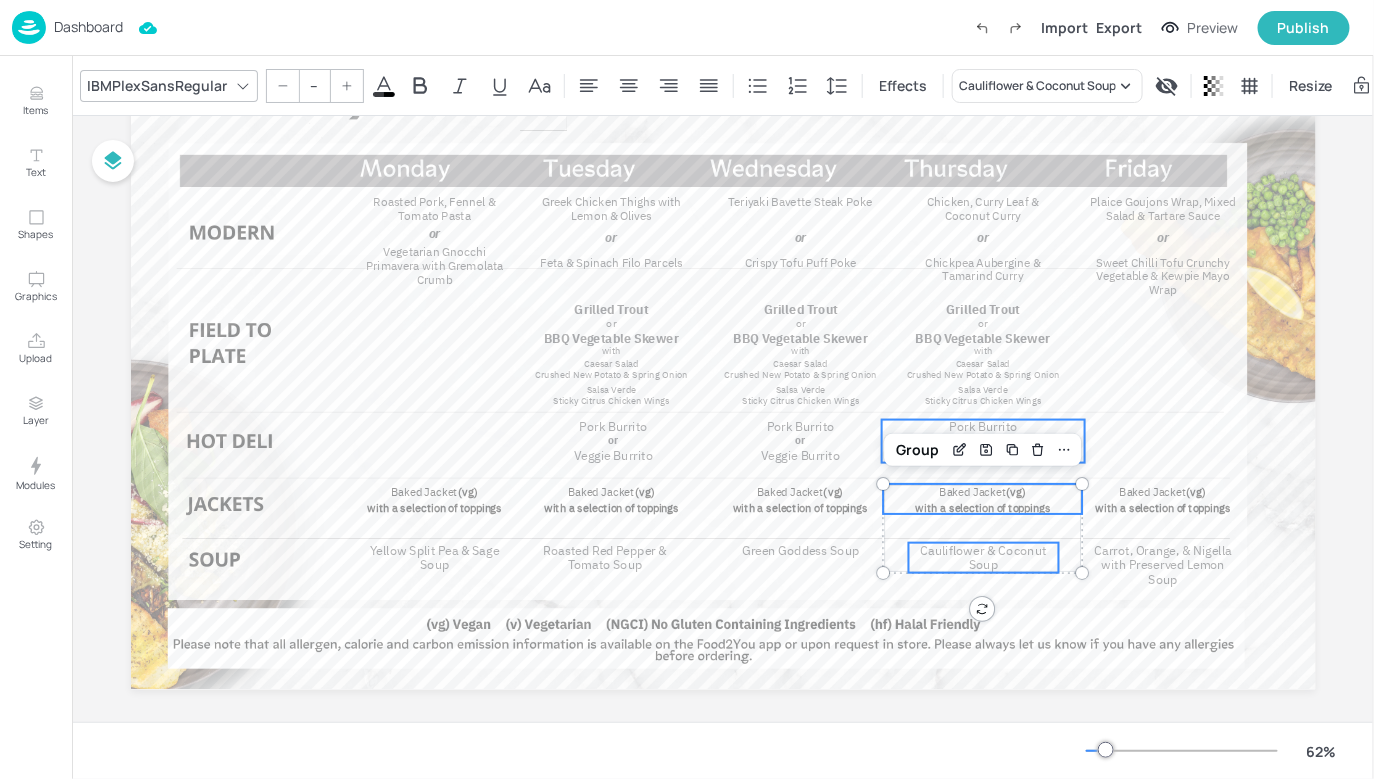 click on "Pork Burrito" at bounding box center [983, 427] 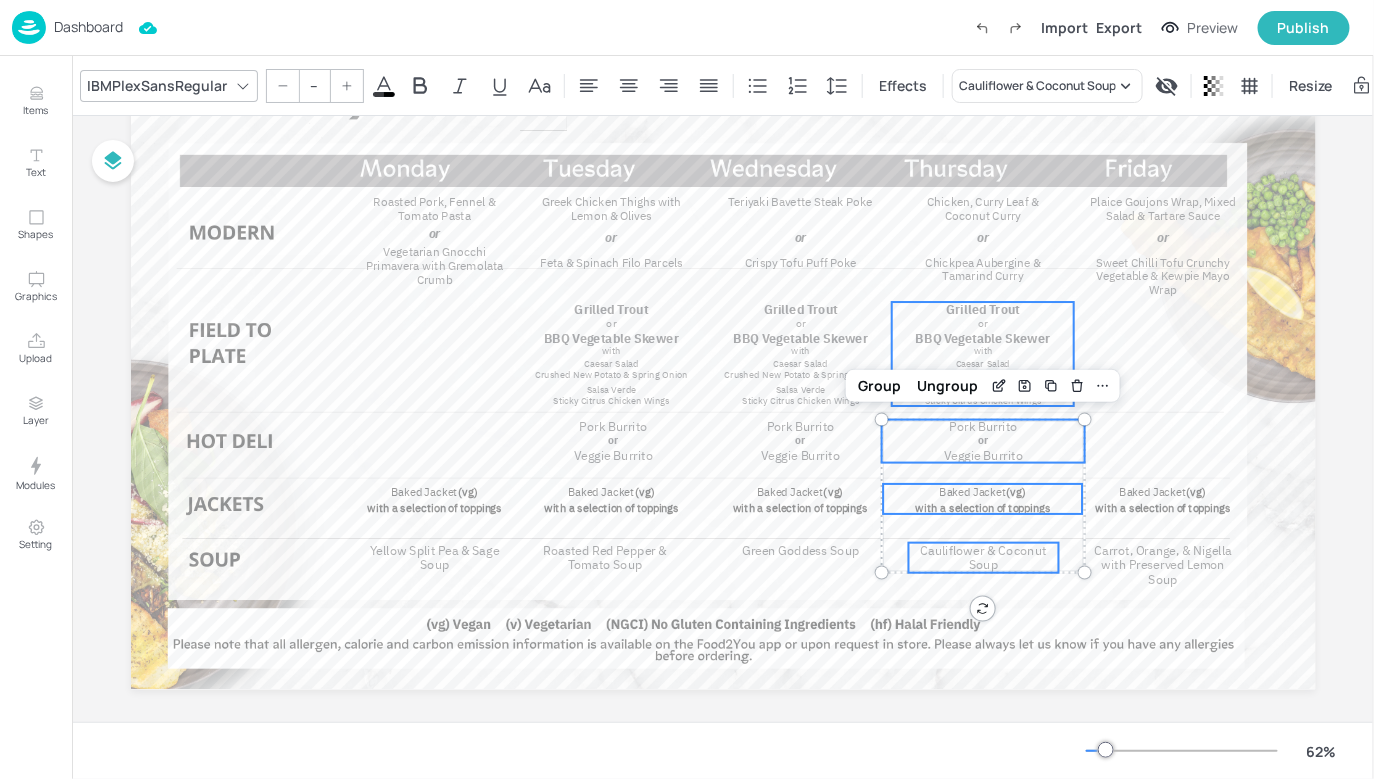 click on "Grilled Trout" at bounding box center (983, 309) 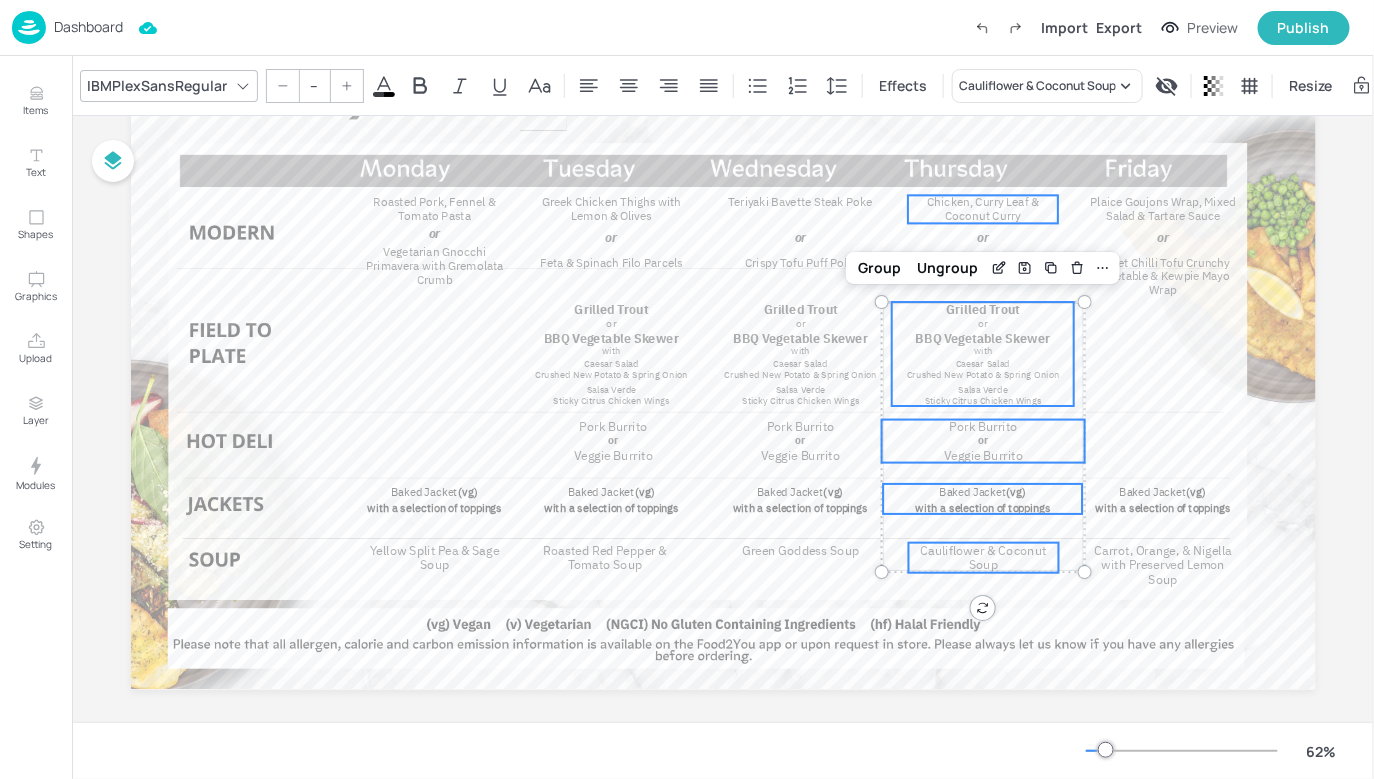 click on "Chicken, Curry Leaf & Coconut Curry" at bounding box center [983, 209] 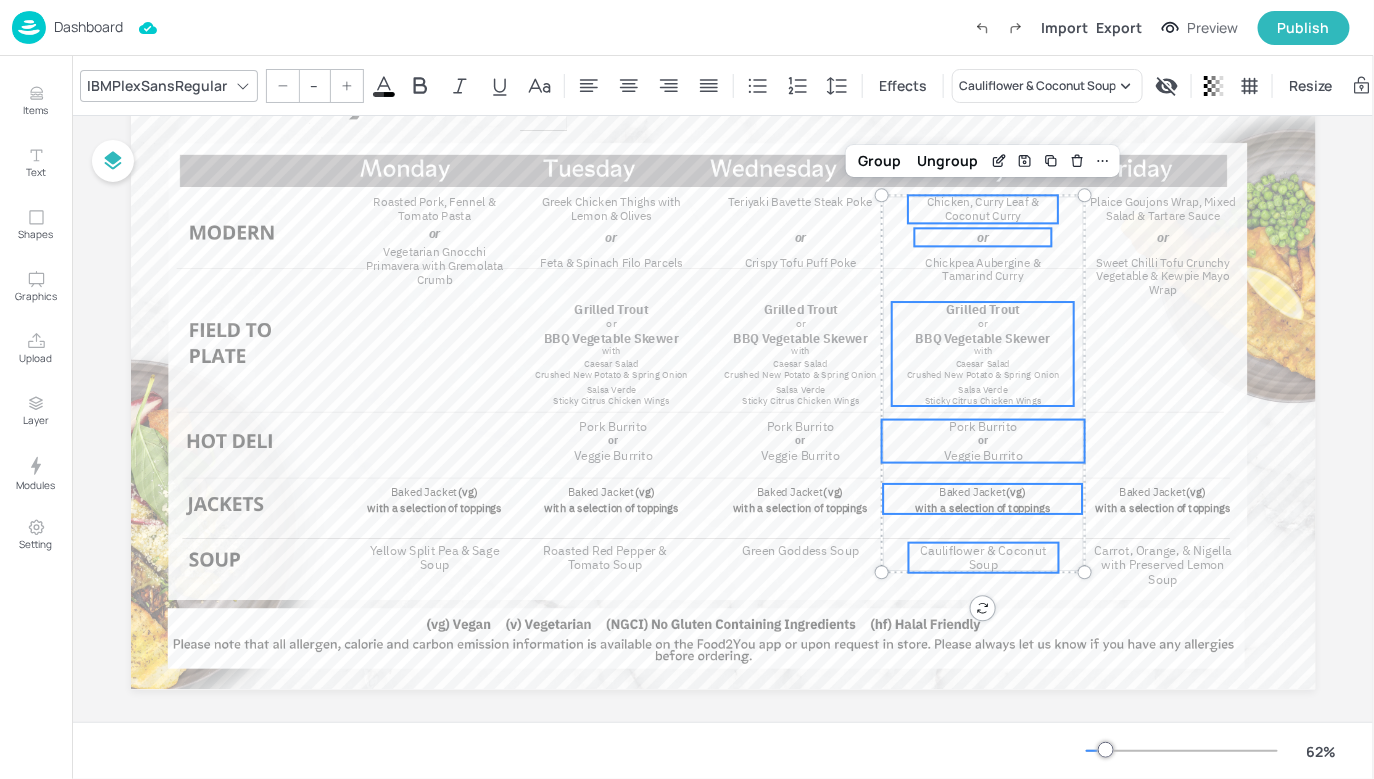click on "or" at bounding box center [982, 237] 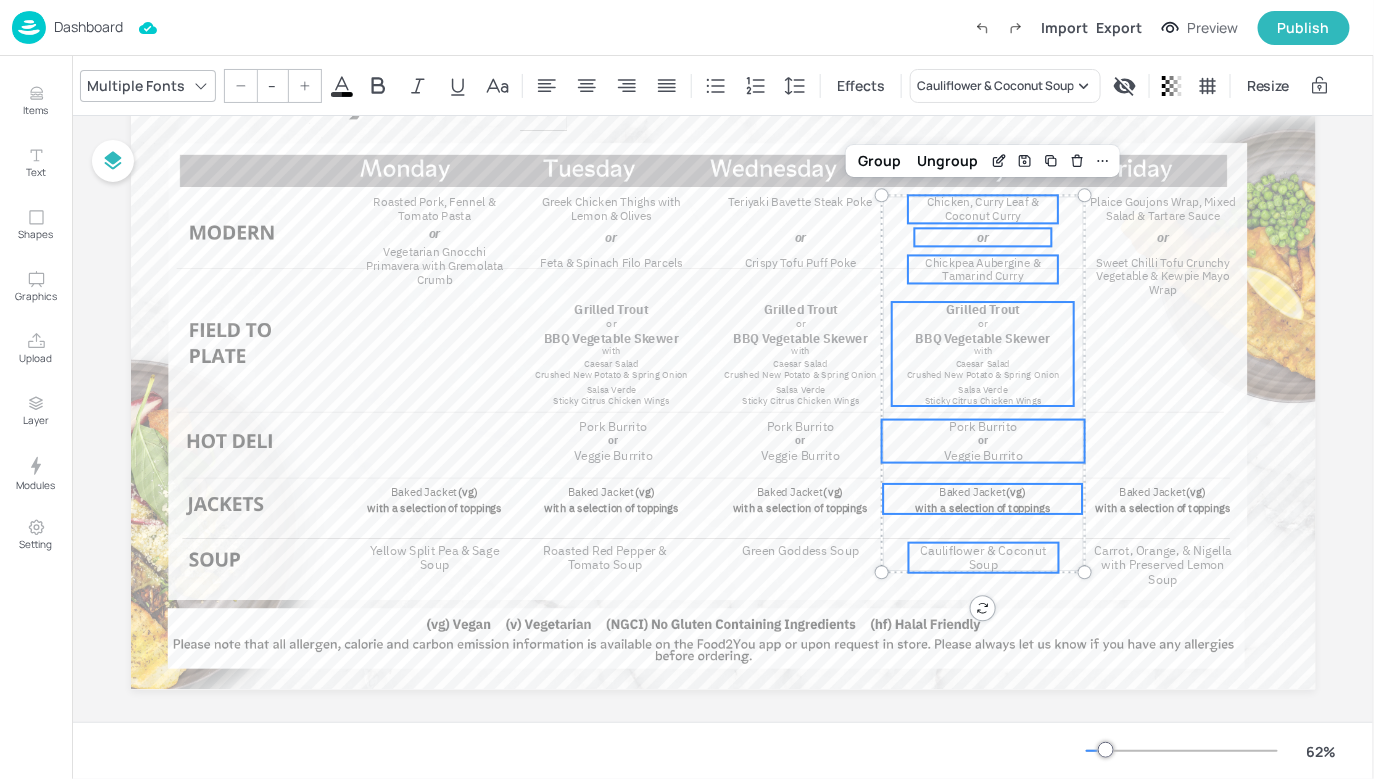 click on "Chickpea Aubergine & Tamarind Curry" at bounding box center (982, 269) 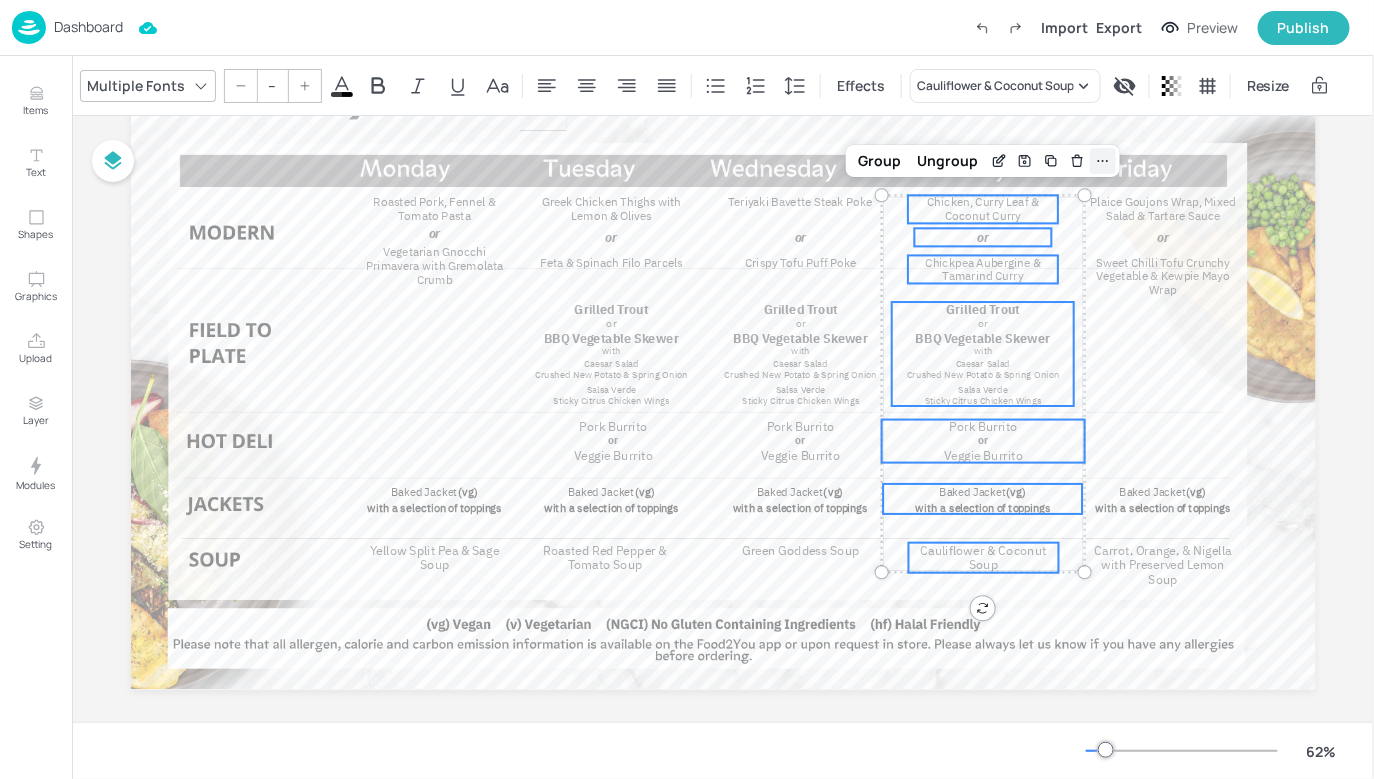 click 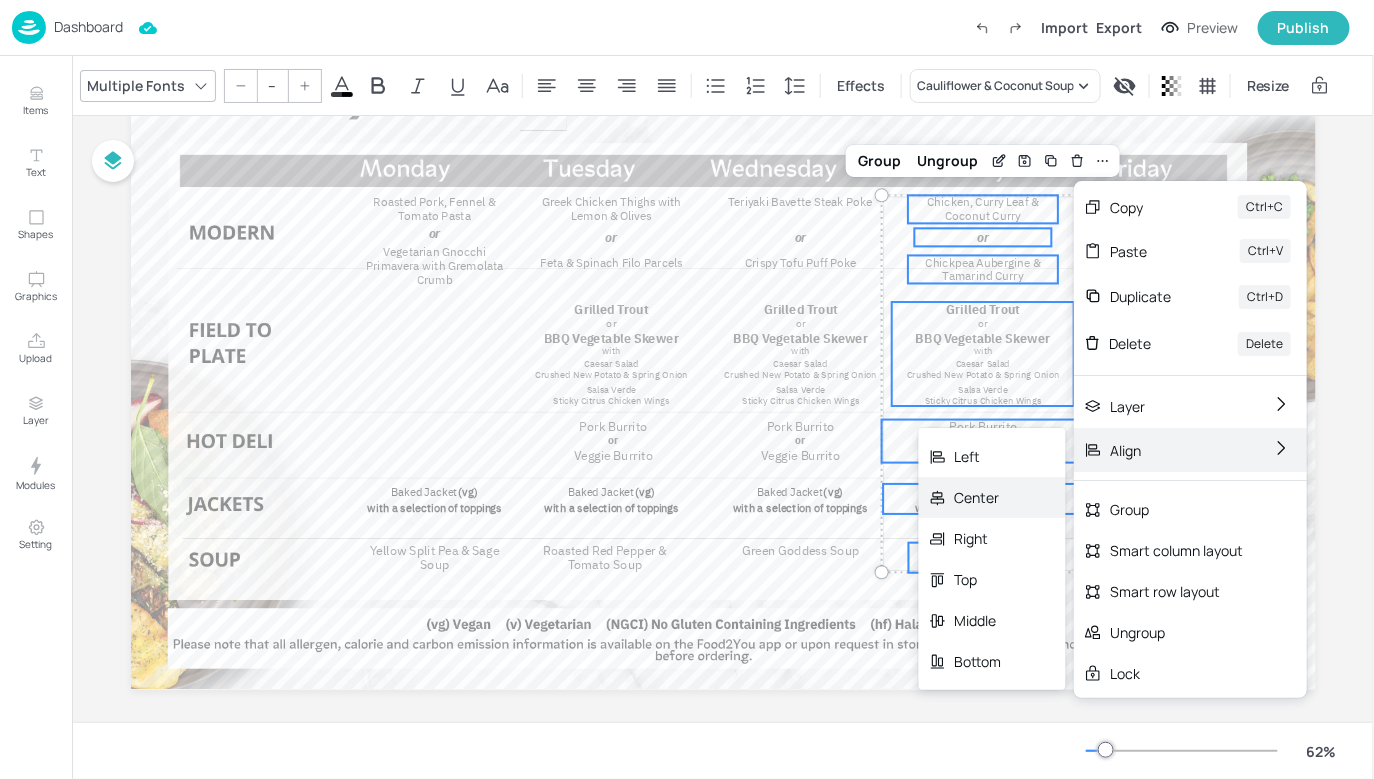 click on "Center" at bounding box center [992, 497] 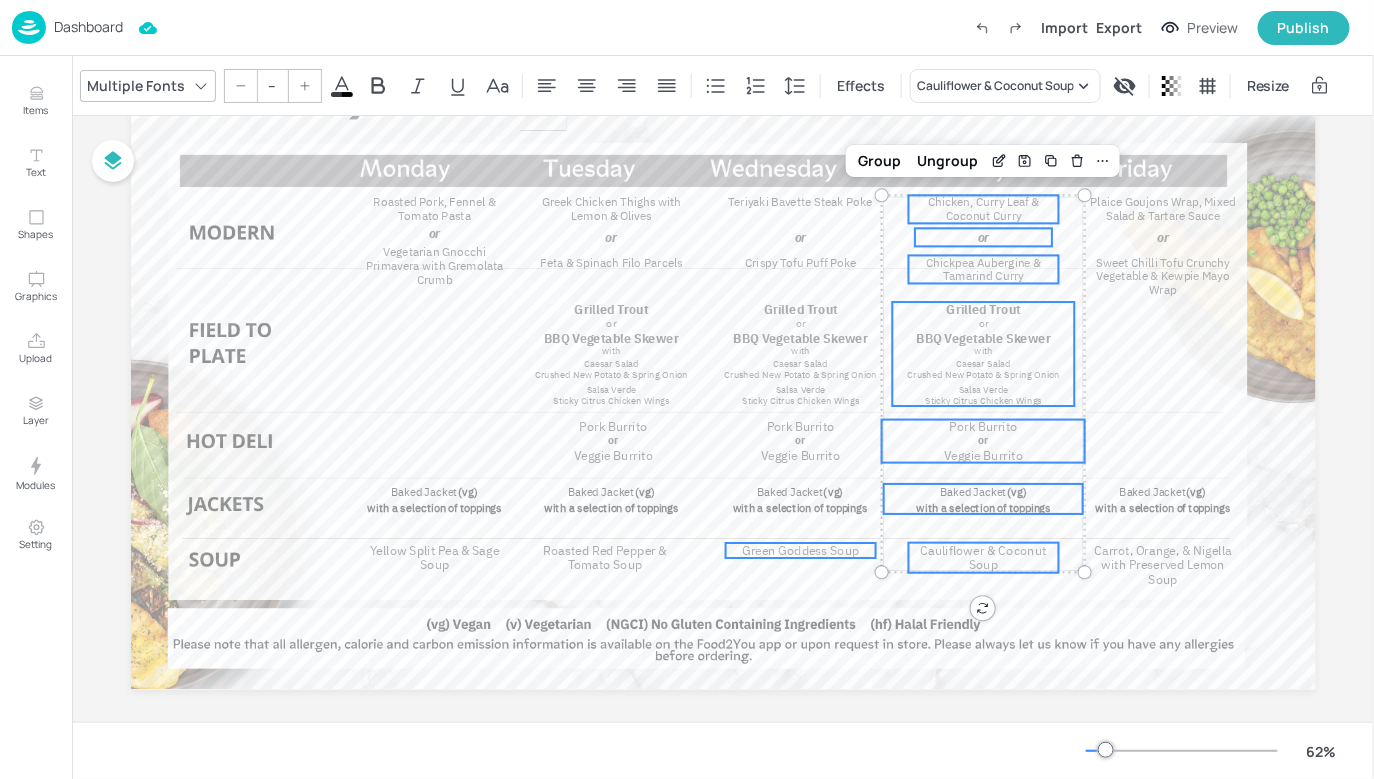 click on "Green Goddess Soup" at bounding box center (800, 551) 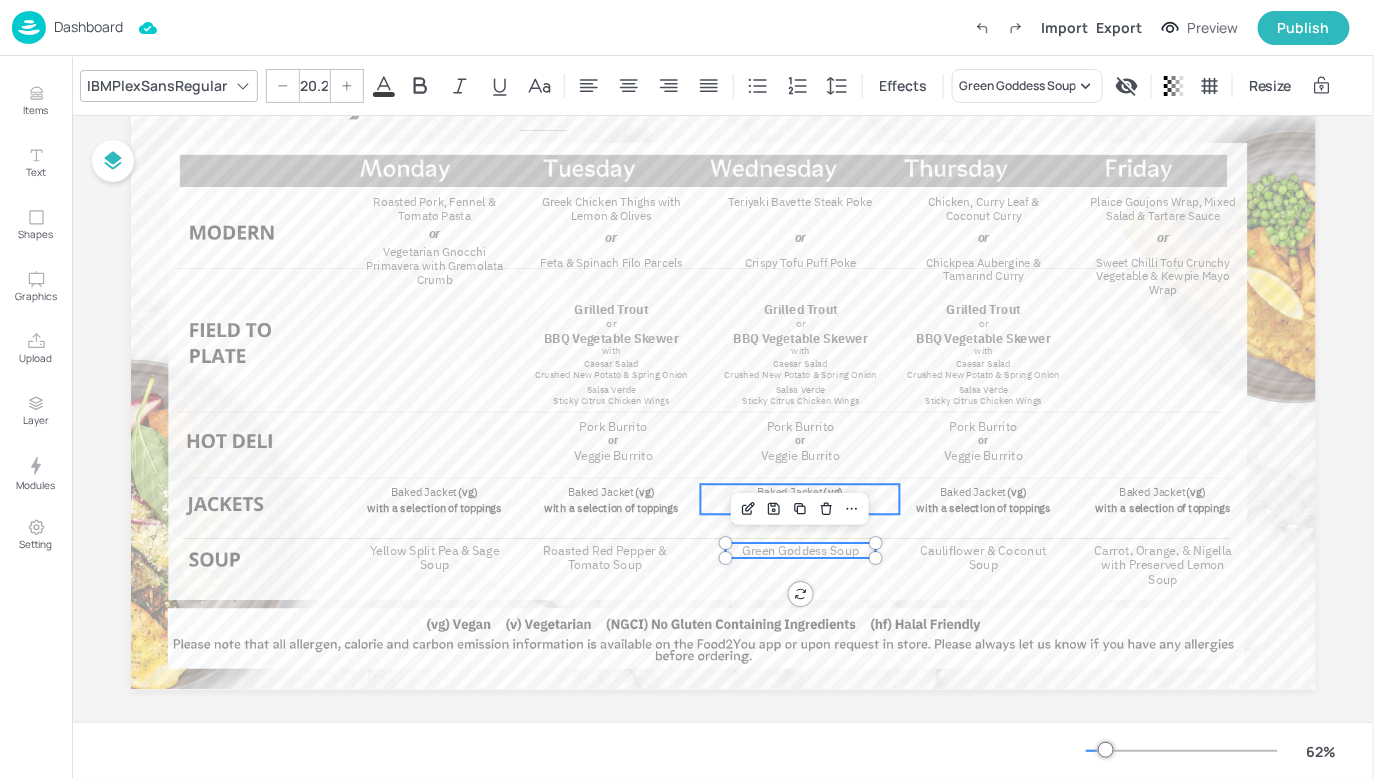 drag, startPoint x: 872, startPoint y: 493, endPoint x: 861, endPoint y: 482, distance: 15.556349 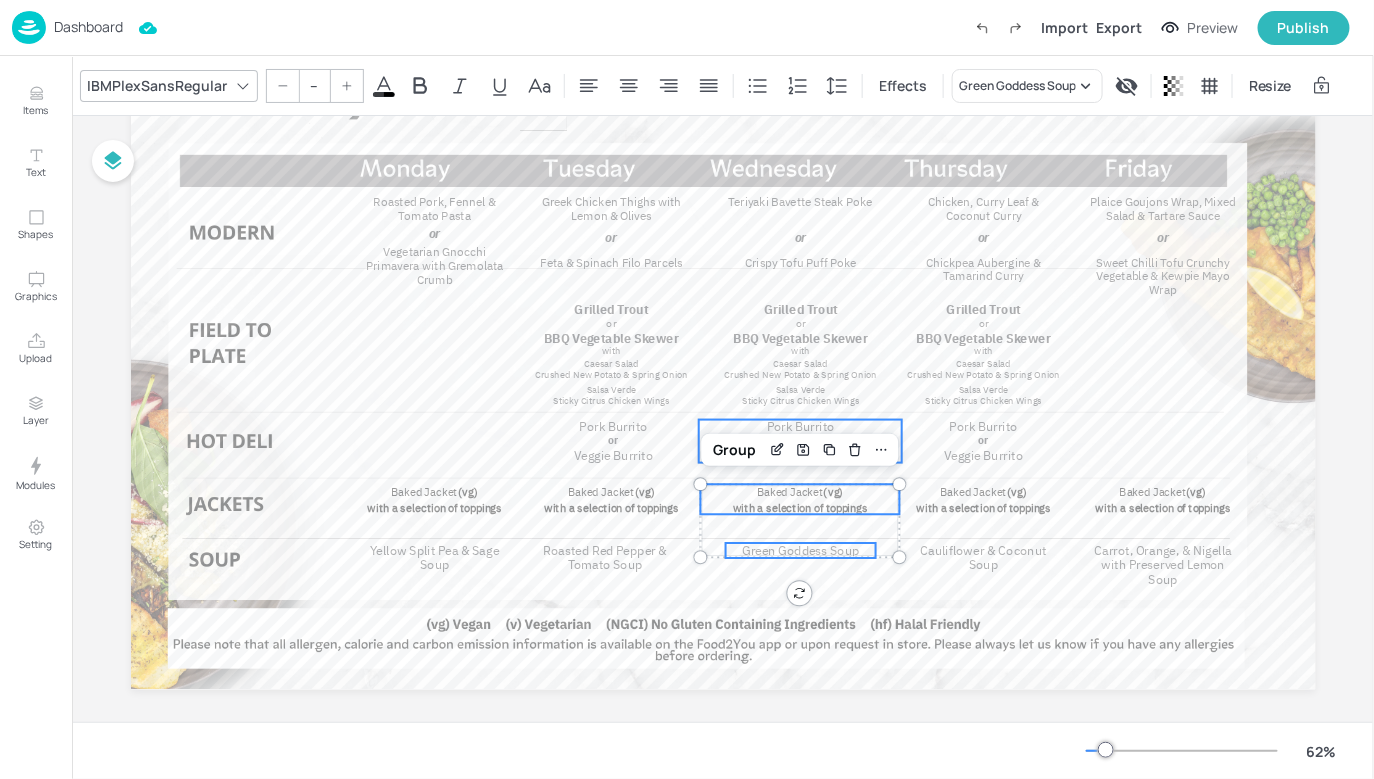 click on "Pork Burrito" at bounding box center (800, 427) 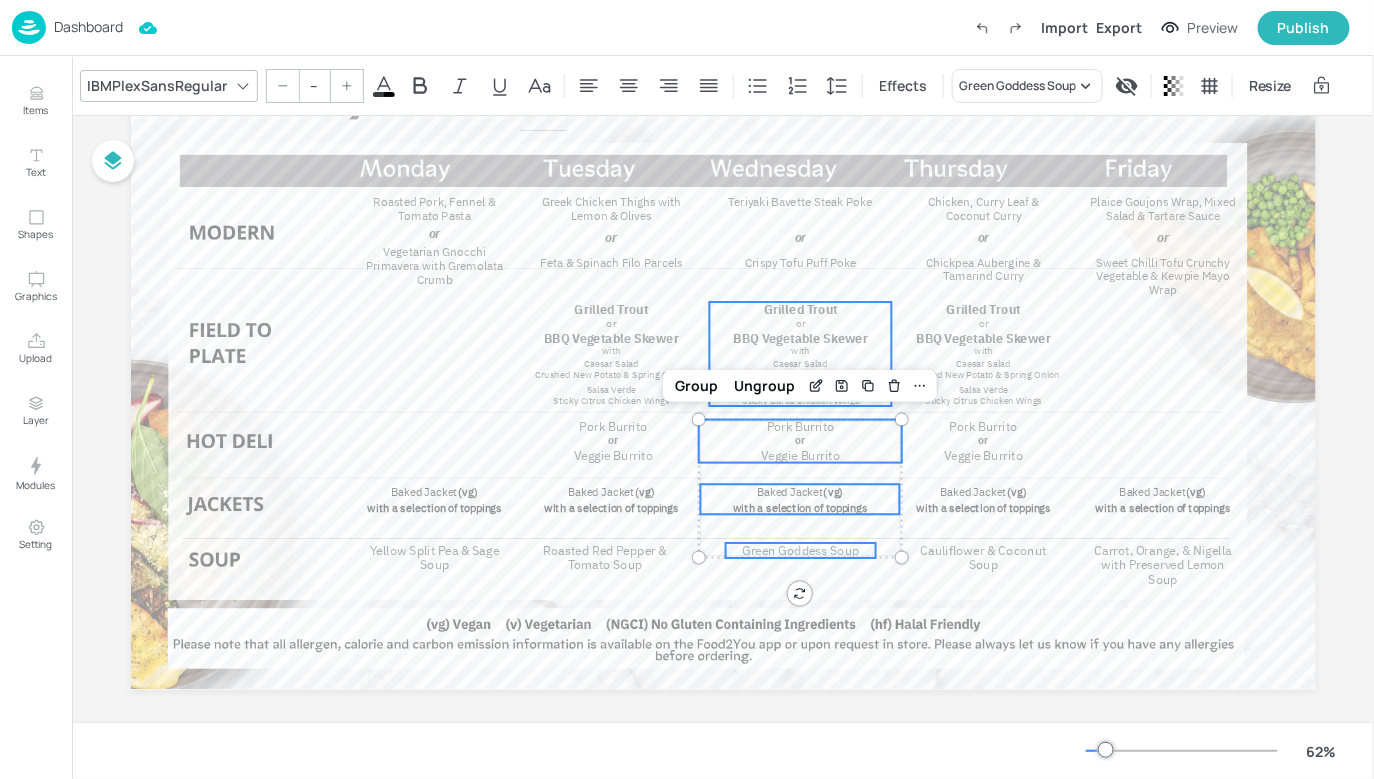 click on "with" at bounding box center [800, 351] 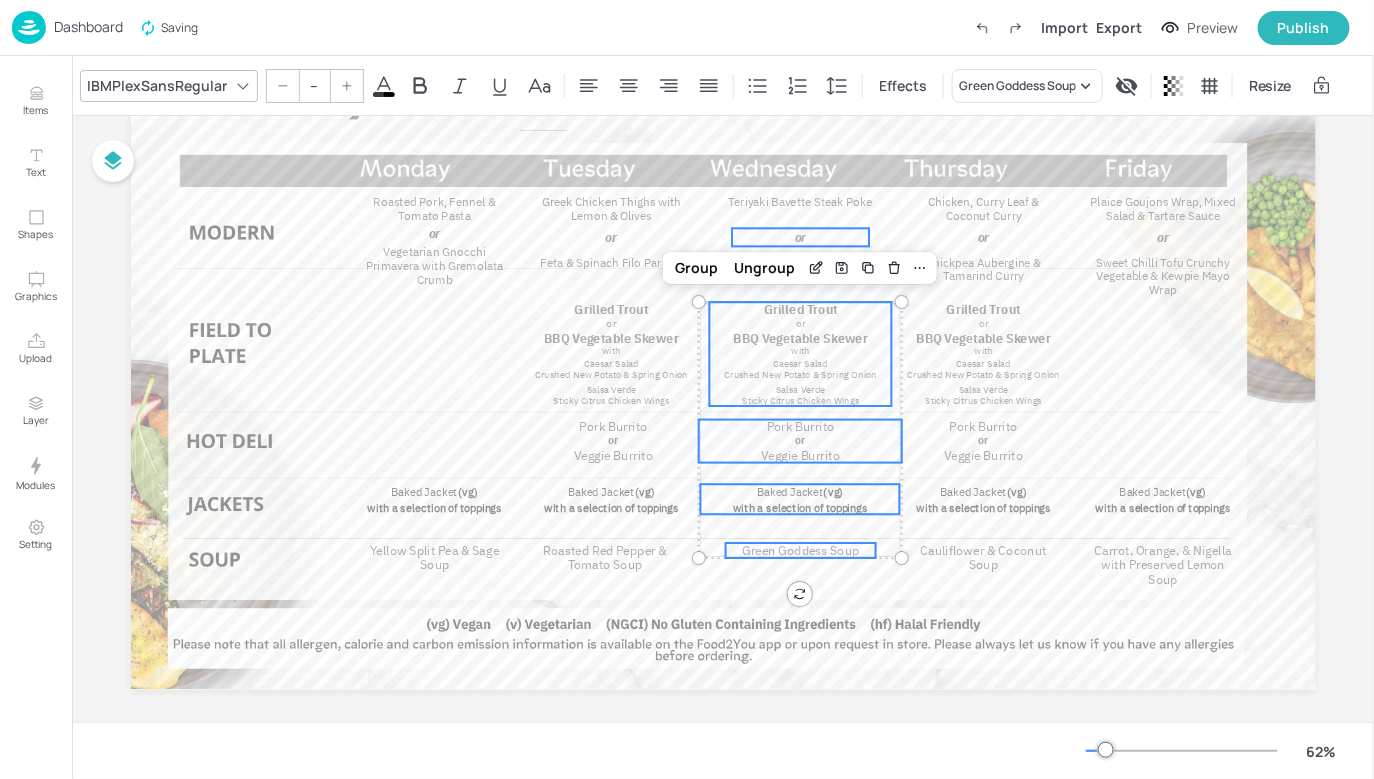 click on "or" at bounding box center [800, 237] 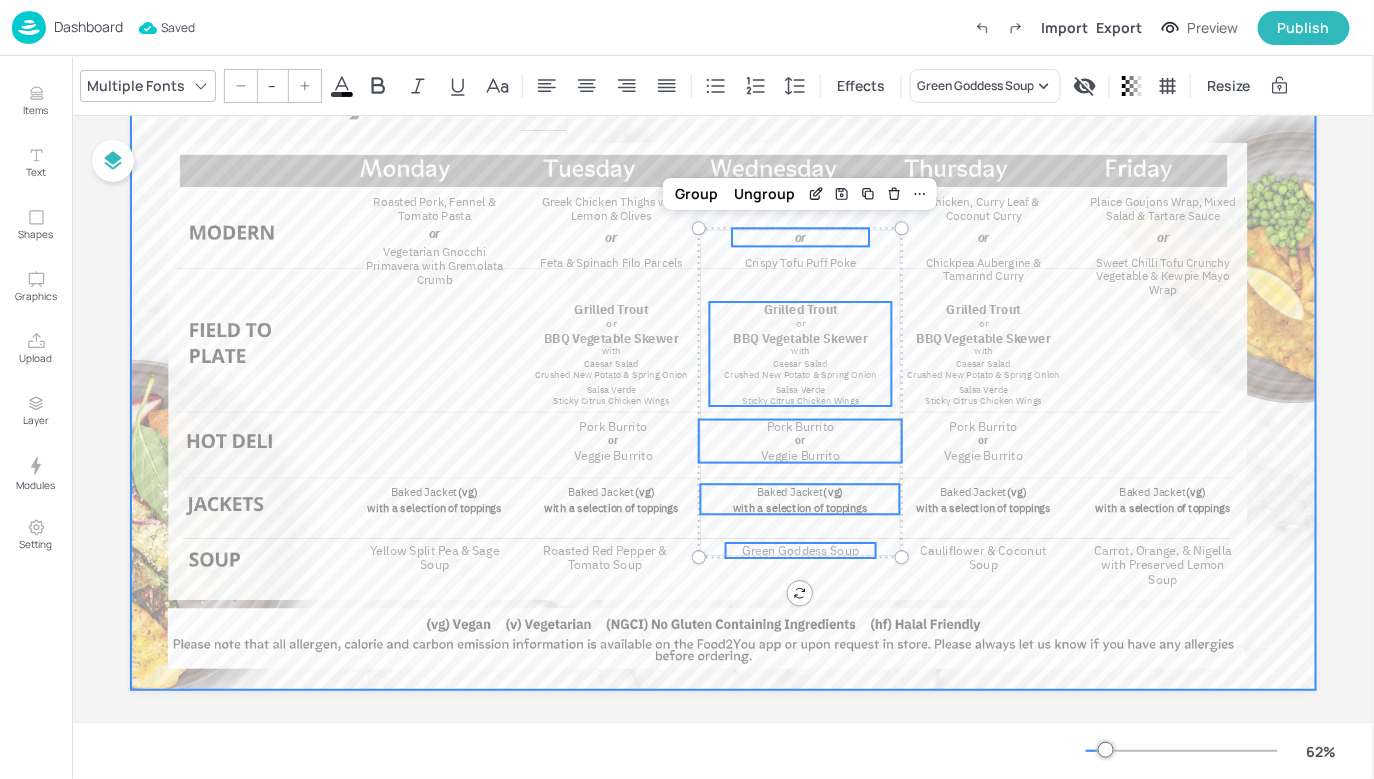 click at bounding box center [723, 356] 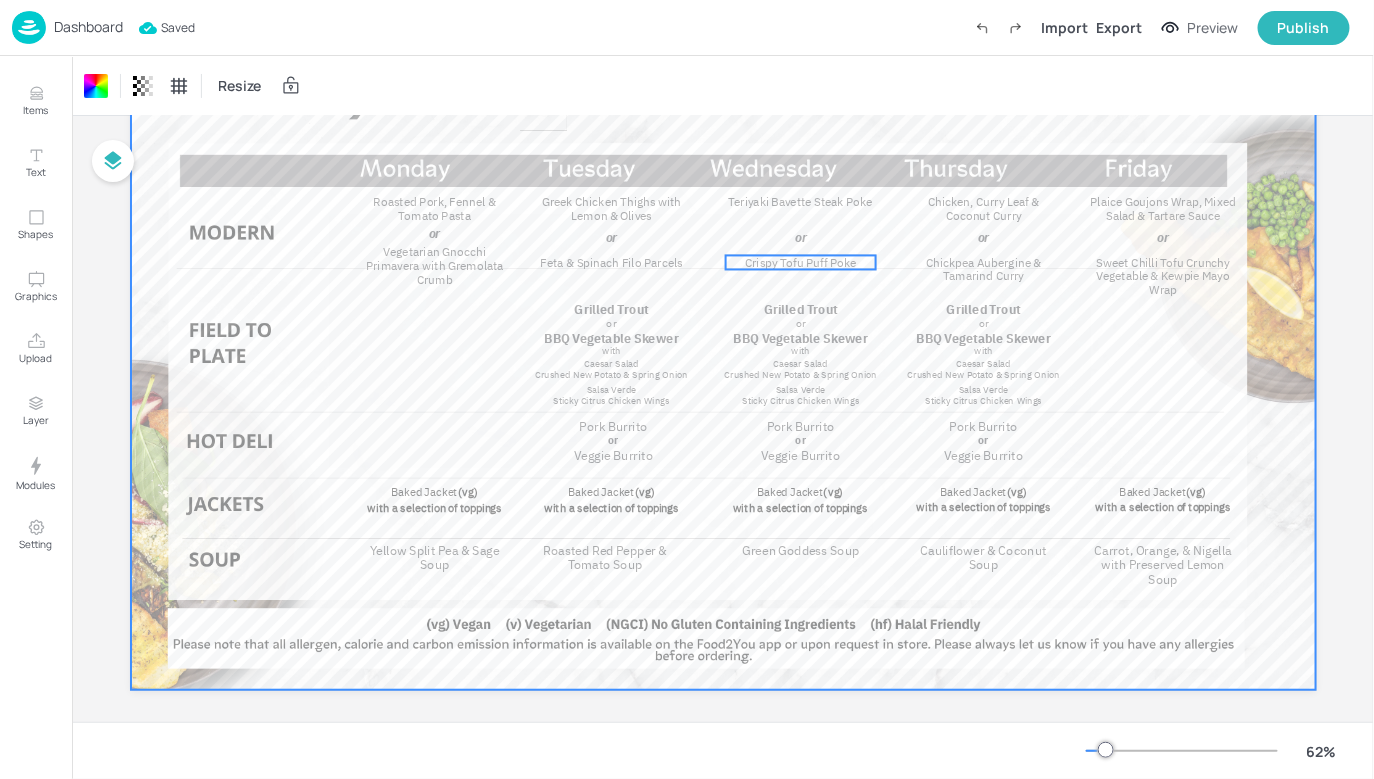 click at bounding box center [723, 356] 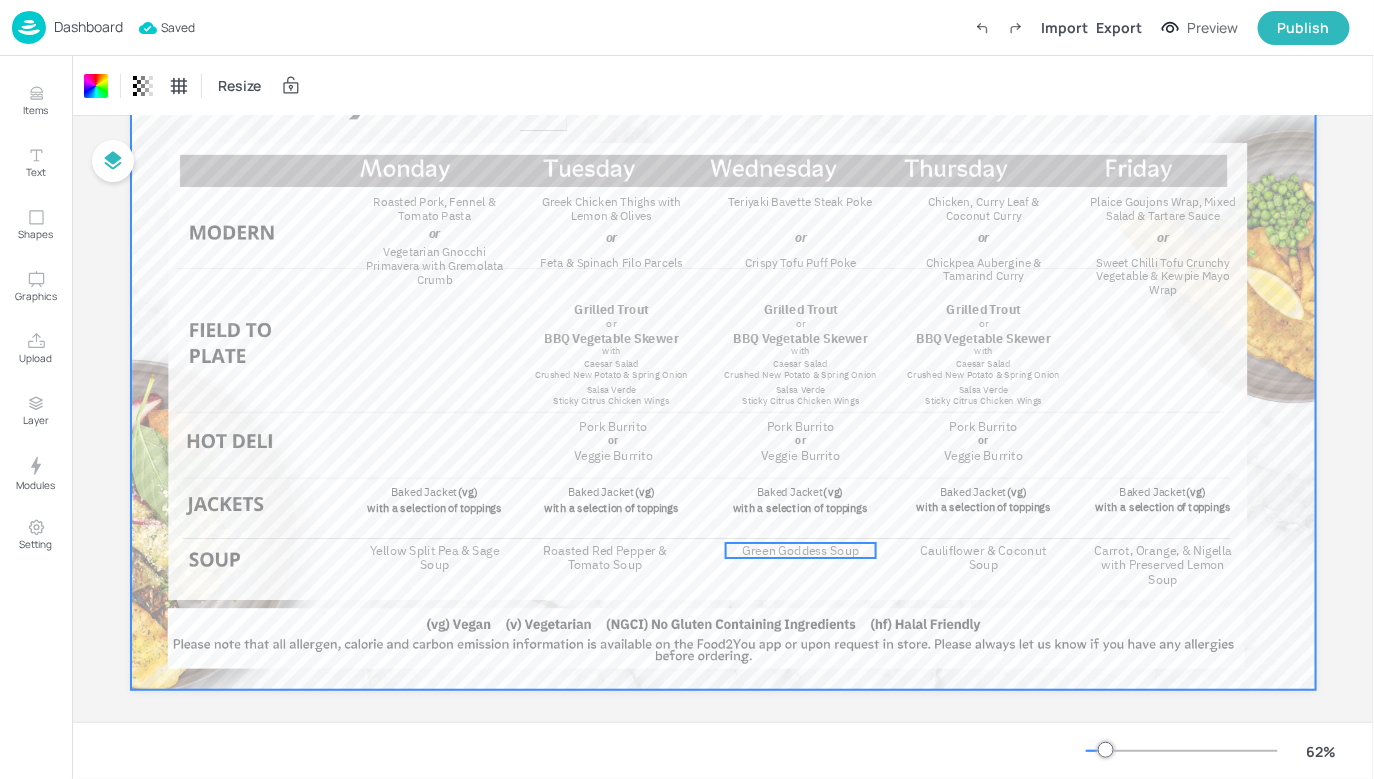 click on "Green Goddess Soup" at bounding box center (800, 551) 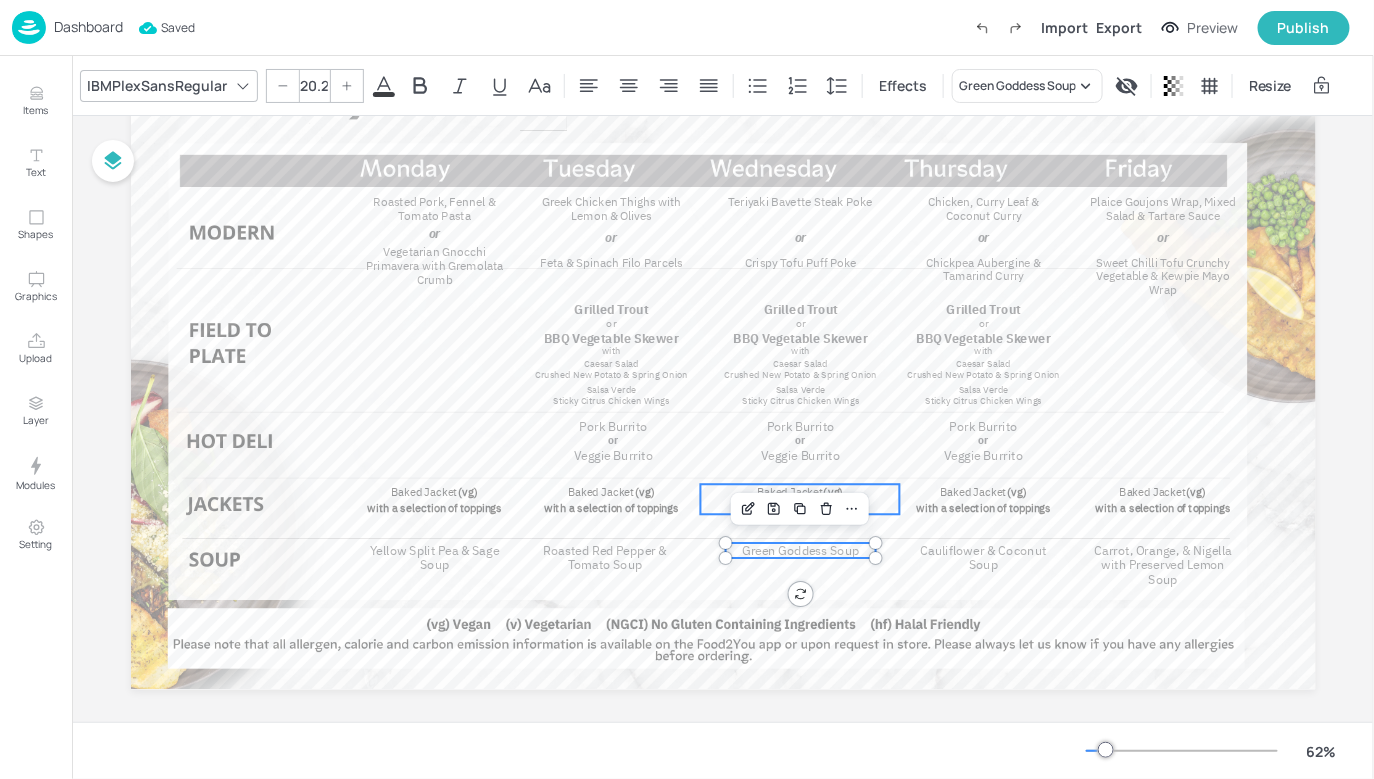 click on "Baked Jacket  (vg)" at bounding box center [800, 492] 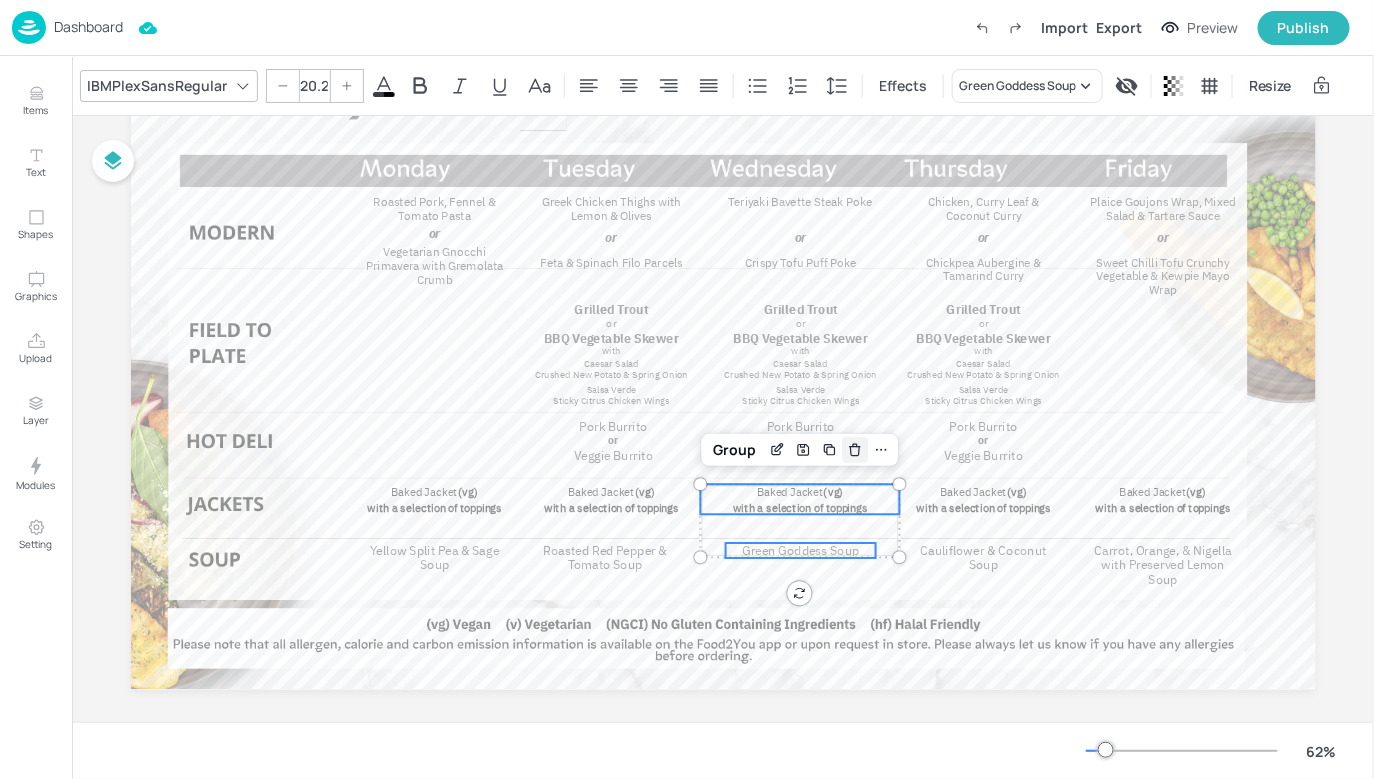 type on "--" 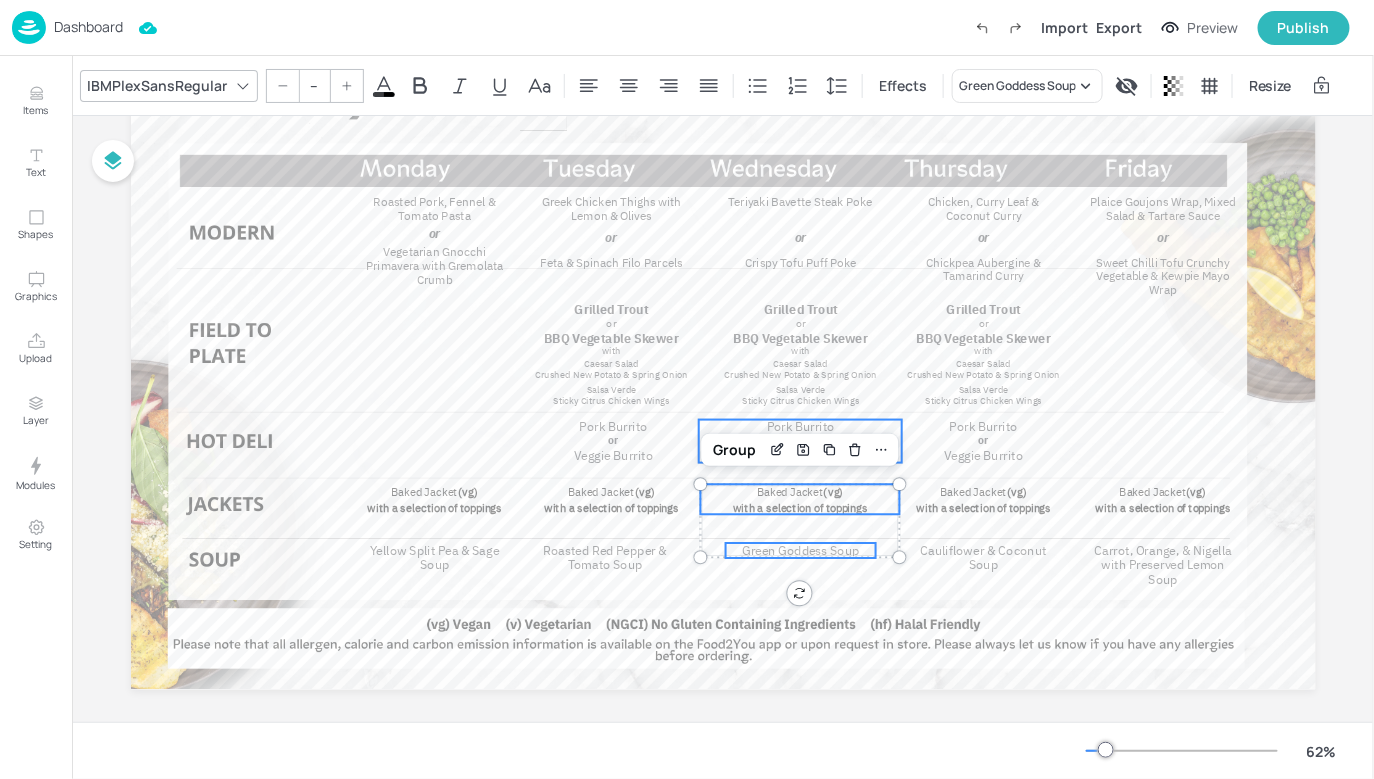 click on "Pork Burrito" at bounding box center [800, 427] 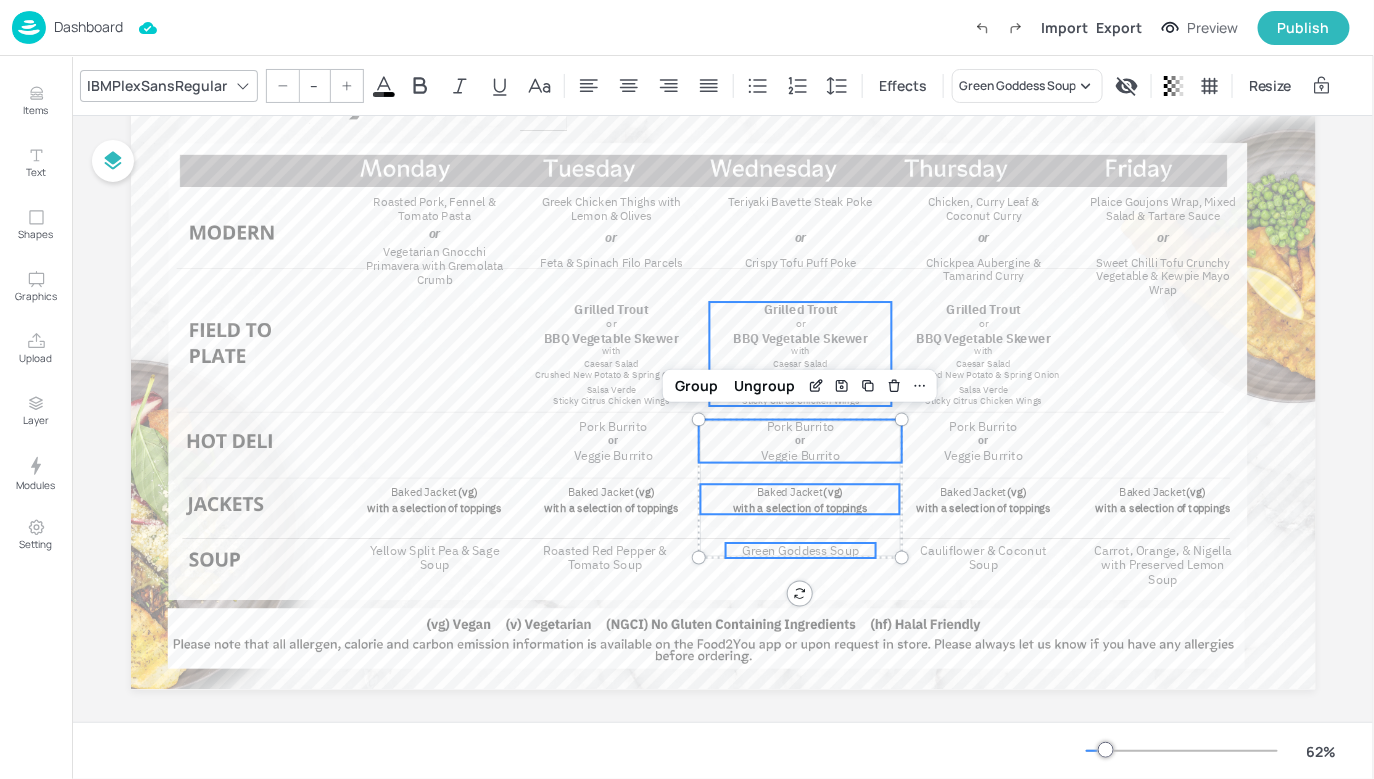 click on "or" at bounding box center (800, 324) 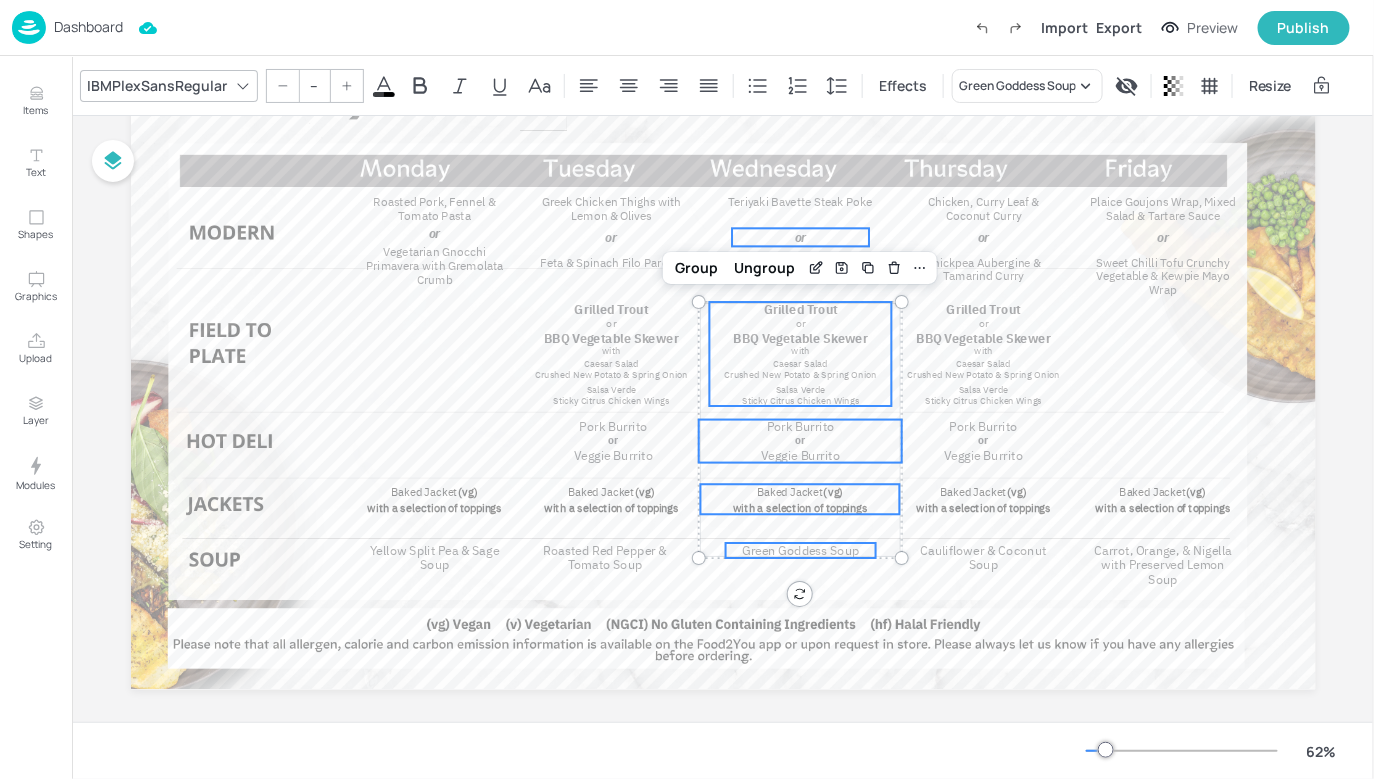 click on "or" at bounding box center (800, 237) 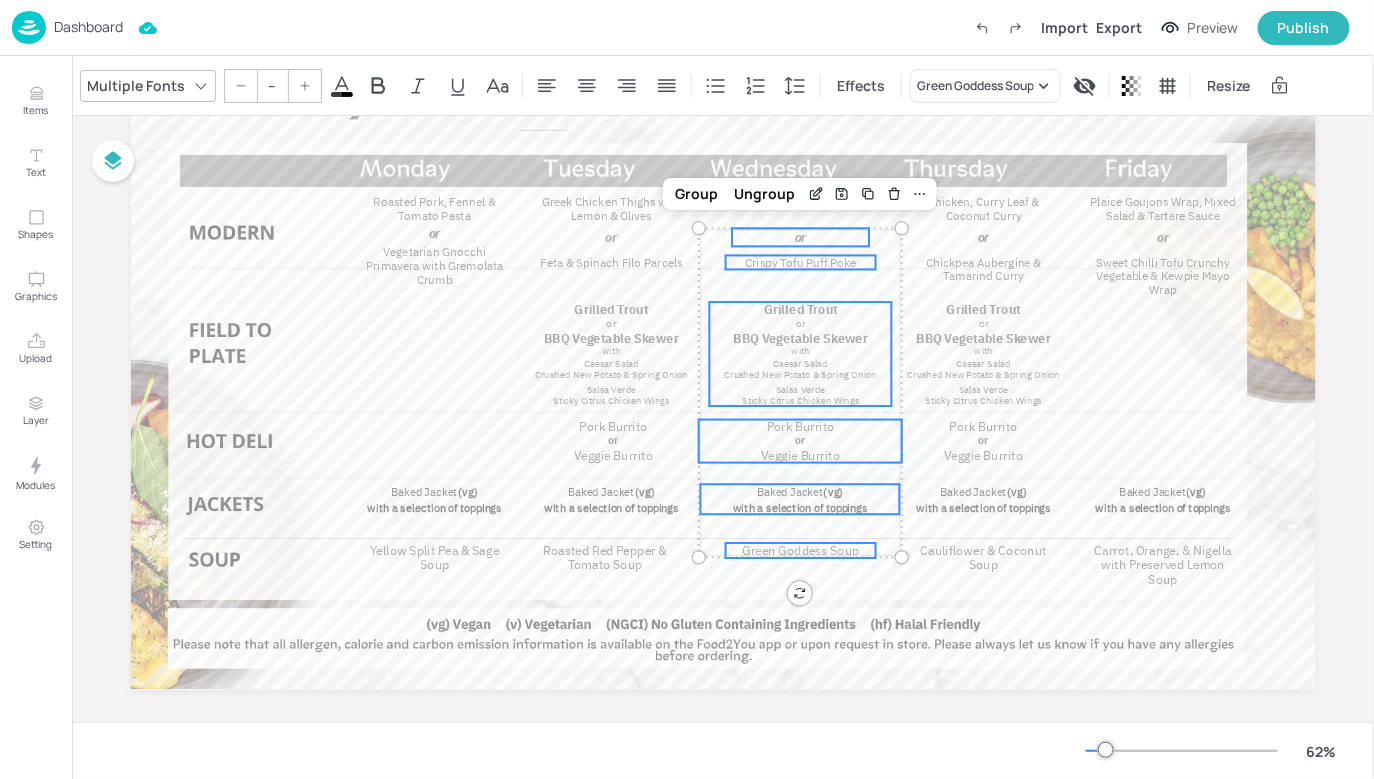 click on "Crispy Tofu Puff Poke" at bounding box center [801, 262] 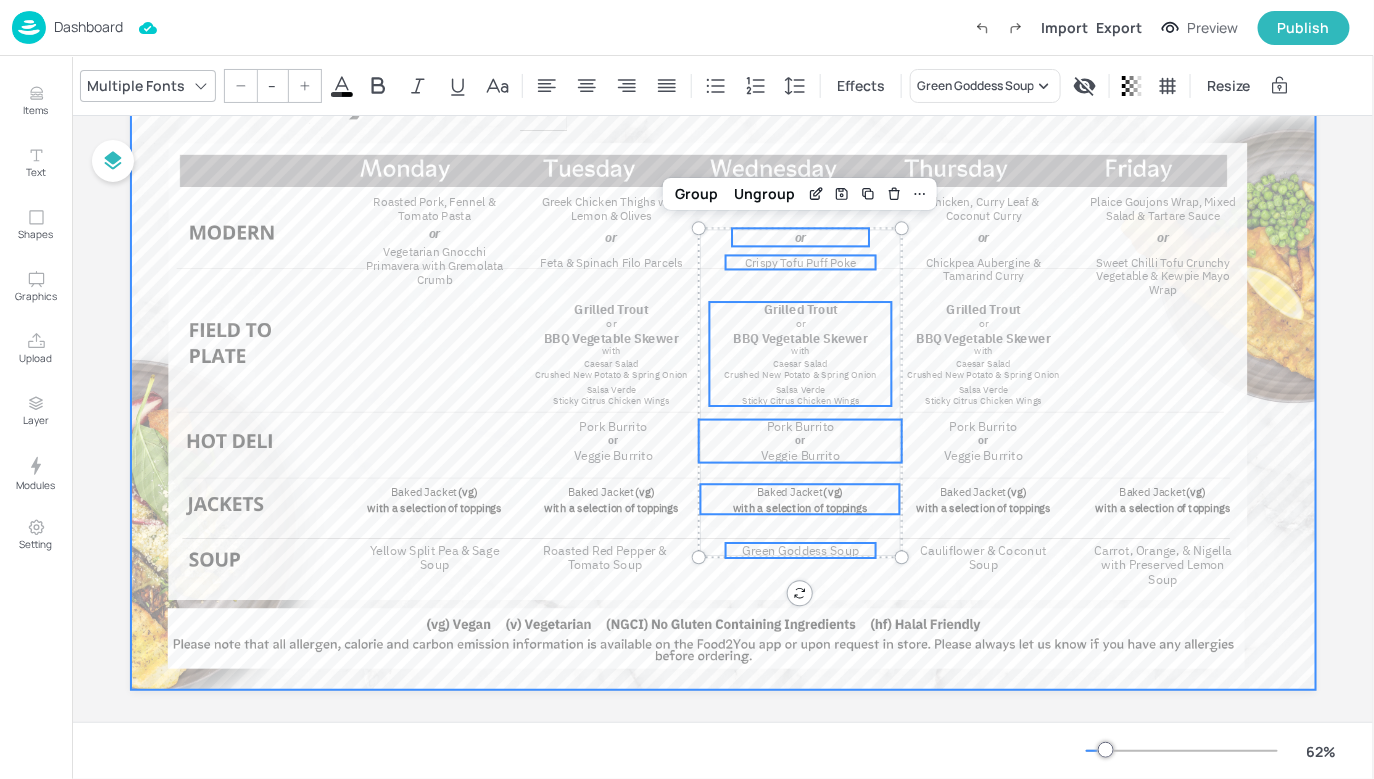 click at bounding box center [723, 356] 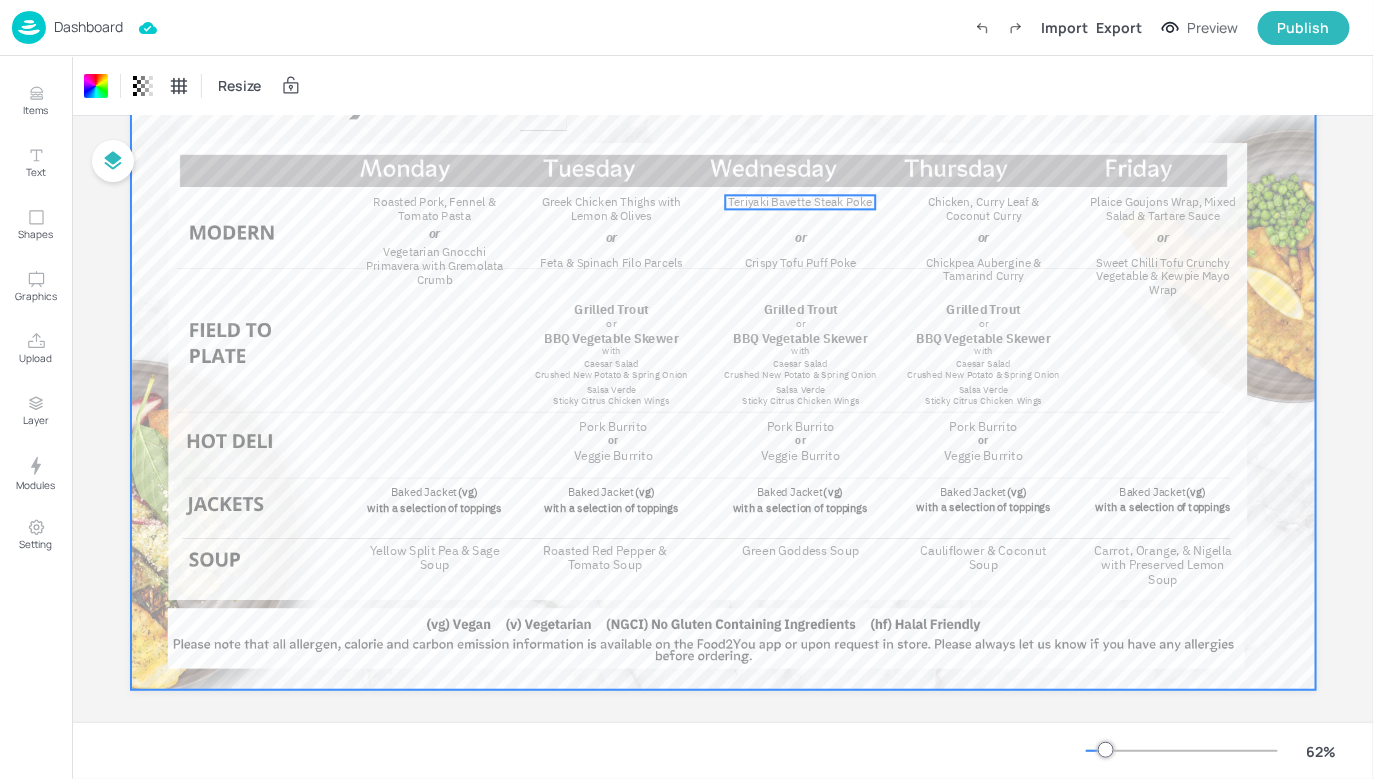 click on "Teriyaki Bavette Steak Poke" at bounding box center [800, 202] 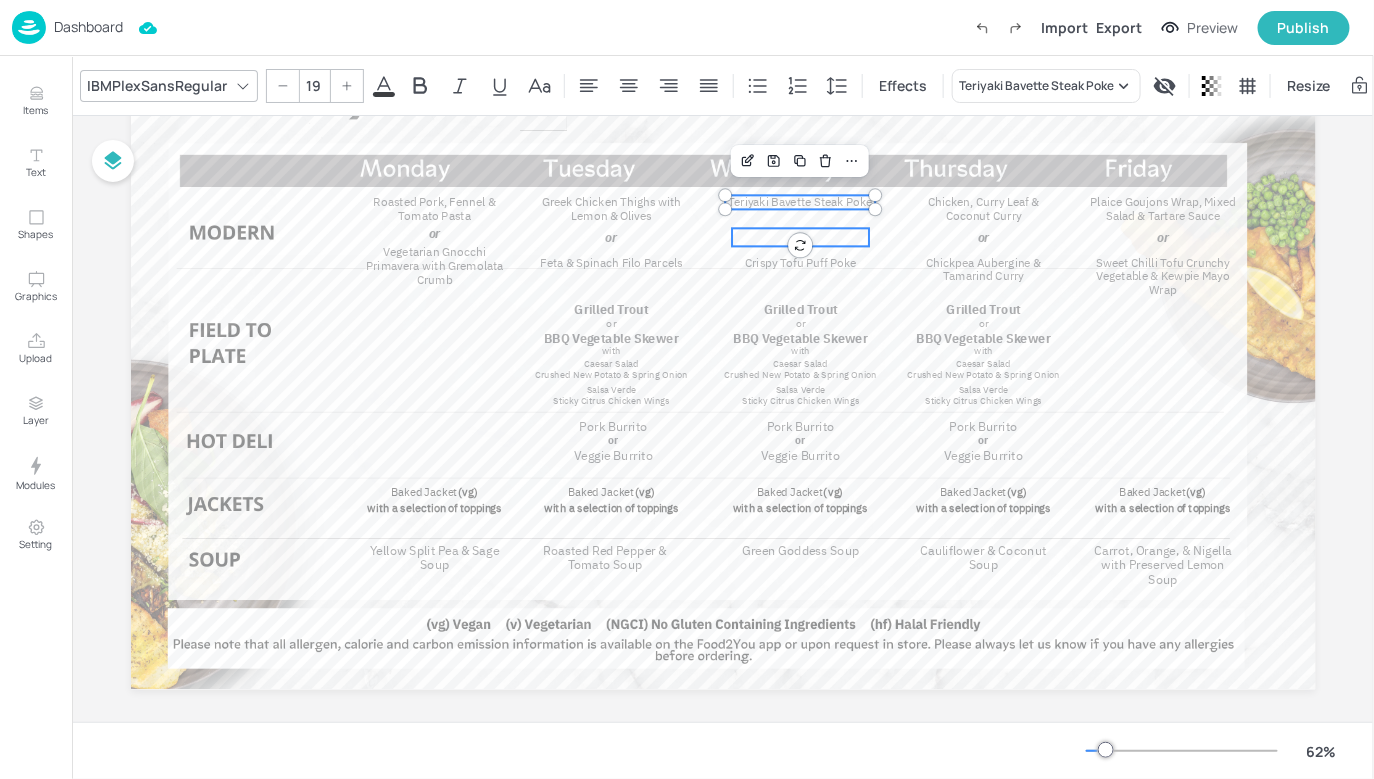 click on "or" at bounding box center [800, 237] 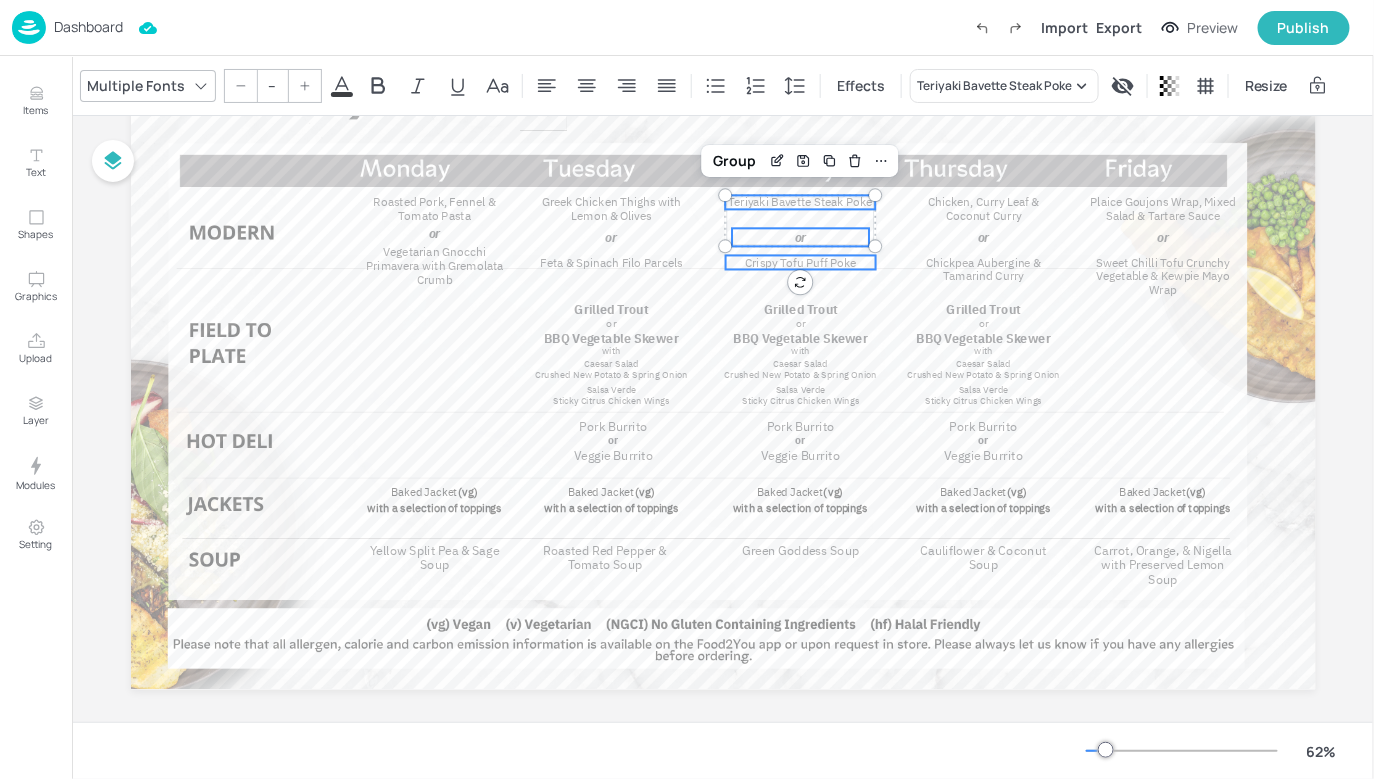 click on "Crispy Tofu Puff Poke" at bounding box center (801, 262) 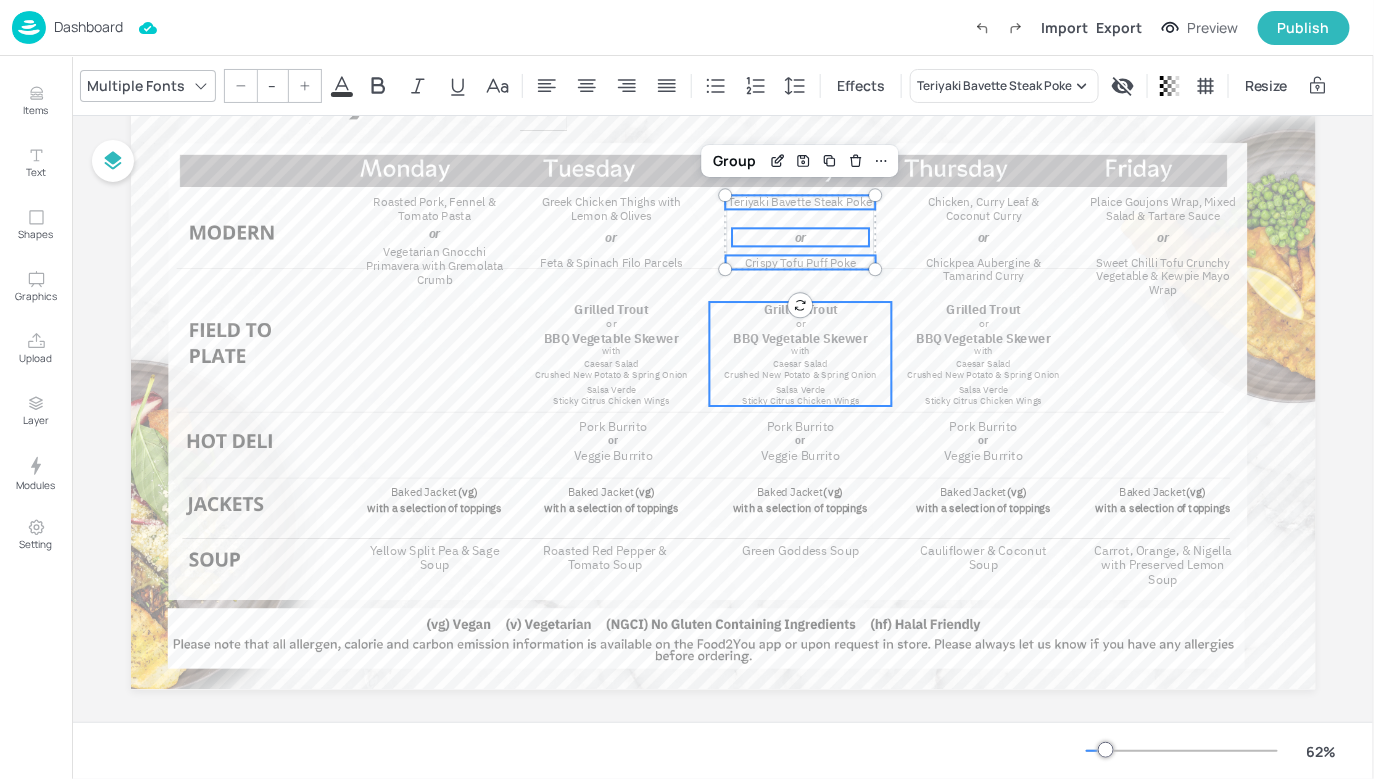 click on "Grilled Trout" at bounding box center [800, 309] 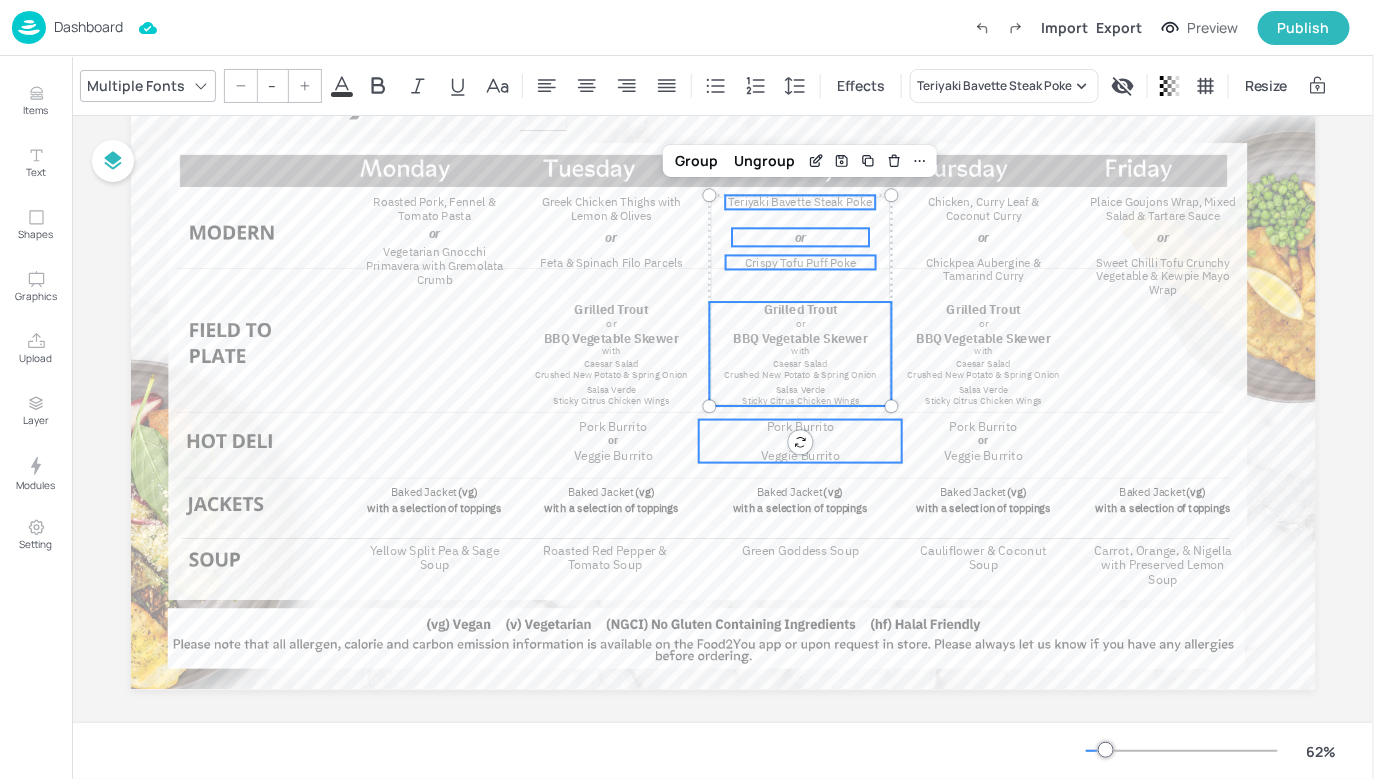 click on "Pork Burrito" at bounding box center (800, 427) 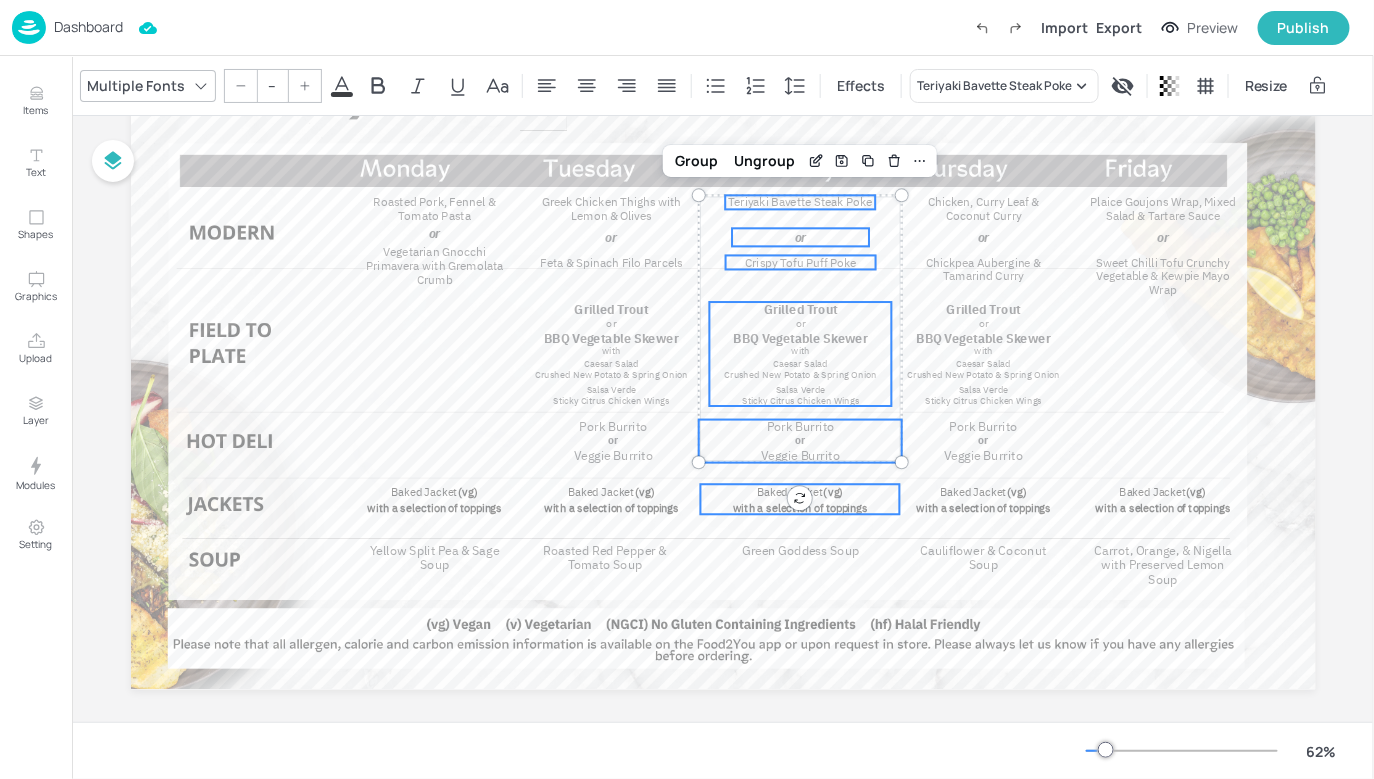 click on "with a selection of toppings" at bounding box center (799, 507) 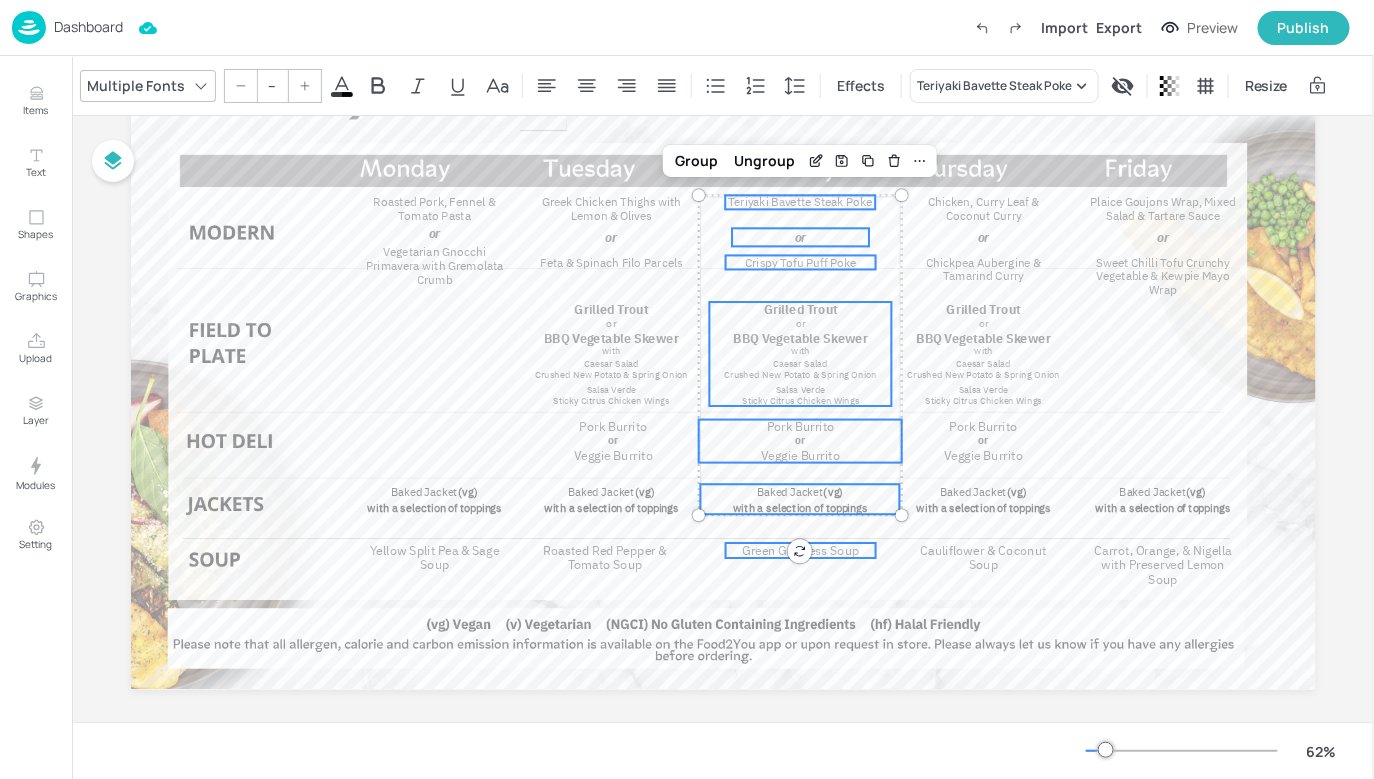 click on "Green Goddess Soup" at bounding box center [800, 551] 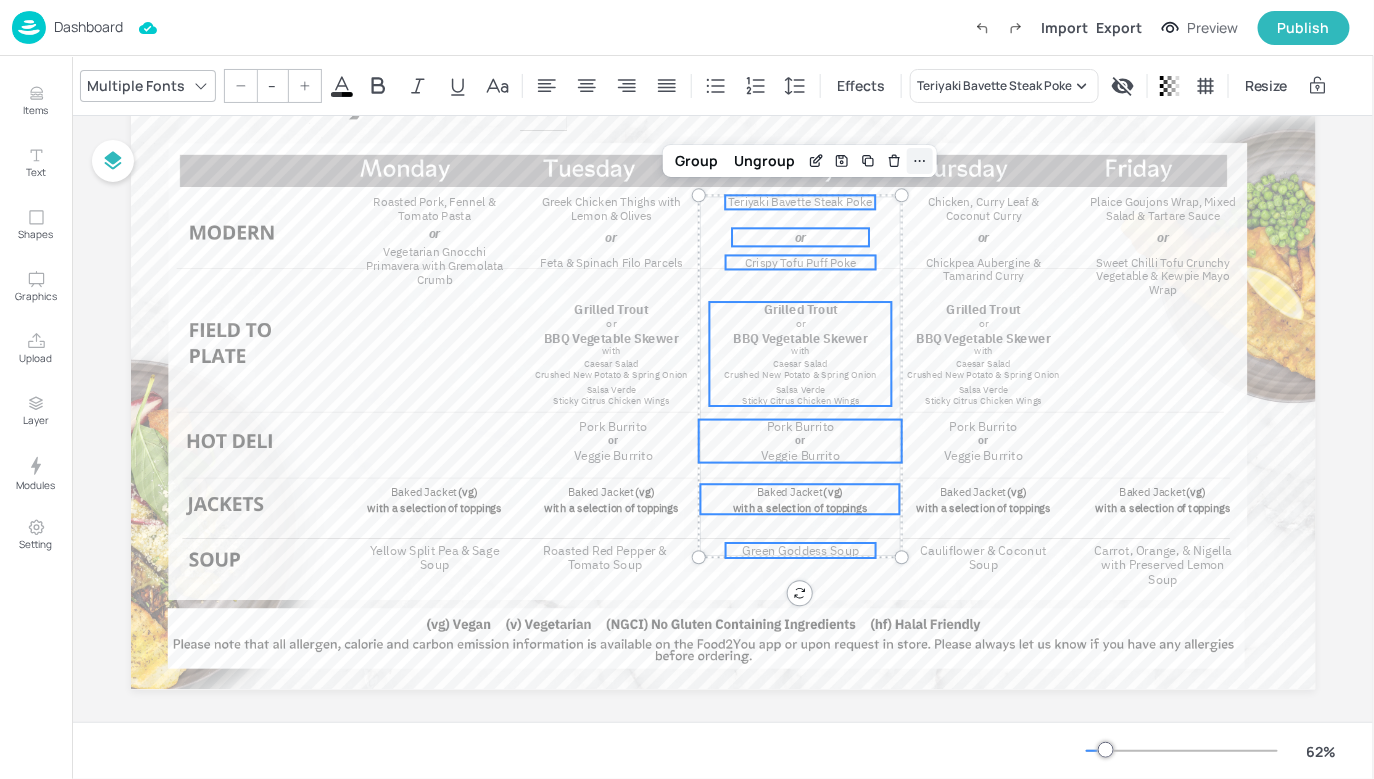 click 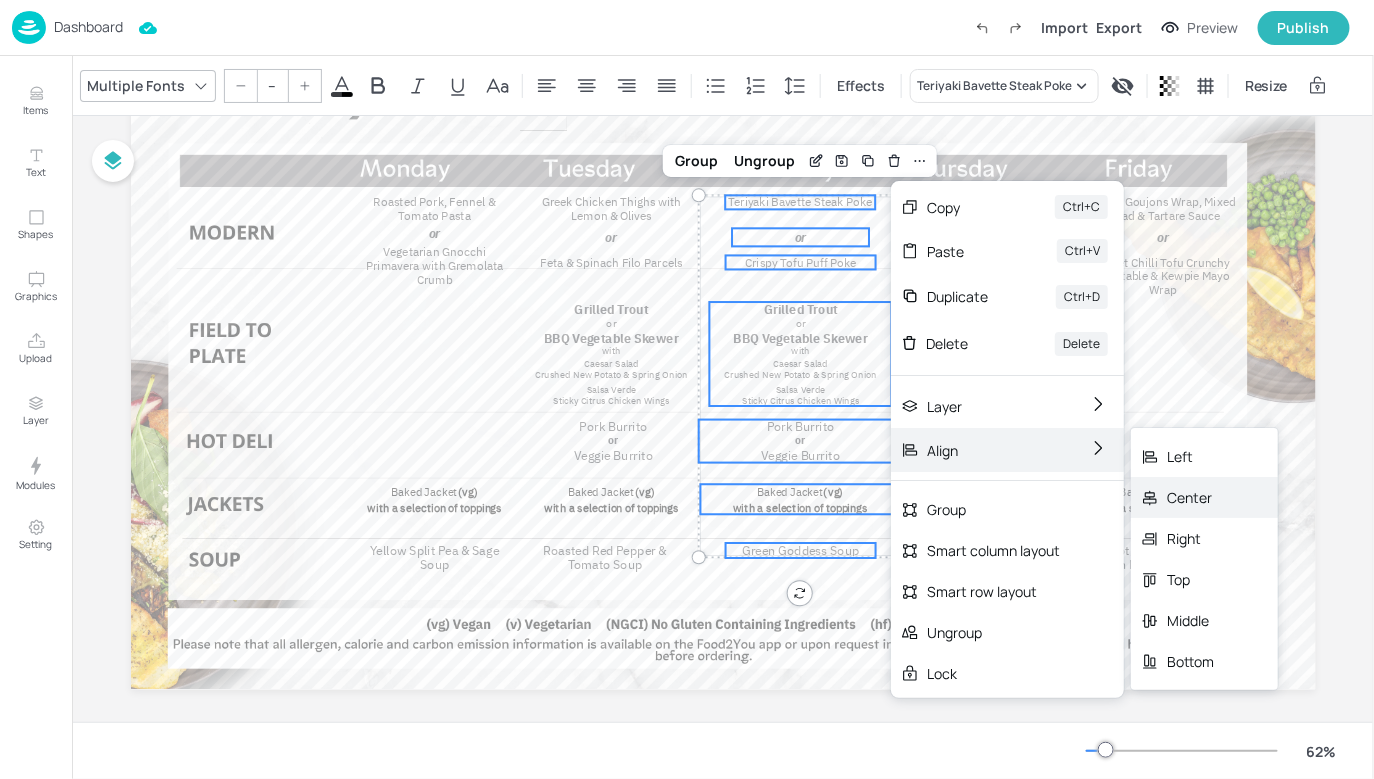 click on "Center" at bounding box center [1204, 497] 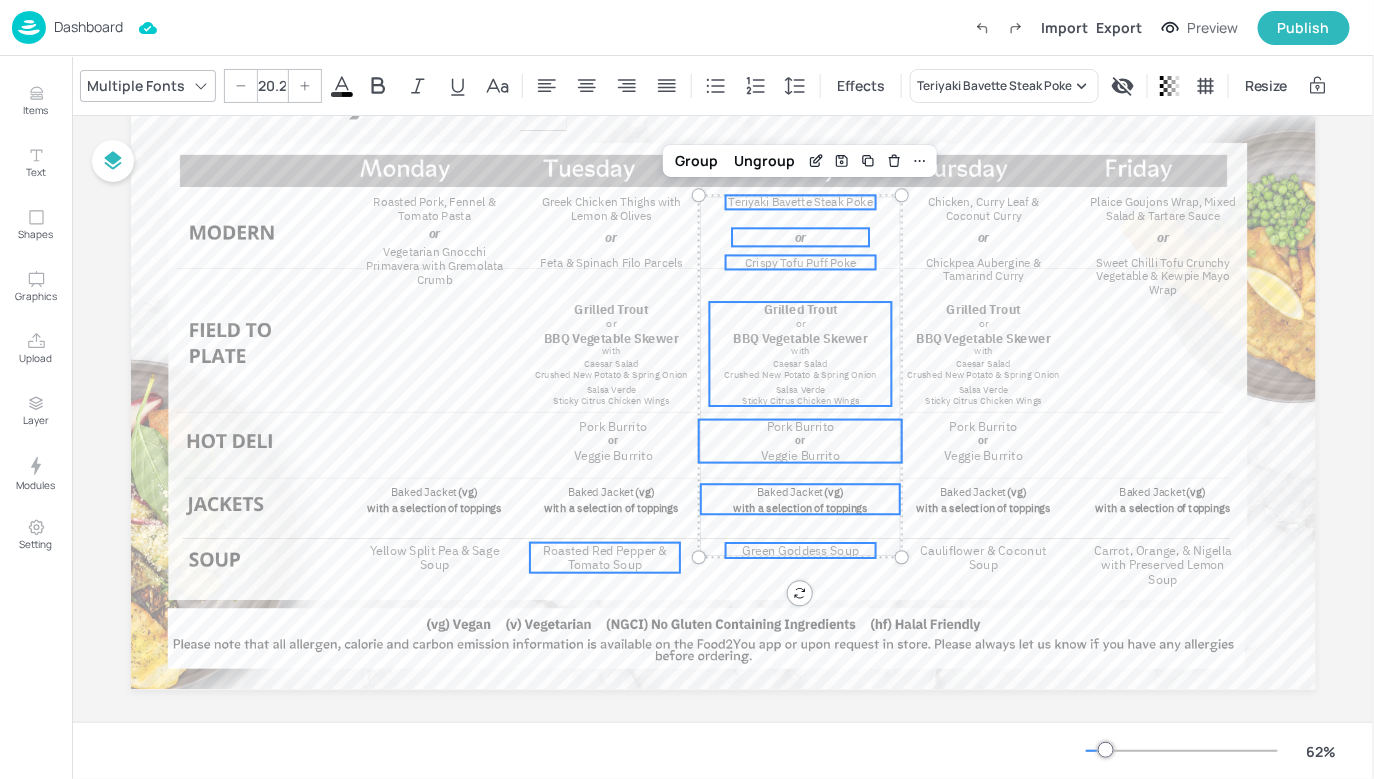 click on "Roasted Red Pepper & Tomato Soup" at bounding box center [605, 557] 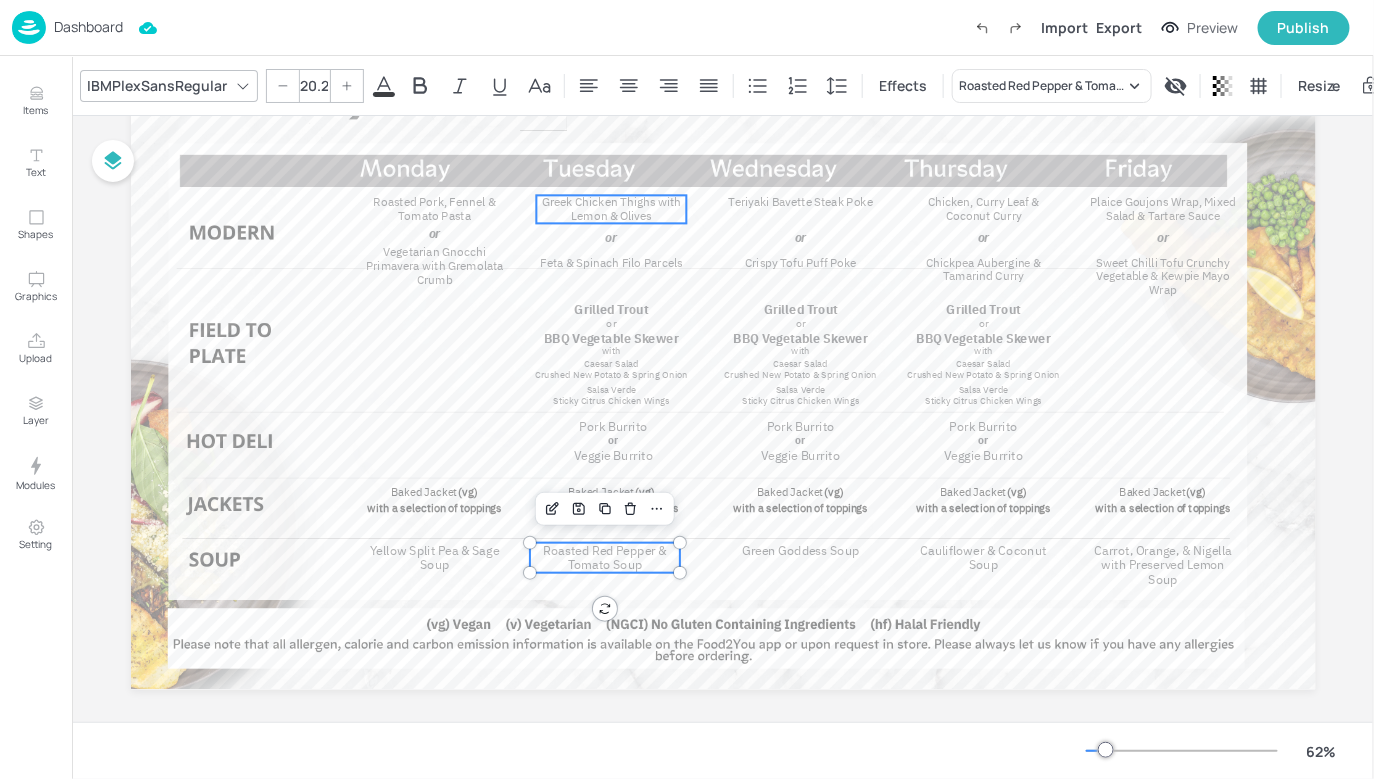 click on "Greek Chicken Thighs with Lemon & Olives" at bounding box center [610, 209] 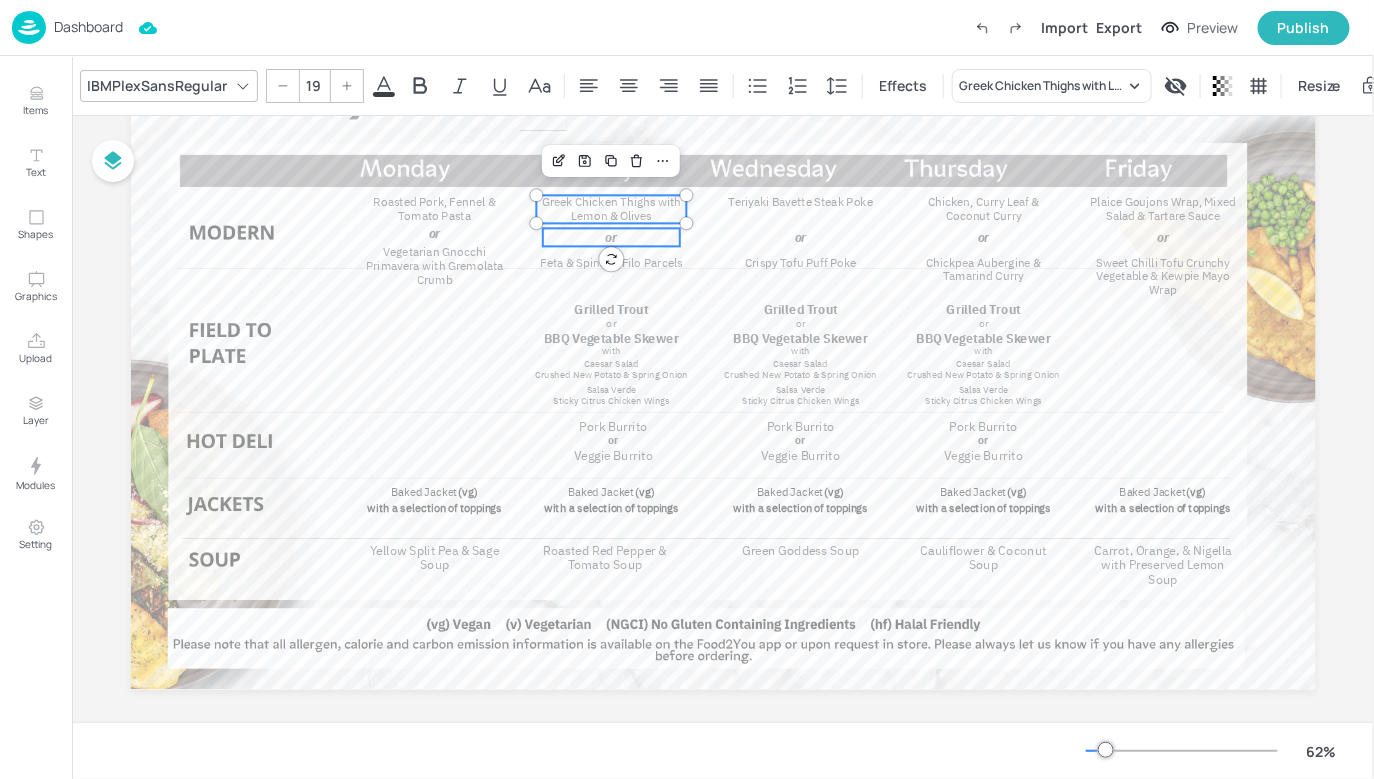 click on "or" at bounding box center [611, 237] 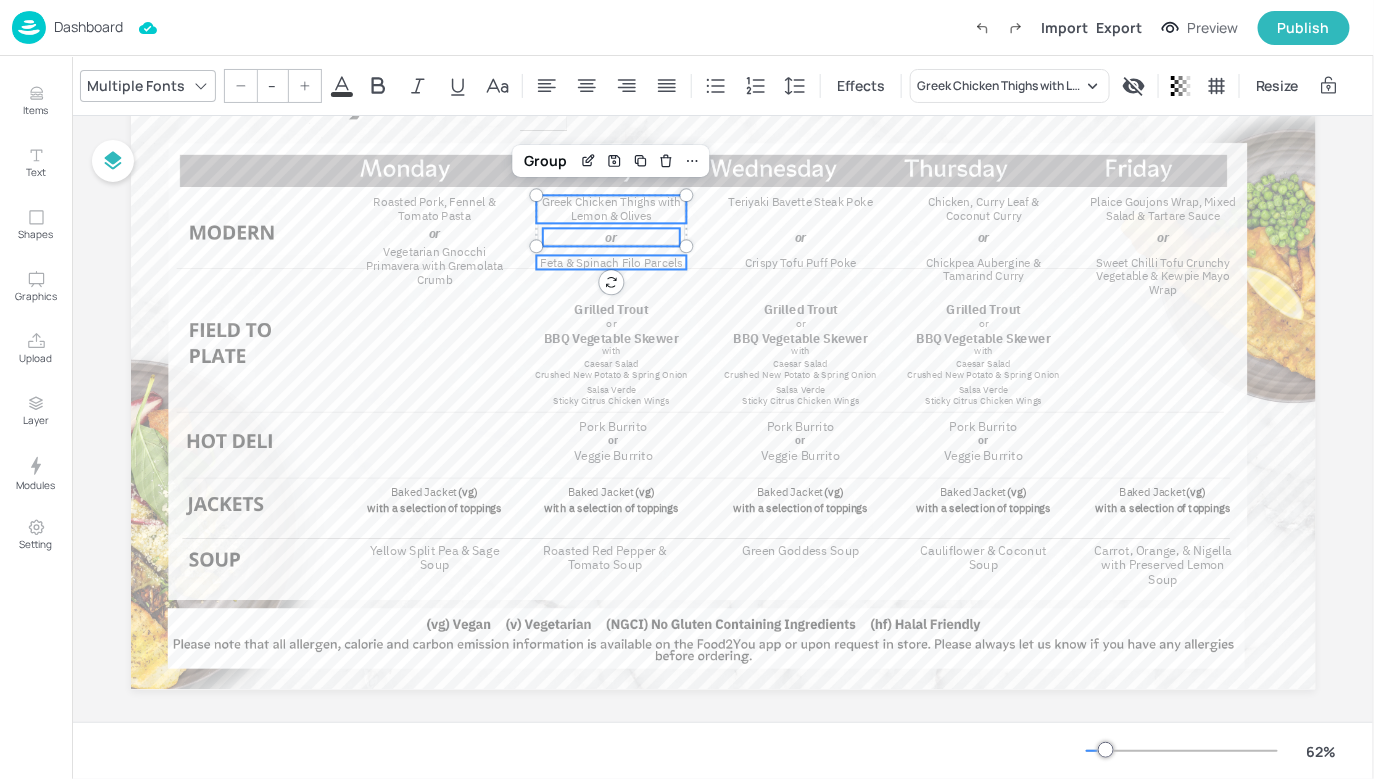 click on "Feta & Spinach Filo Parcels" at bounding box center (611, 262) 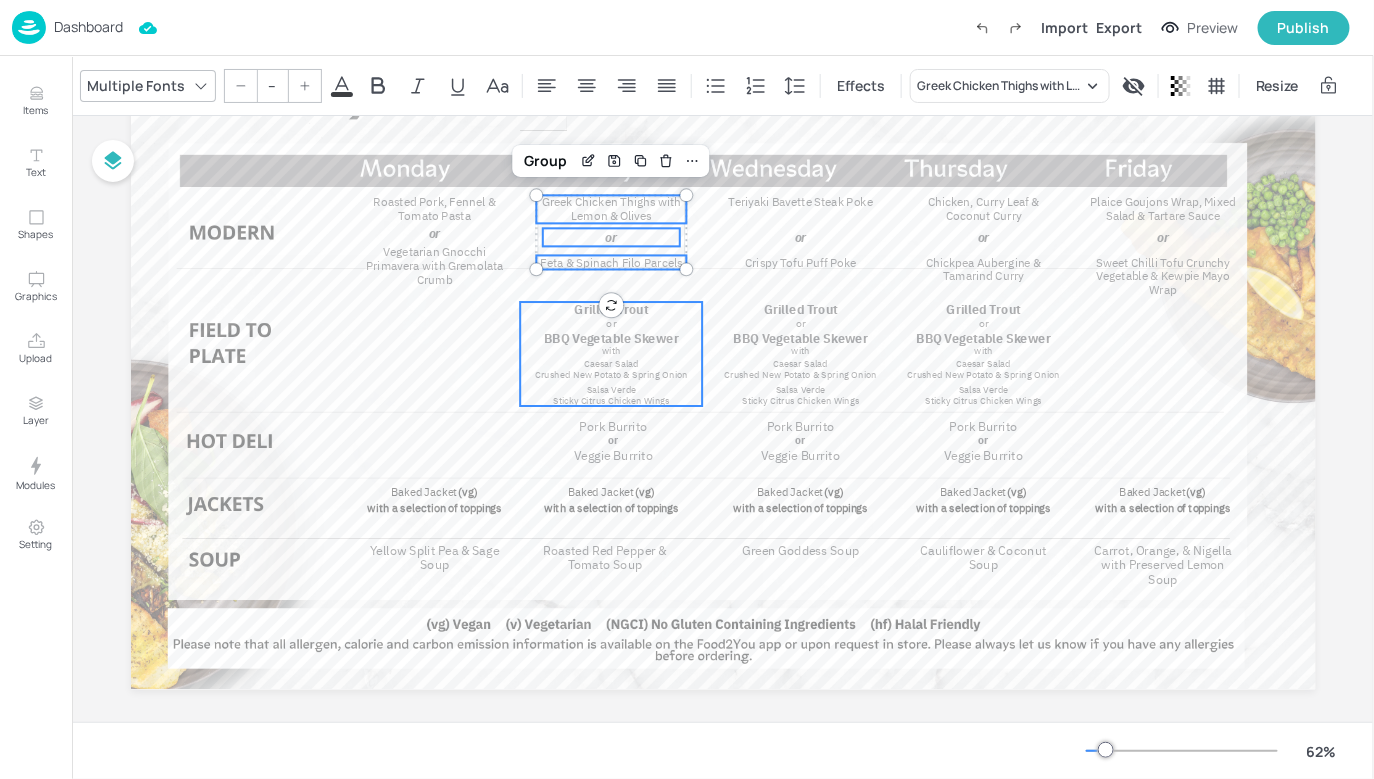 click on "Grilled Trout" at bounding box center (611, 309) 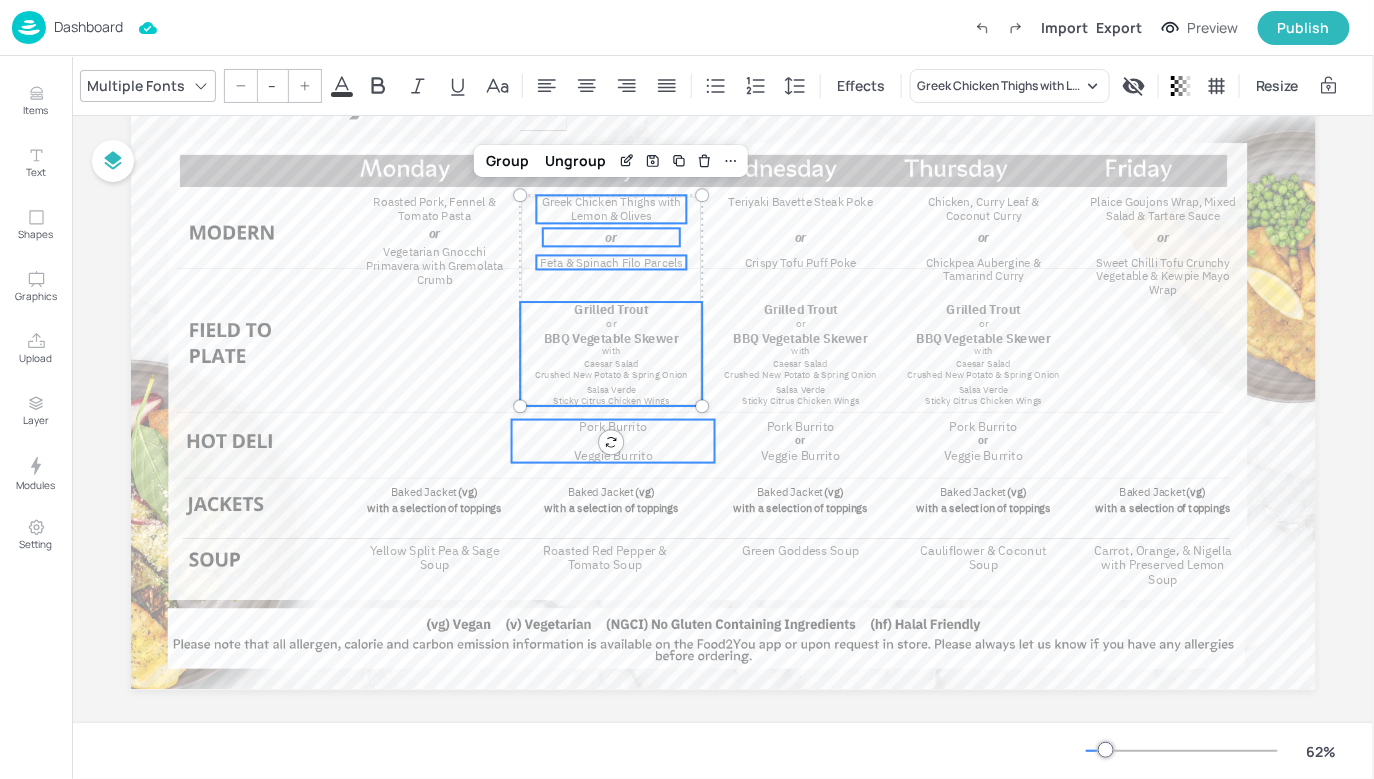 click on "Veggie Burrito" at bounding box center (612, 455) 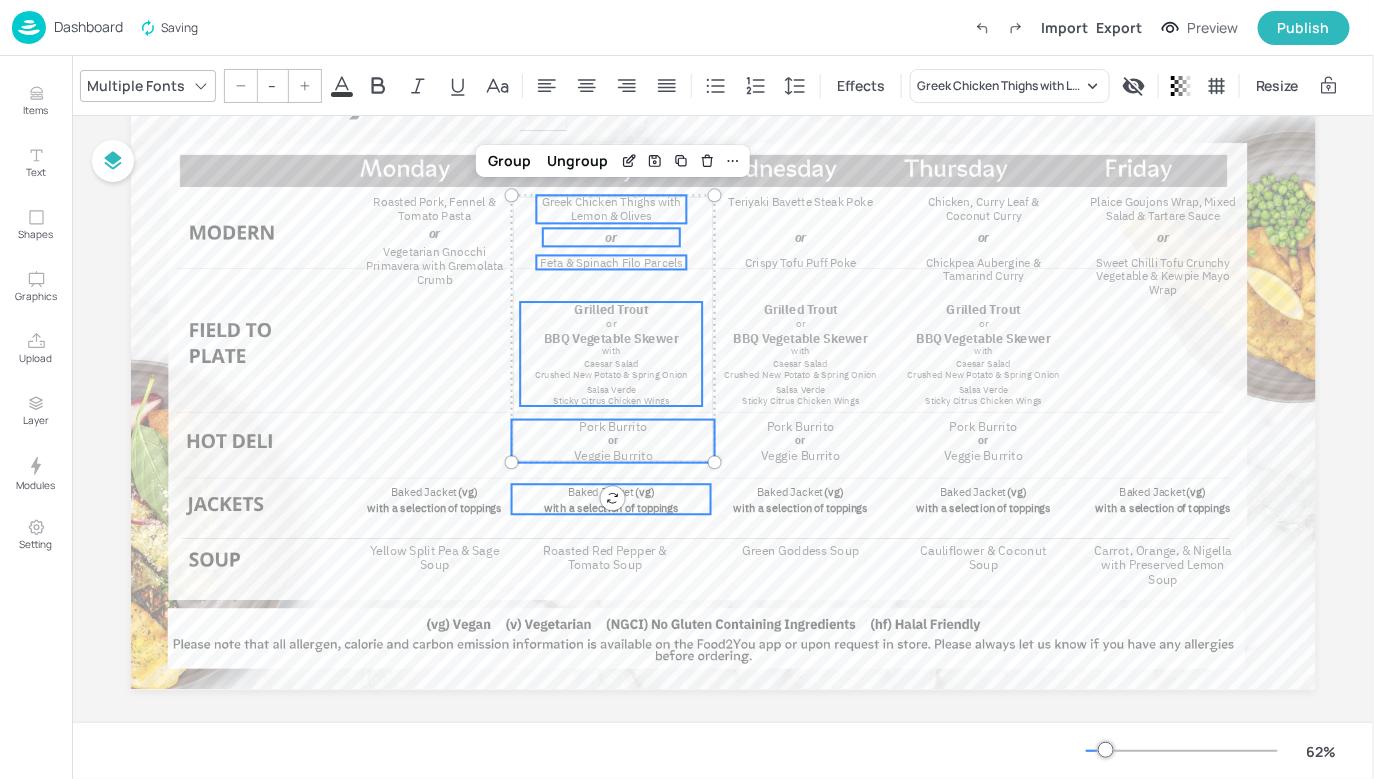 click on "with a selection of toppings" at bounding box center (611, 507) 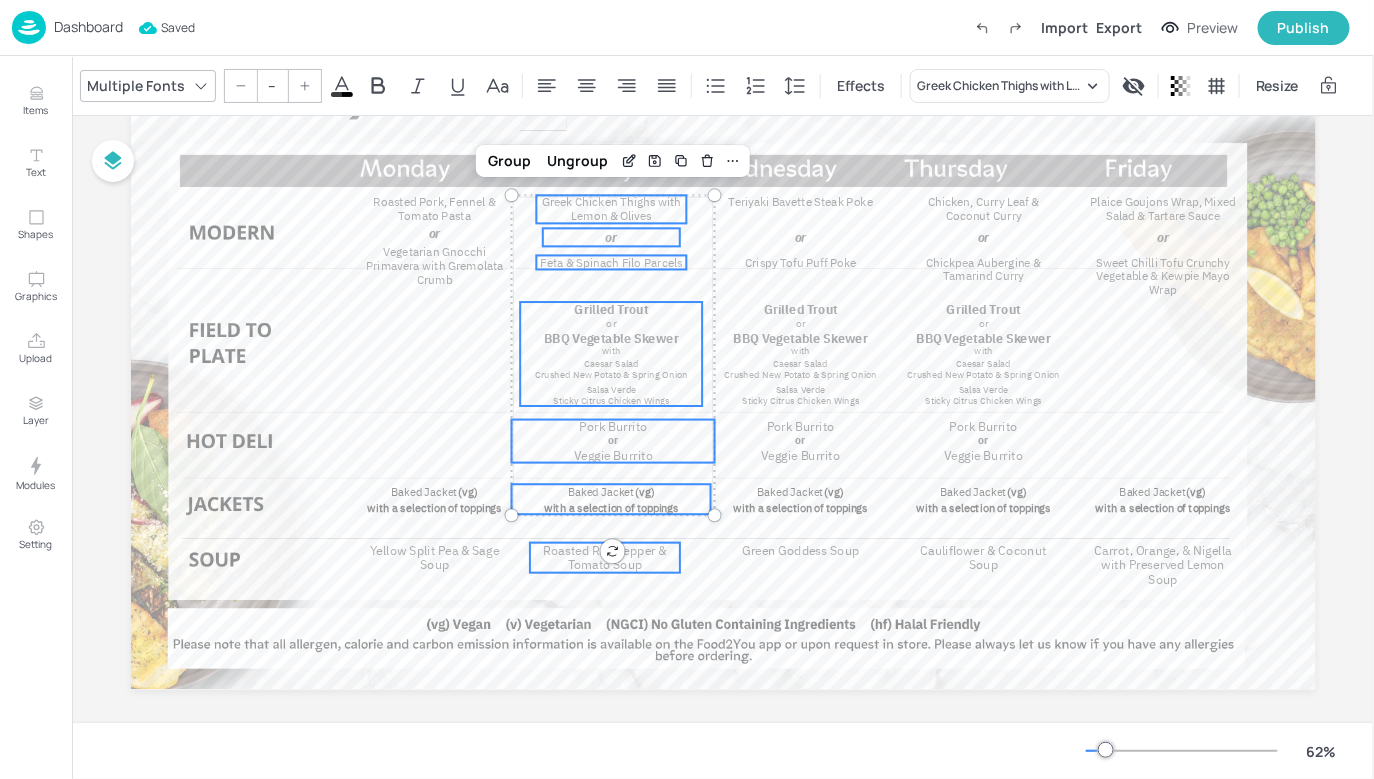 click on "Roasted Red Pepper & Tomato Soup" at bounding box center [604, 557] 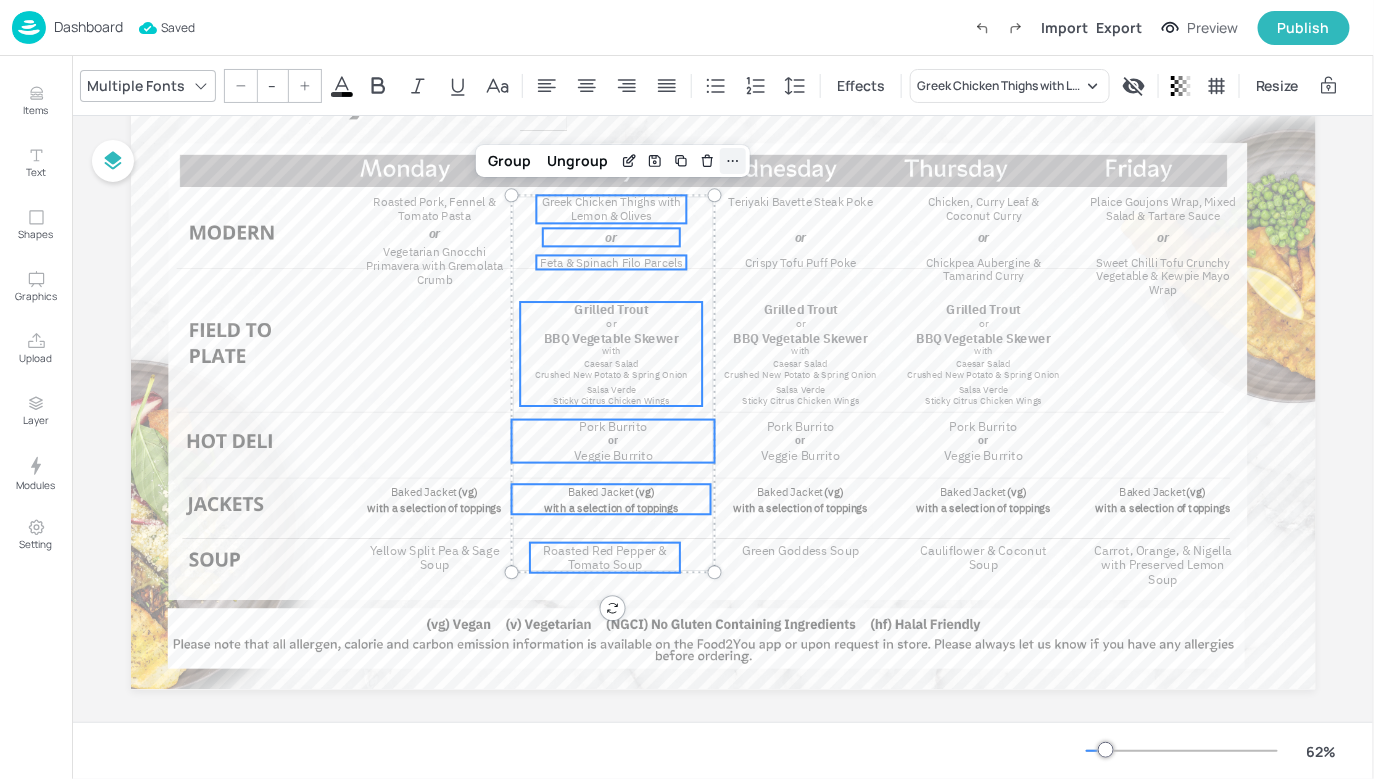 click at bounding box center (733, 161) 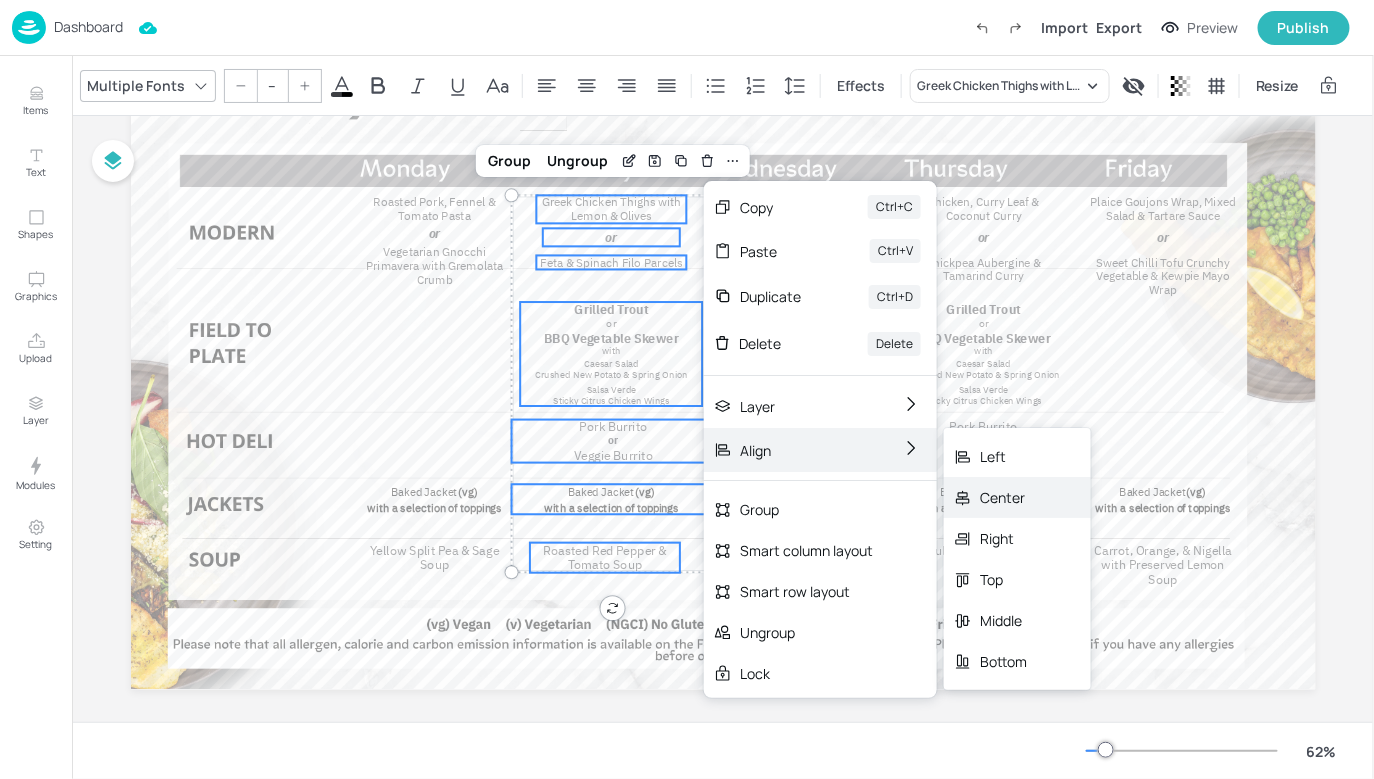 click on "Center" at bounding box center [1017, 497] 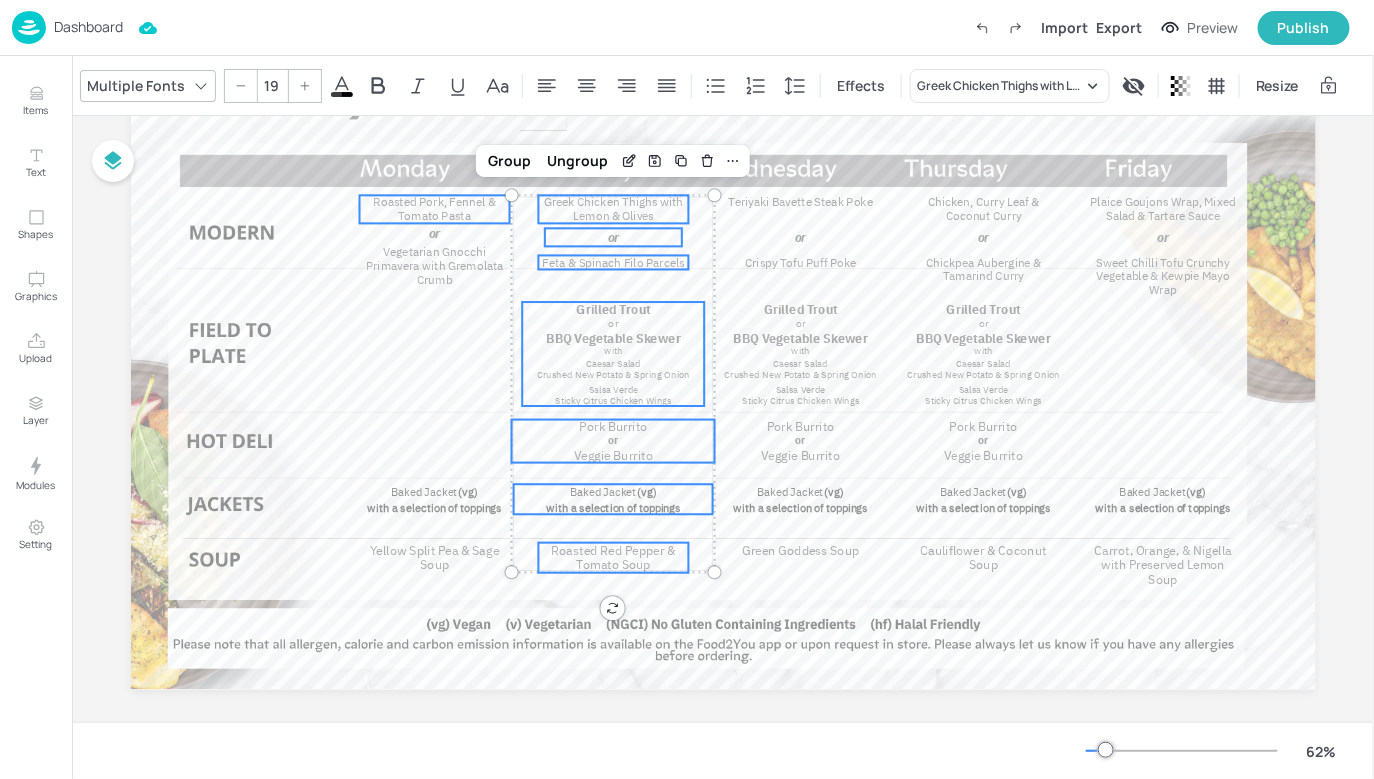 click on "Roasted Pork, Fennel & Tomato Pasta" at bounding box center (434, 209) 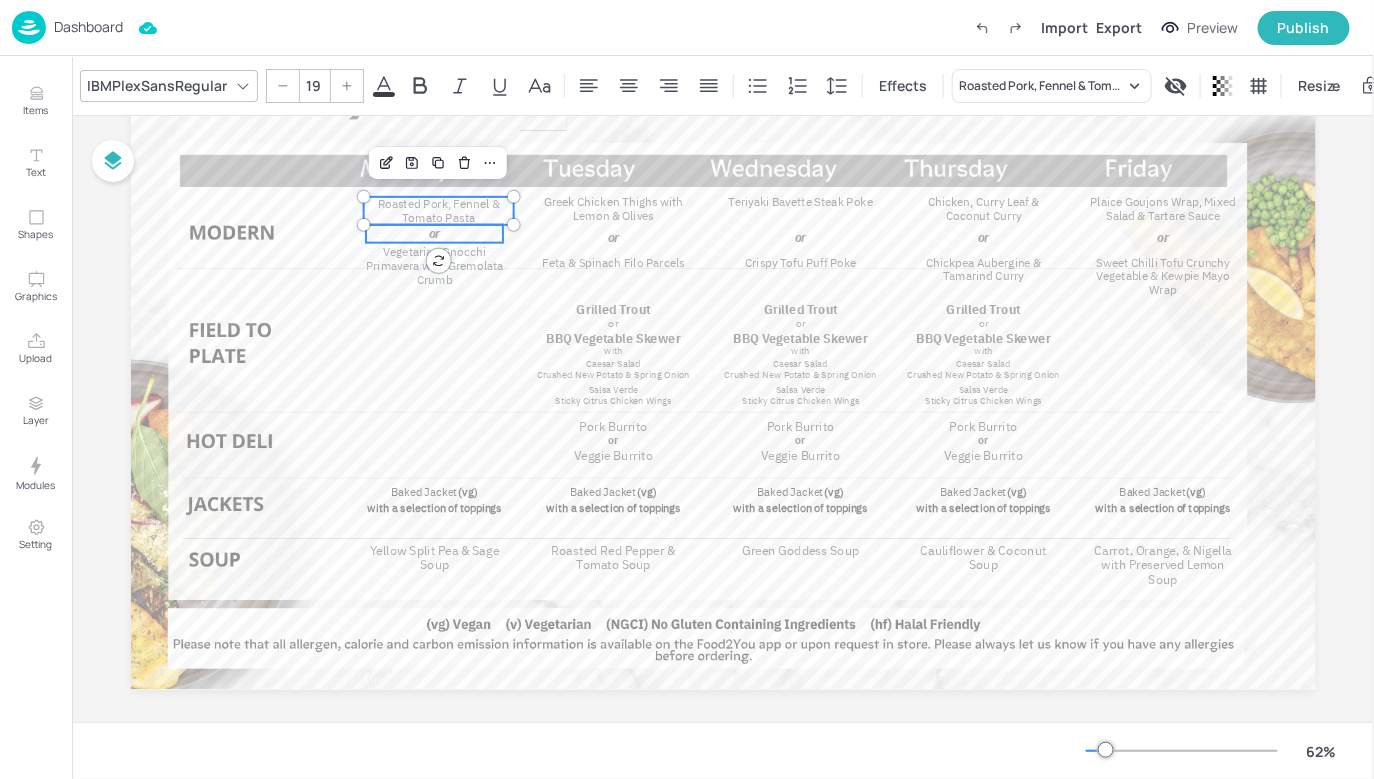 click on "or" at bounding box center (434, 234) 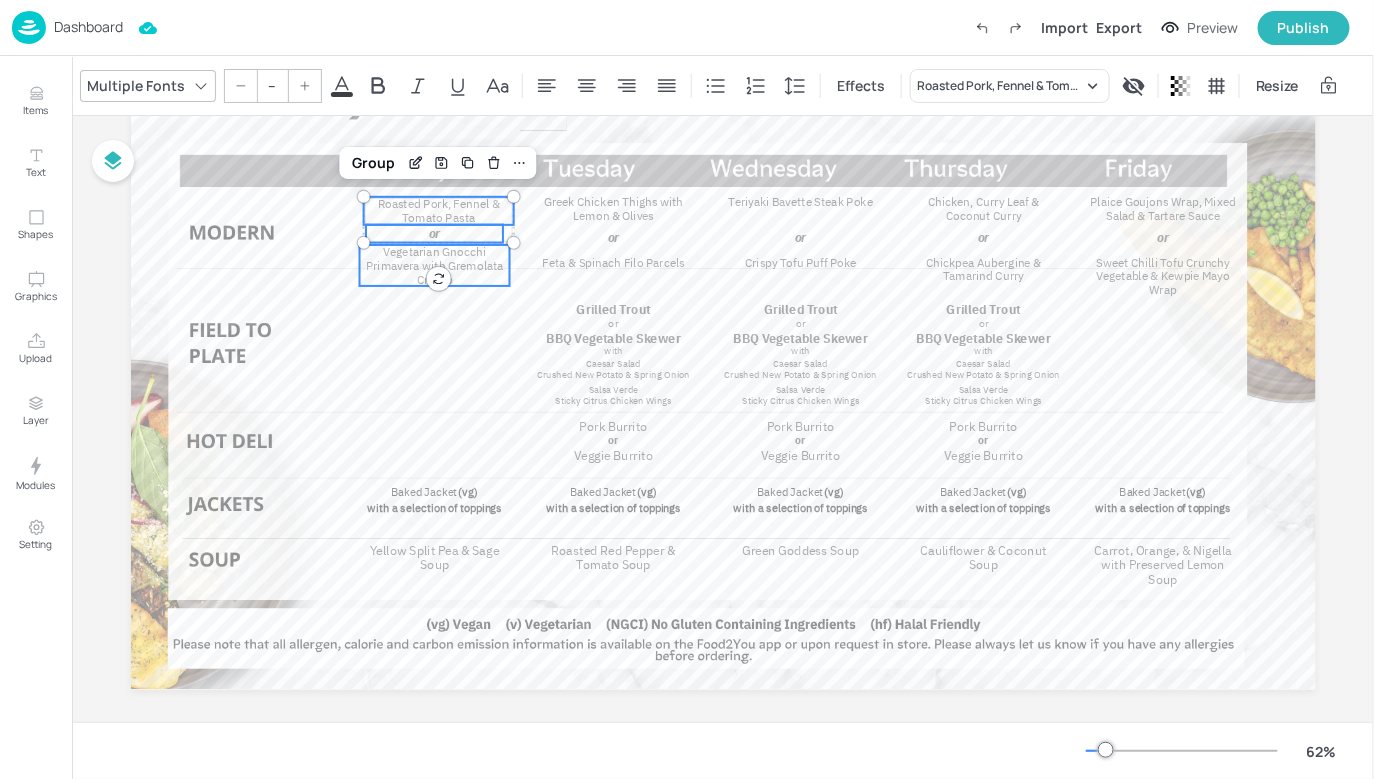 click on "Vegetarian Gnocchi Primavera with Gremolata Crumb" at bounding box center [434, 265] 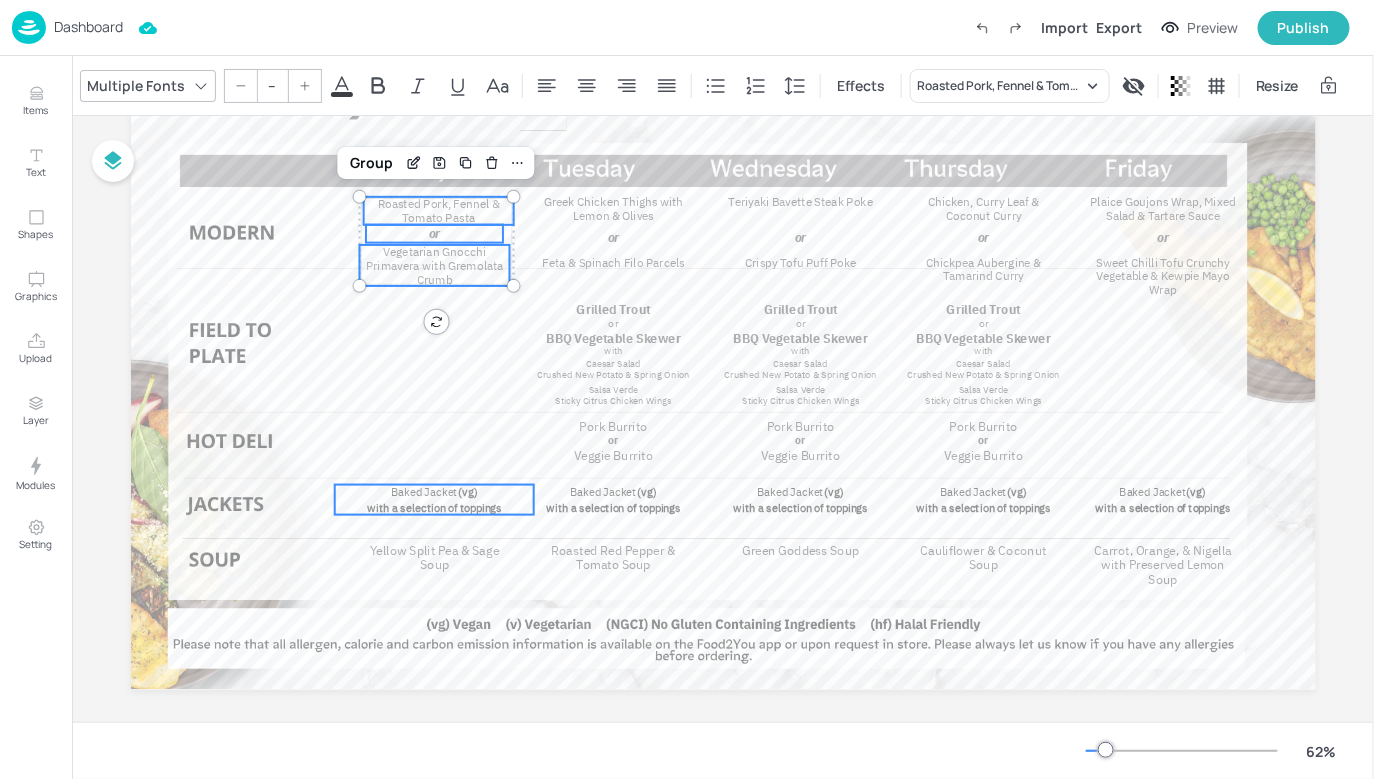click on "Baked Jacket" at bounding box center (424, 492) 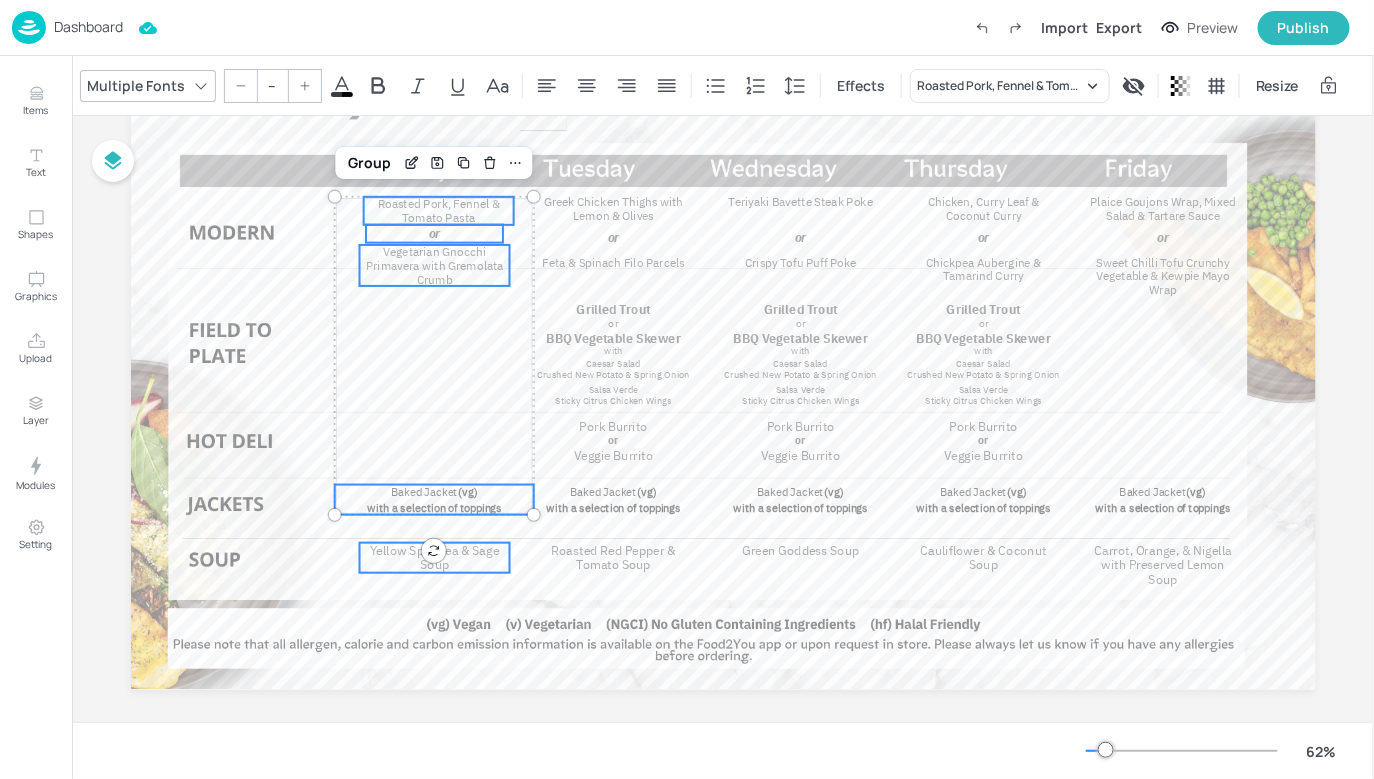 click on "Yellow Split Pea & Sage Soup" at bounding box center [434, 557] 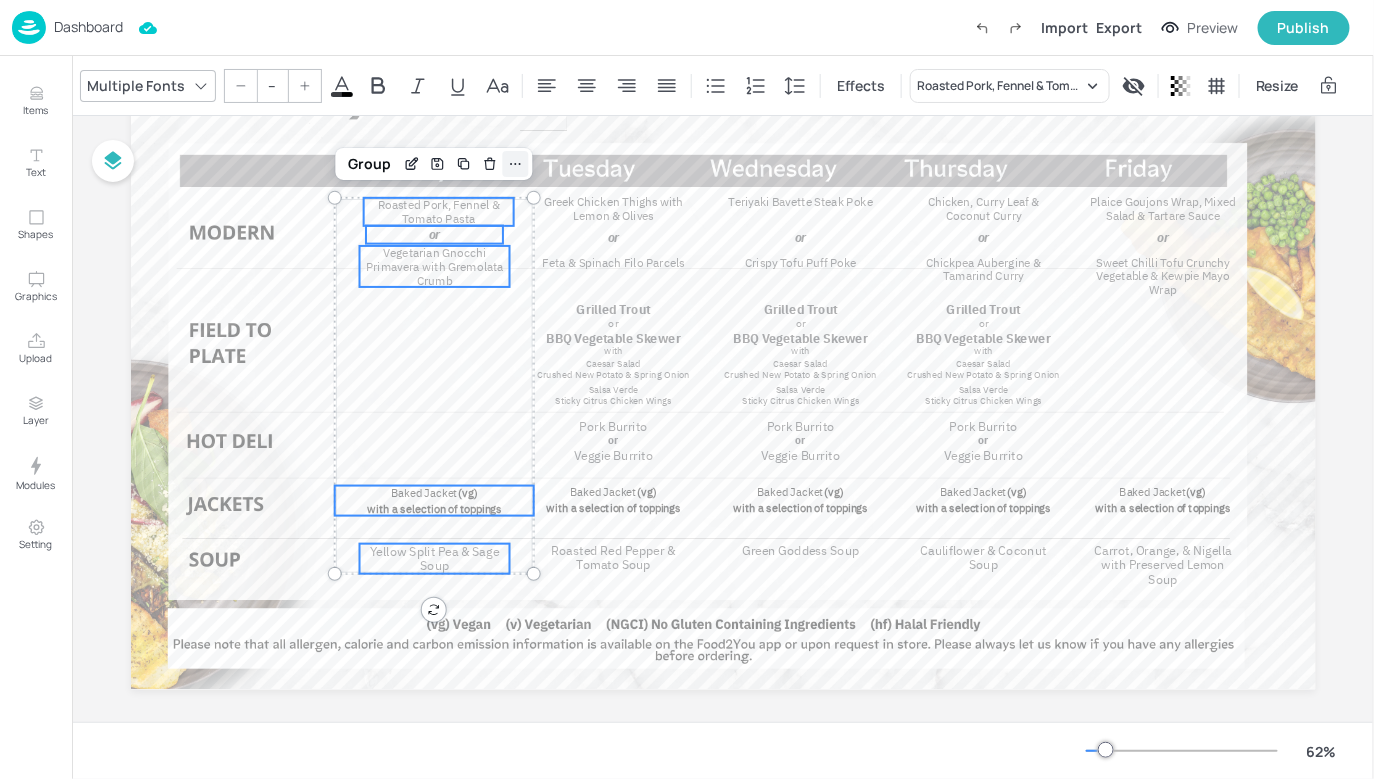click 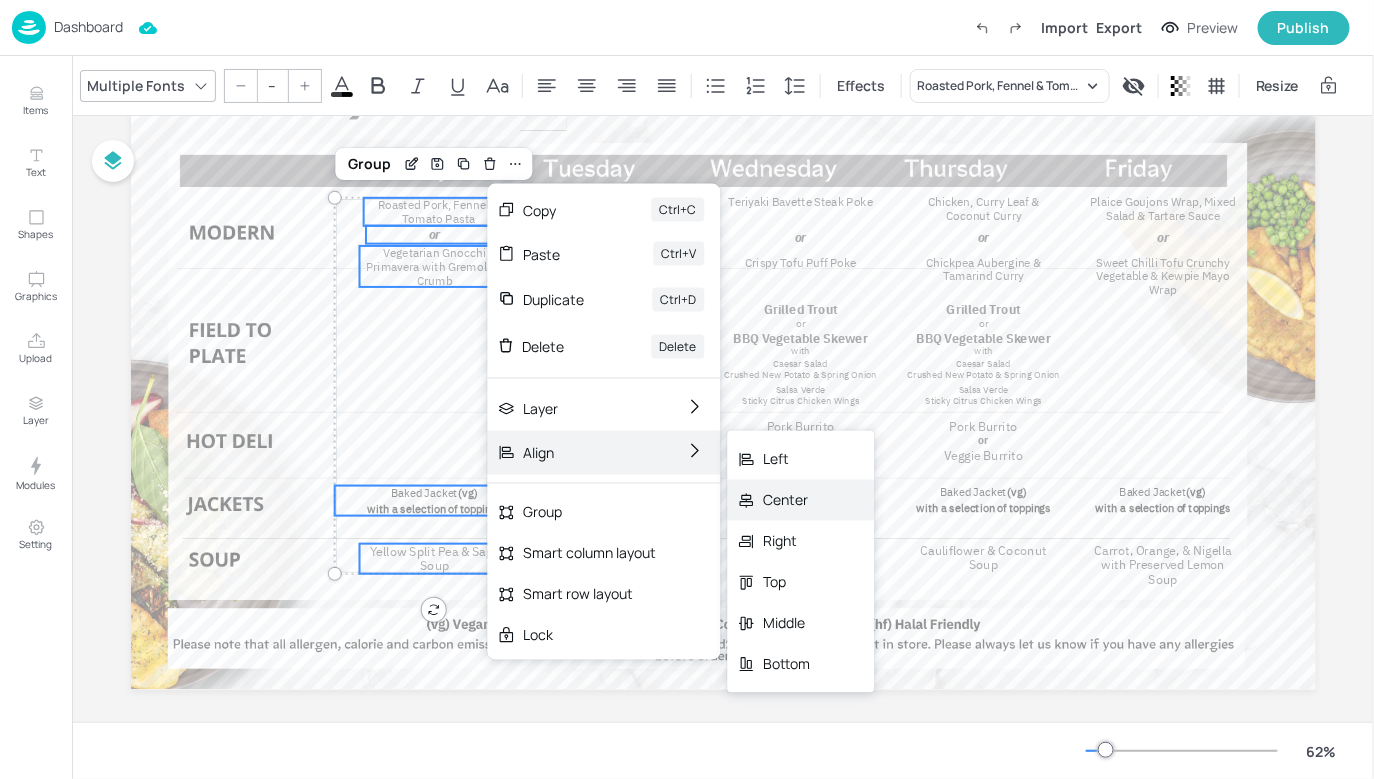 click 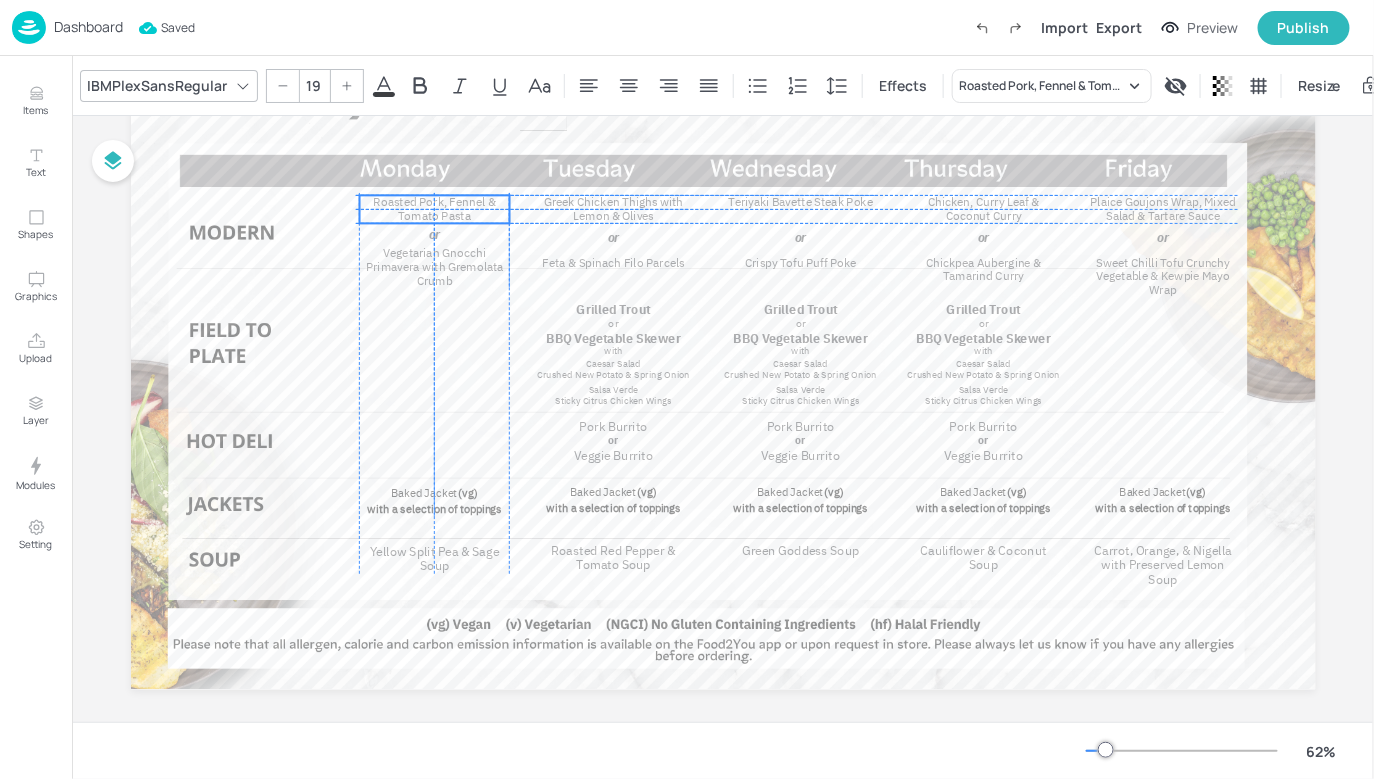 click on "Roasted Pork, Fennel & Tomato Pasta" at bounding box center (434, 209) 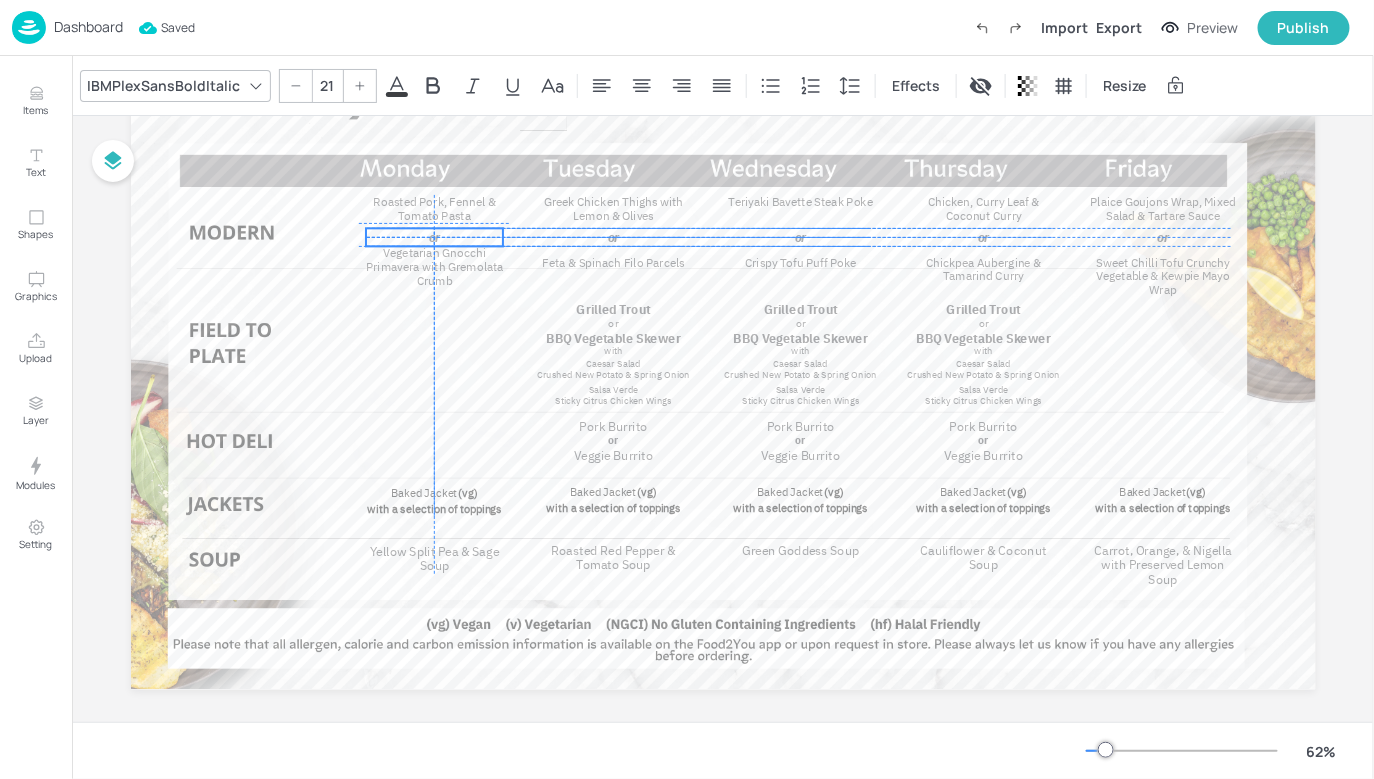click on "or" at bounding box center [434, 236] 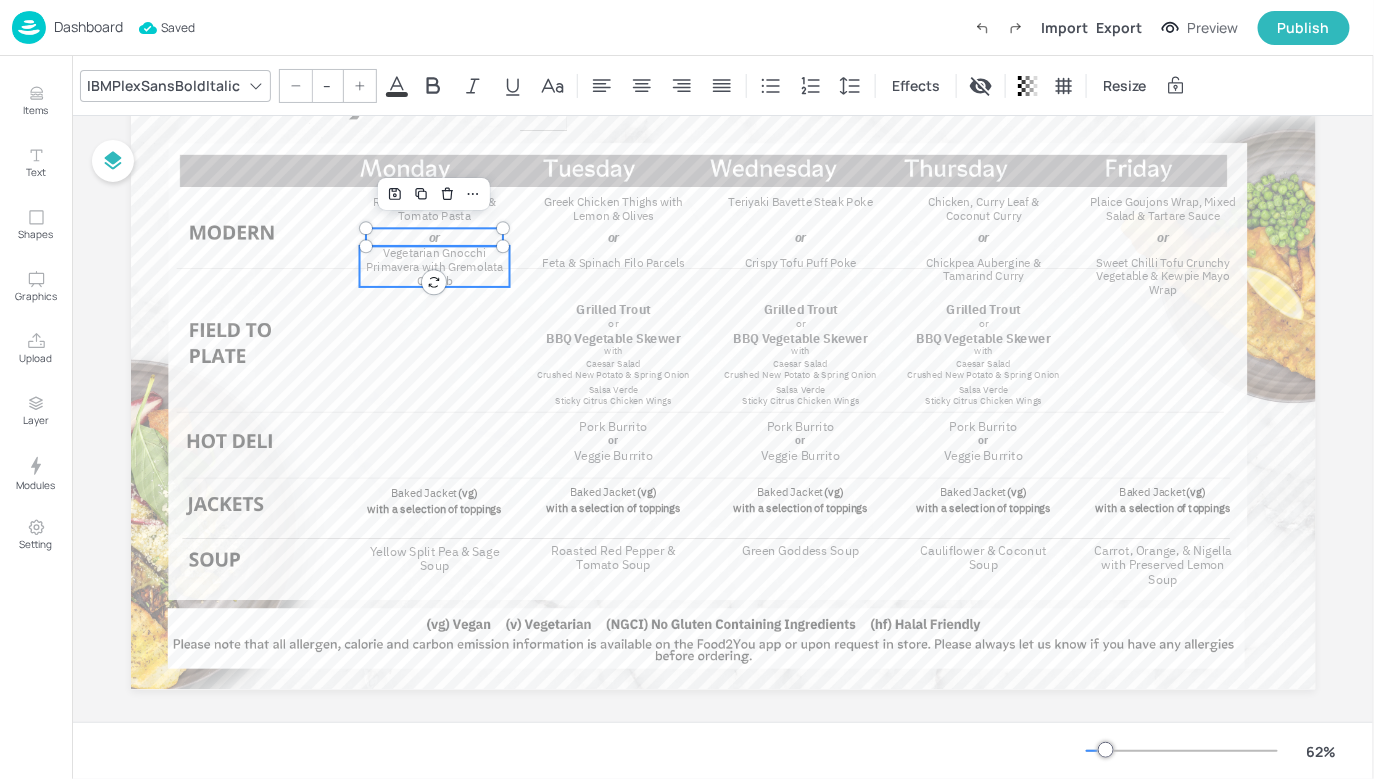type on "19" 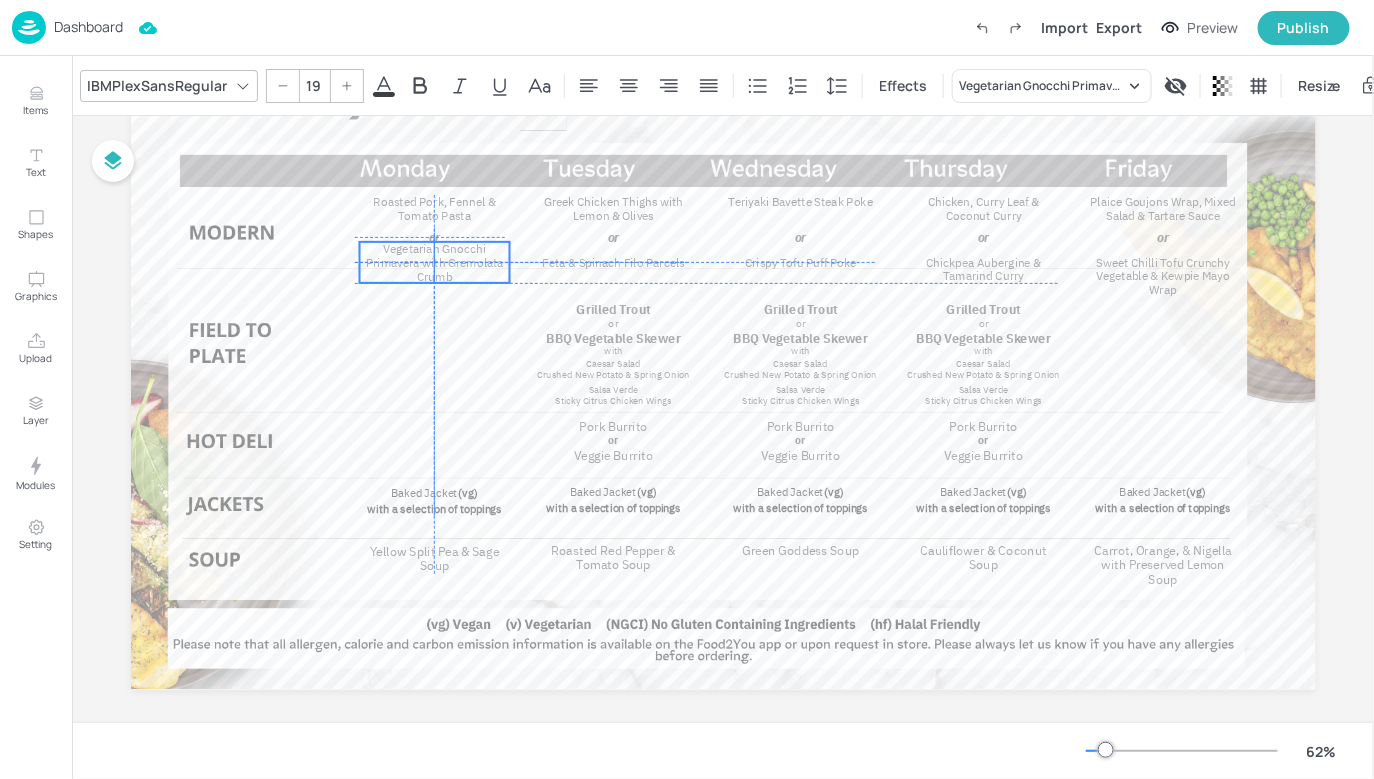 click on "Vegetarian Gnocchi Primavera with Gremolata Crumb" at bounding box center [434, 262] 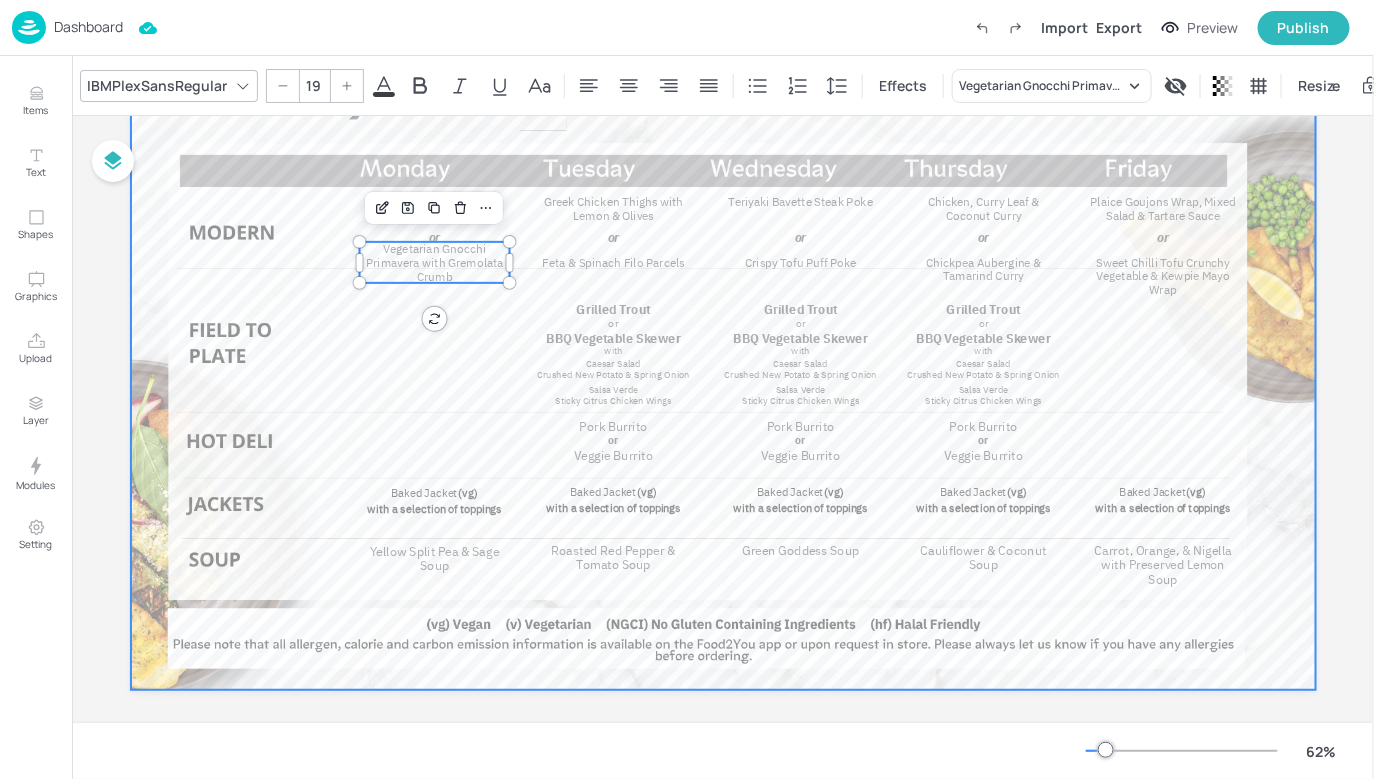 click at bounding box center [723, 356] 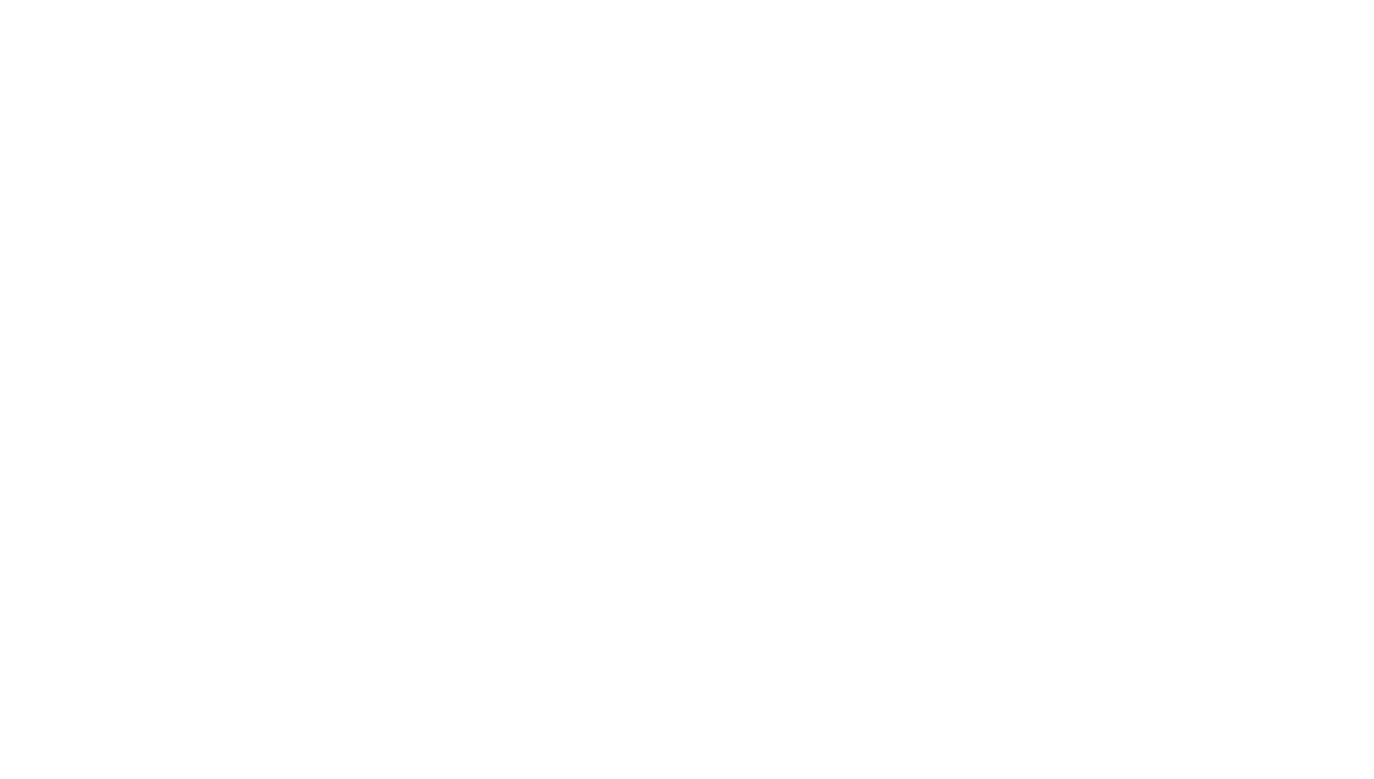 scroll, scrollTop: 0, scrollLeft: 0, axis: both 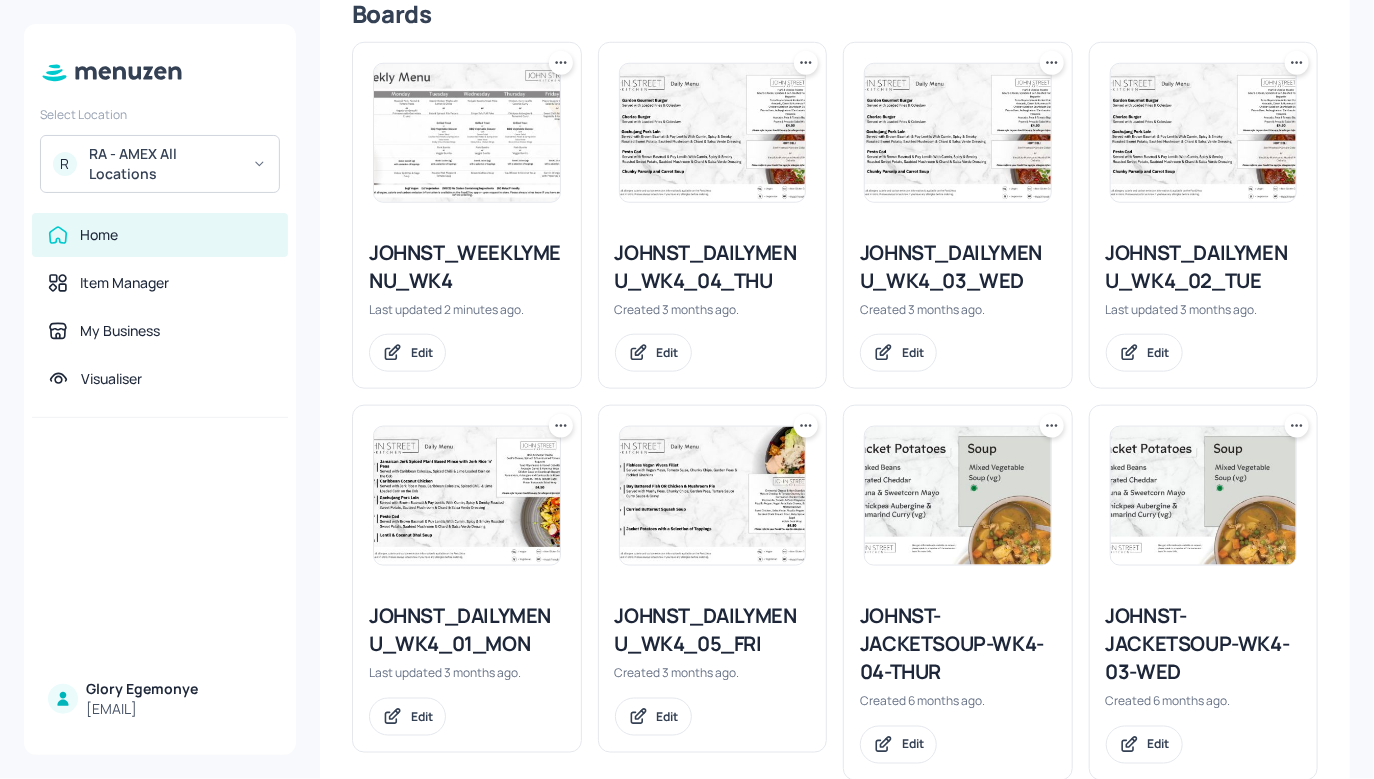 click at bounding box center (467, 133) 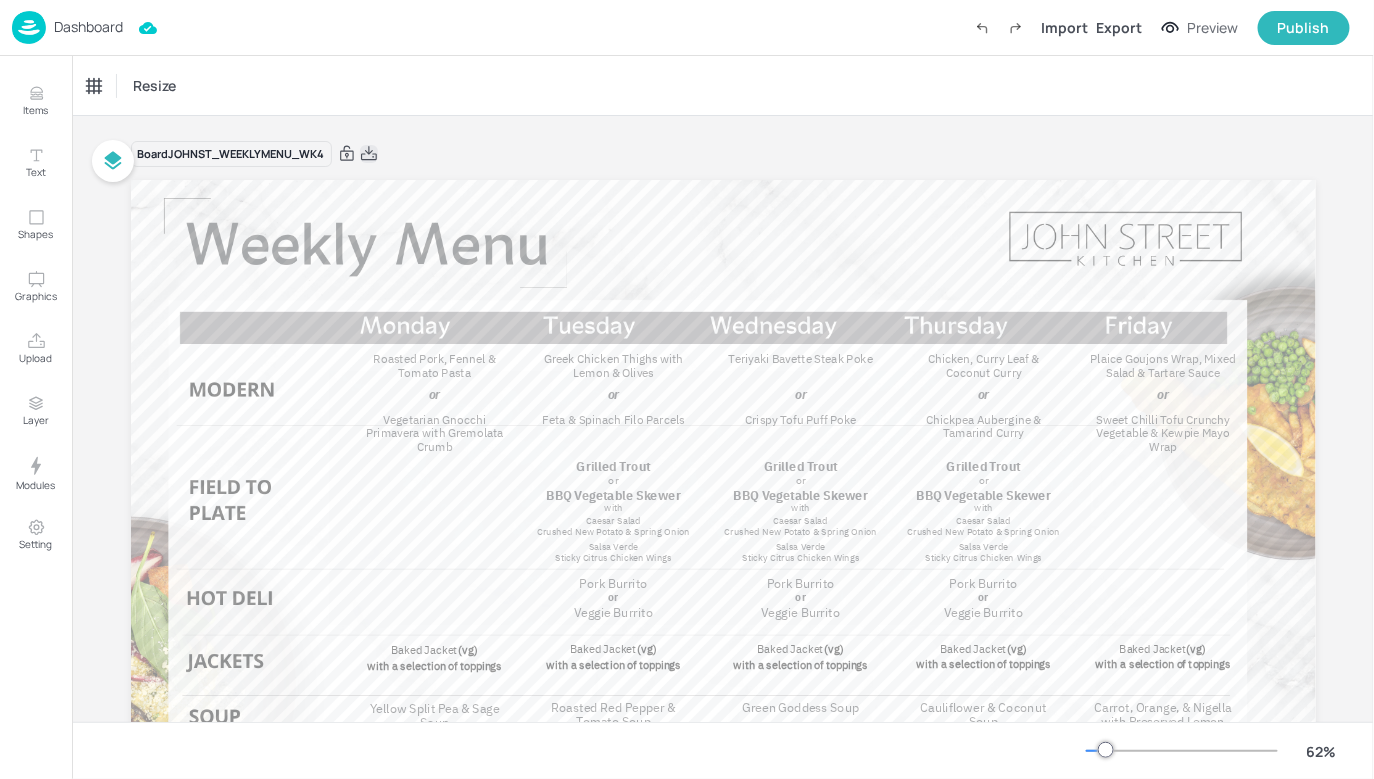 click 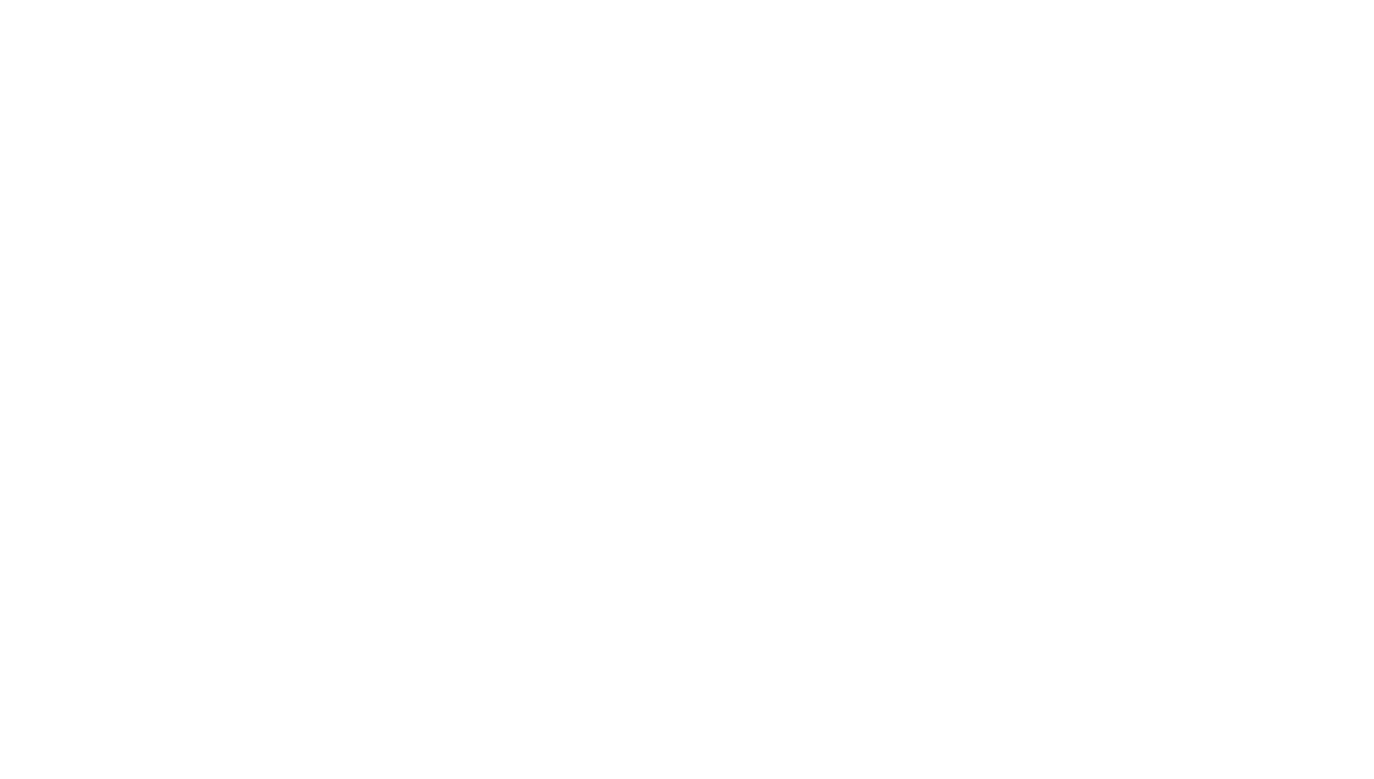 scroll, scrollTop: 0, scrollLeft: 0, axis: both 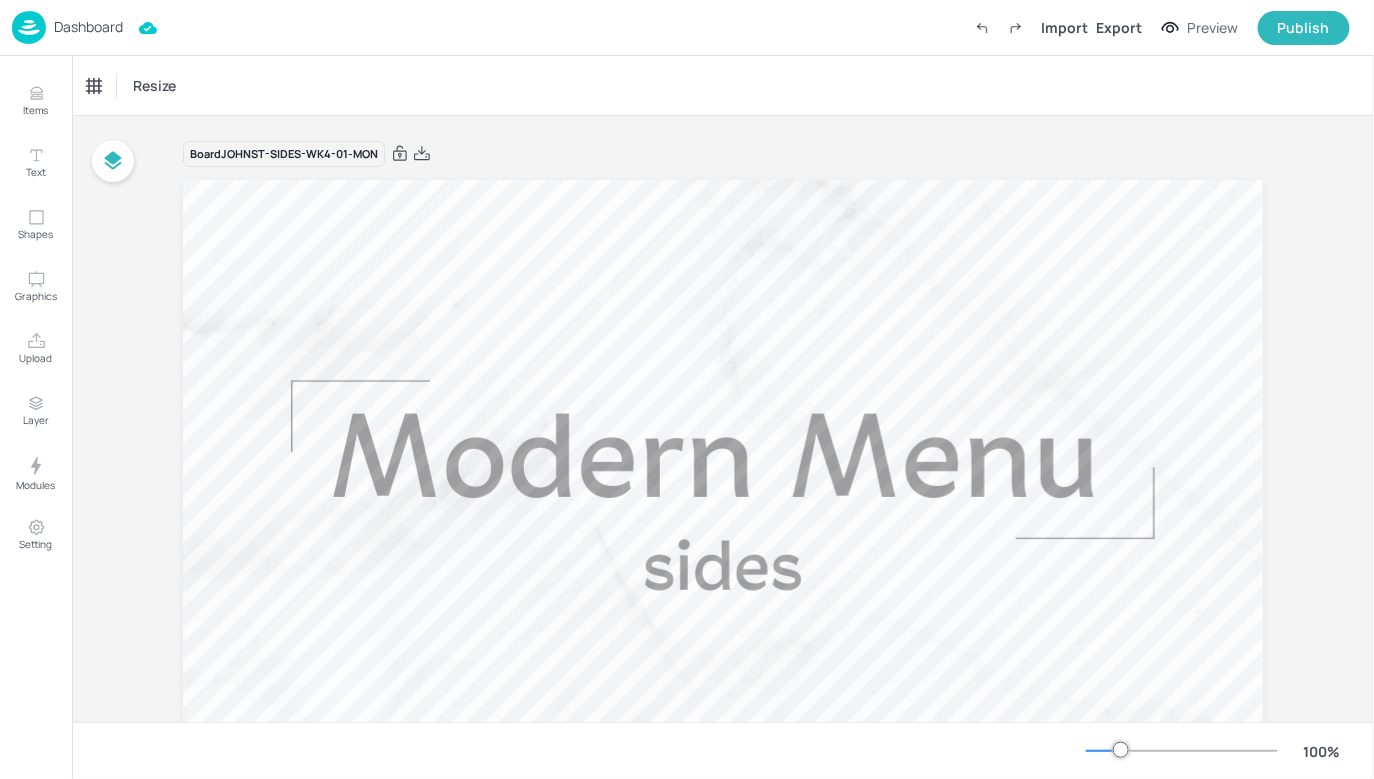 click on "Dashboard" at bounding box center [88, 27] 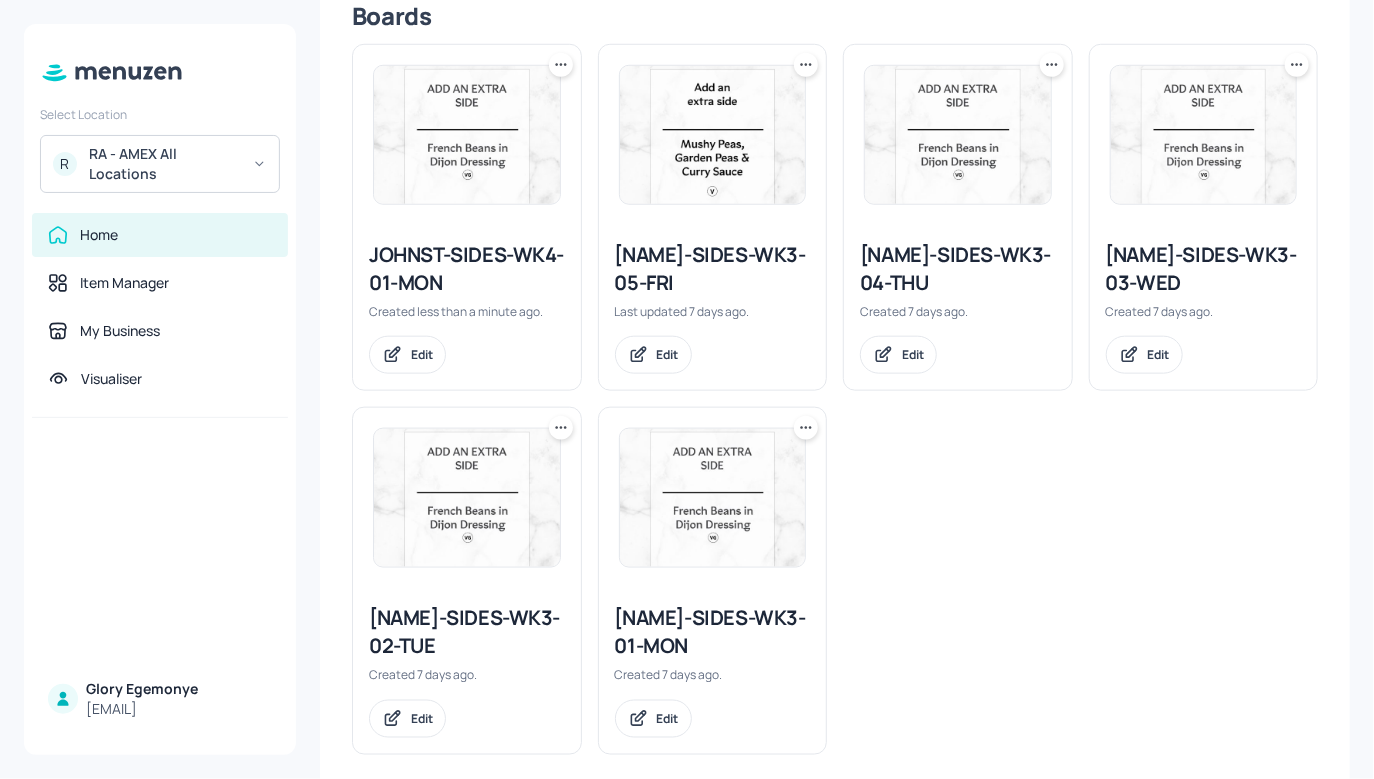 scroll, scrollTop: 544, scrollLeft: 0, axis: vertical 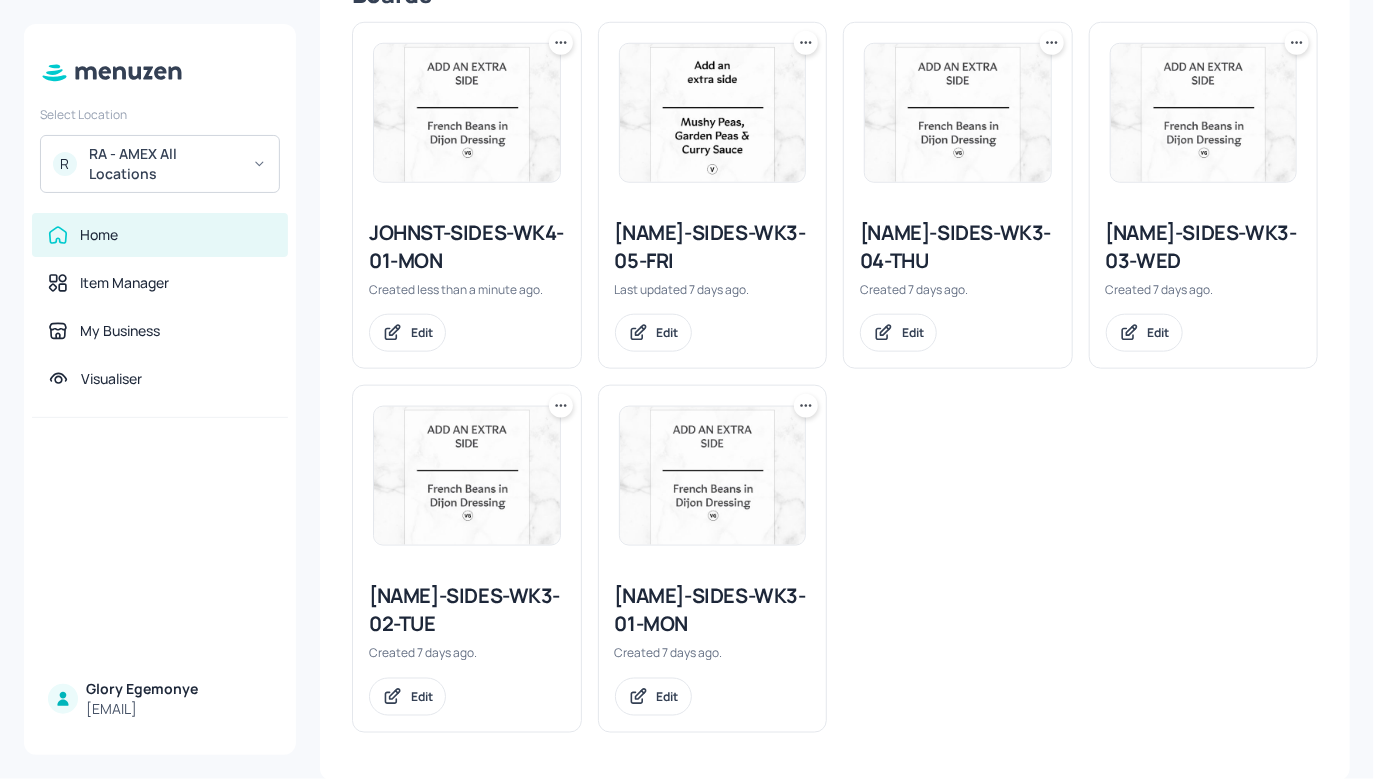 click 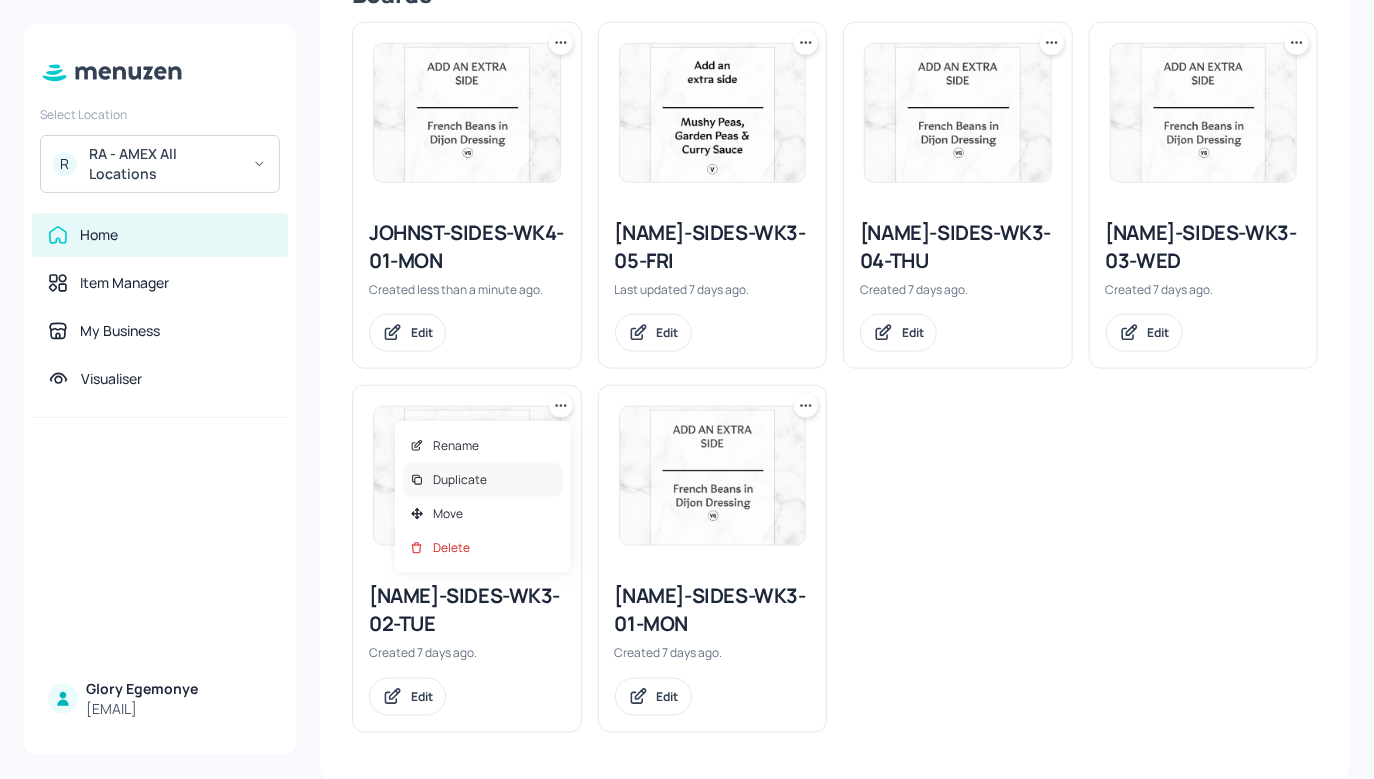 click on "Duplicate" at bounding box center (460, 480) 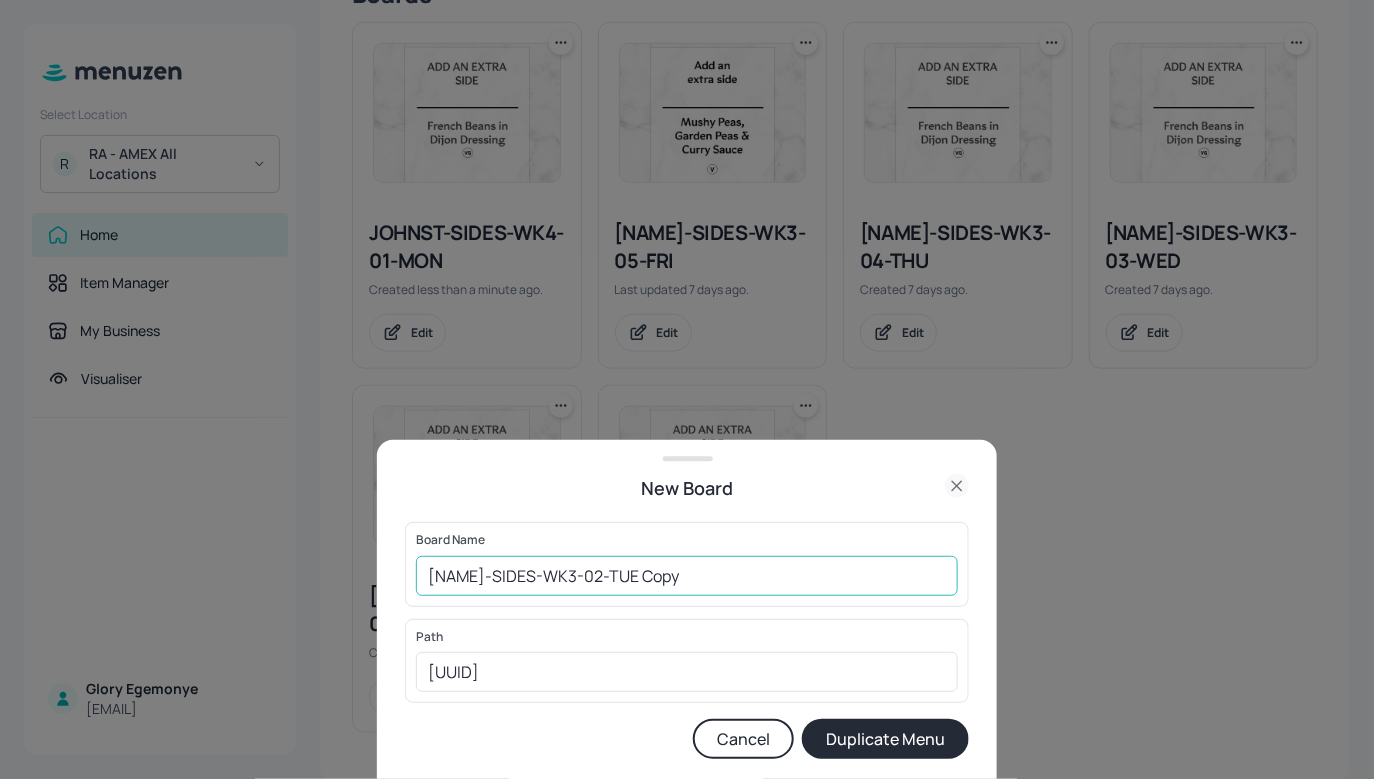 click on "JOHNST-SIDES-WK3-02-TUE Copy" at bounding box center (687, 576) 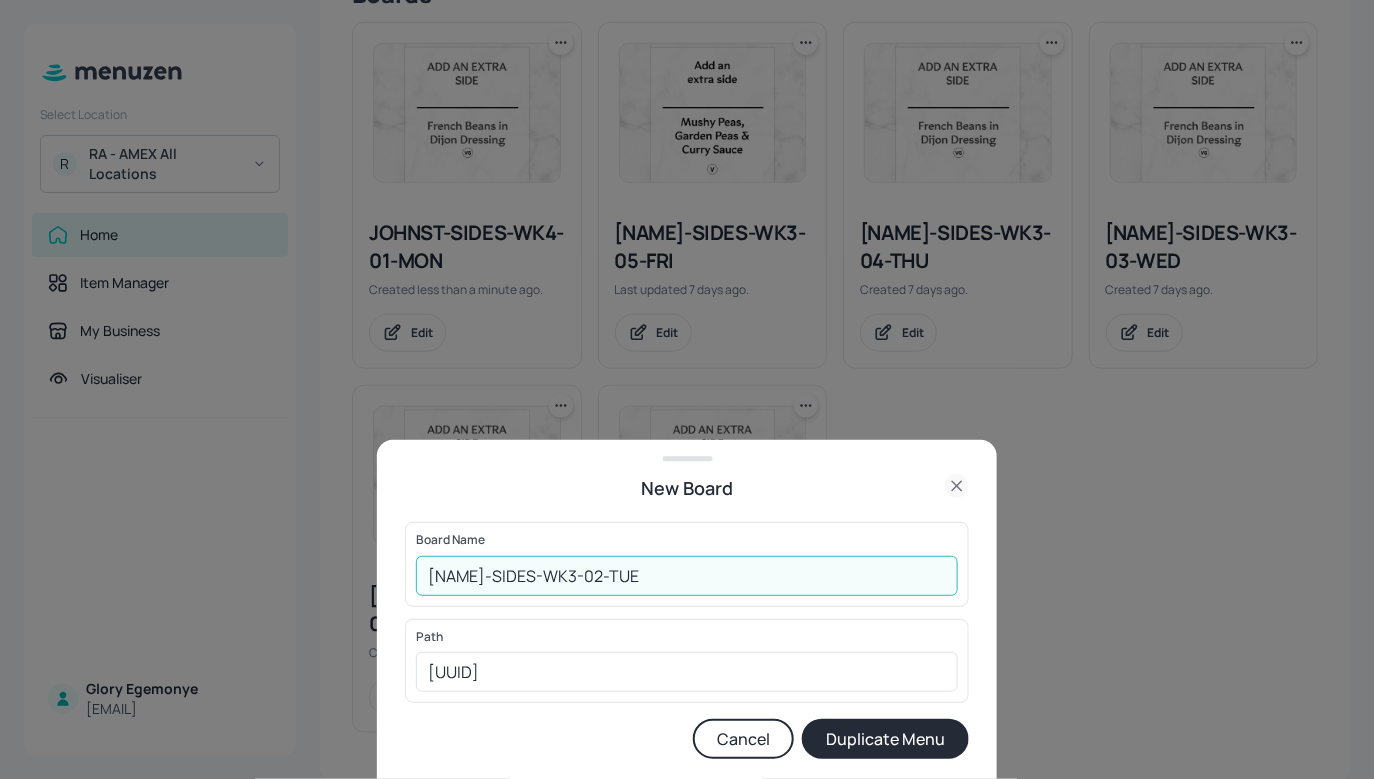 click on "JOHNST-SIDES-WK3-02-TUE" at bounding box center (687, 576) 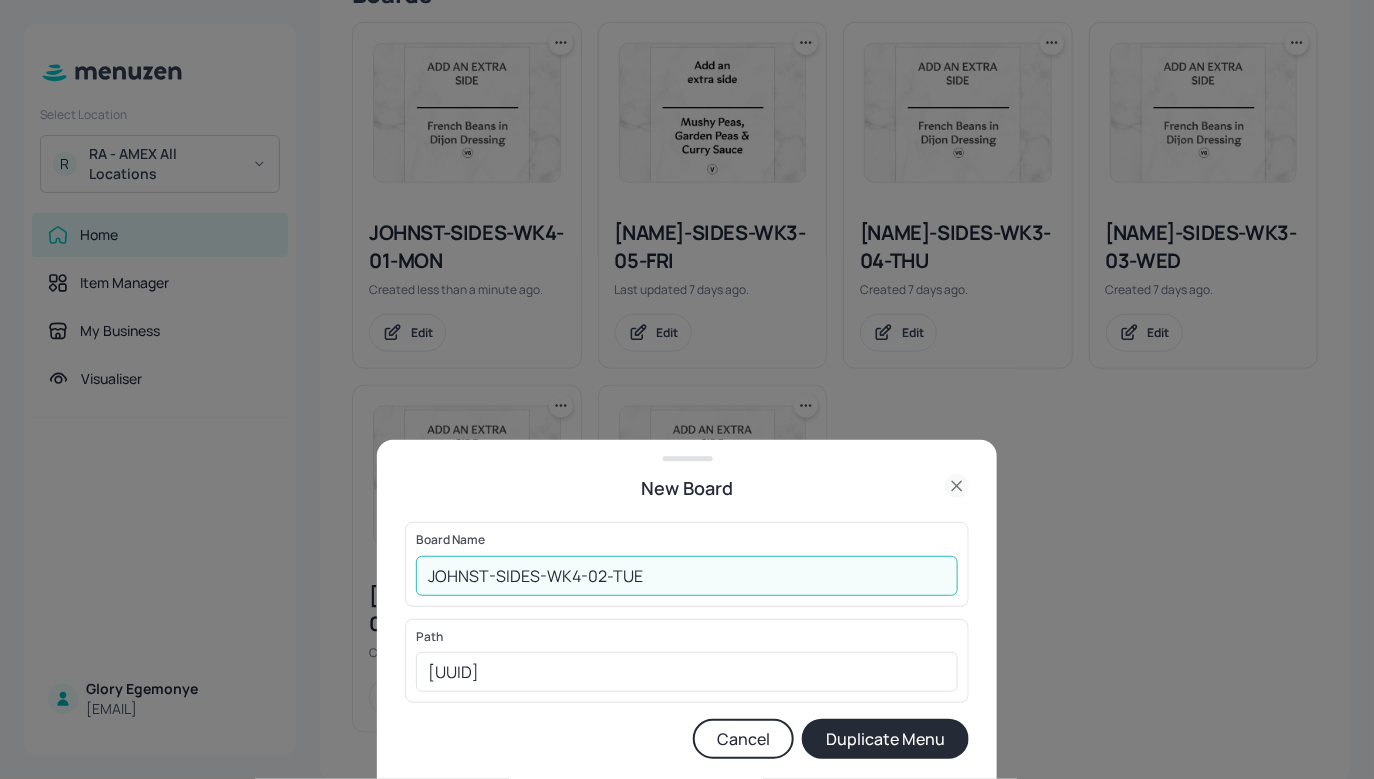 type on "JOHNST-SIDES-WK4-02-TUE" 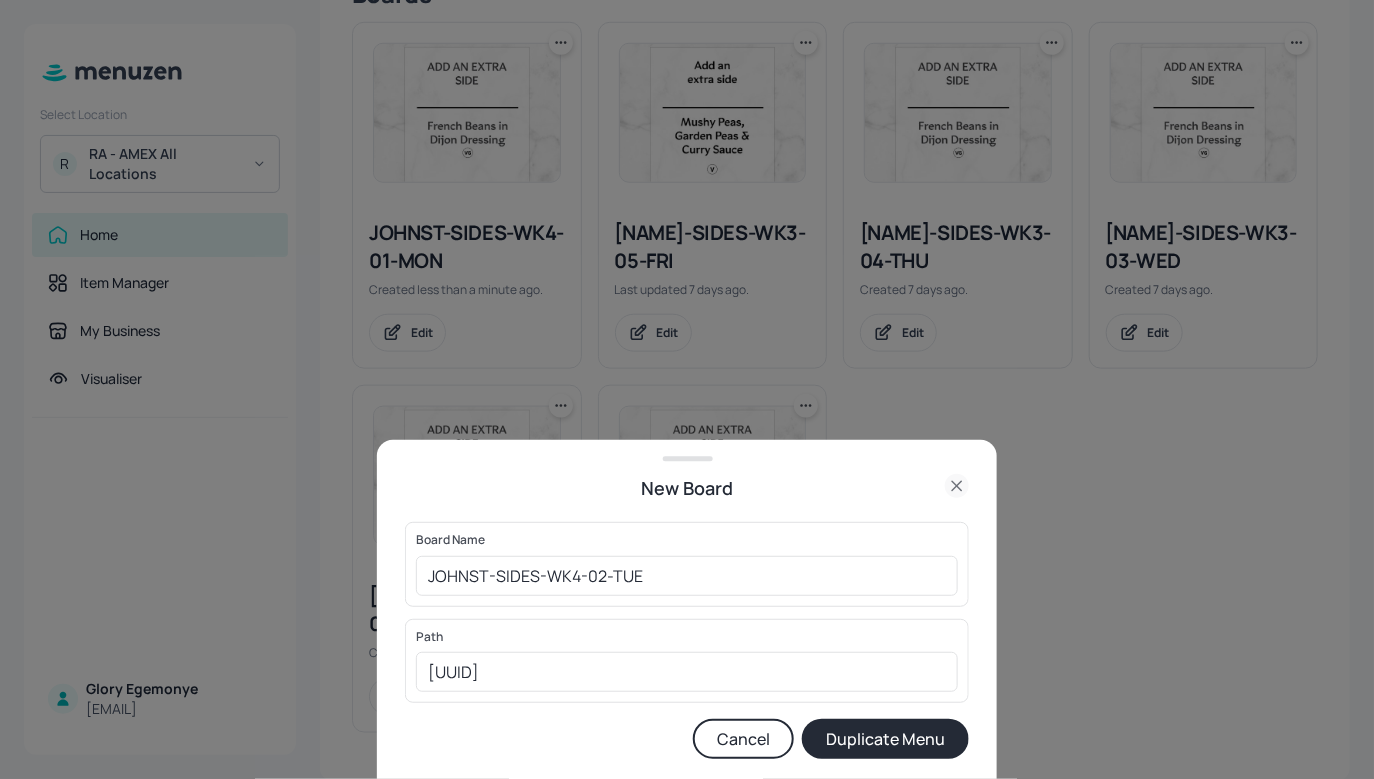 click on "Duplicate Menu" at bounding box center [885, 739] 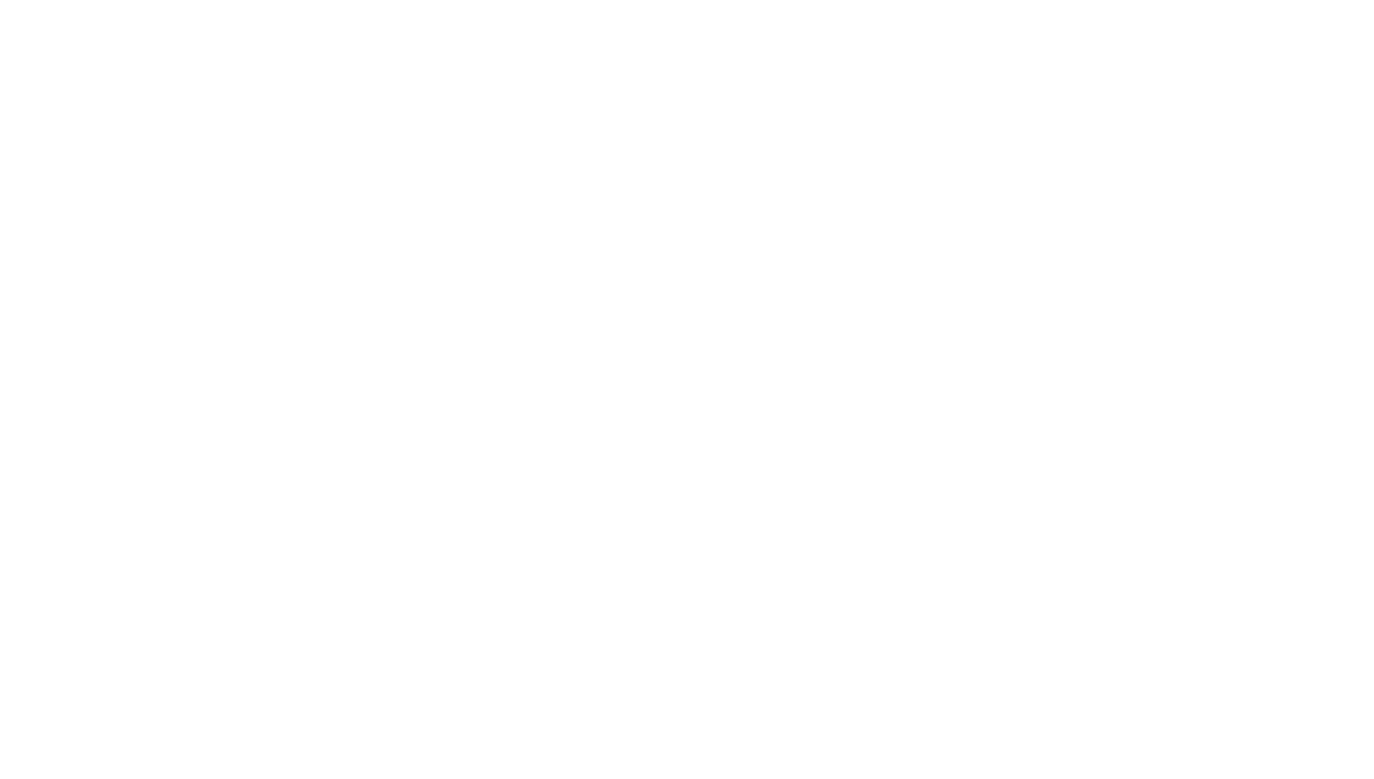 scroll, scrollTop: 0, scrollLeft: 0, axis: both 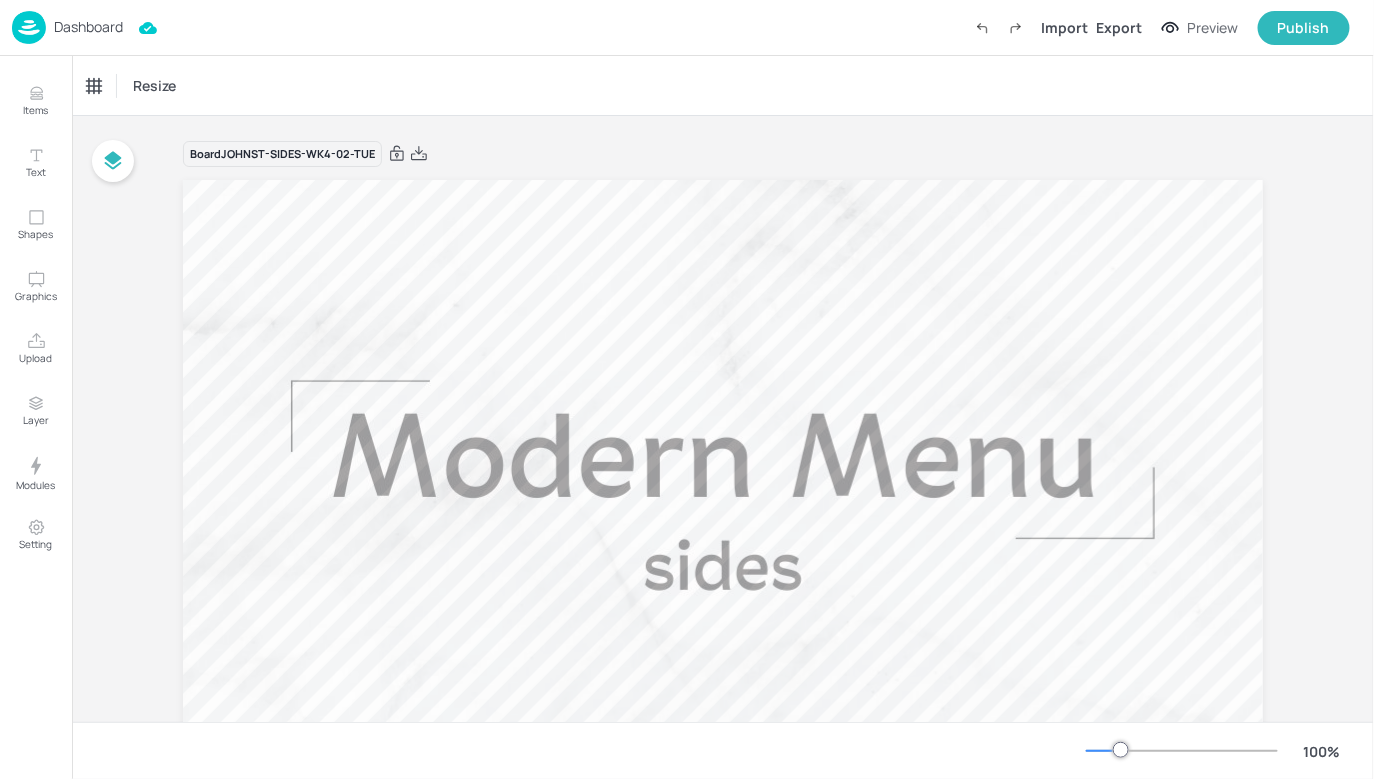 click on "Dashboard" at bounding box center (88, 27) 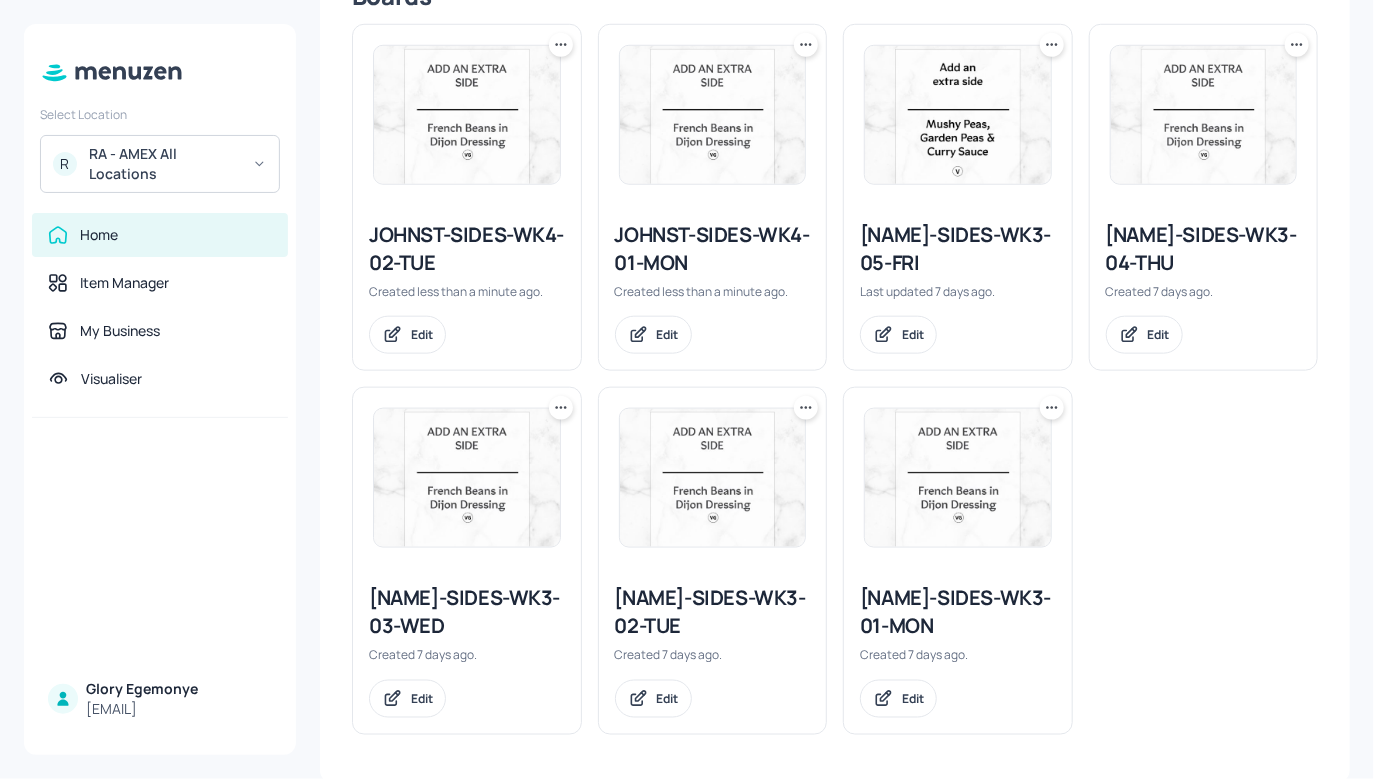 scroll, scrollTop: 544, scrollLeft: 0, axis: vertical 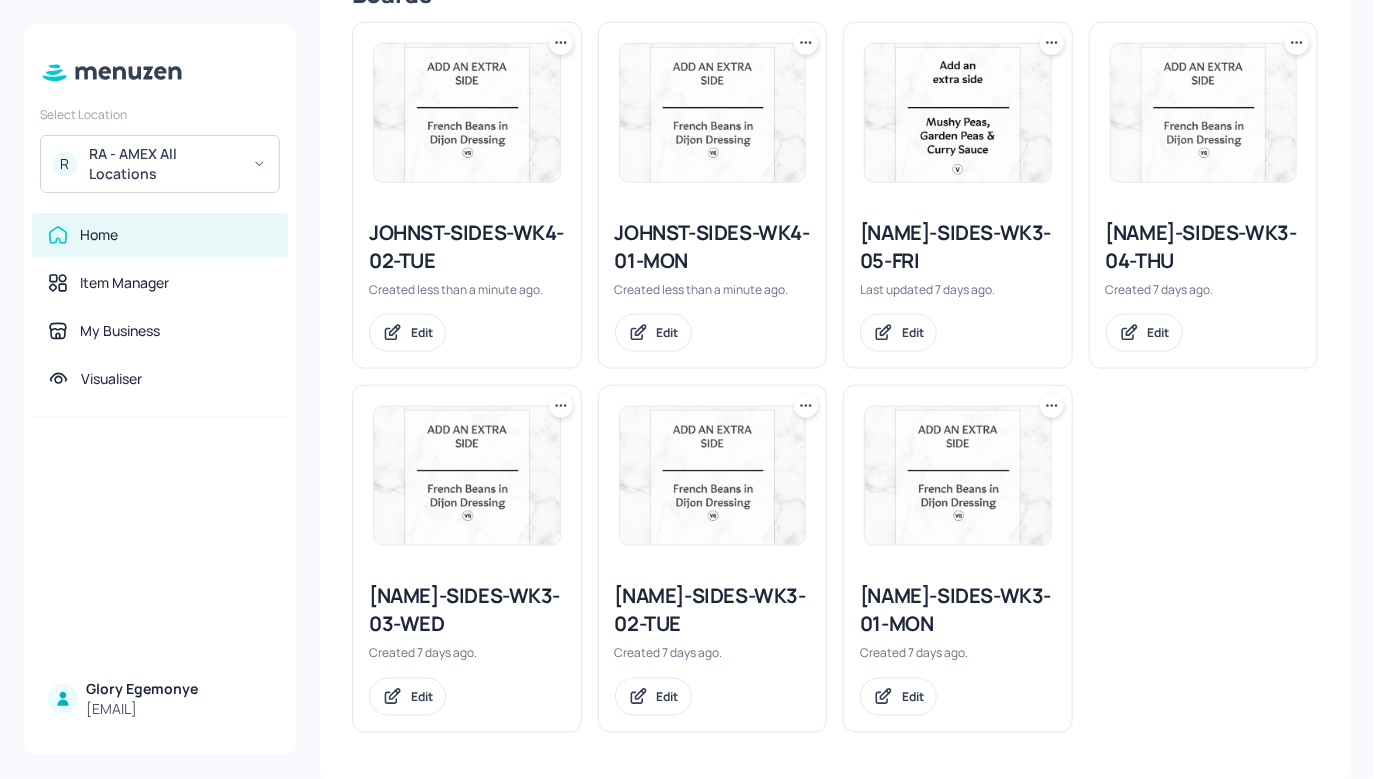 click 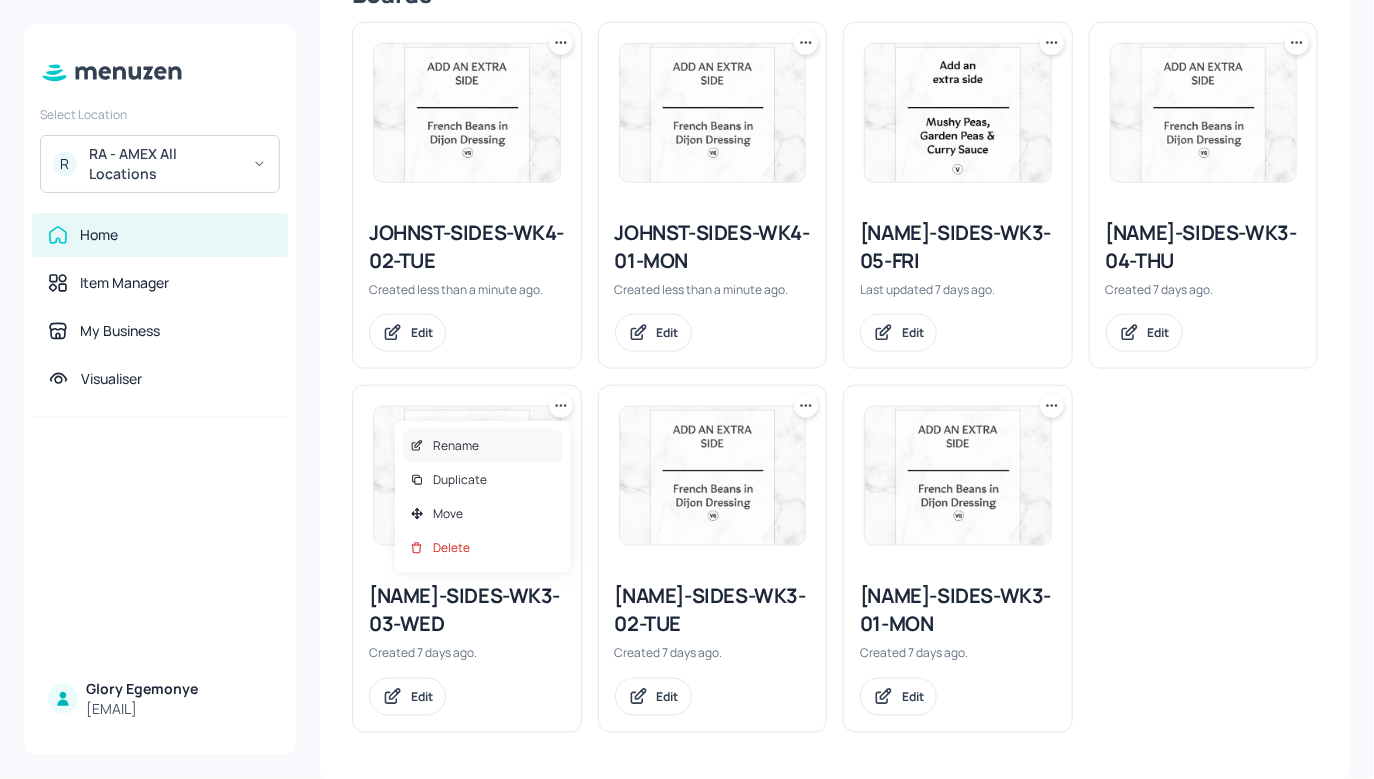 click on "Rename" at bounding box center [483, 446] 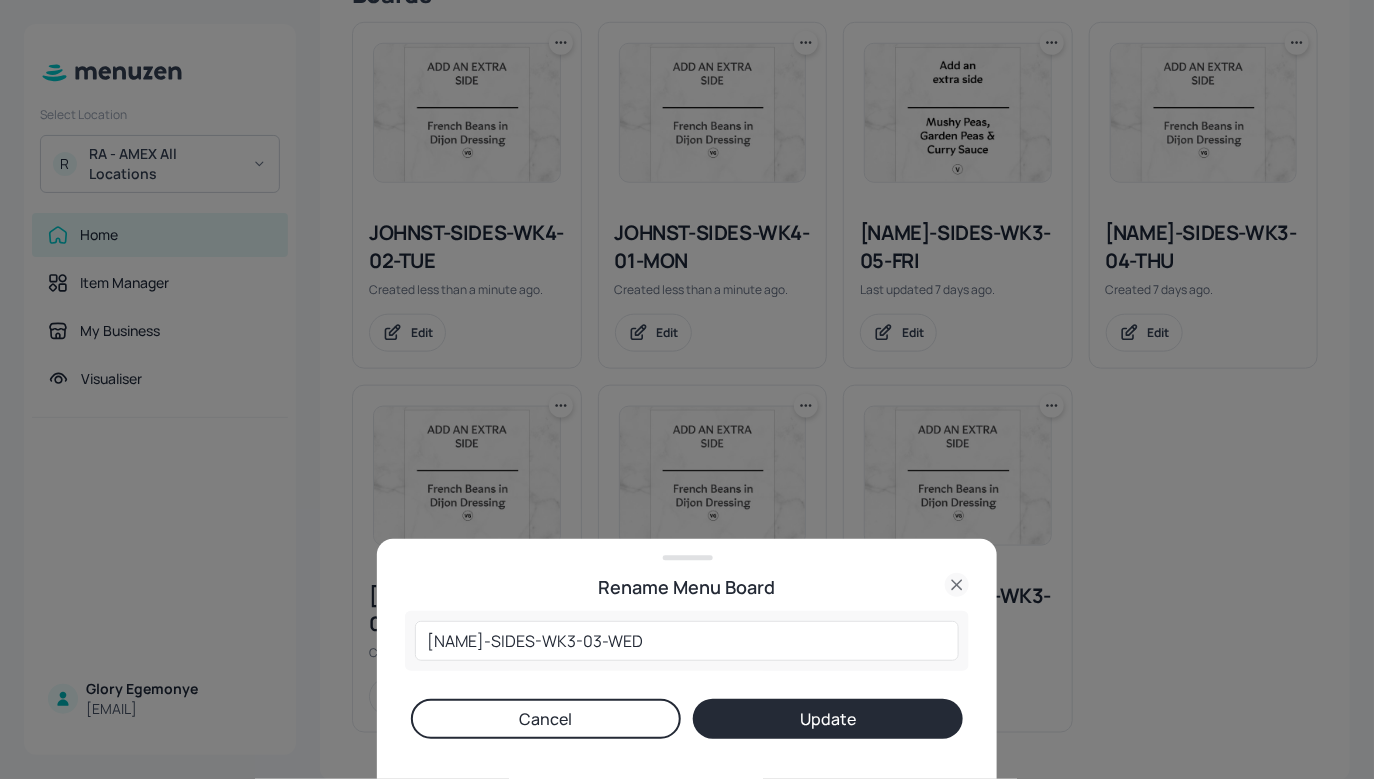 click at bounding box center (687, 389) 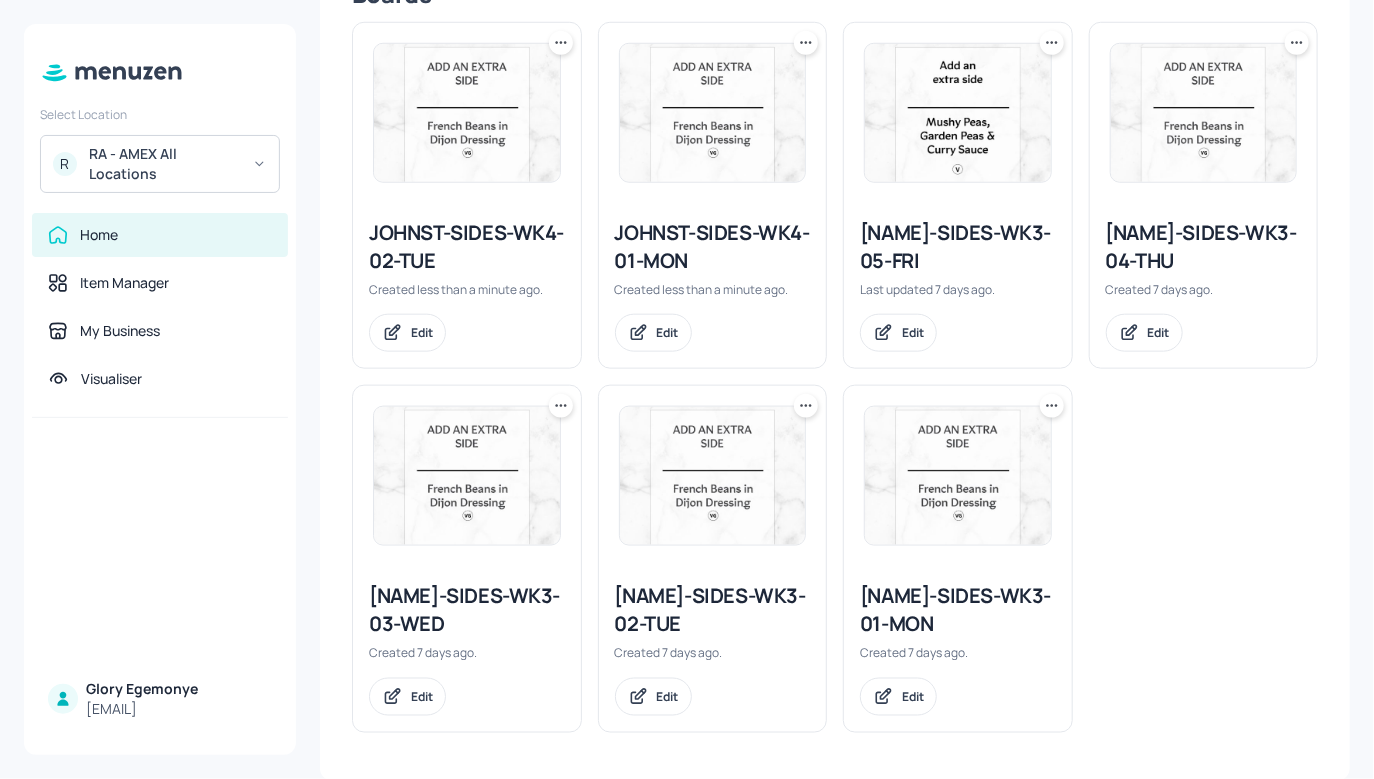 click 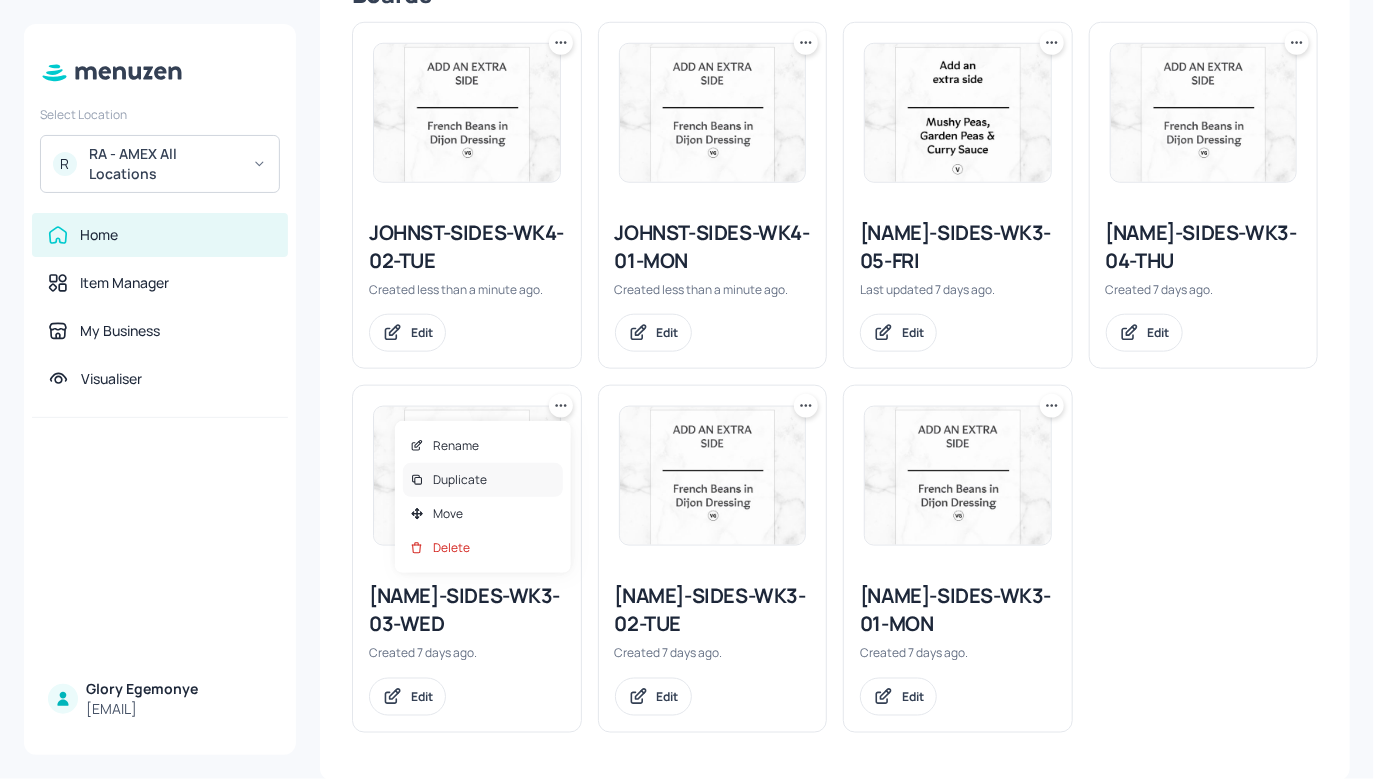 click on "Duplicate" at bounding box center [483, 480] 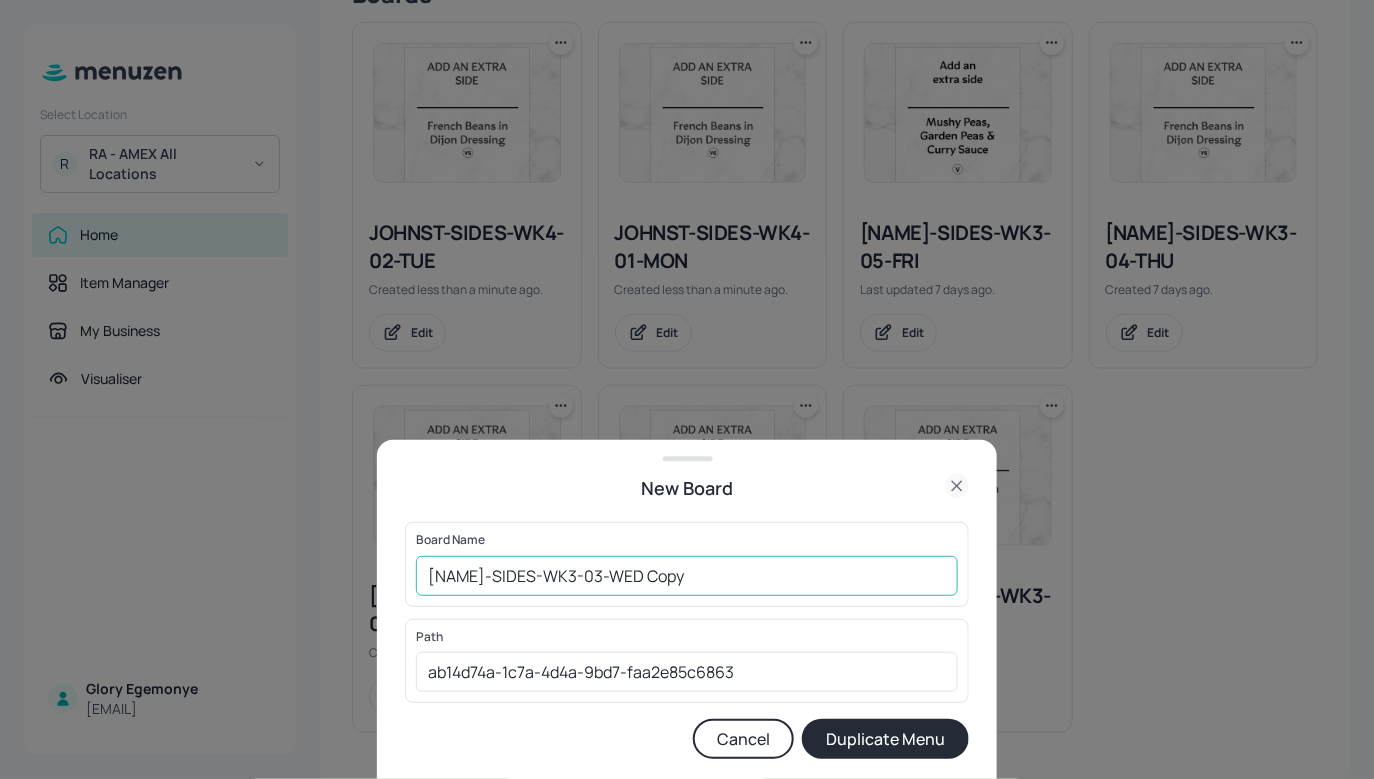 click on "JOHNST-SIDES-WK3-03-WED Copy" at bounding box center (687, 576) 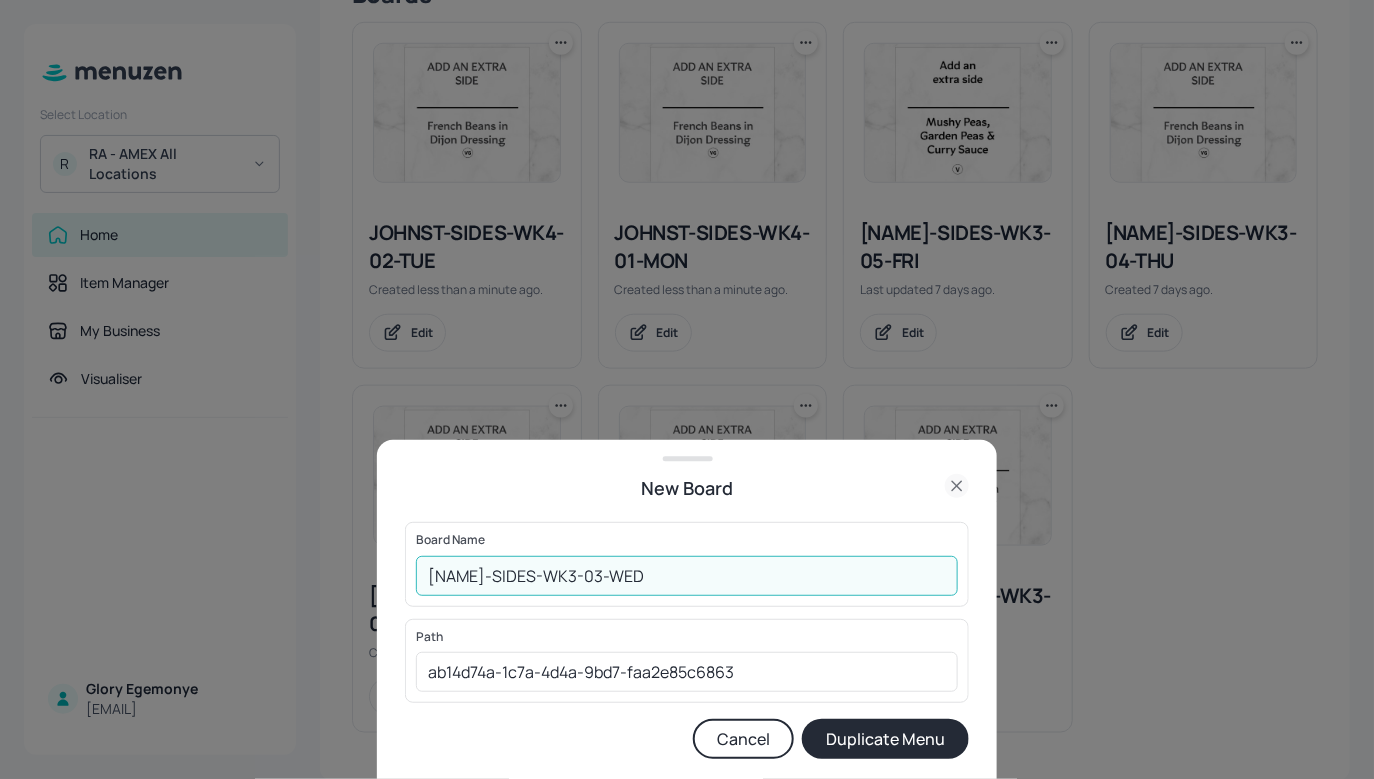 click on "[NAME]-SIDES-WK3-03-WED" at bounding box center (687, 576) 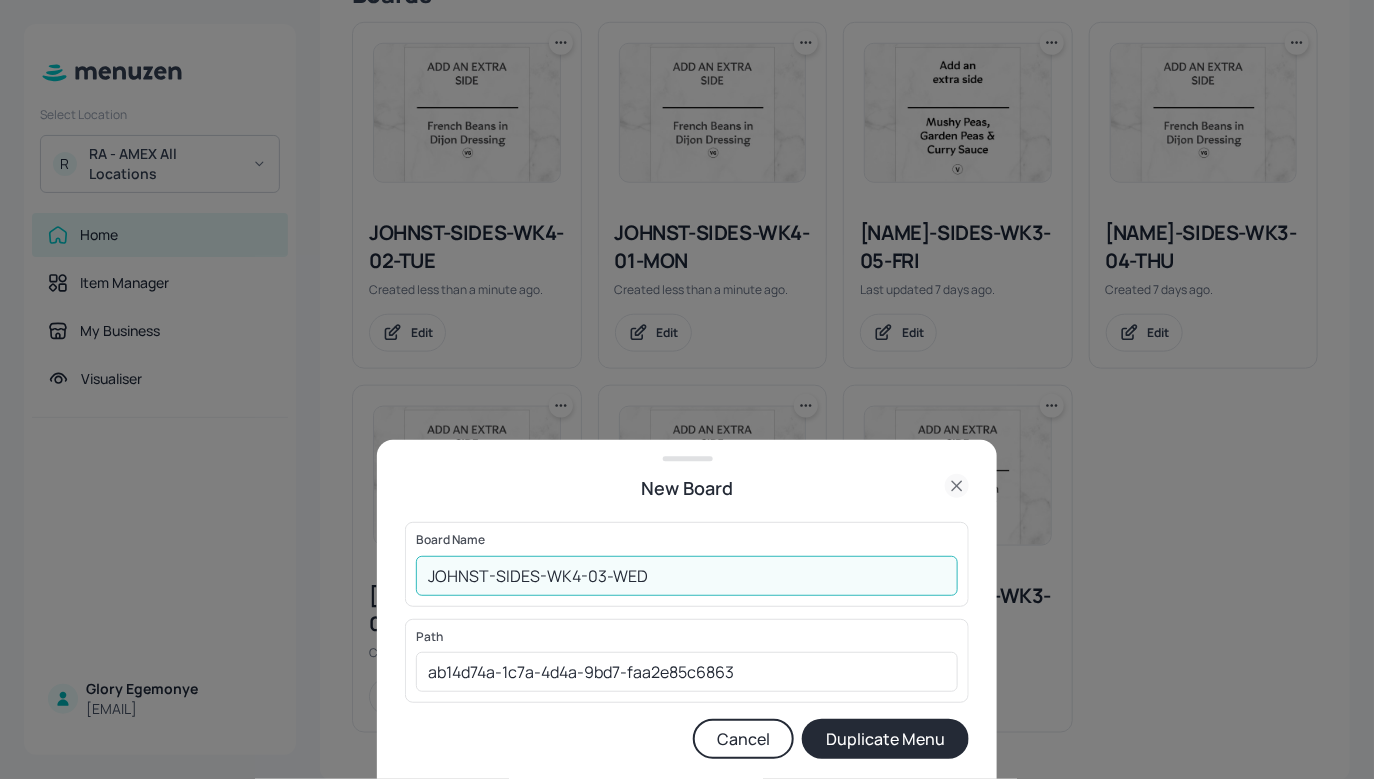 type on "JOHNST-SIDES-WK4-03-WED" 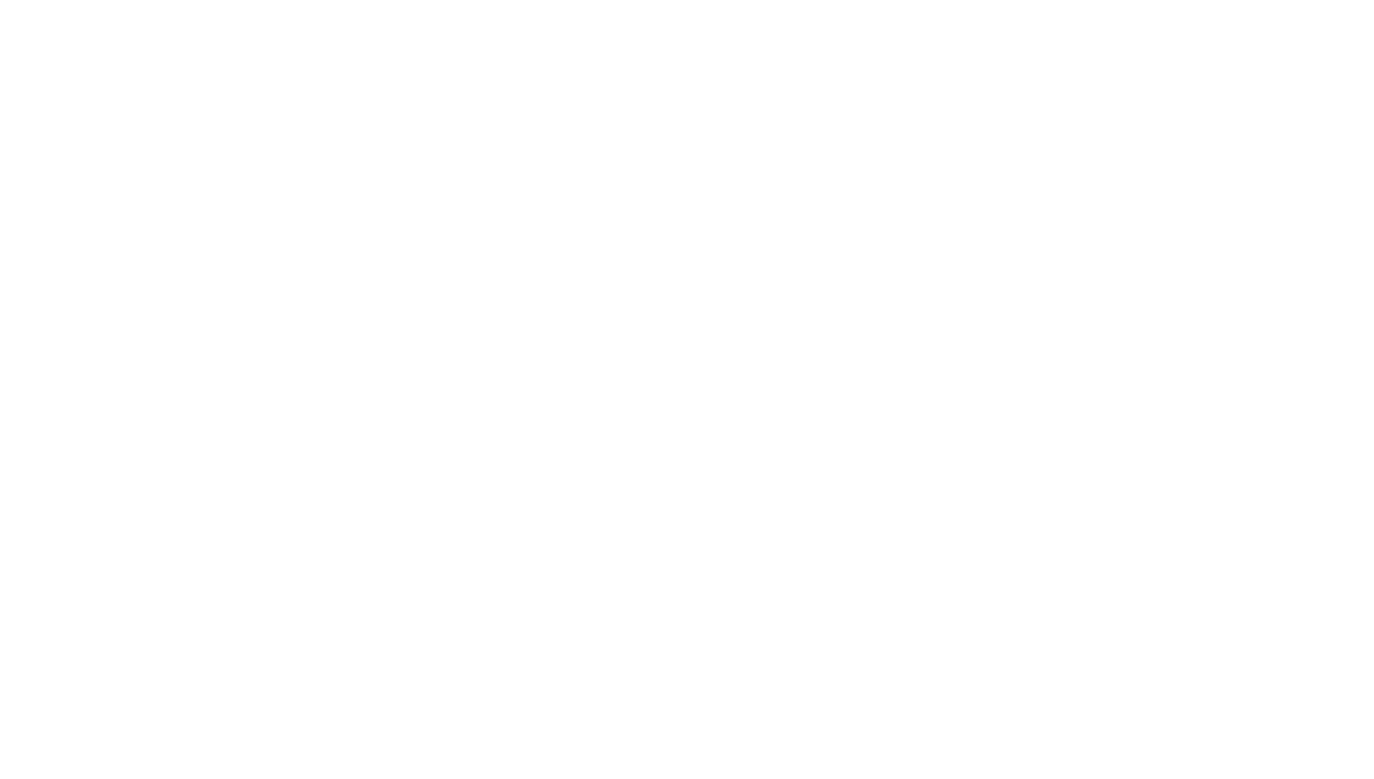 scroll, scrollTop: 0, scrollLeft: 0, axis: both 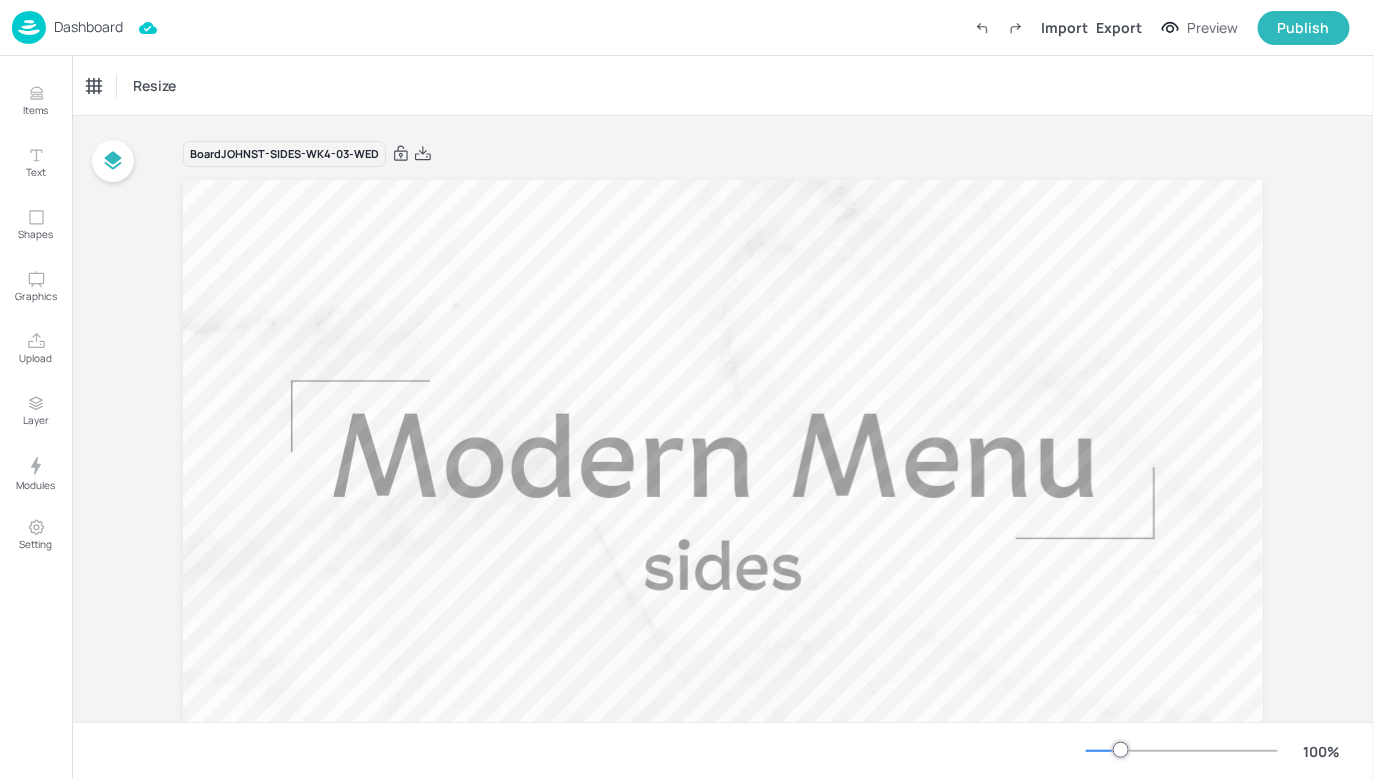 click on "Dashboard" at bounding box center (88, 27) 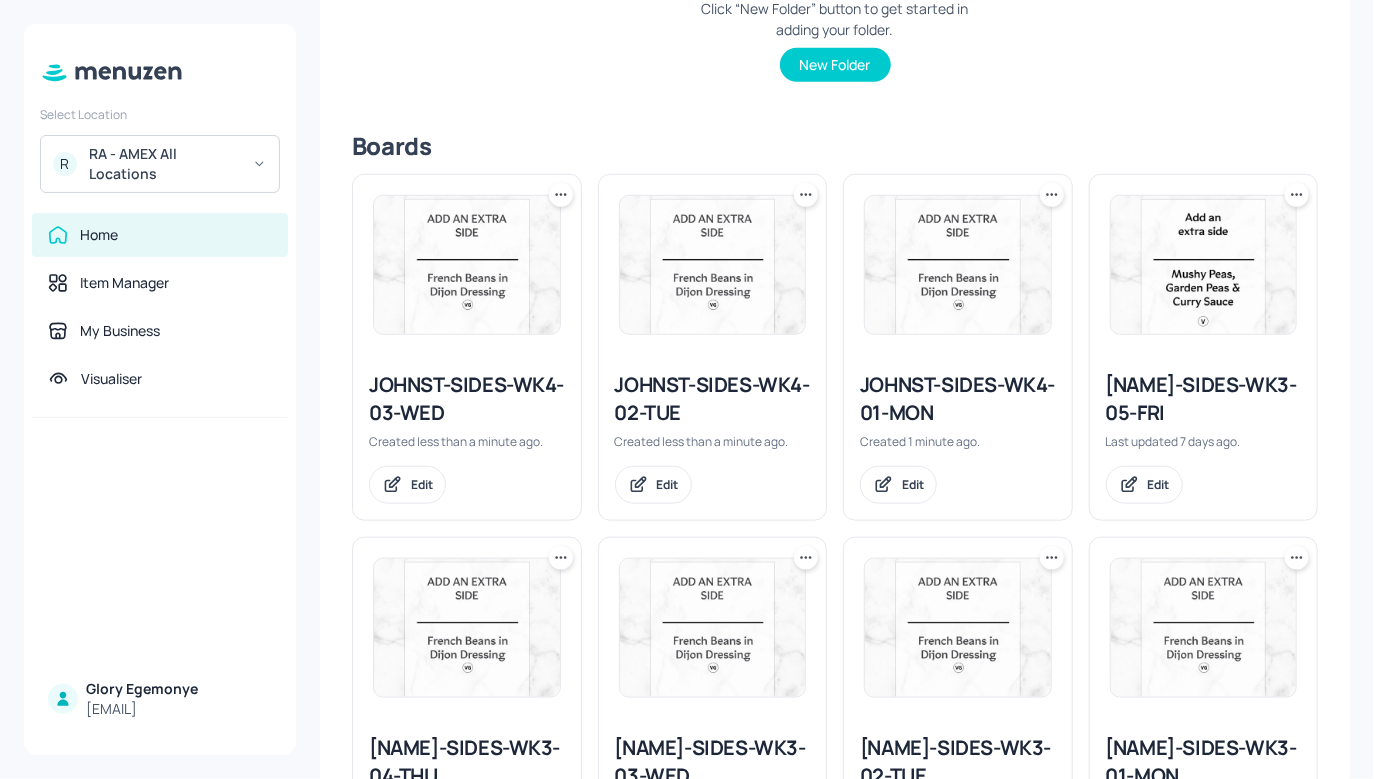 scroll, scrollTop: 544, scrollLeft: 0, axis: vertical 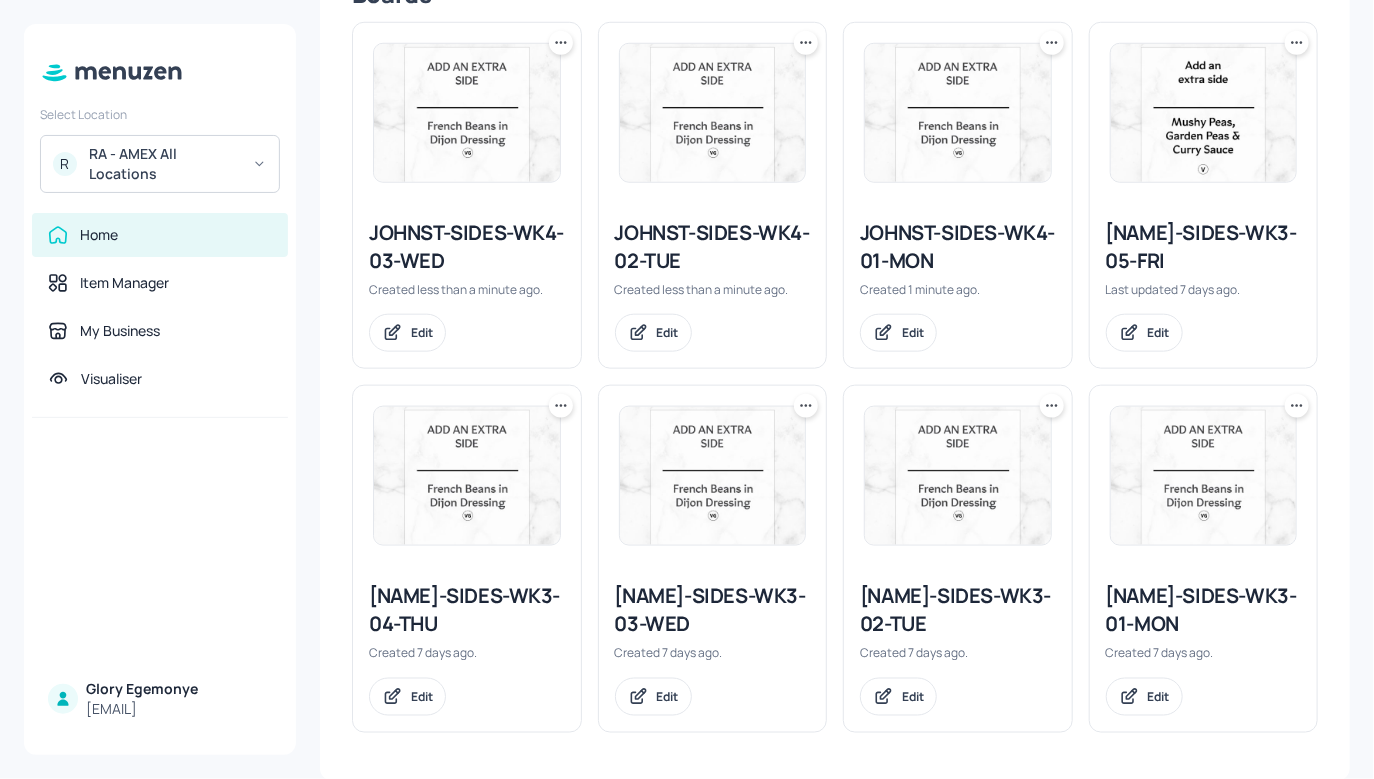 click at bounding box center [561, 406] 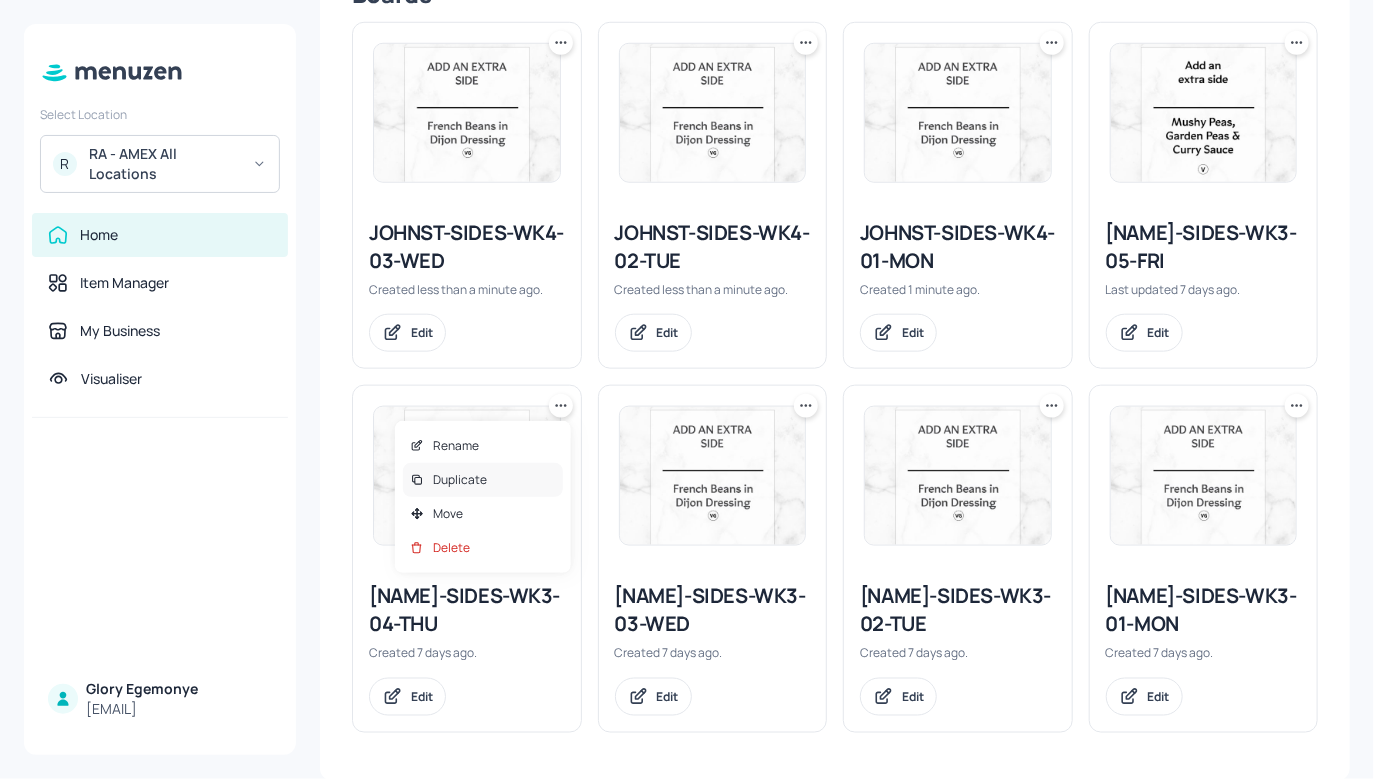 click on "Duplicate" at bounding box center [460, 480] 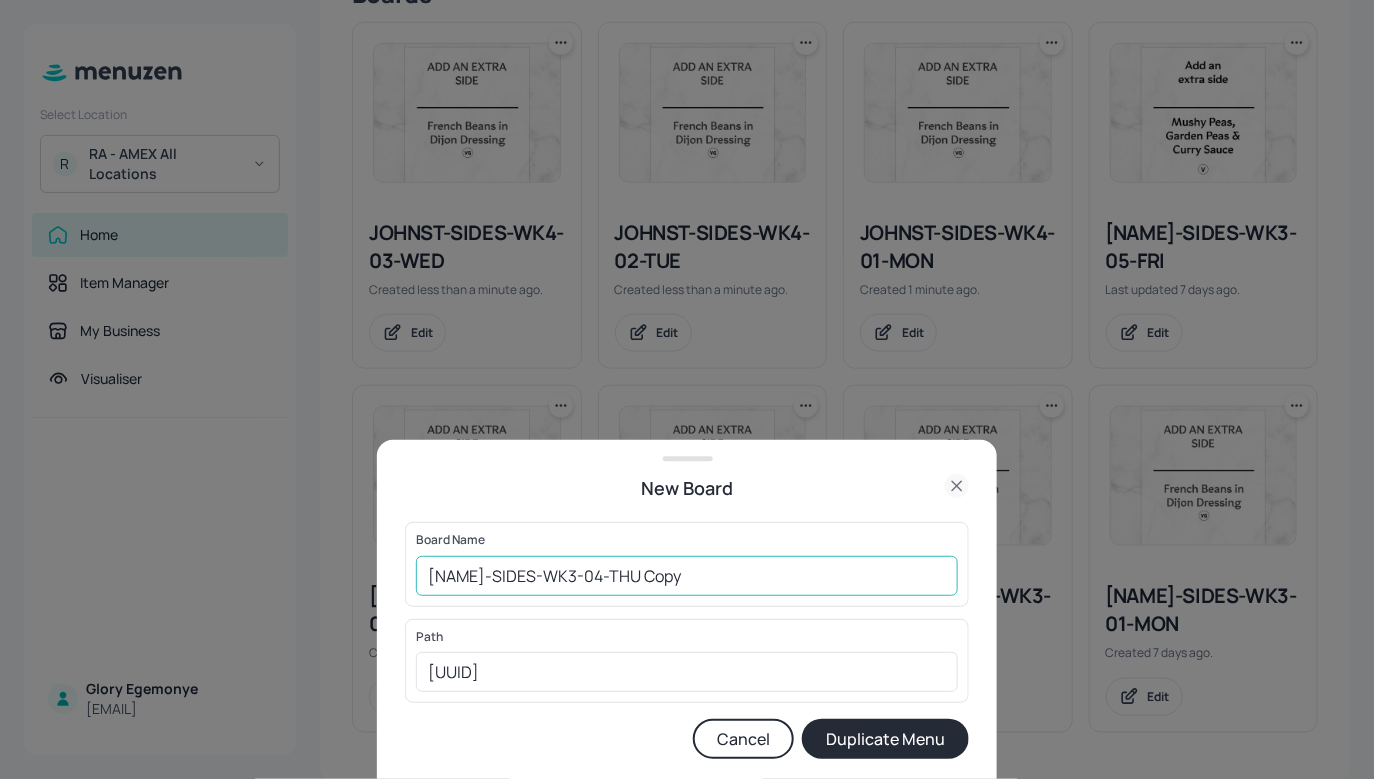 click on "JOHNST-SIDES-WK3-04-THU Copy" at bounding box center [687, 576] 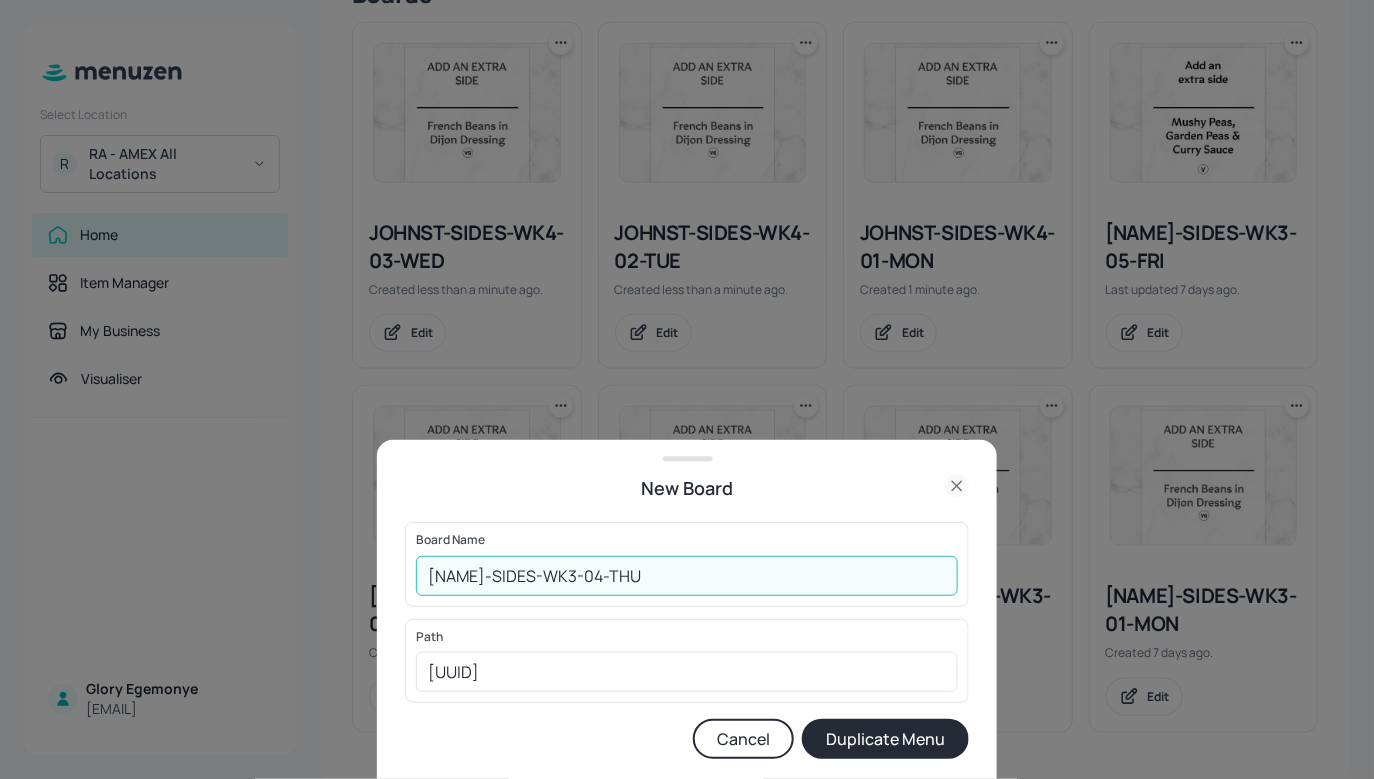 click on "[NAME]-SIDES-WK3-04-THU" at bounding box center (687, 576) 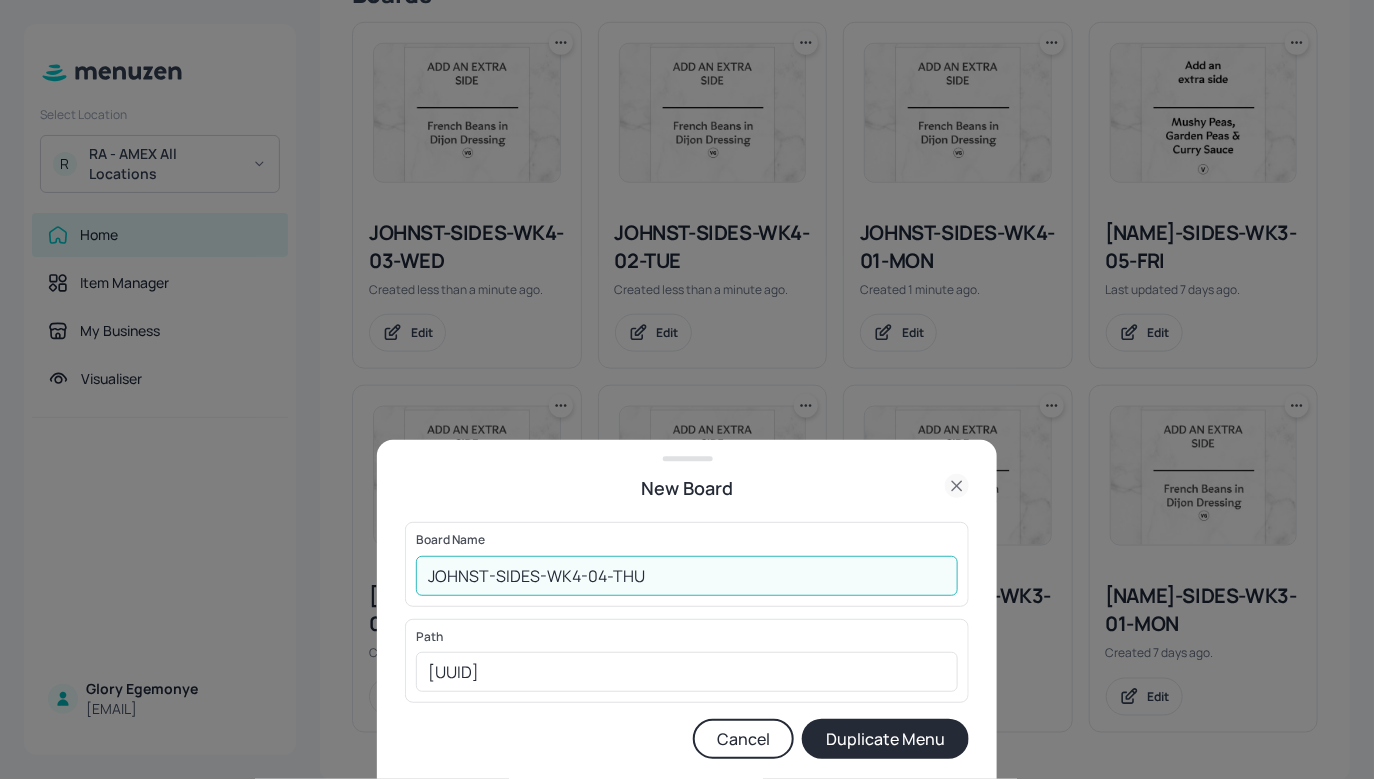 type on "JOHNST-SIDES-WK4-04-THU" 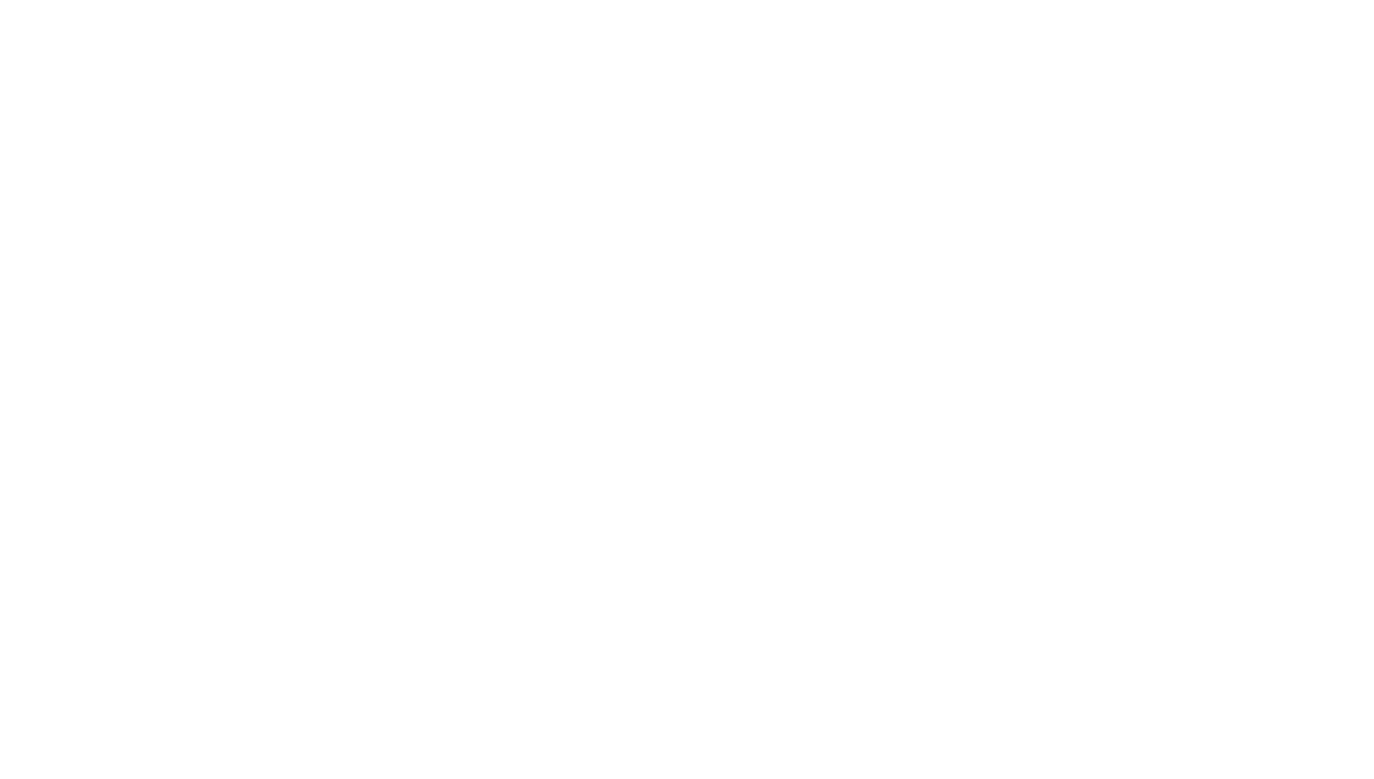 scroll, scrollTop: 0, scrollLeft: 0, axis: both 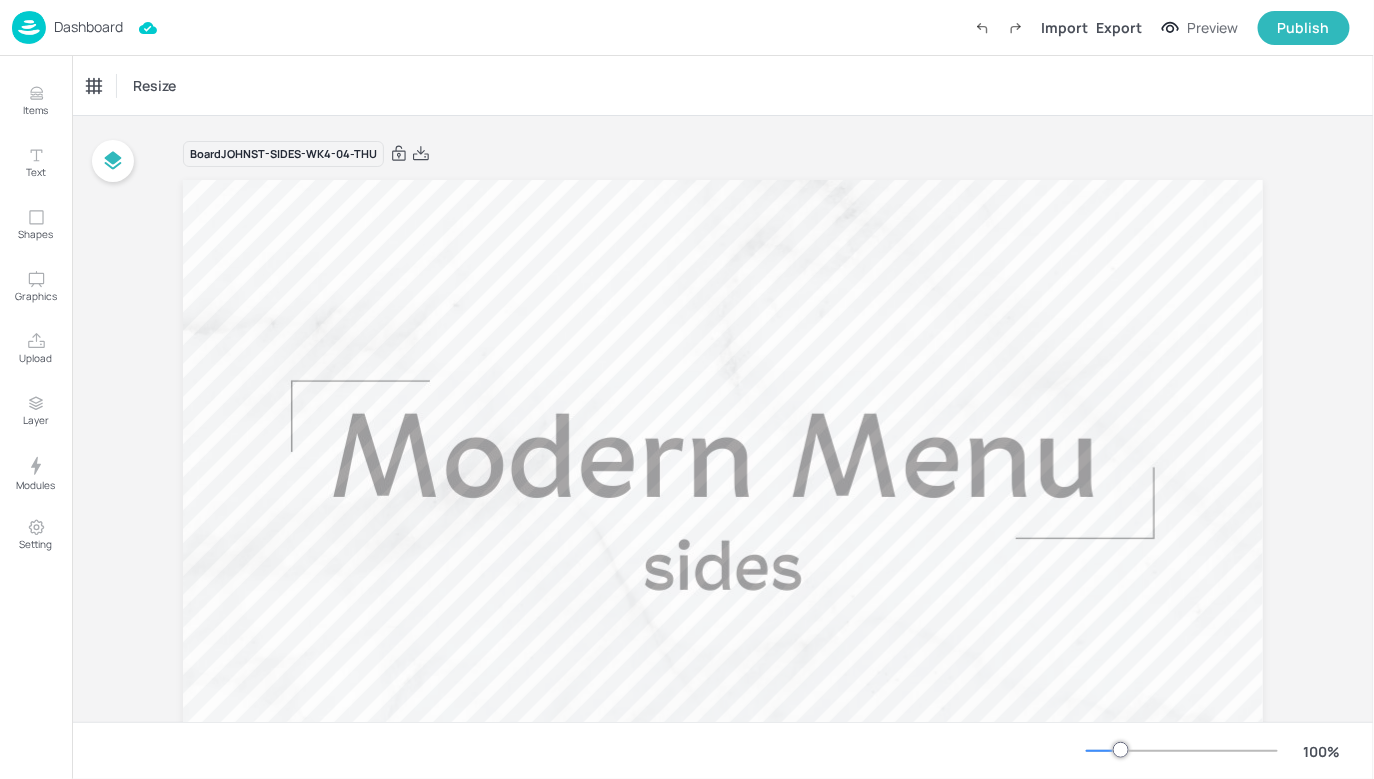 click on "Dashboard" at bounding box center (88, 27) 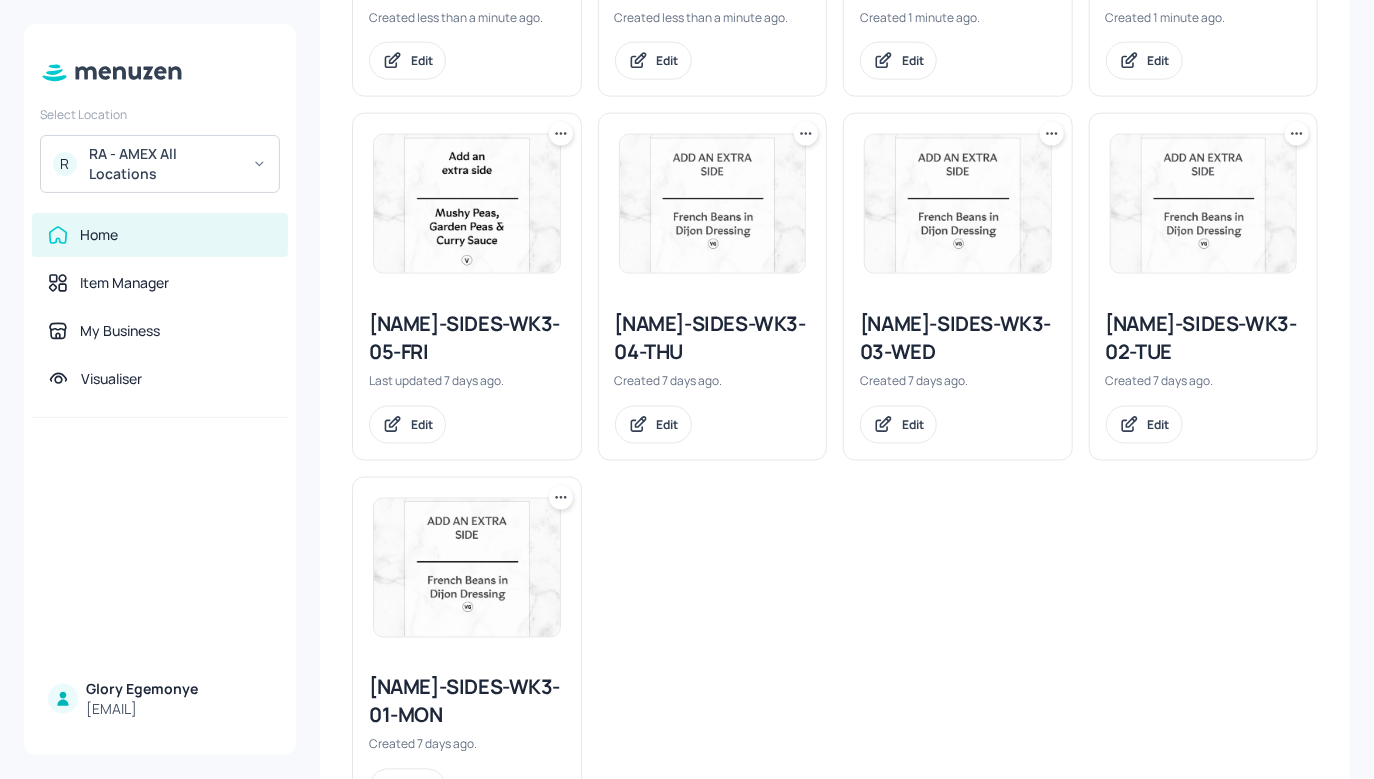 scroll, scrollTop: 710, scrollLeft: 0, axis: vertical 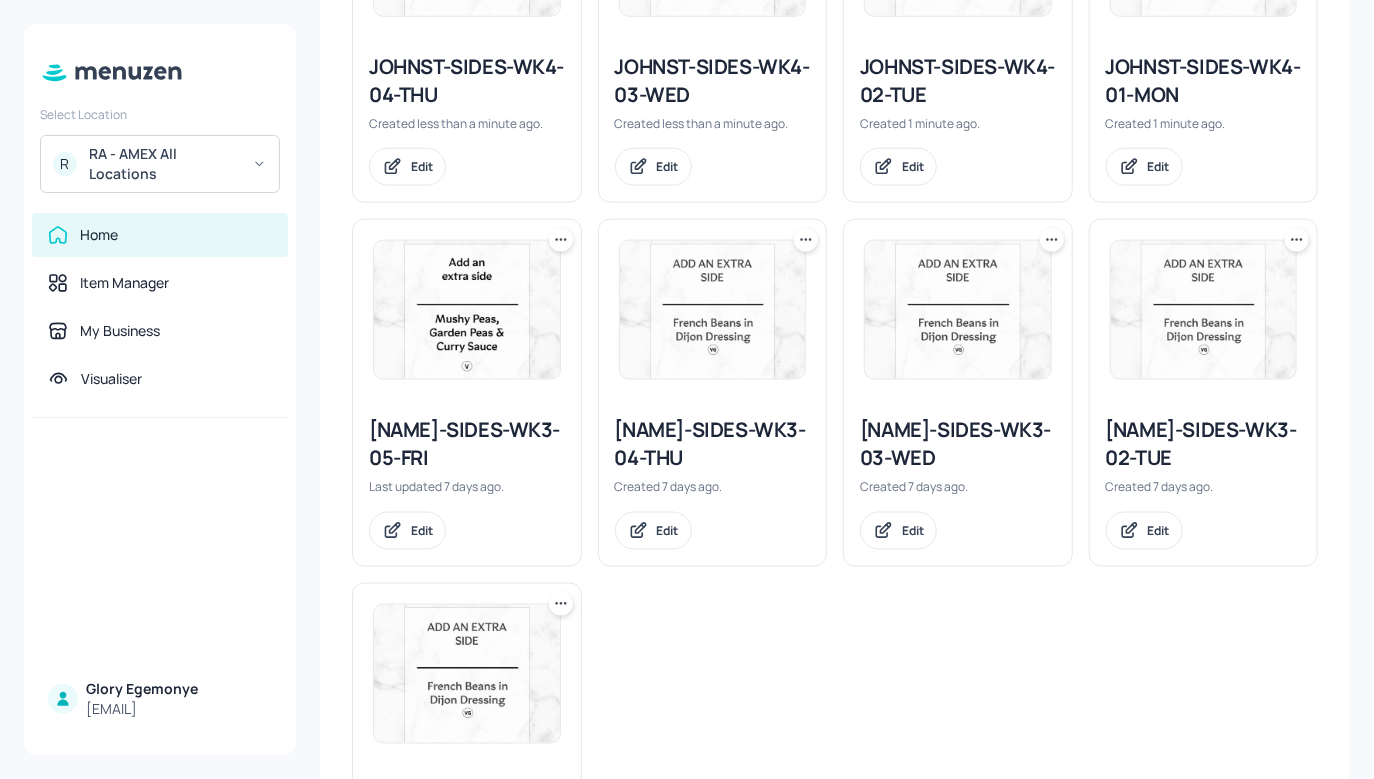 click 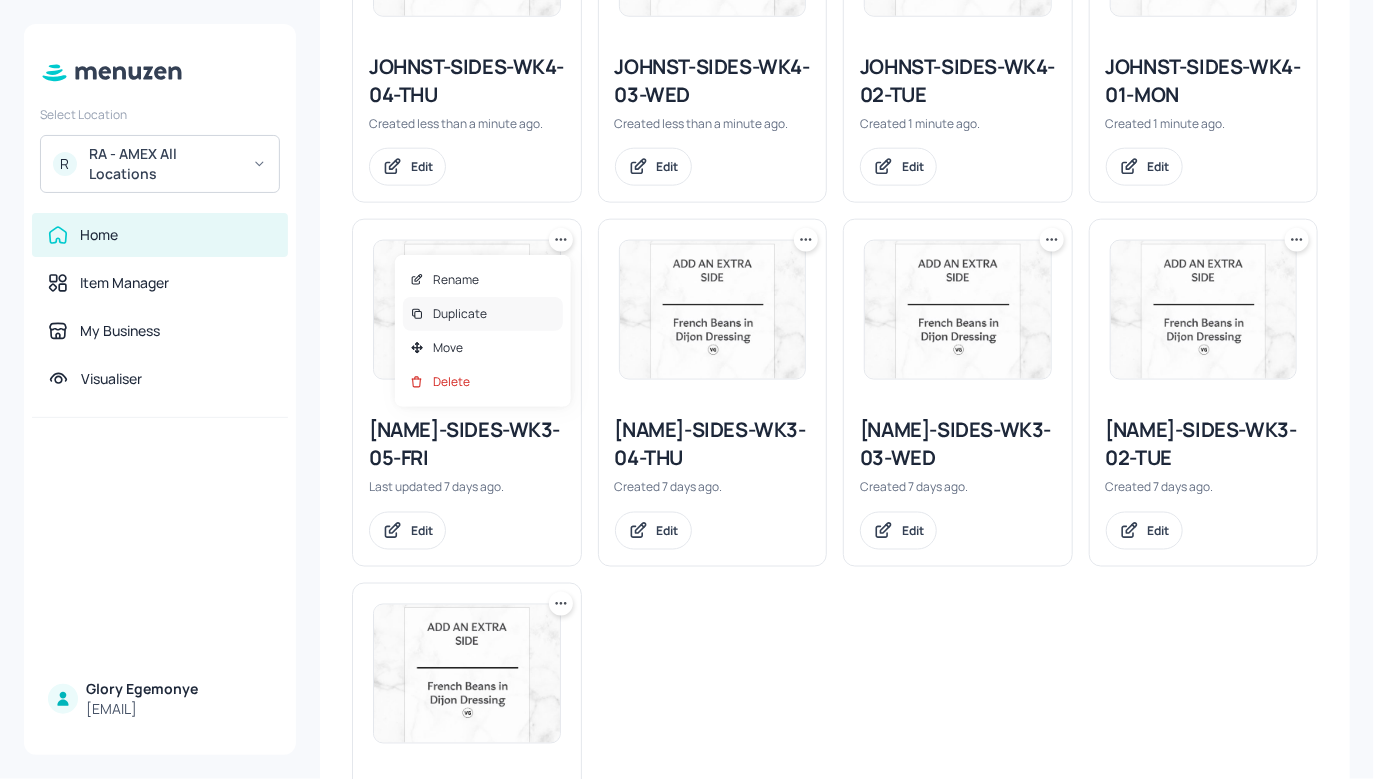 click on "Duplicate" at bounding box center (483, 314) 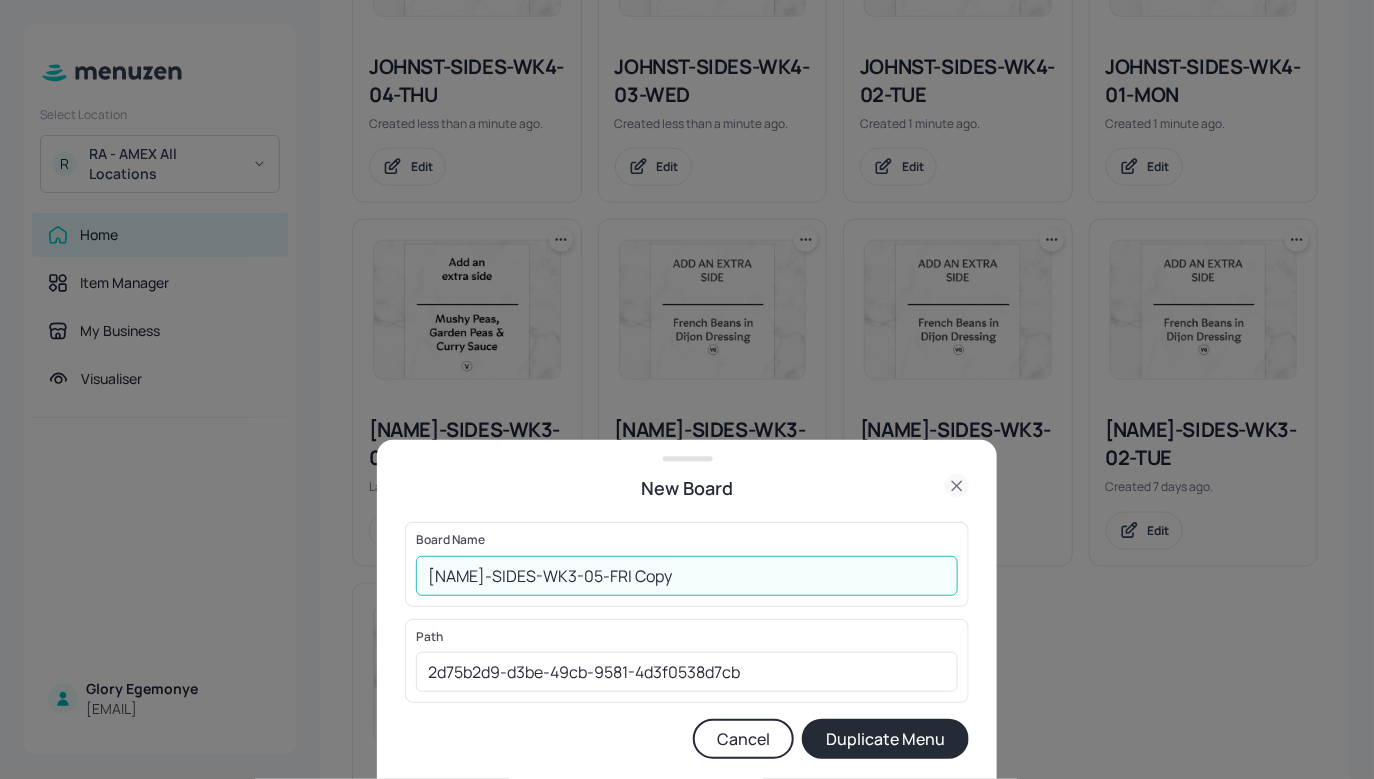 click on "JOHNST-SIDES-WK3-05-FRI Copy" at bounding box center (687, 576) 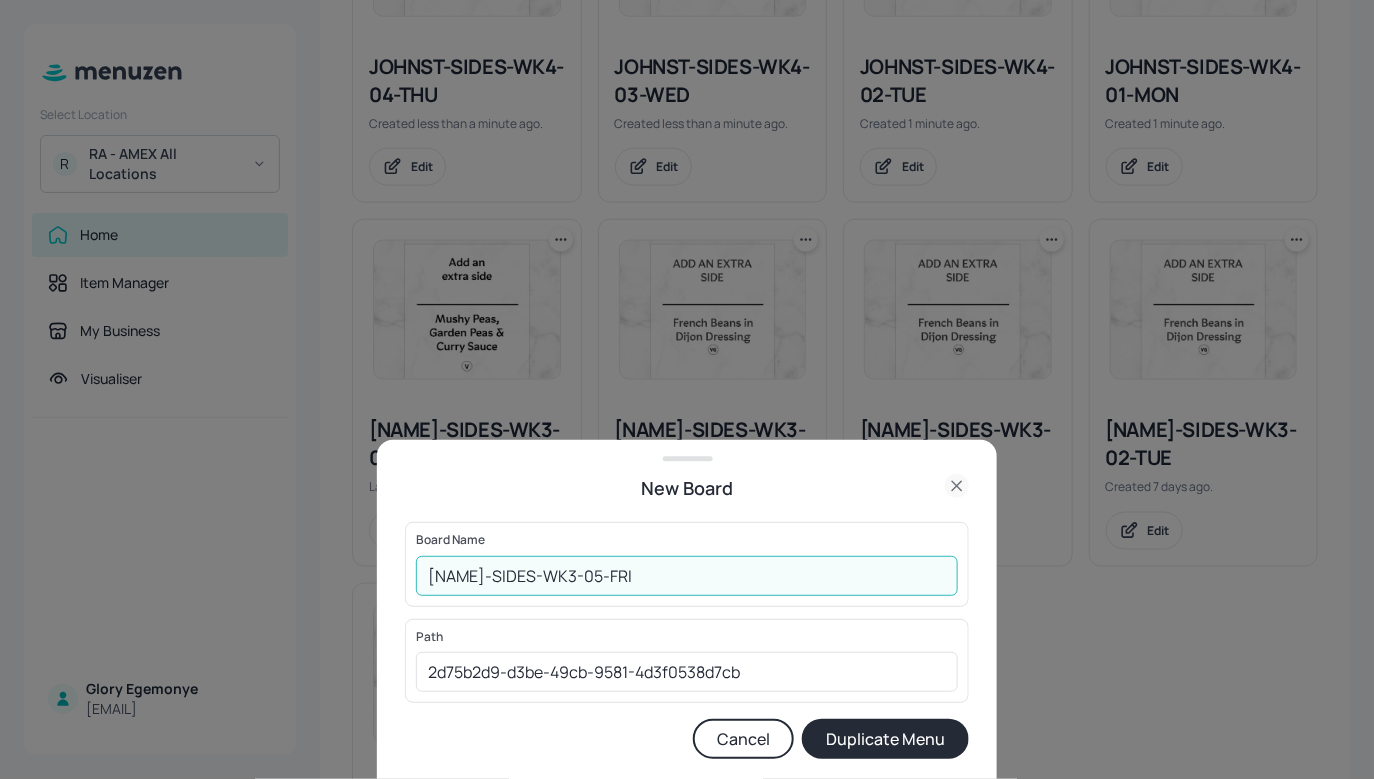 click on "JOHNST-SIDES-WK3-05-FRI" at bounding box center (687, 576) 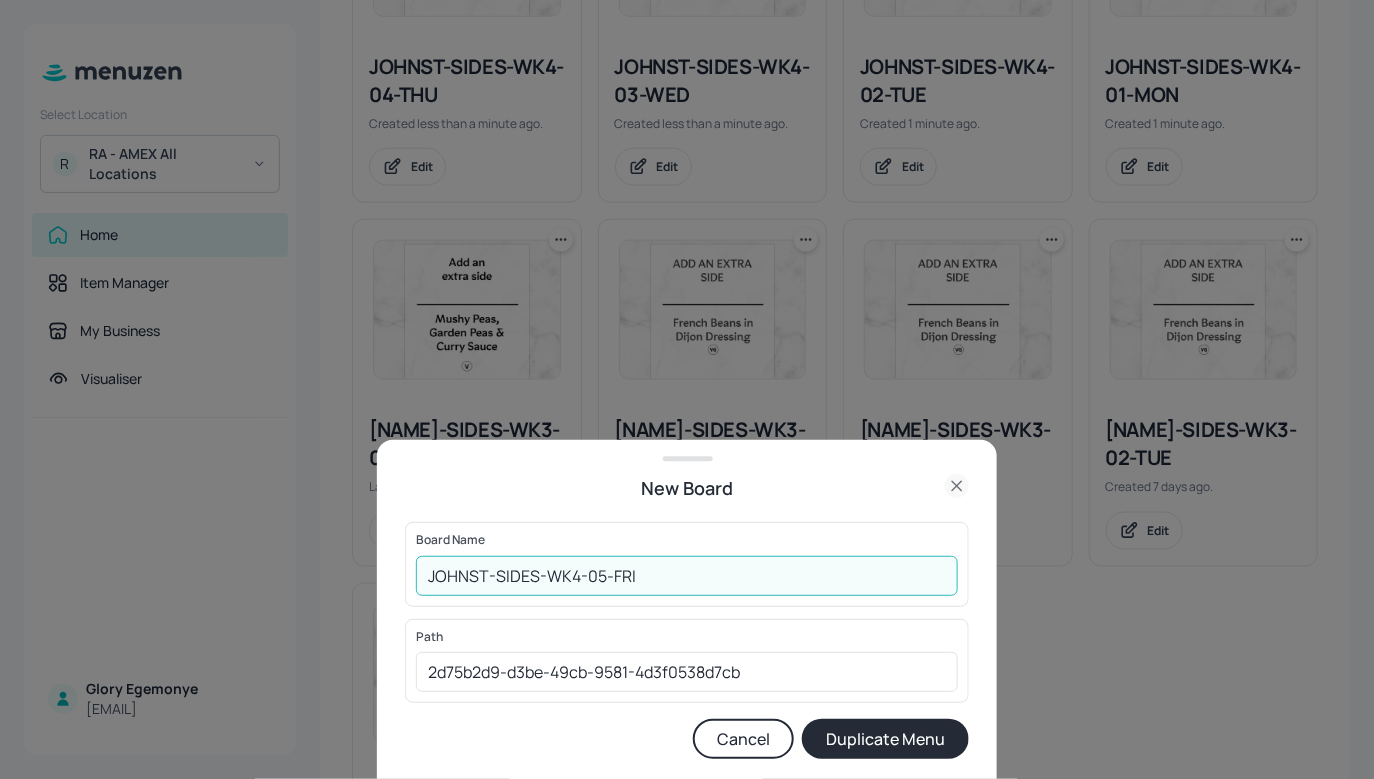type on "JOHNST-SIDES-WK4-05-FRI" 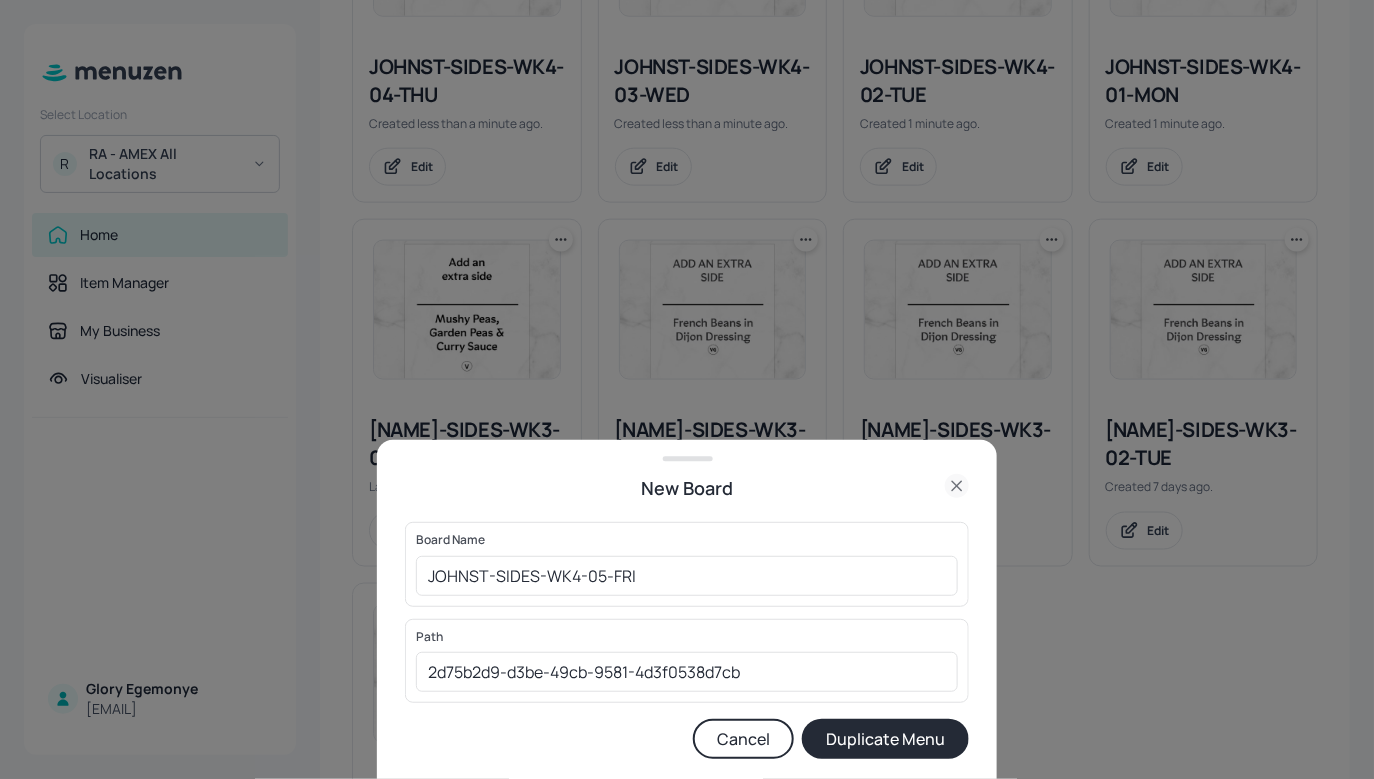 click on "Duplicate Menu" at bounding box center (885, 739) 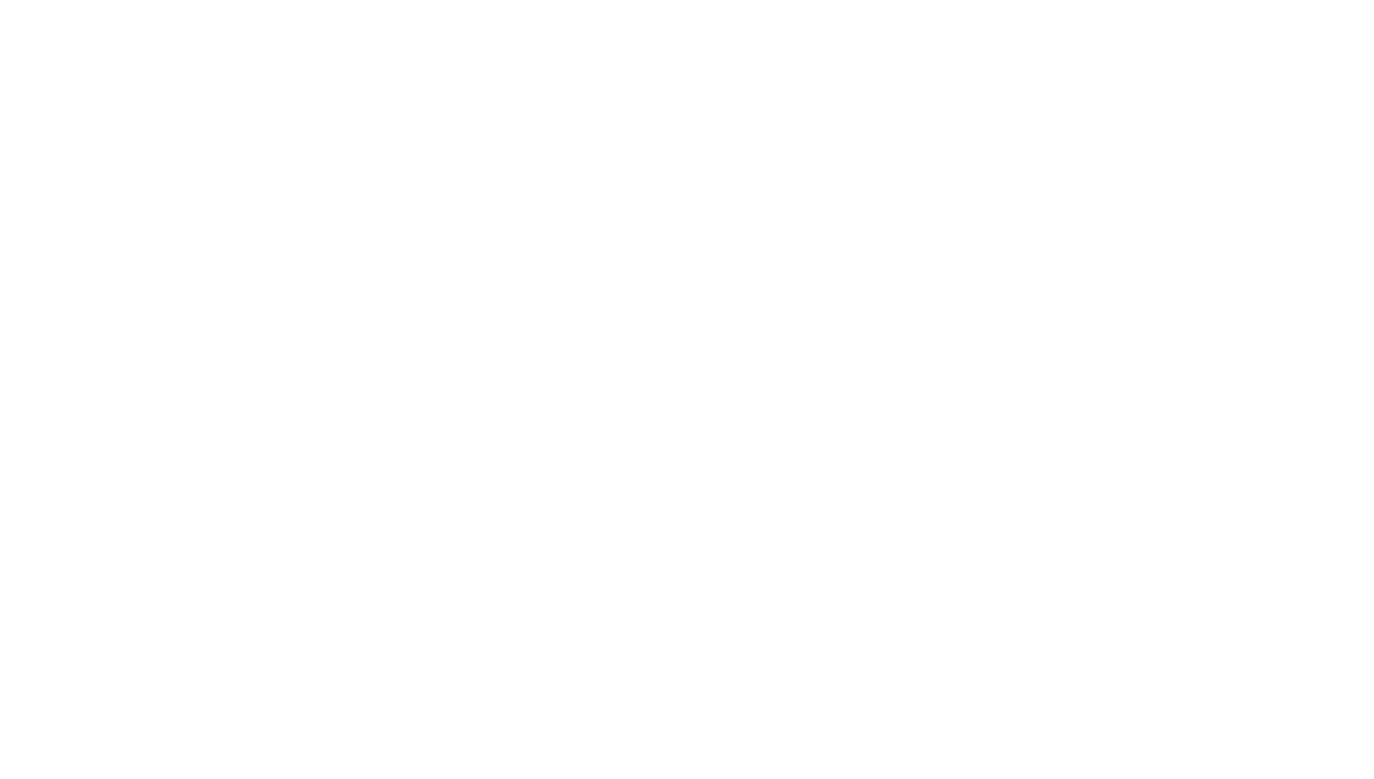 scroll, scrollTop: 0, scrollLeft: 0, axis: both 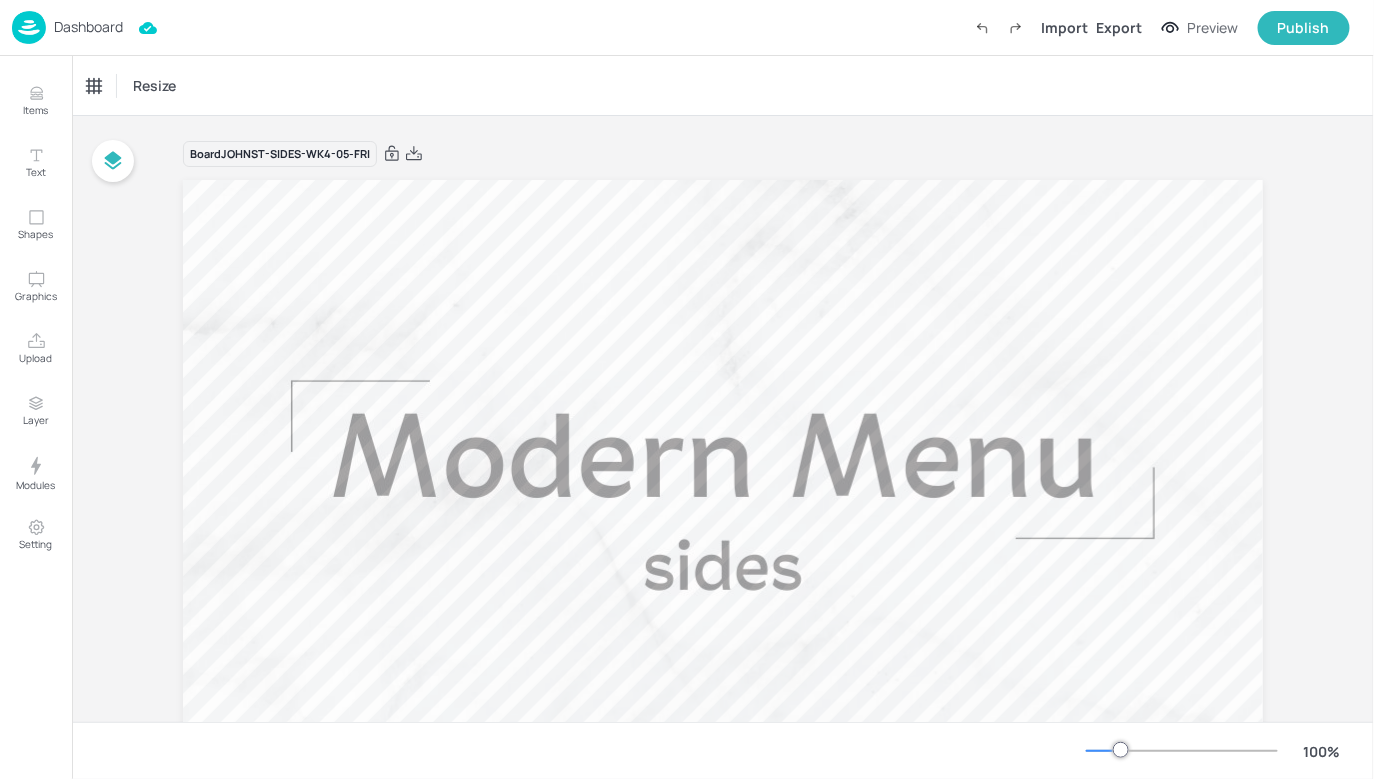 click on "Dashboard" at bounding box center (88, 27) 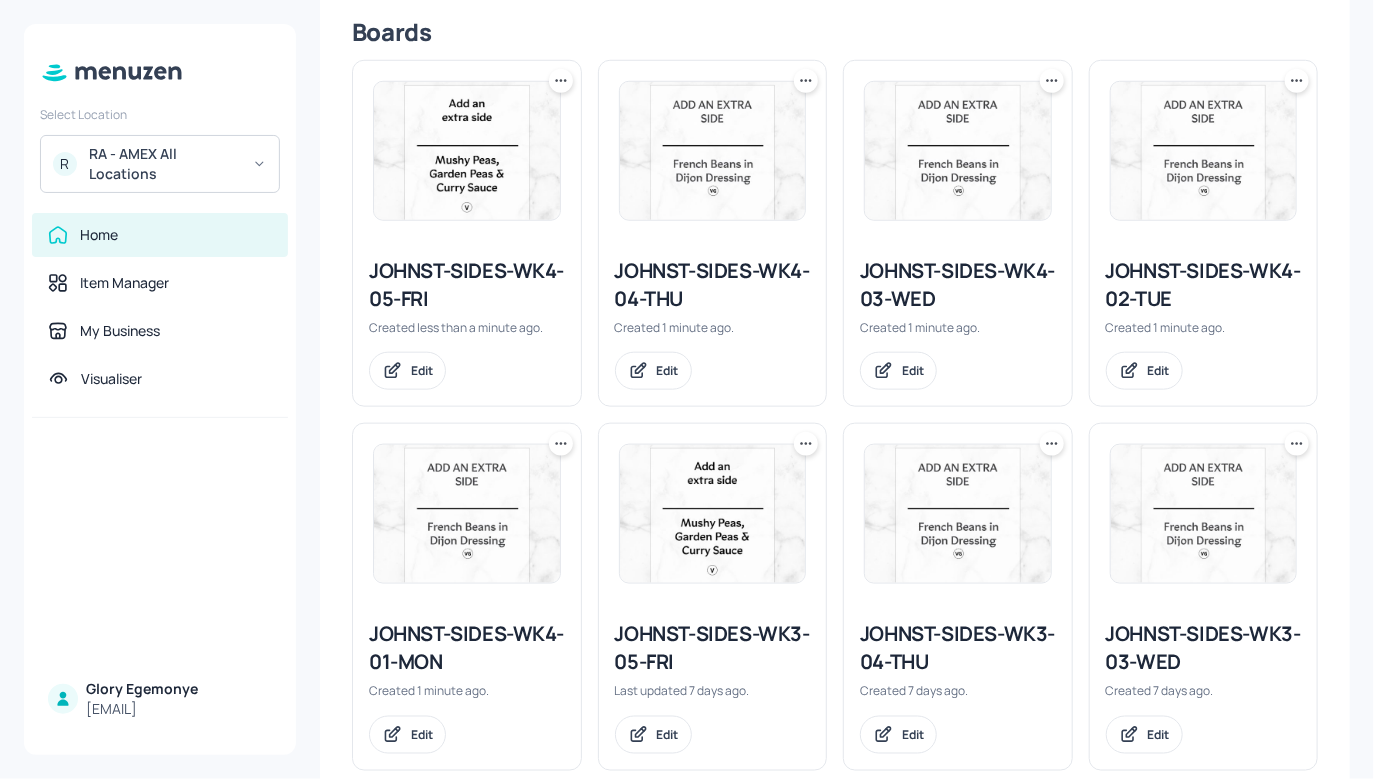 scroll, scrollTop: 507, scrollLeft: 0, axis: vertical 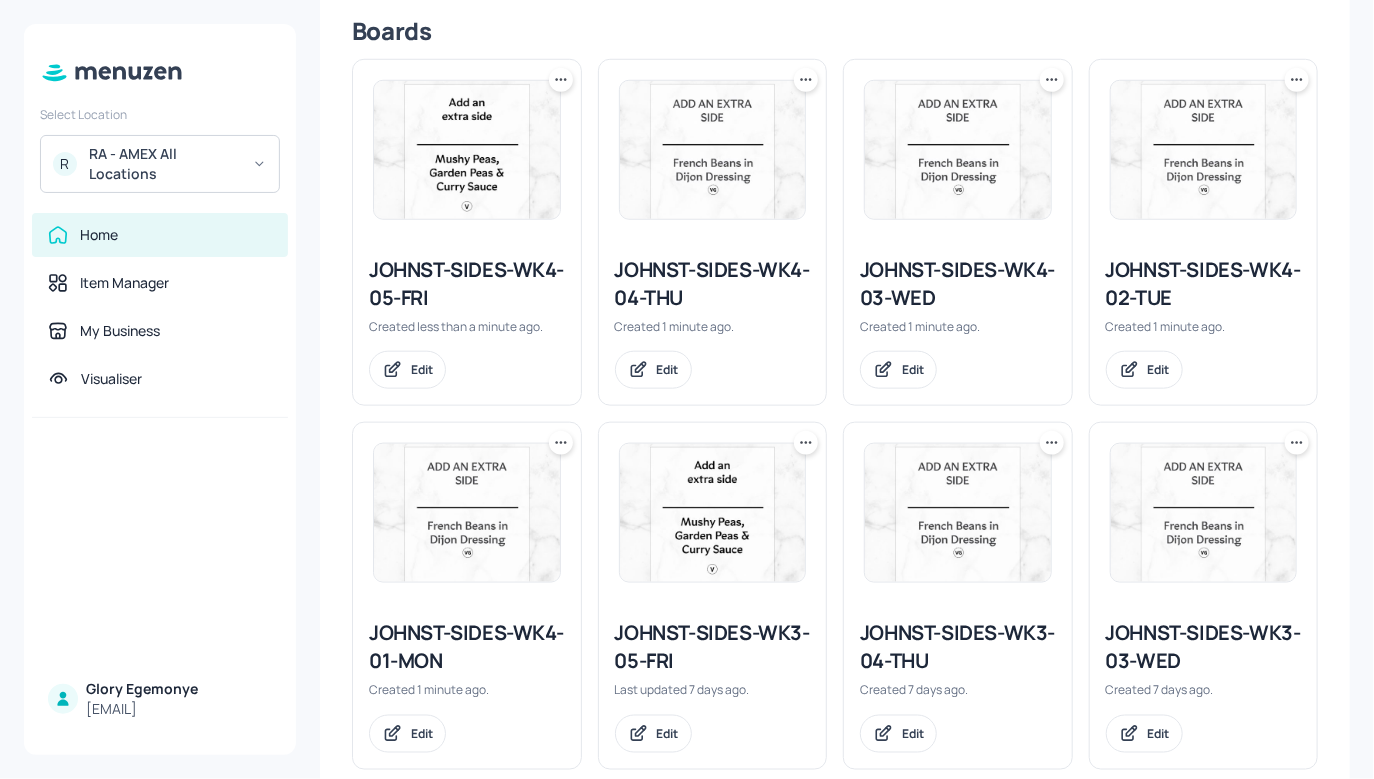 click 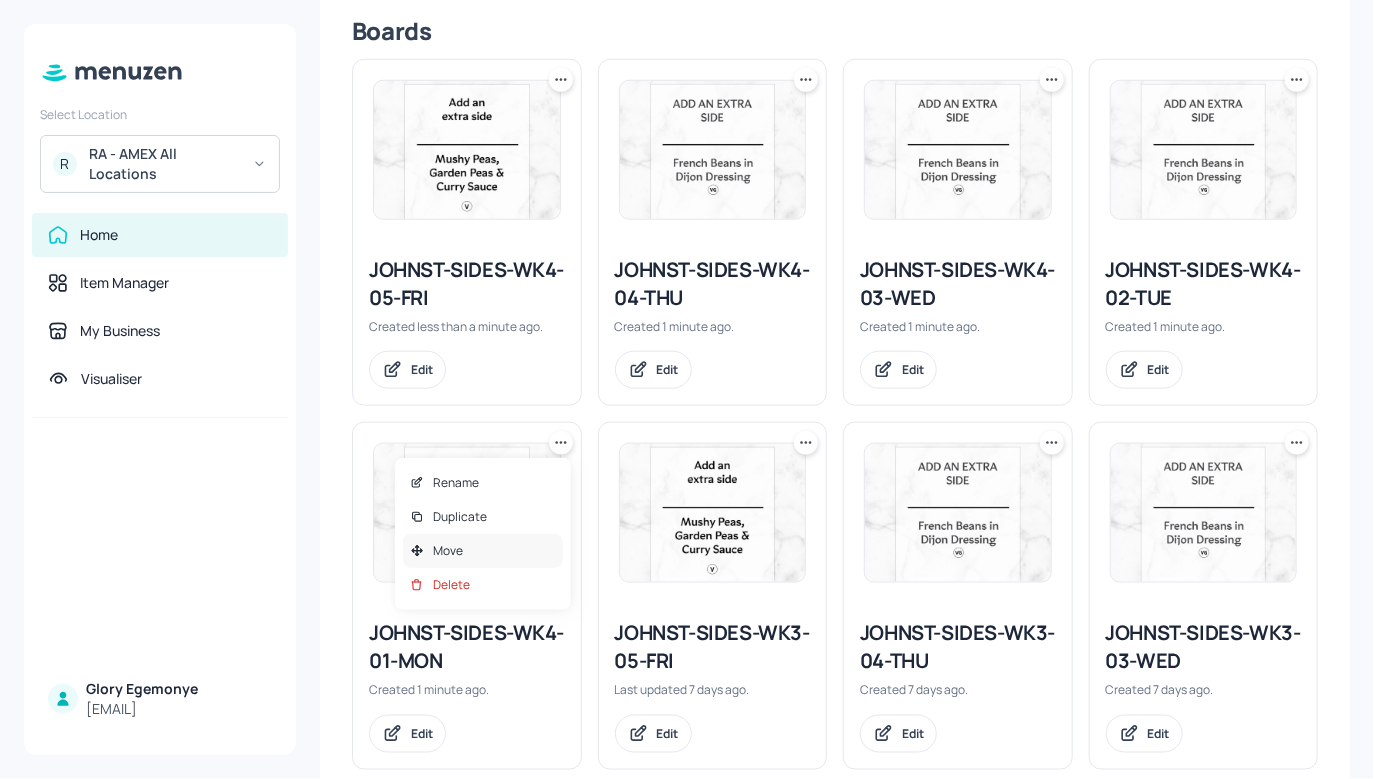 click on "Move" at bounding box center [483, 551] 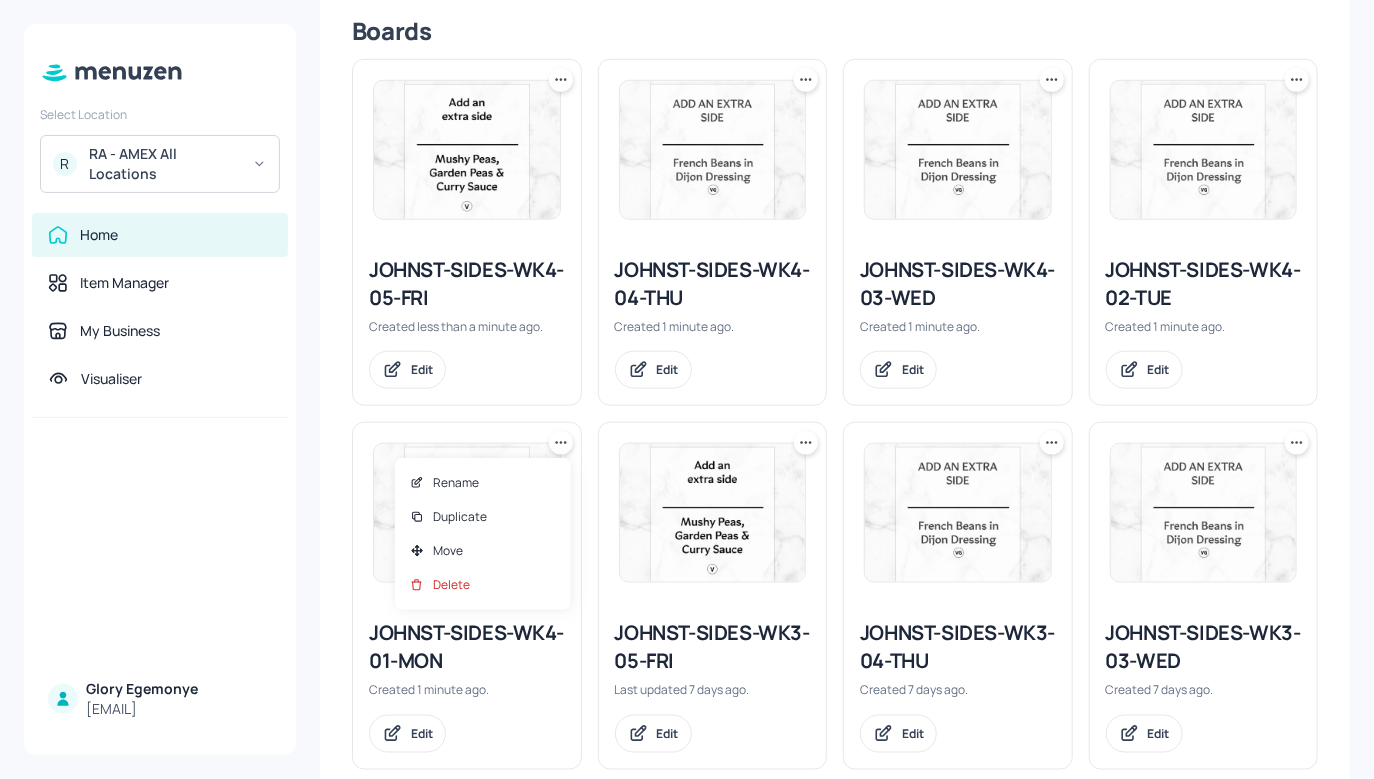 scroll, scrollTop: 576, scrollLeft: 0, axis: vertical 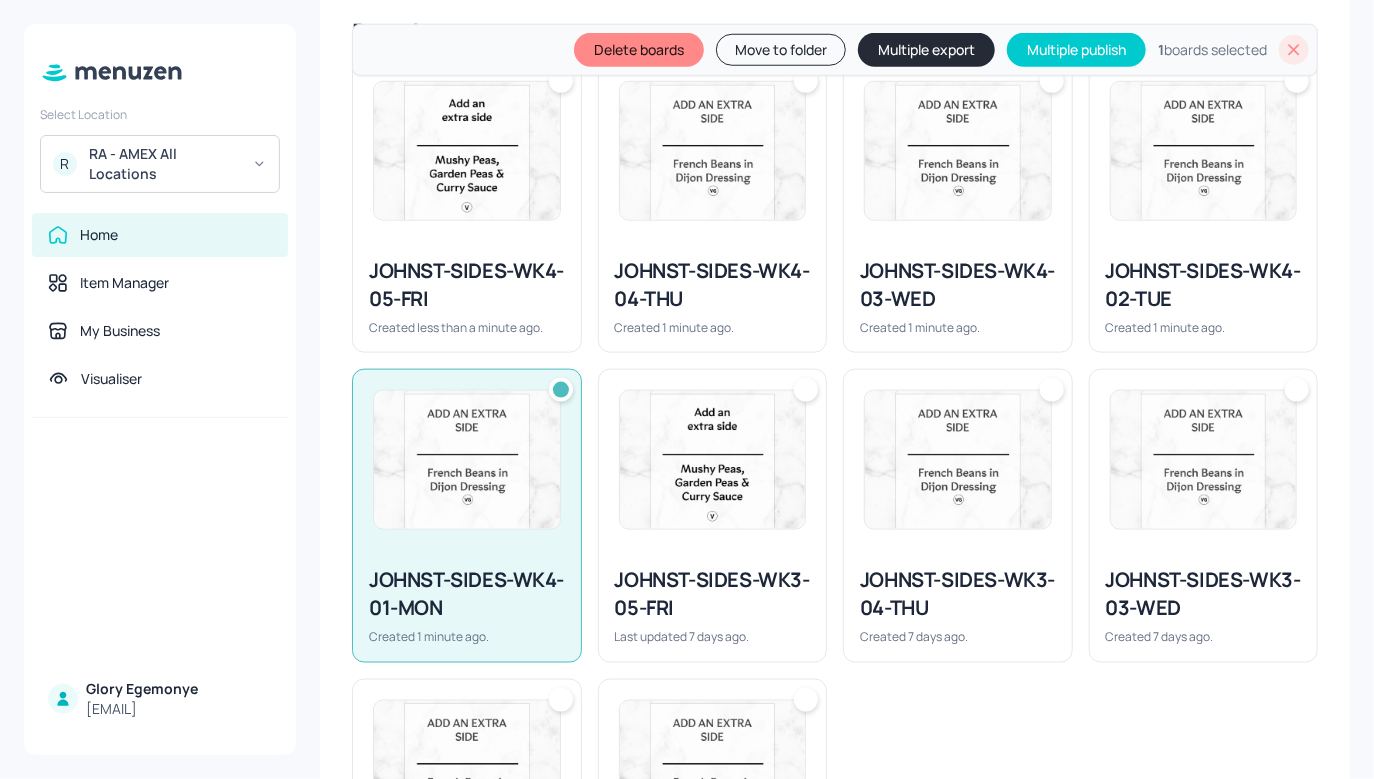 click at bounding box center [1204, 151] 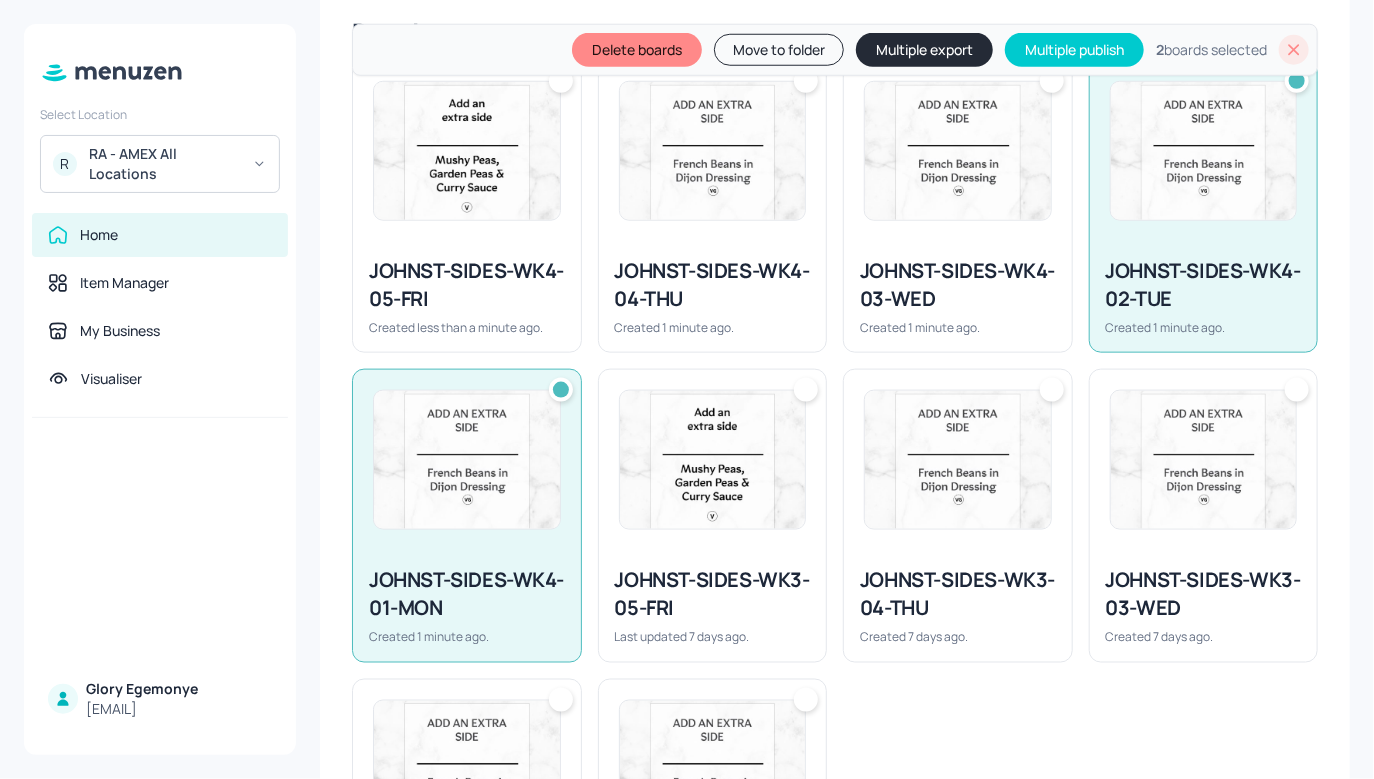 click on "JOHNST-SIDES-WK4-03-WED Created 1 minute ago." at bounding box center [958, 296] 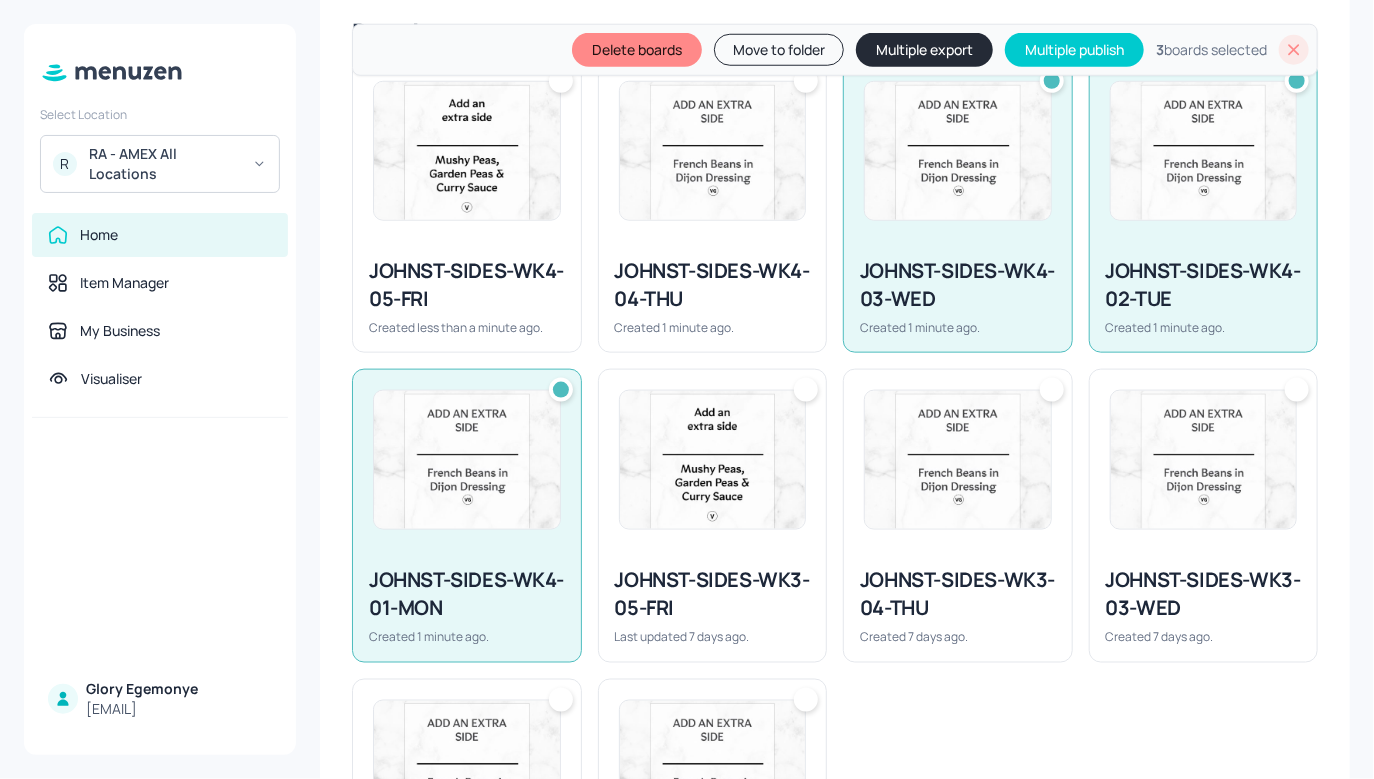 click on "JOHNST-SIDES-WK4-04-THU Created 1 minute ago." at bounding box center [713, 296] 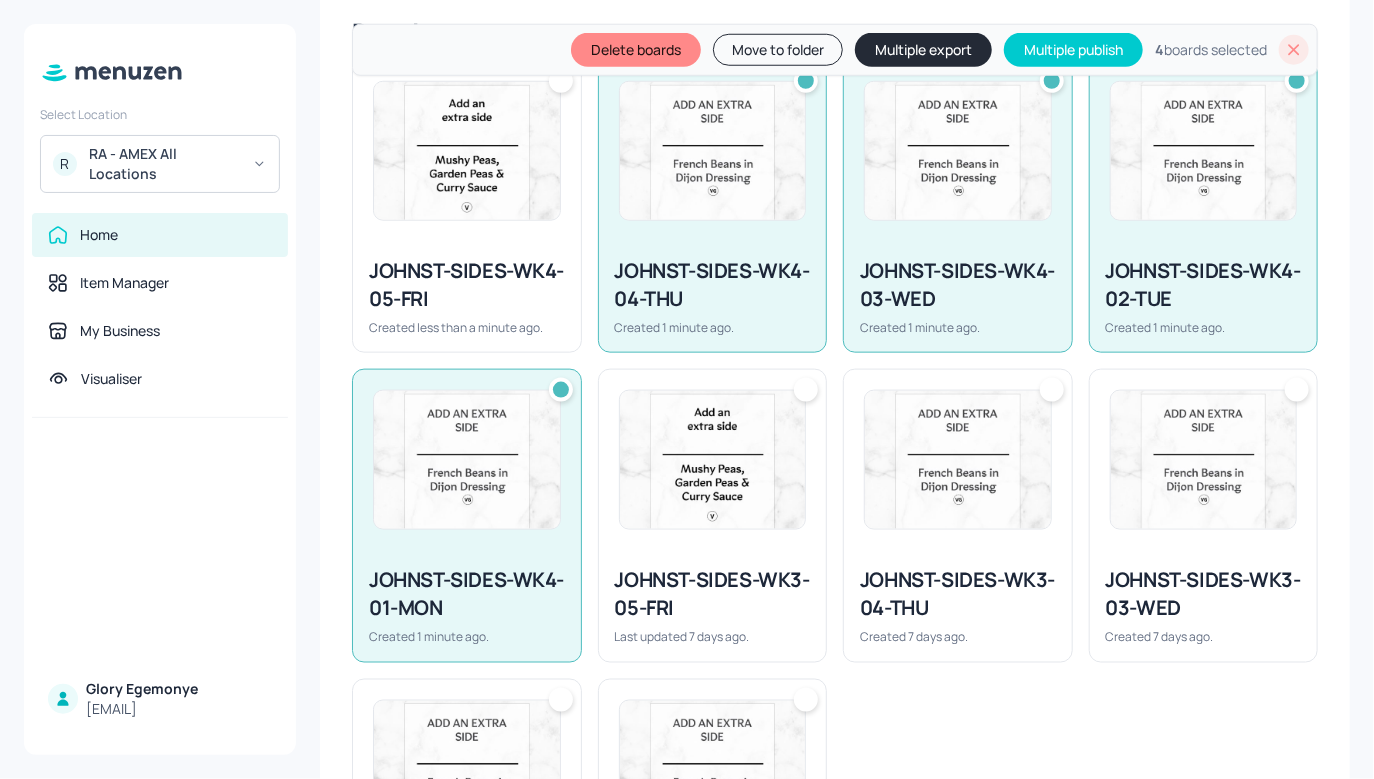 click at bounding box center (467, 151) 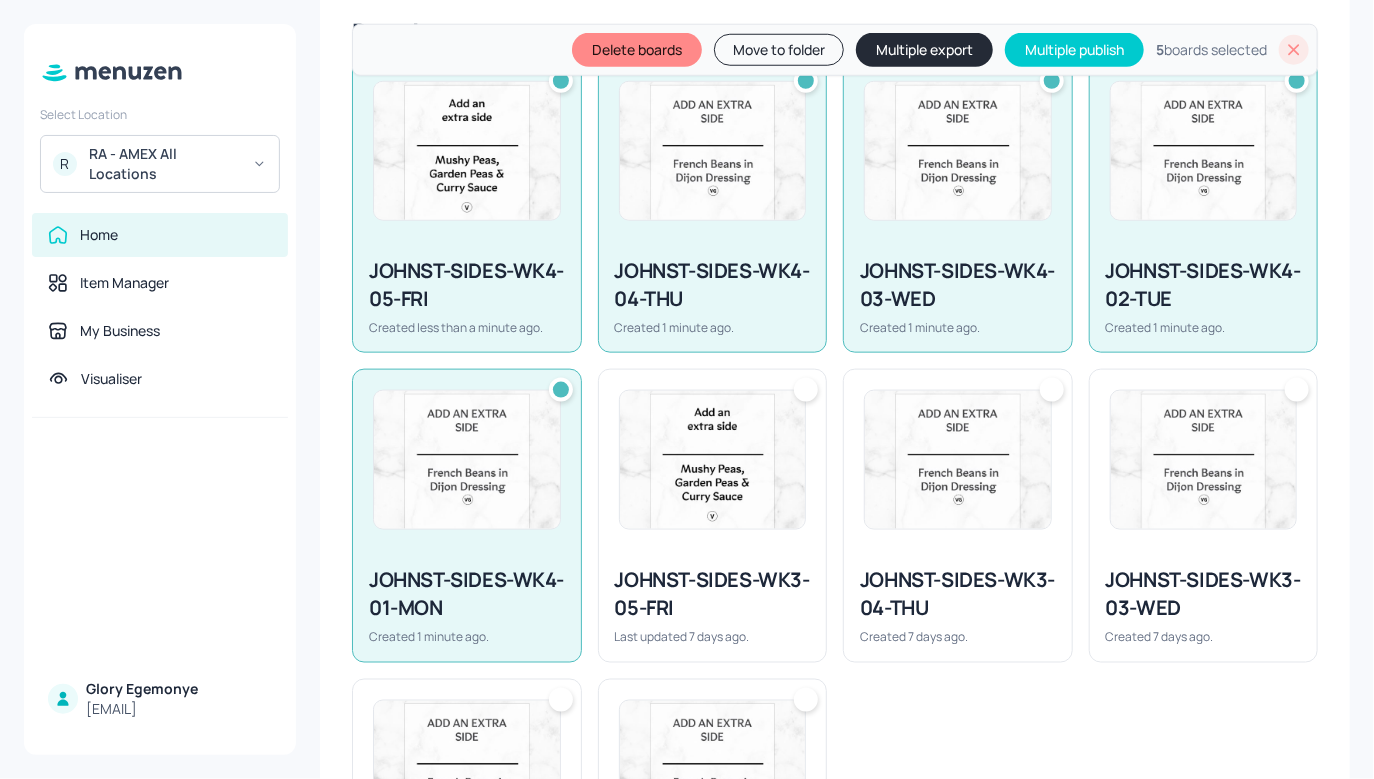 click on "Delete boards Move to folder Multiple export Multiple publish 5  boards selected" at bounding box center [835, 50] 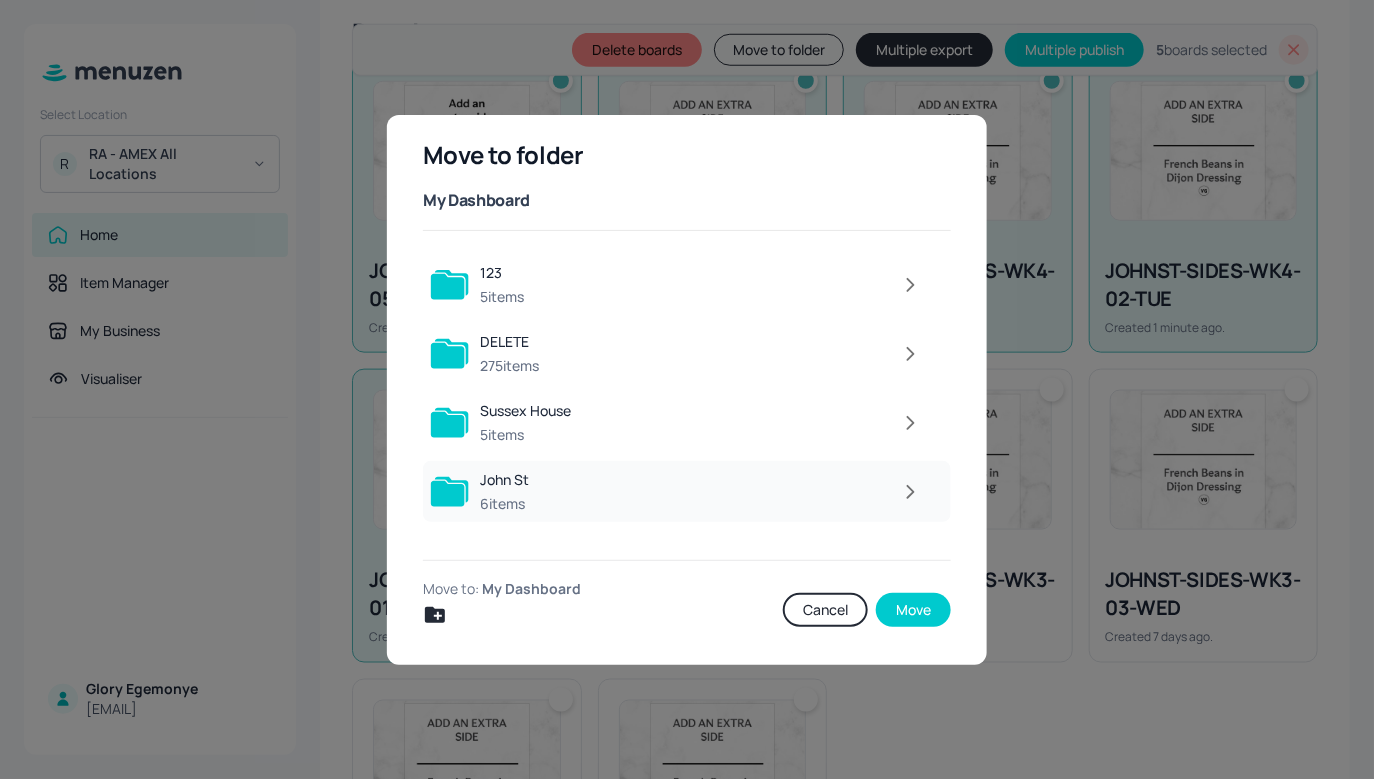 scroll, scrollTop: 182, scrollLeft: 0, axis: vertical 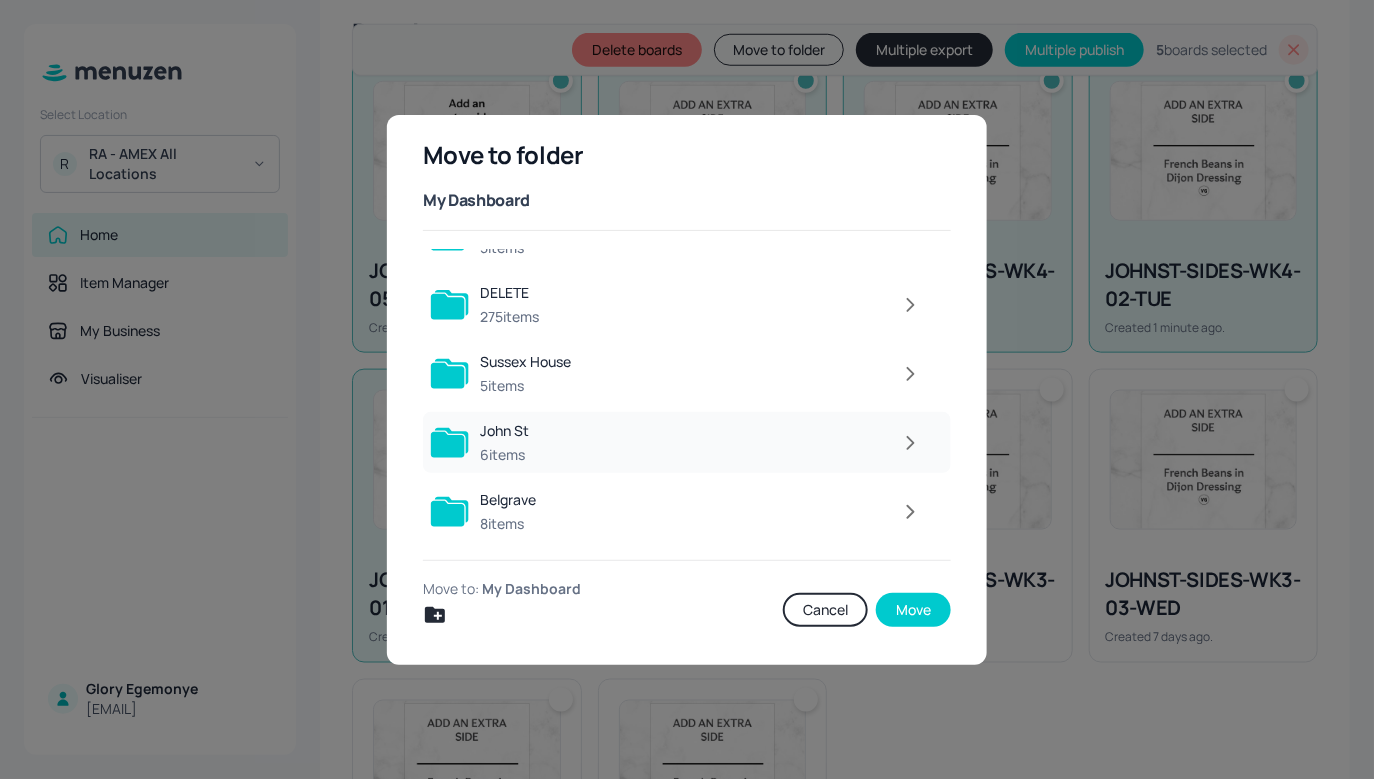 click 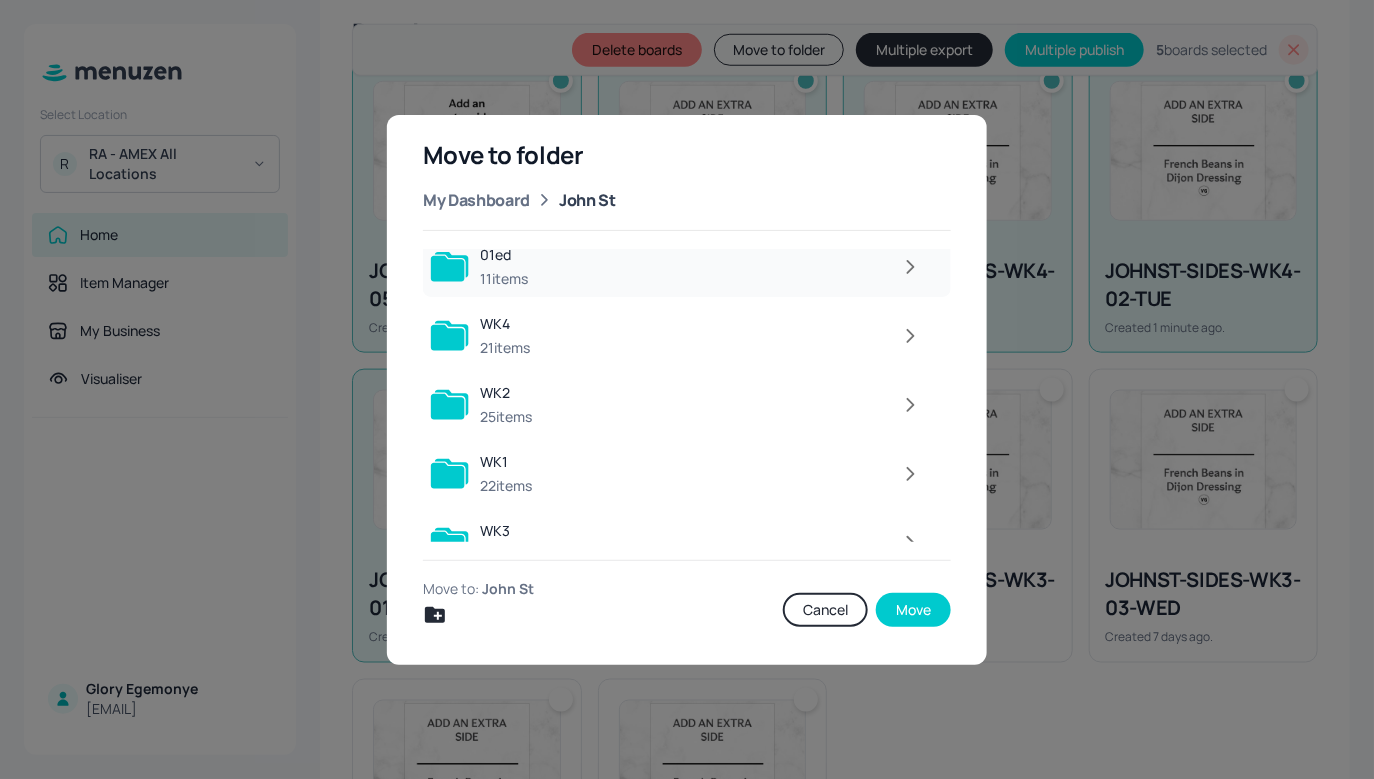 scroll, scrollTop: 0, scrollLeft: 0, axis: both 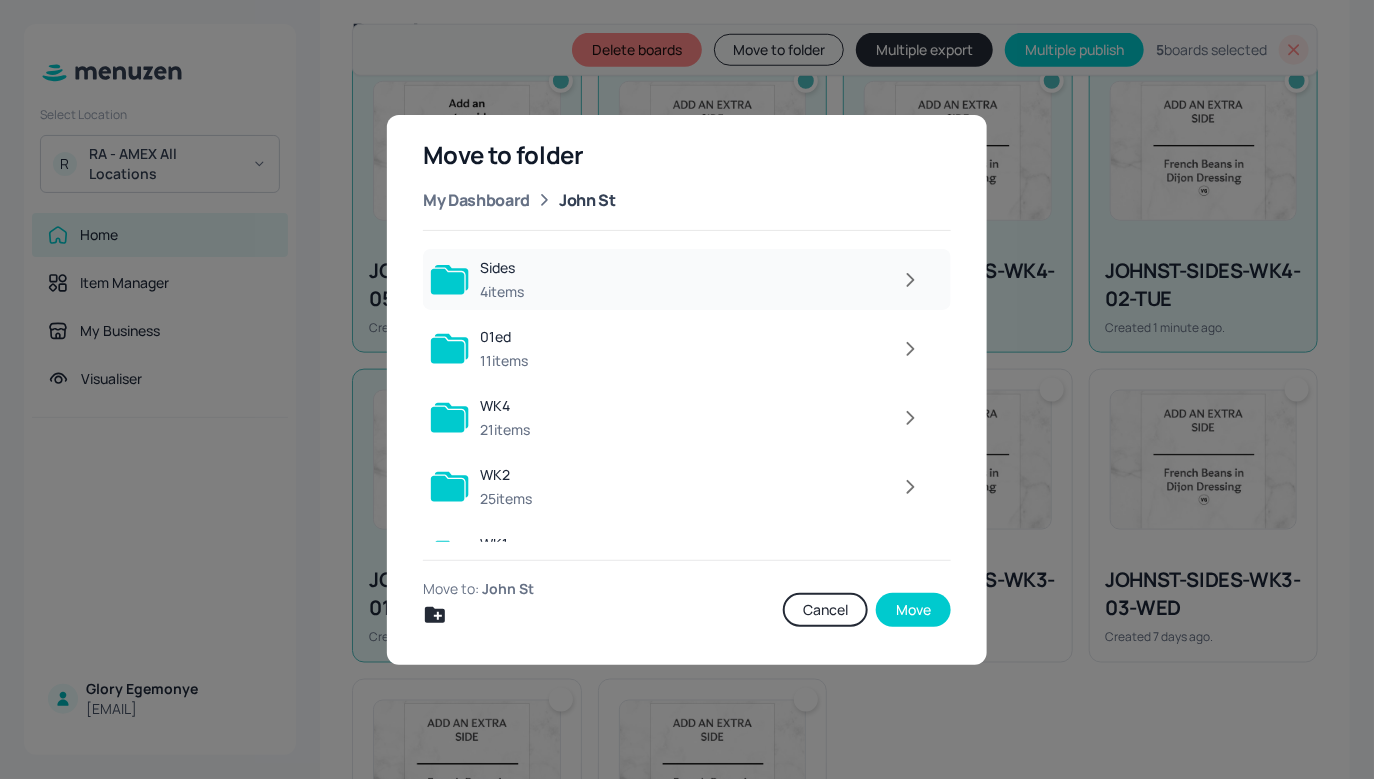 click 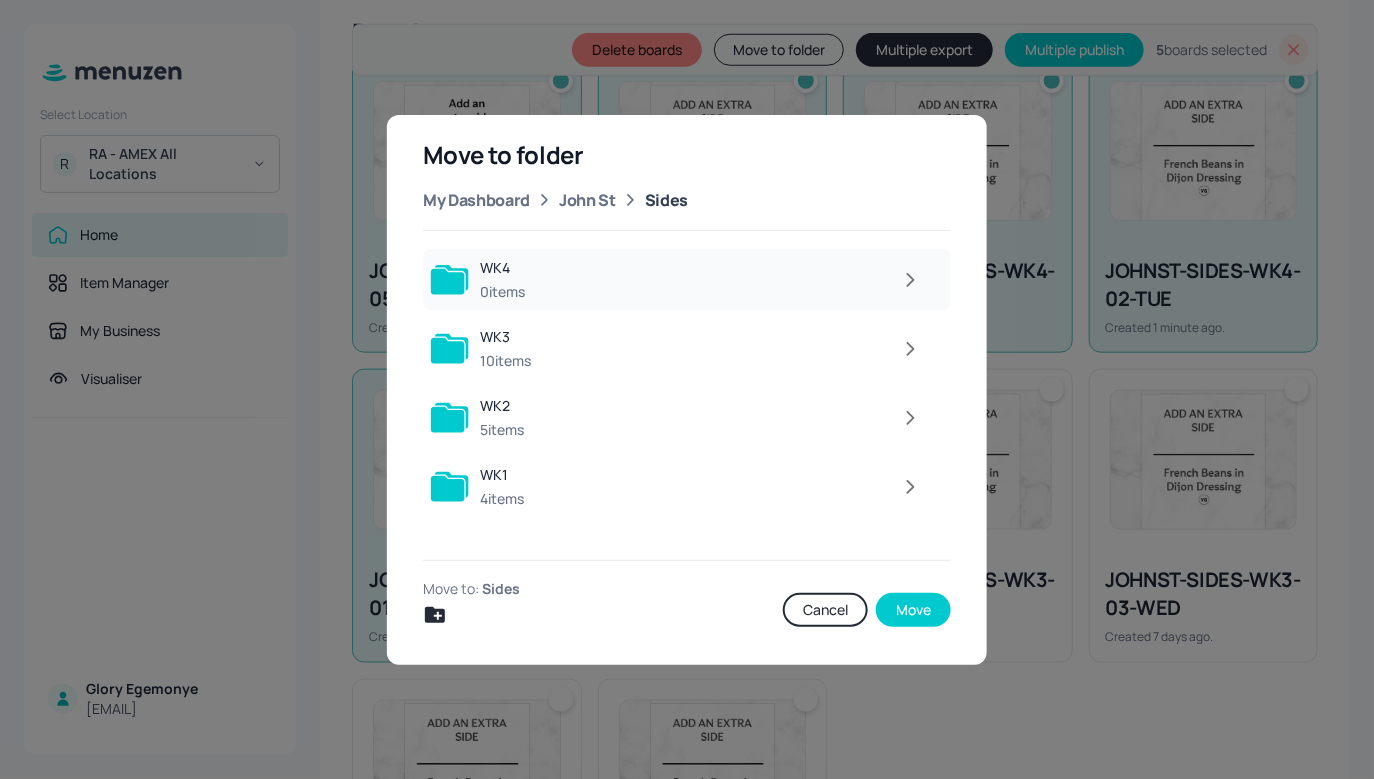 click 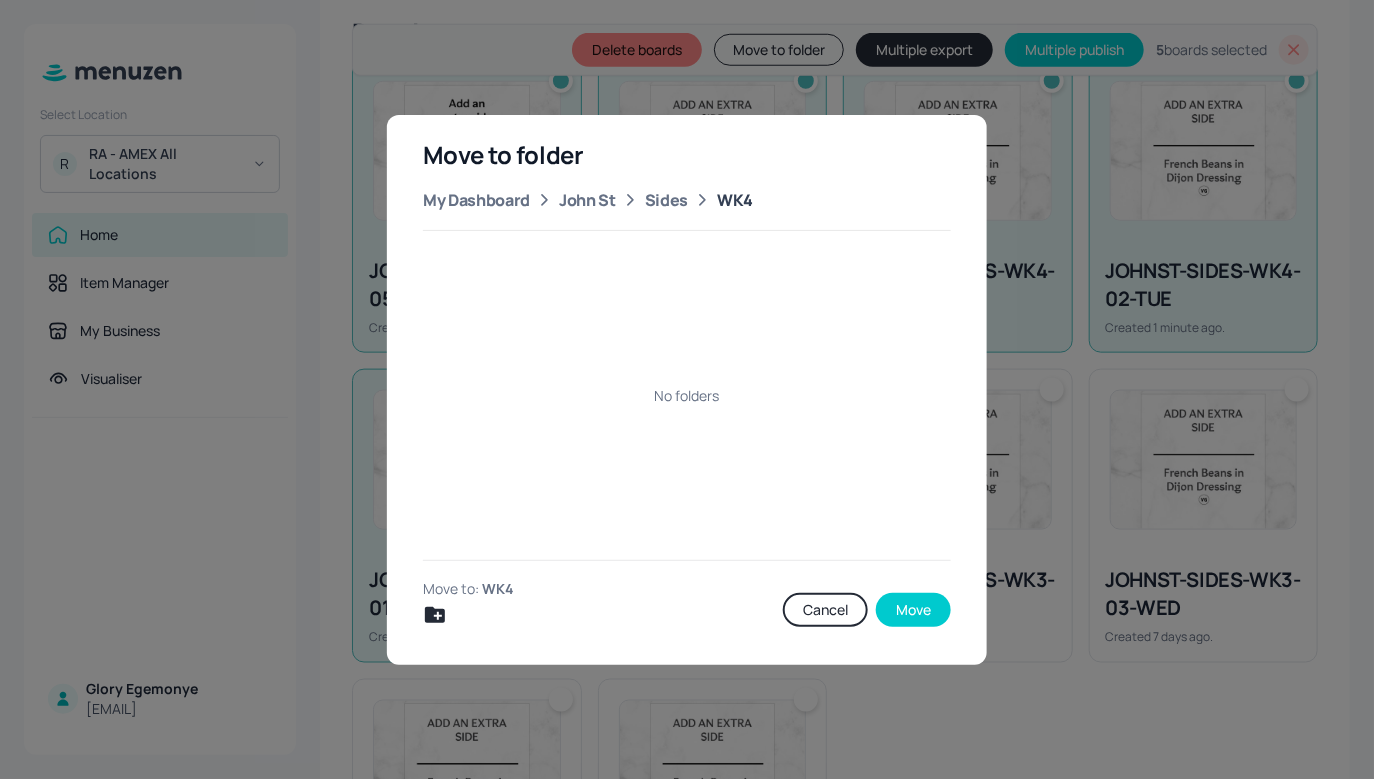 click on "Move" at bounding box center (913, 610) 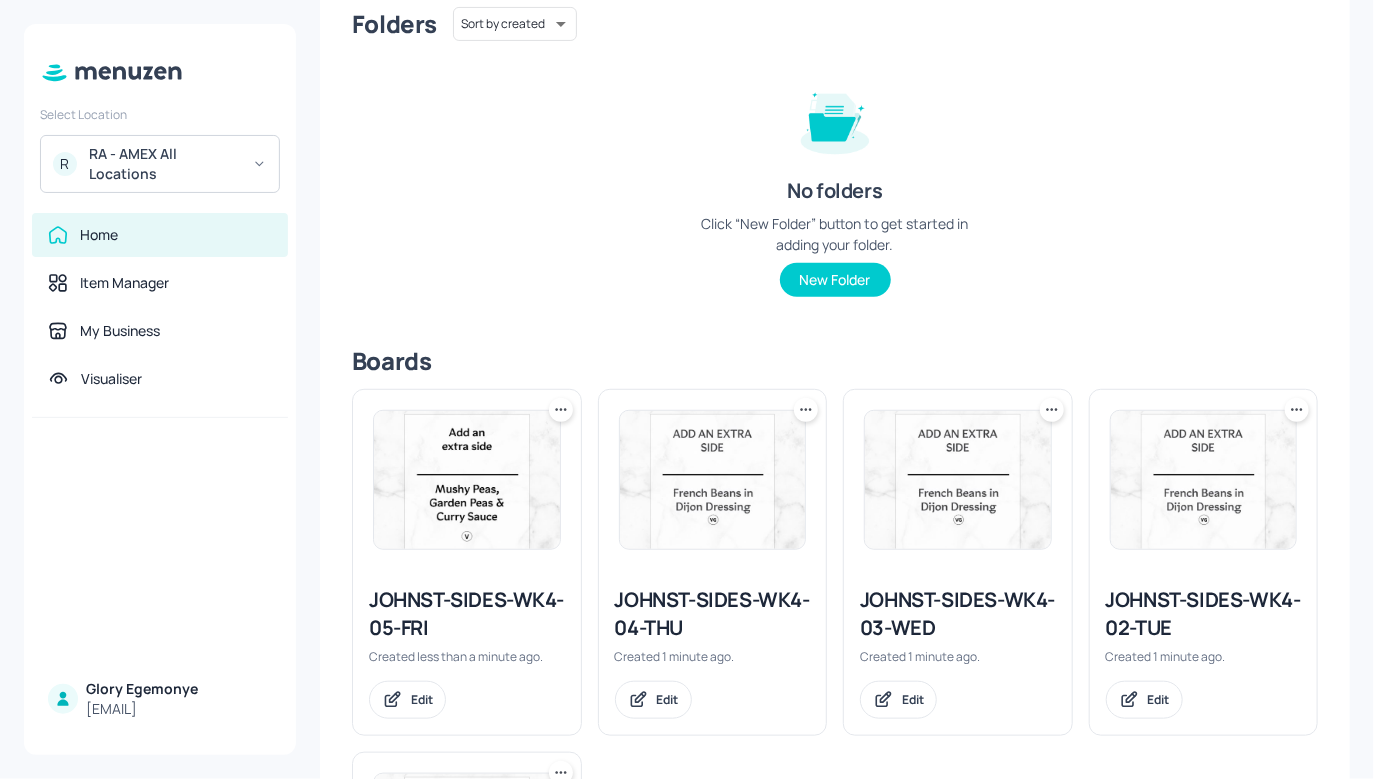 scroll, scrollTop: 544, scrollLeft: 0, axis: vertical 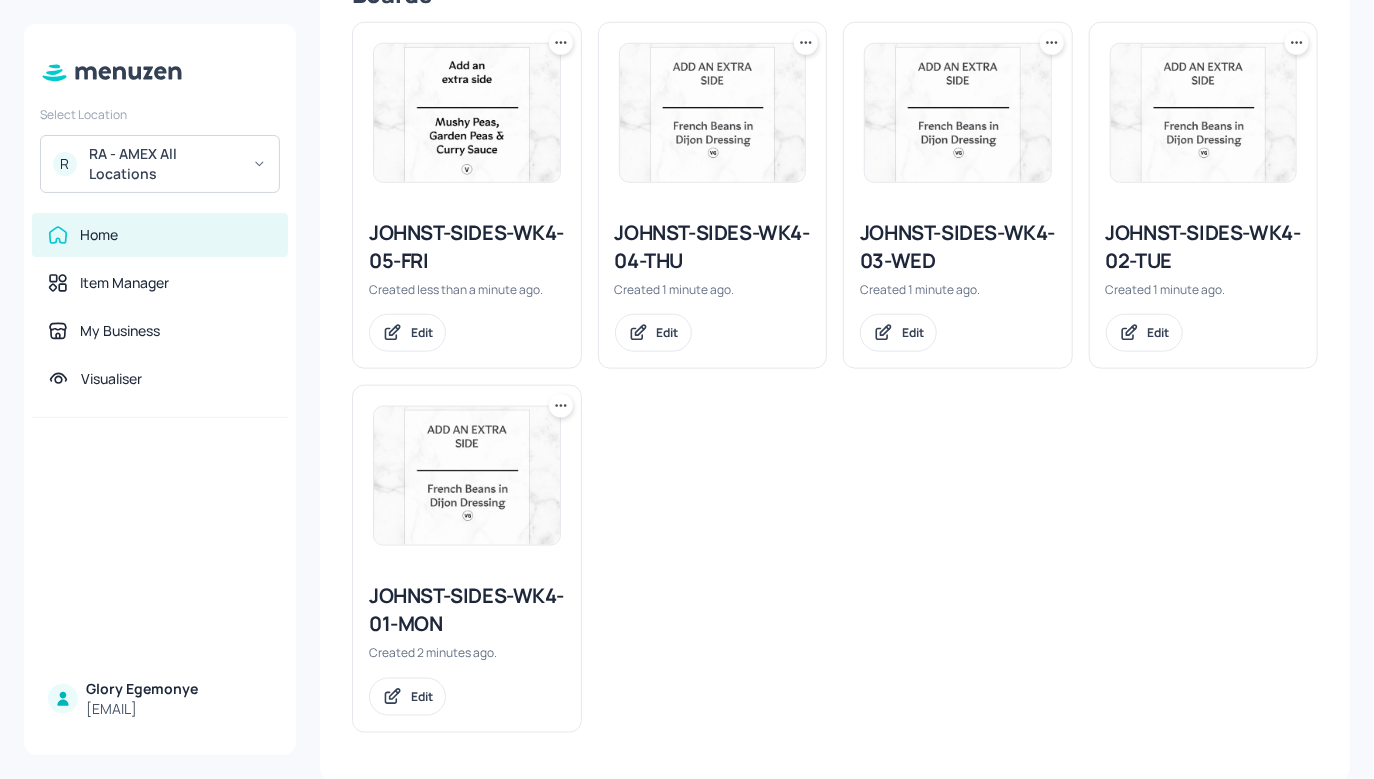 click on "JOHNST-SIDES-WK4-01-MON" at bounding box center [467, 610] 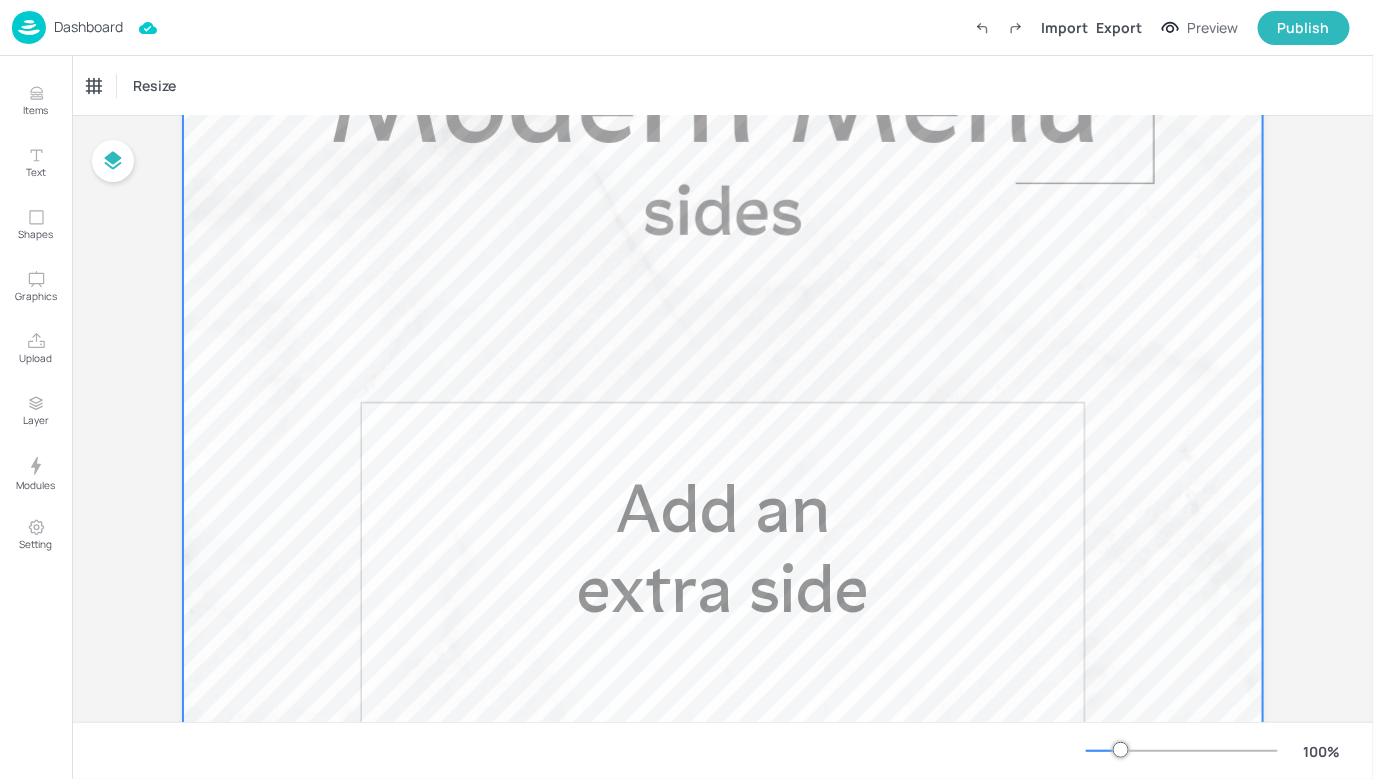 scroll, scrollTop: 356, scrollLeft: 0, axis: vertical 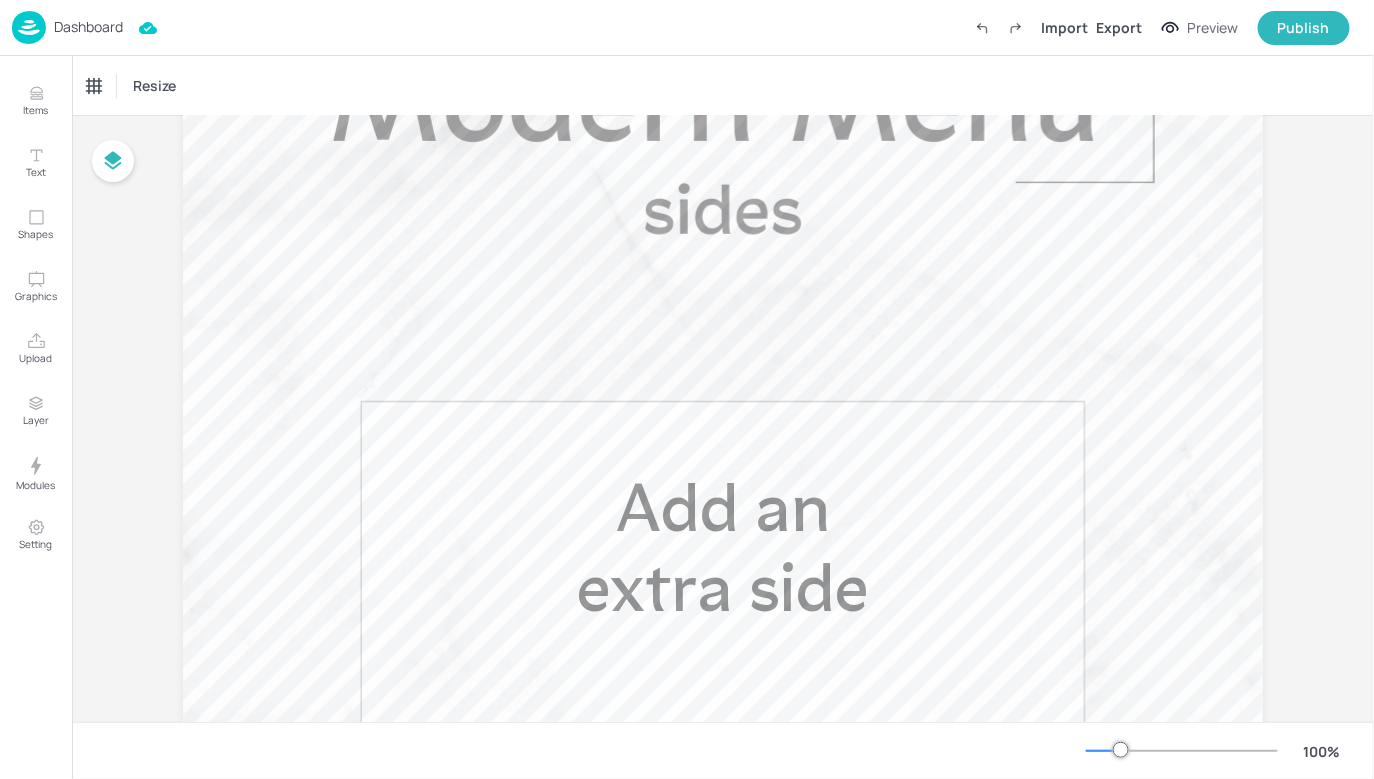 click at bounding box center [1182, 751] 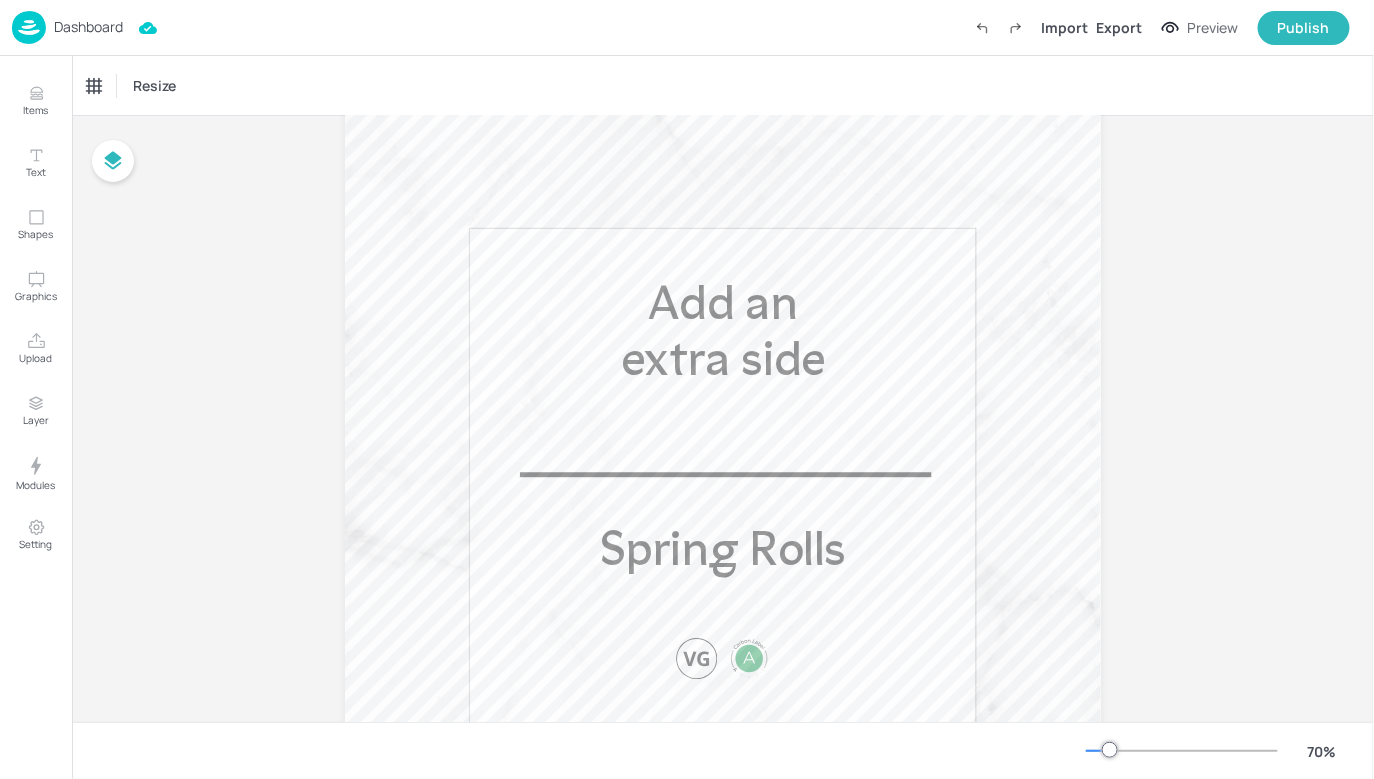 click at bounding box center (1098, 751) 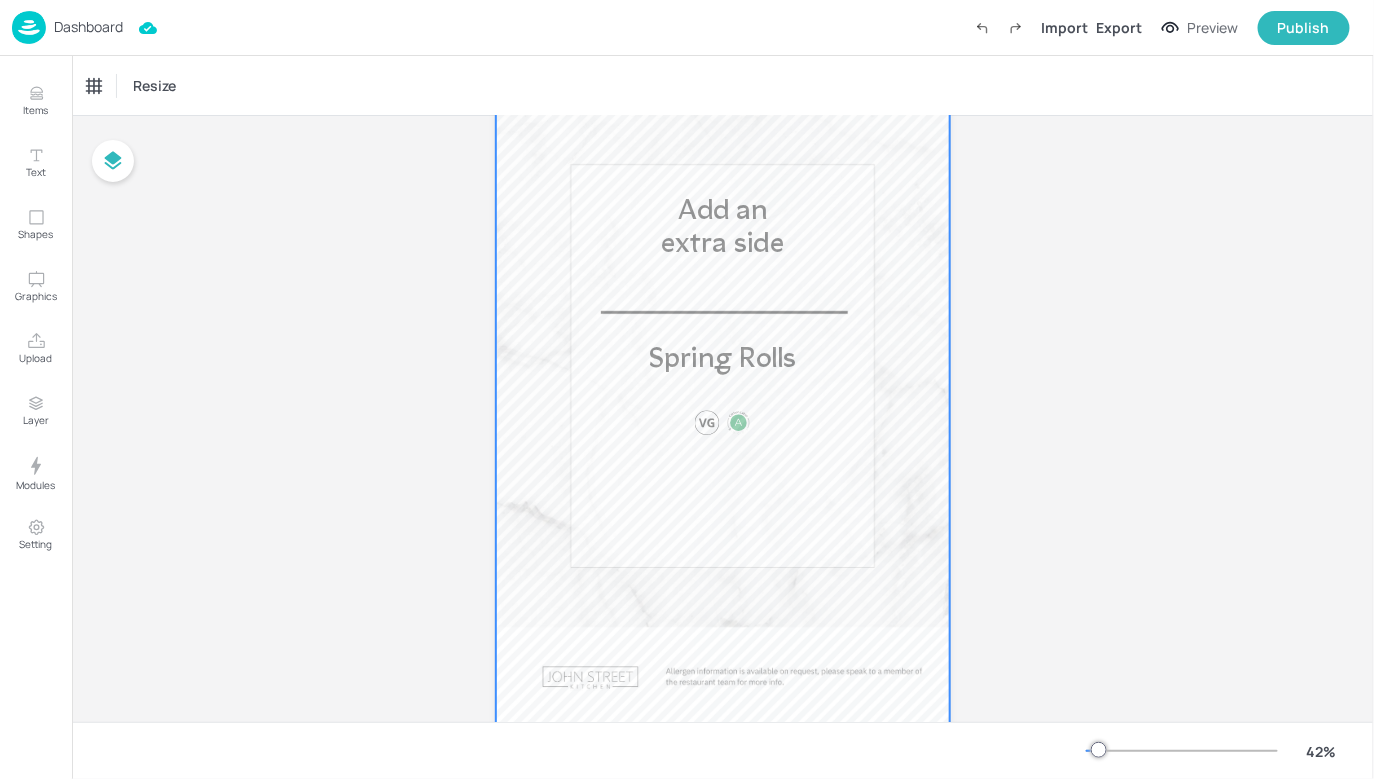 scroll, scrollTop: 203, scrollLeft: 0, axis: vertical 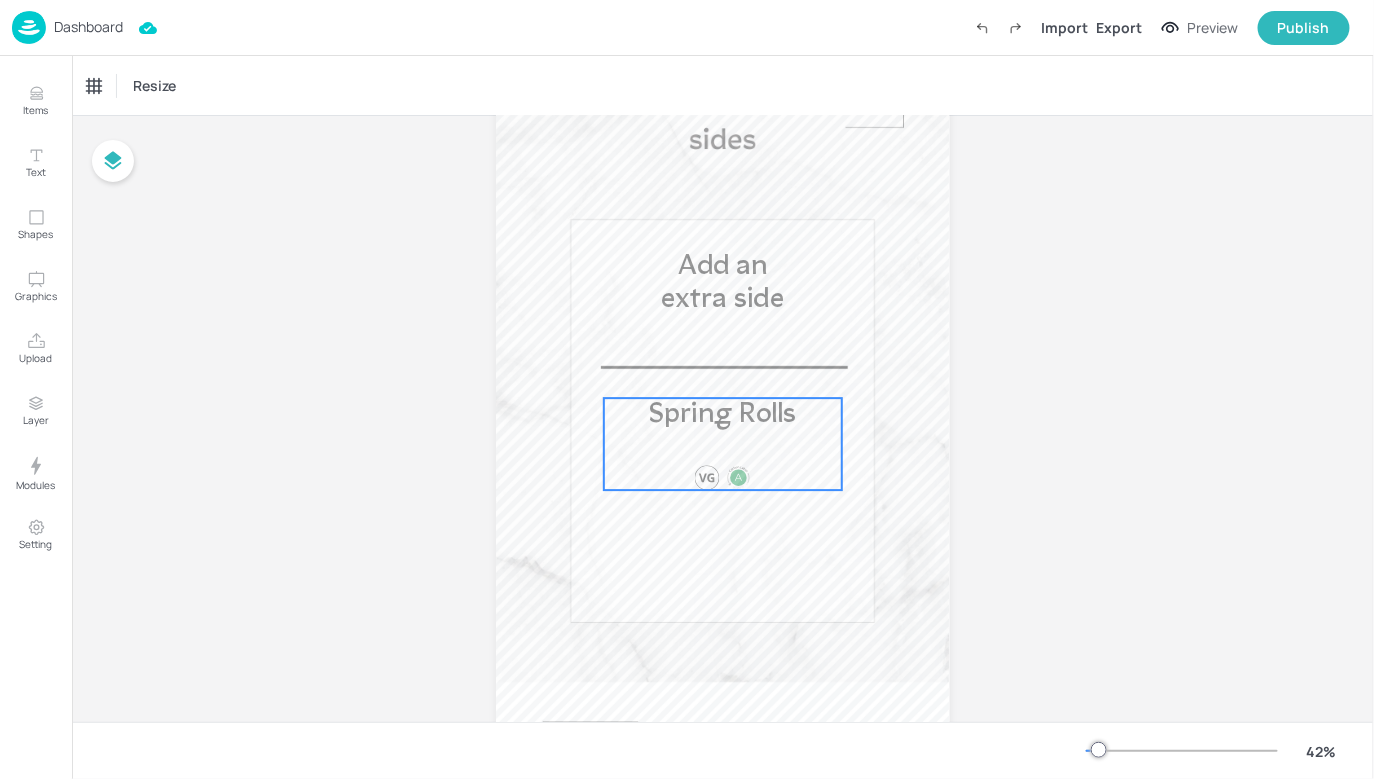 click on "Spring Rolls" at bounding box center [723, 414] 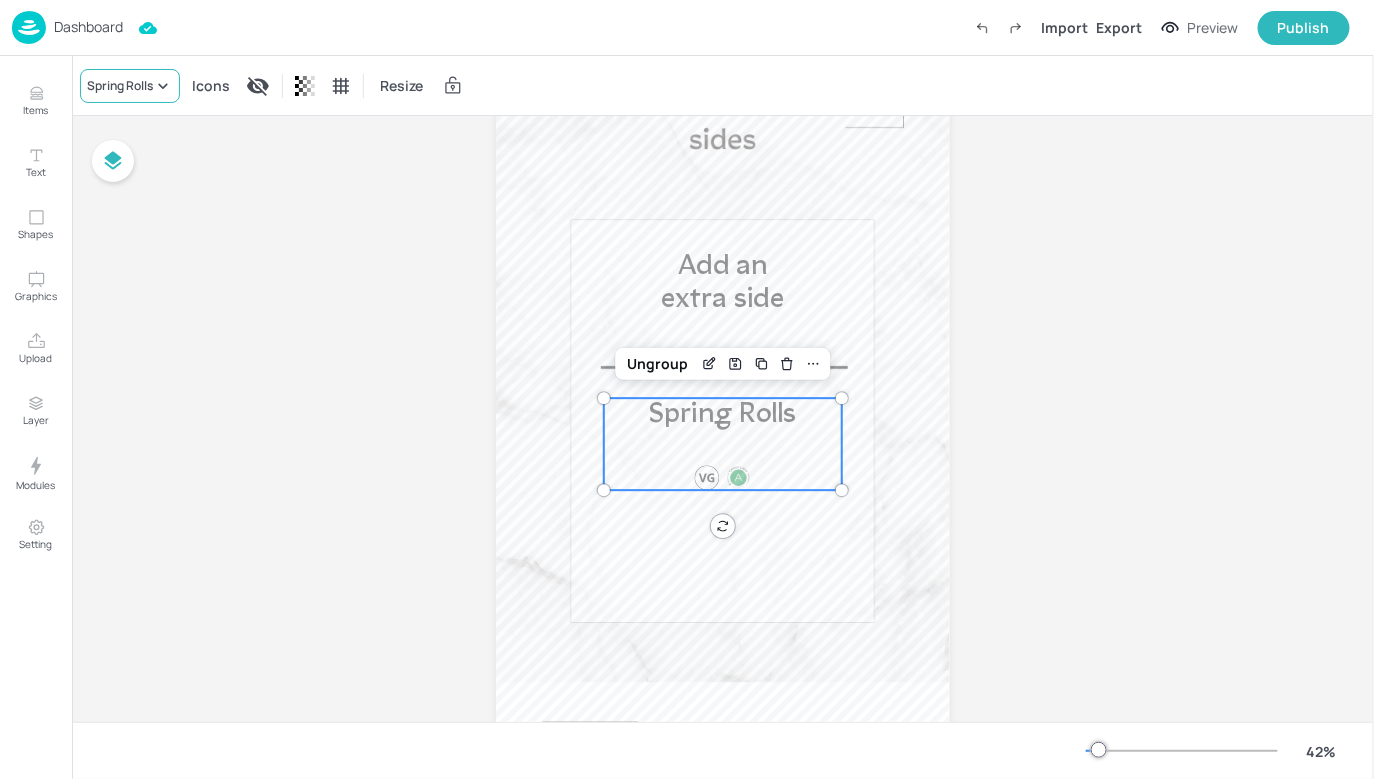 click on "Spring Rolls" at bounding box center [120, 86] 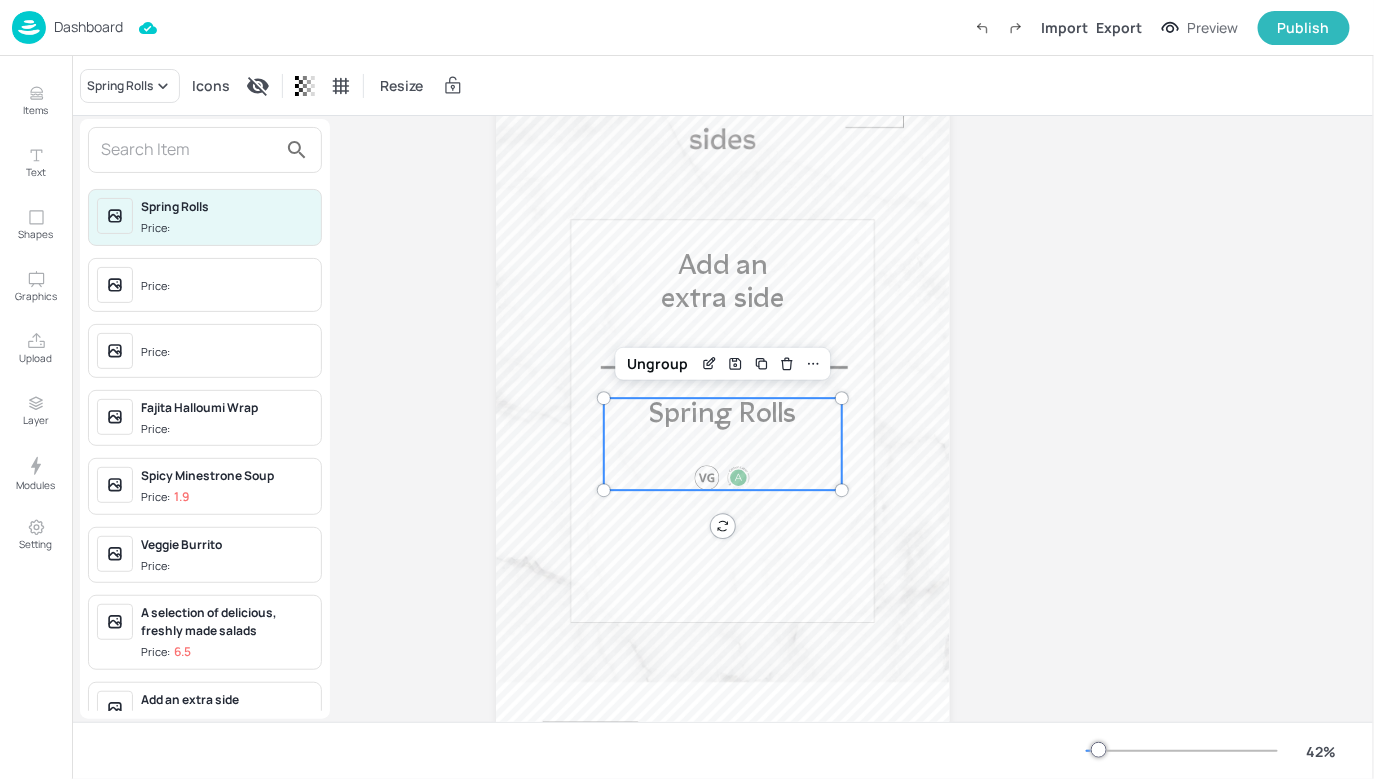 drag, startPoint x: 180, startPoint y: 152, endPoint x: 190, endPoint y: 153, distance: 10.049875 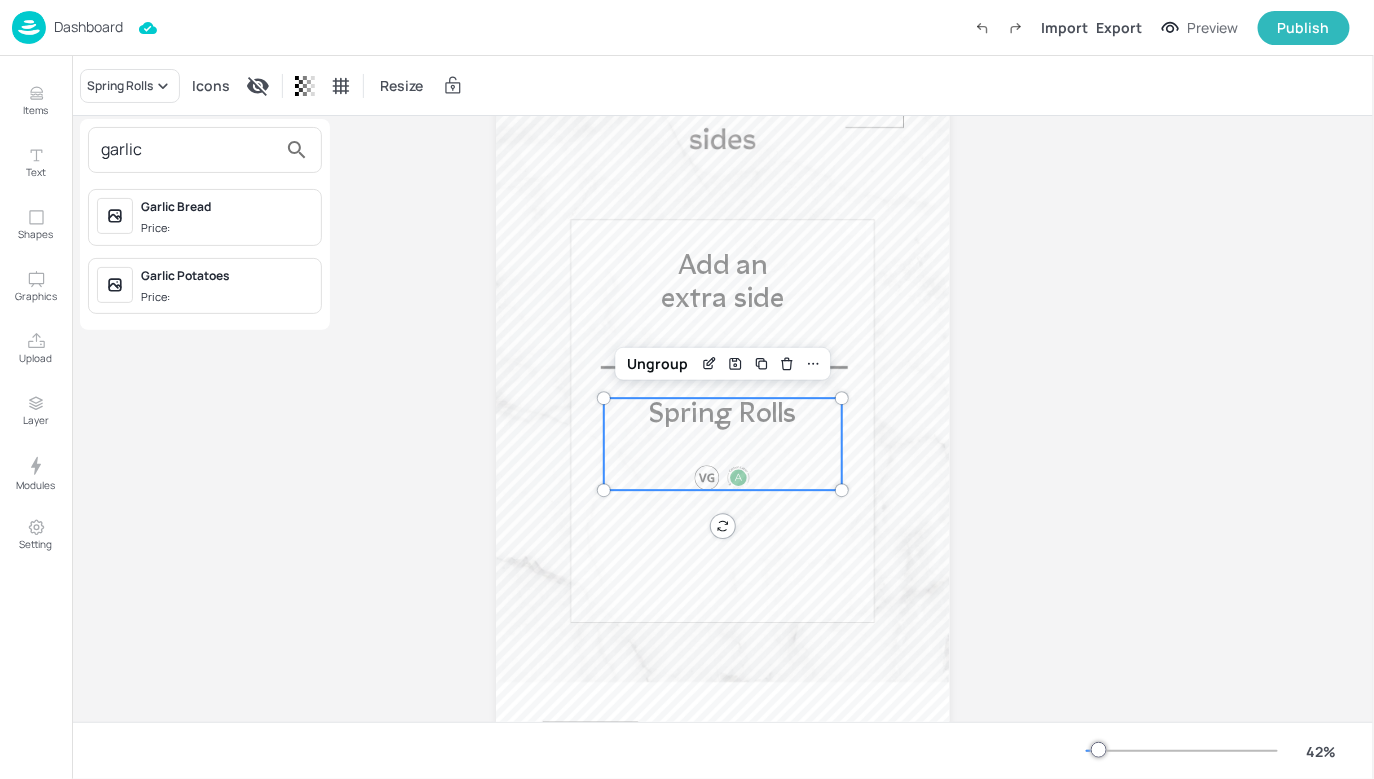 type on "garlic" 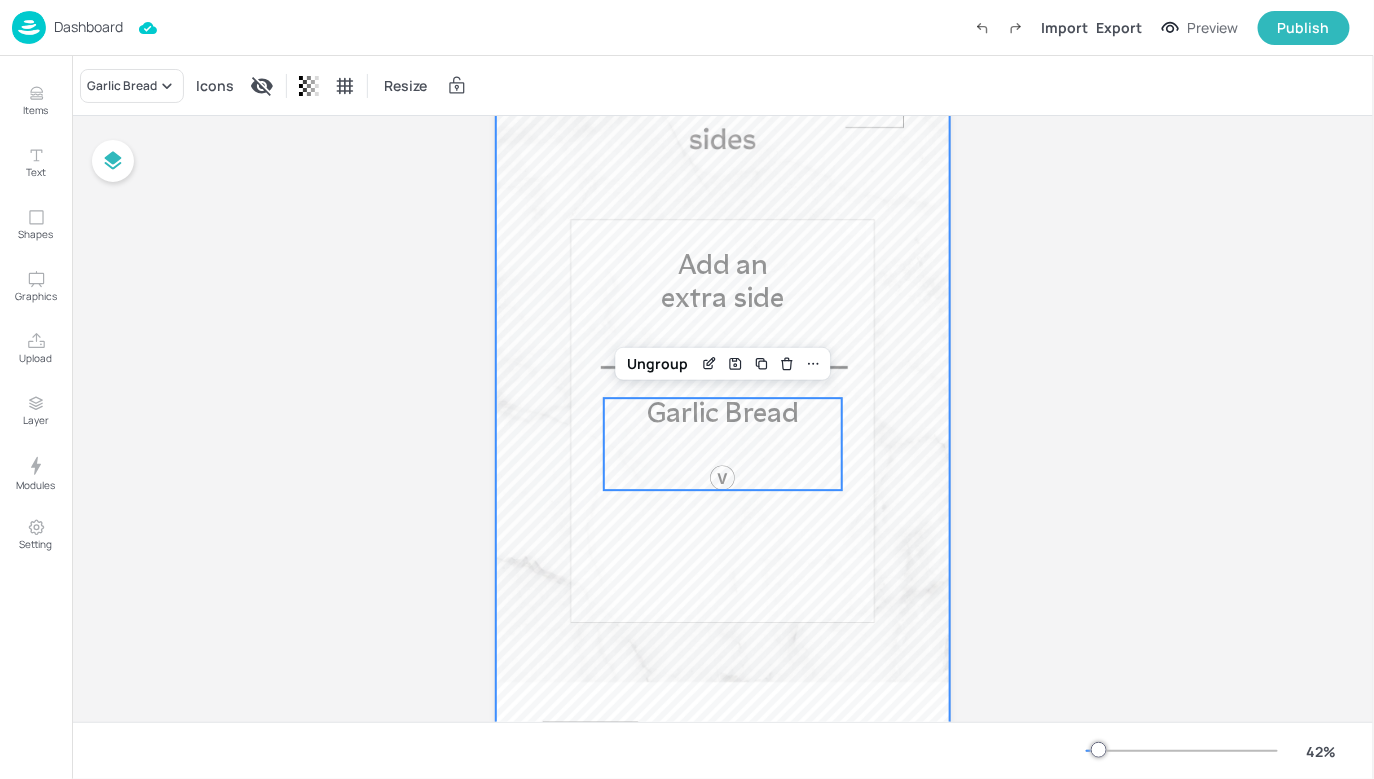 click at bounding box center (723, 380) 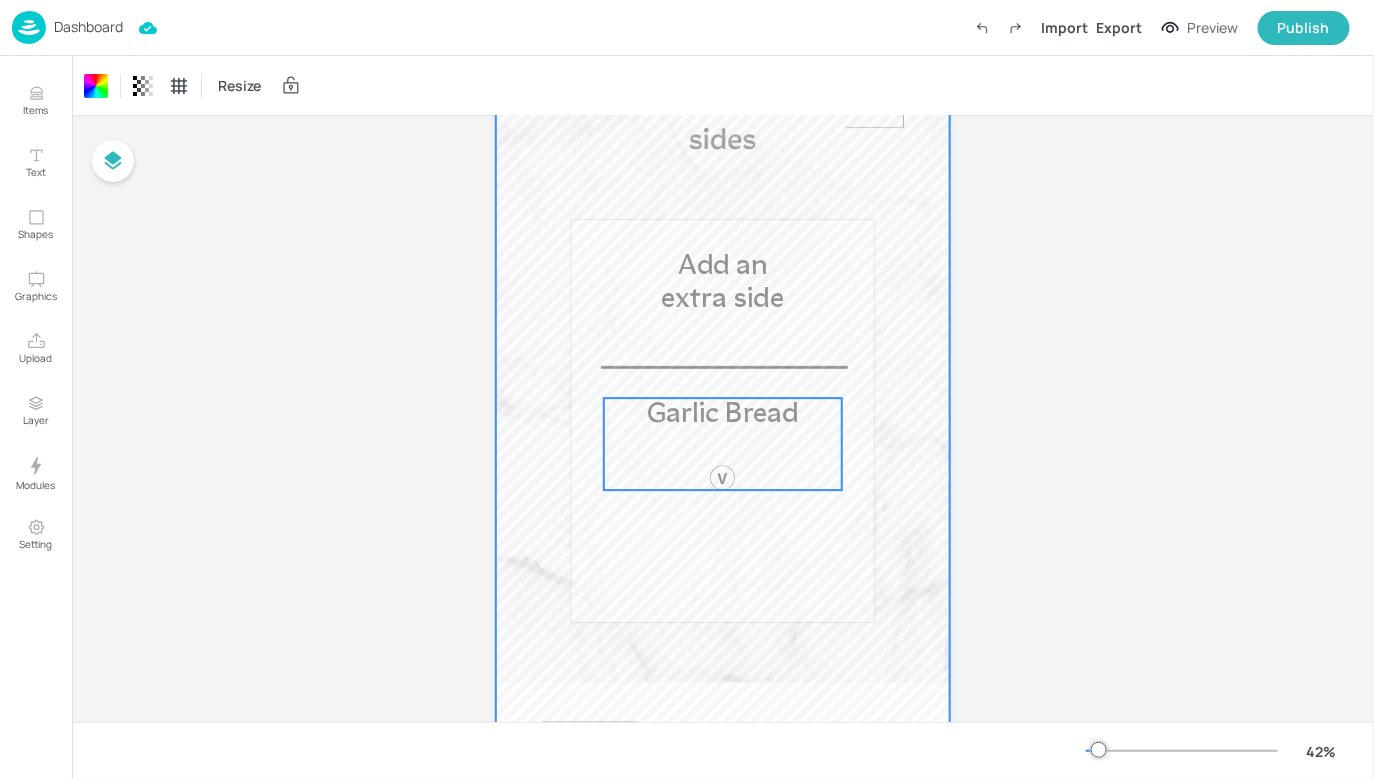 click on "Garlic Bread" at bounding box center [723, 414] 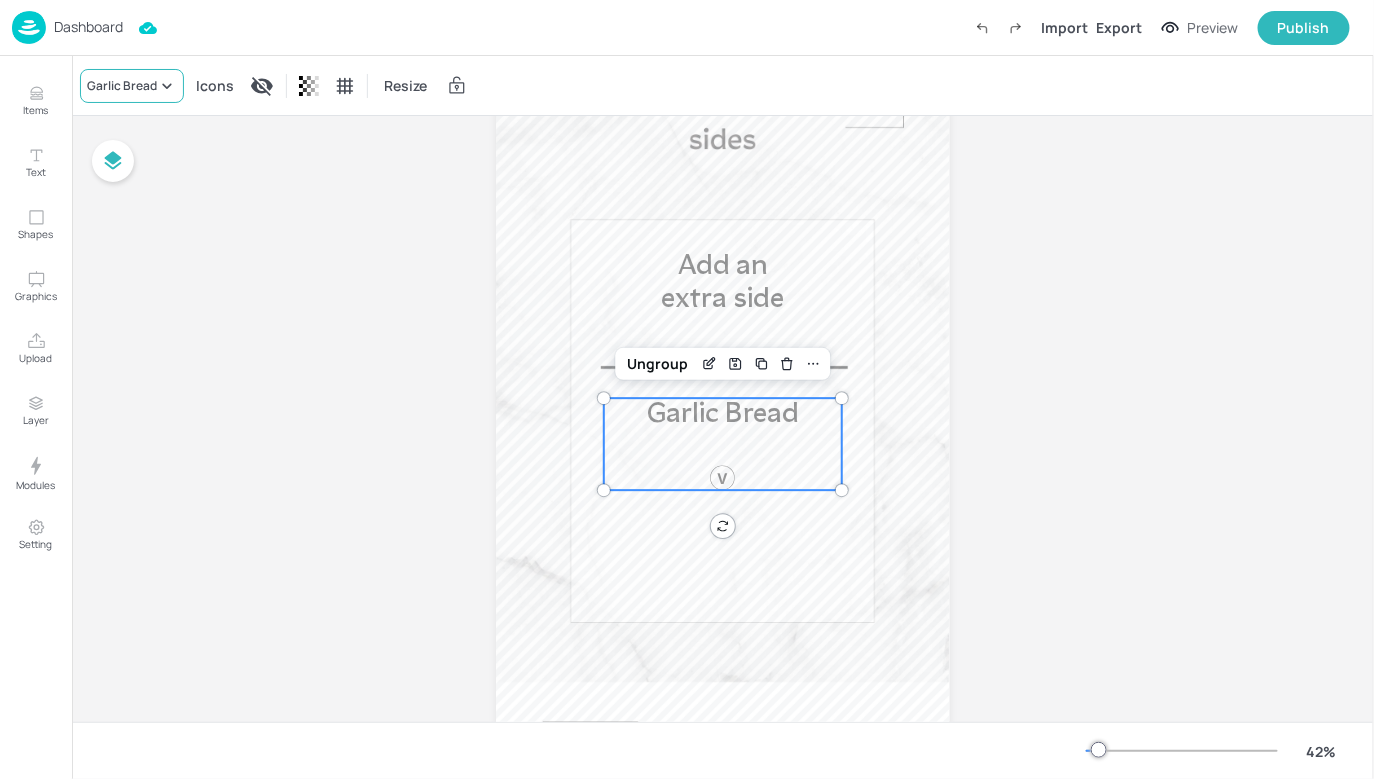 click 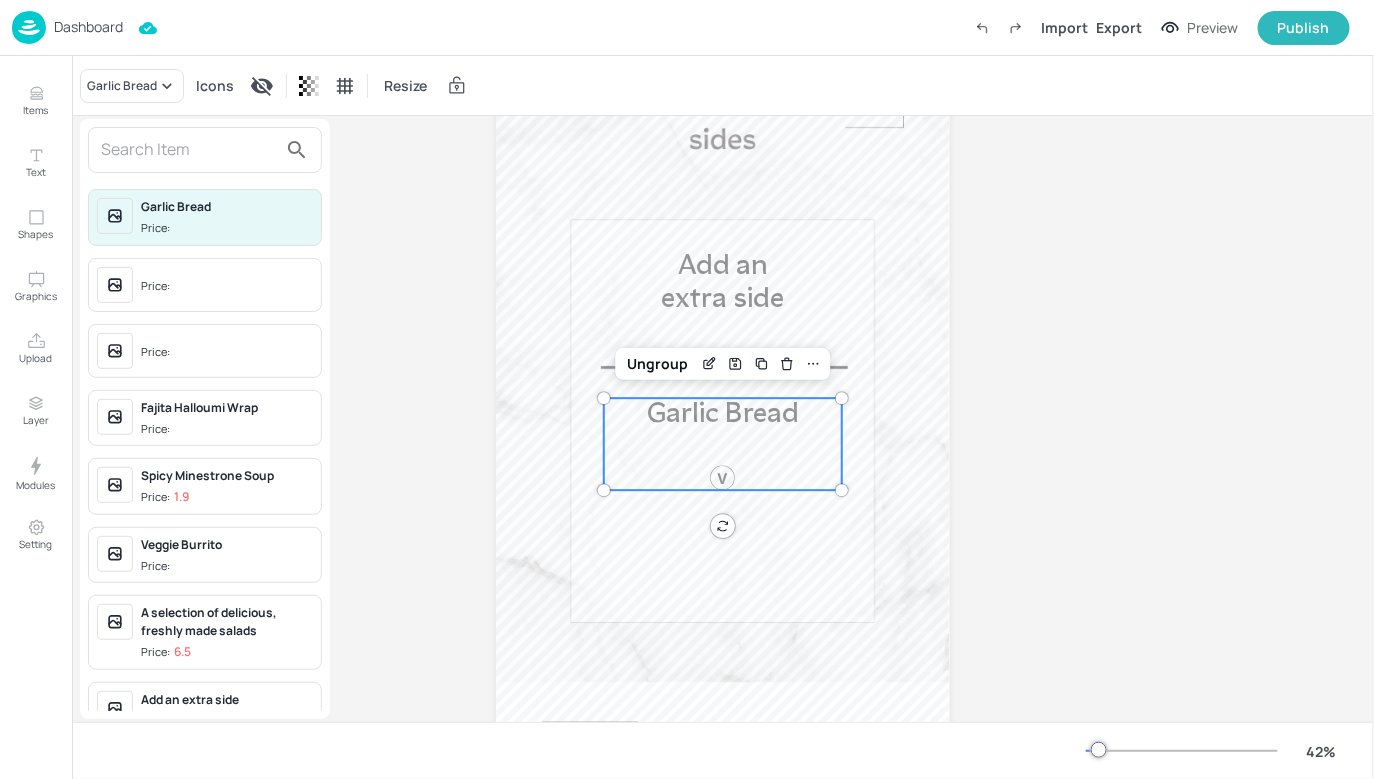 click at bounding box center (189, 150) 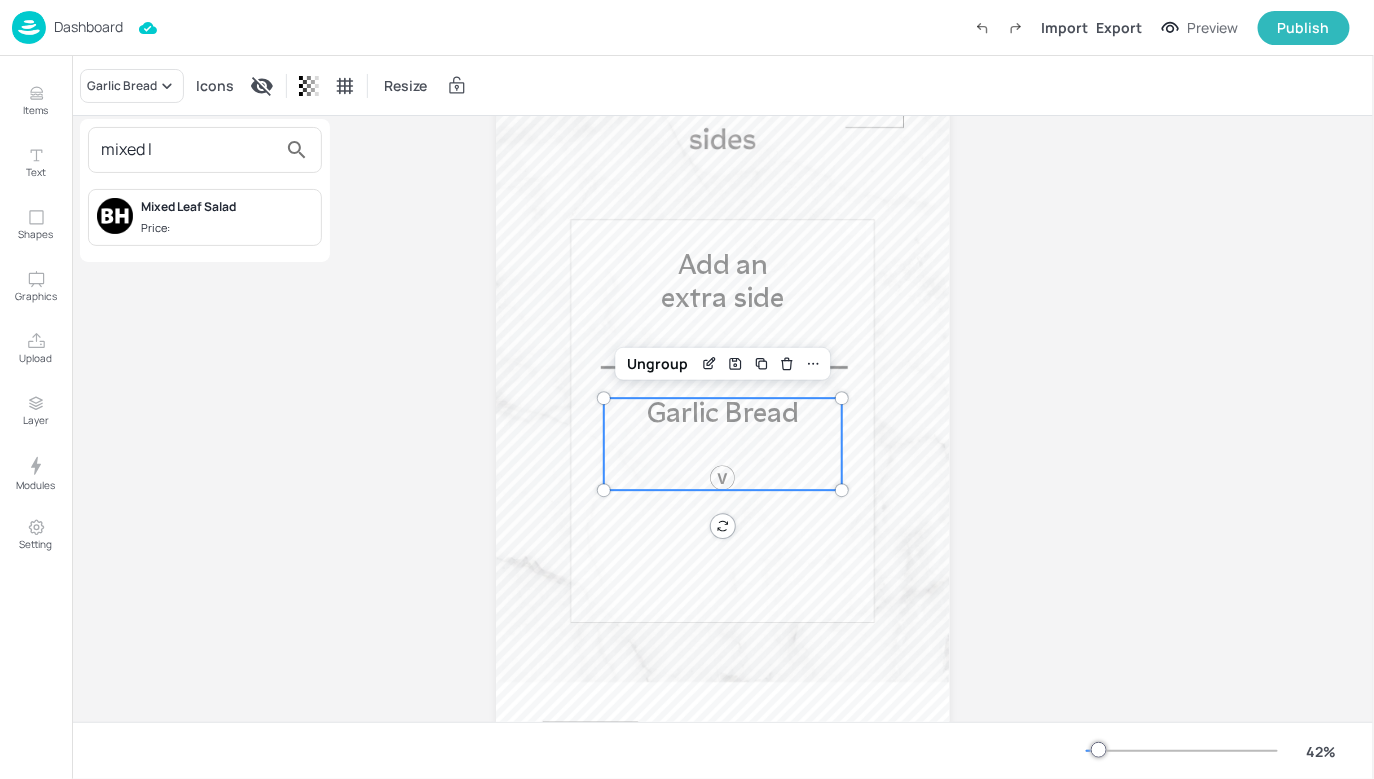 type on "mixed l" 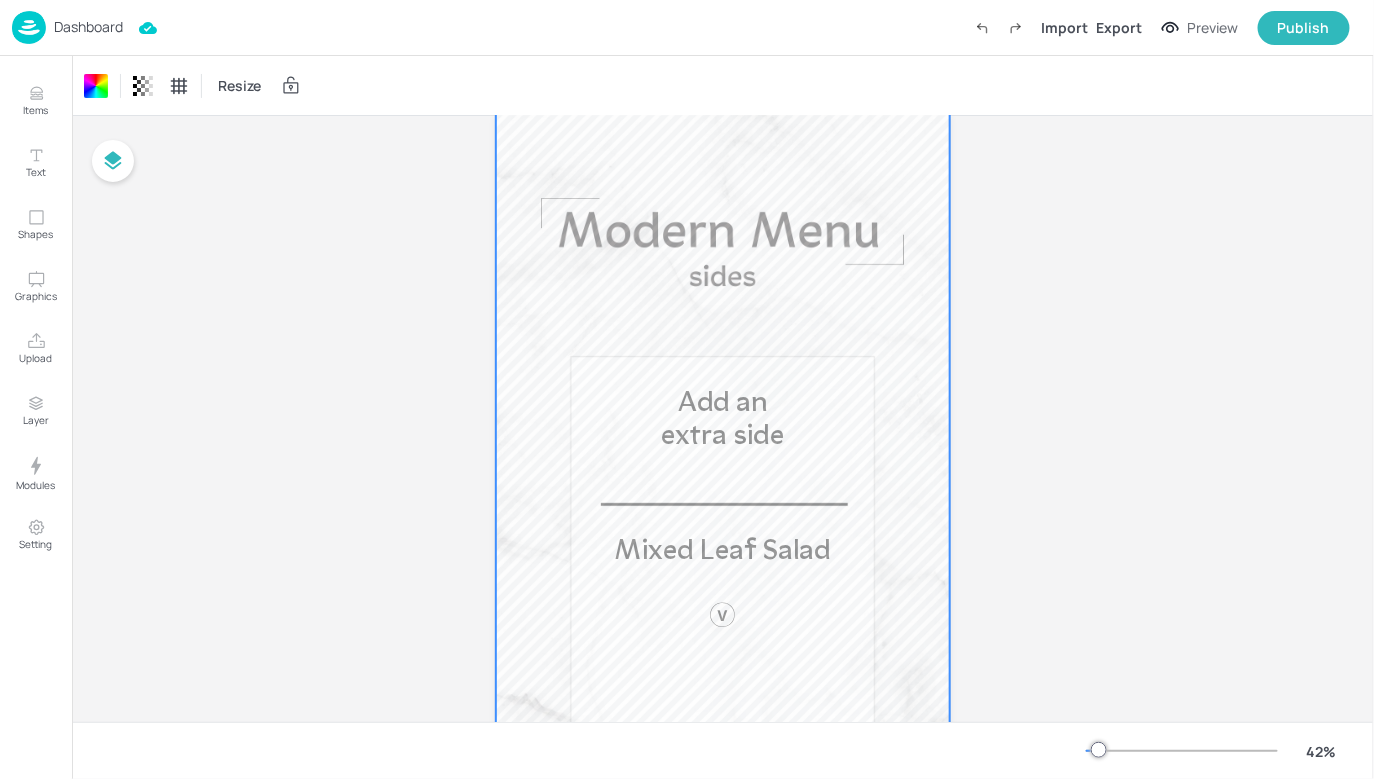 scroll, scrollTop: 0, scrollLeft: 0, axis: both 